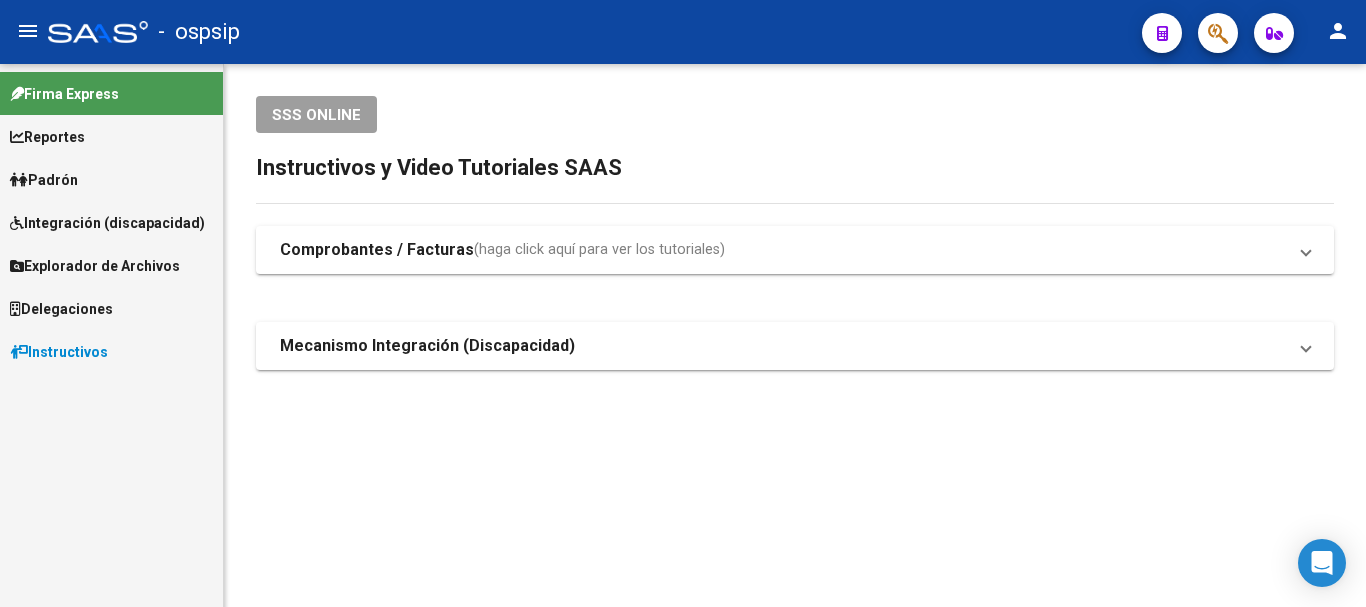 scroll, scrollTop: 0, scrollLeft: 0, axis: both 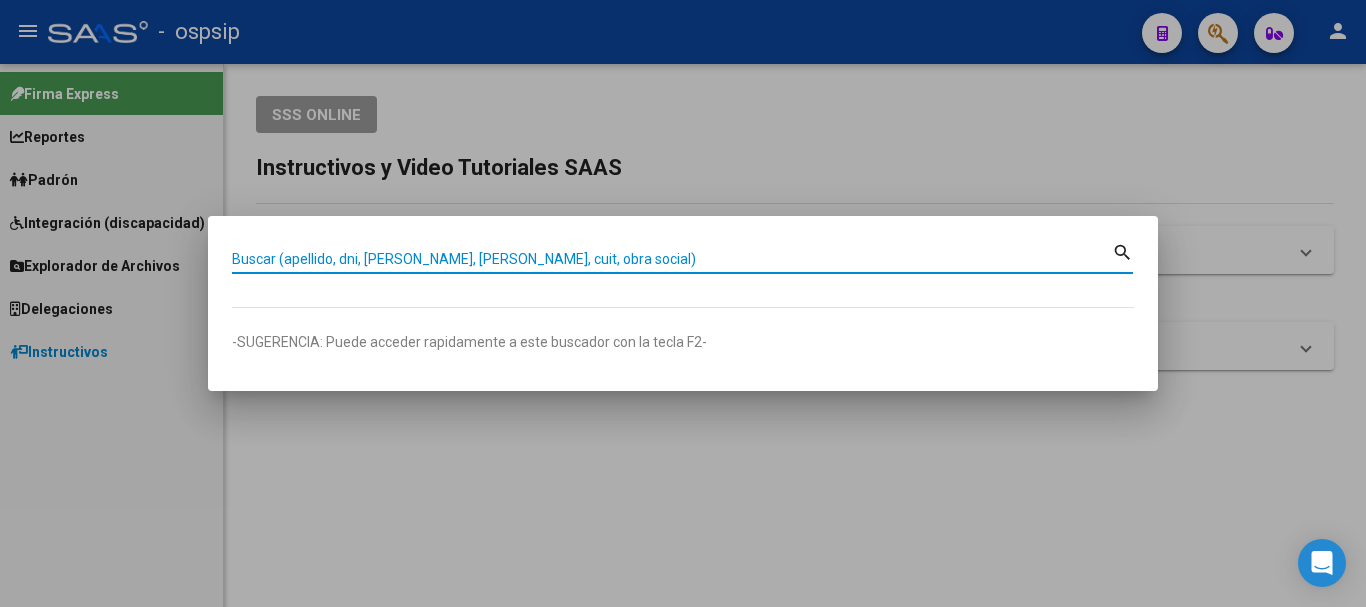 click on "Buscar (apellido, dni, [PERSON_NAME], [PERSON_NAME], cuit, obra social)" at bounding box center (672, 259) 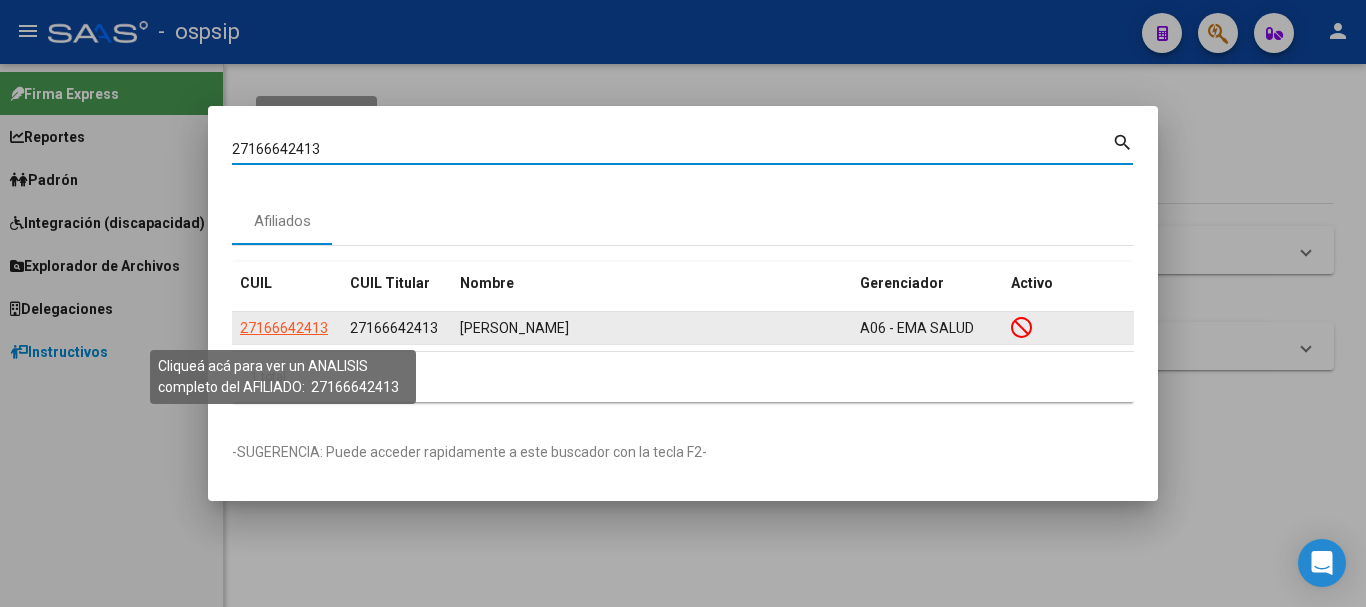 click on "27166642413" 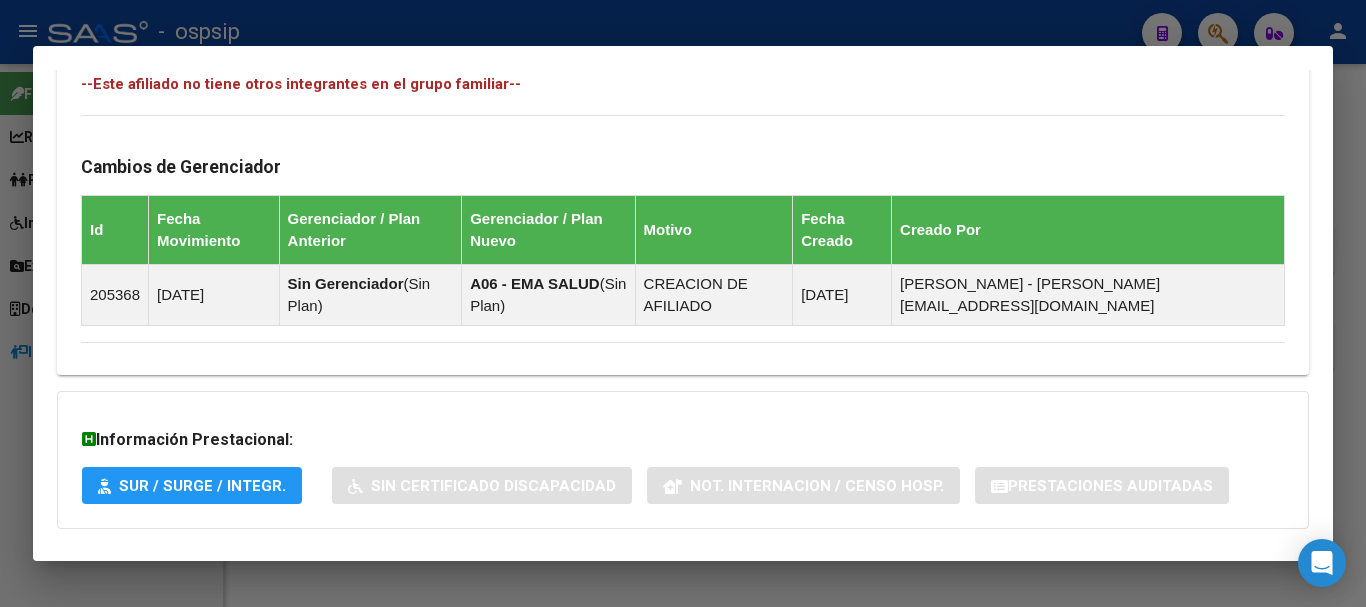 scroll, scrollTop: 1150, scrollLeft: 0, axis: vertical 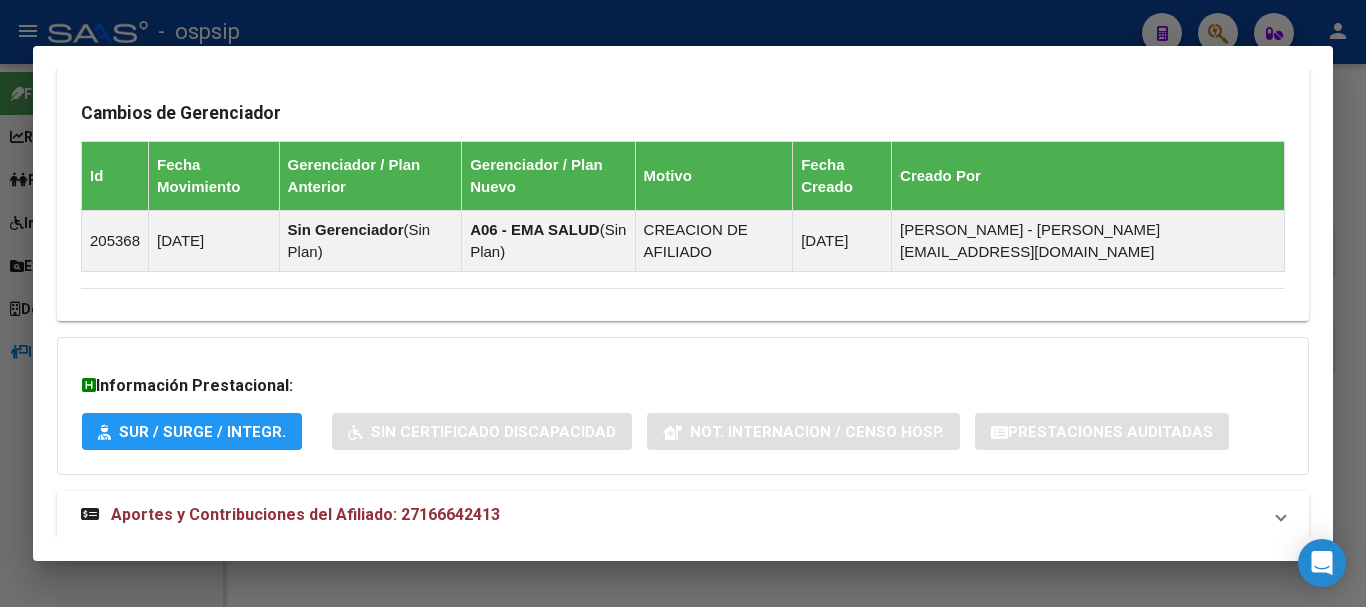 click on "Aportes y Contribuciones del Afiliado: 27166642413" at bounding box center (305, 514) 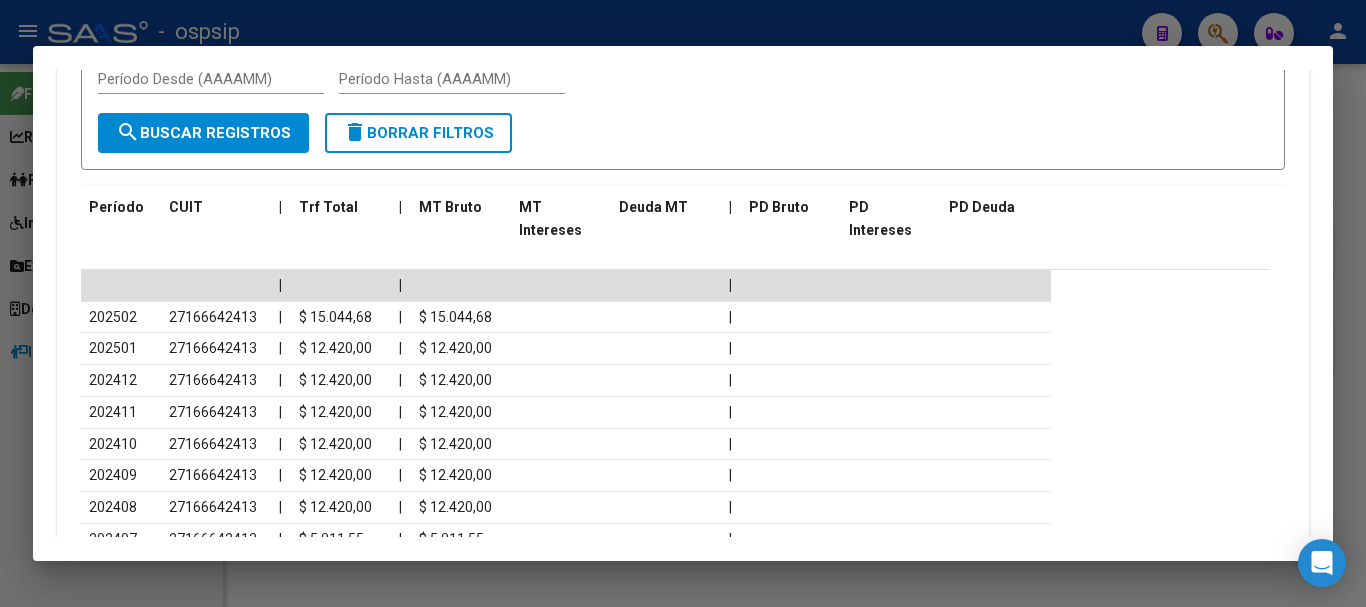 scroll, scrollTop: 1850, scrollLeft: 0, axis: vertical 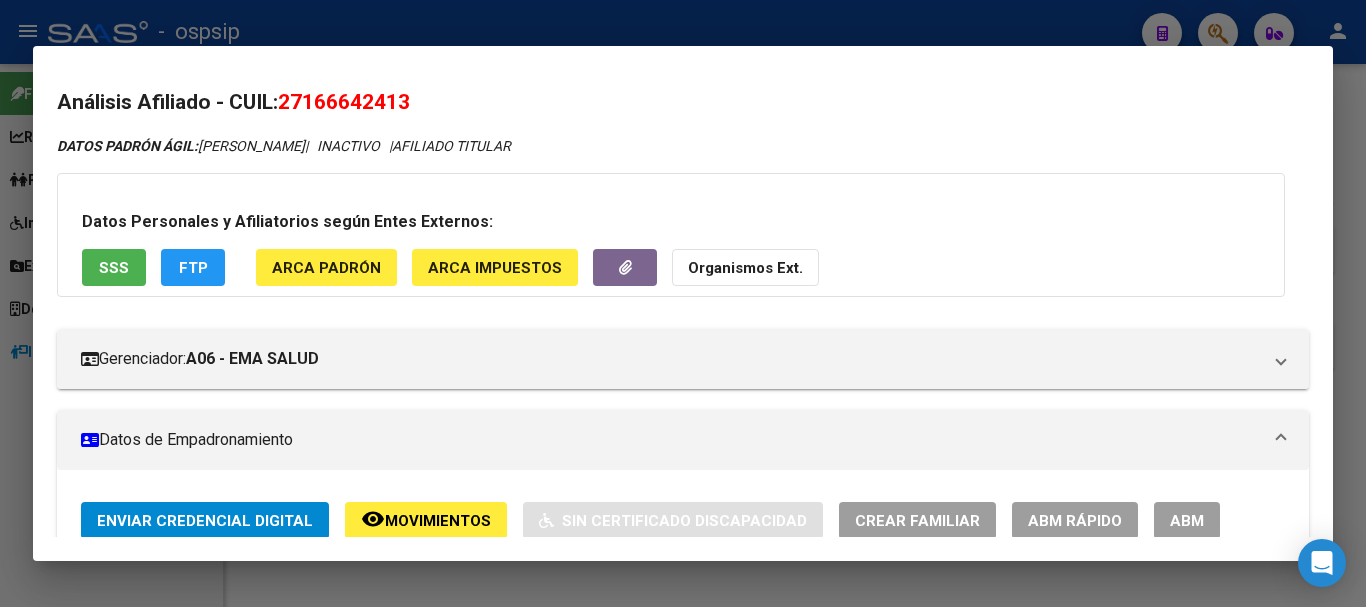click at bounding box center [683, 303] 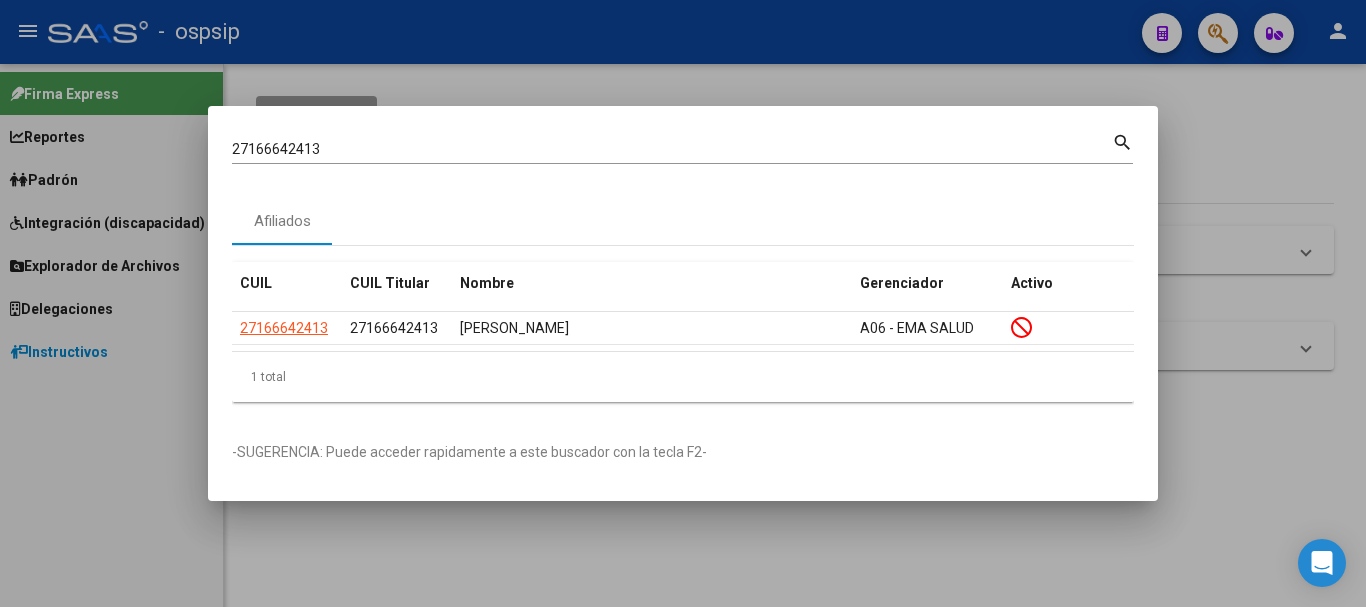 click on "27166642413" at bounding box center (672, 149) 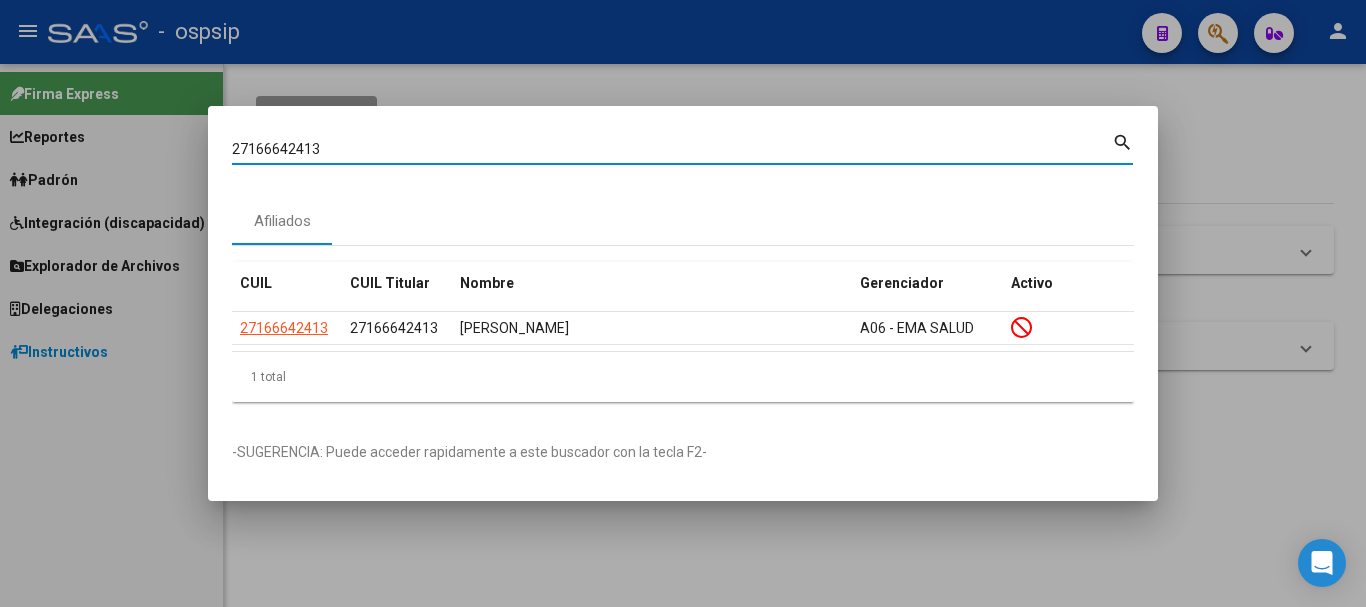 click on "27166642413" at bounding box center [672, 149] 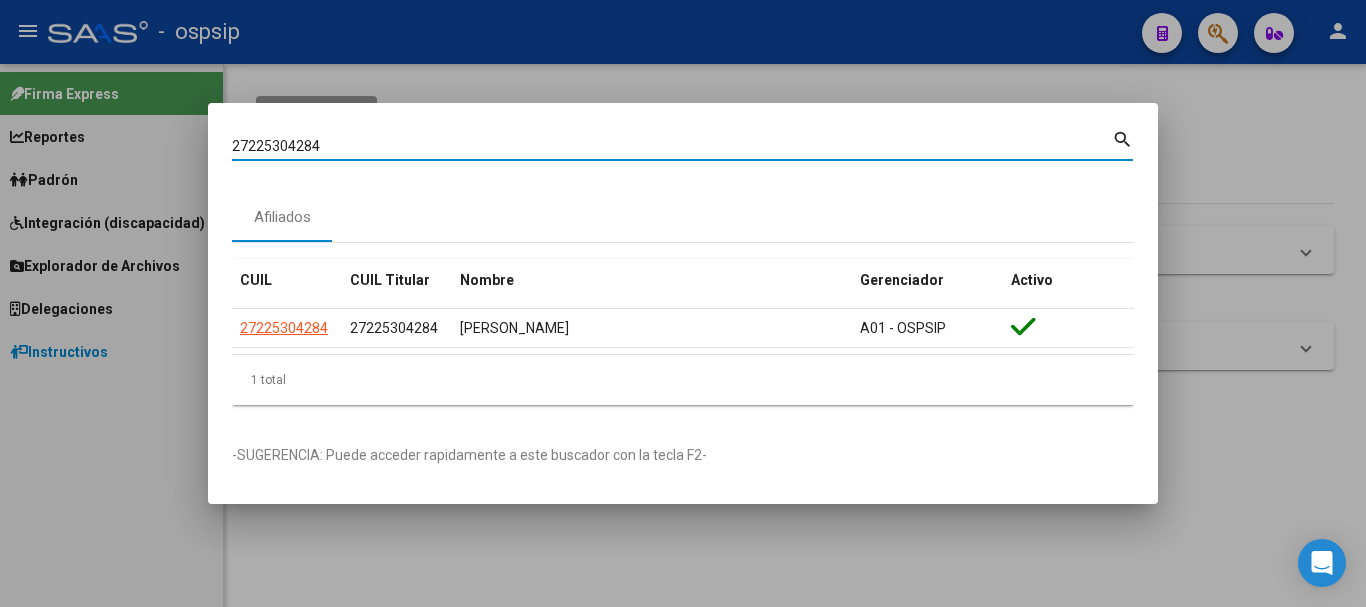 click on "27225304284" at bounding box center (672, 146) 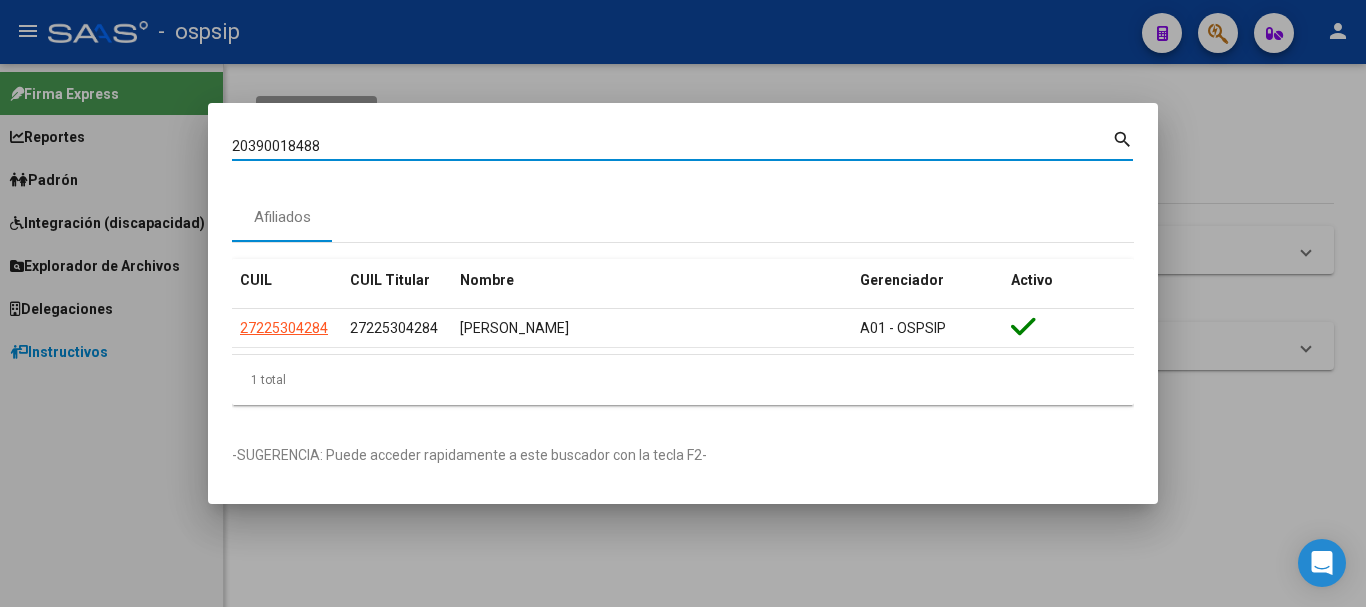 type on "20390018488" 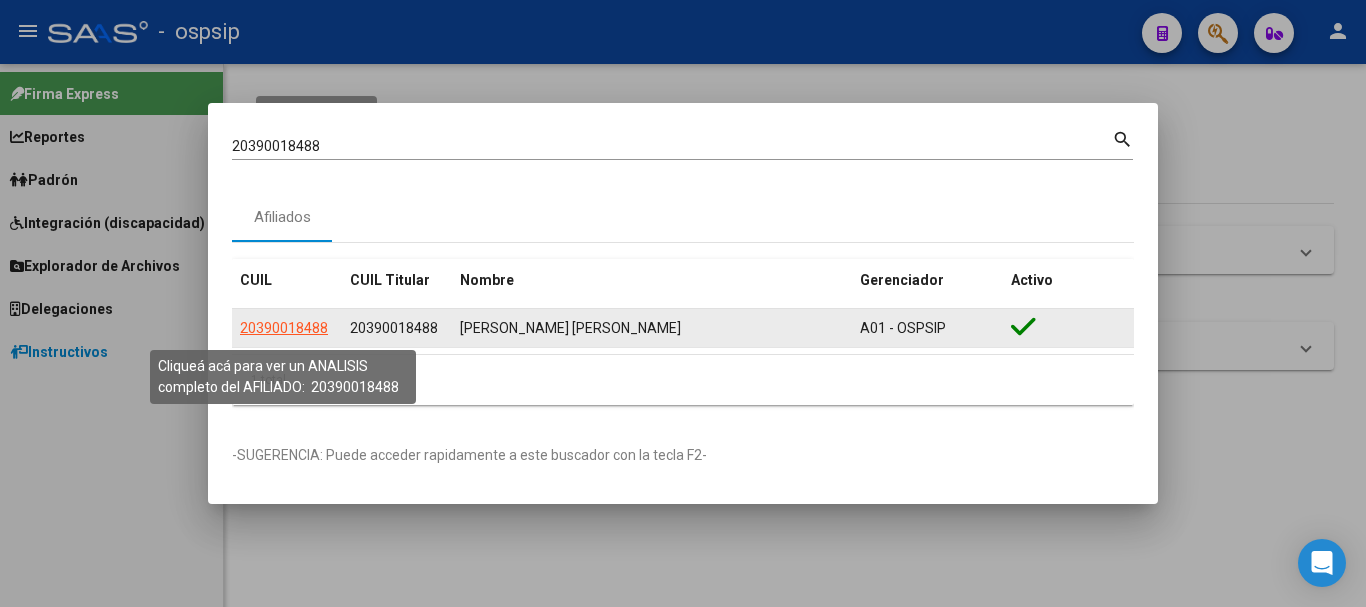 click on "20390018488" 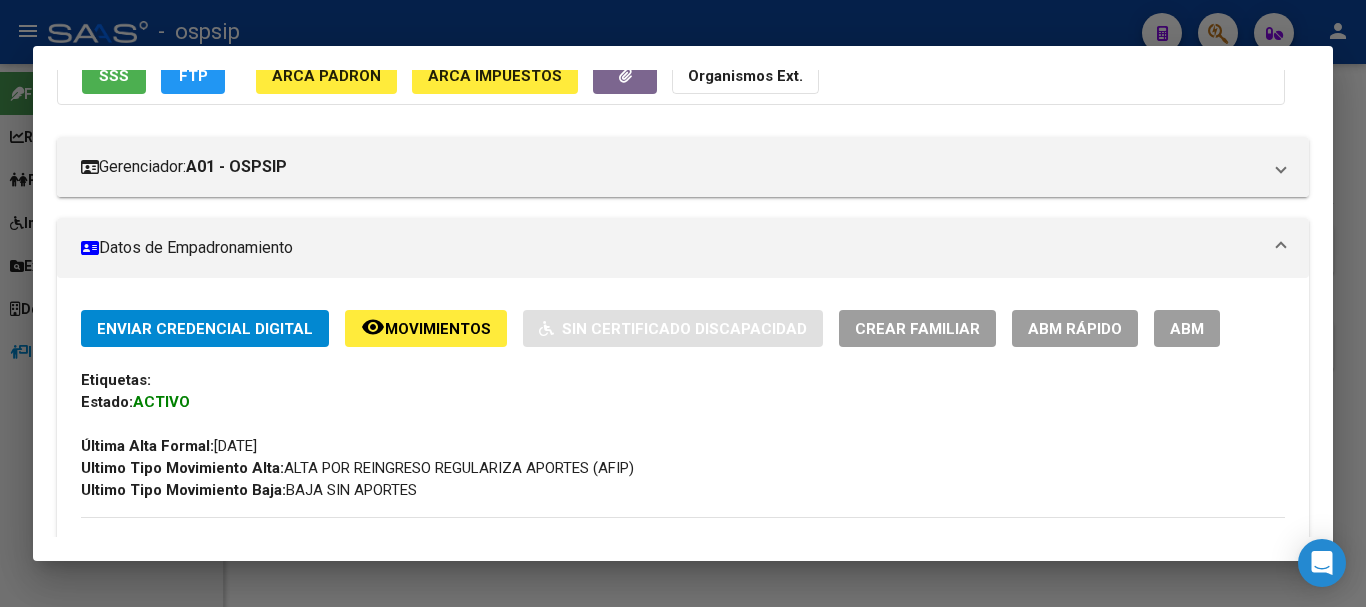 scroll, scrollTop: 200, scrollLeft: 0, axis: vertical 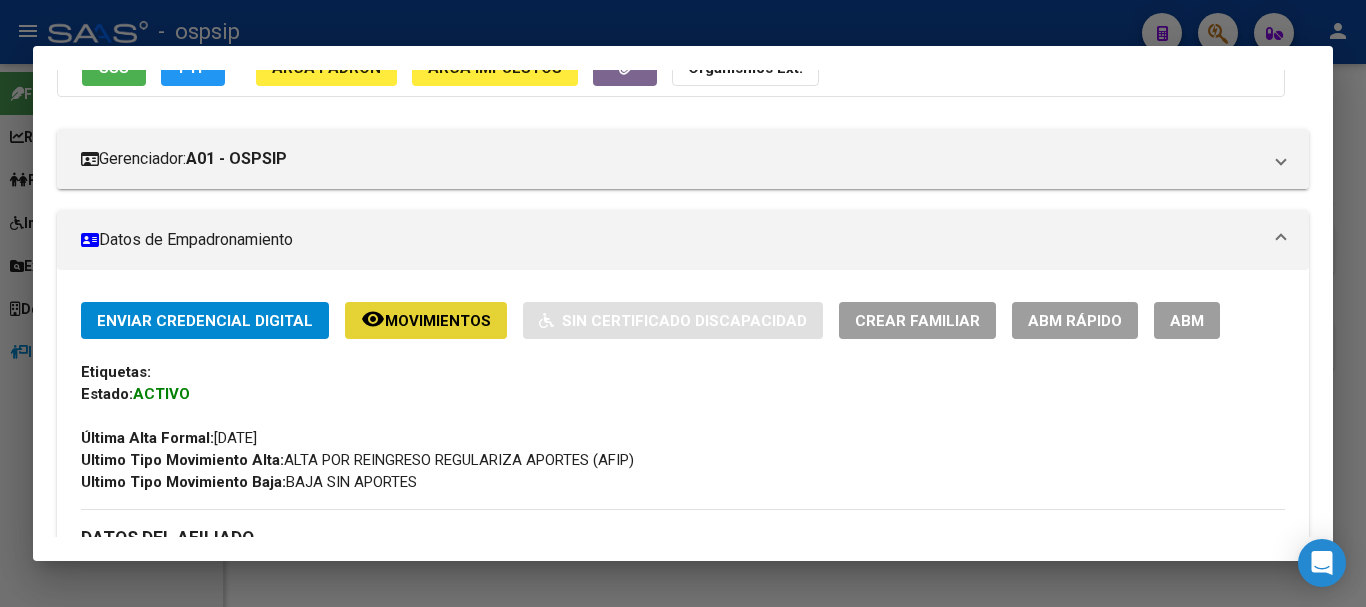 click on "Movimientos" 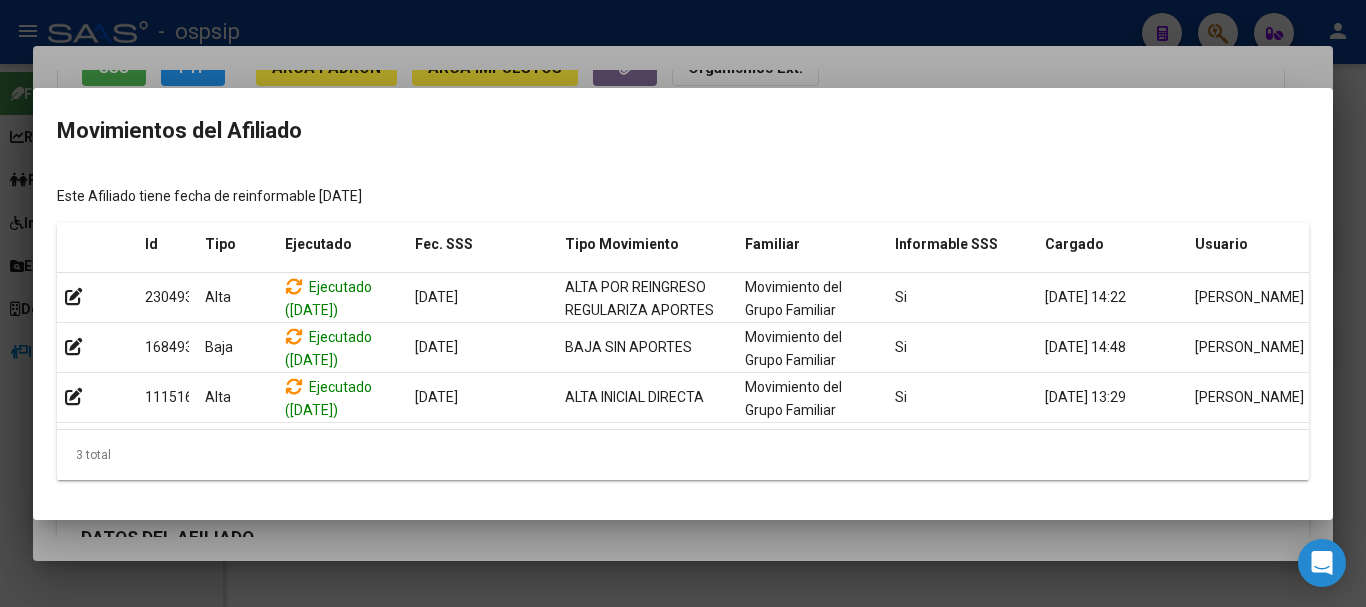 click at bounding box center (683, 303) 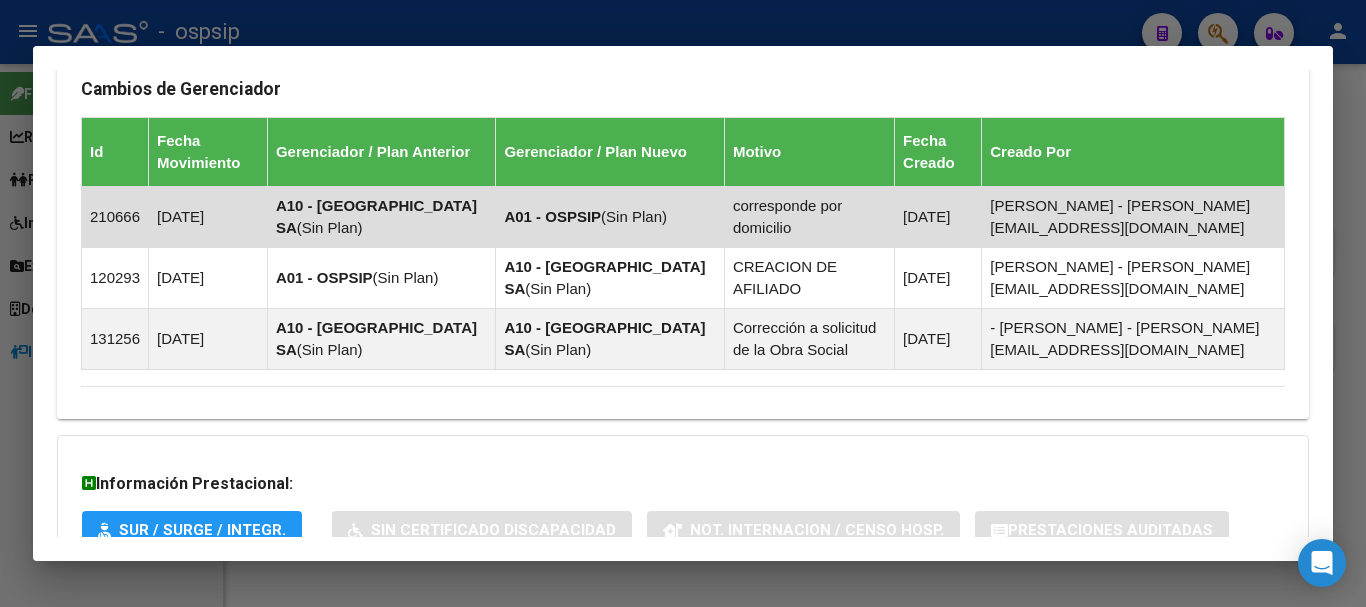 scroll, scrollTop: 1316, scrollLeft: 0, axis: vertical 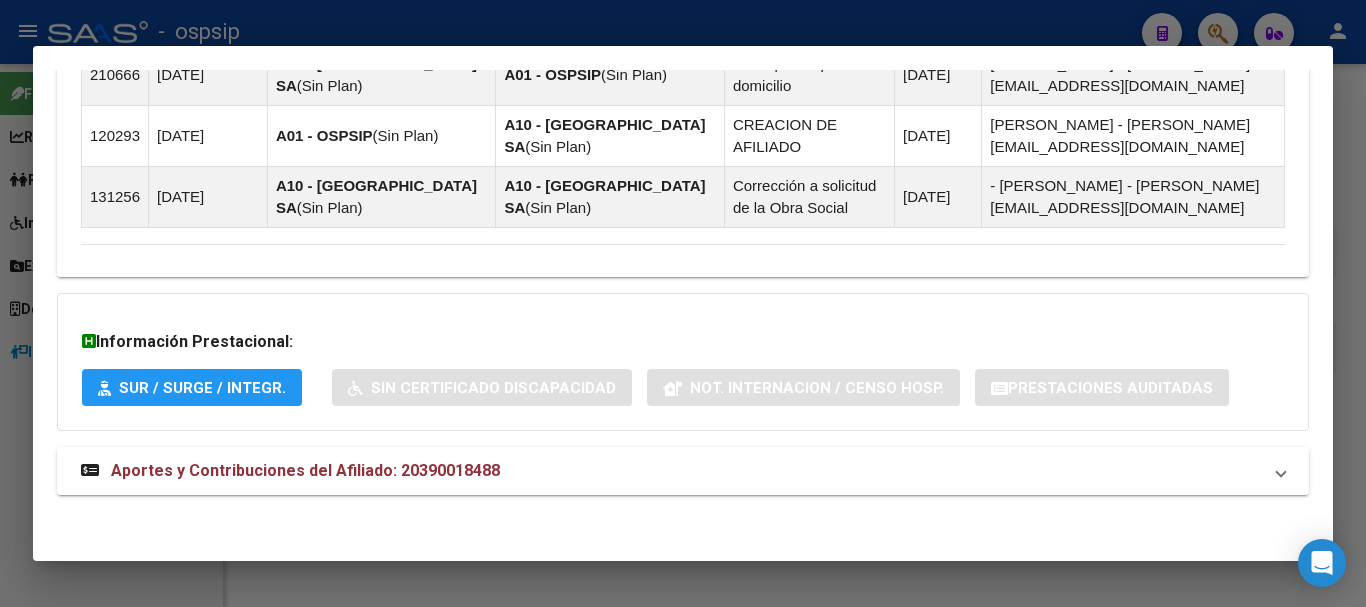 click on "Aportes y Contribuciones del Afiliado: 20390018488" at bounding box center (305, 470) 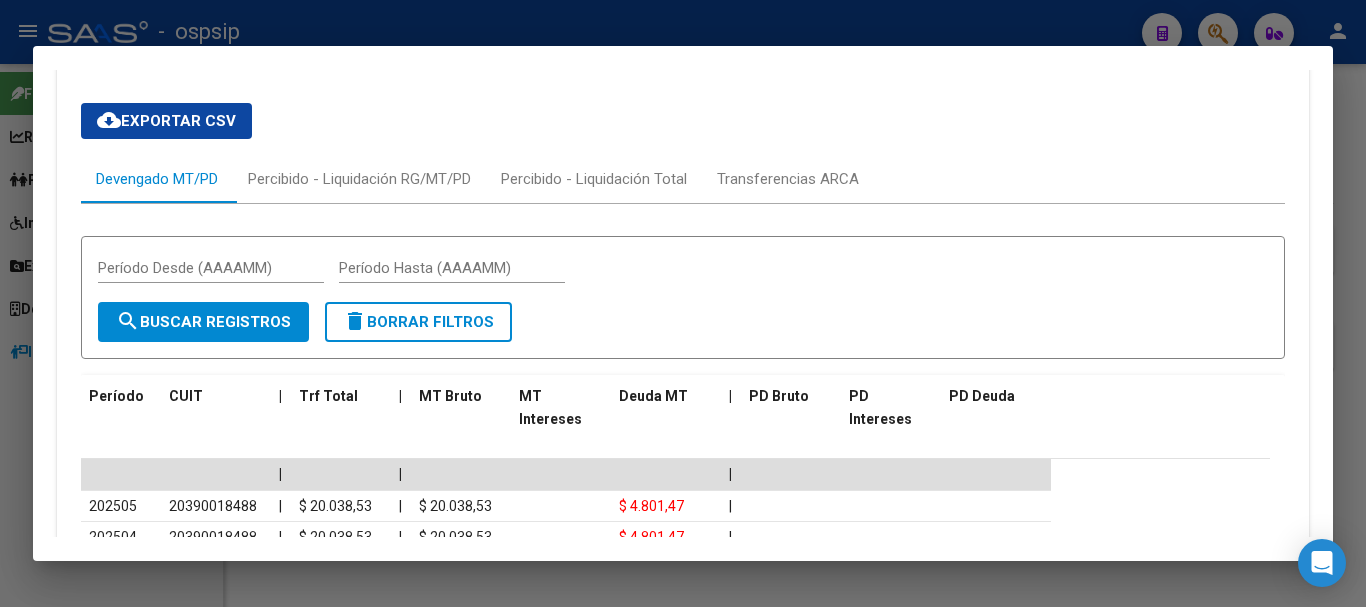 scroll, scrollTop: 1872, scrollLeft: 0, axis: vertical 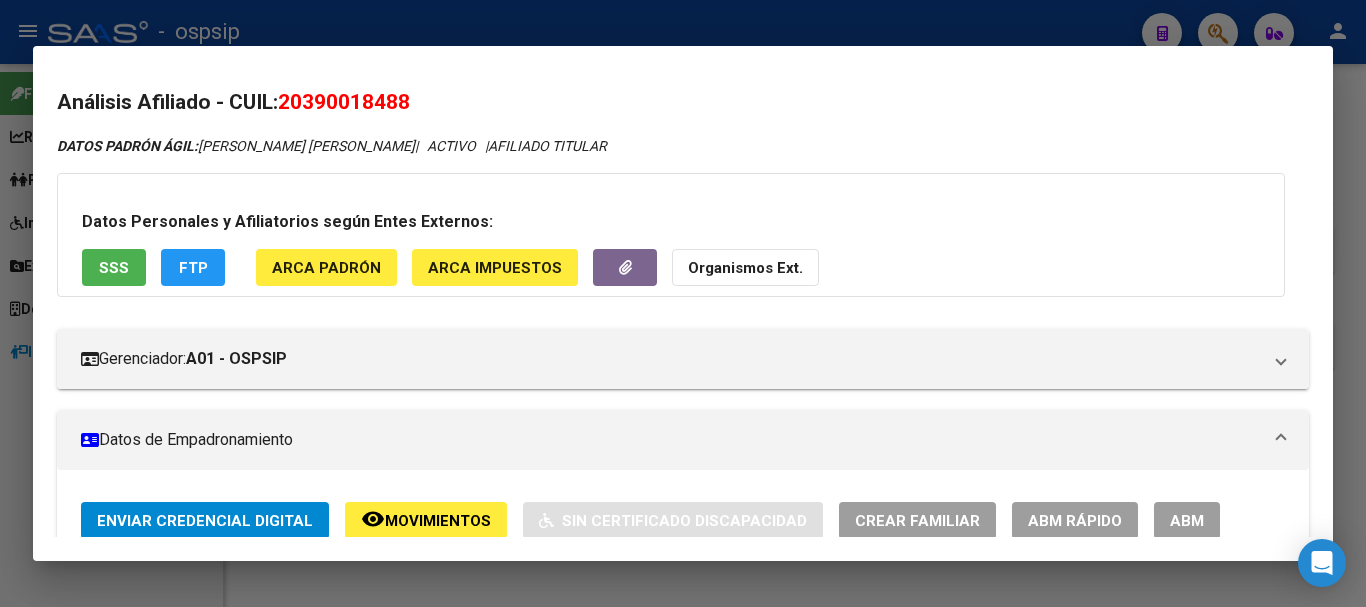 click at bounding box center [683, 303] 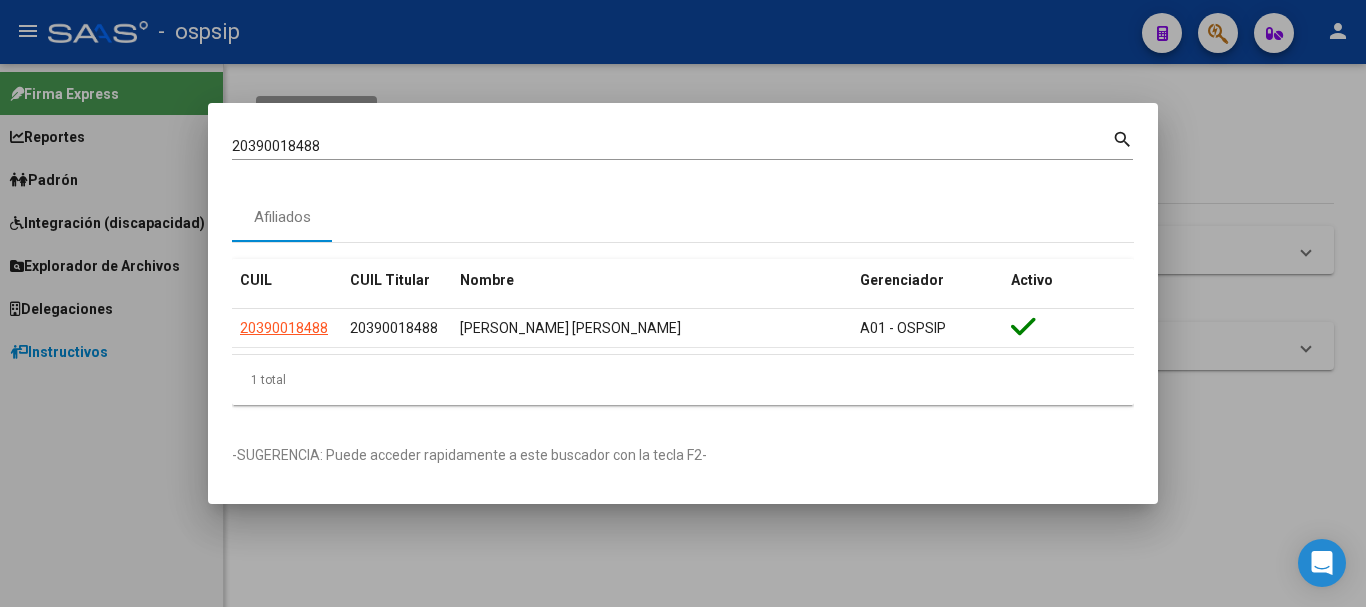 click on "20390018488" at bounding box center (672, 146) 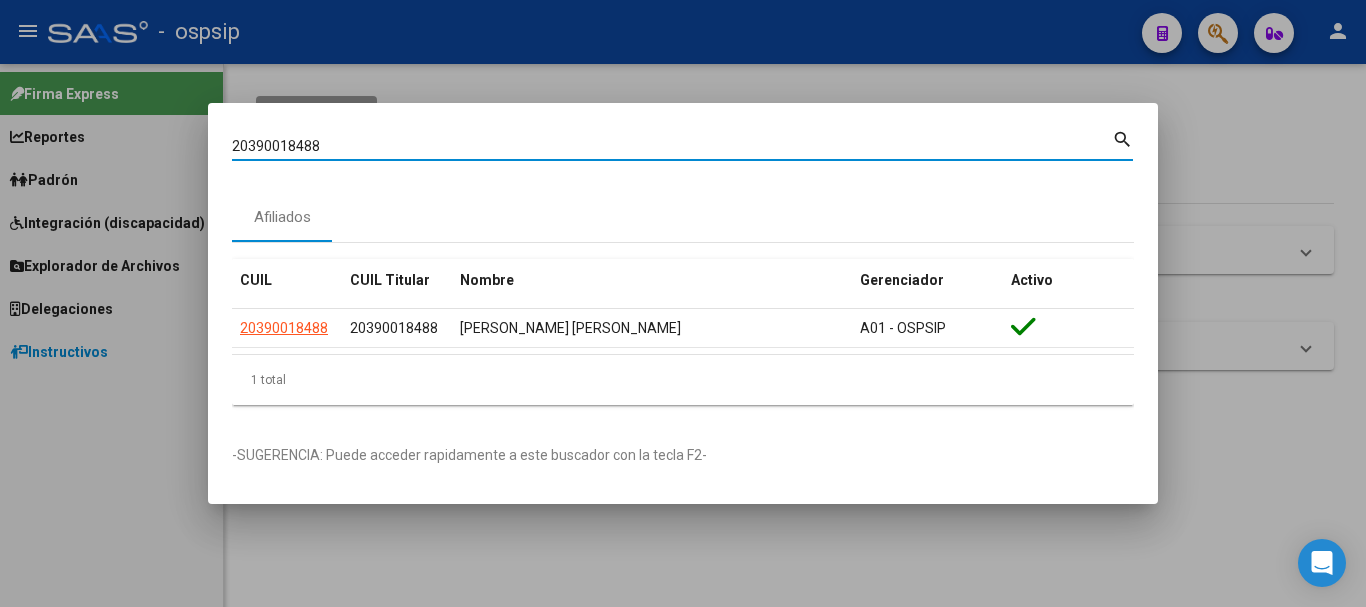 click on "20390018488" at bounding box center (672, 146) 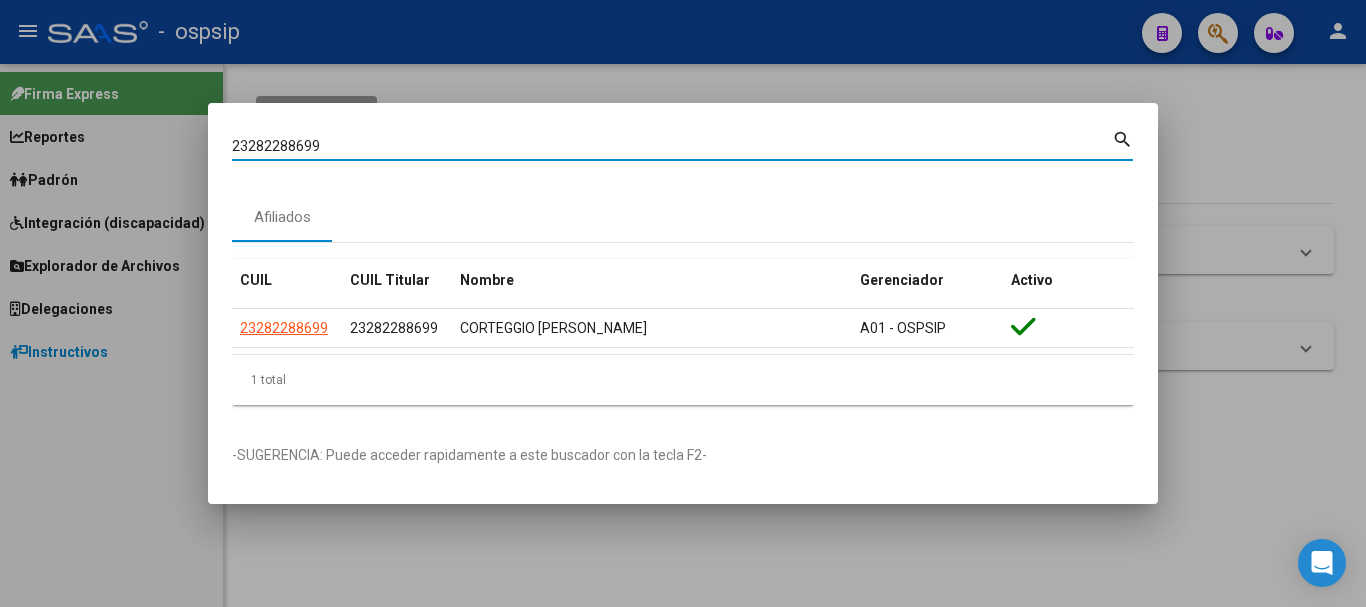 click on "23282288699" at bounding box center (672, 146) 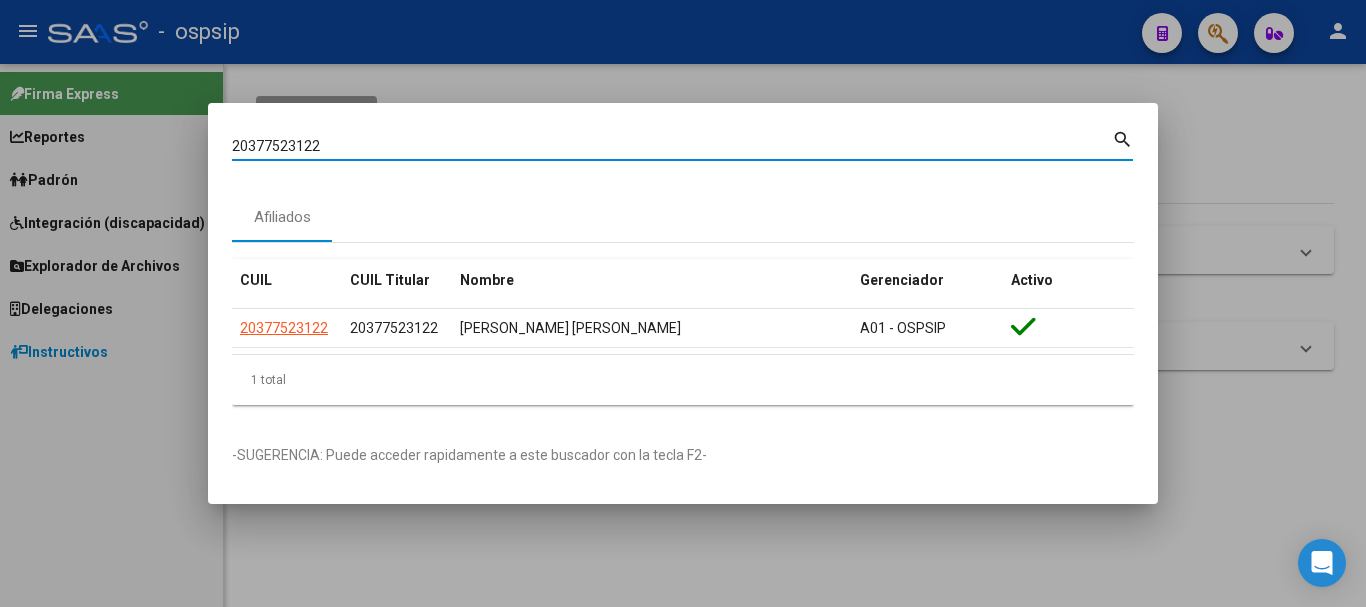 click on "20377523122" at bounding box center [672, 146] 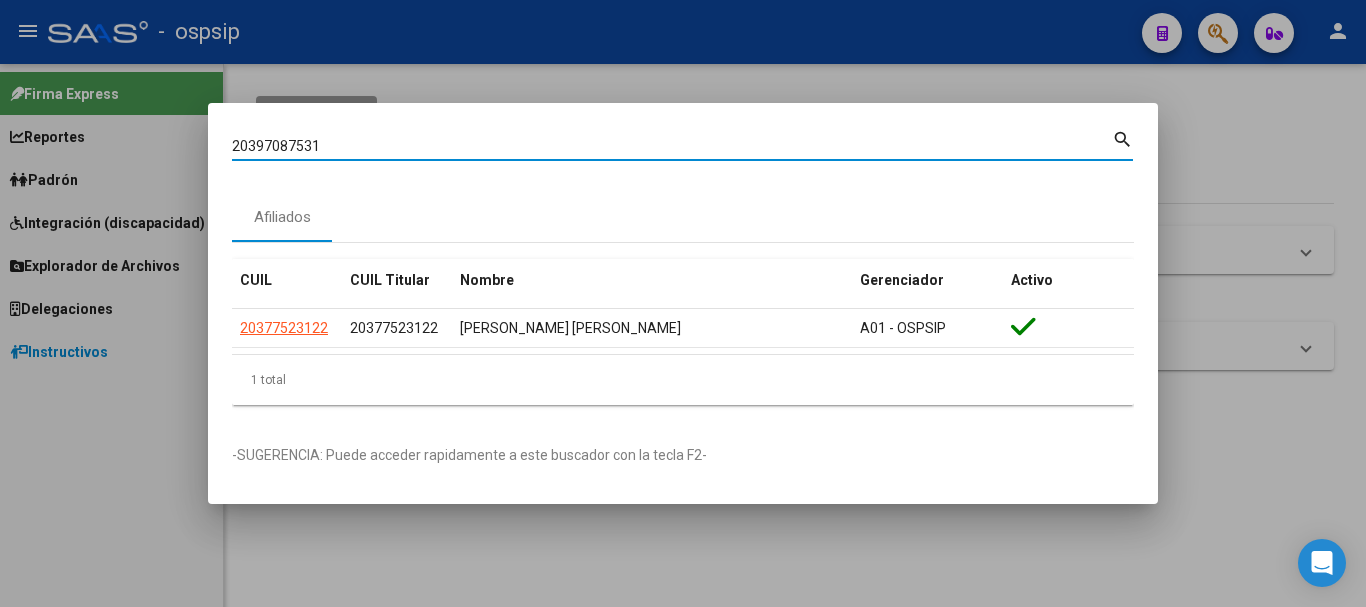 type on "20397087531" 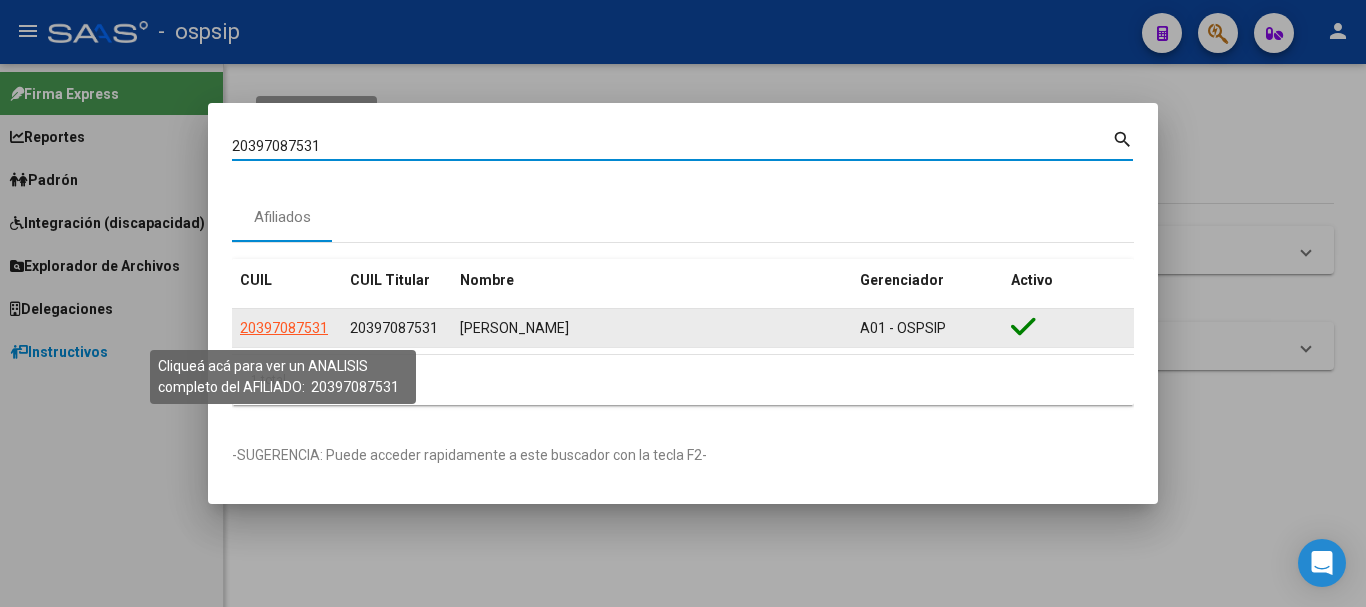 click on "20397087531" 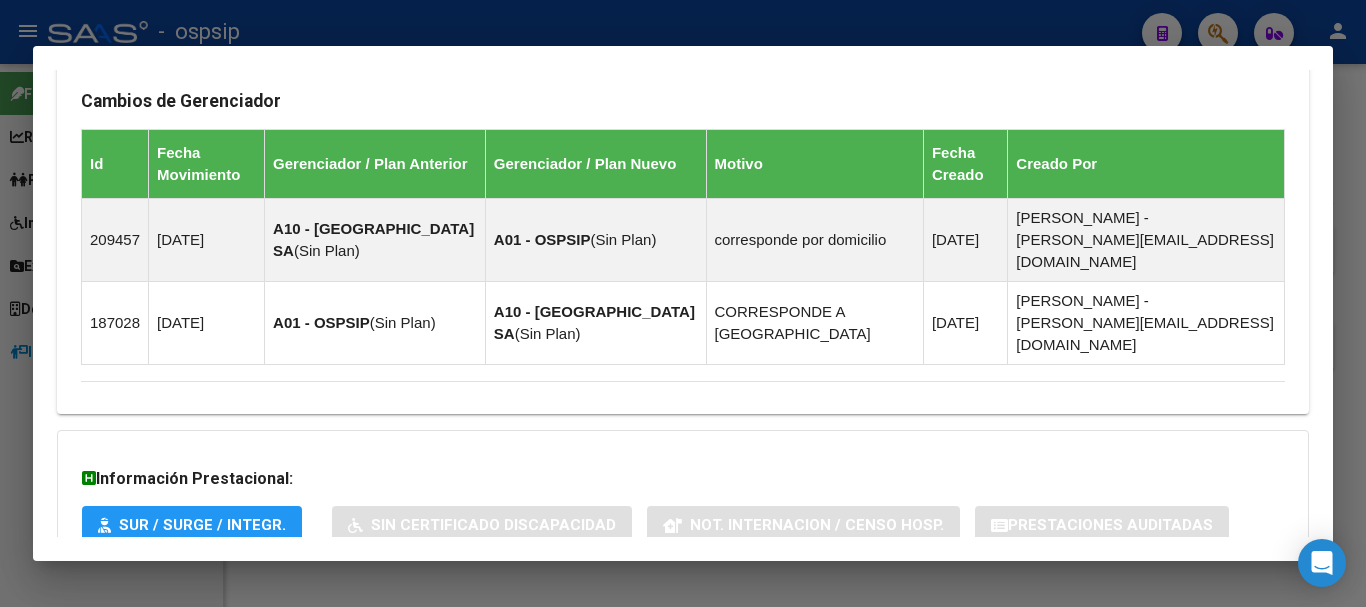 scroll, scrollTop: 1293, scrollLeft: 0, axis: vertical 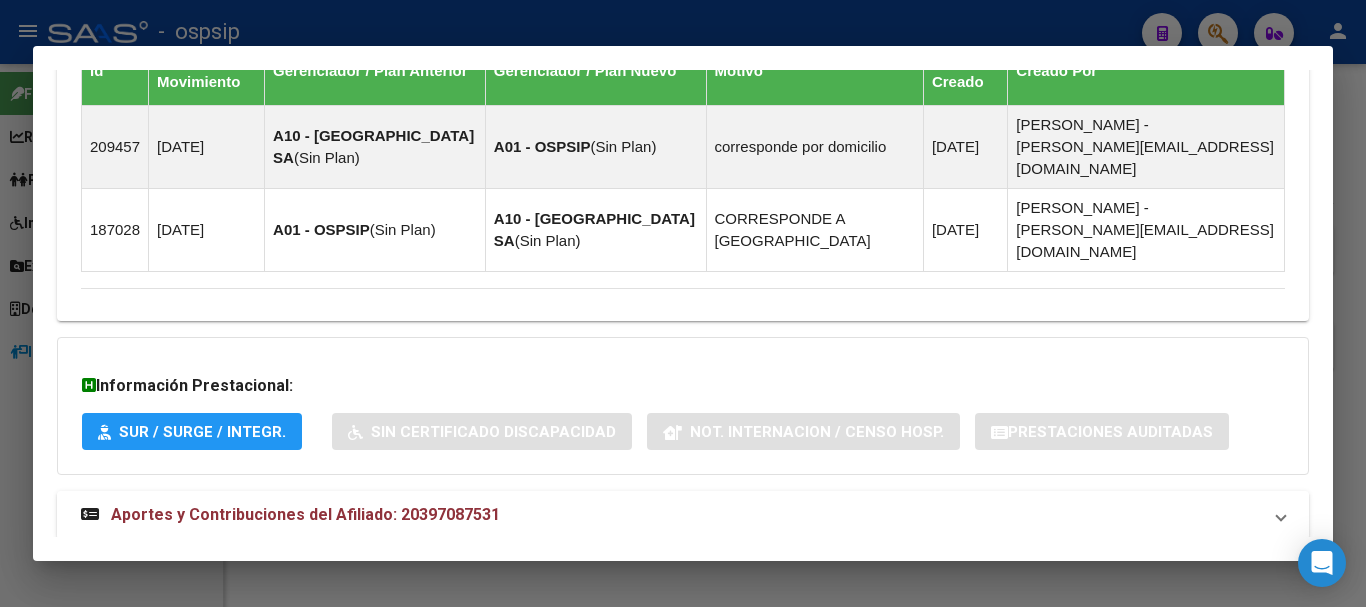 click on "Aportes y Contribuciones del Afiliado: 20397087531" at bounding box center (305, 514) 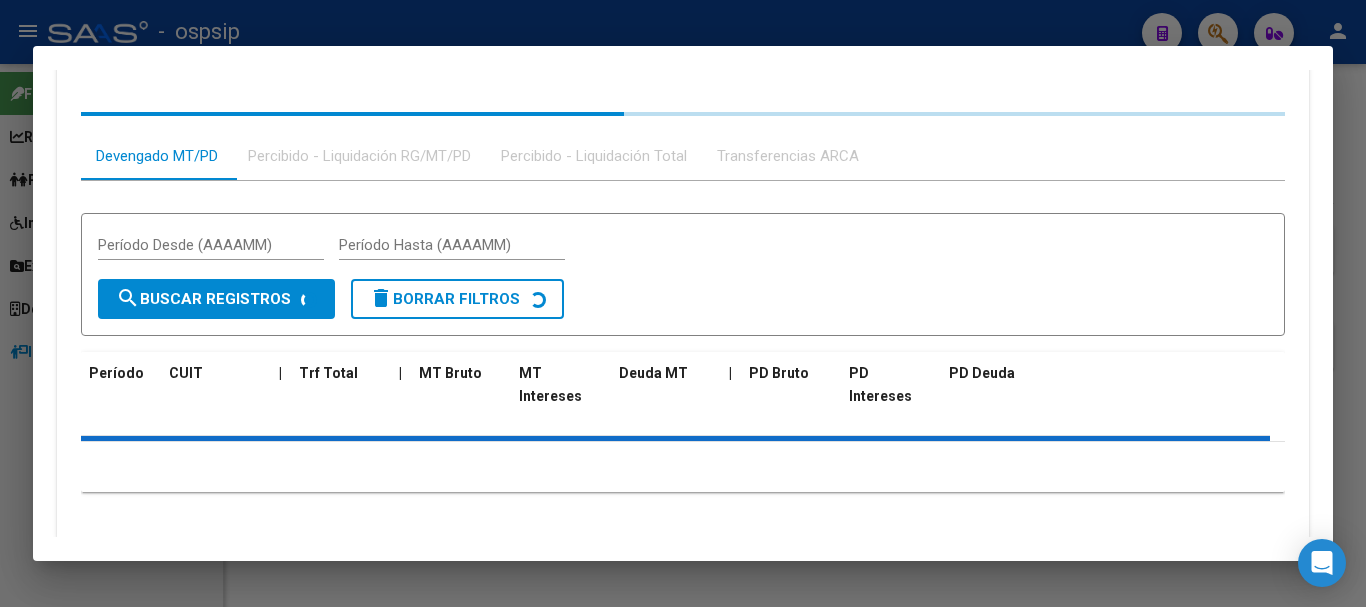 scroll, scrollTop: 1748, scrollLeft: 0, axis: vertical 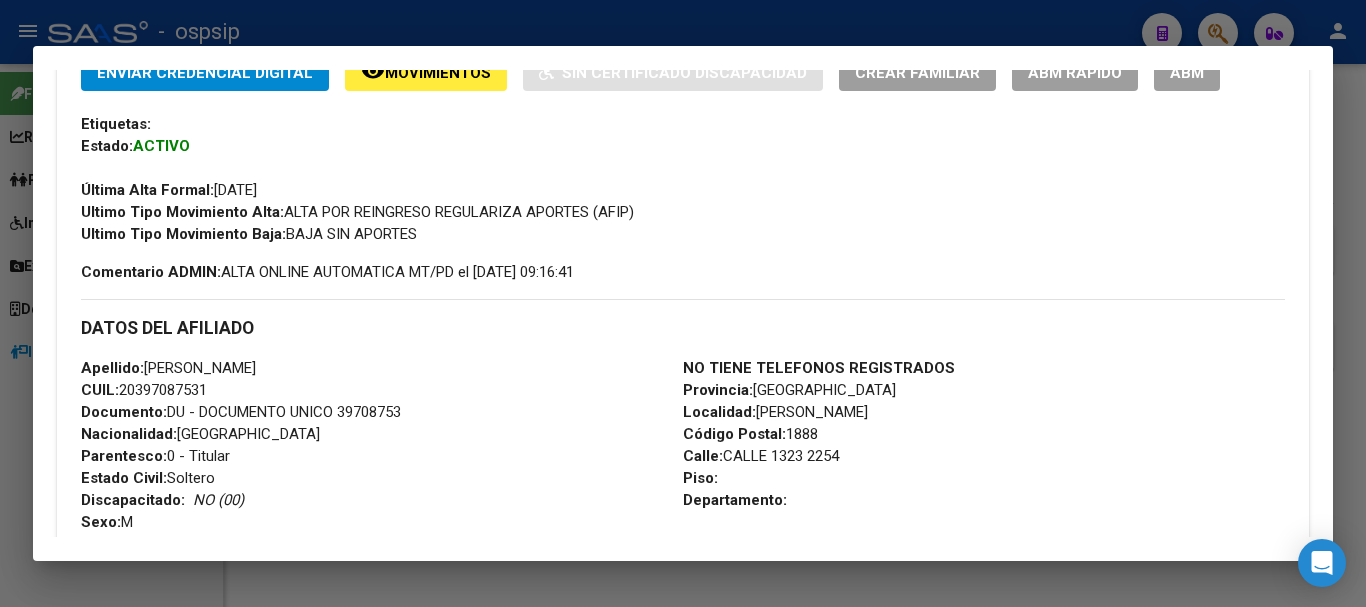 click at bounding box center (683, 303) 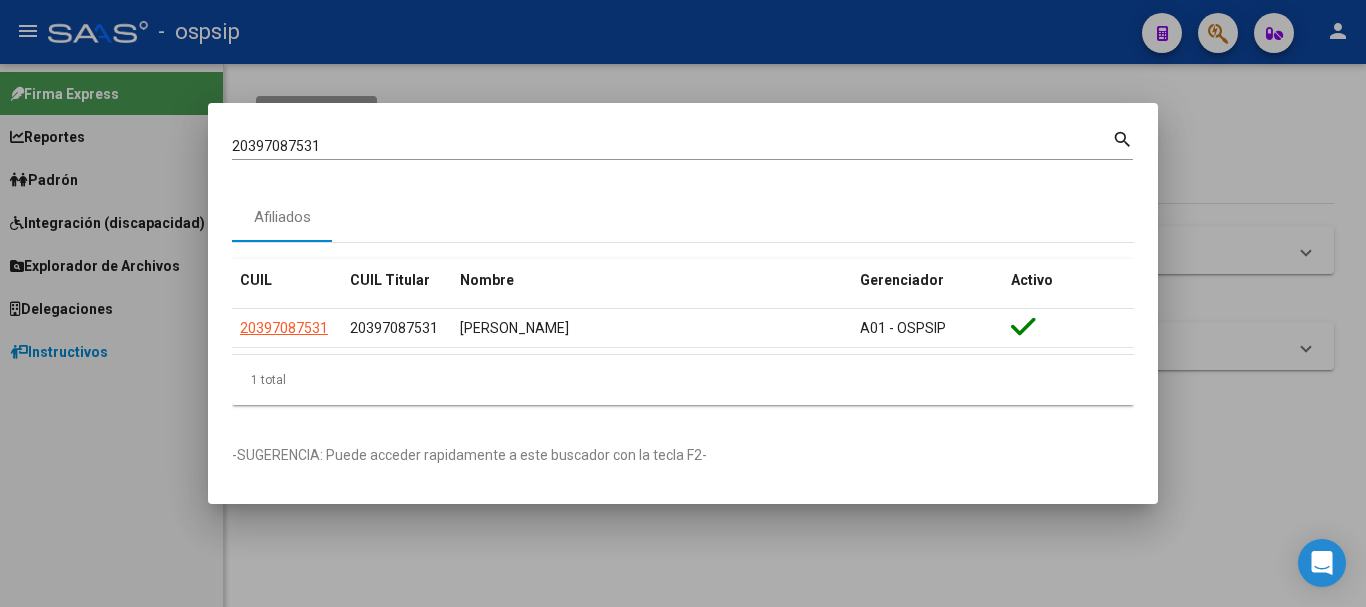 click on "20397087531 Buscar (apellido, dni, [PERSON_NAME], [PERSON_NAME], cuit, obra social) search" at bounding box center [682, 143] 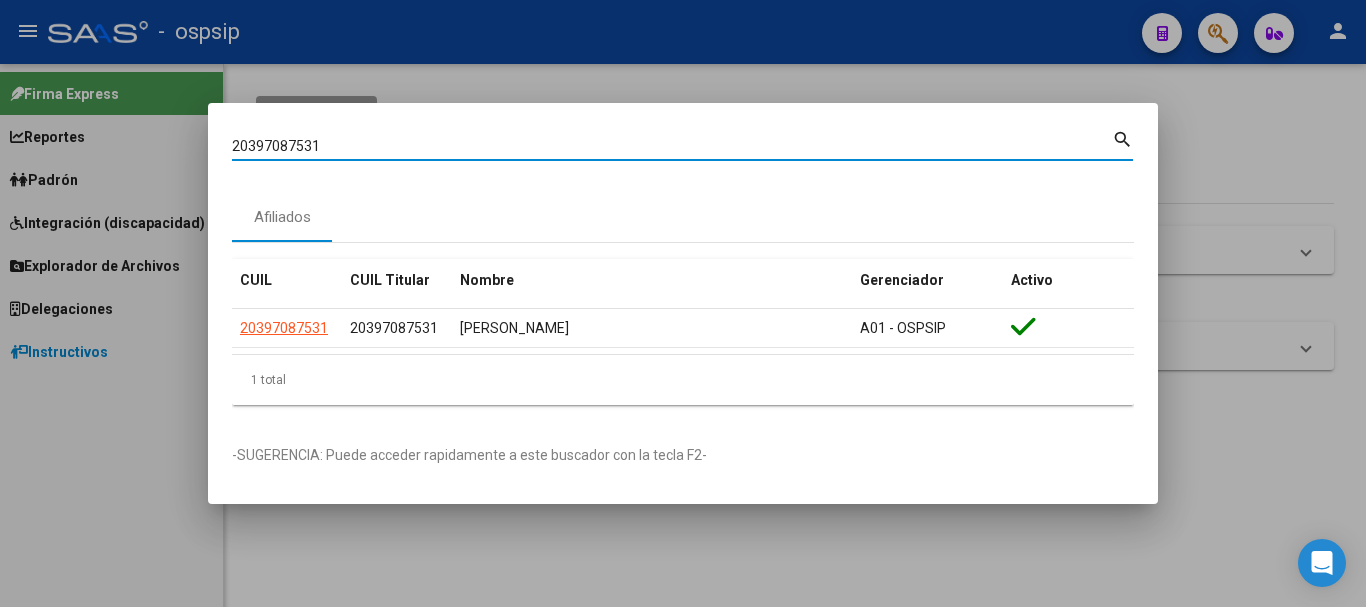 click on "20397087531" at bounding box center [672, 146] 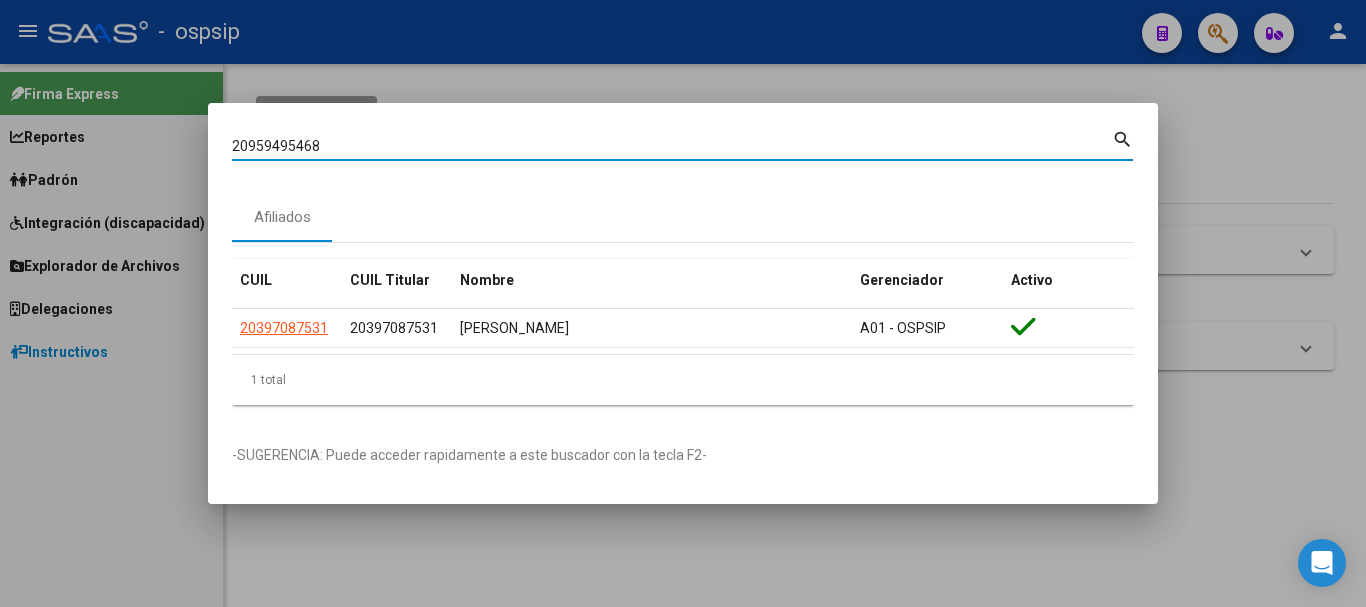 type on "20959495468" 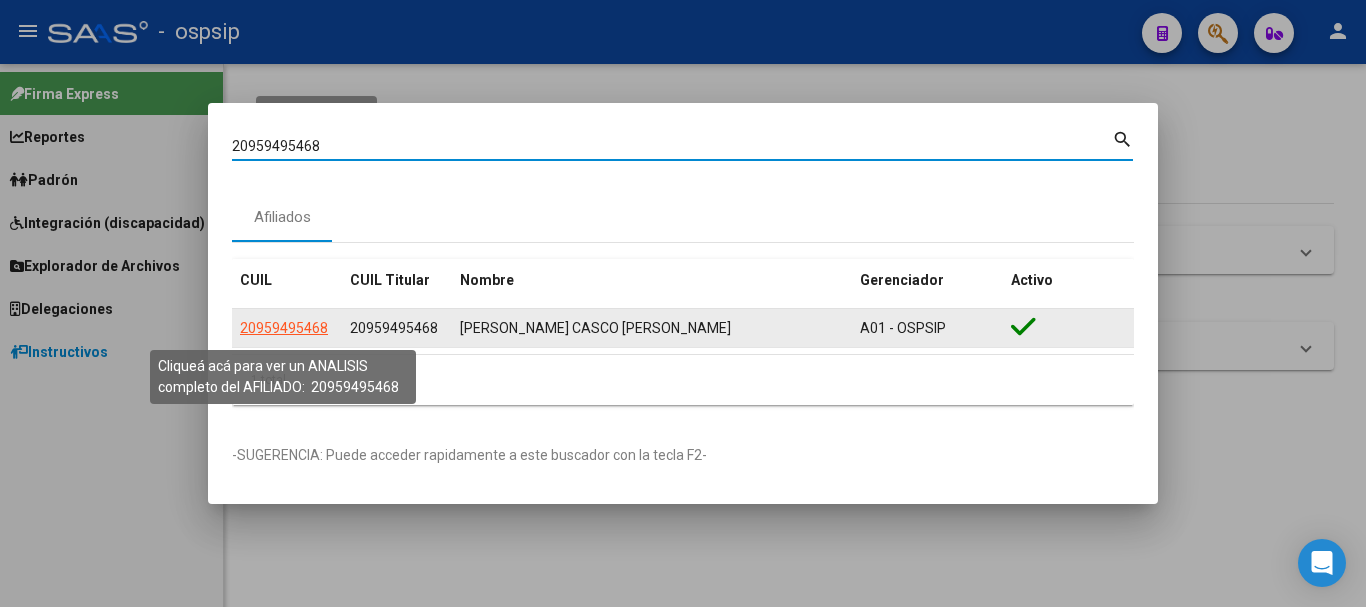 click on "20959495468" 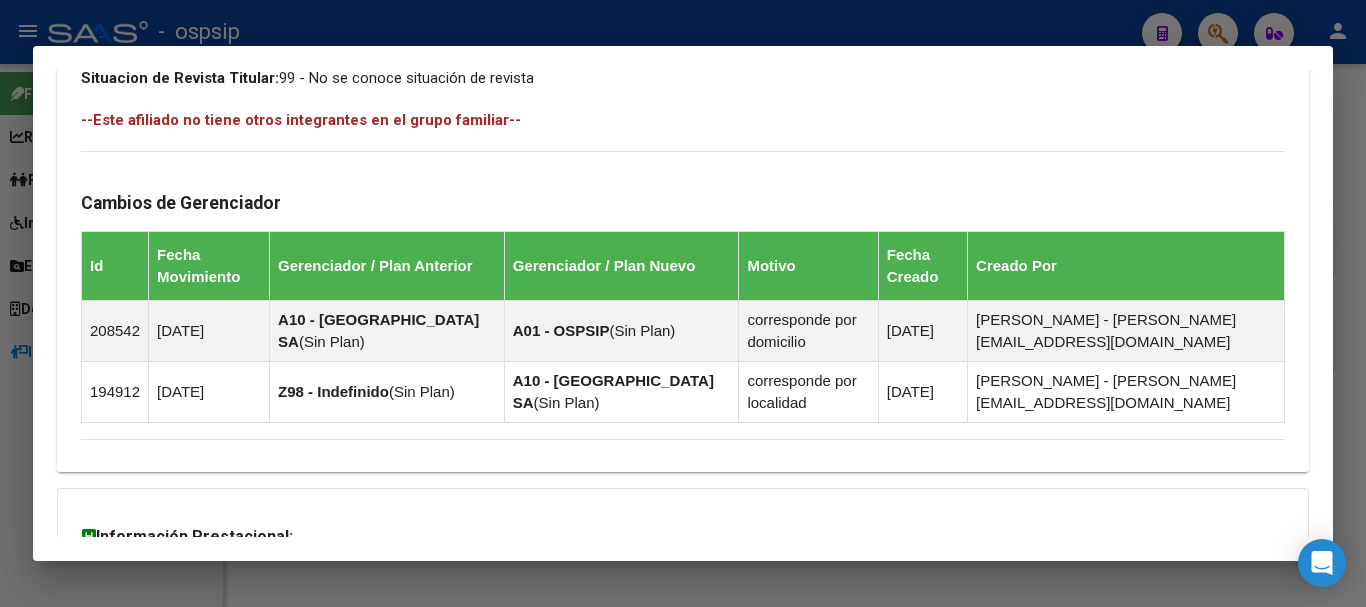 scroll, scrollTop: 1293, scrollLeft: 0, axis: vertical 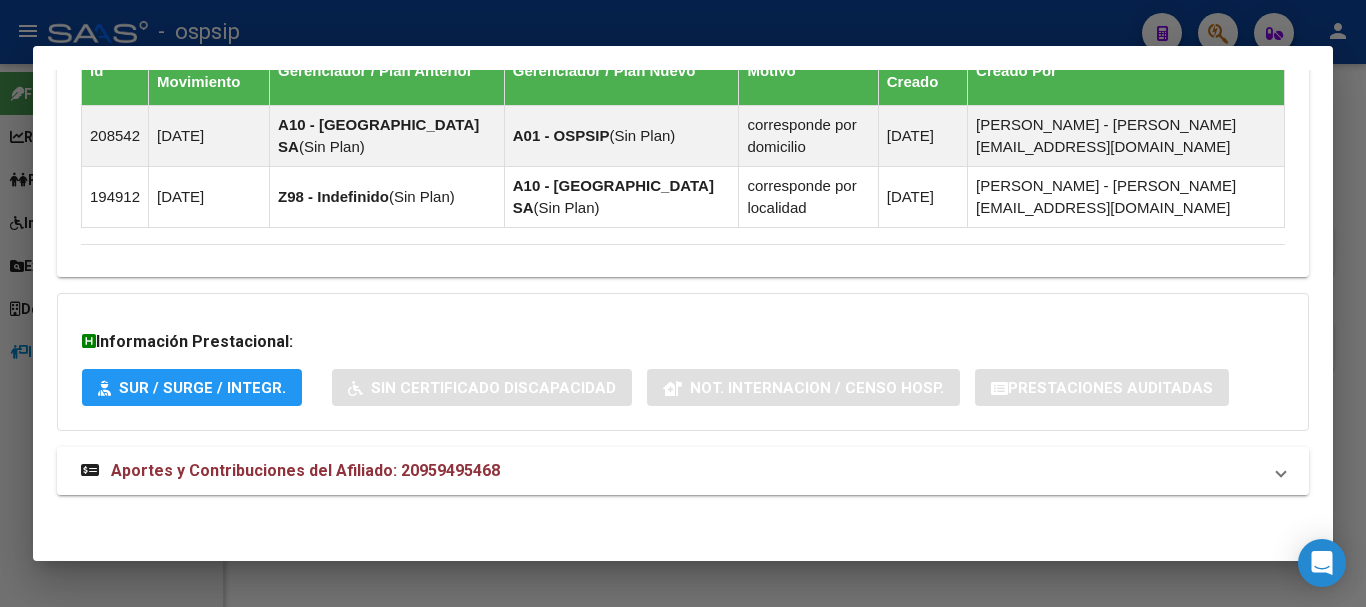 click on "Aportes y Contribuciones del Afiliado: 20959495468" at bounding box center [305, 470] 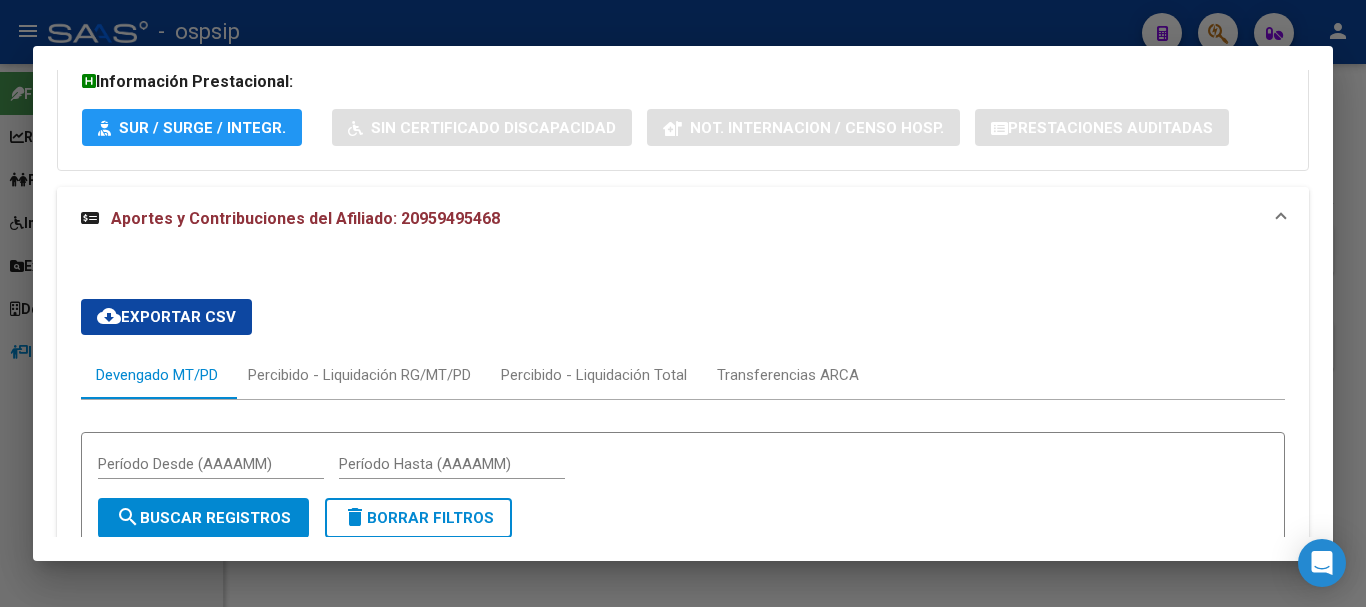 scroll, scrollTop: 1549, scrollLeft: 0, axis: vertical 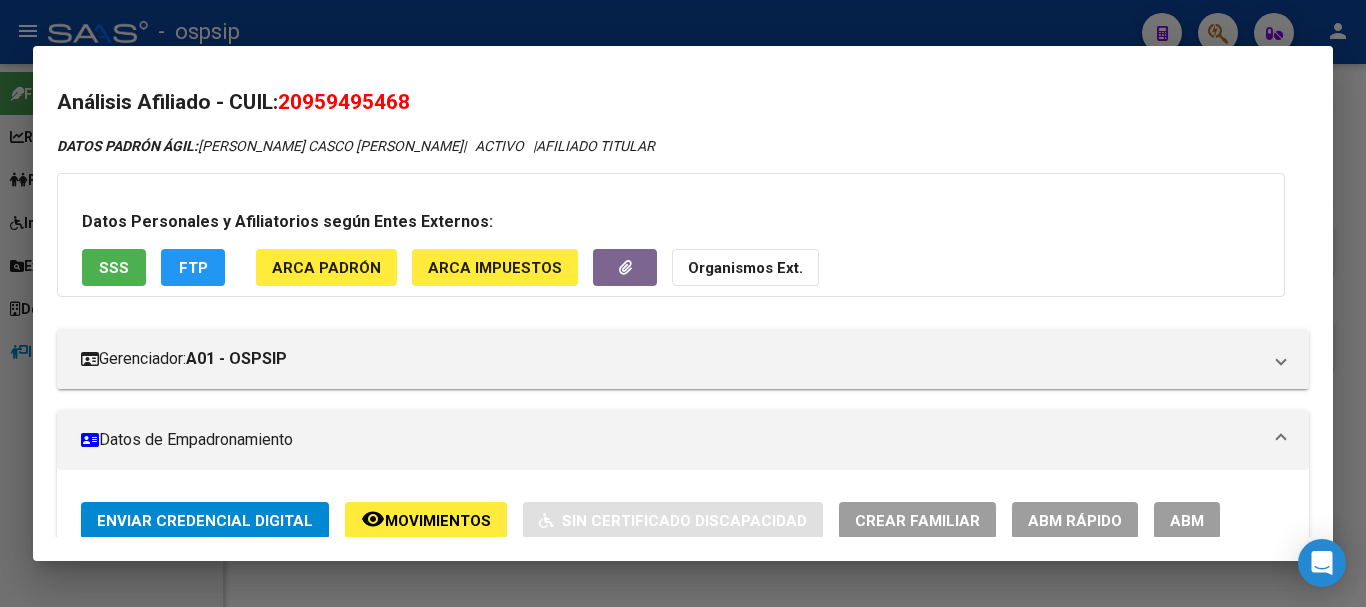 click at bounding box center [683, 303] 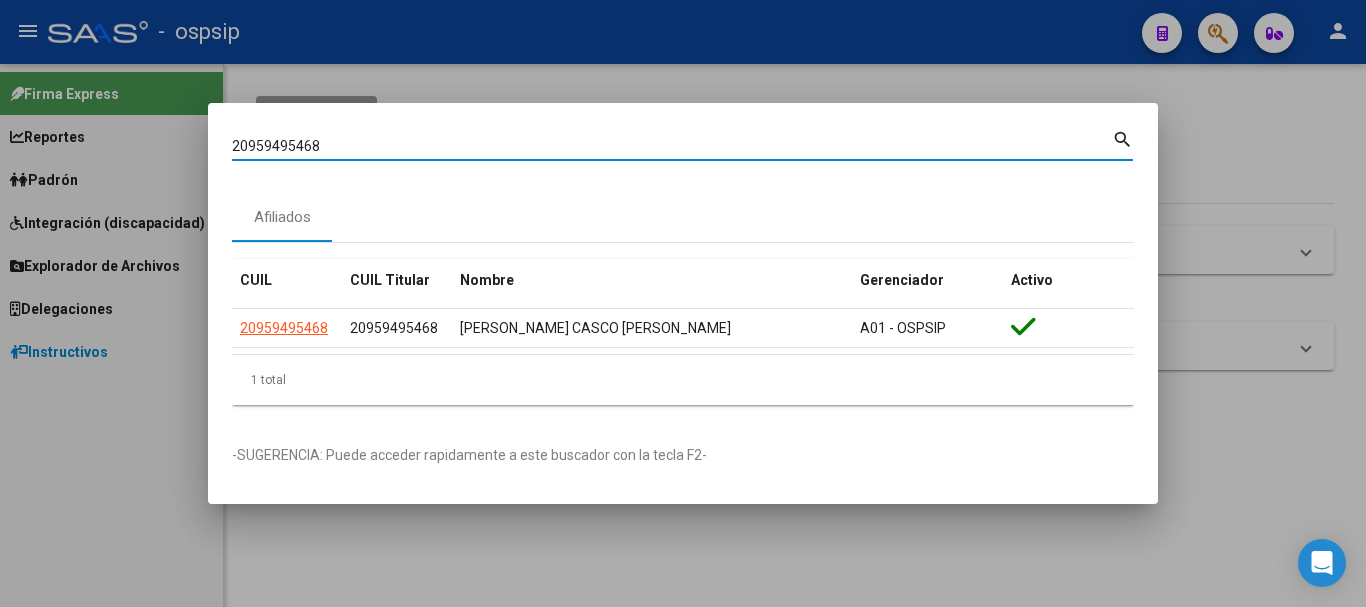 click on "20959495468" at bounding box center [672, 146] 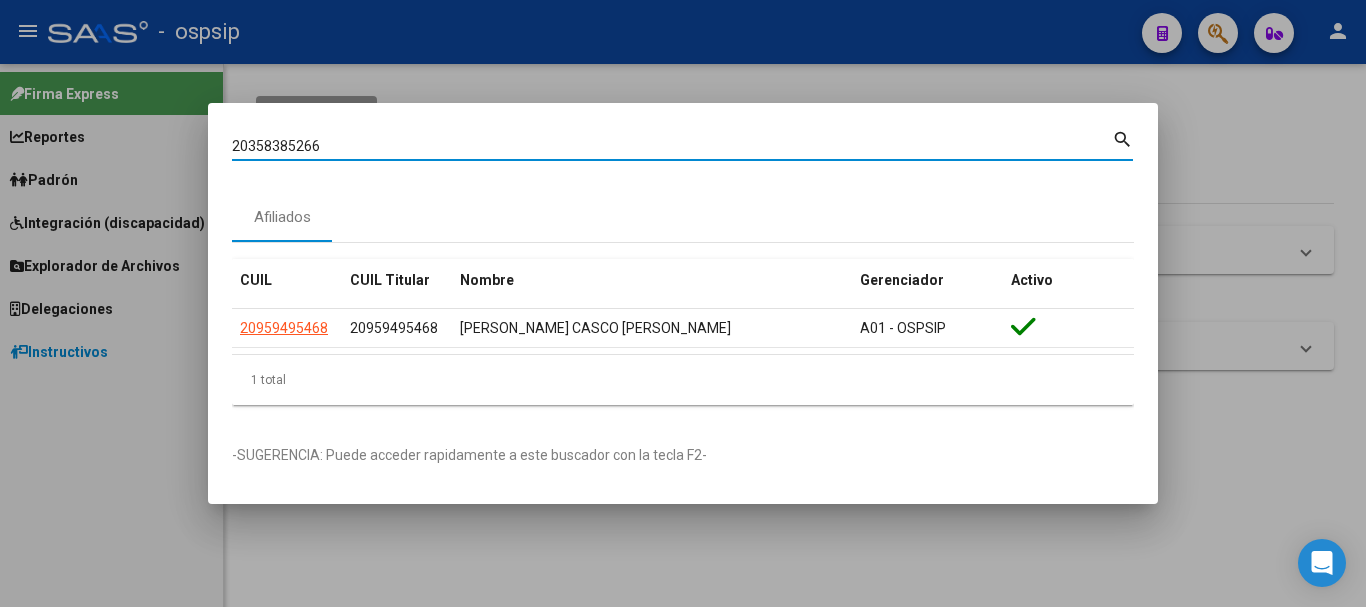 type on "20358385266" 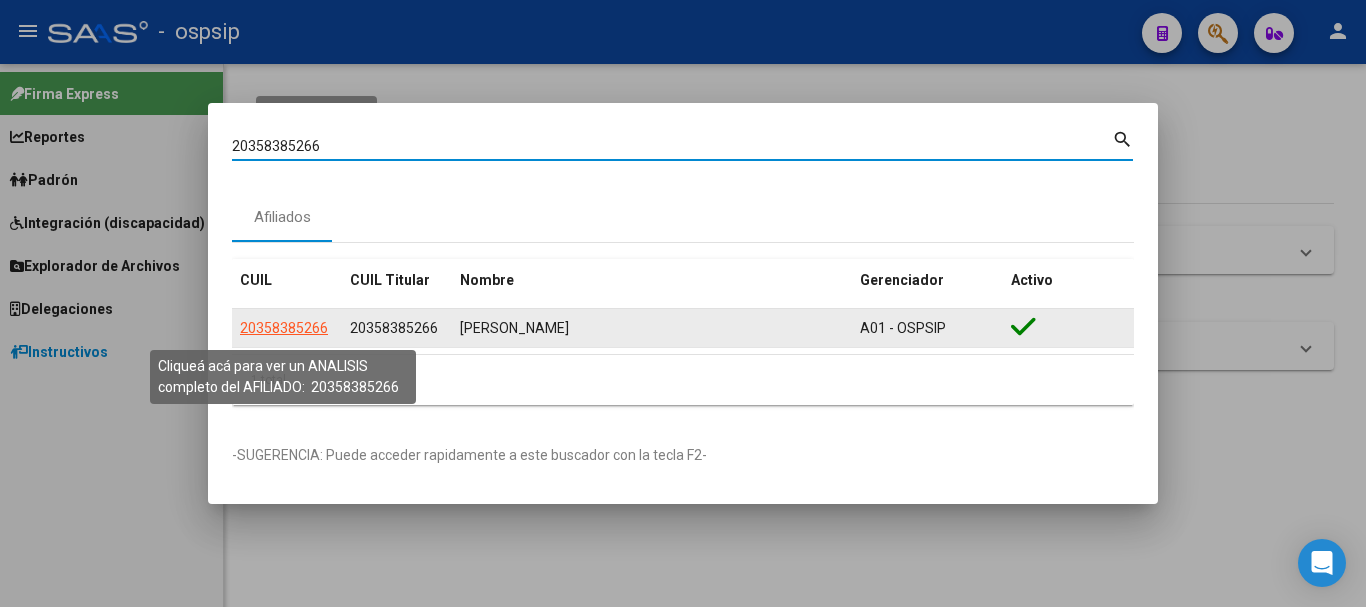 click on "20358385266" 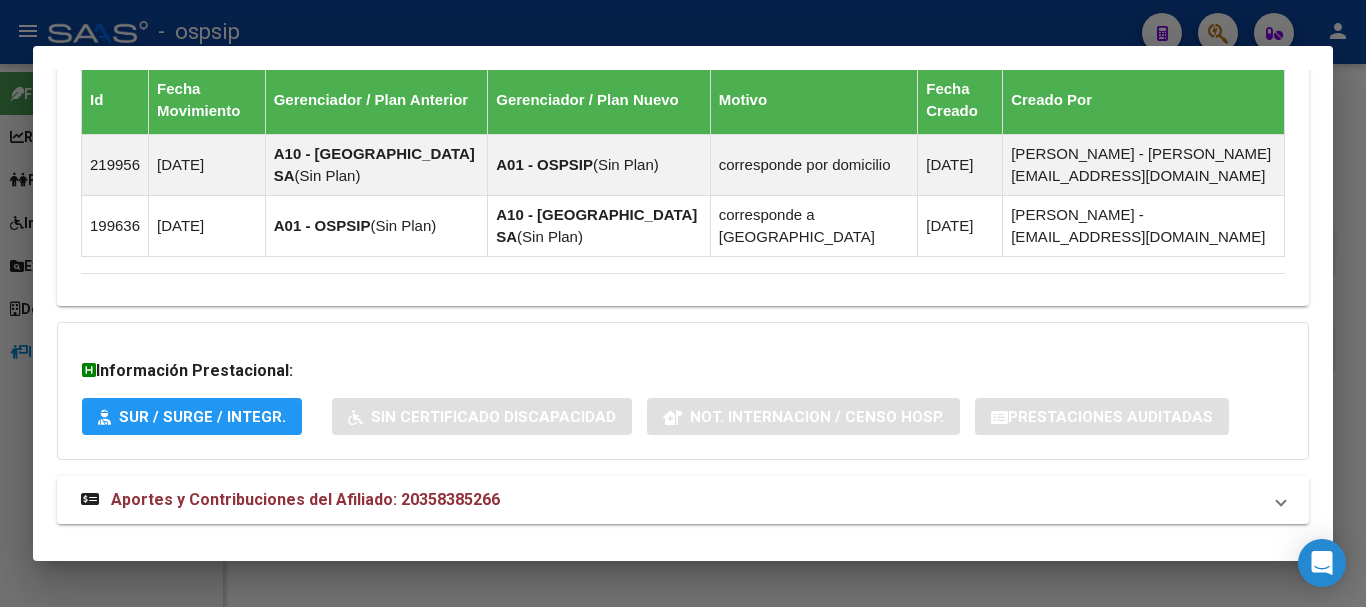 scroll, scrollTop: 1293, scrollLeft: 0, axis: vertical 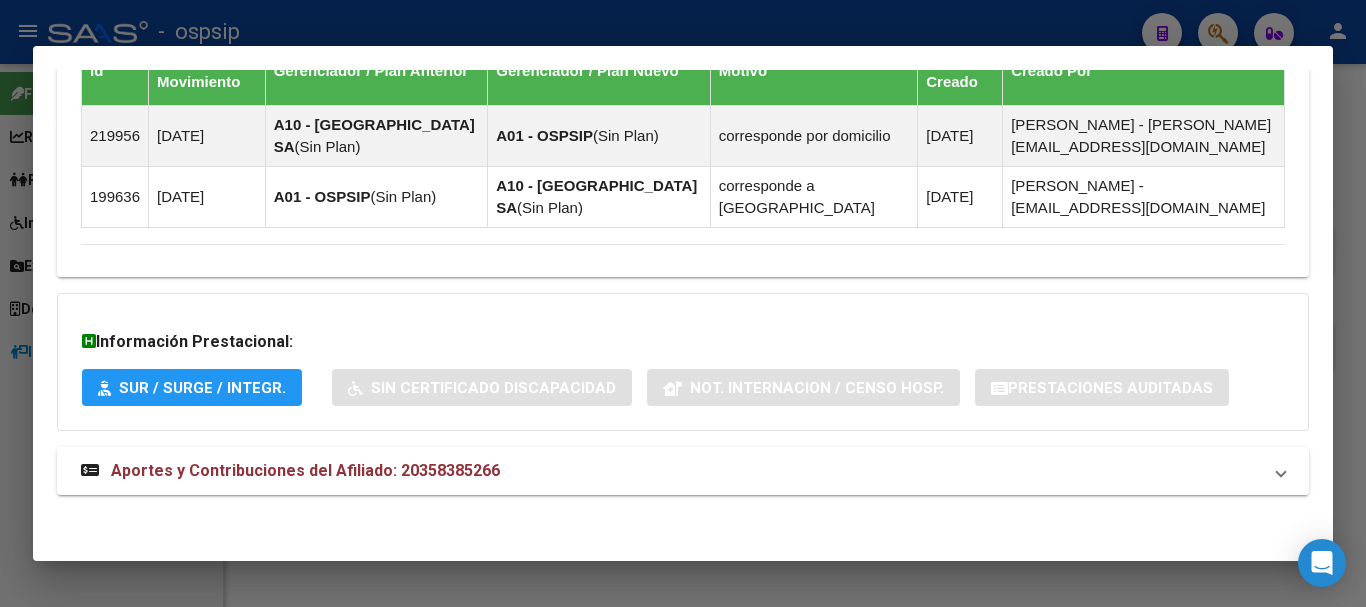 click on "Aportes y Contribuciones del Afiliado: 20358385266" at bounding box center (305, 470) 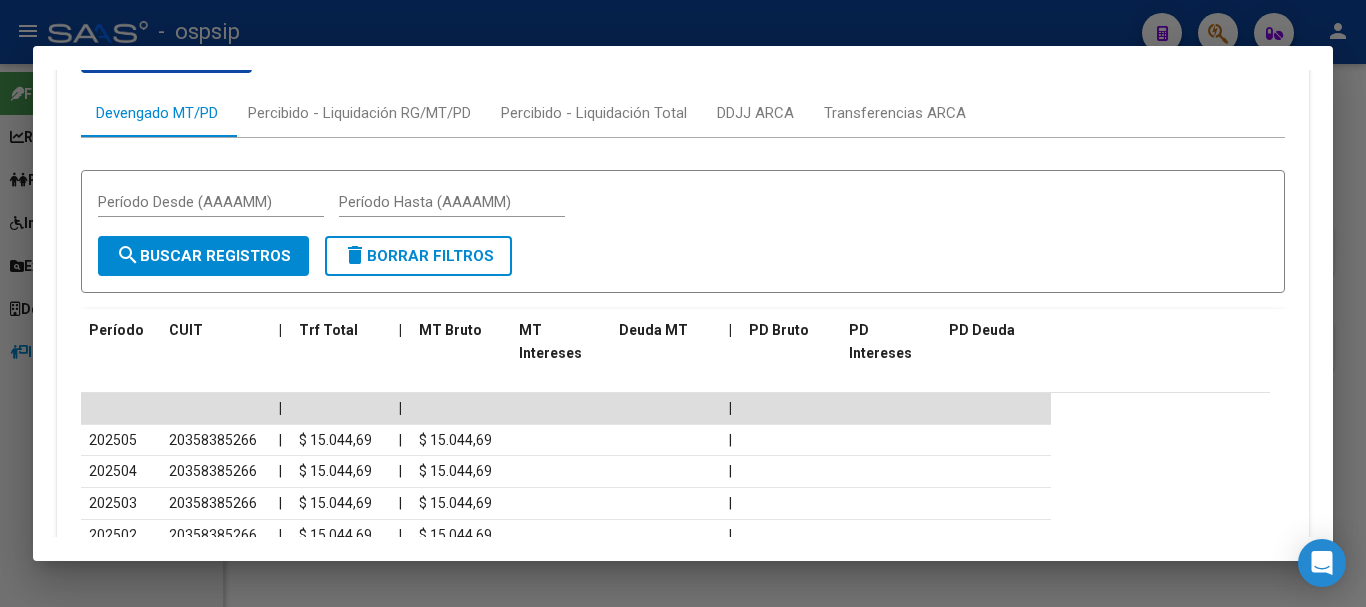 scroll, scrollTop: 1848, scrollLeft: 0, axis: vertical 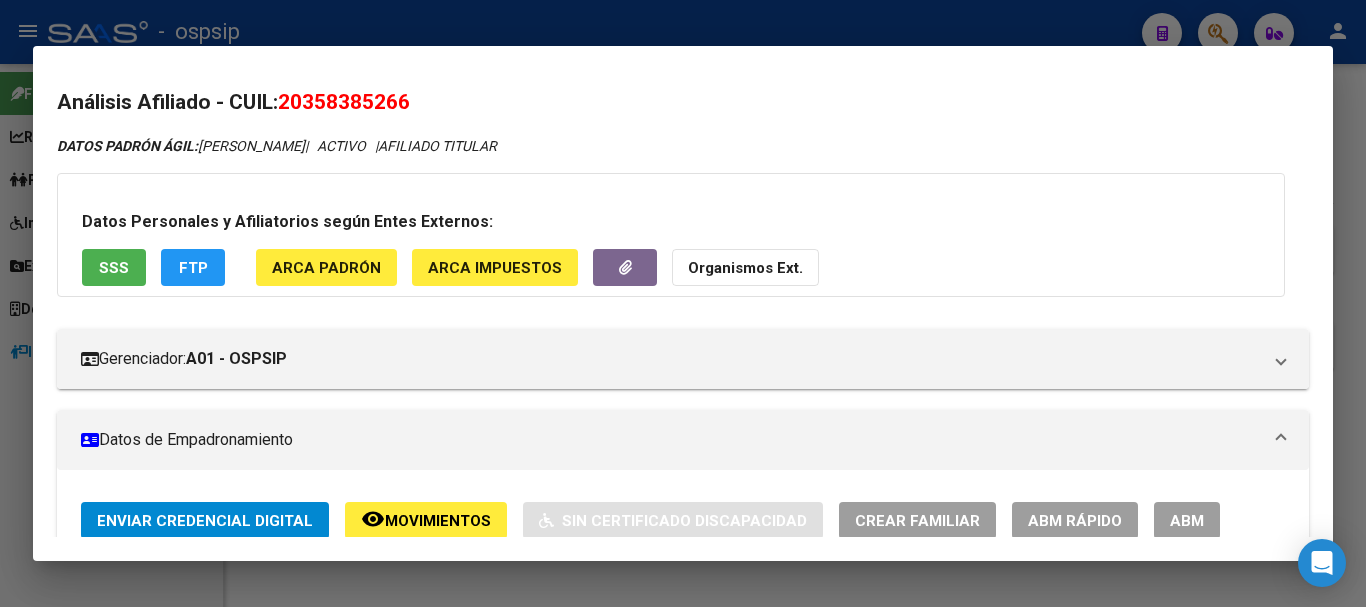 click at bounding box center [683, 303] 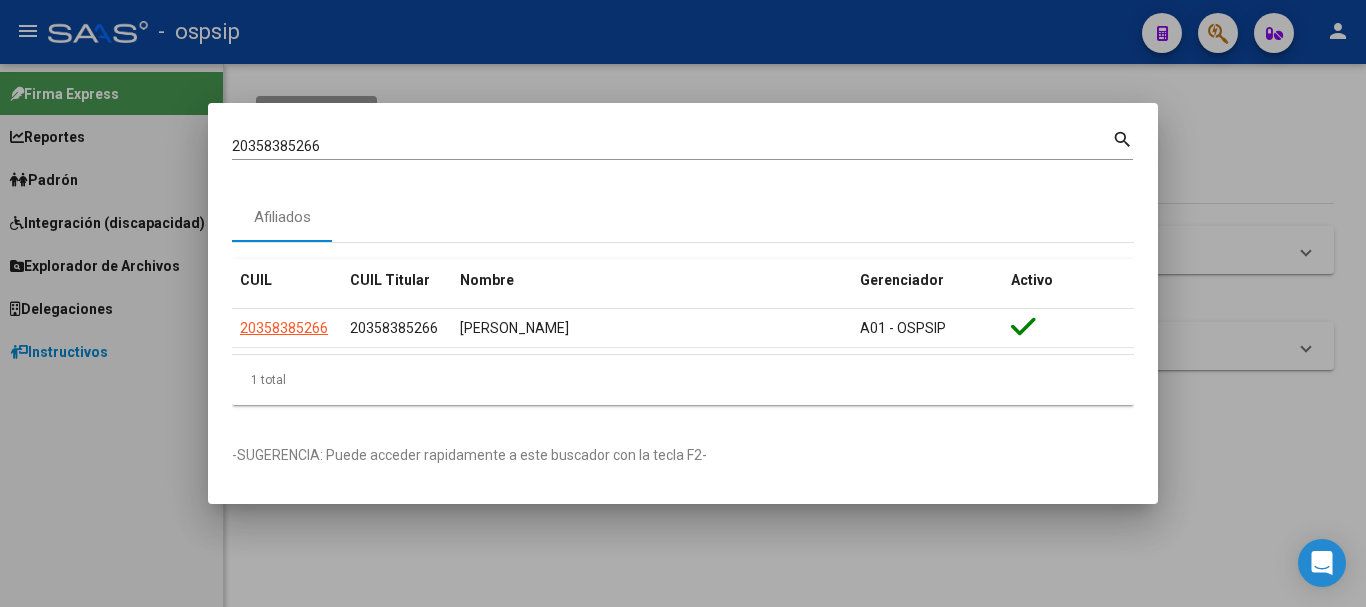 click on "20358385266 Buscar (apellido, dni, [PERSON_NAME], [PERSON_NAME], cuit, obra social) search" at bounding box center (682, 143) 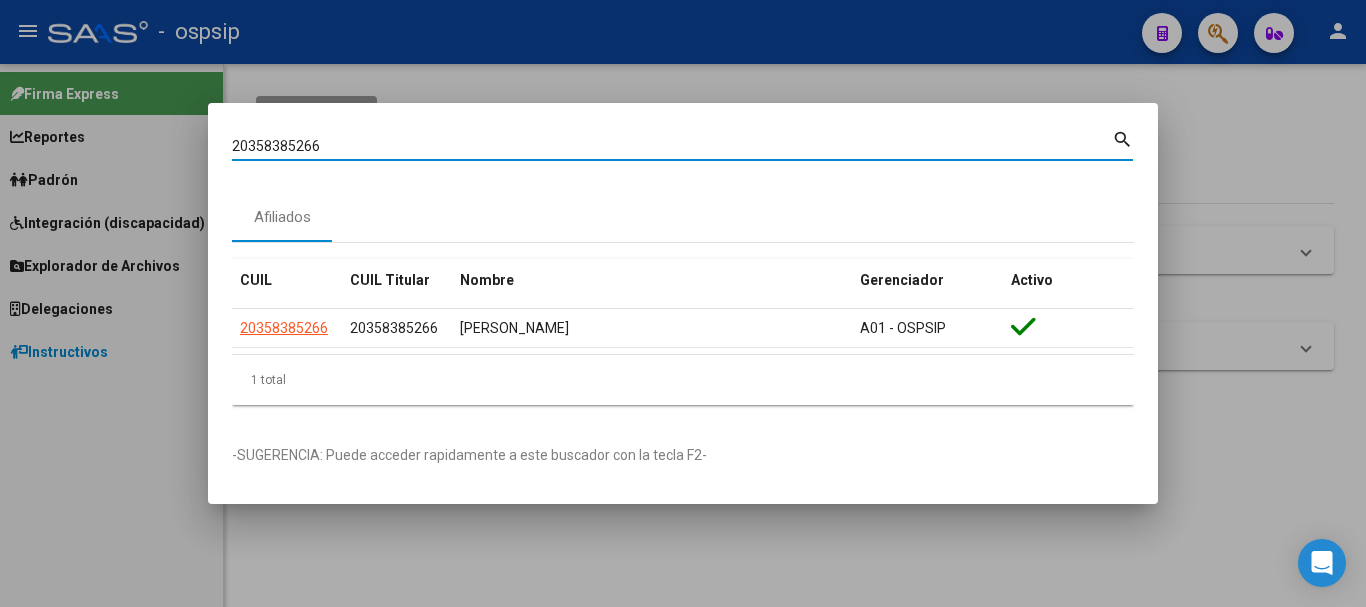click on "20358385266" at bounding box center [672, 146] 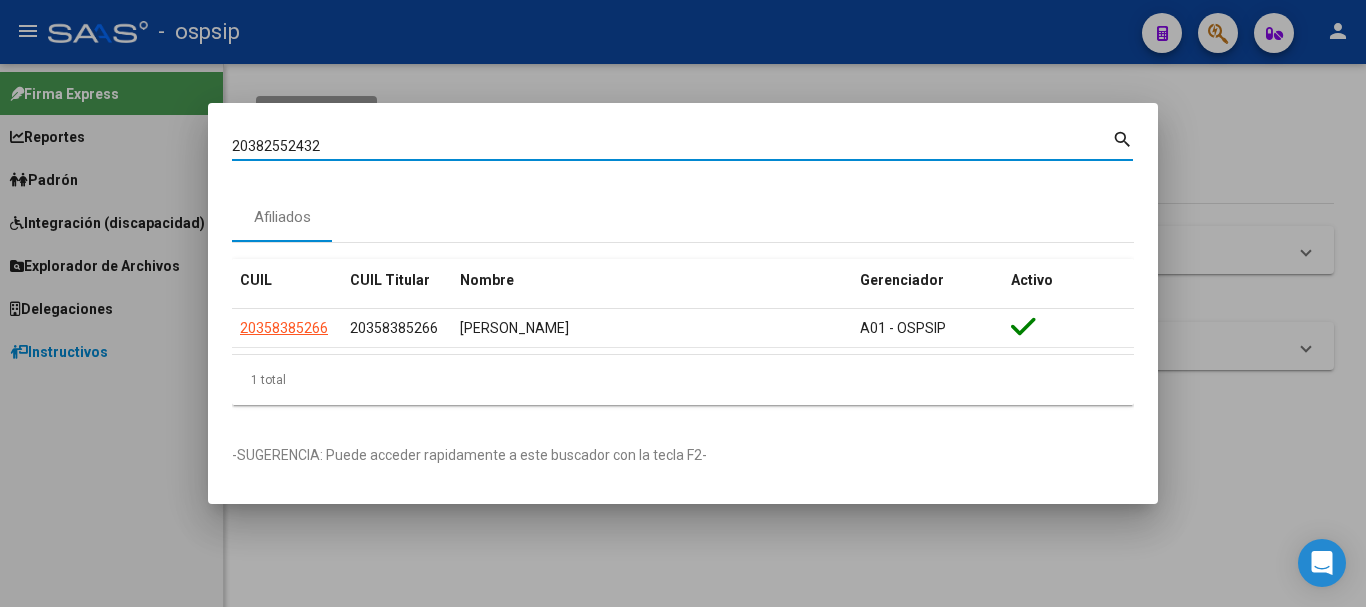 type on "20382552432" 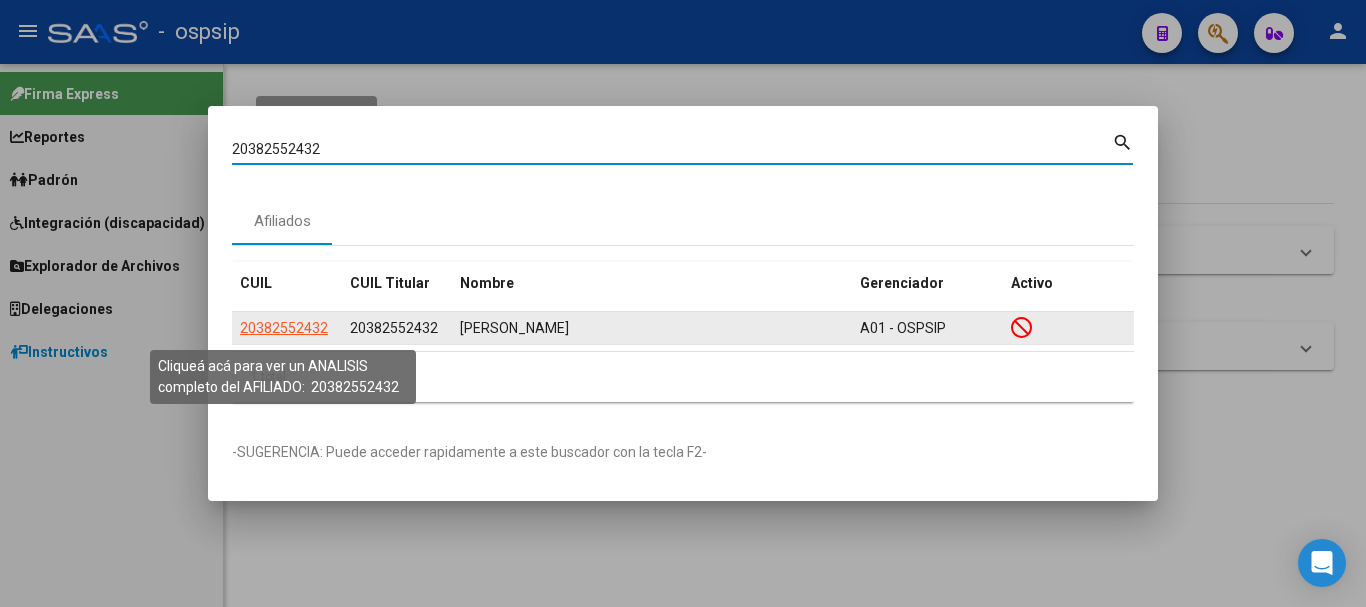 click on "20382552432" 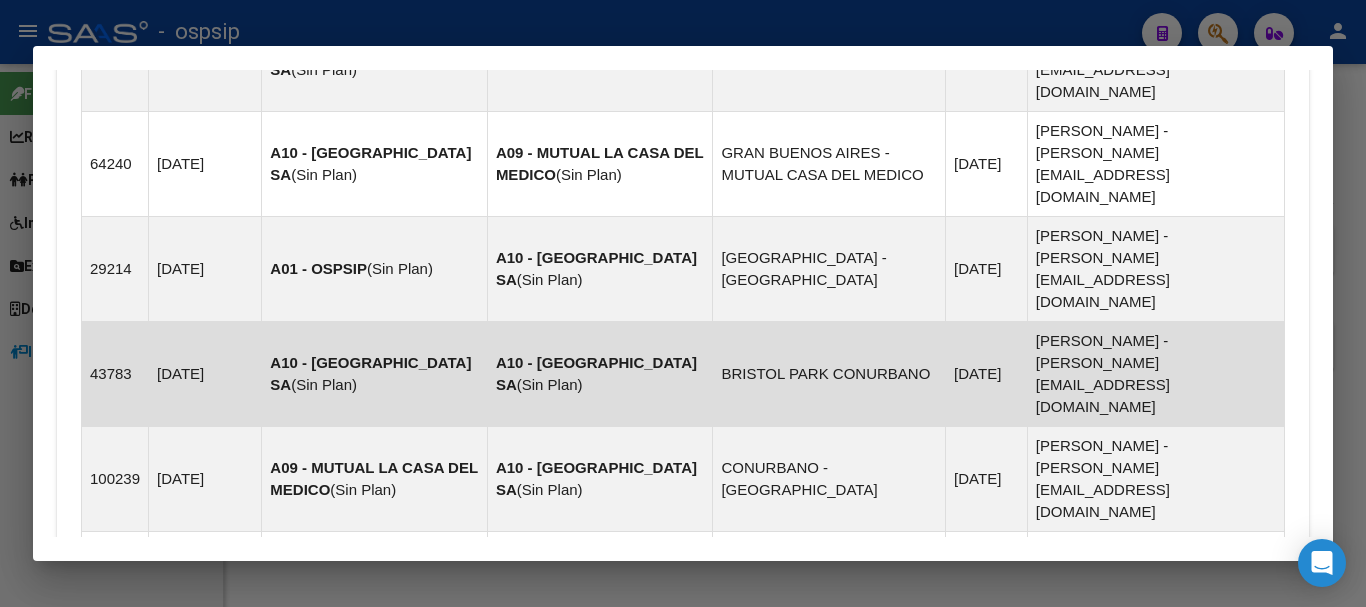 scroll, scrollTop: 1559, scrollLeft: 0, axis: vertical 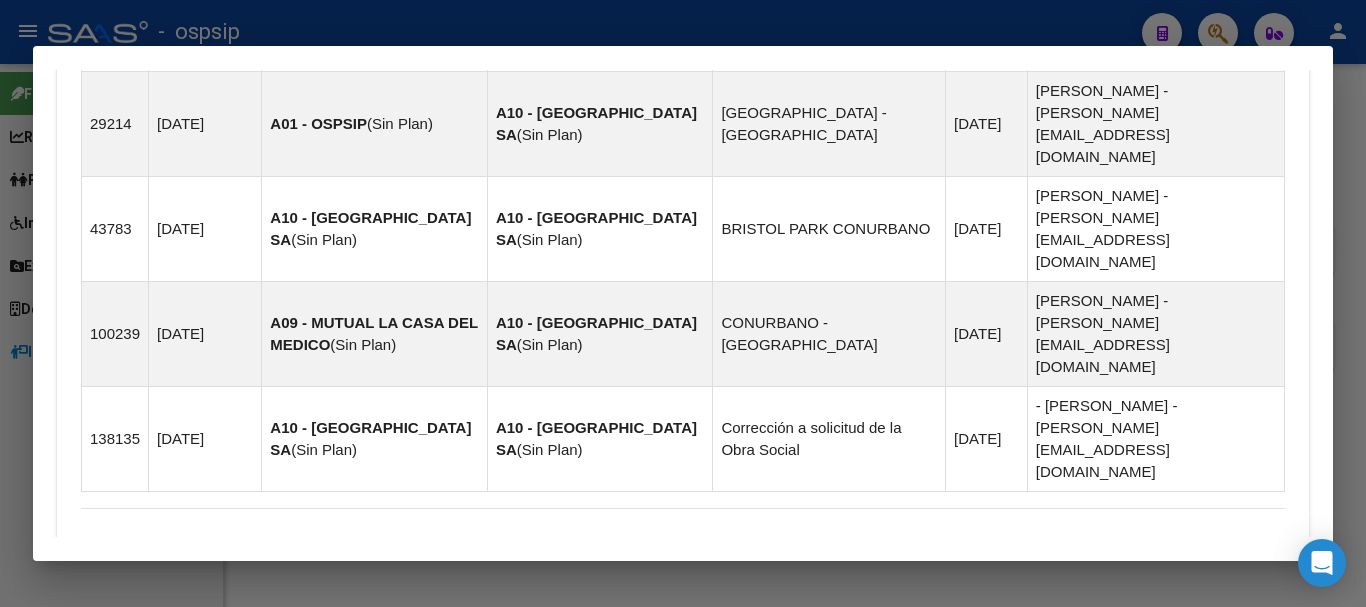 click on "Aportes y Contribuciones del Afiliado: 20382552432" at bounding box center [290, 735] 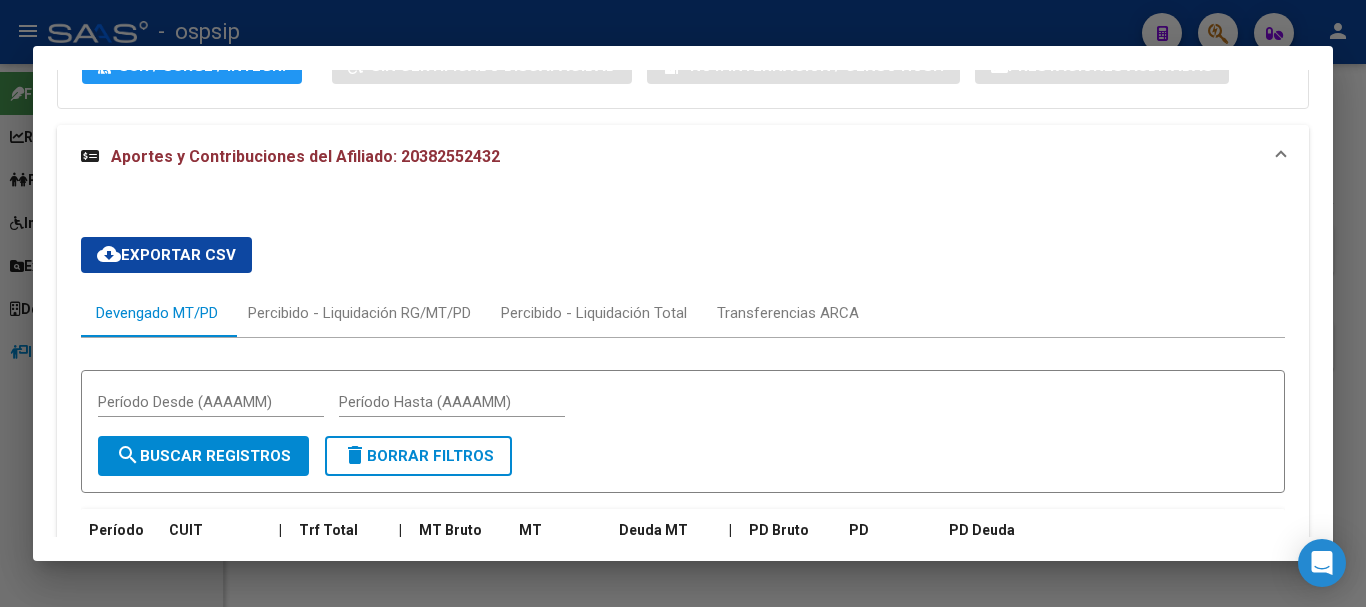 scroll, scrollTop: 2176, scrollLeft: 0, axis: vertical 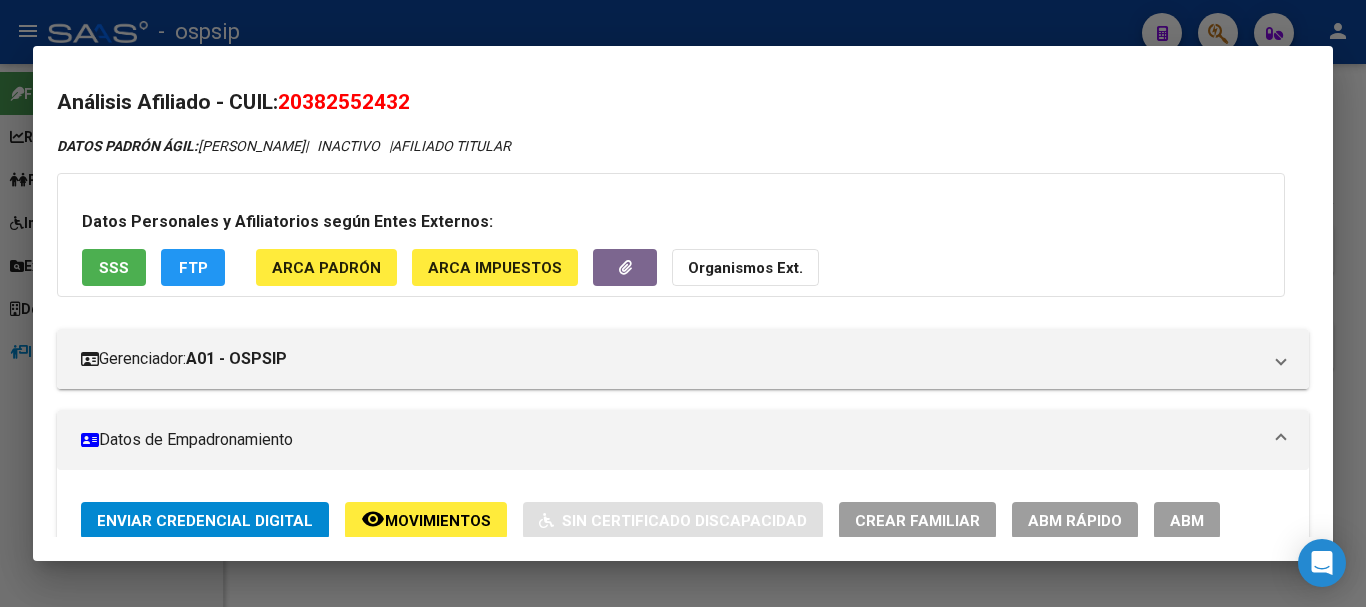 click at bounding box center (683, 303) 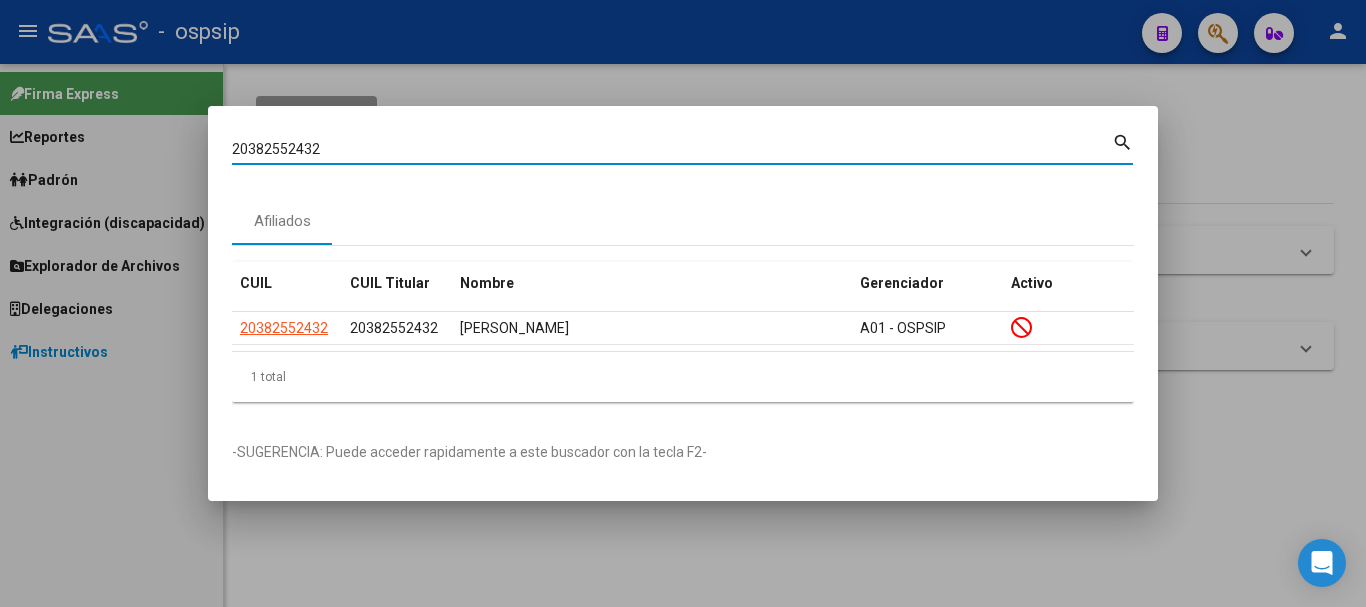 click on "20382552432" at bounding box center (672, 149) 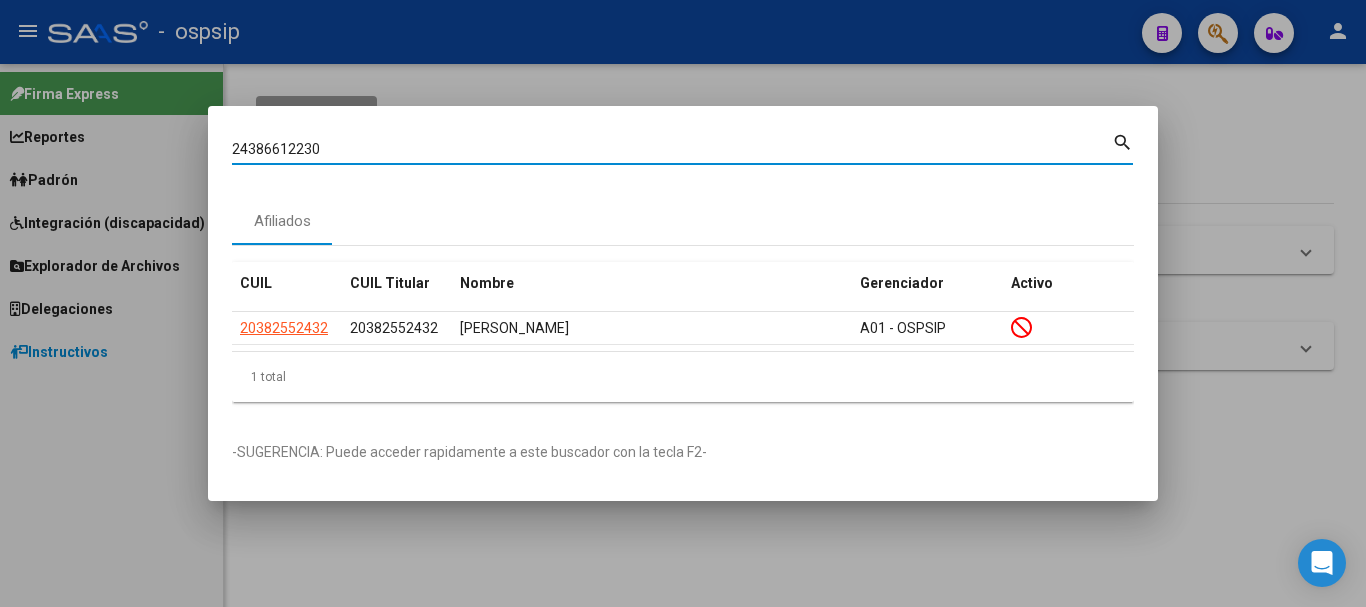 type on "24386612230" 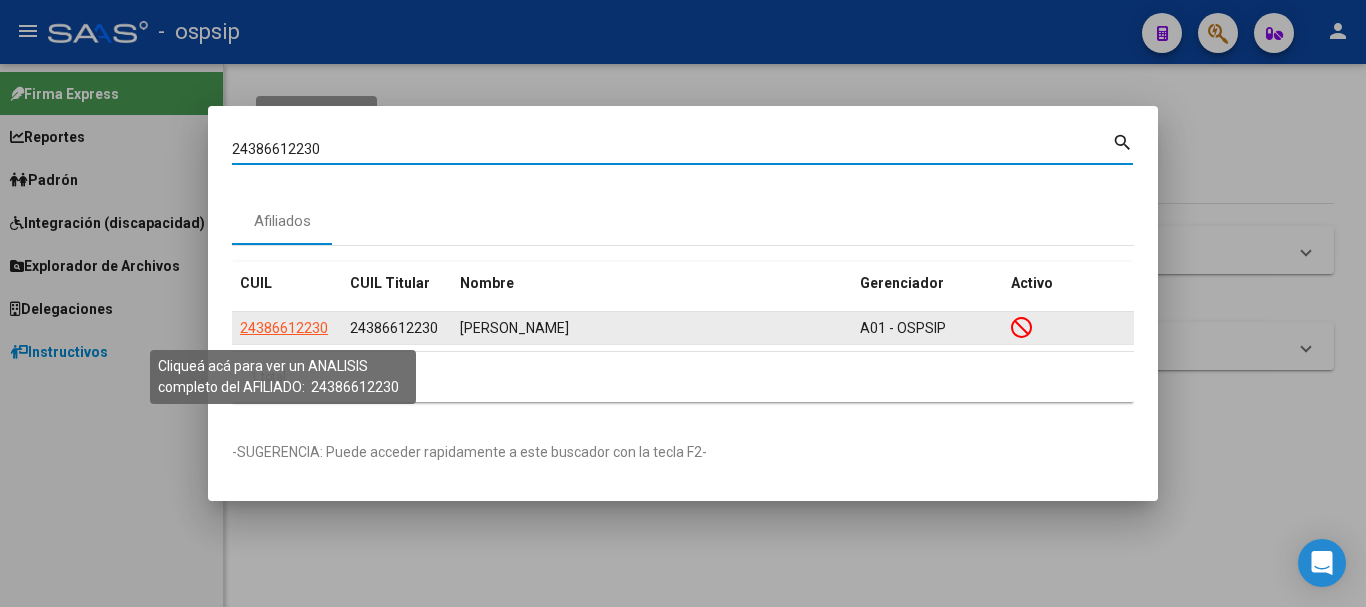 click on "24386612230" 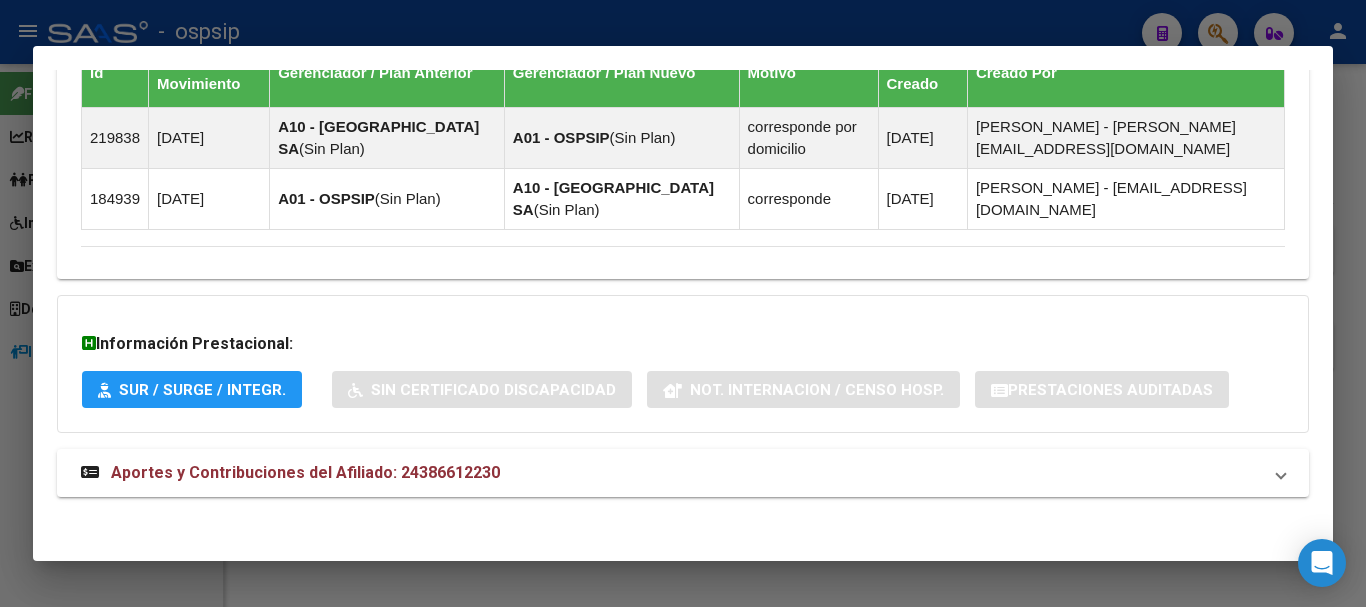 scroll, scrollTop: 1293, scrollLeft: 0, axis: vertical 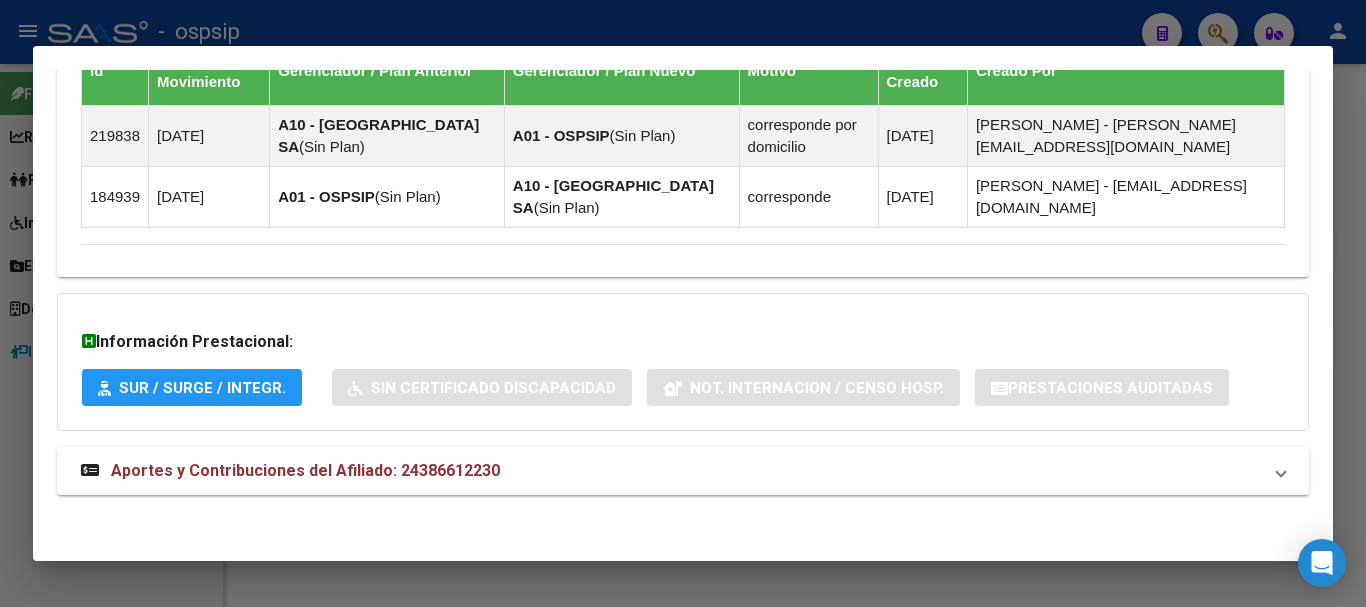 click on "Aportes y Contribuciones del Afiliado: 24386612230" at bounding box center [305, 470] 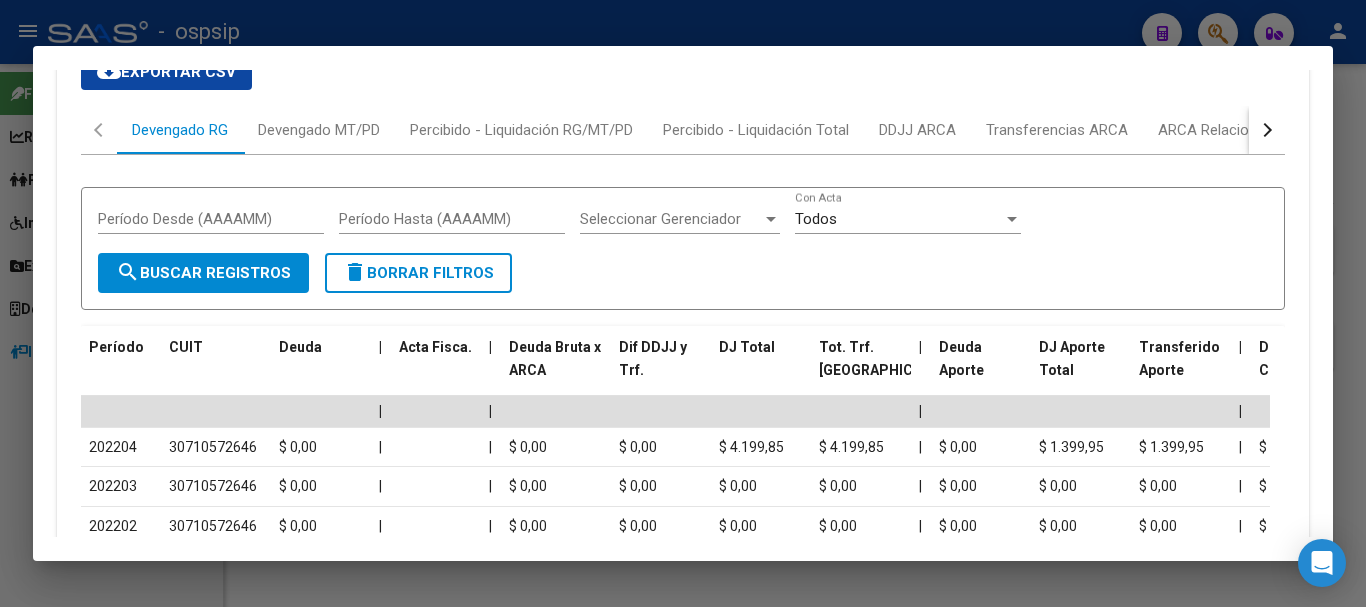 scroll, scrollTop: 1972, scrollLeft: 0, axis: vertical 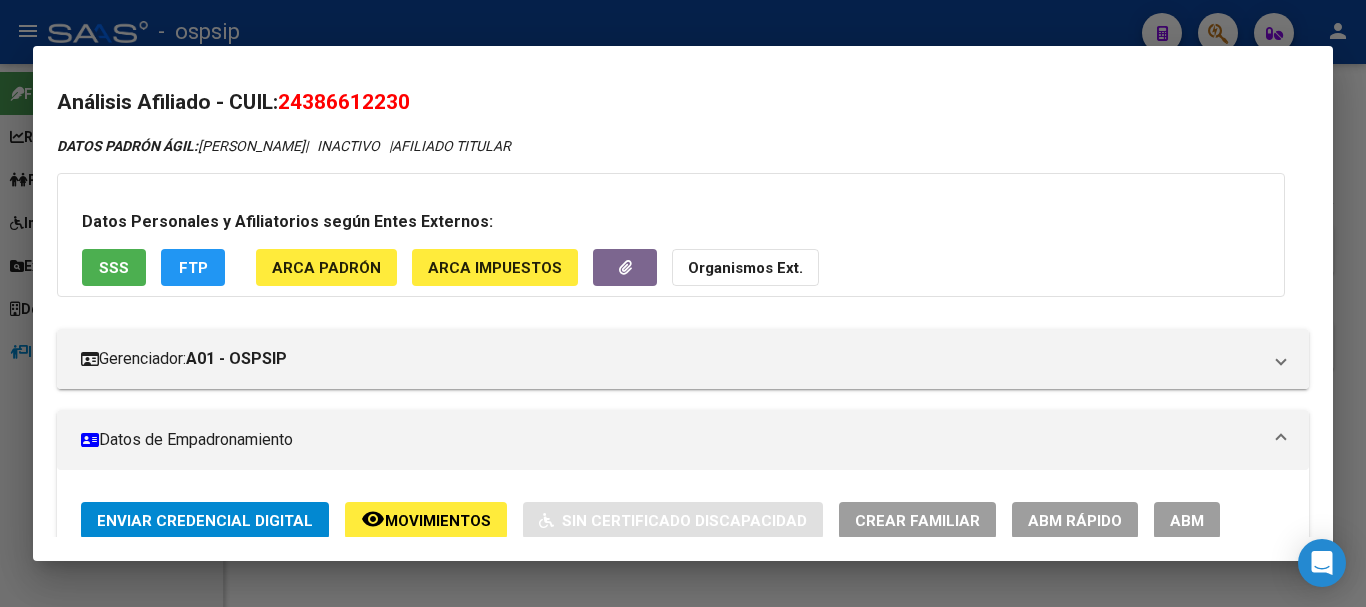 click on "Análisis Afiliado - CUIL:  24386612230 DATOS PADRÓN ÁGIL:  [PERSON_NAME]     |   INACTIVO   |     AFILIADO TITULAR  Datos Personales y Afiliatorios según Entes Externos: SSS FTP ARCA Padrón ARCA Impuestos Organismos Ext.    Gerenciador:      A01 - OSPSIP Atención telefónica: Atención emergencias: Otros Datos Útiles:    Datos de Empadronamiento  Enviar Credencial Digital remove_red_eye Movimientos    Sin Certificado Discapacidad Crear Familiar ABM Rápido ABM Etiquetas: Estado: INACTIVO Última Alta Formal:  [DATE] Última Baja Formal:  [DATE] Ultimo Tipo Movimiento Baja:  BAJA SIN APORTES Comentario ADMIN:  Migración Padrón Completo SSS el [DATE] 17:26:14 DATOS DEL AFILIADO Apellido:  [PERSON_NAME]:  24386612230 Documento:  DU - DOCUMENTO UNICO 38661223  Nacionalidad:  [DEMOGRAPHIC_DATA] Parentesco:  0 - Titular Estado Civil:  [DEMOGRAPHIC_DATA] Discapacitado:    NO (00) Sexo:  M Nacimiento:  [DEMOGRAPHIC_DATA] Edad:  30  Teléfono Particular:                       Provincia:  1878 |" at bounding box center [683, 304] 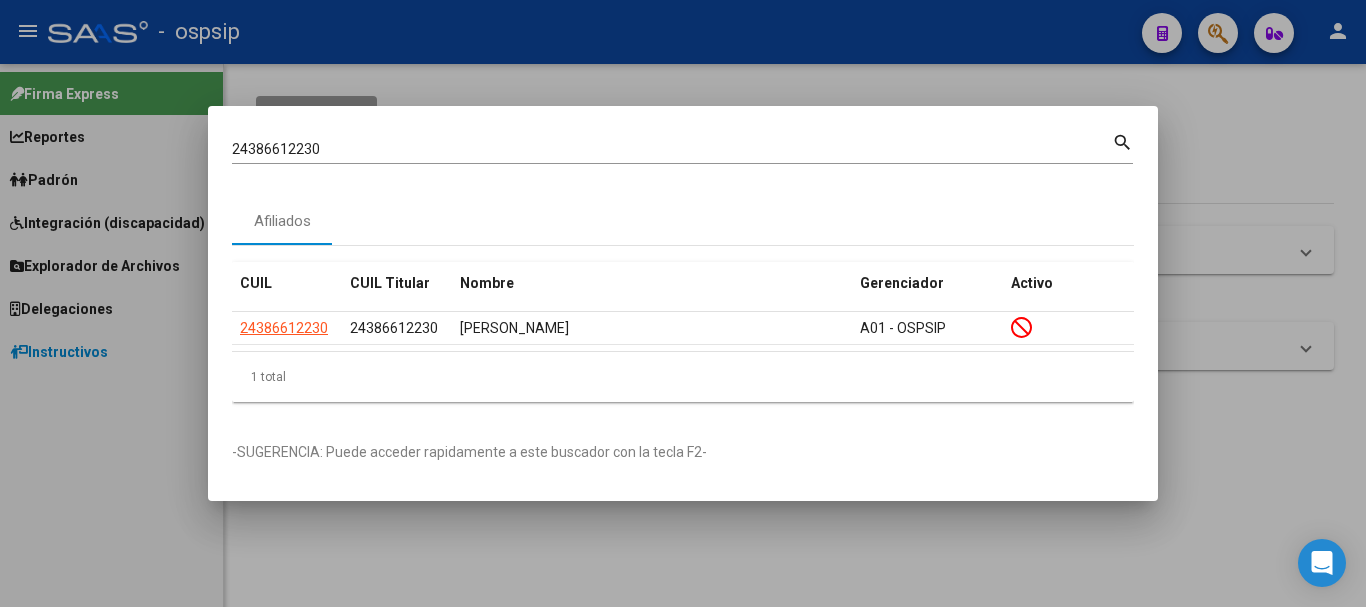click on "24386612230" at bounding box center (672, 149) 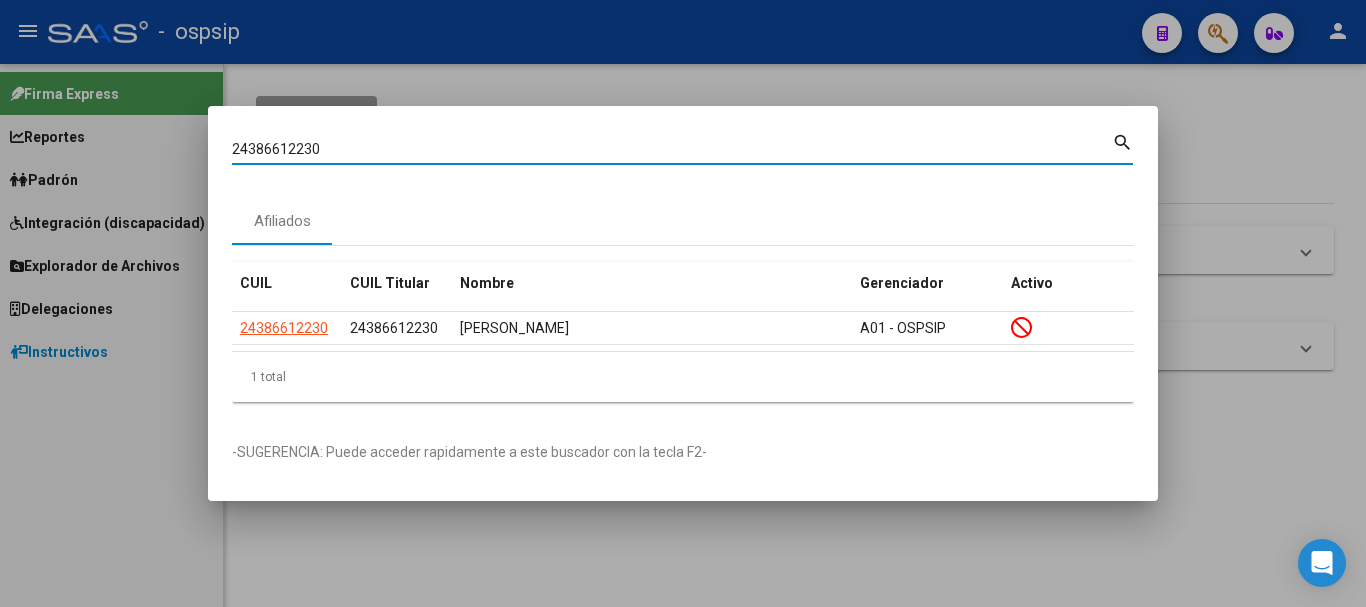 click on "24386612230" at bounding box center (672, 149) 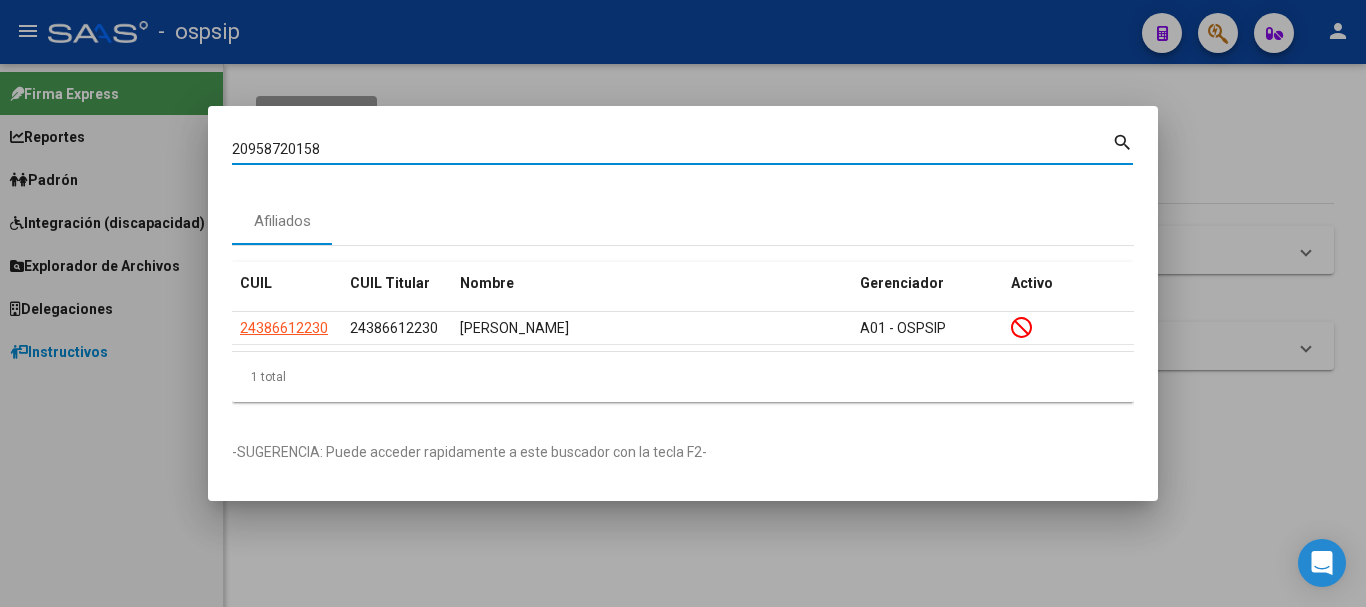 type on "20958720158" 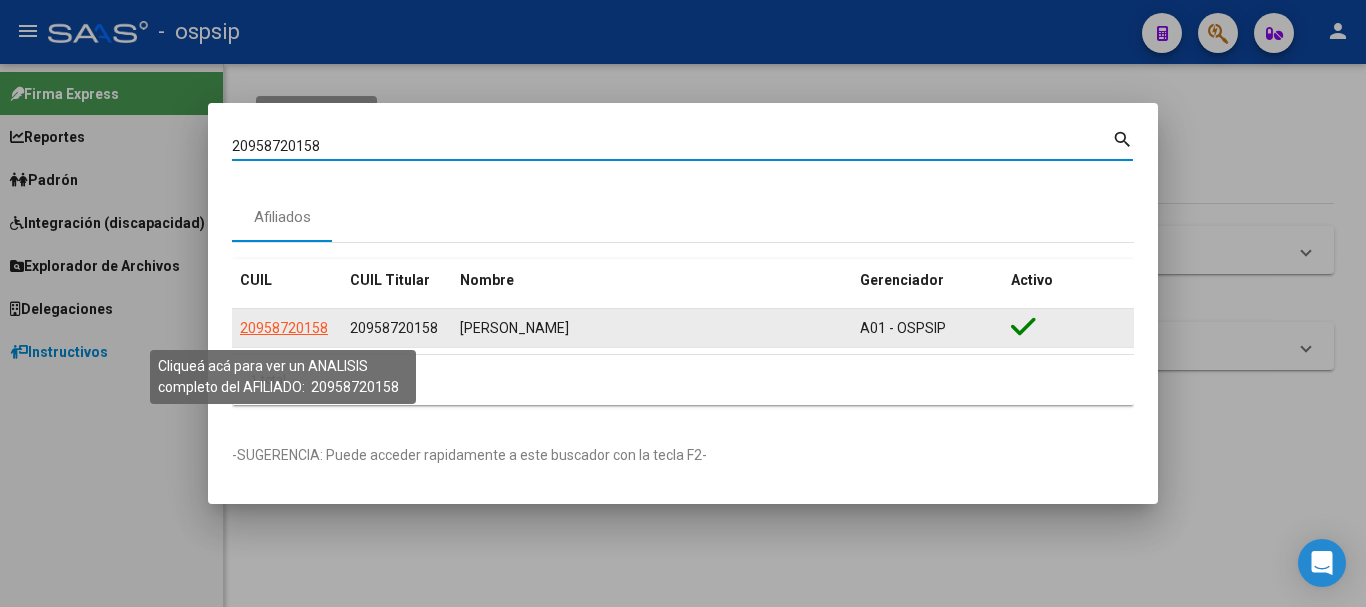 click on "20958720158" 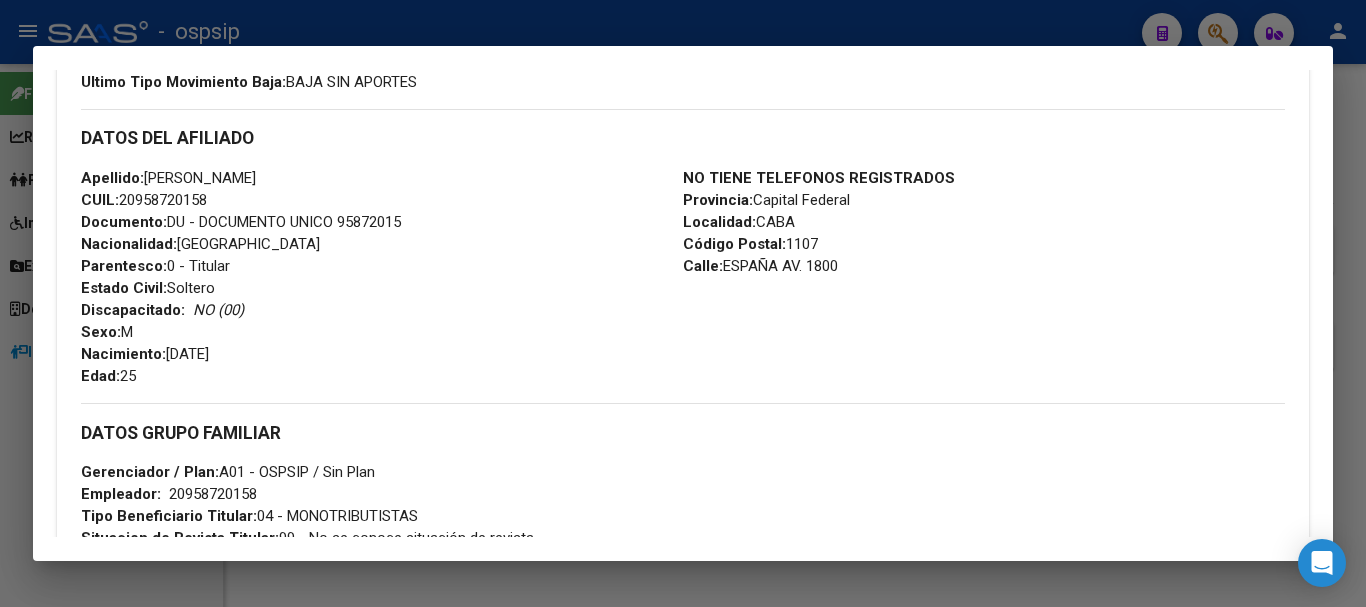 scroll, scrollTop: 1294, scrollLeft: 0, axis: vertical 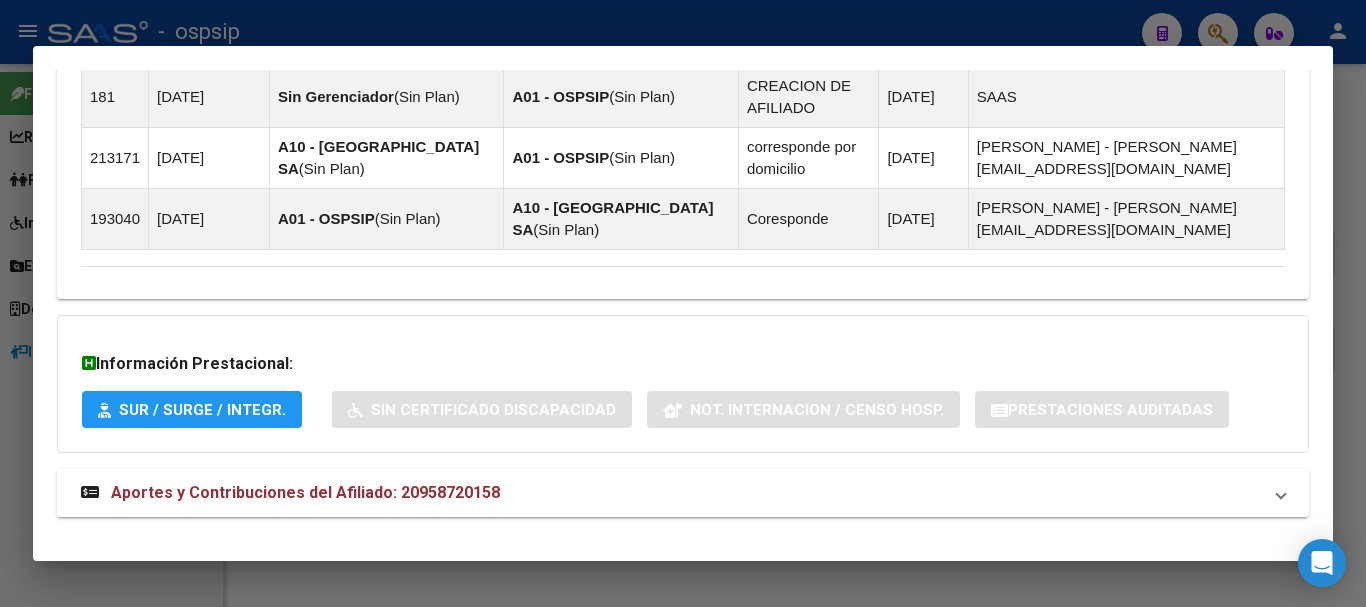 click on "Aportes y Contribuciones del Afiliado: 20958720158" at bounding box center (683, 493) 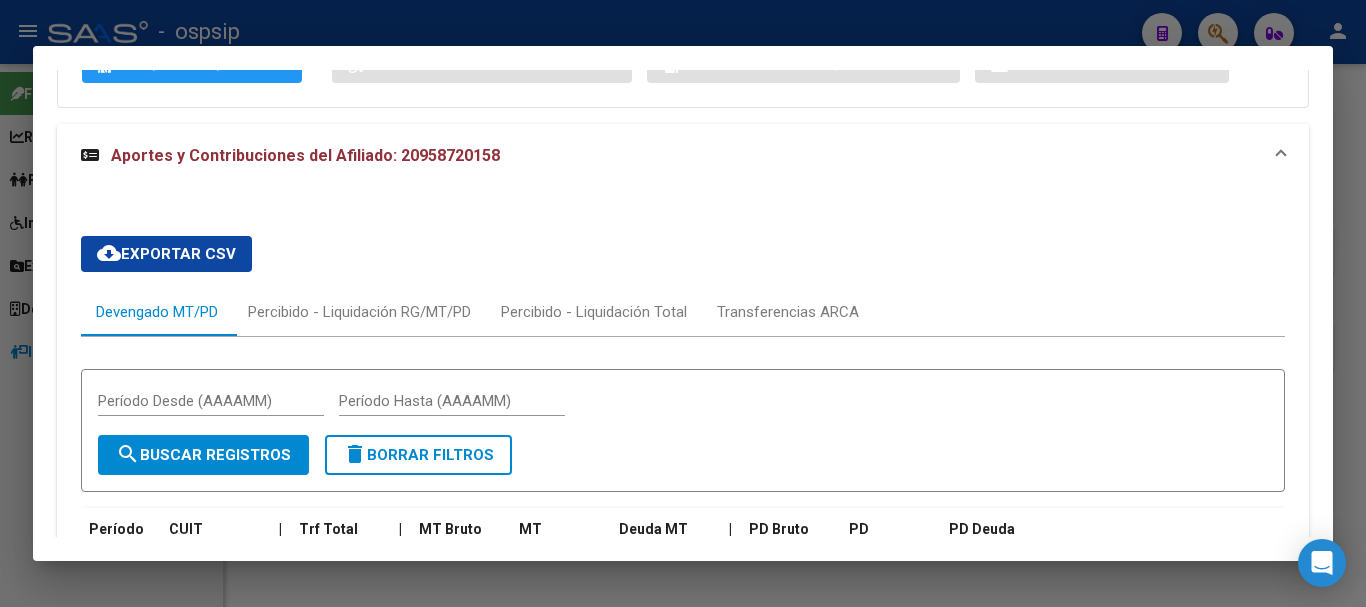 scroll, scrollTop: 1911, scrollLeft: 0, axis: vertical 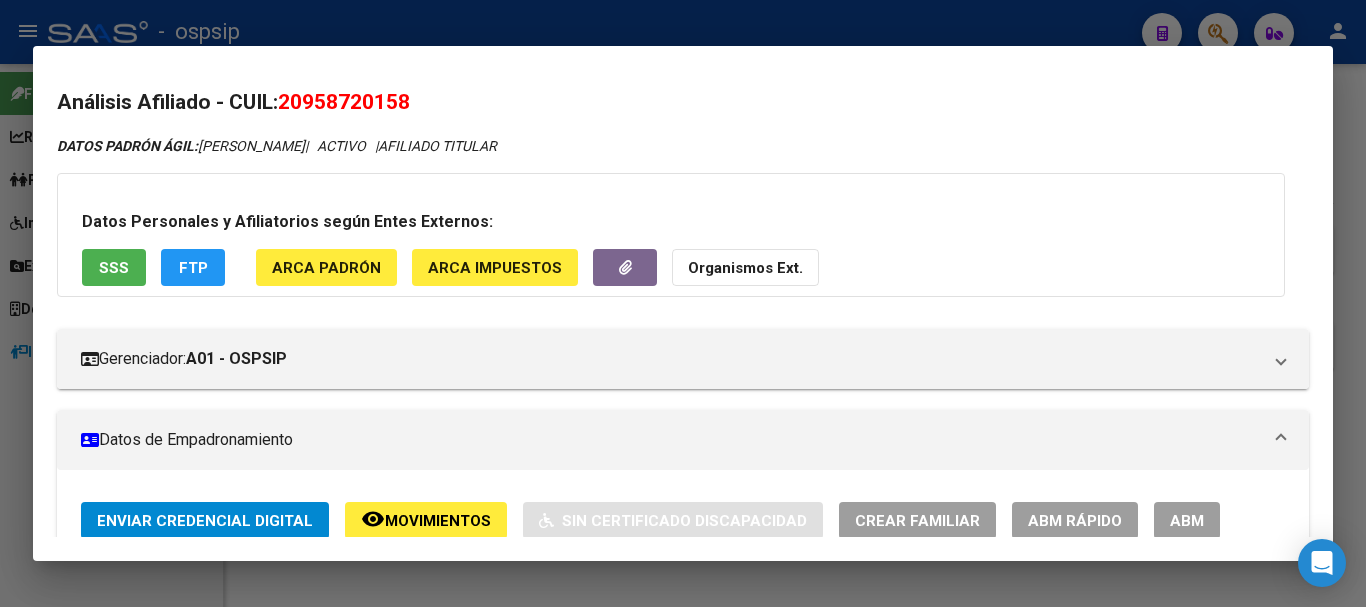 click at bounding box center [683, 303] 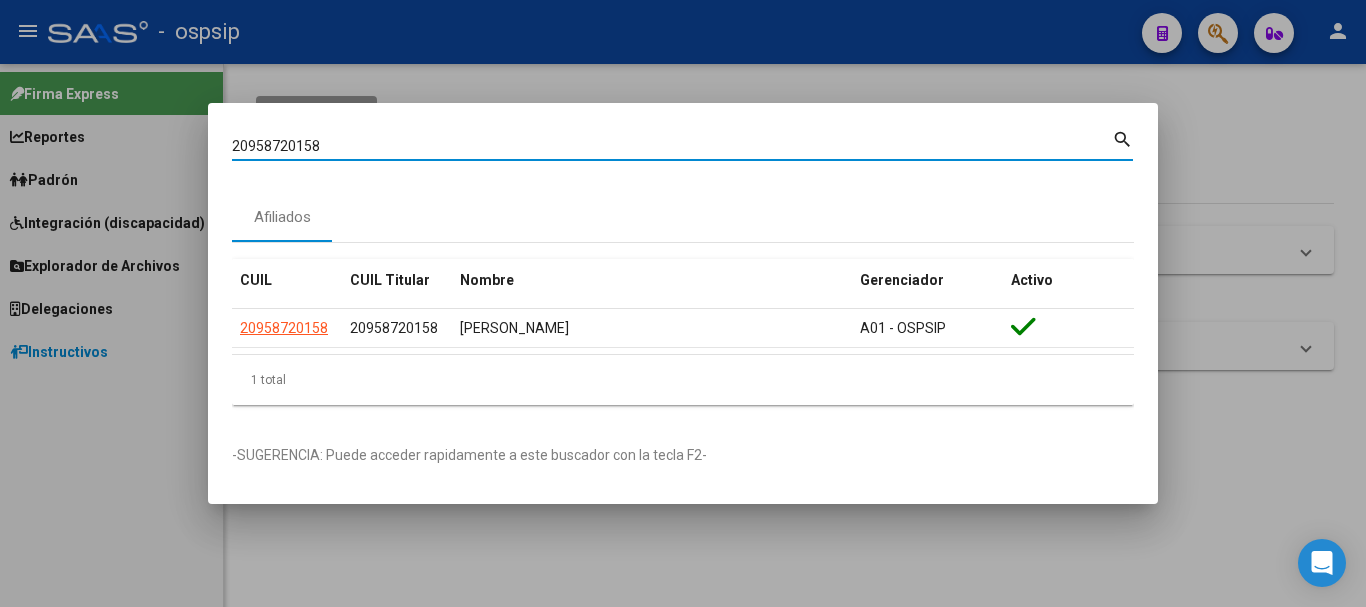 click on "20958720158" at bounding box center (672, 146) 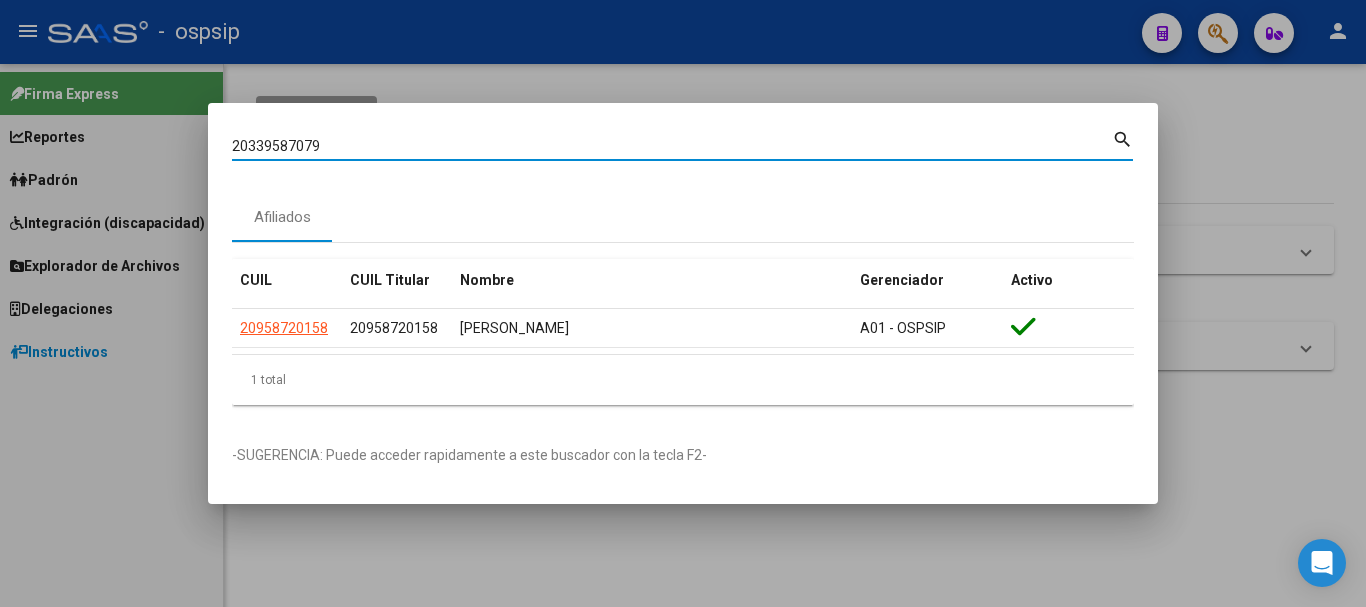 type on "20339587079" 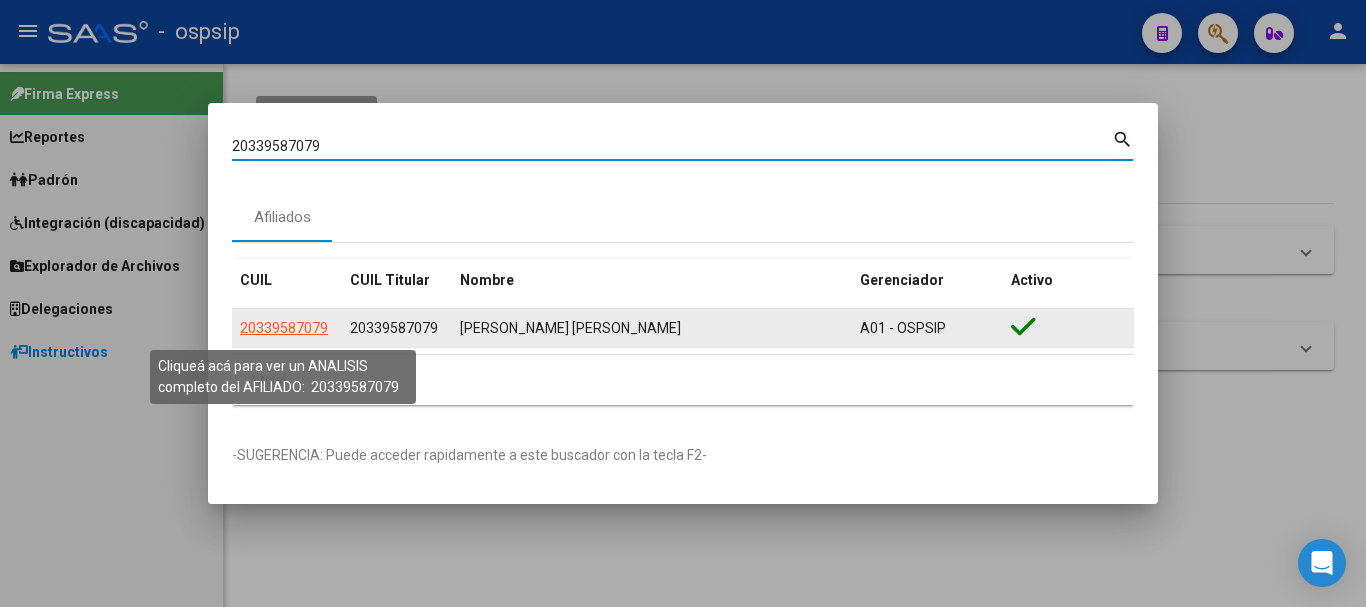 click on "20339587079" 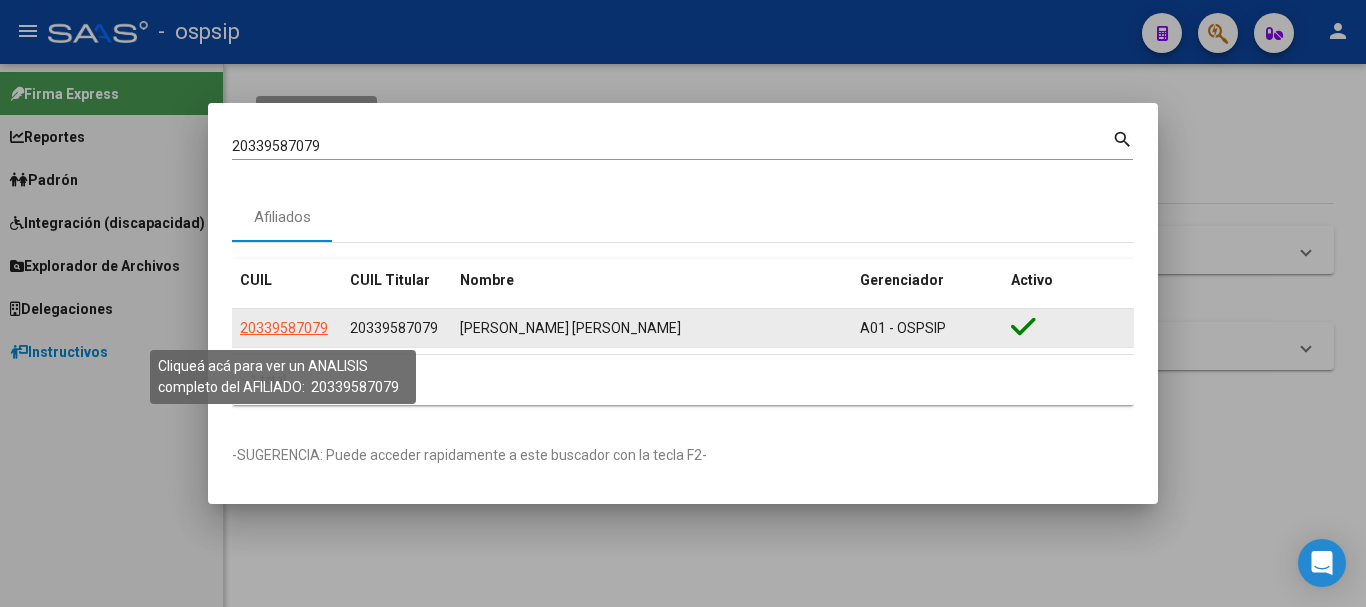 click on "20339587079" 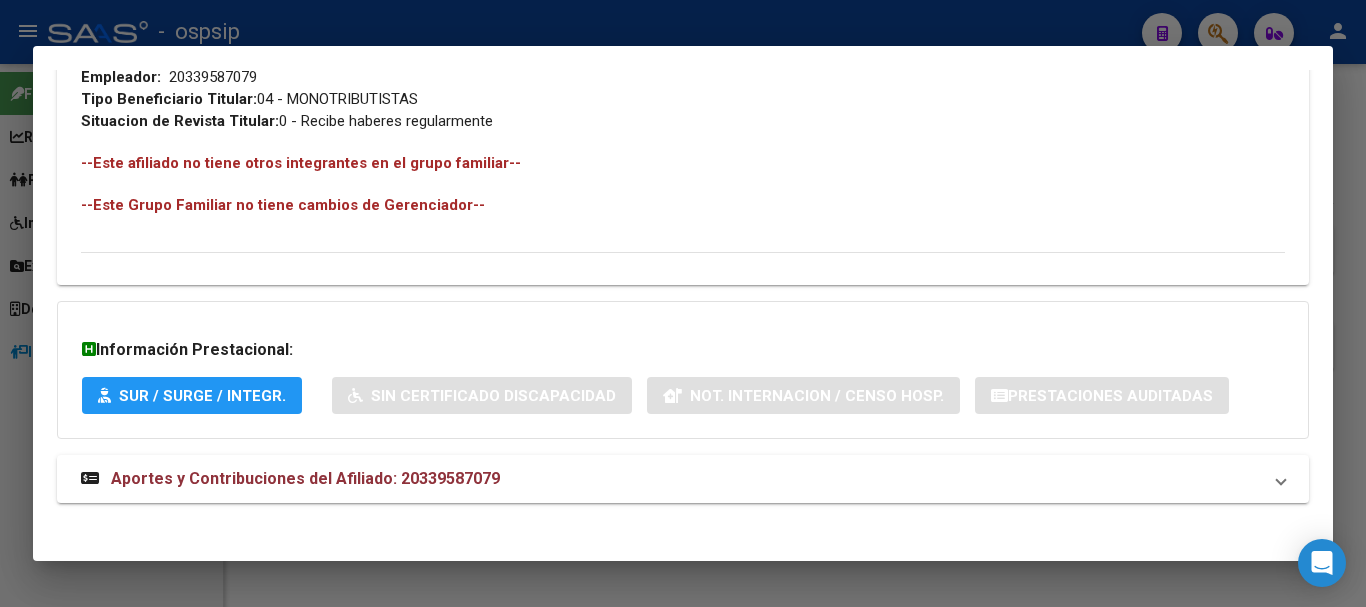 scroll, scrollTop: 1024, scrollLeft: 0, axis: vertical 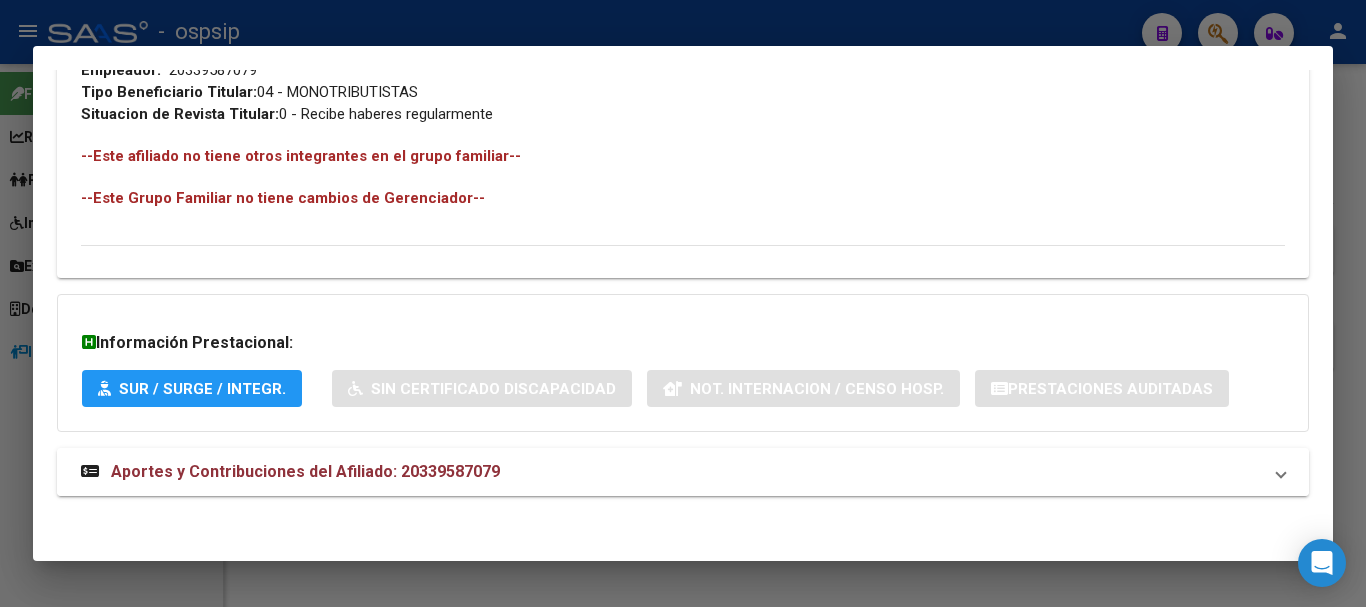 drag, startPoint x: 203, startPoint y: 475, endPoint x: 434, endPoint y: 340, distance: 267.5556 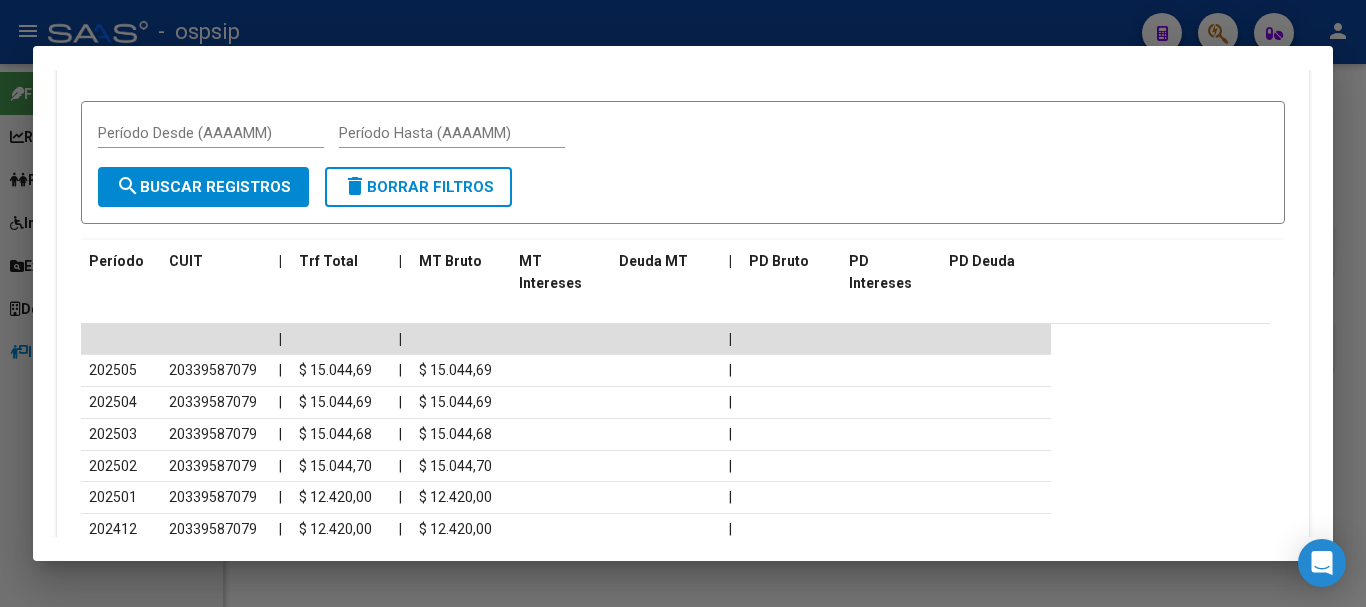 scroll, scrollTop: 1624, scrollLeft: 0, axis: vertical 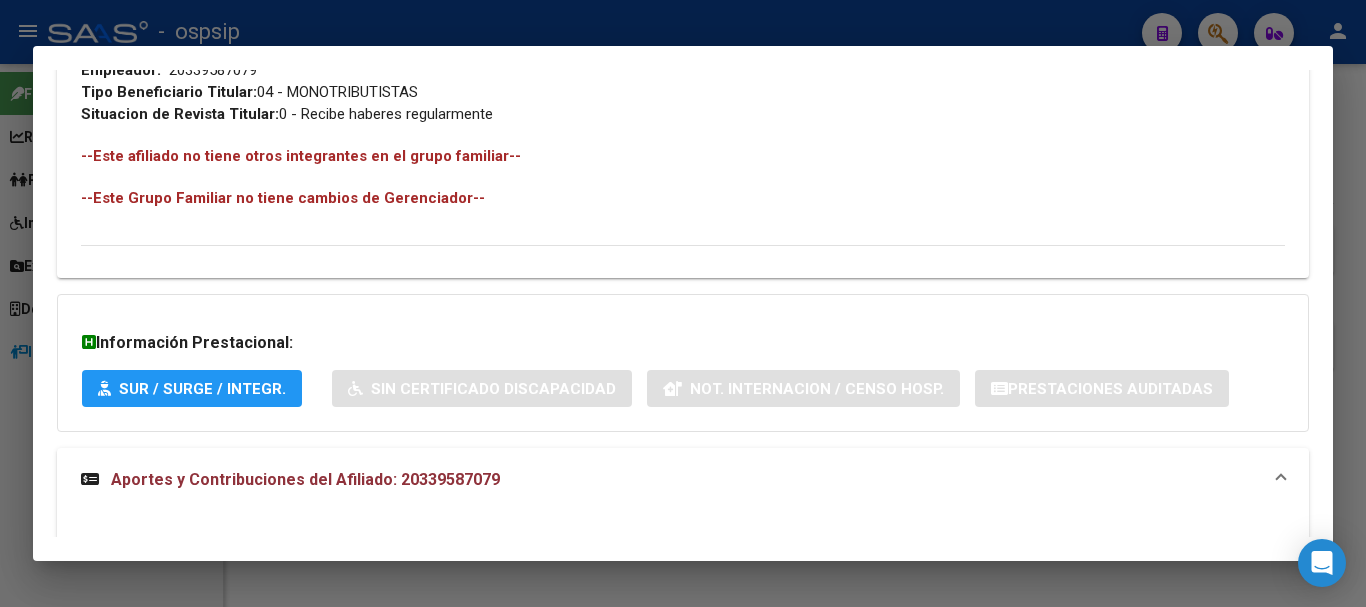 click at bounding box center [683, 303] 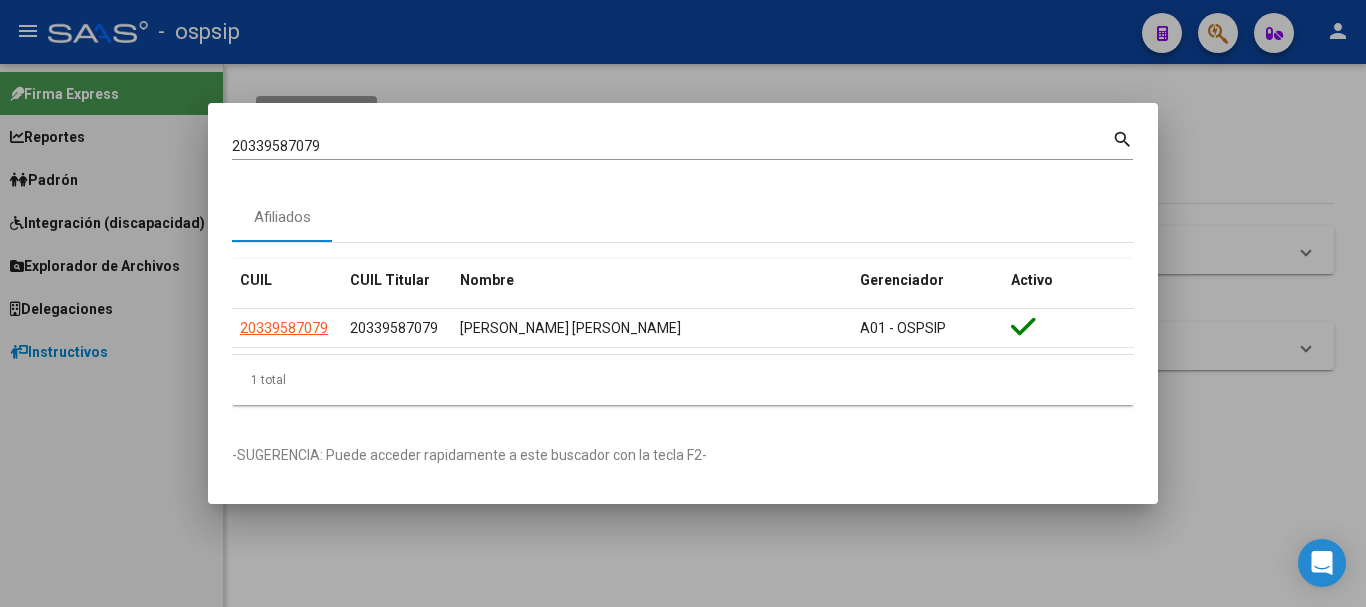 click at bounding box center [683, 303] 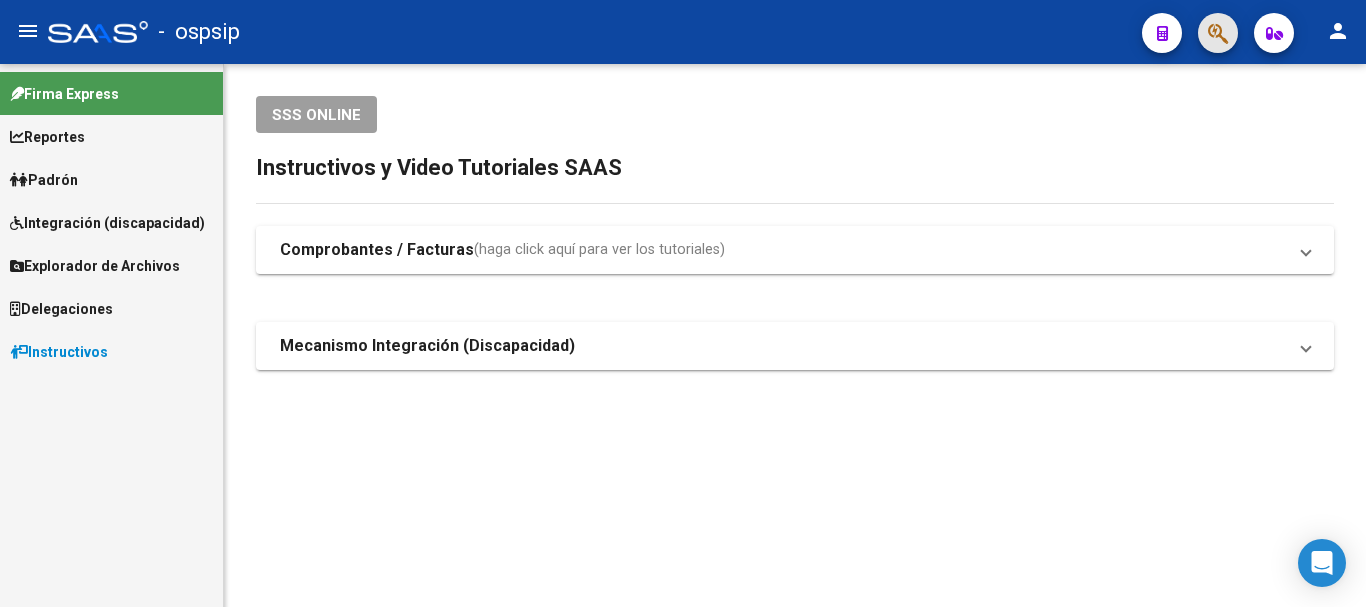 click 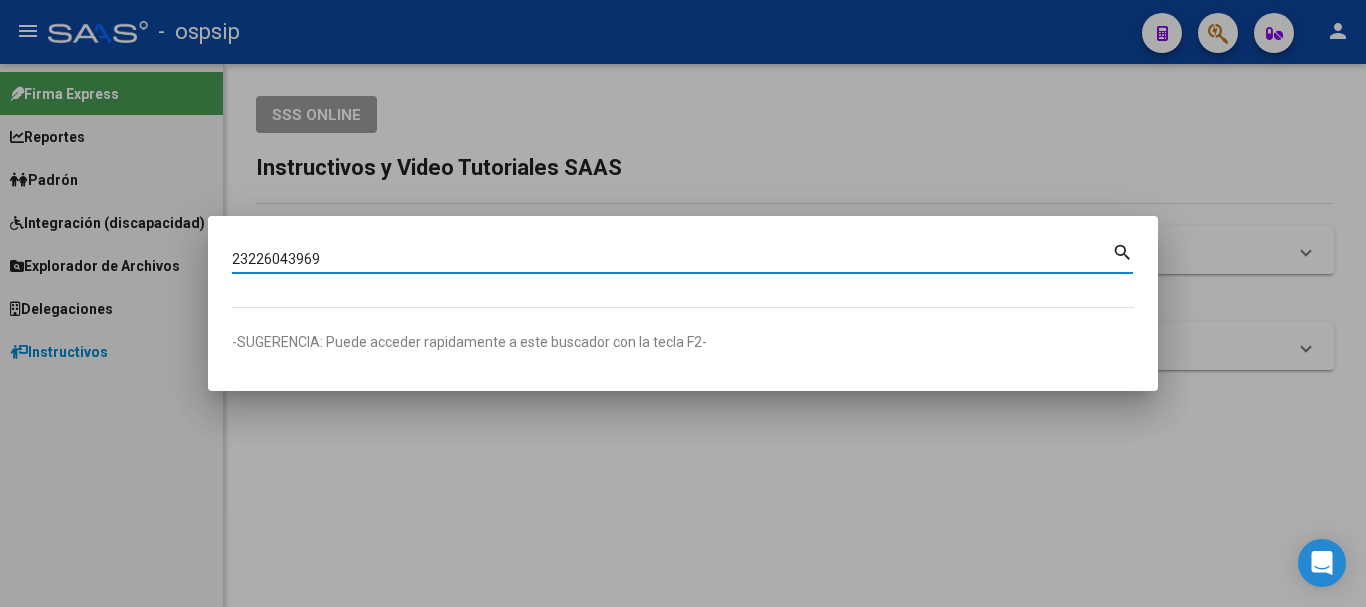 type on "23226043969" 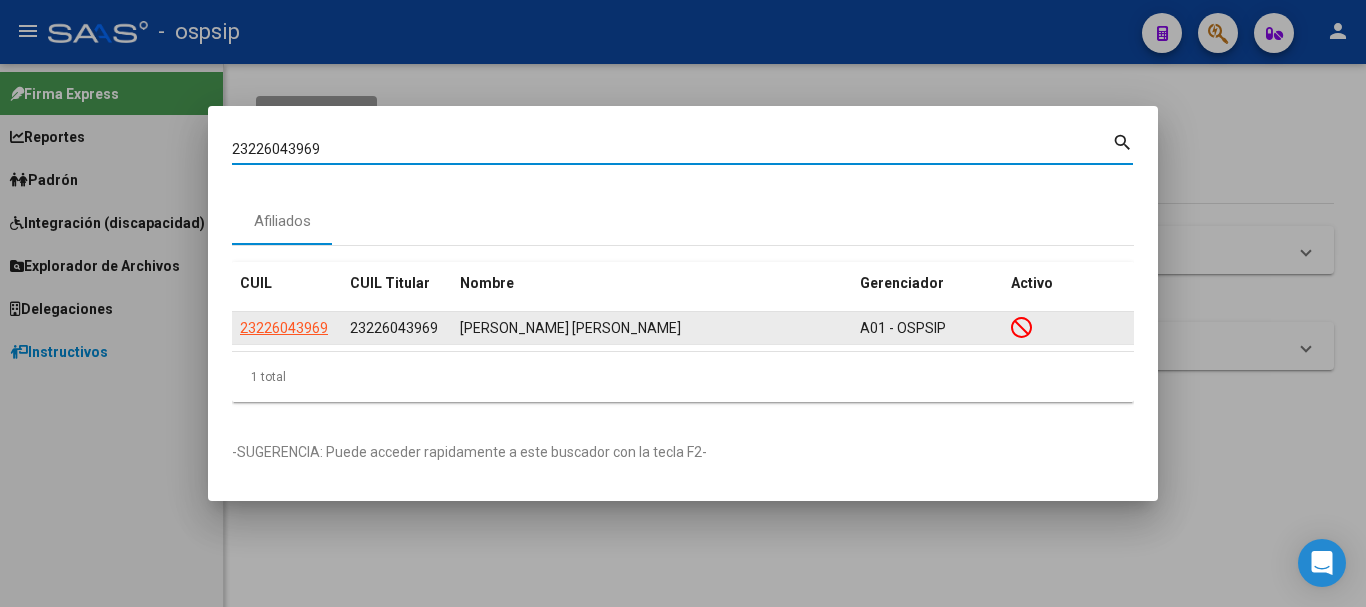 click on "23226043969" 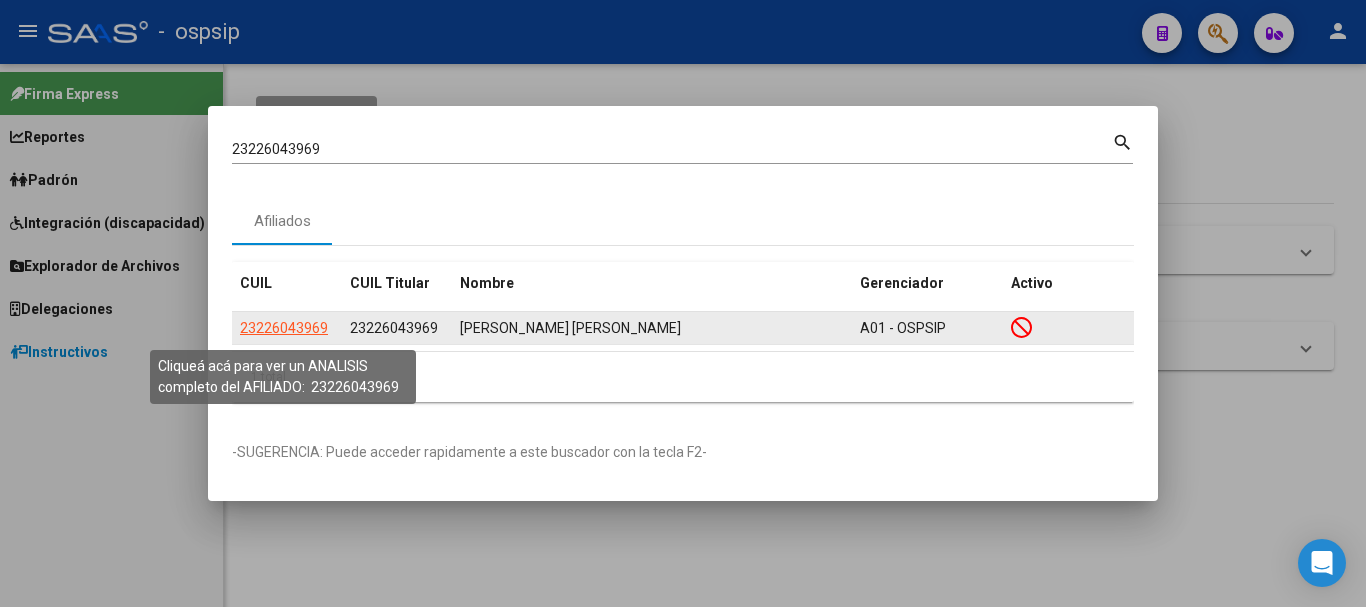 click on "23226043969" 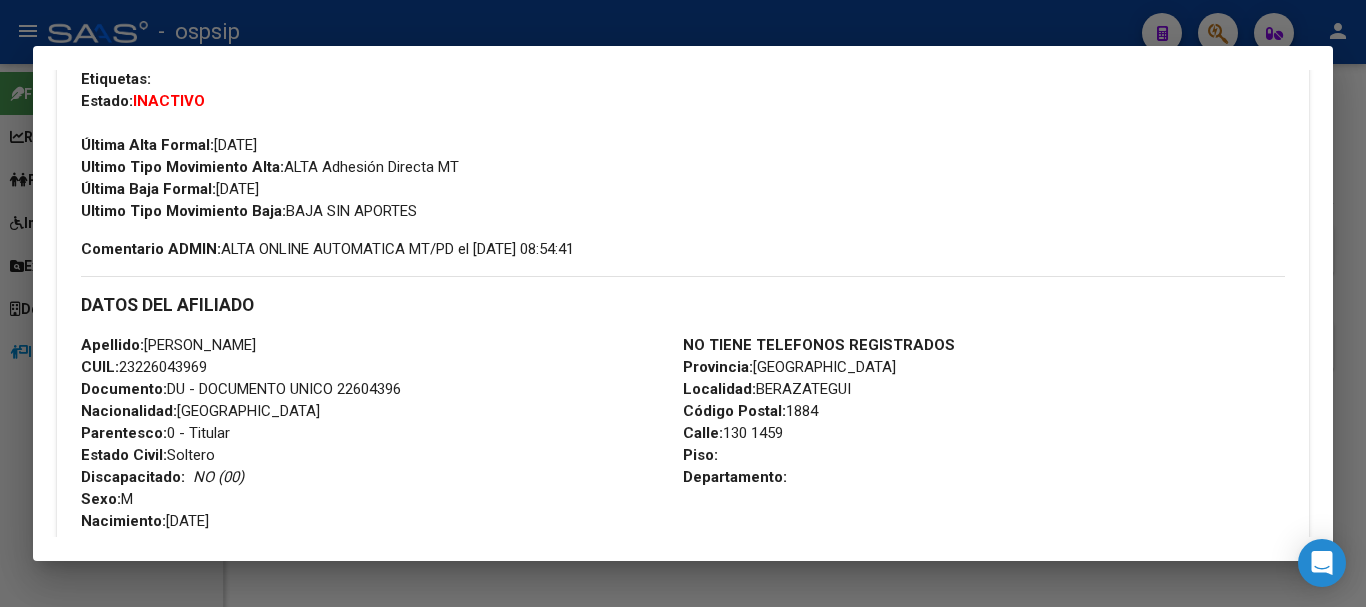 scroll, scrollTop: 793, scrollLeft: 0, axis: vertical 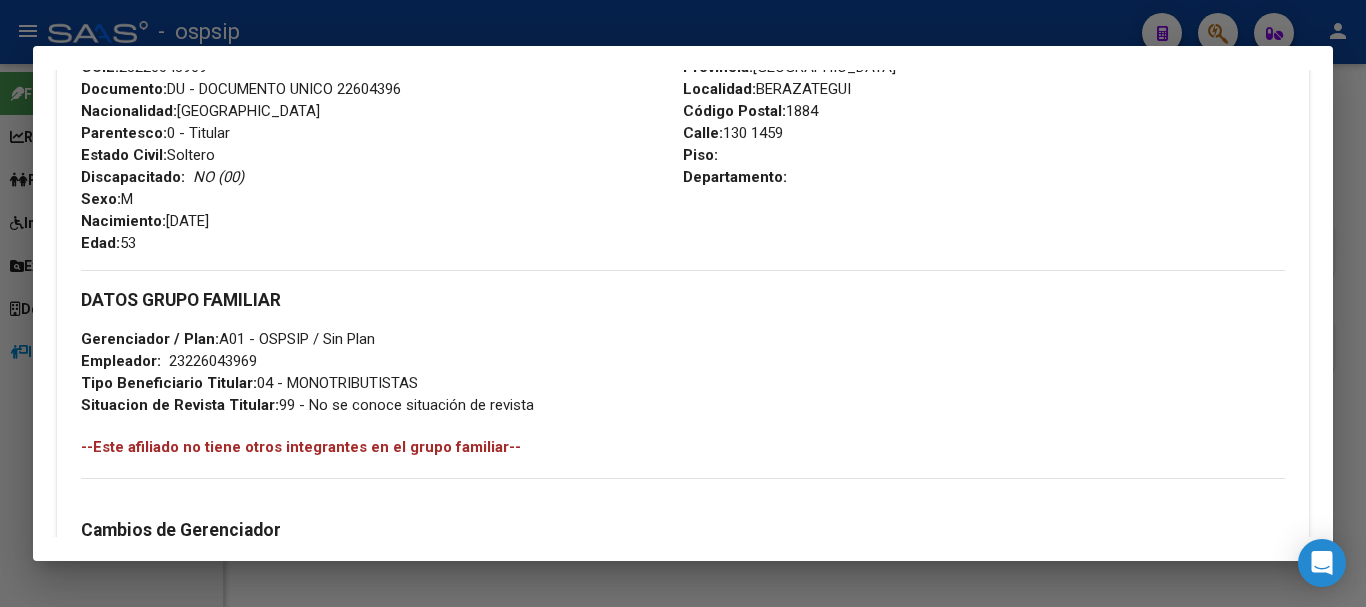 click on "NO TIENE TELEFONOS REGISTRADOS Provincia:  [GEOGRAPHIC_DATA] Localidad:  [GEOGRAPHIC_DATA]                    Código Postal:  1884 Calle:  130                   1459 Piso:       Departamento:" at bounding box center [984, 144] 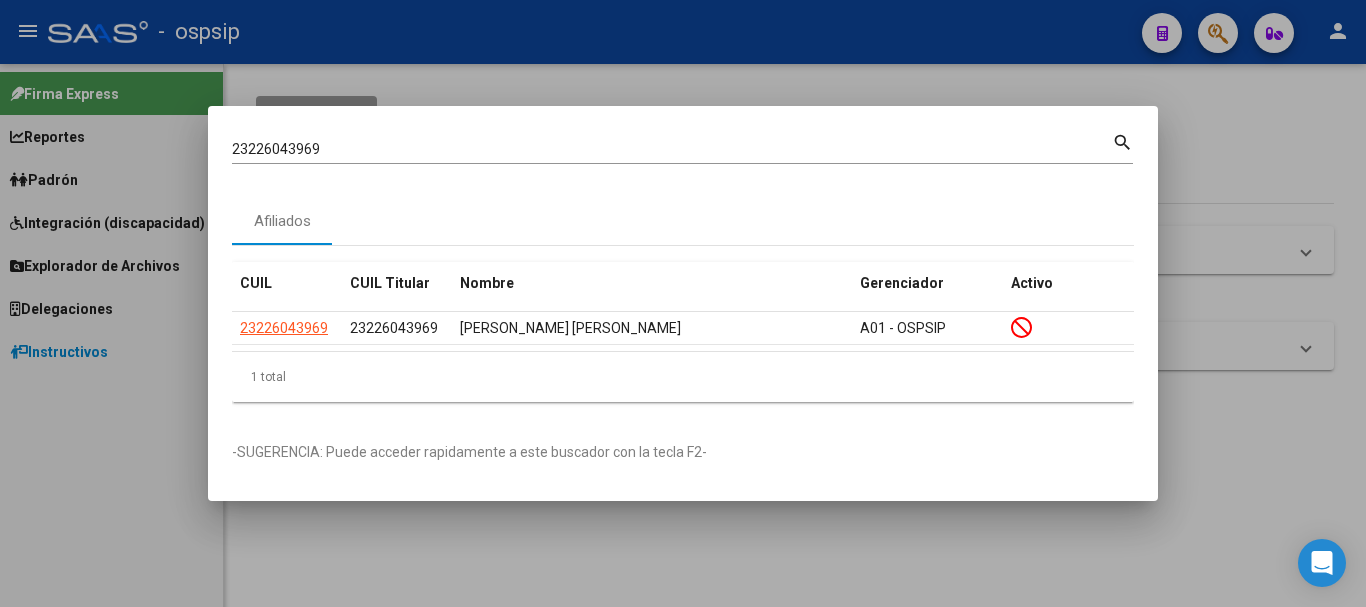 click at bounding box center [683, 303] 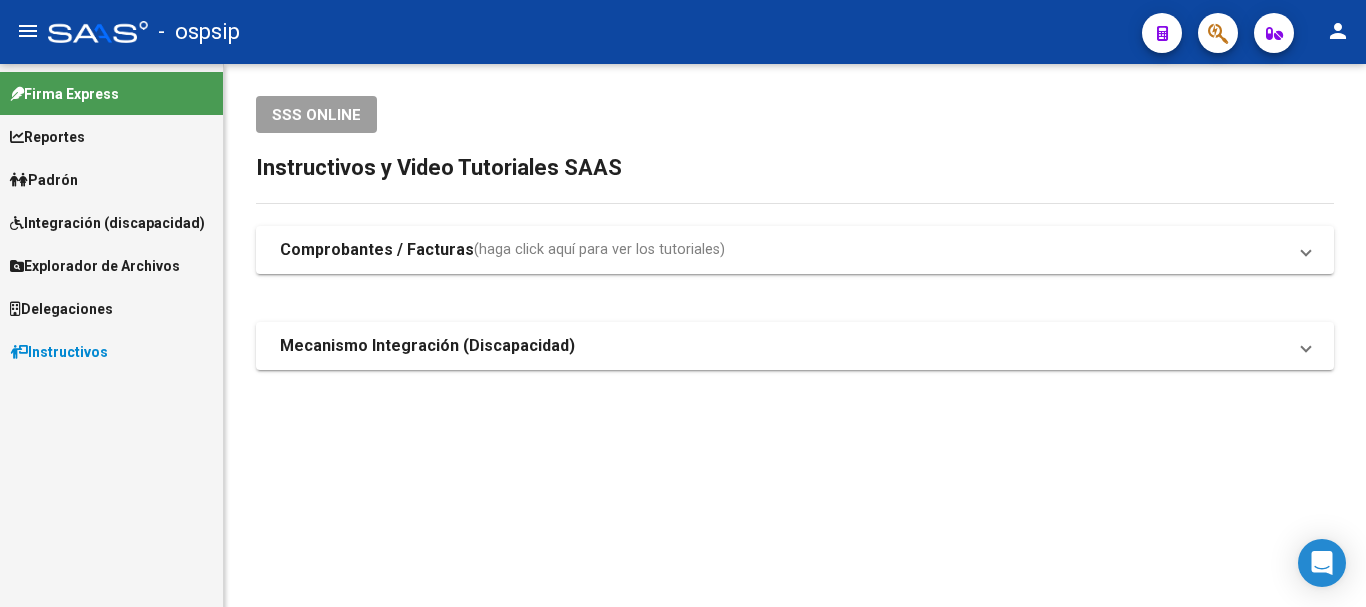 click 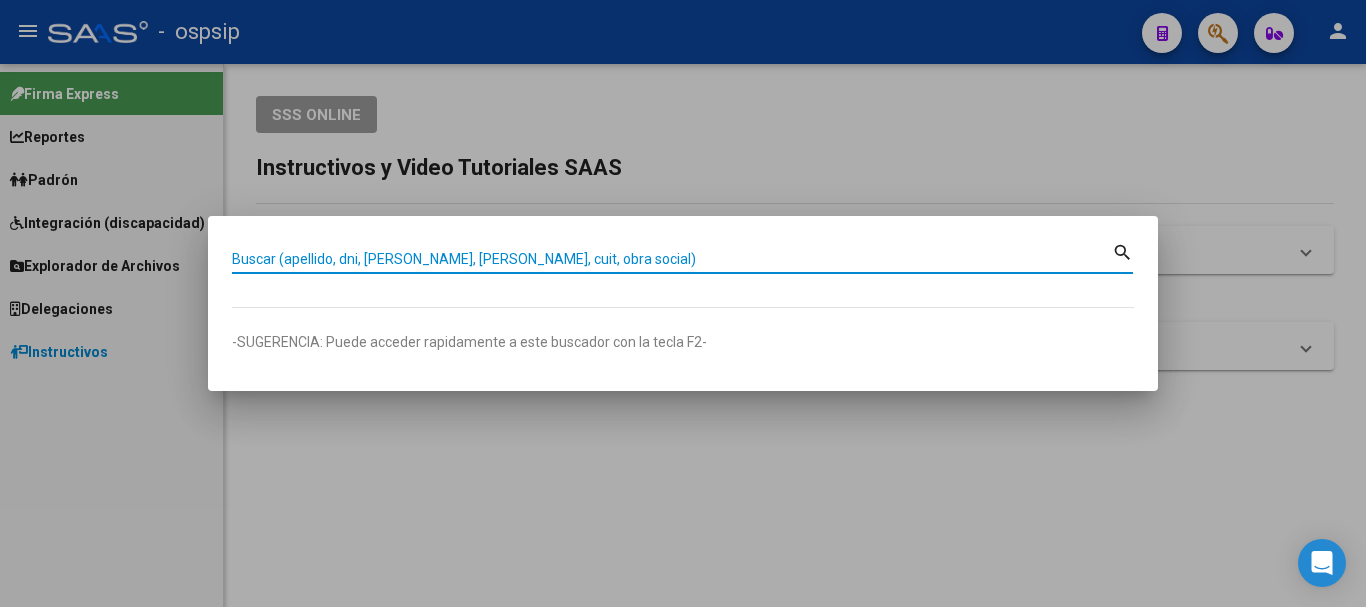click on "Buscar (apellido, dni, [PERSON_NAME], [PERSON_NAME], cuit, obra social)" at bounding box center [672, 259] 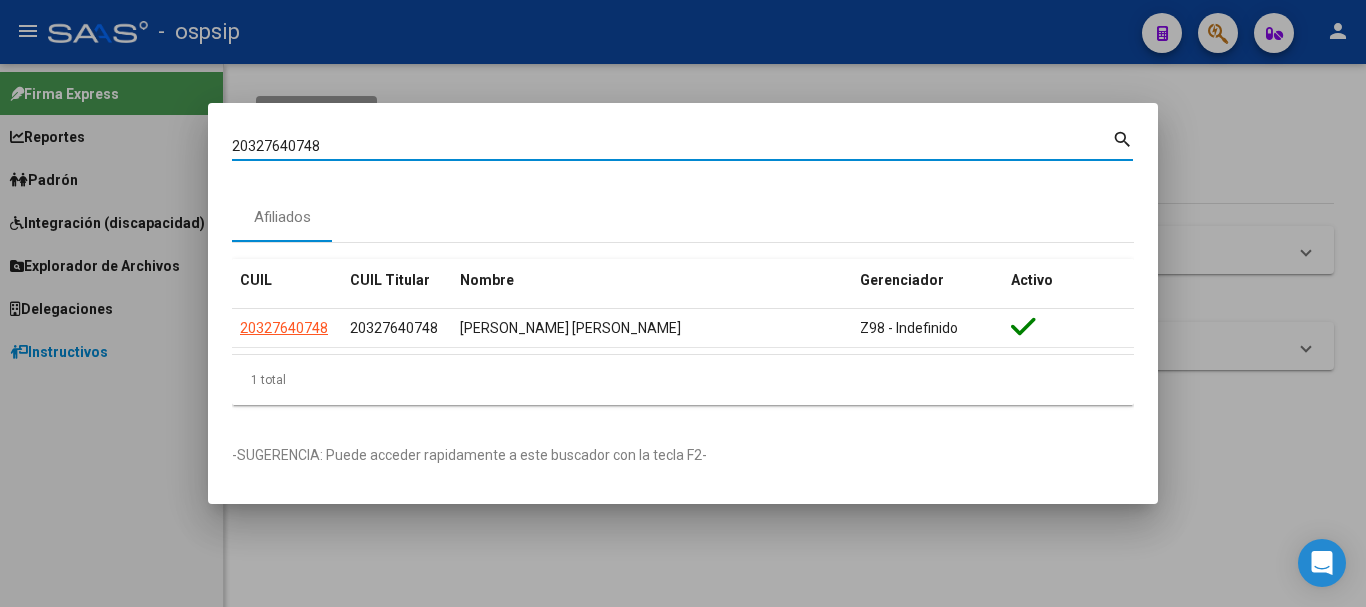 click on "20327640748" at bounding box center (672, 146) 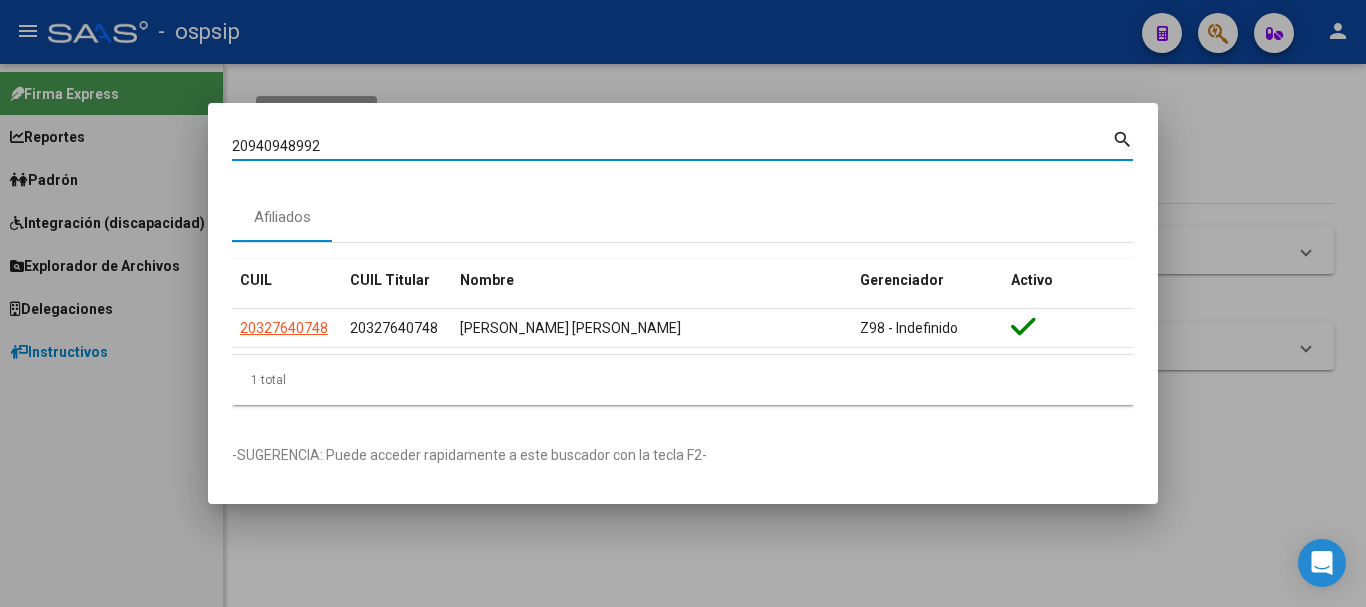 type on "20940948992" 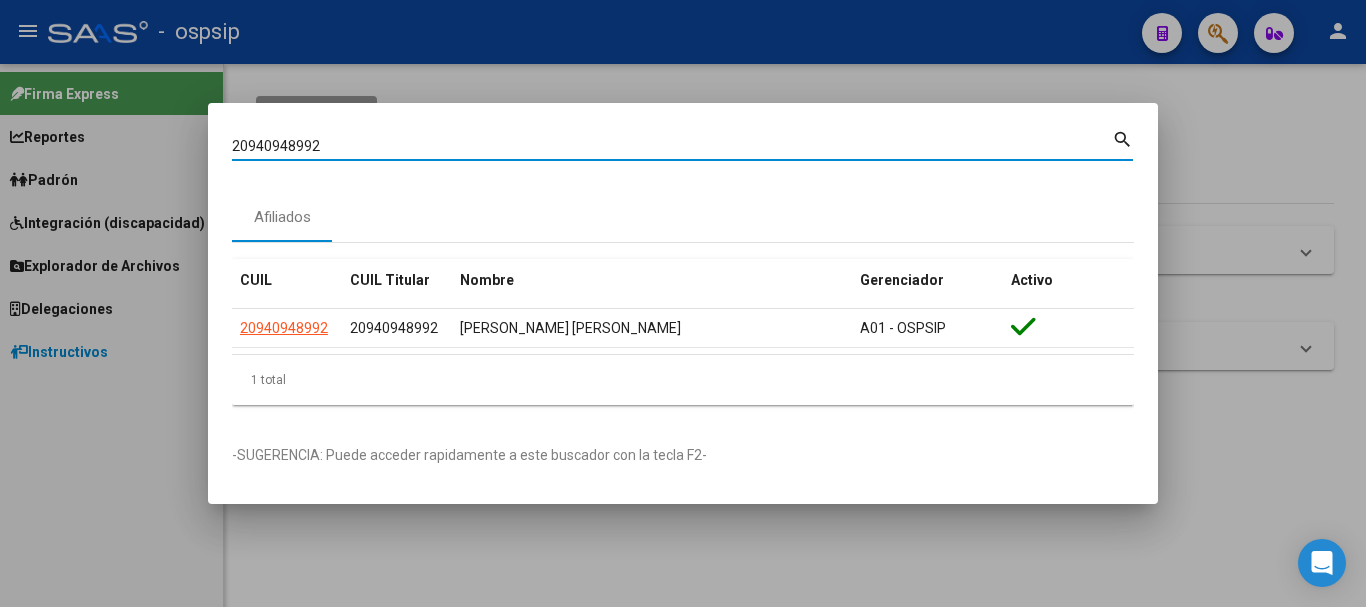 click on "20940948992" at bounding box center [672, 146] 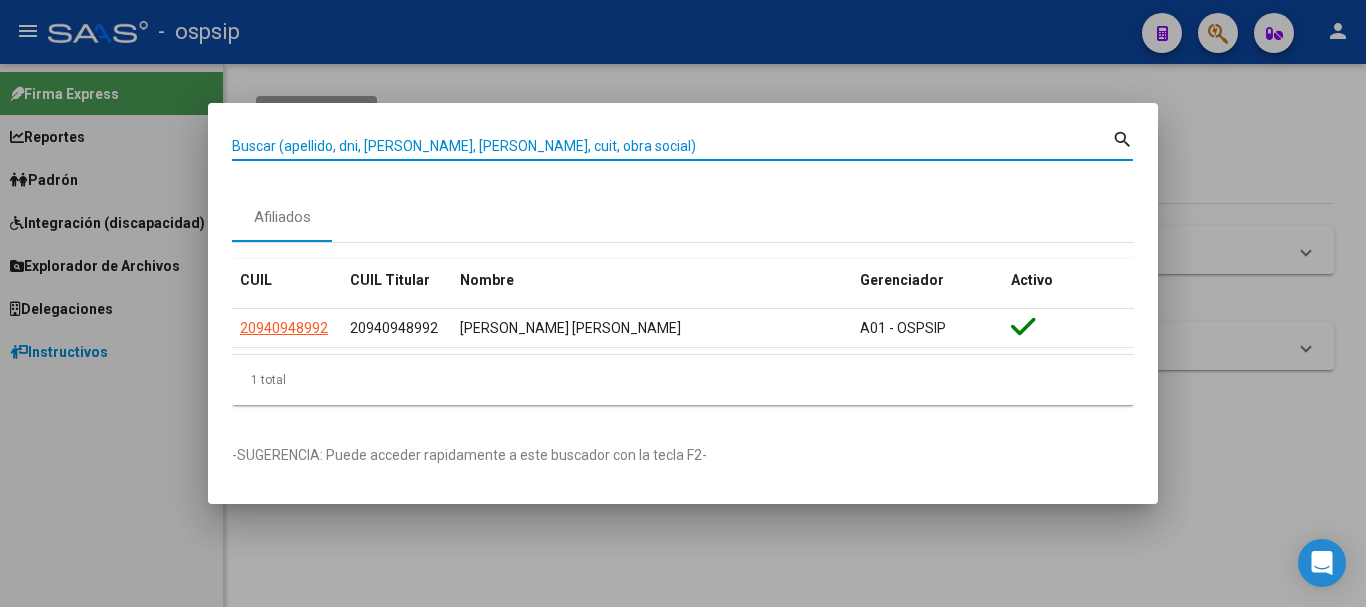 paste on "20940948992" 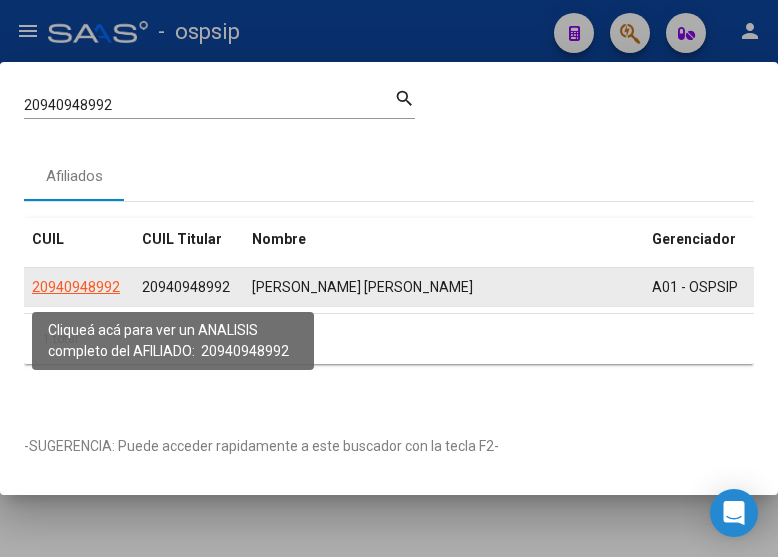 click on "20940948992" 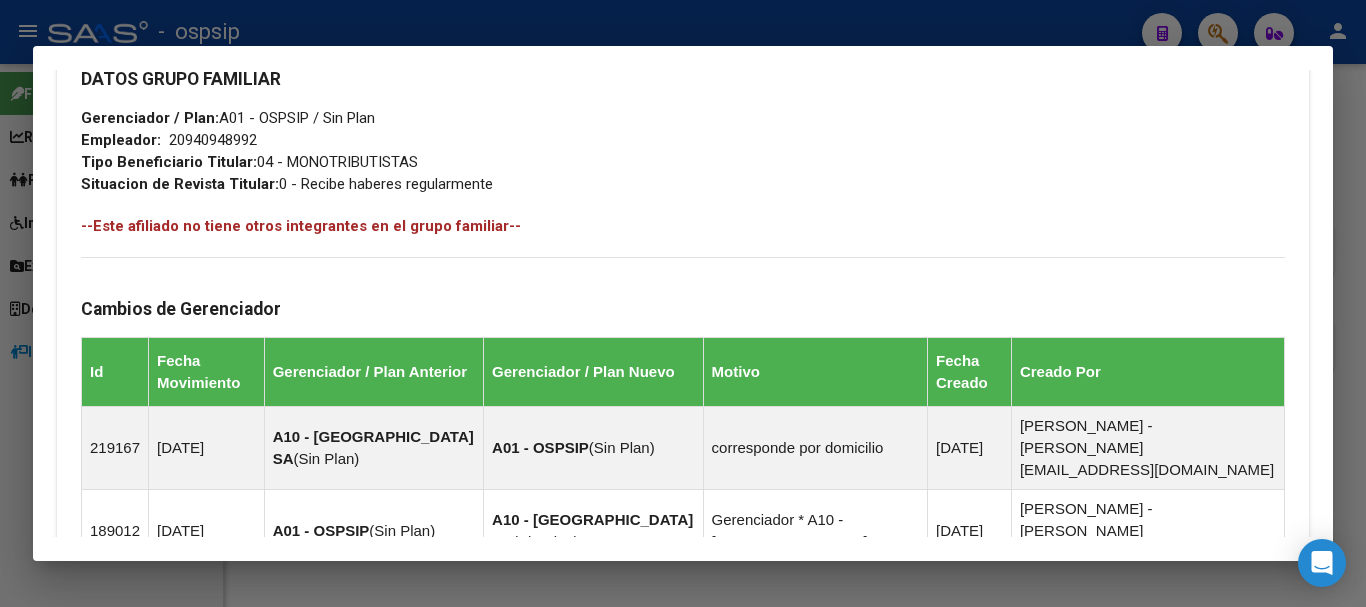 scroll, scrollTop: 1293, scrollLeft: 0, axis: vertical 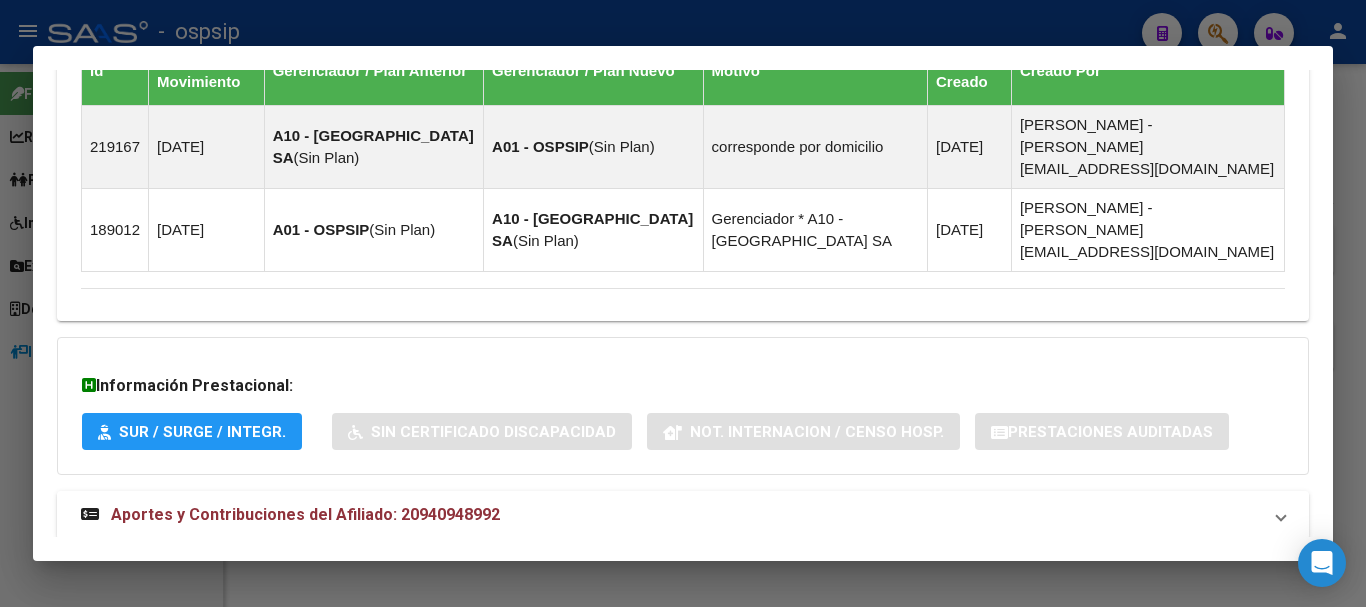 click on "Aportes y Contribuciones del Afiliado: 20940948992" at bounding box center (305, 514) 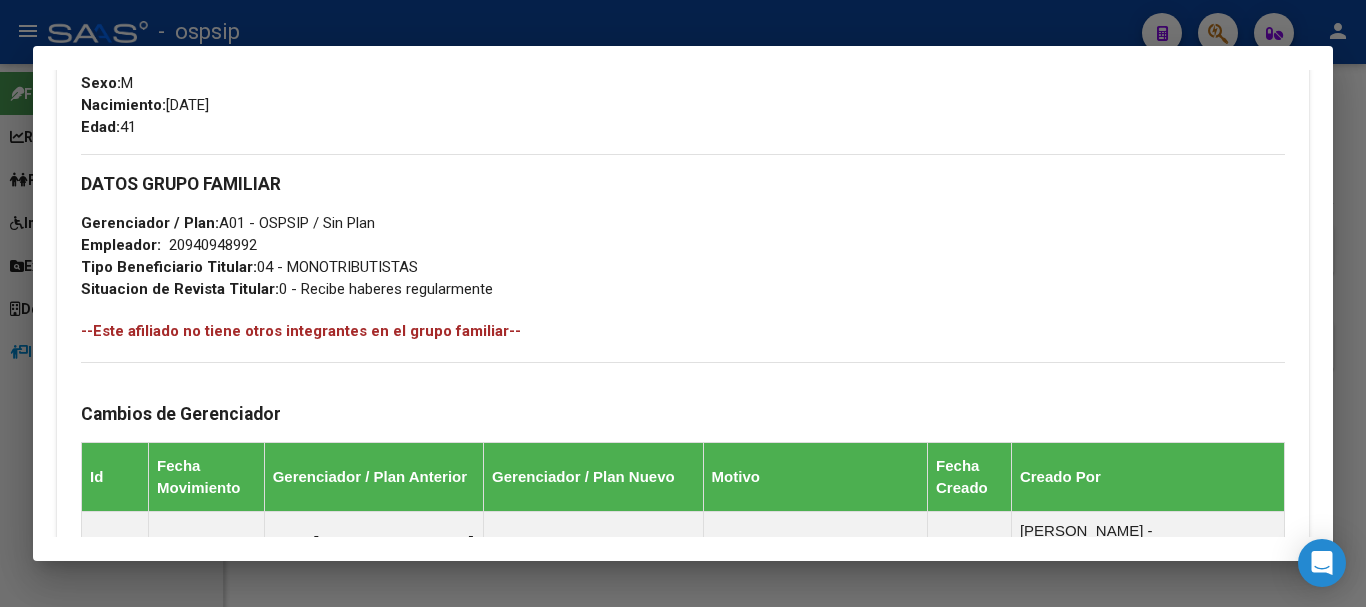 scroll, scrollTop: 885, scrollLeft: 0, axis: vertical 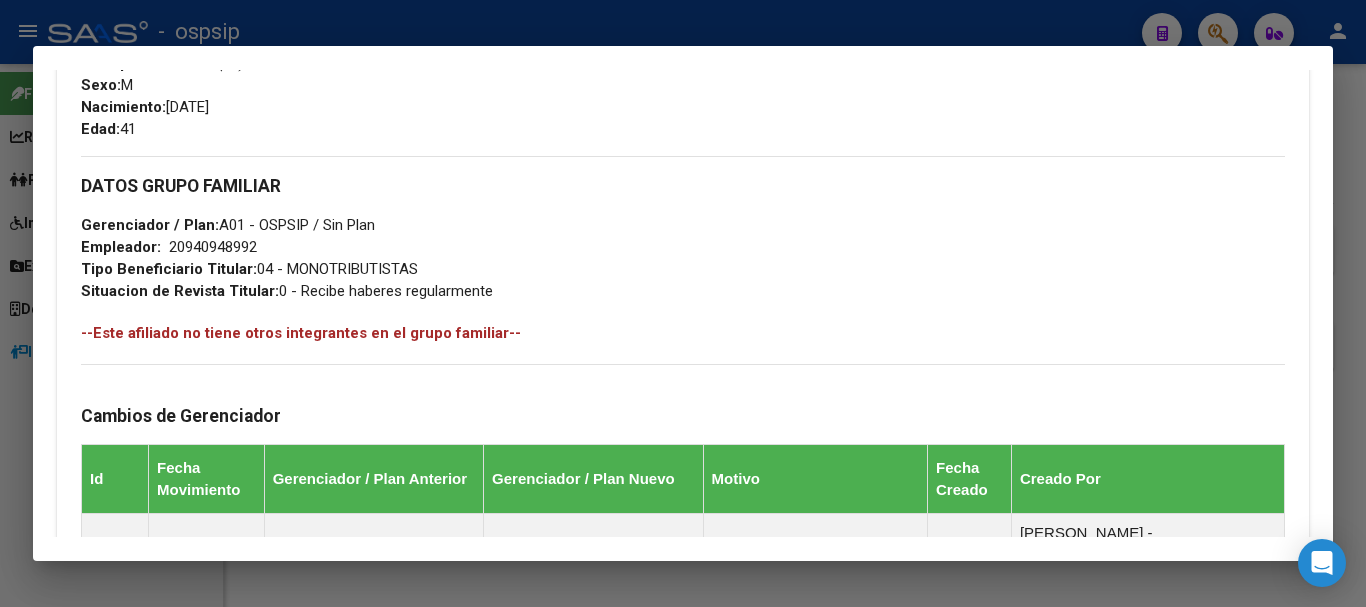 click at bounding box center (683, 303) 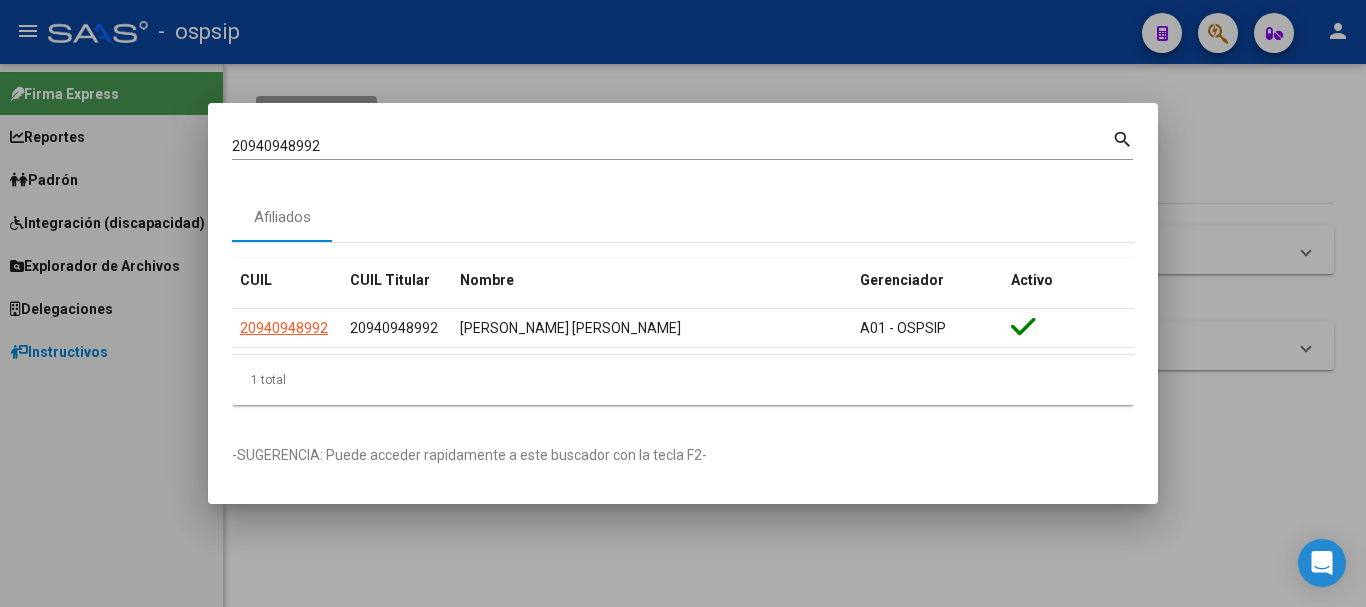 click on "20940948992" at bounding box center (672, 146) 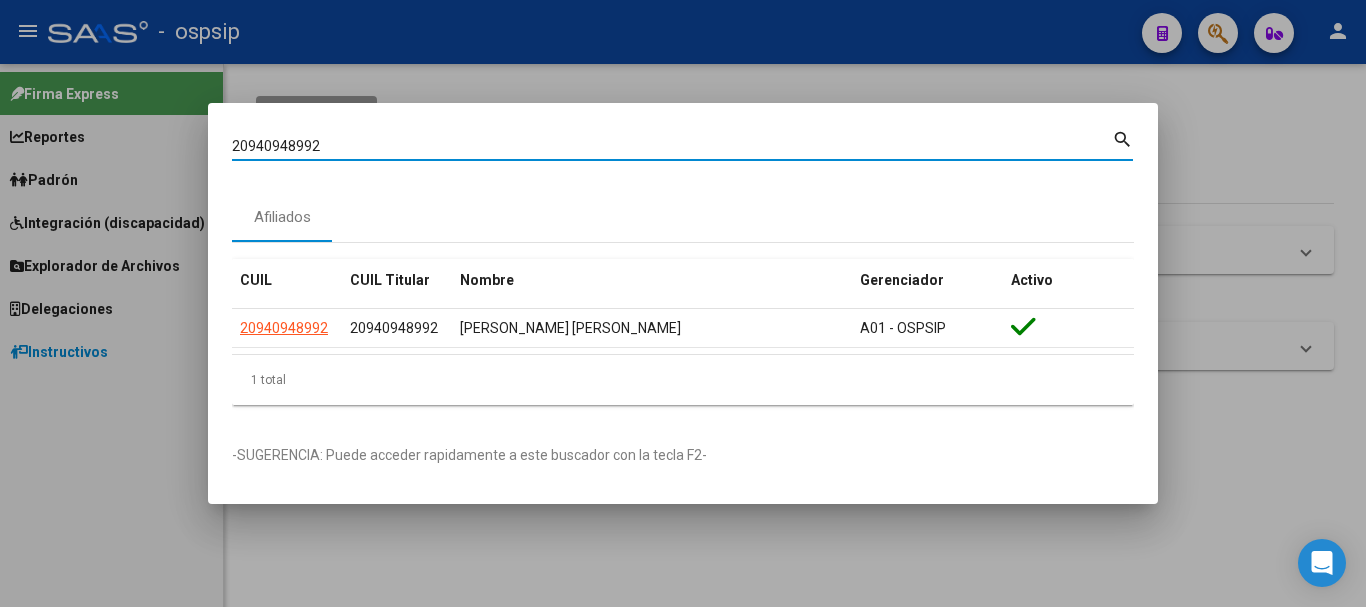 paste on "40050197" 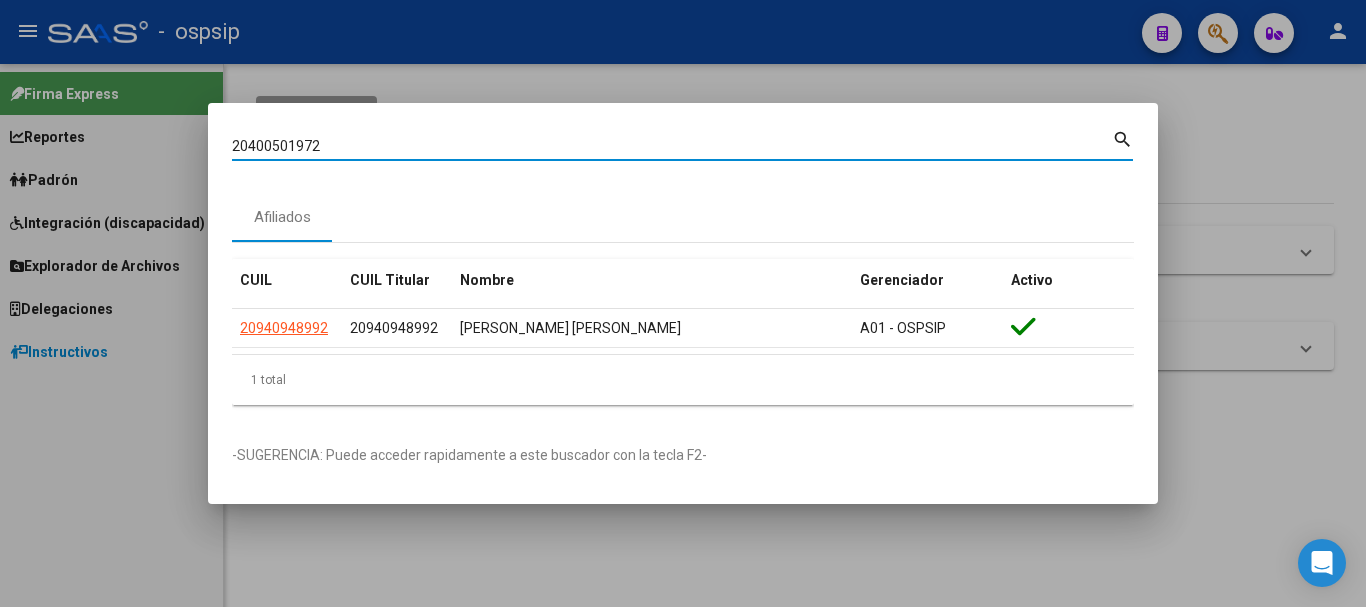 type on "20400501972" 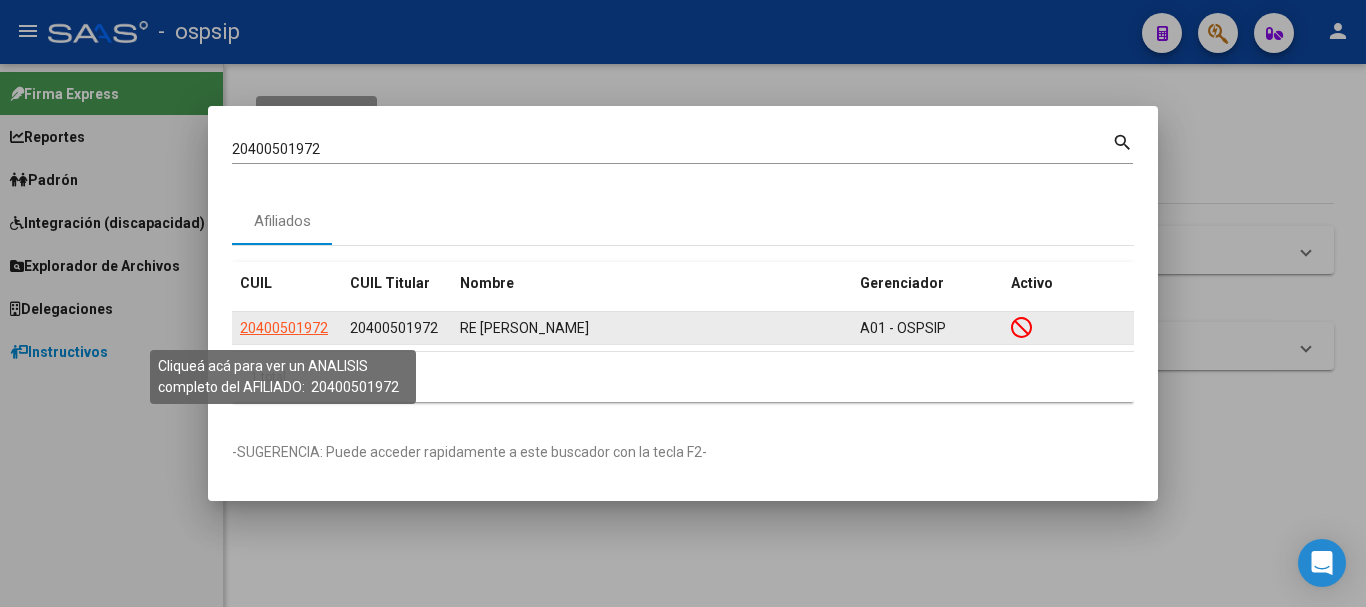 click on "20400501972" 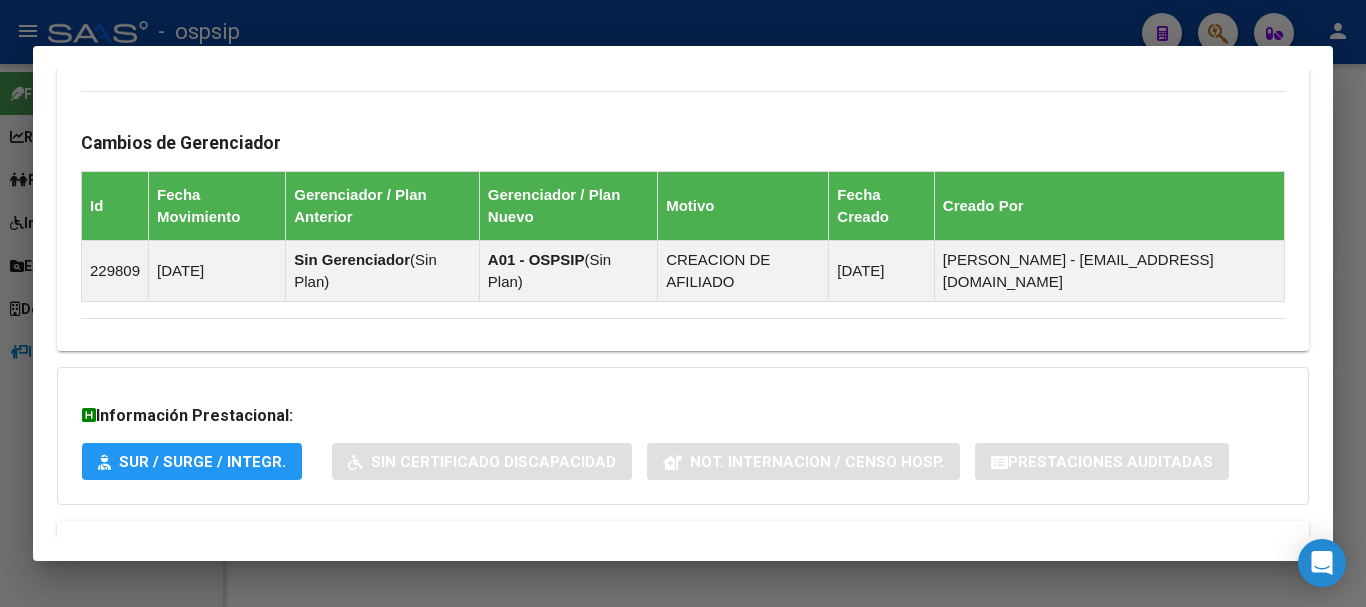 scroll, scrollTop: 1172, scrollLeft: 0, axis: vertical 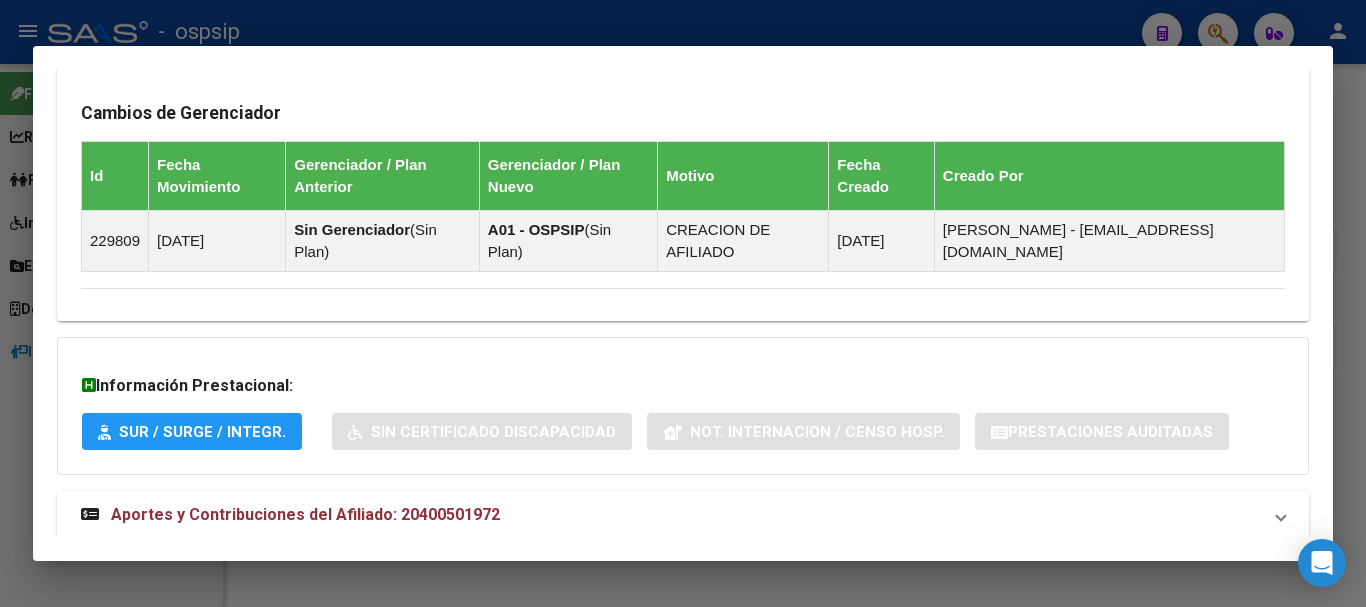 click on "Aportes y Contribuciones del Afiliado: 20400501972" at bounding box center (305, 514) 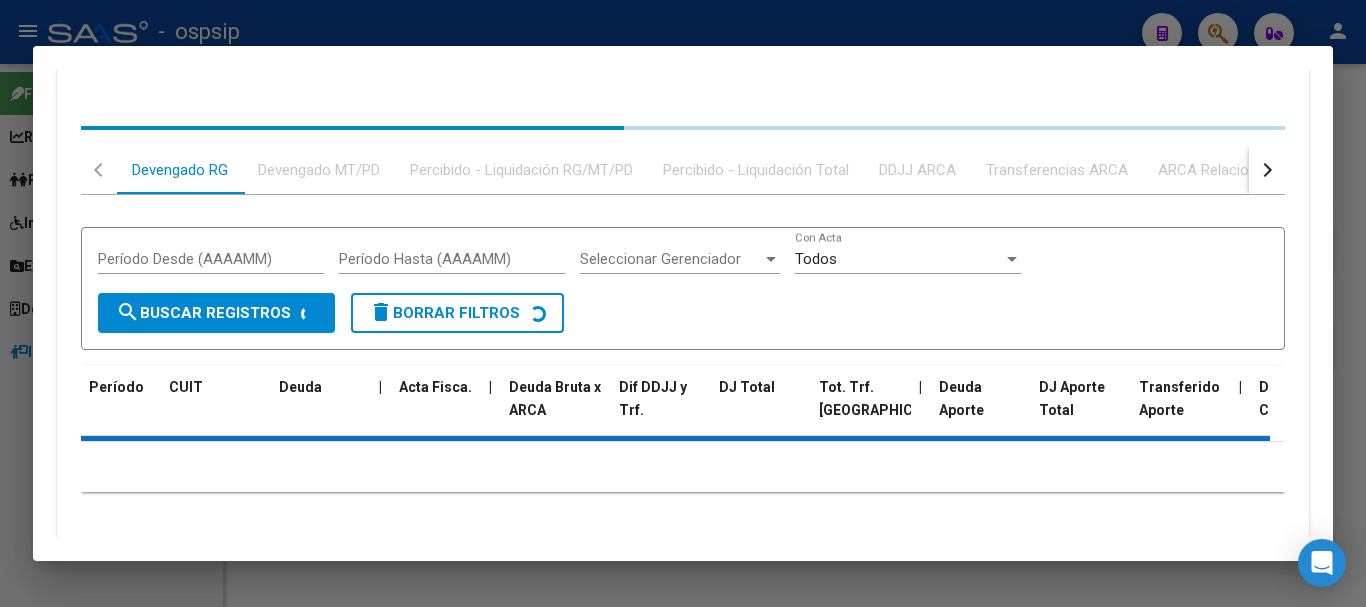 scroll, scrollTop: 1633, scrollLeft: 0, axis: vertical 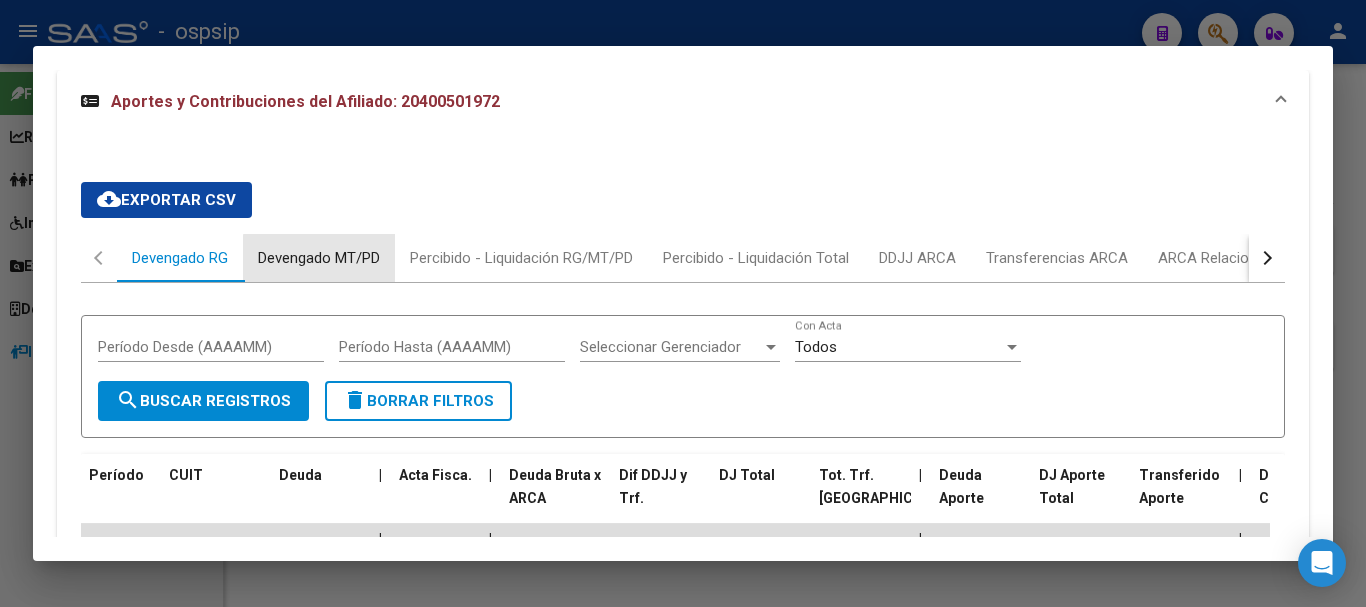 click on "Devengado MT/PD" at bounding box center [319, 258] 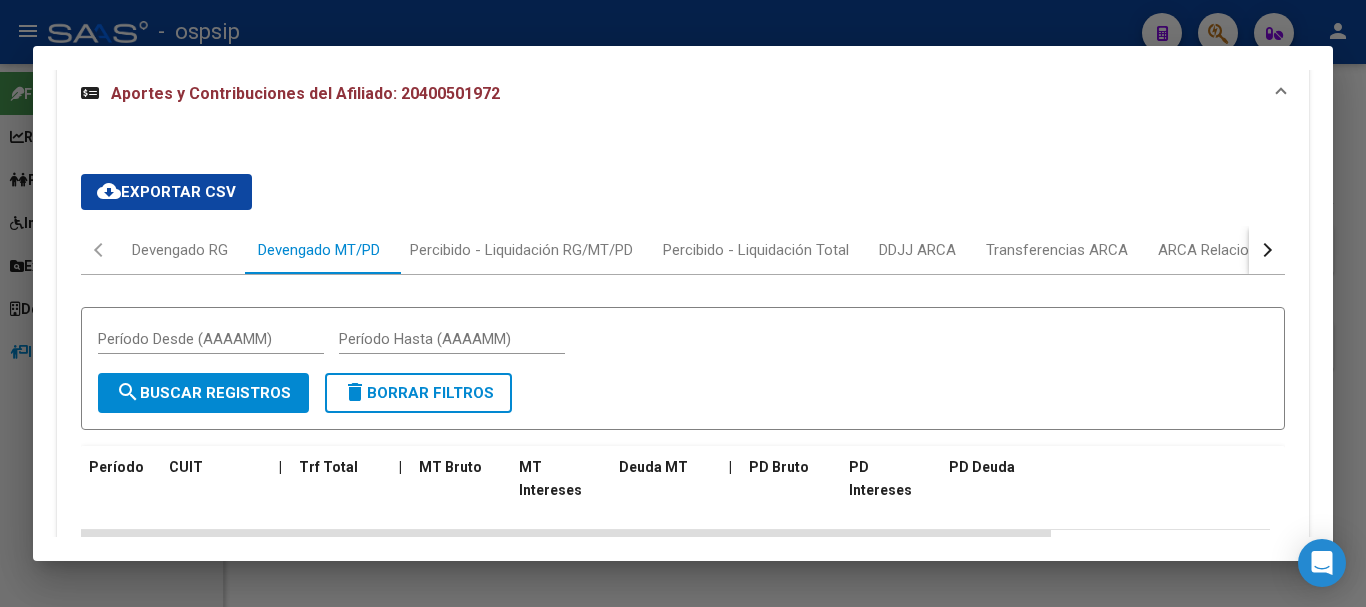 scroll, scrollTop: 1427, scrollLeft: 0, axis: vertical 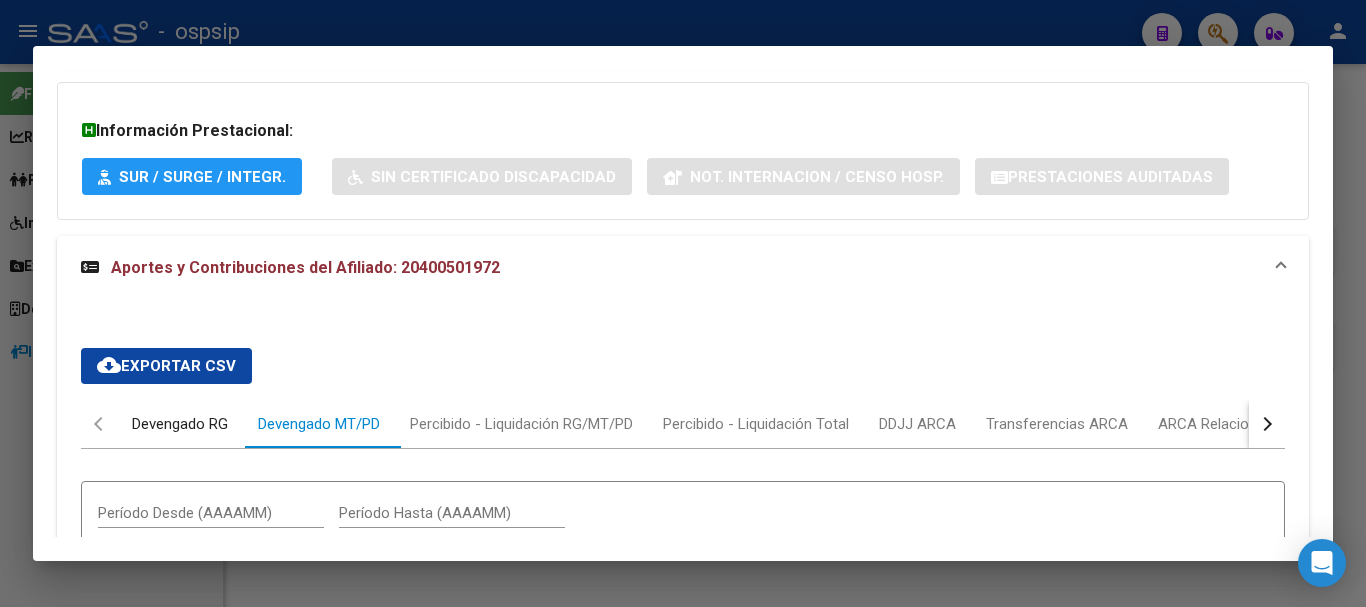 click on "Devengado RG" at bounding box center [180, 424] 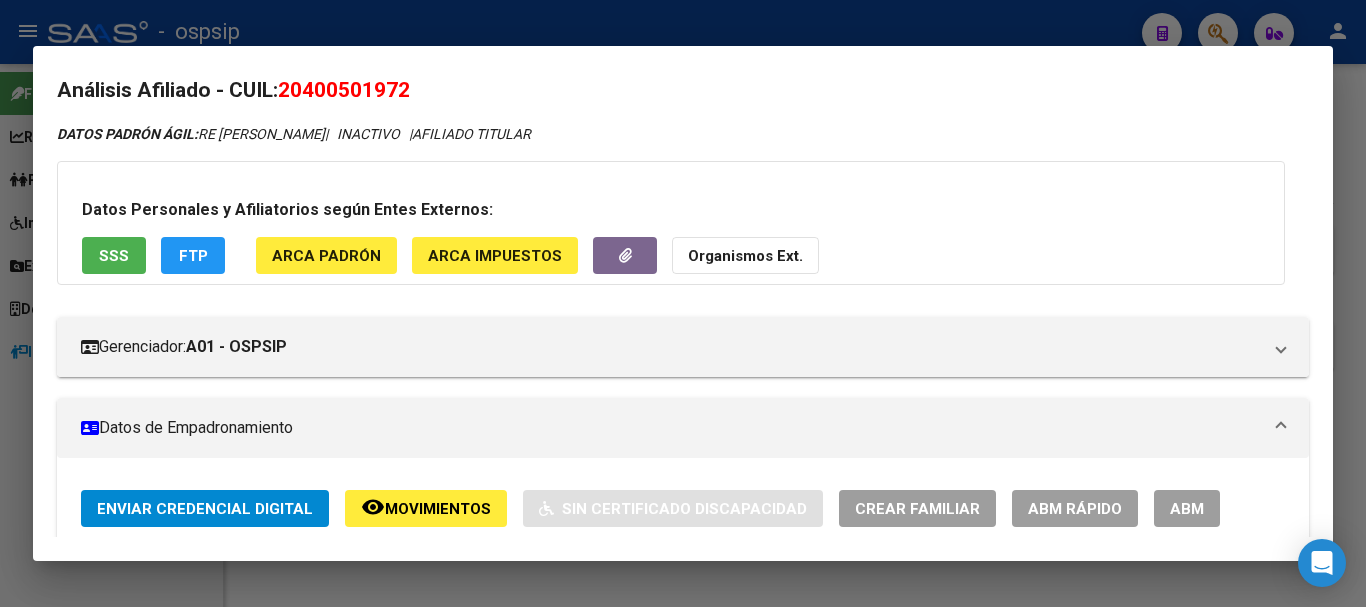scroll, scrollTop: 0, scrollLeft: 0, axis: both 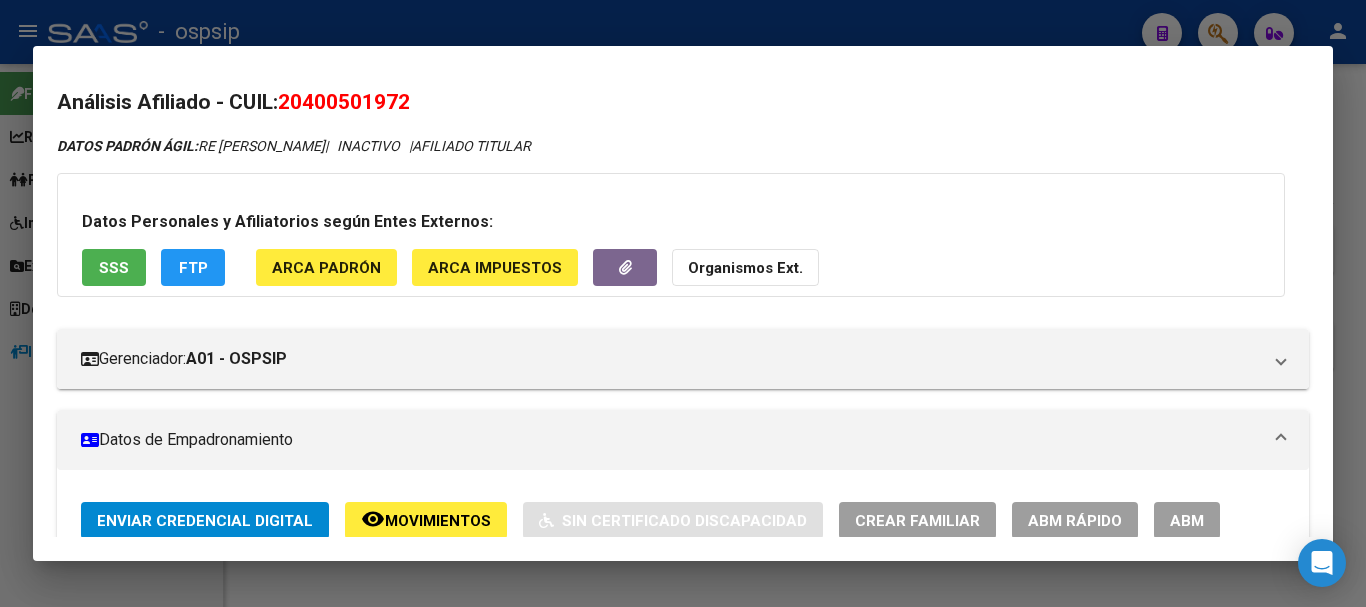 click on "20400501972" at bounding box center [344, 102] 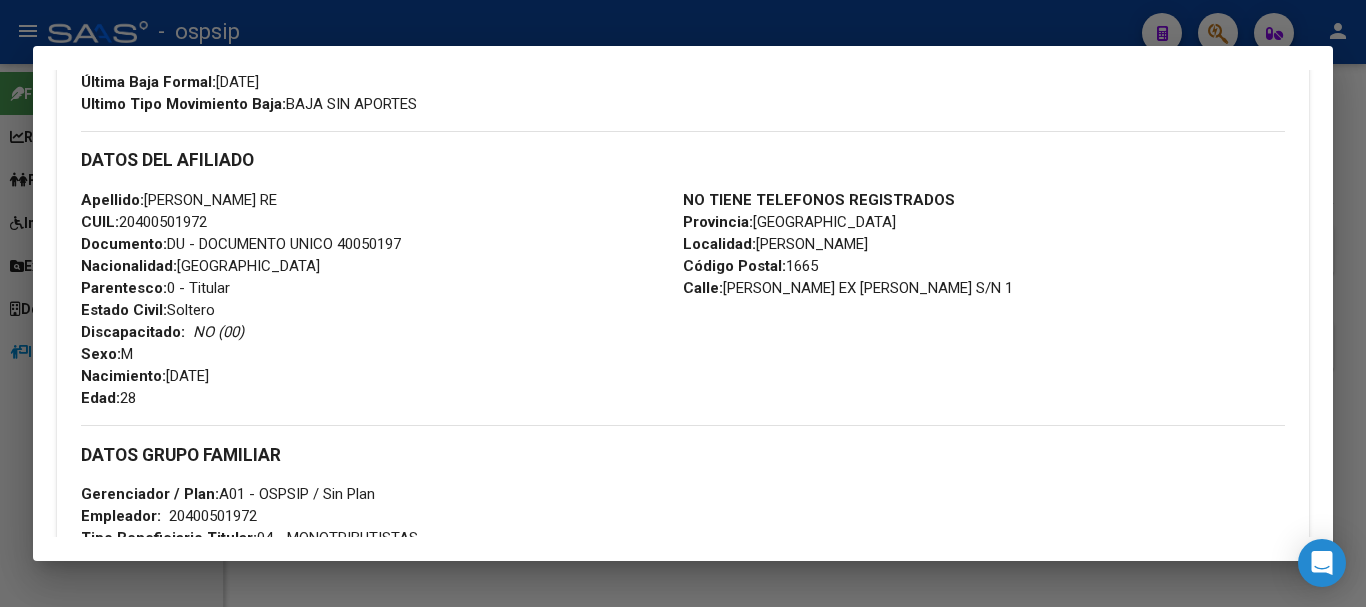 scroll, scrollTop: 0, scrollLeft: 0, axis: both 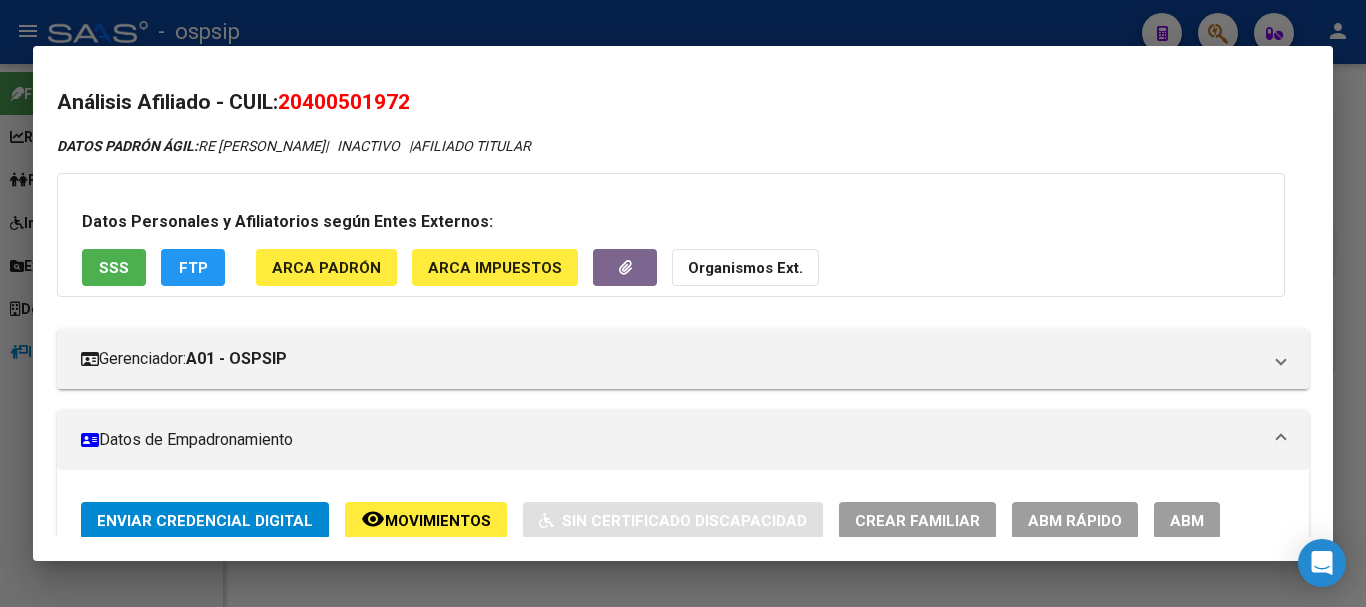 click on "ABM" at bounding box center (1187, 521) 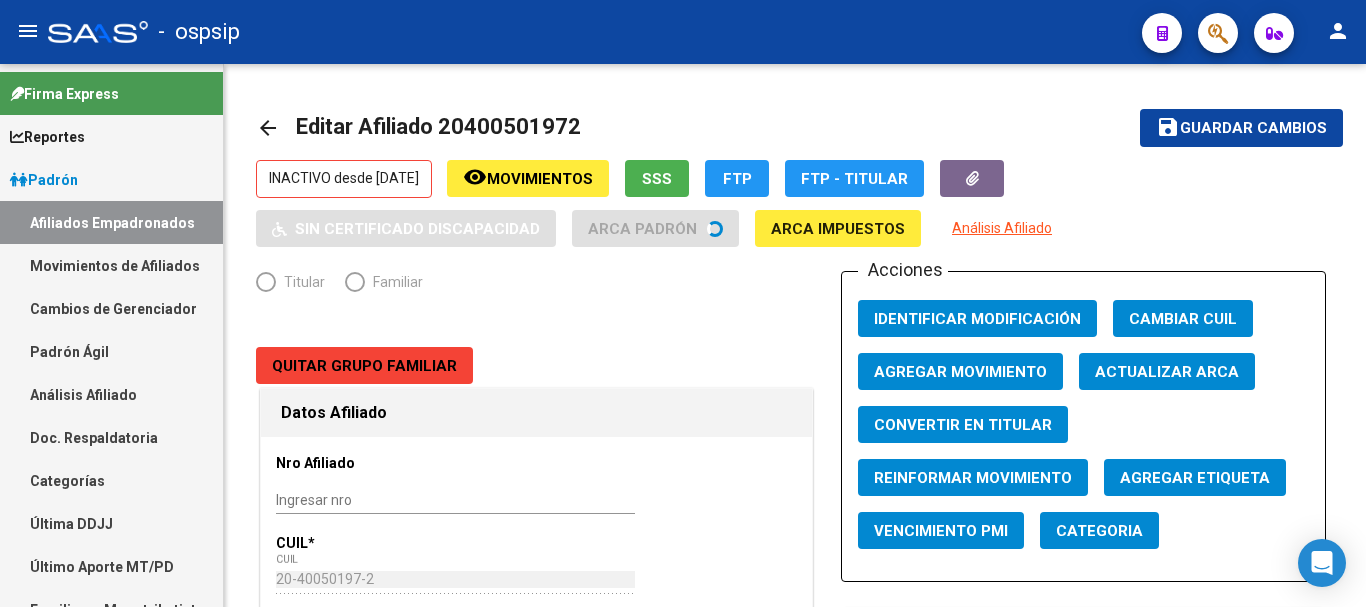 radio on "true" 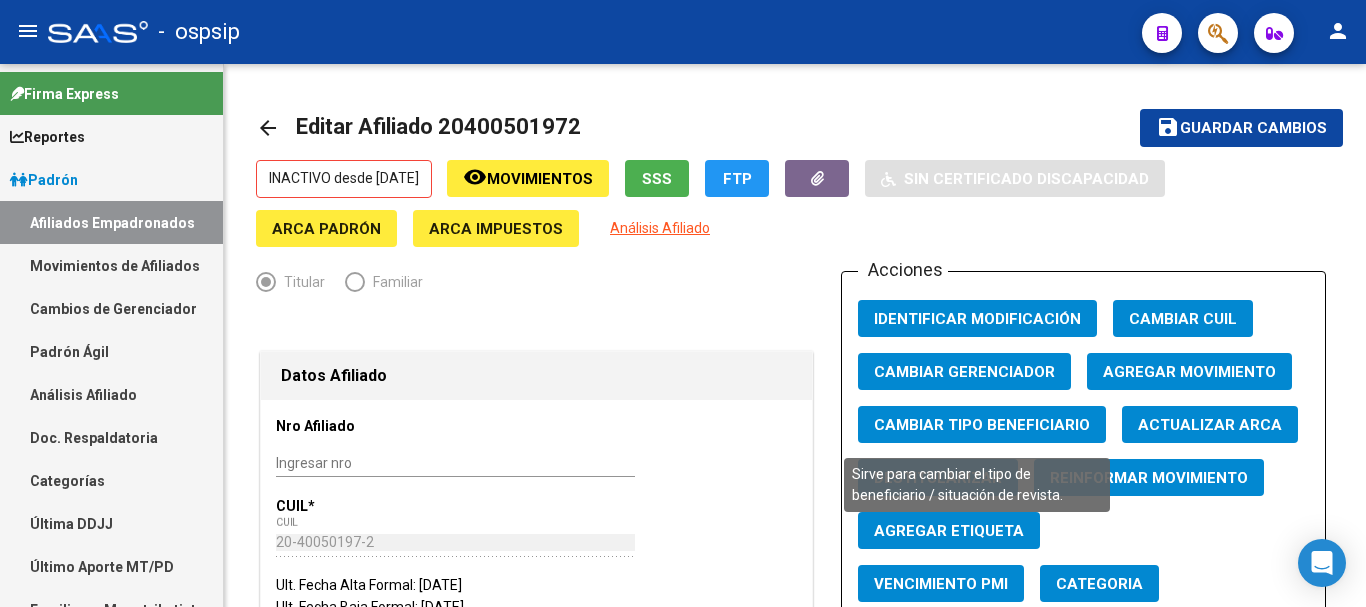 click on "Cambiar Tipo Beneficiario" 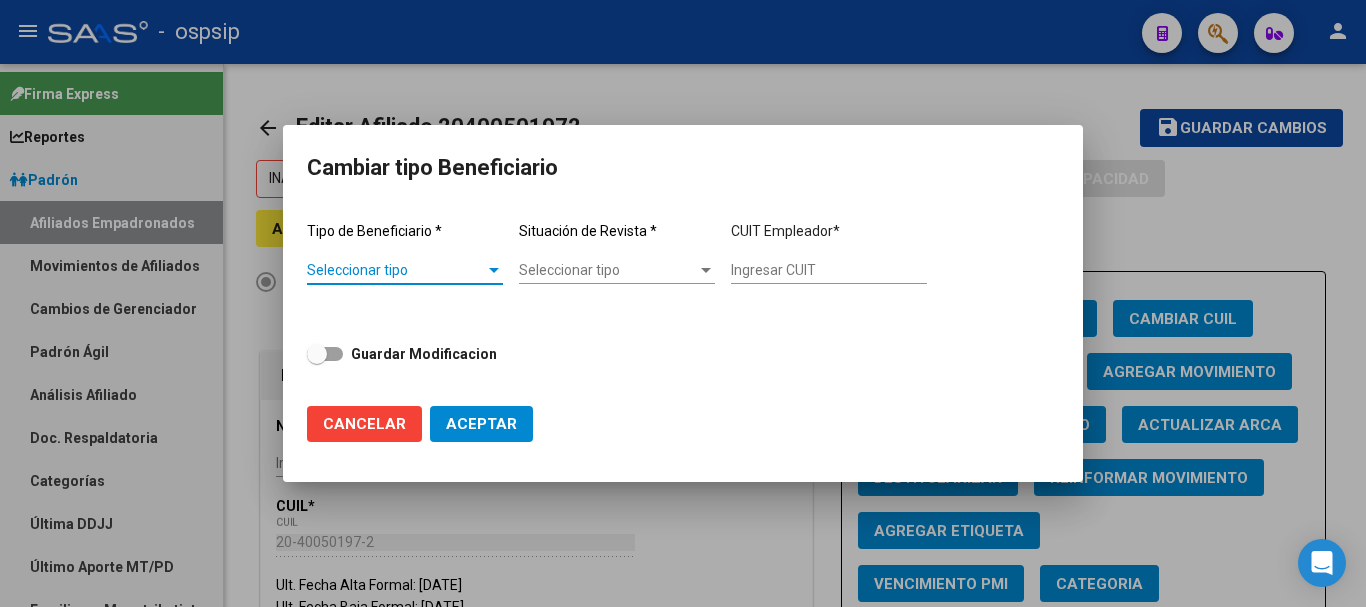 click on "Seleccionar tipo" at bounding box center (396, 270) 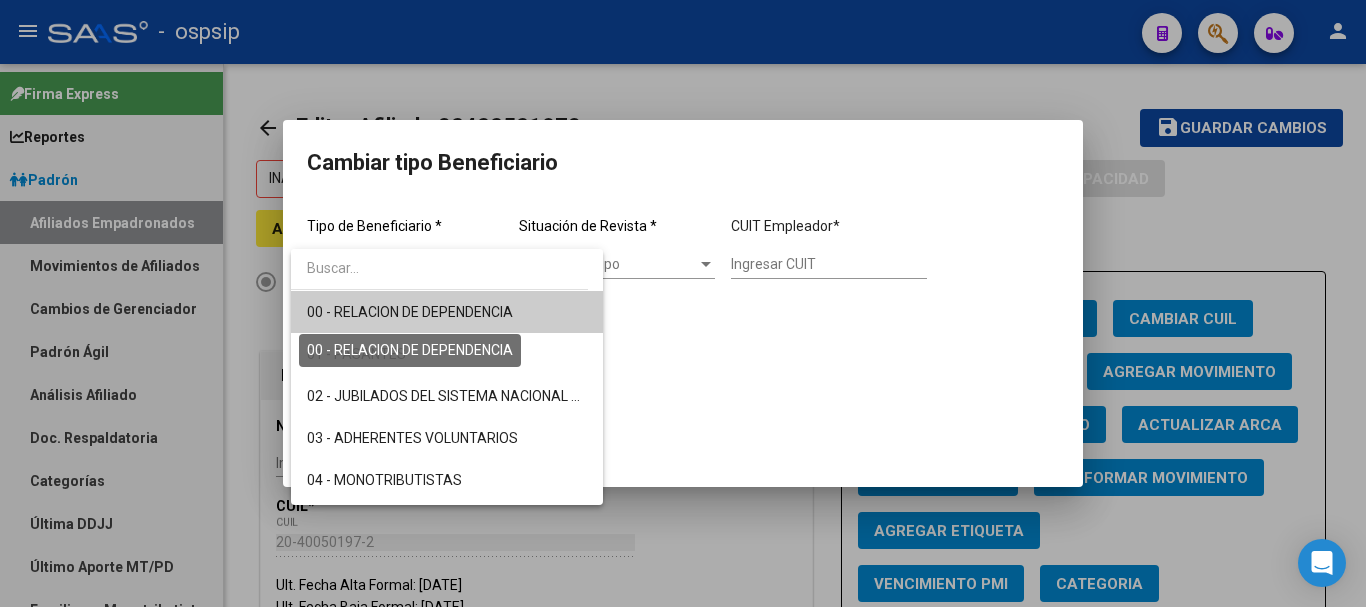 click on "00 - RELACION DE DEPENDENCIA" at bounding box center (410, 312) 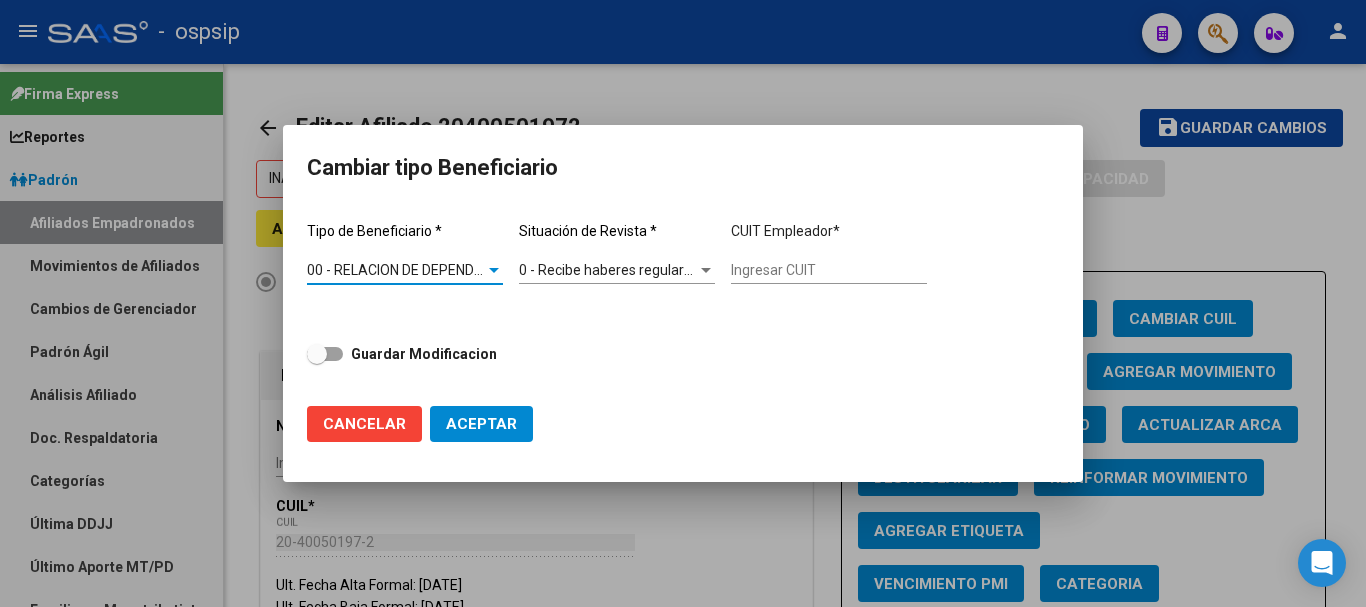 type on "30-71816510-1" 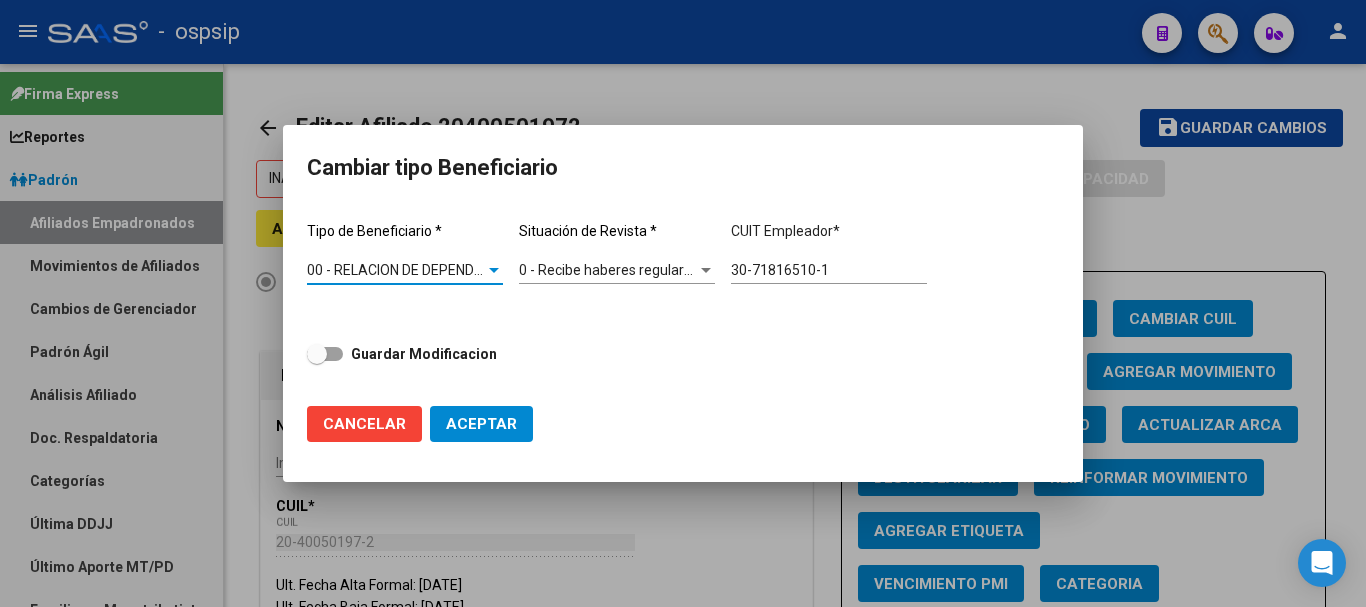 click on "0 - Recibe haberes regularmente" at bounding box center [622, 270] 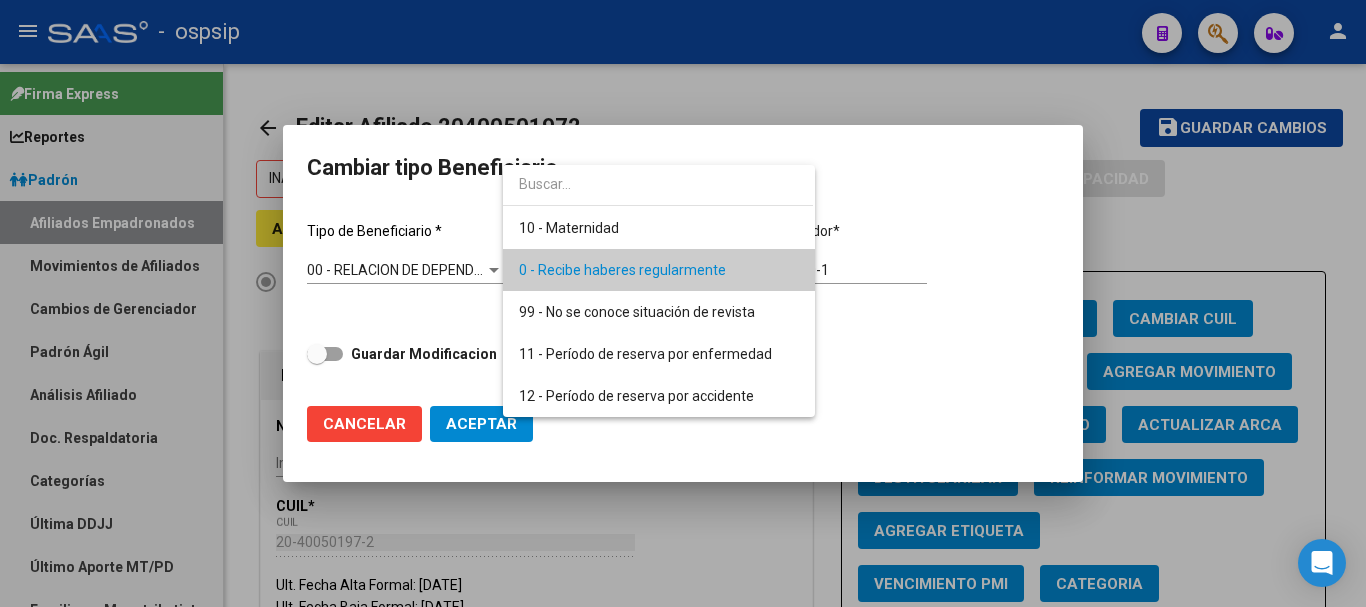 click on "0 - Recibe haberes regularmente" at bounding box center [622, 270] 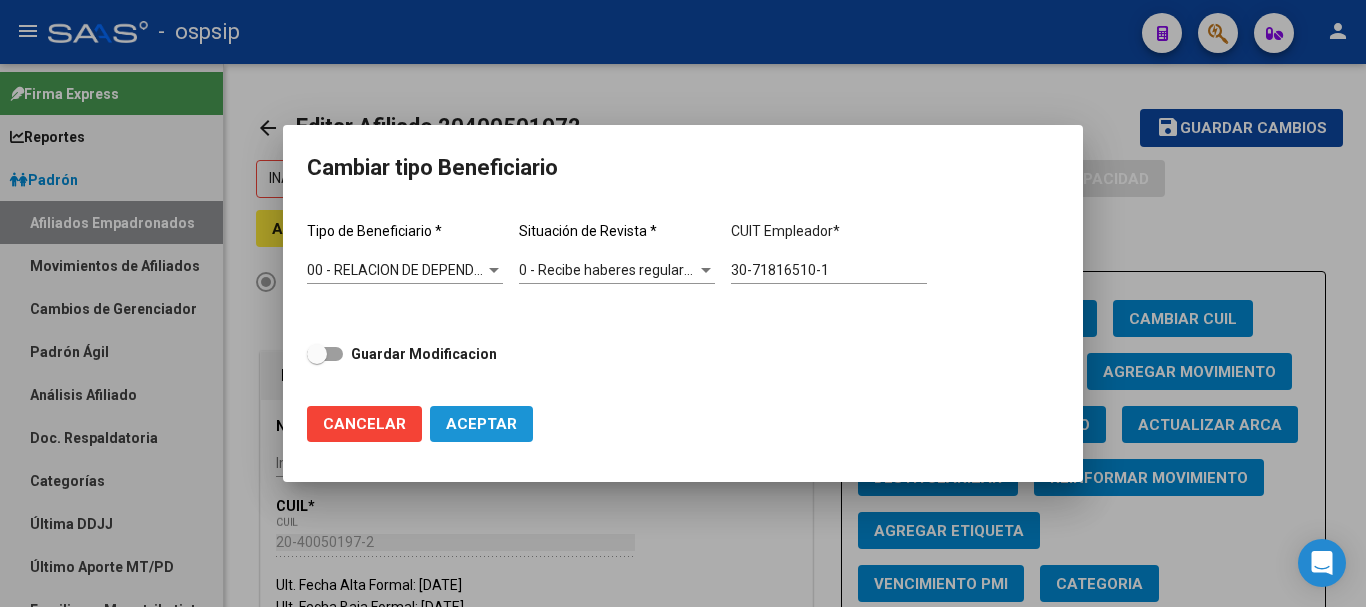 click on "Aceptar" 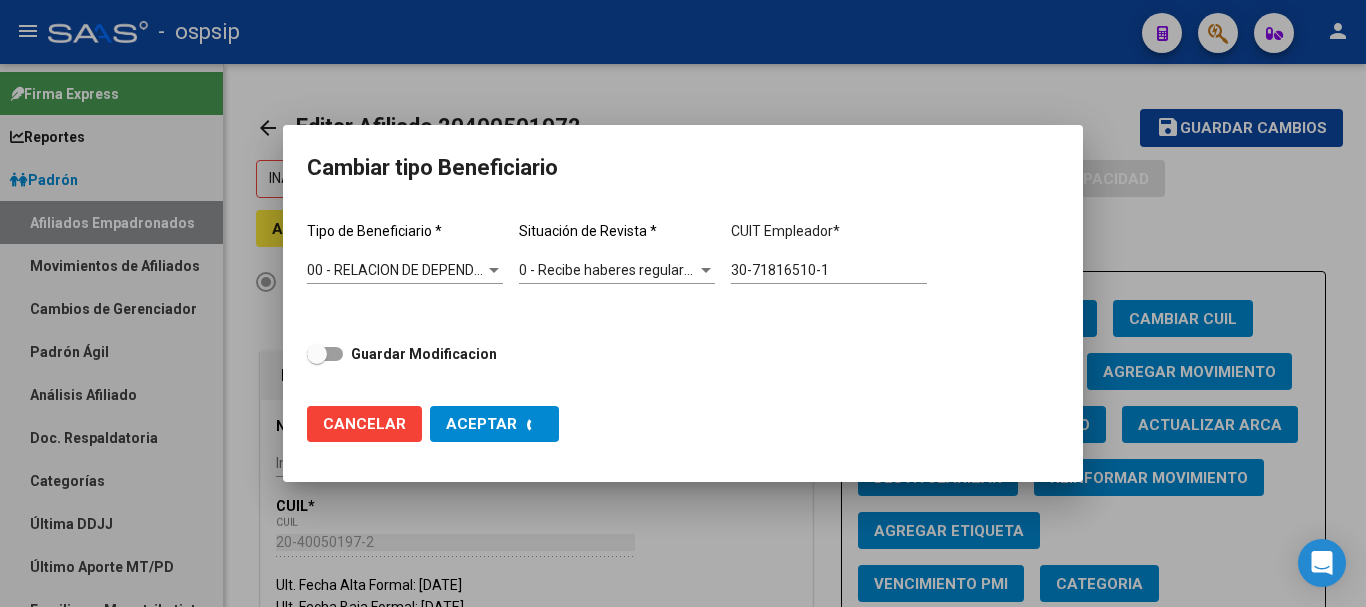 type on "30-71816510-1" 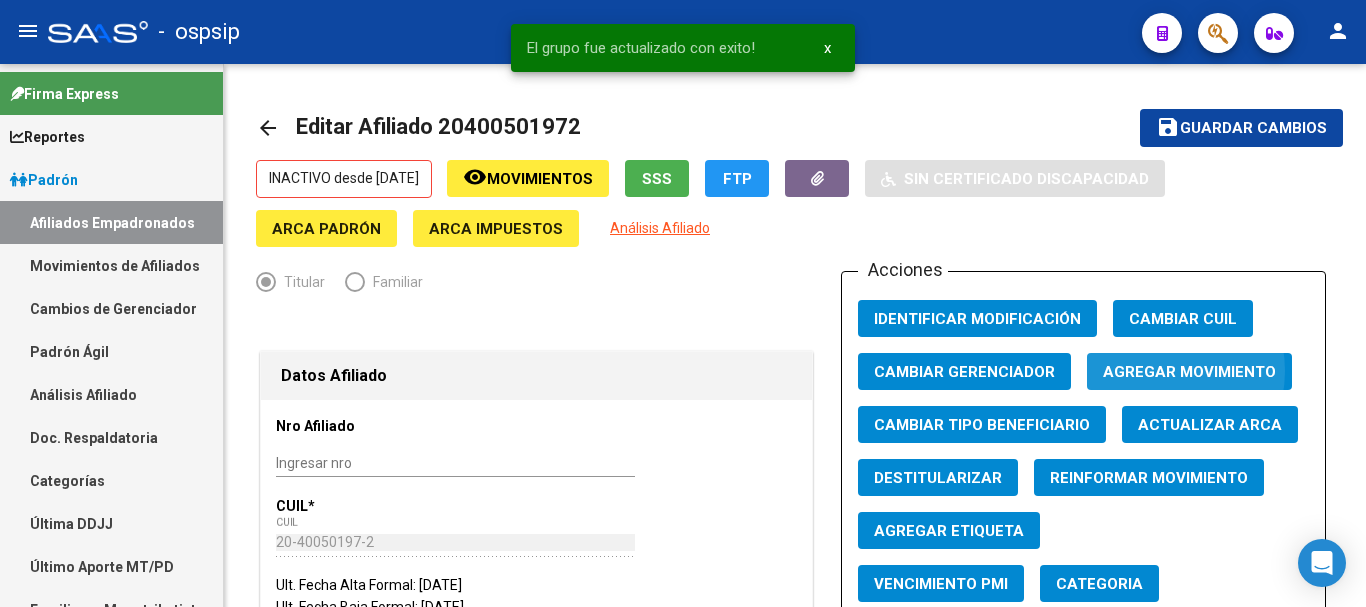 click on "Agregar Movimiento" 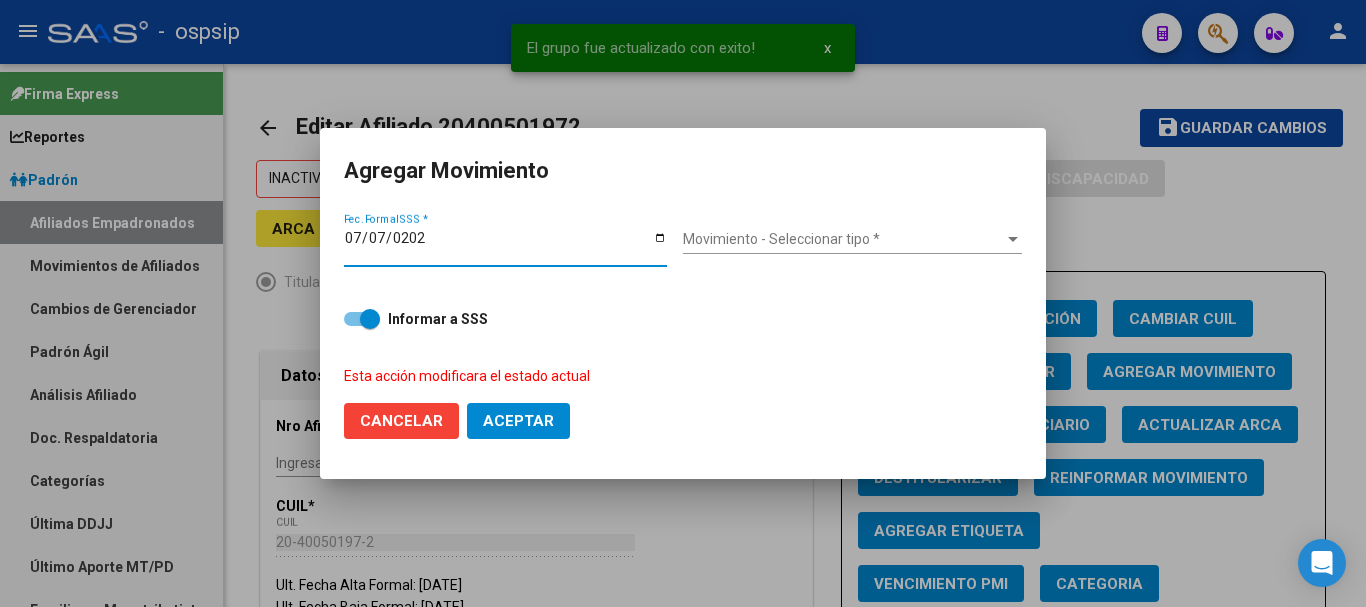 type on "[DATE]" 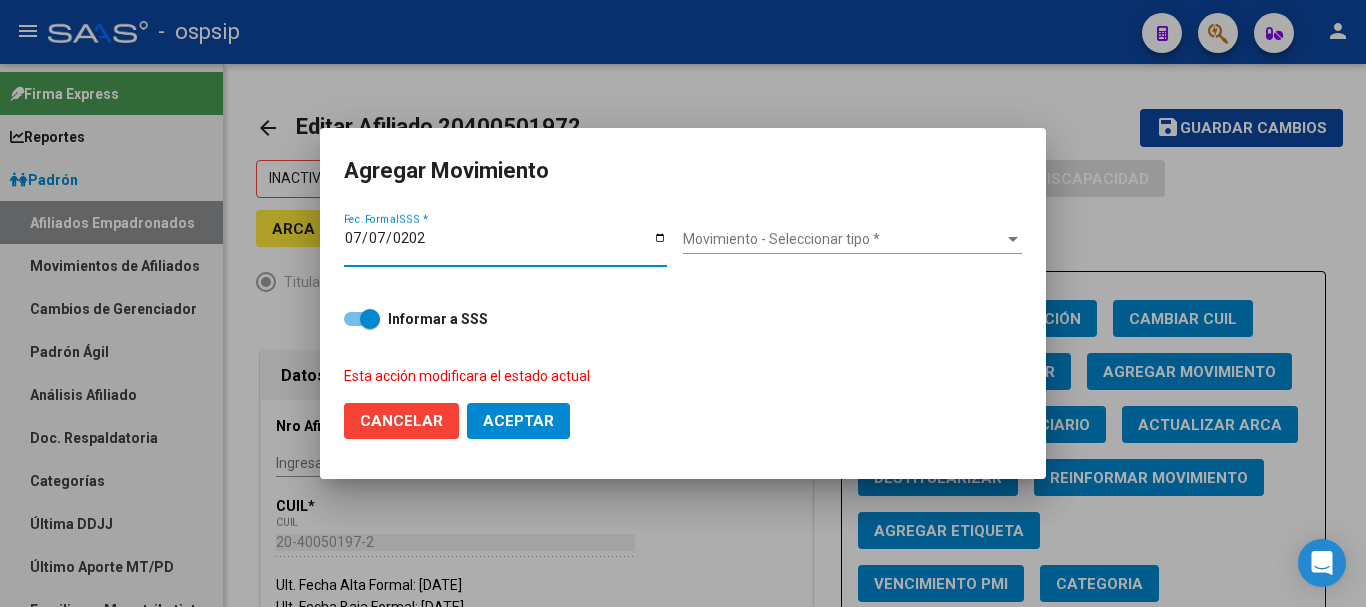 click on "Movimiento - Seleccionar tipo *" at bounding box center [843, 239] 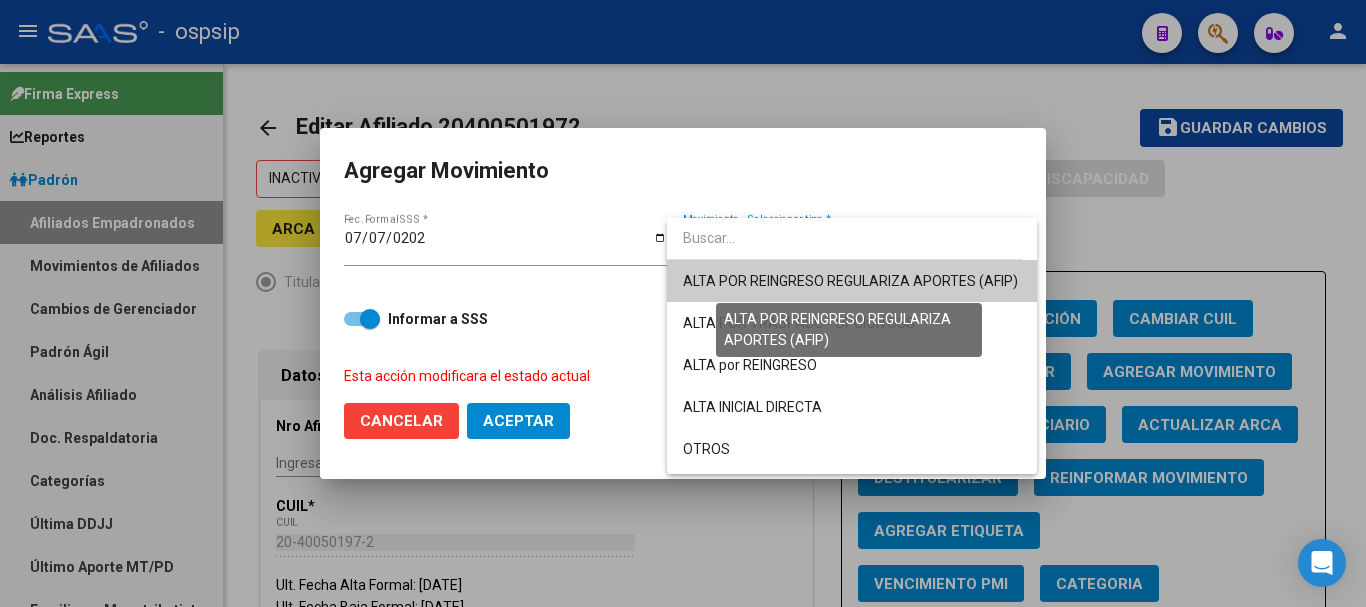 click on "ALTA POR REINGRESO REGULARIZA APORTES (AFIP)" at bounding box center [850, 281] 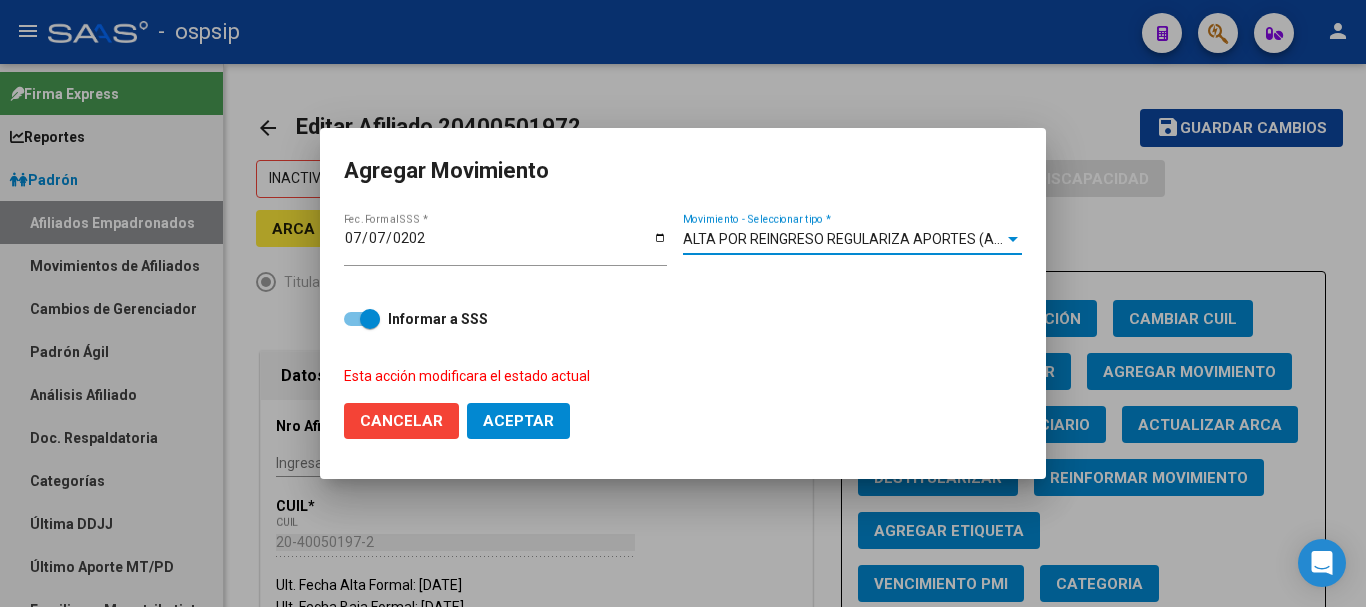 click on "Aceptar" 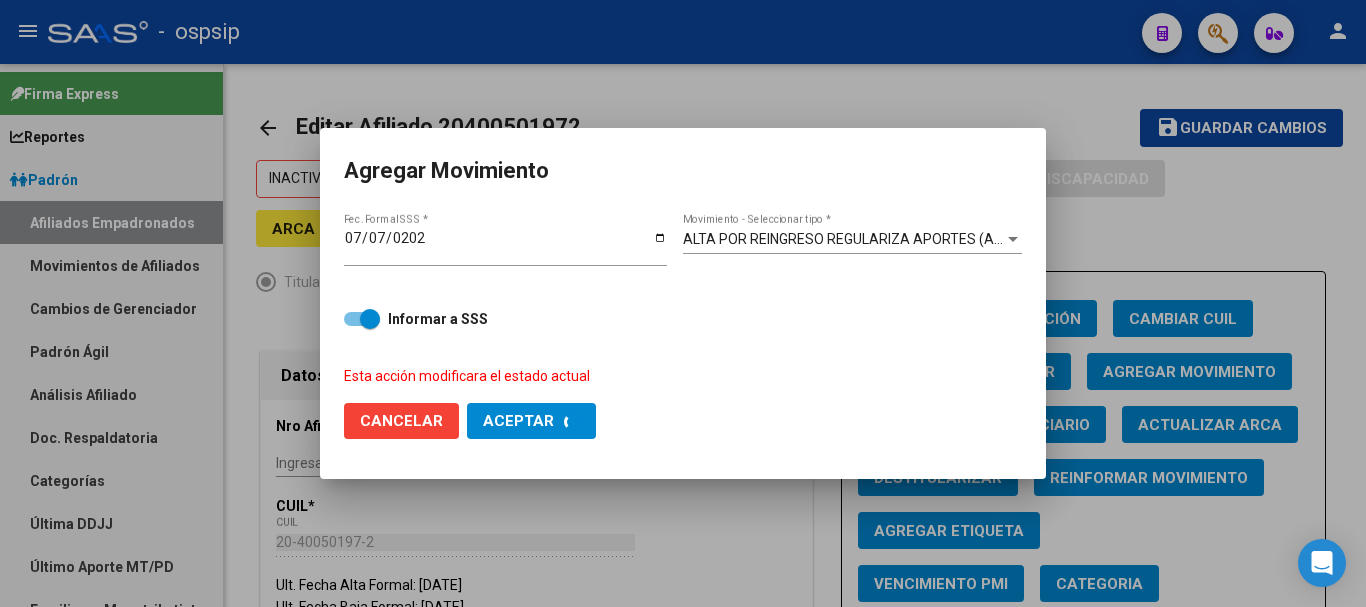checkbox on "false" 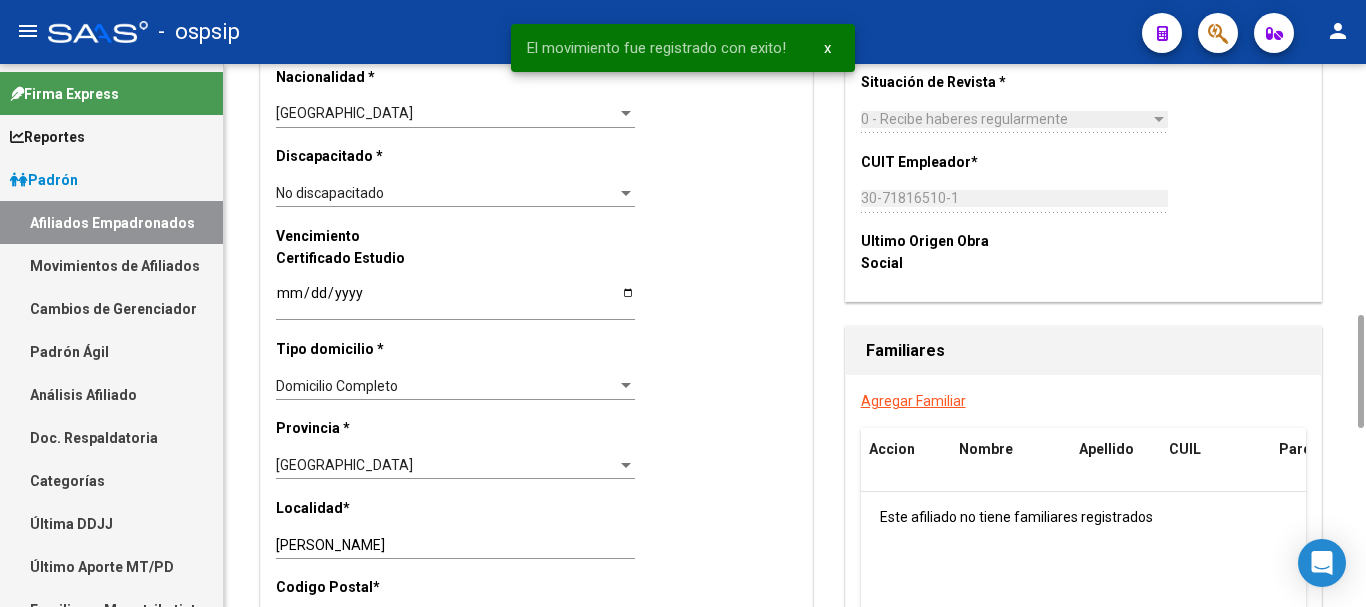 scroll, scrollTop: 1000, scrollLeft: 0, axis: vertical 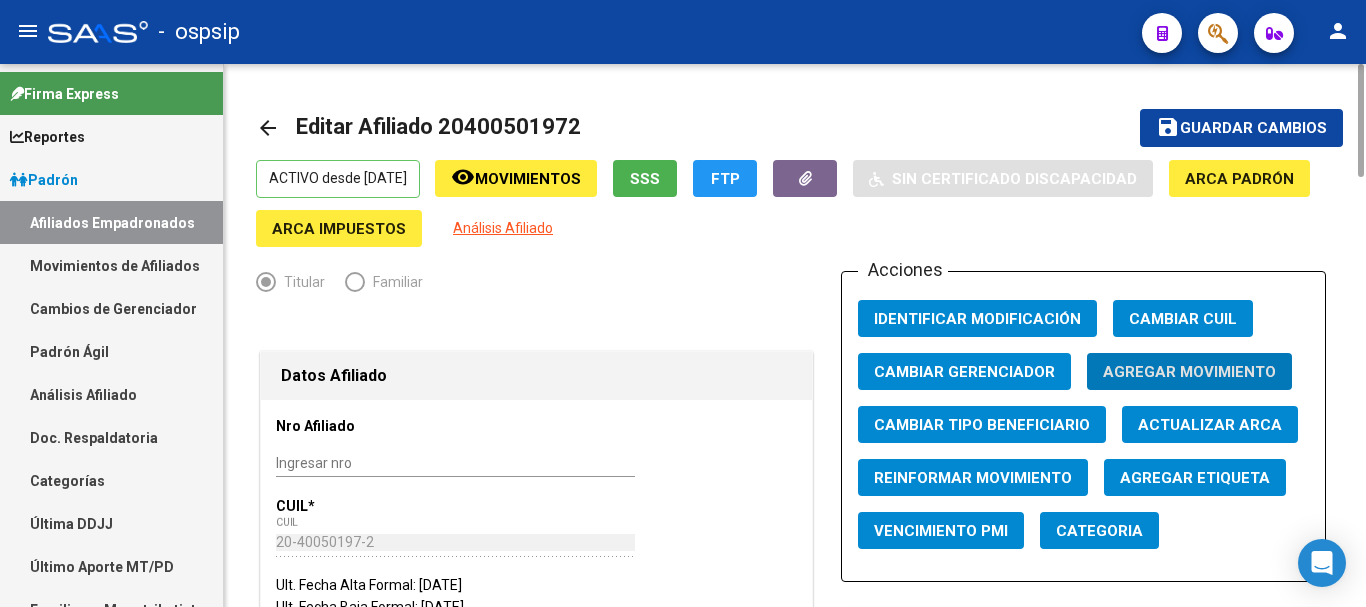 click 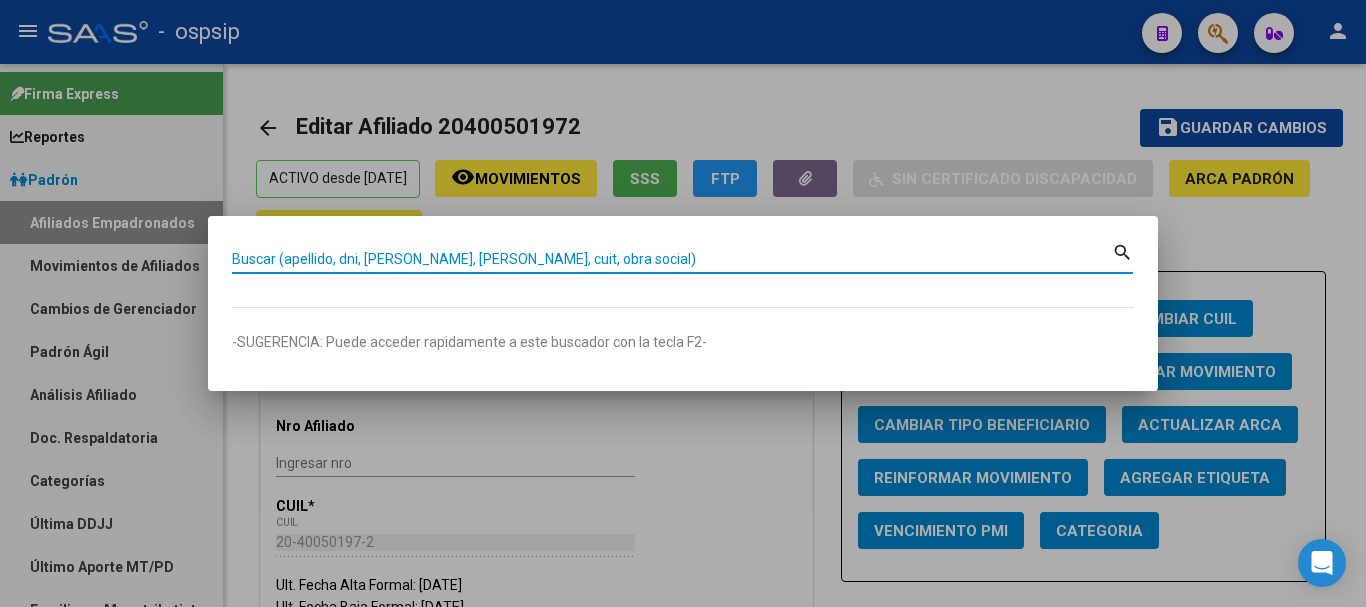 click on "Buscar (apellido, dni, [PERSON_NAME], [PERSON_NAME], cuit, obra social)" at bounding box center (672, 259) 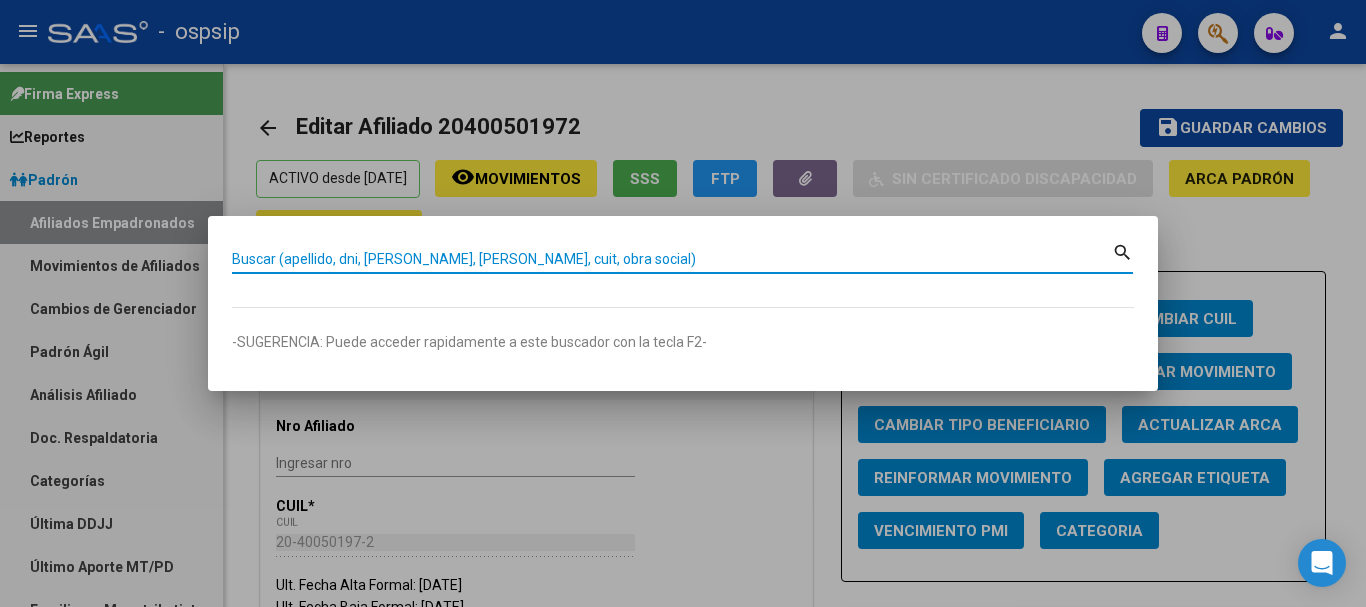 paste on "20417204297" 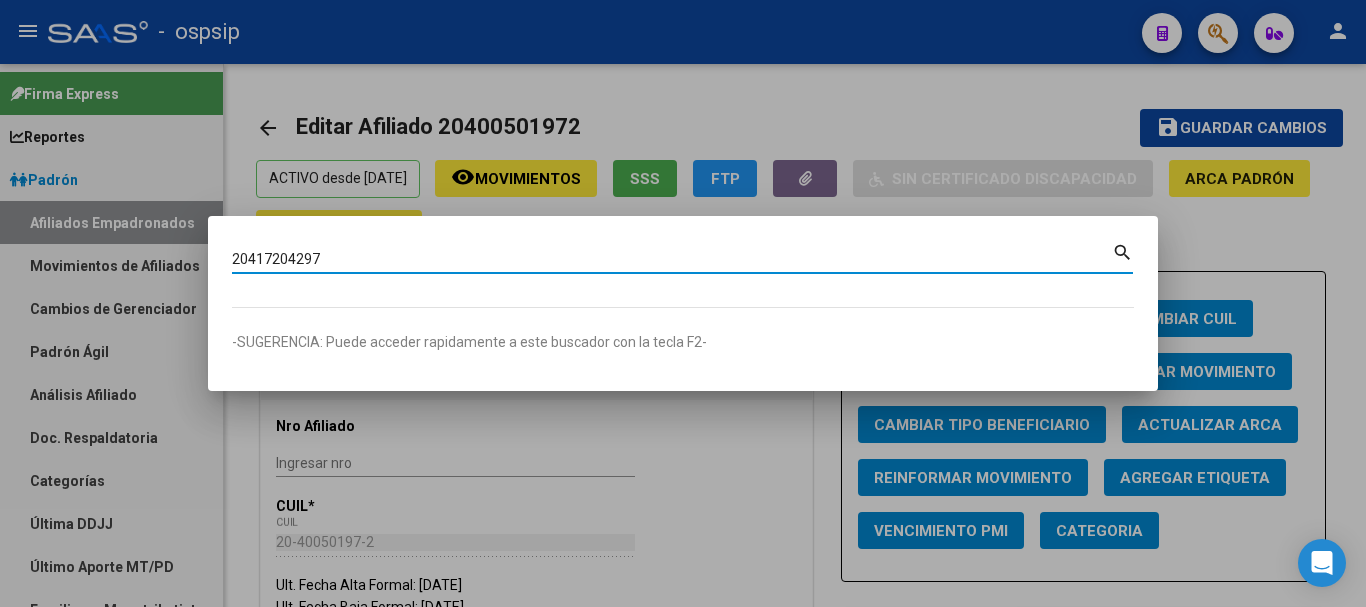type on "20417204297" 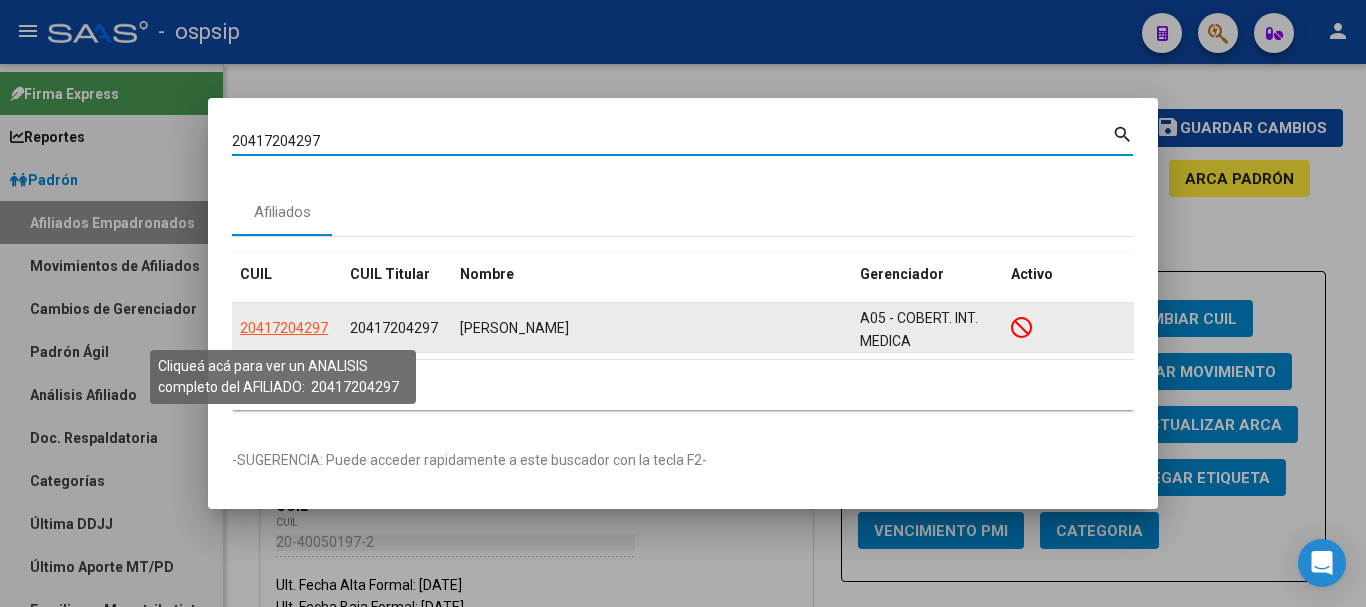 click on "20417204297" 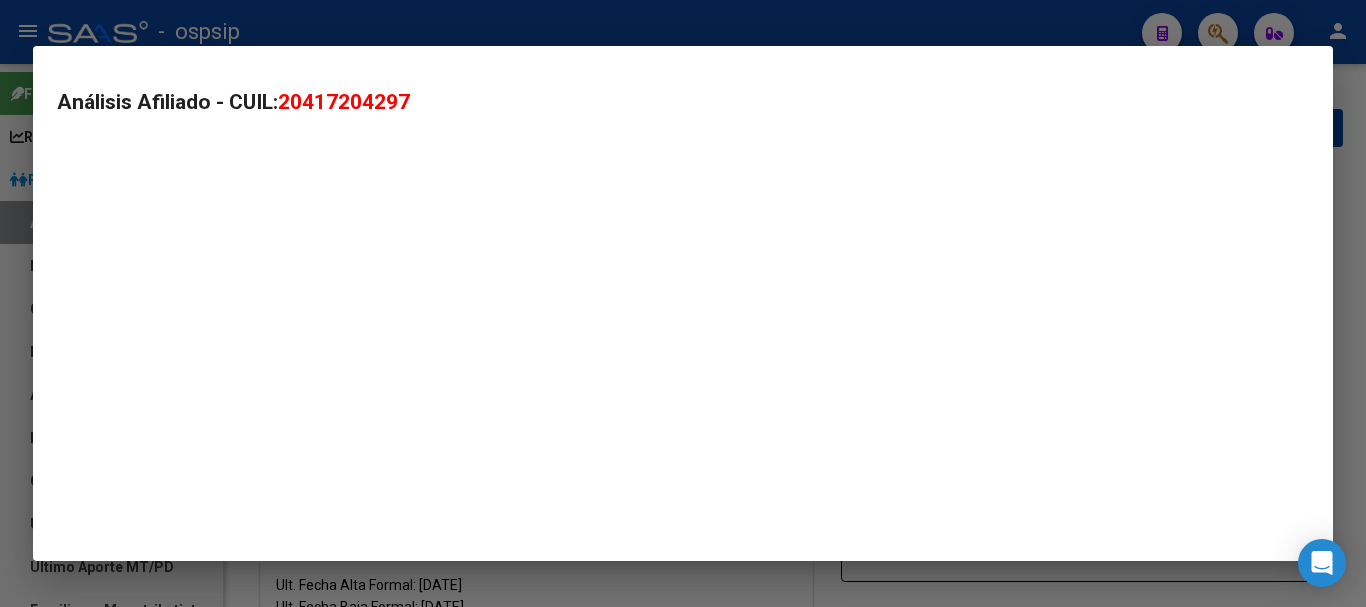 type on "20417204297" 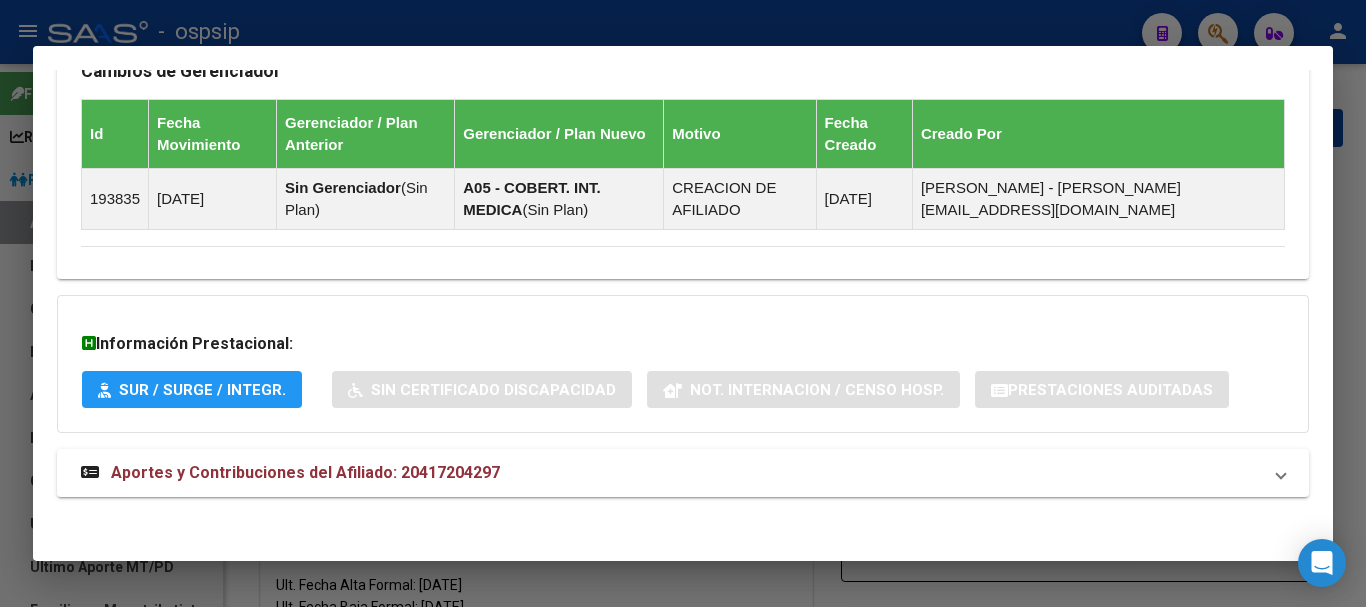 scroll, scrollTop: 1216, scrollLeft: 0, axis: vertical 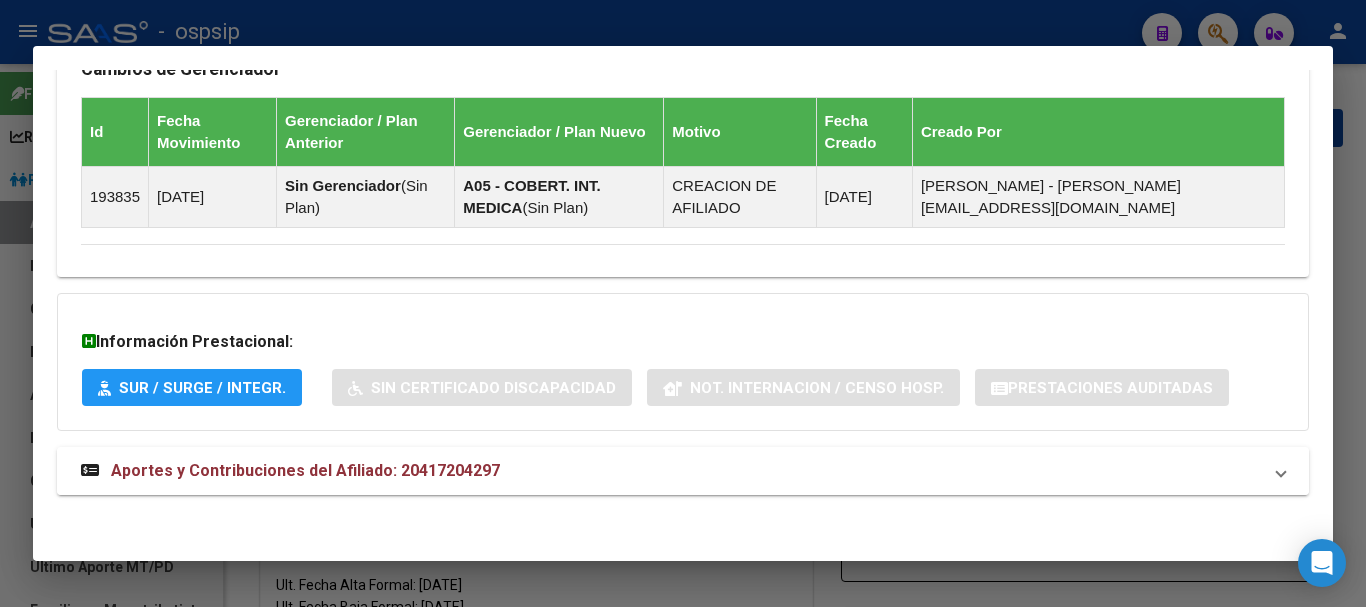click on "Aportes y Contribuciones del Afiliado: 20417204297" at bounding box center [305, 470] 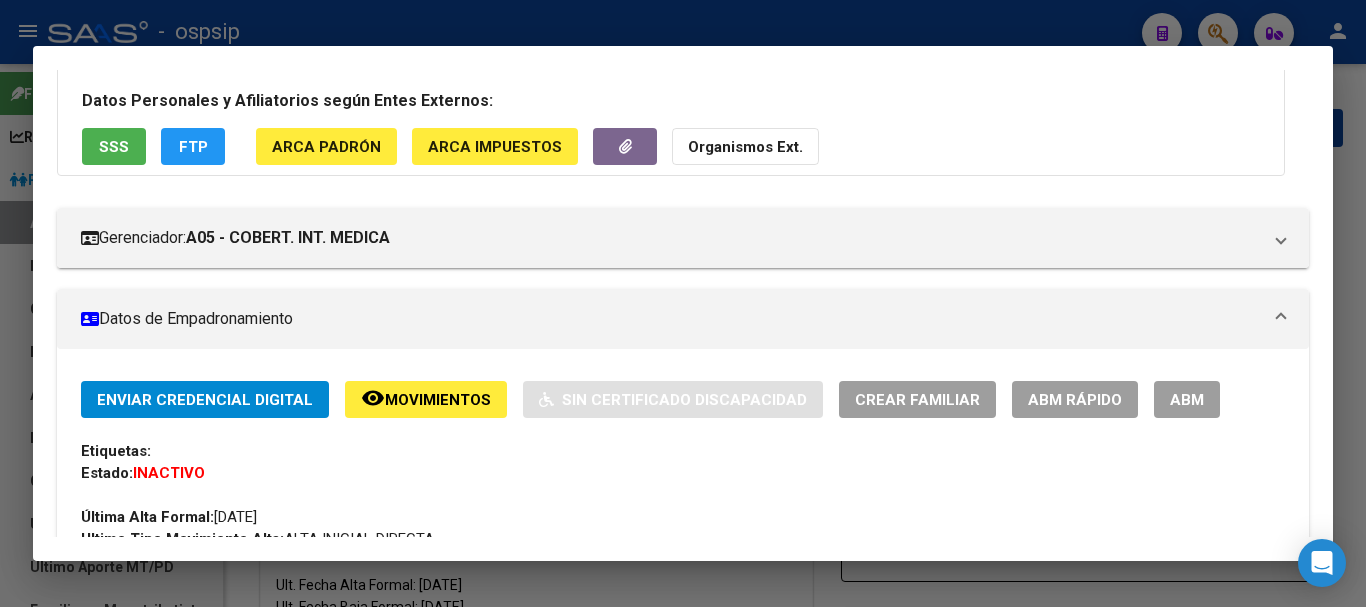 scroll, scrollTop: 116, scrollLeft: 0, axis: vertical 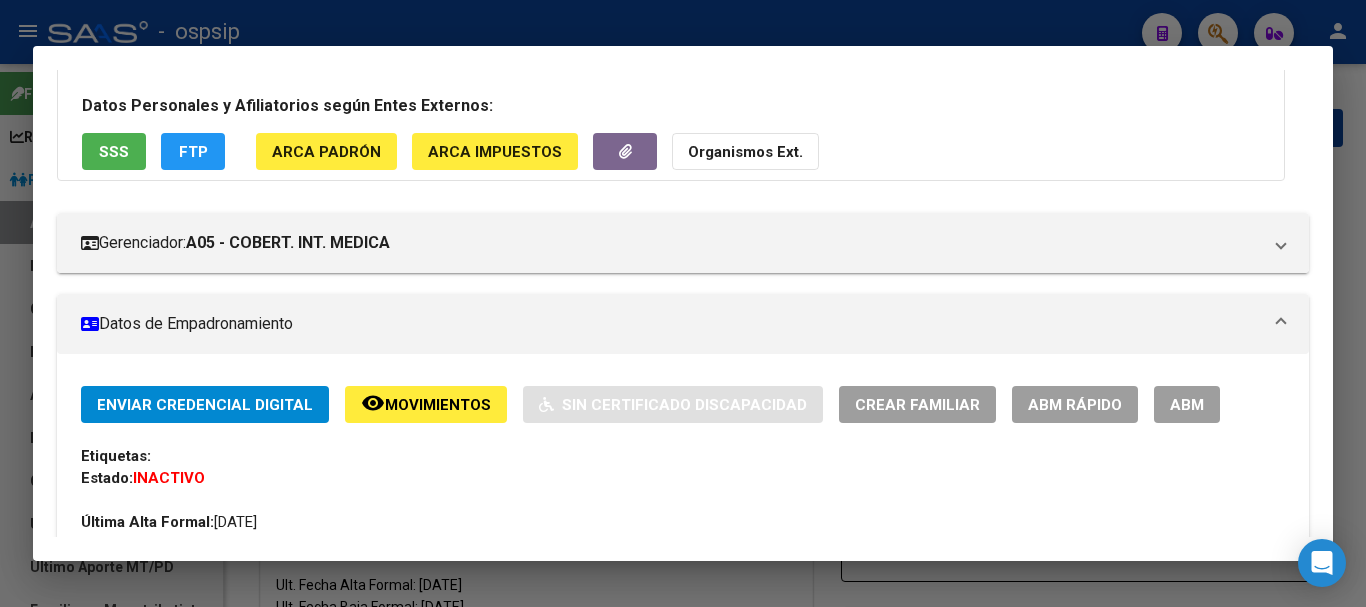 click on "ABM" at bounding box center [1187, 405] 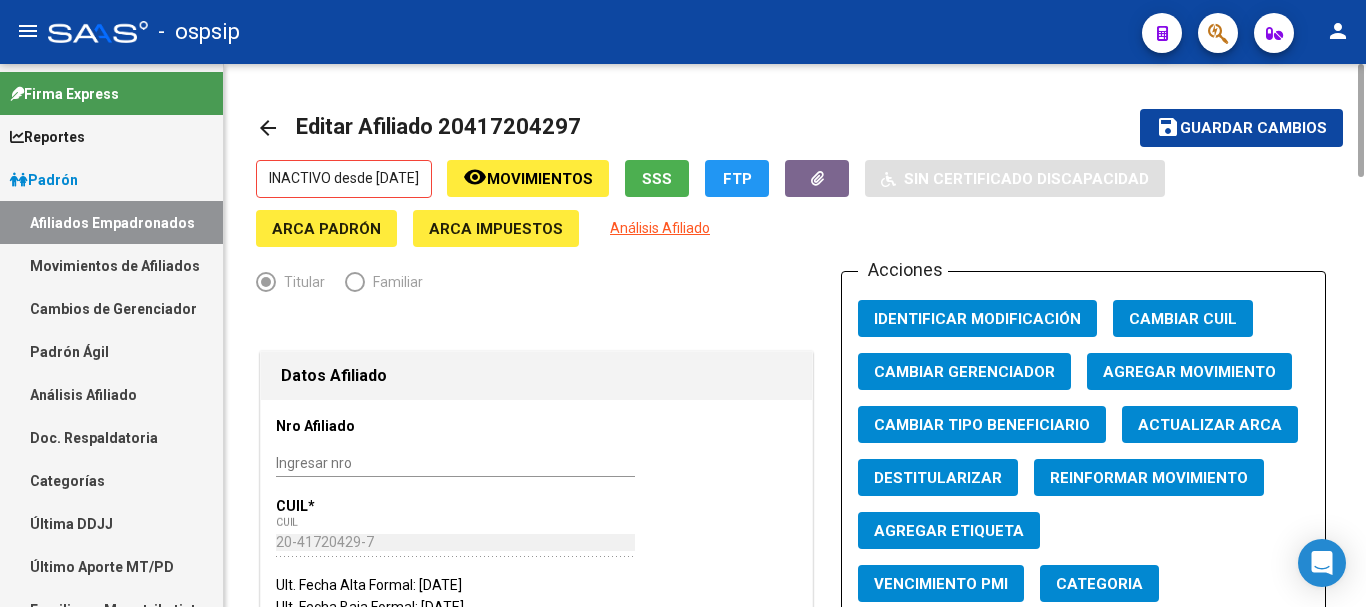 click on "Agregar Movimiento" 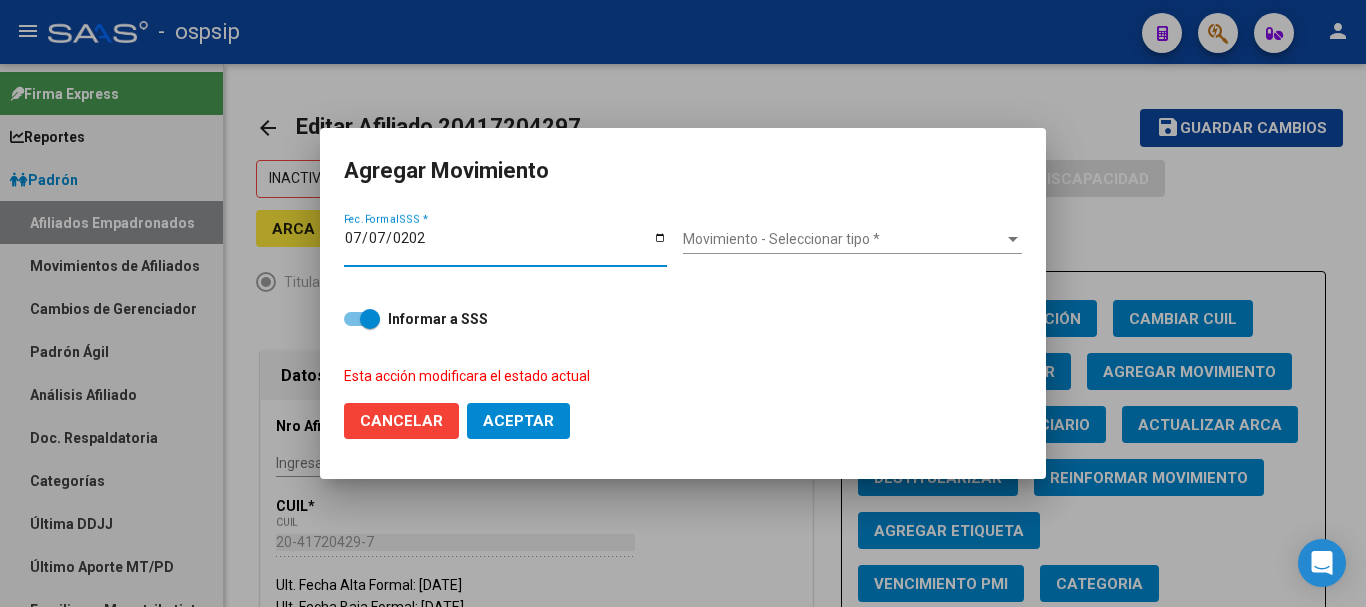 type on "[DATE]" 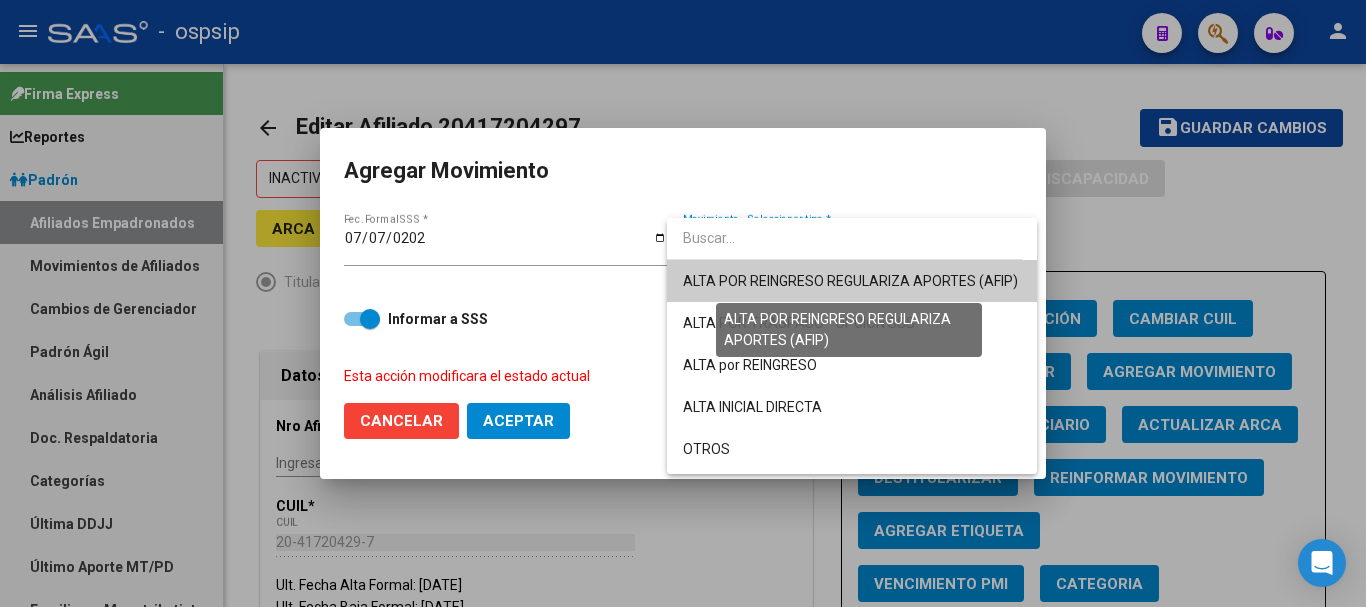 click on "ALTA POR REINGRESO REGULARIZA APORTES (AFIP)" at bounding box center [850, 281] 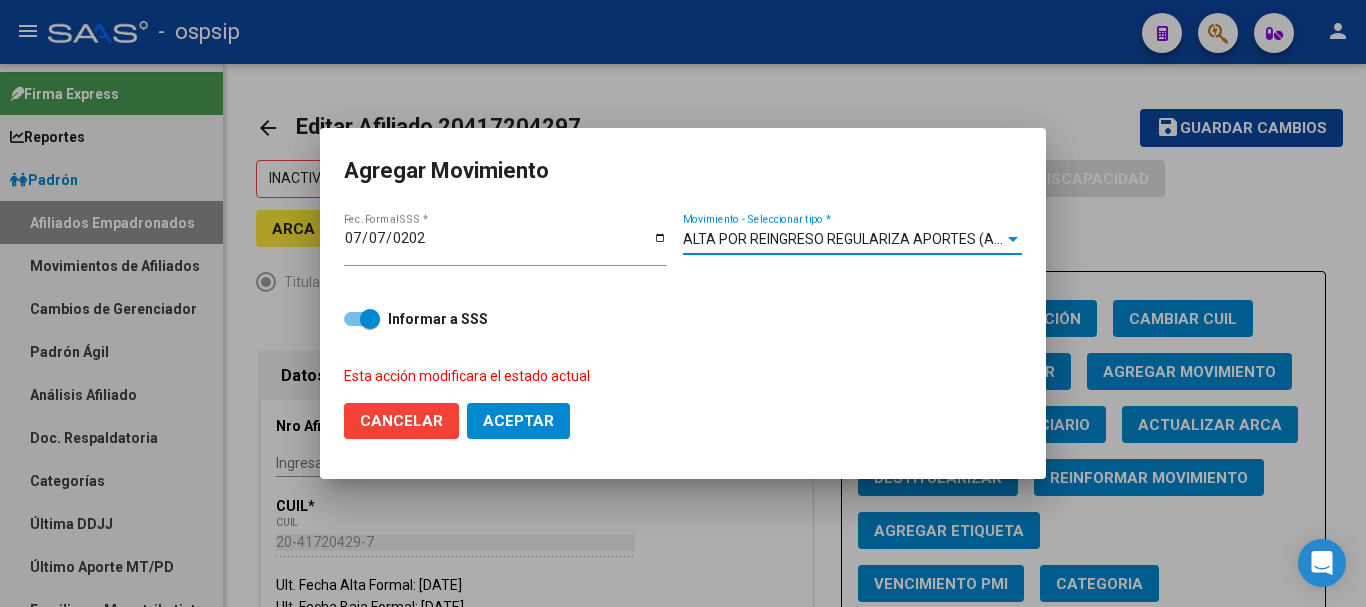 click on "Aceptar" 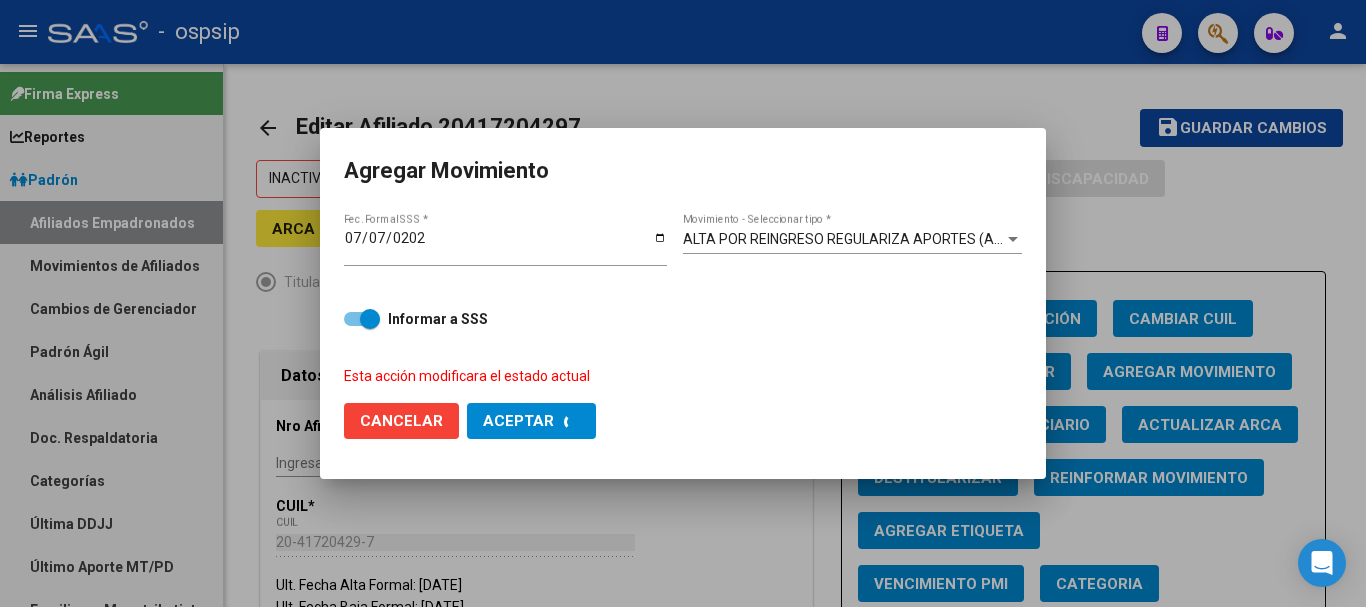 checkbox on "false" 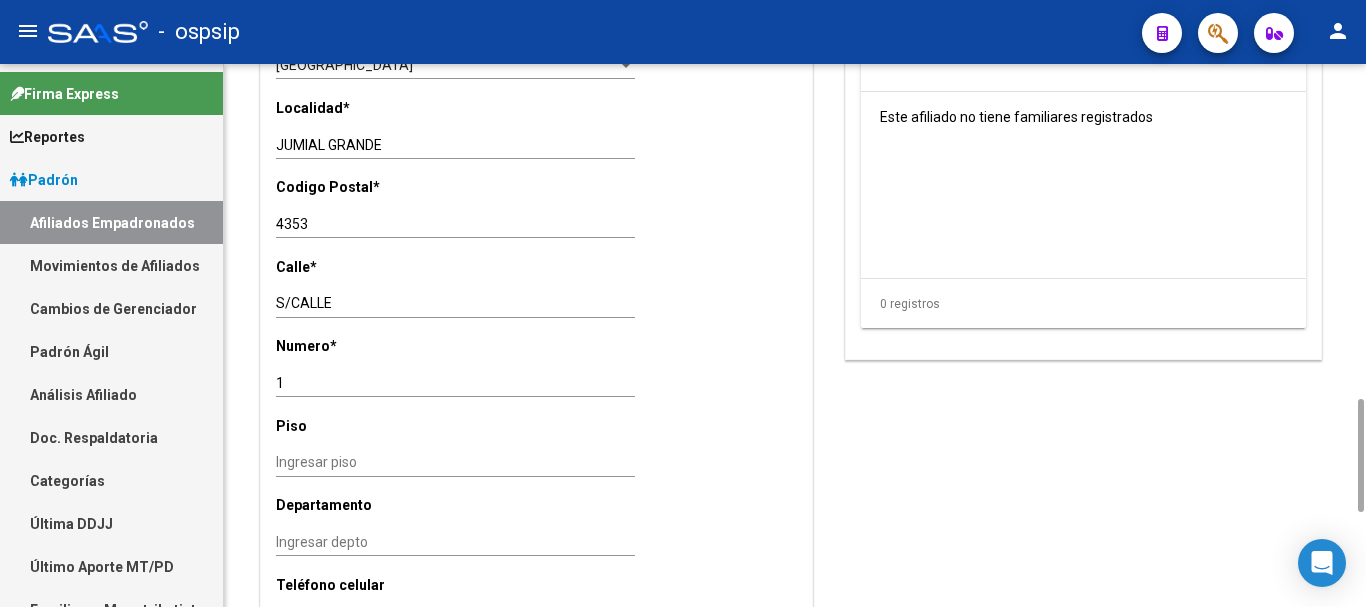 scroll, scrollTop: 1400, scrollLeft: 0, axis: vertical 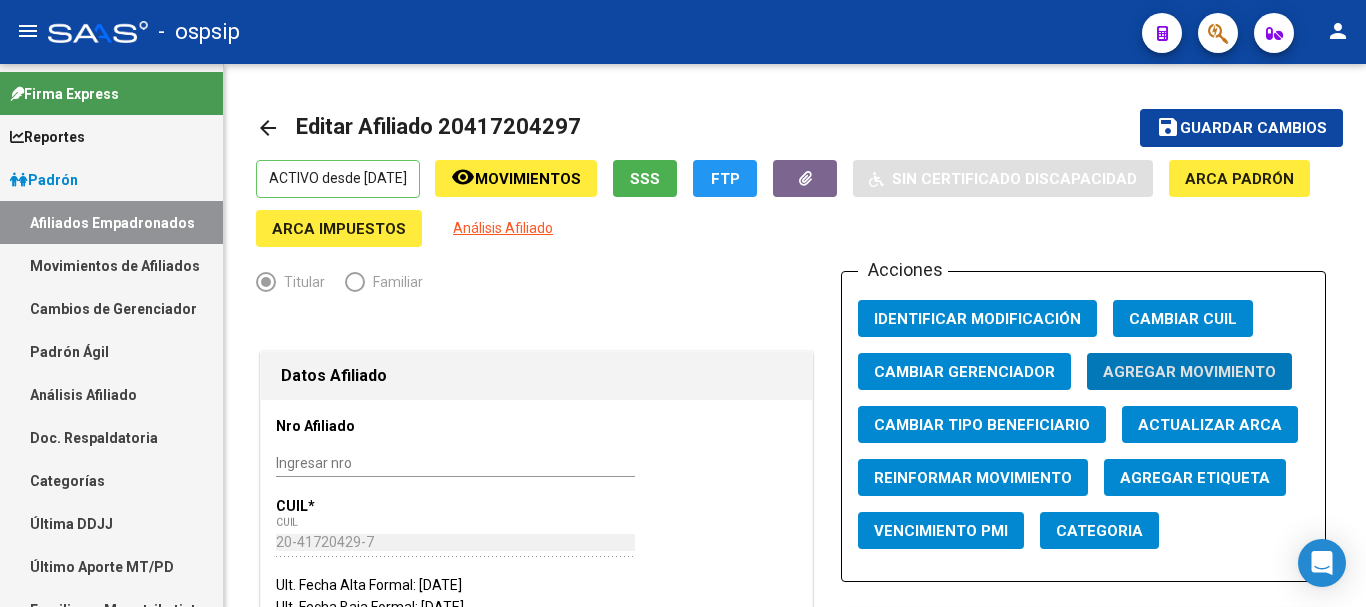 click on "menu -   ospsip  person" 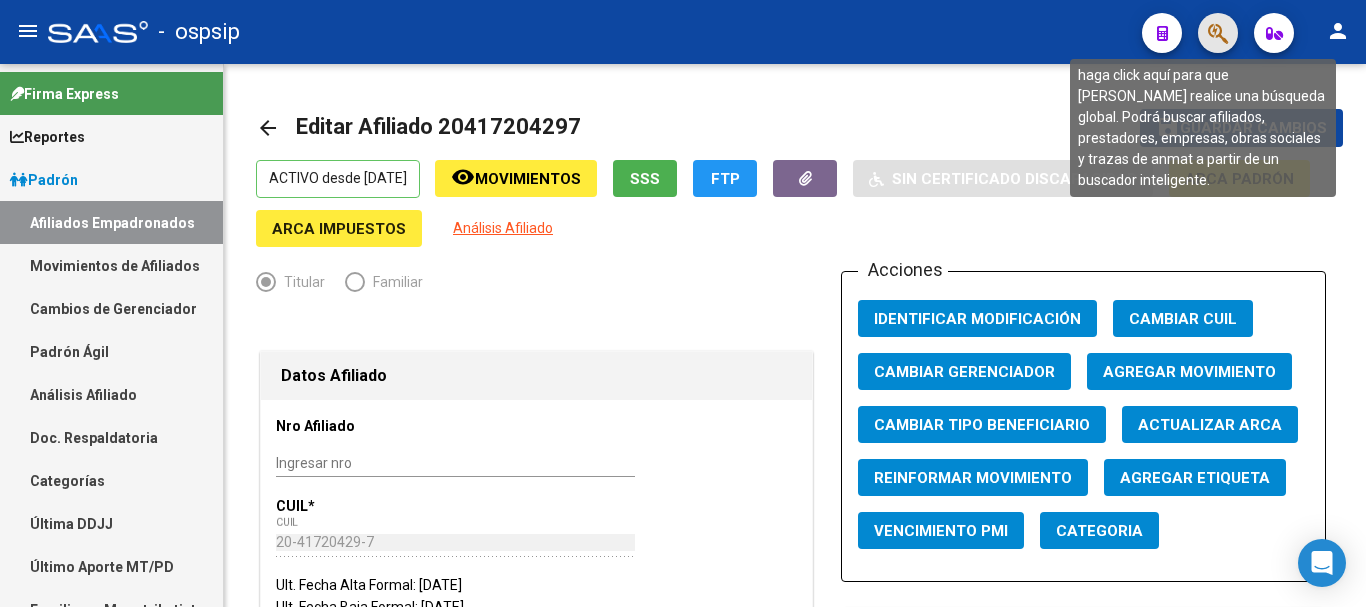 click 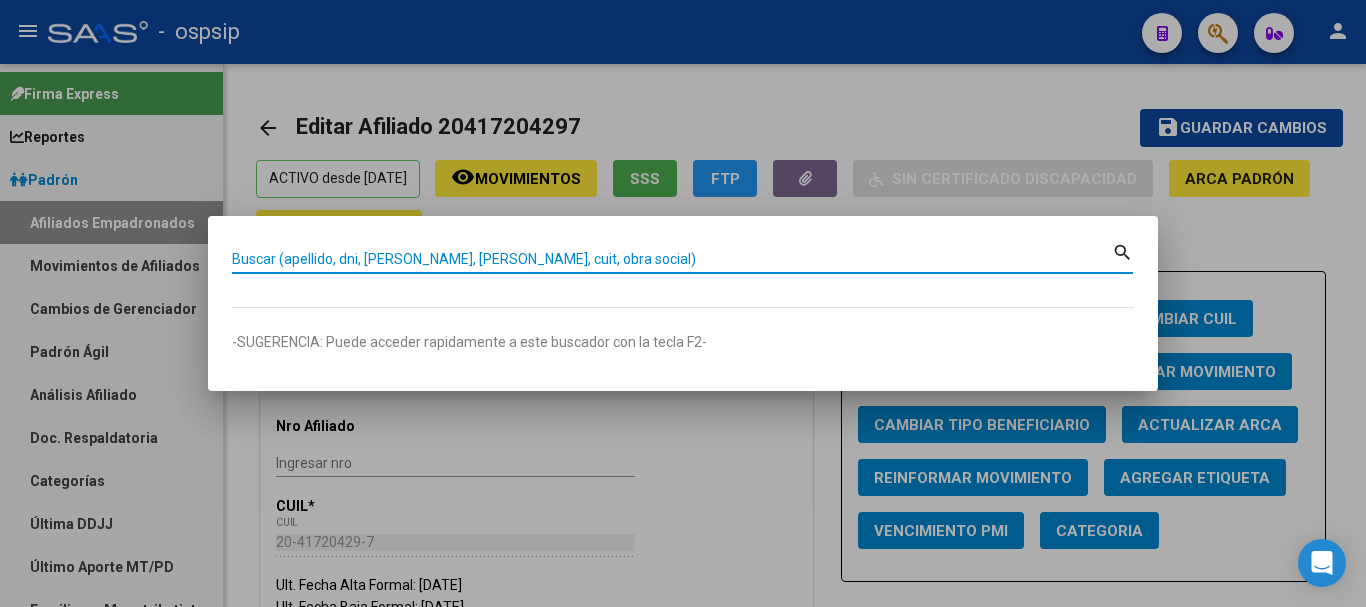 click on "Buscar (apellido, dni, [PERSON_NAME], [PERSON_NAME], cuit, obra social)" at bounding box center (672, 259) 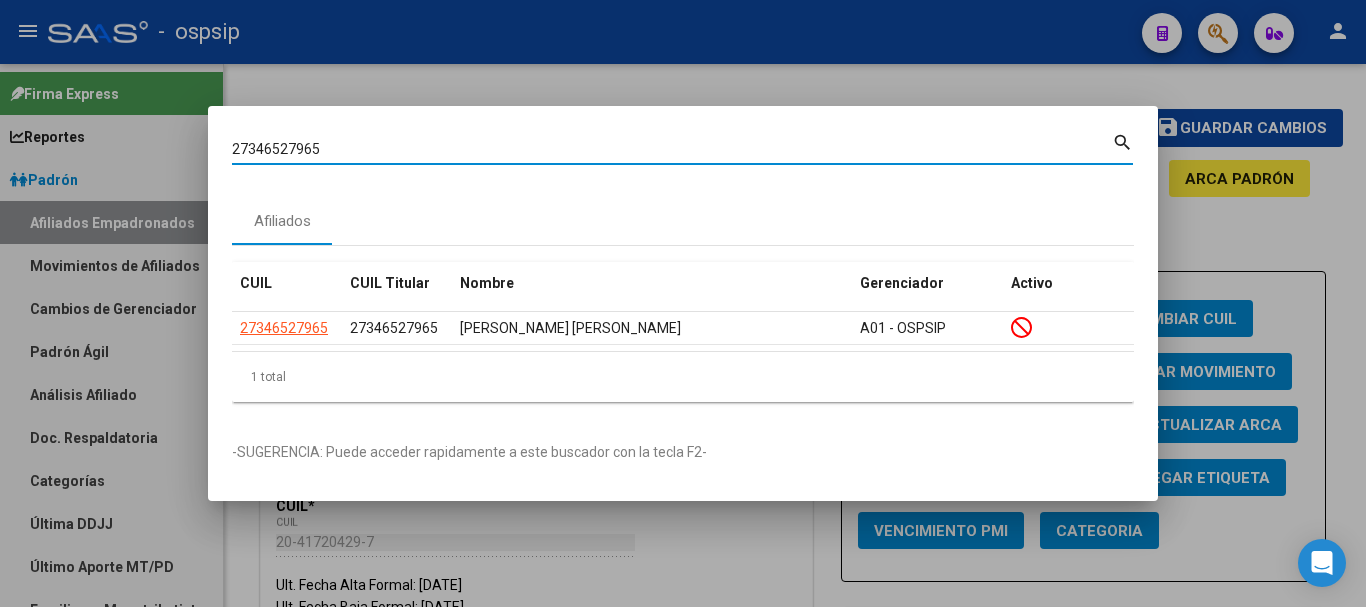 click on "27346527965 [PERSON_NAME] (apellido, dni, cuil, [PERSON_NAME], cuit, obra social)" at bounding box center [672, 150] 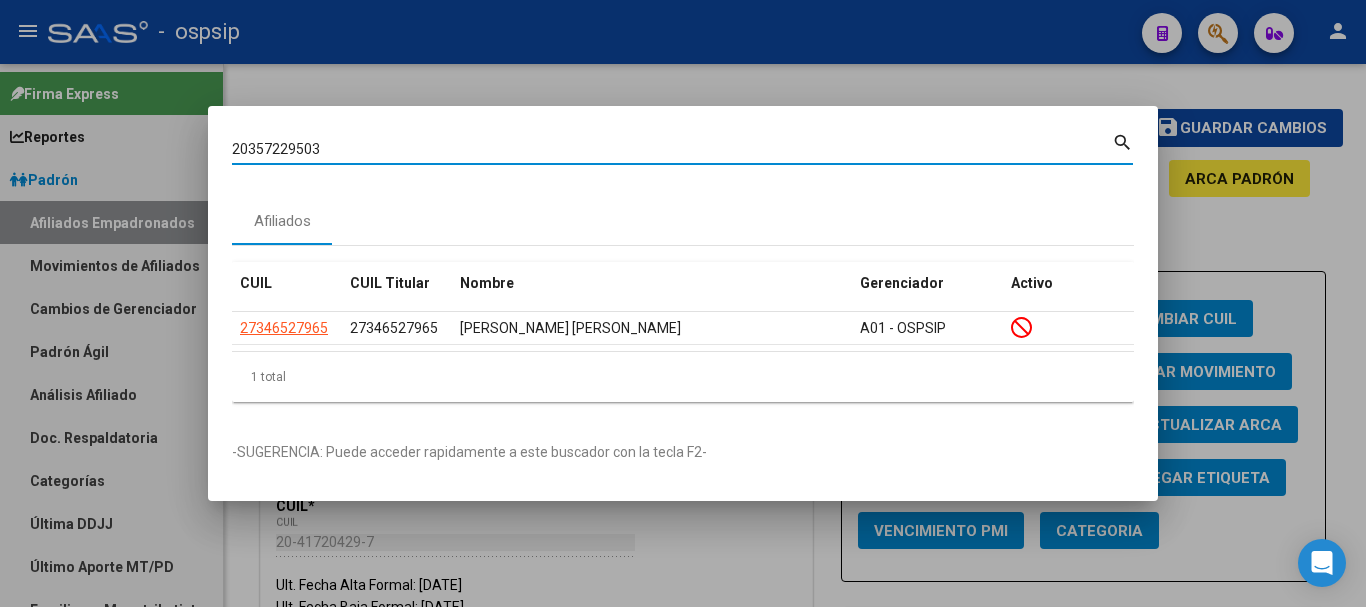 type on "20357229503" 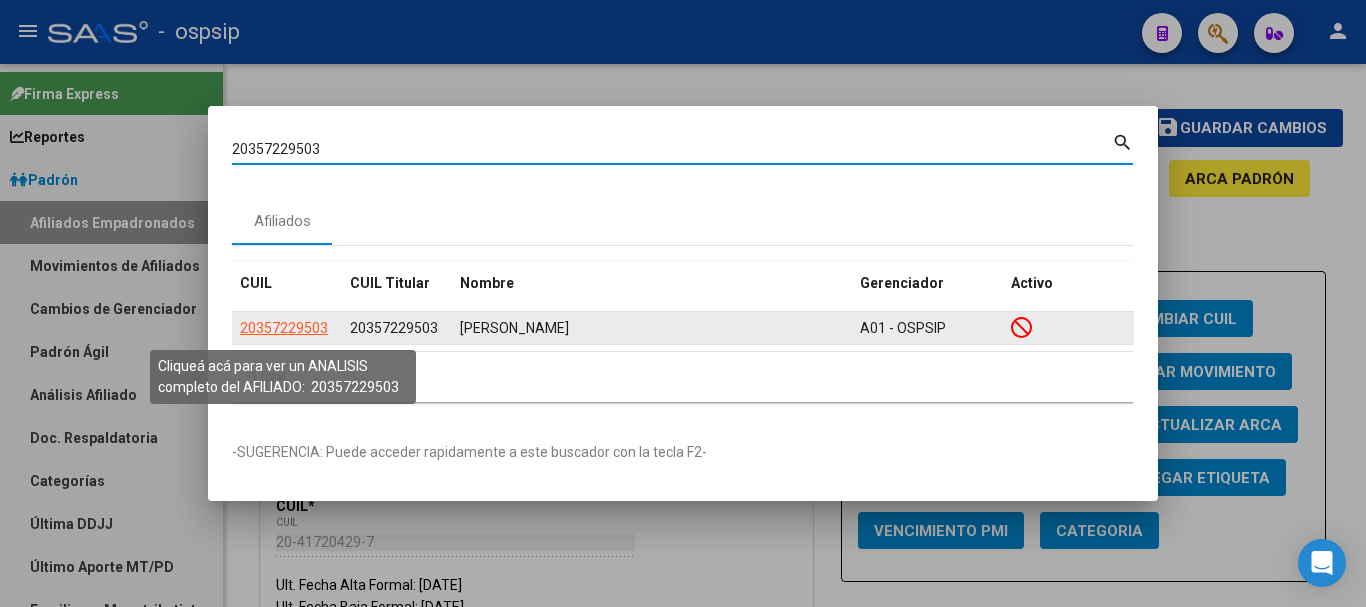 click on "20357229503" 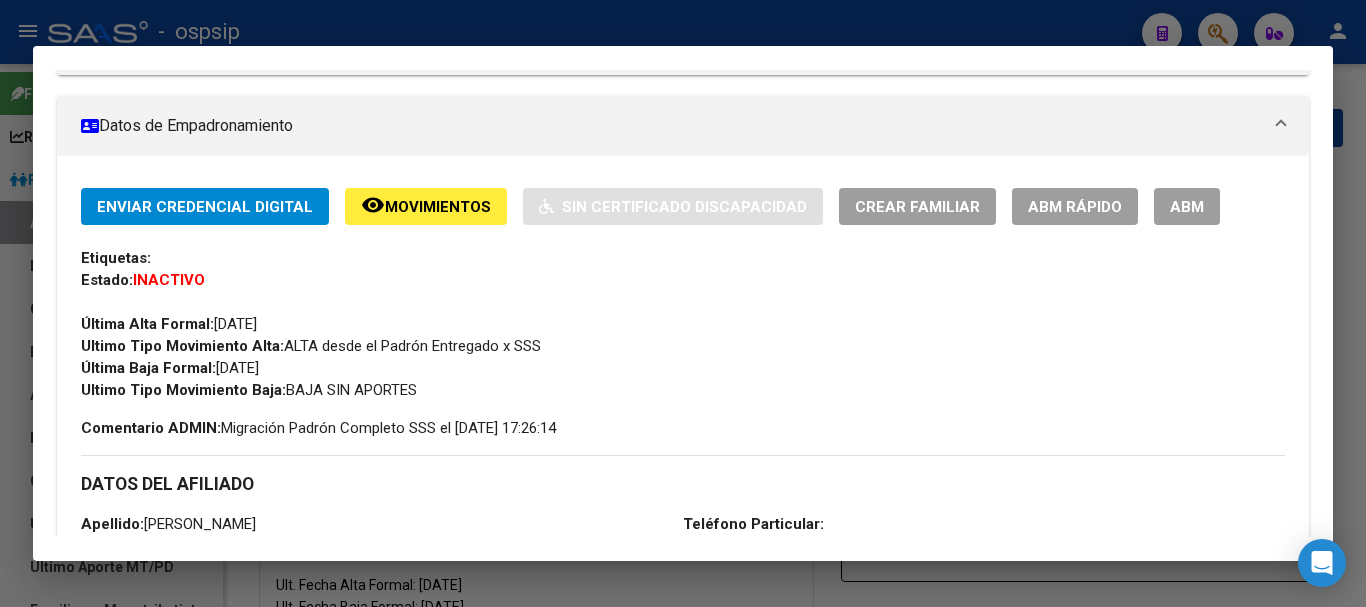 scroll, scrollTop: 500, scrollLeft: 0, axis: vertical 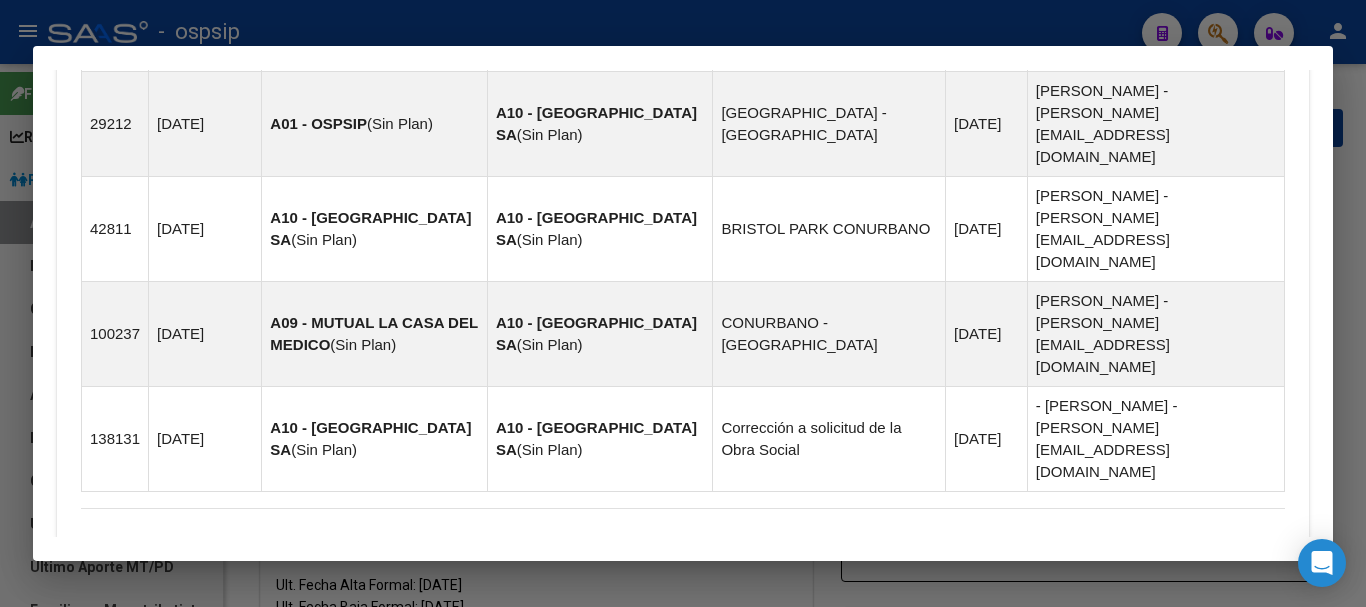 drag, startPoint x: 261, startPoint y: 462, endPoint x: 380, endPoint y: 417, distance: 127.22421 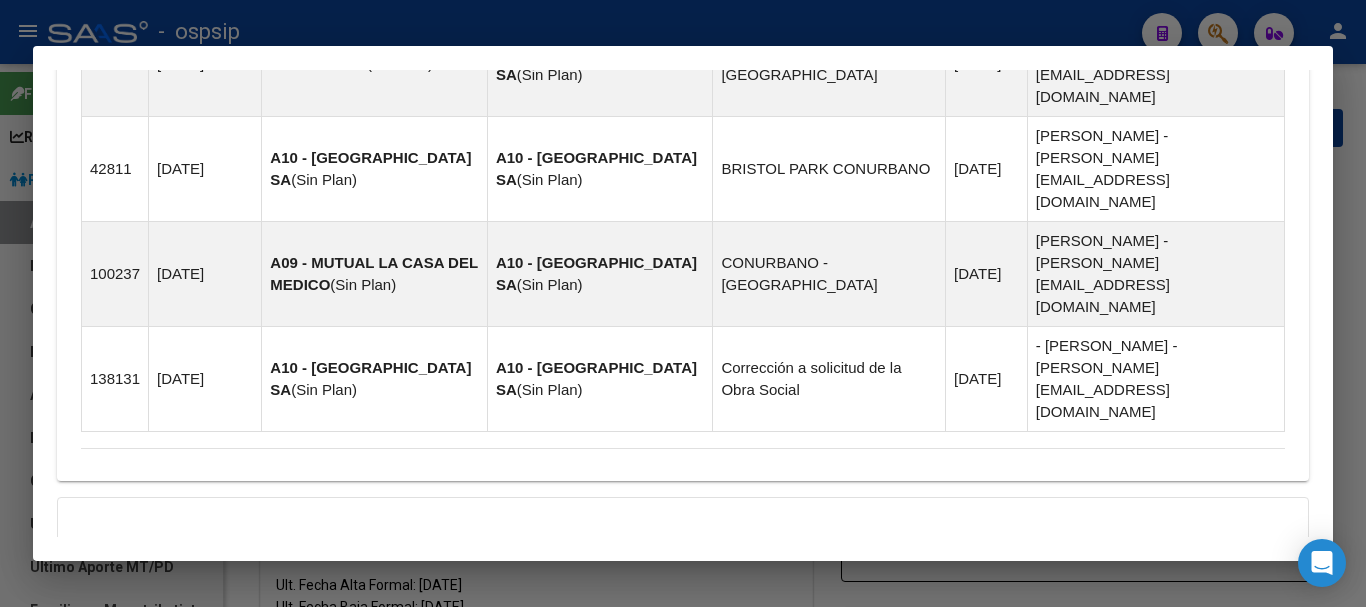 scroll, scrollTop: 1676, scrollLeft: 0, axis: vertical 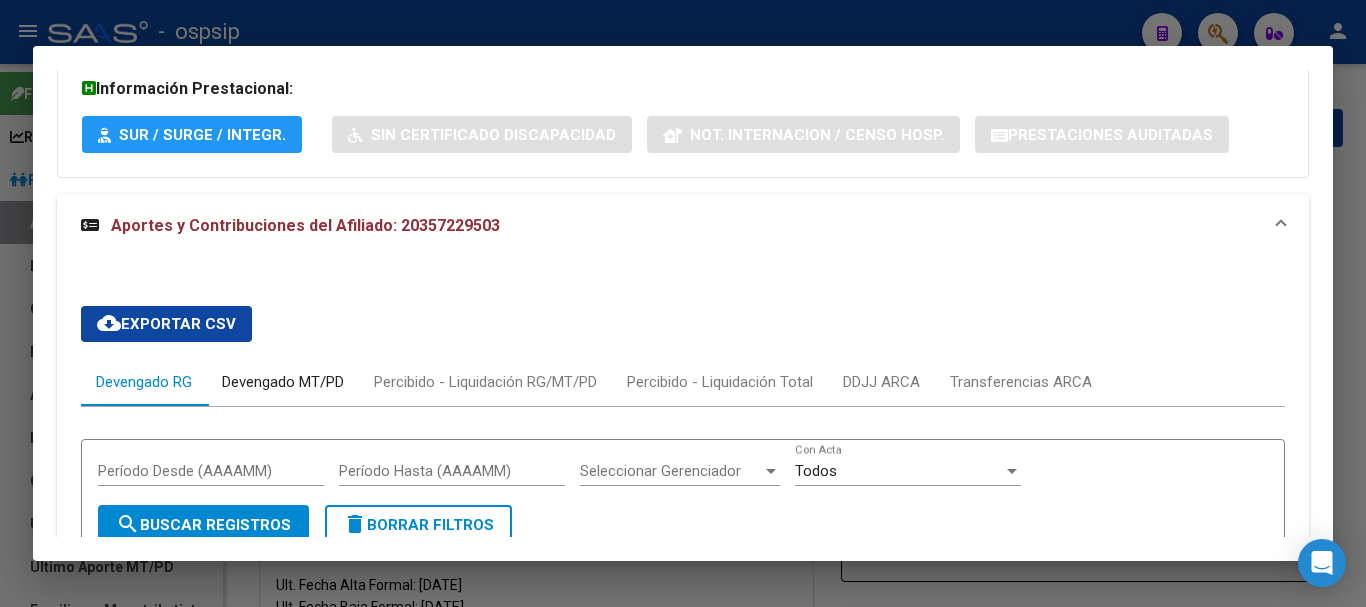 click on "Devengado MT/PD" at bounding box center [283, 382] 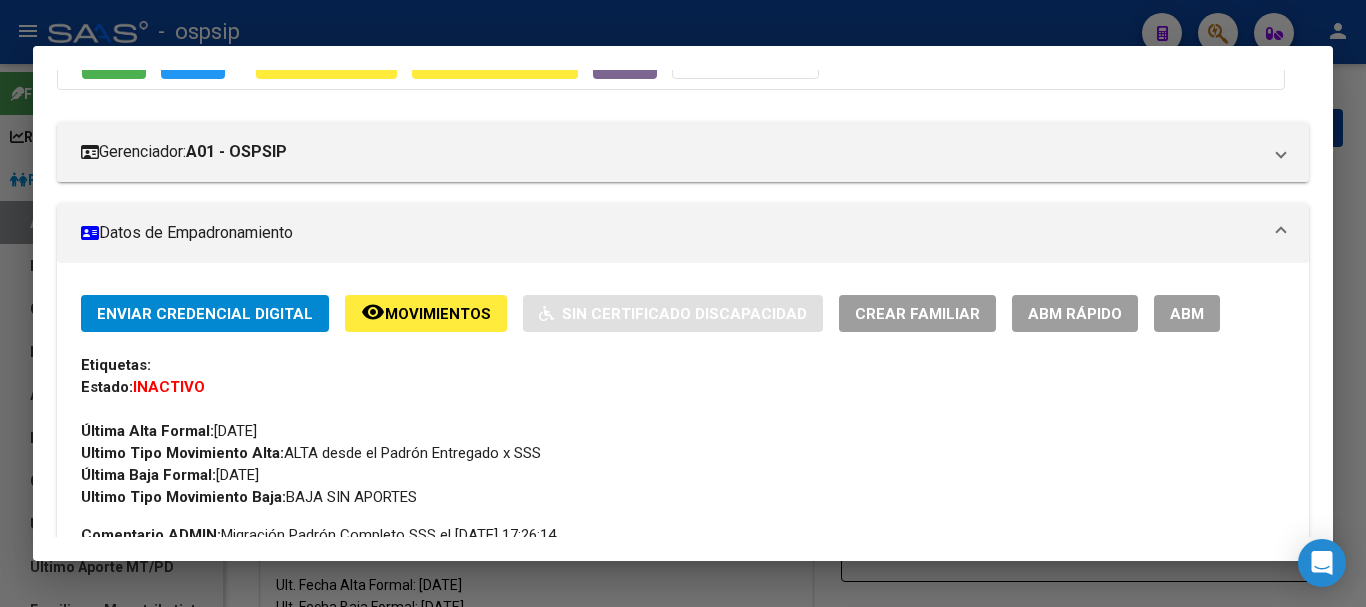 scroll, scrollTop: 176, scrollLeft: 0, axis: vertical 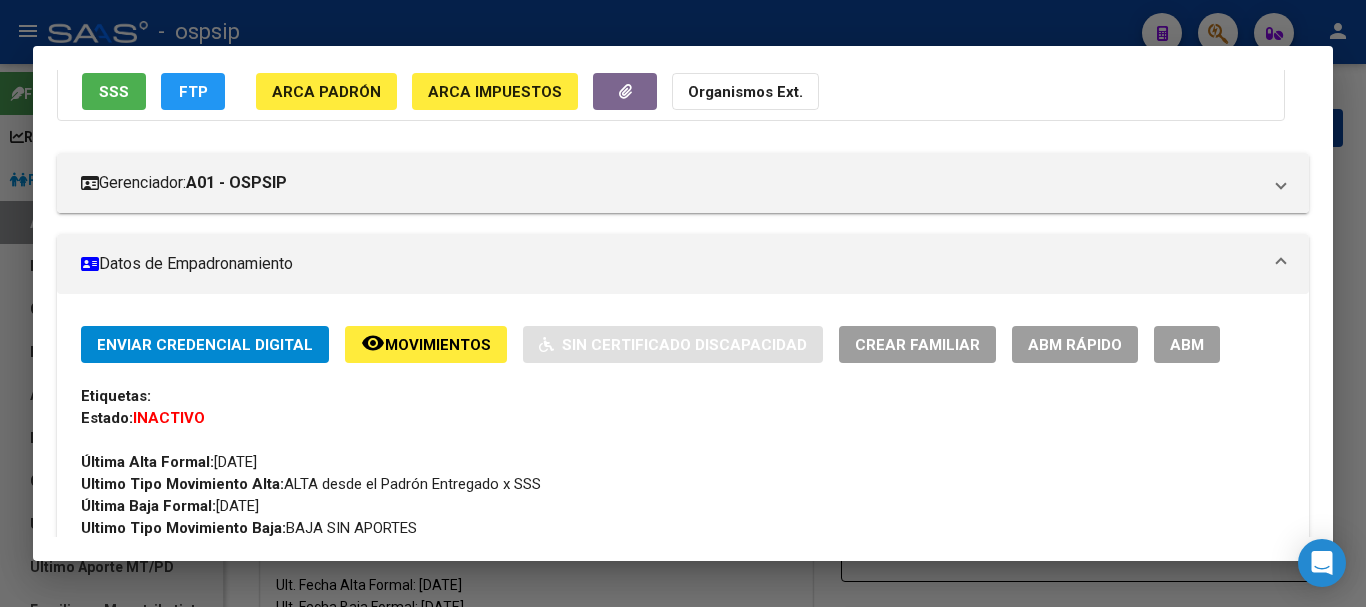 click on "ABM" at bounding box center [1187, 345] 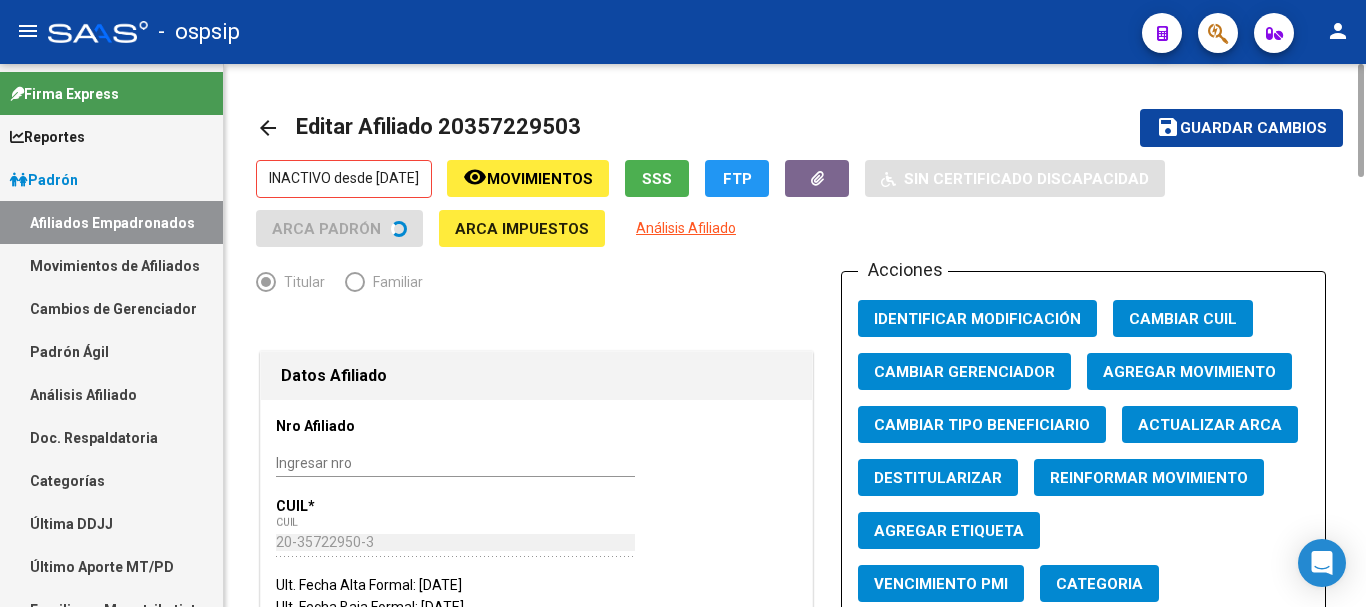 click on "Agregar Movimiento" 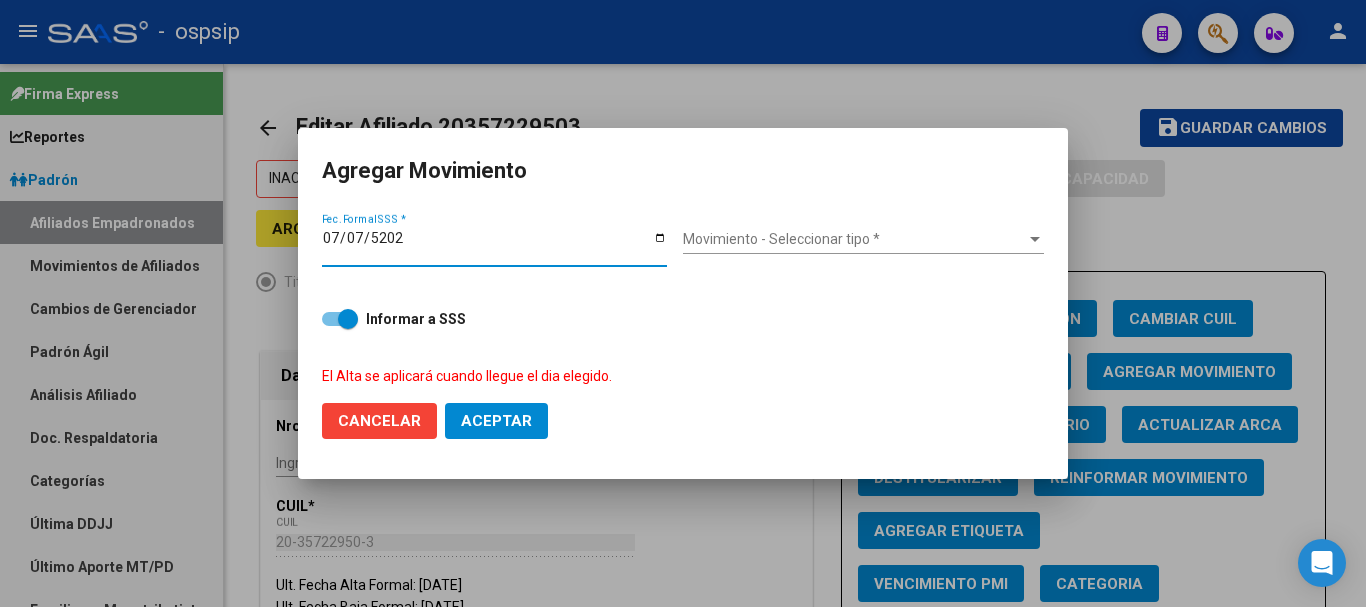 type on "[DATE]" 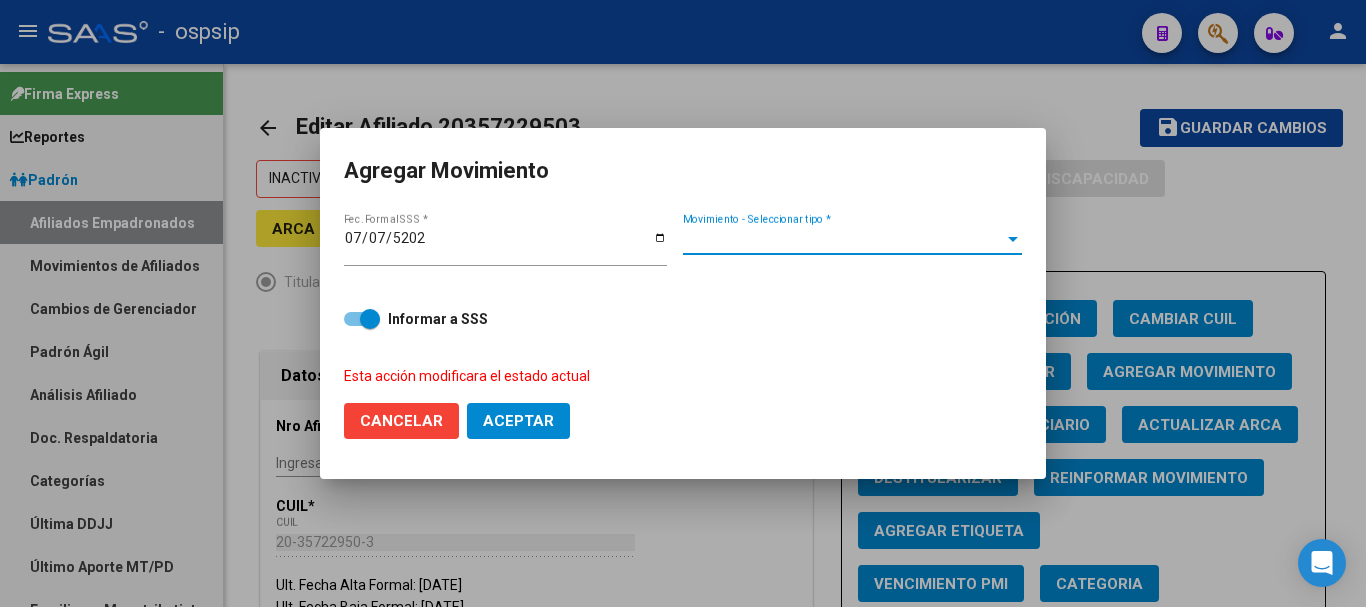 click on "Movimiento - Seleccionar tipo *" at bounding box center (843, 239) 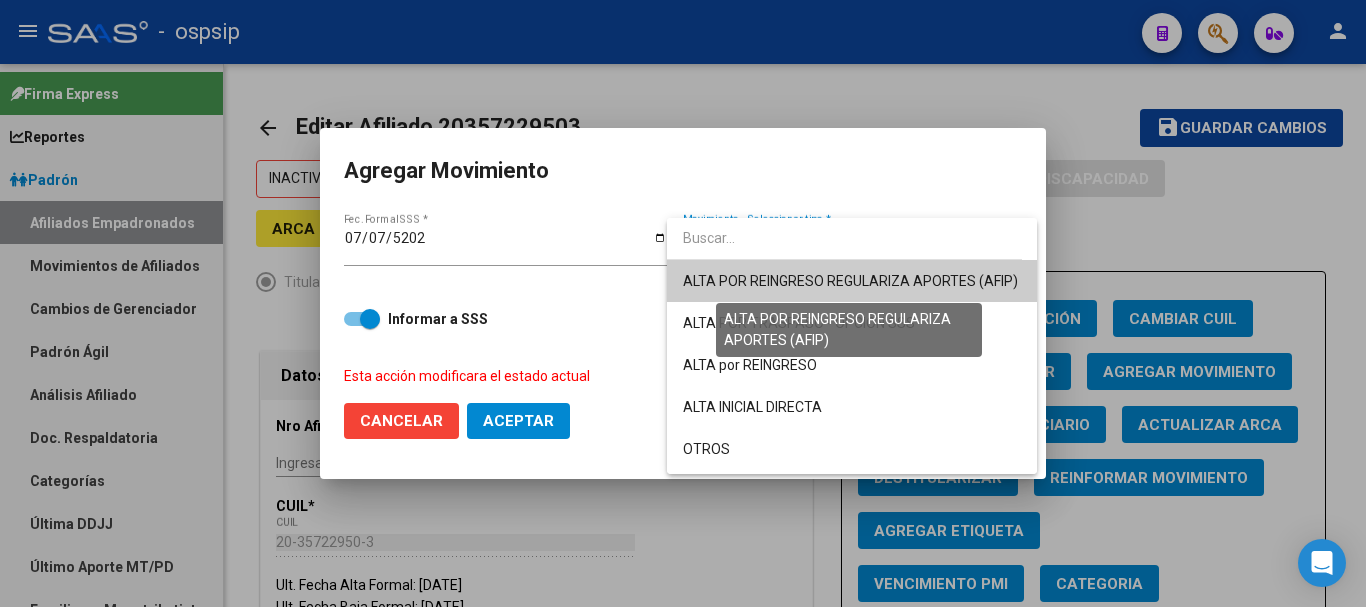 click on "ALTA POR REINGRESO REGULARIZA APORTES (AFIP)" at bounding box center (850, 281) 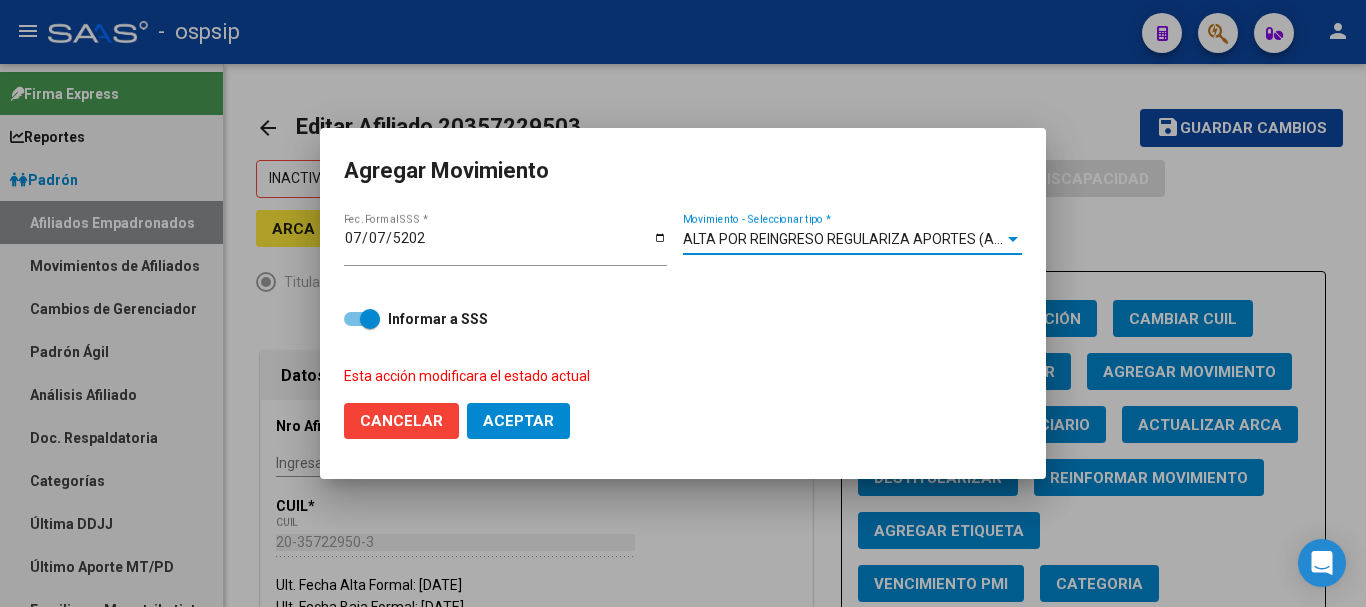 click on "Aceptar" 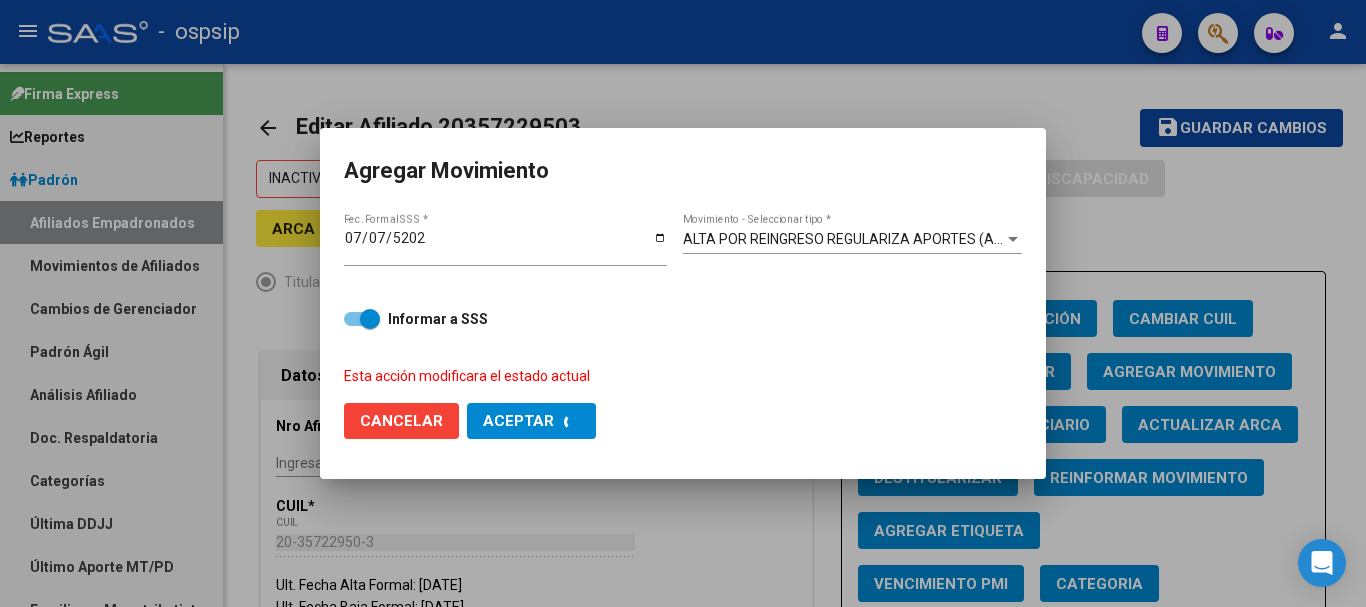 checkbox on "false" 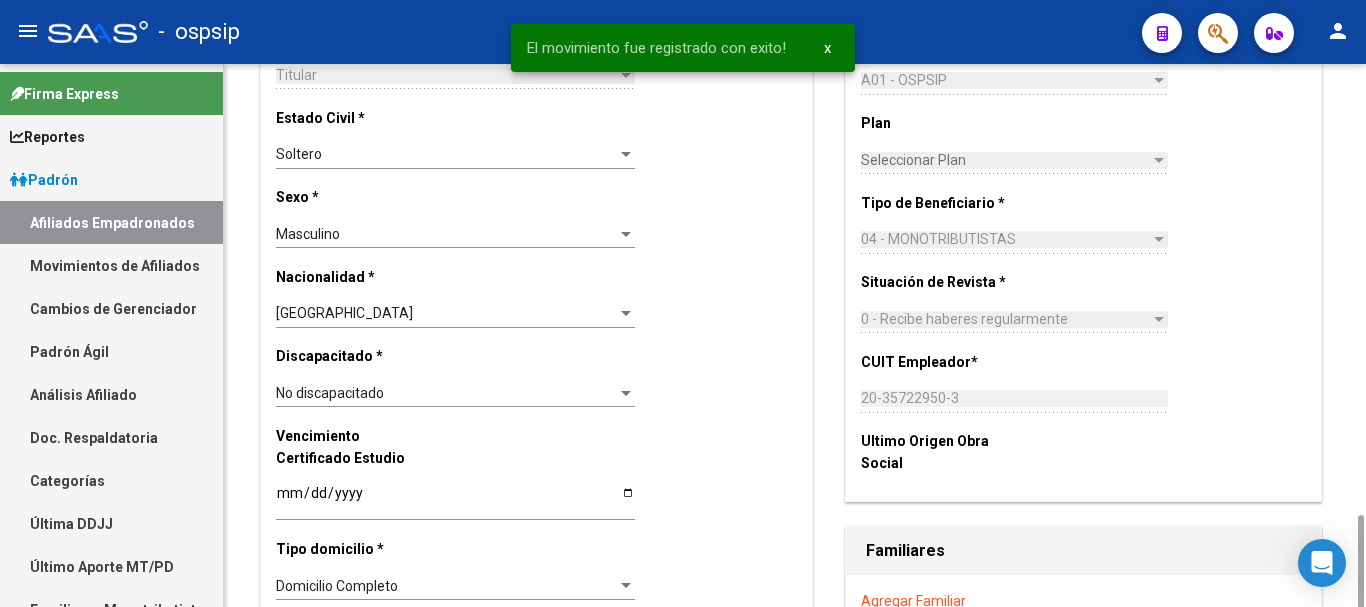 scroll, scrollTop: 1200, scrollLeft: 0, axis: vertical 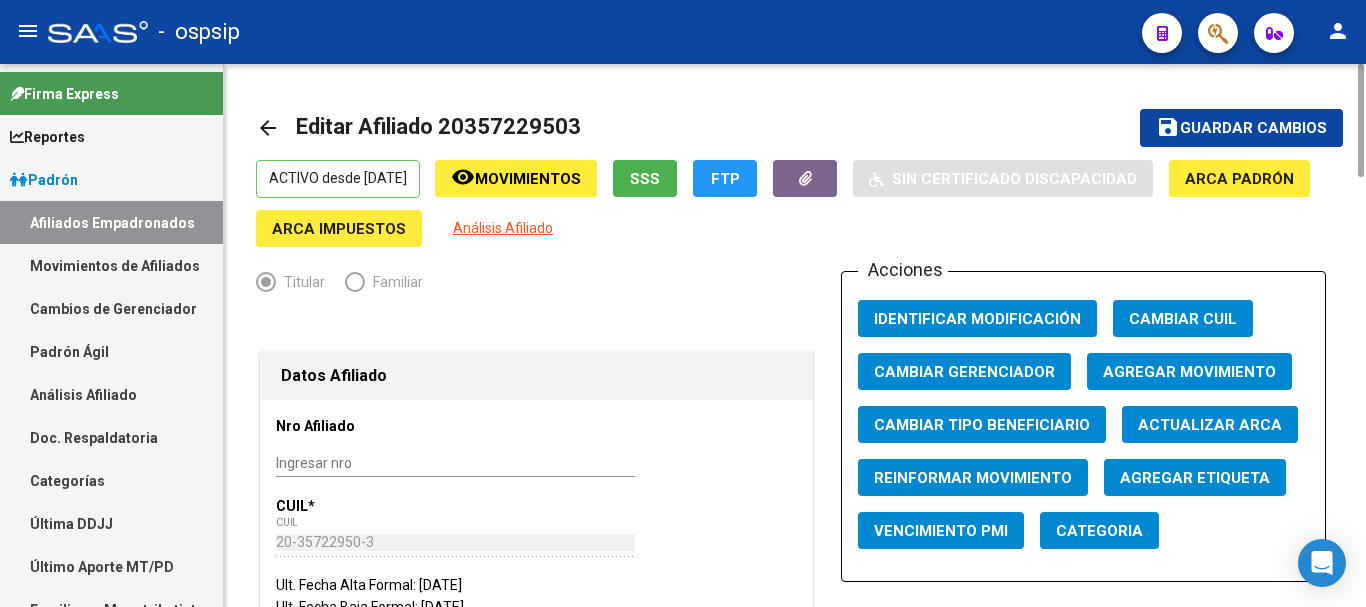 click on "Editar Afiliado 20357229503" 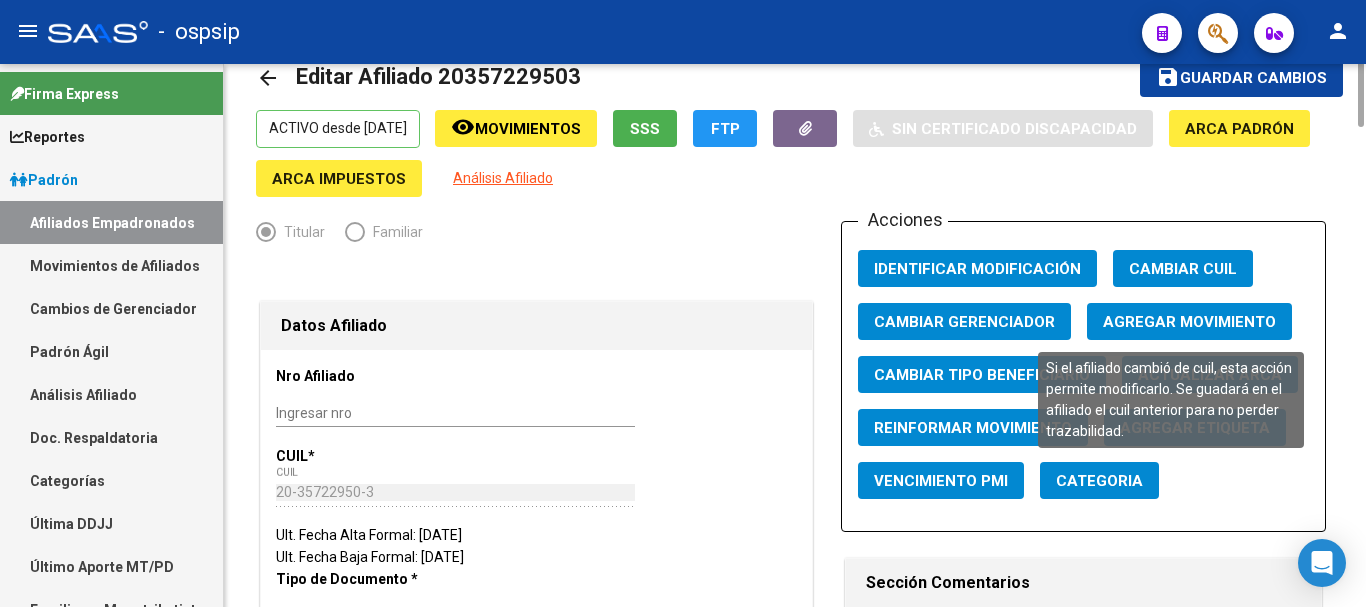scroll, scrollTop: 0, scrollLeft: 0, axis: both 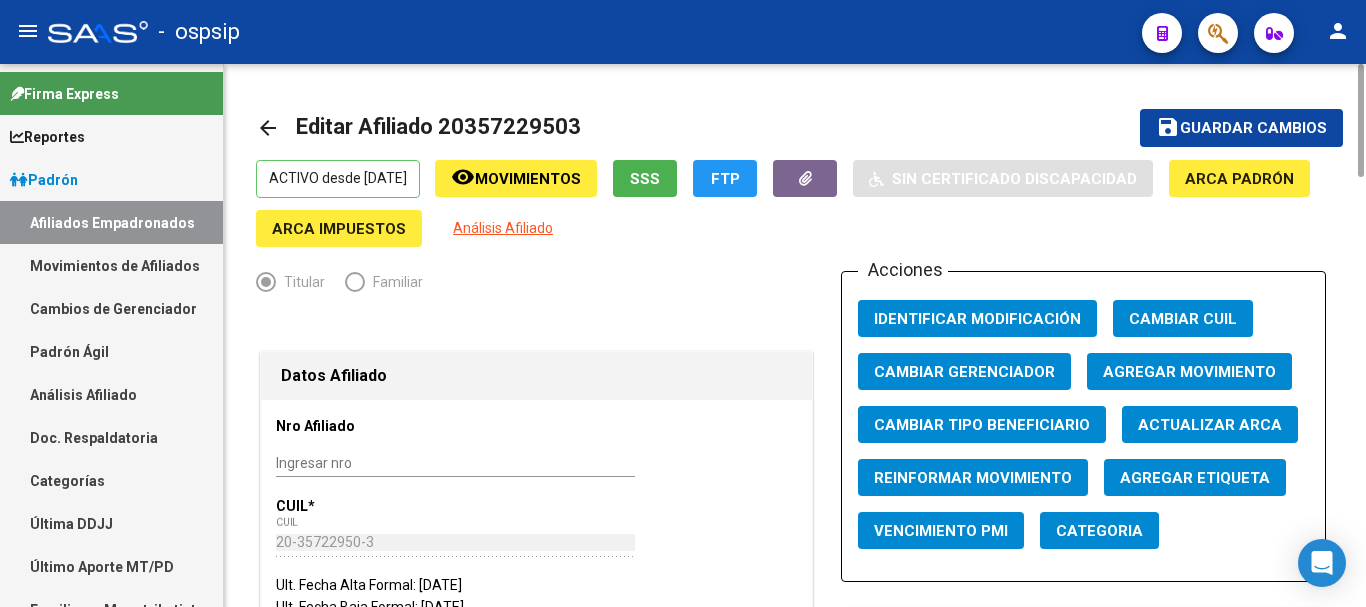 click on "Movimientos" 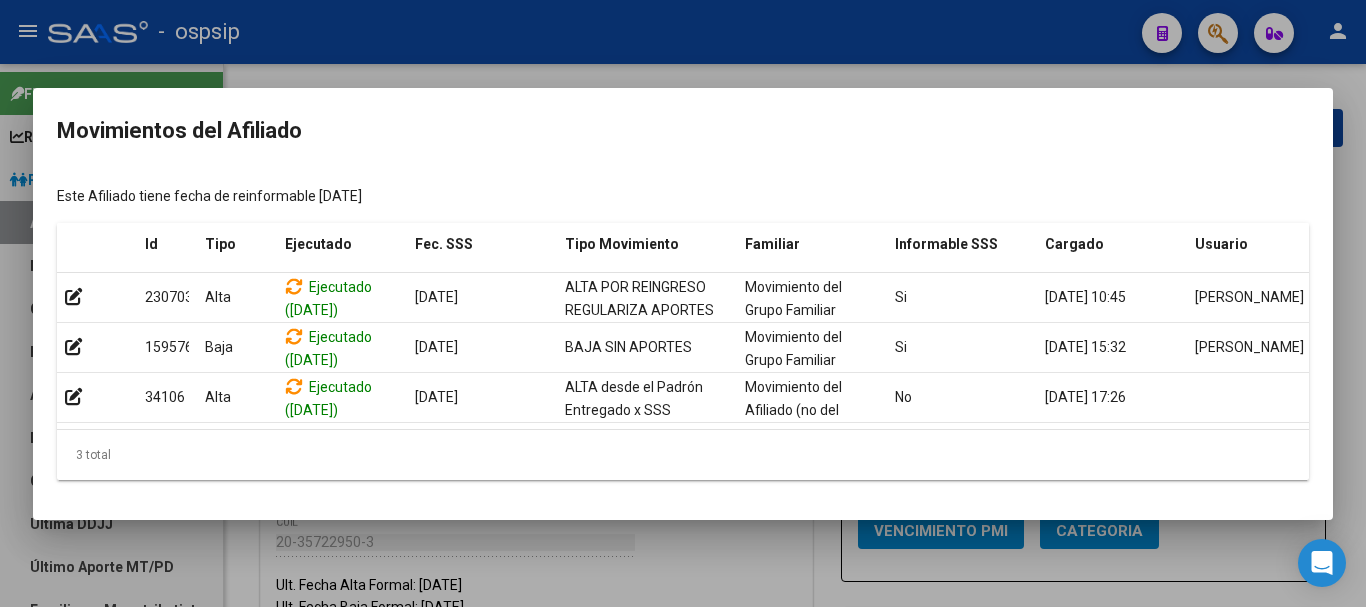 click at bounding box center [683, 303] 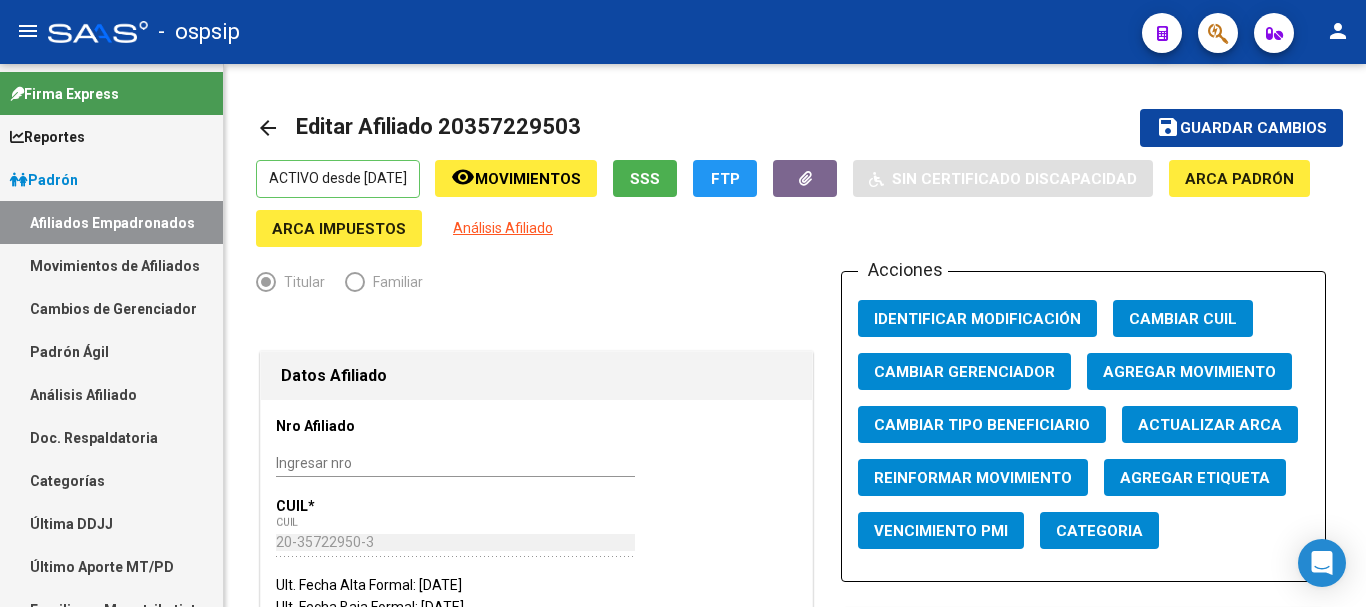 click 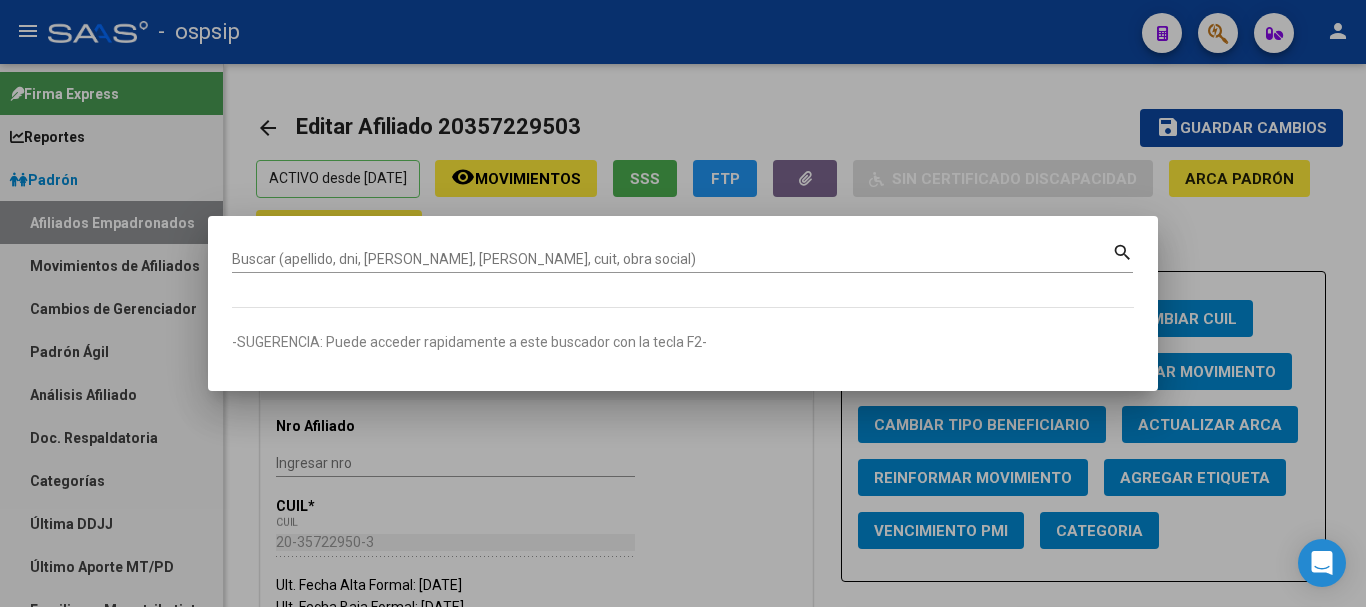 click on "Buscar (apellido, dni, [PERSON_NAME], [PERSON_NAME], cuit, obra social)" at bounding box center (672, 259) 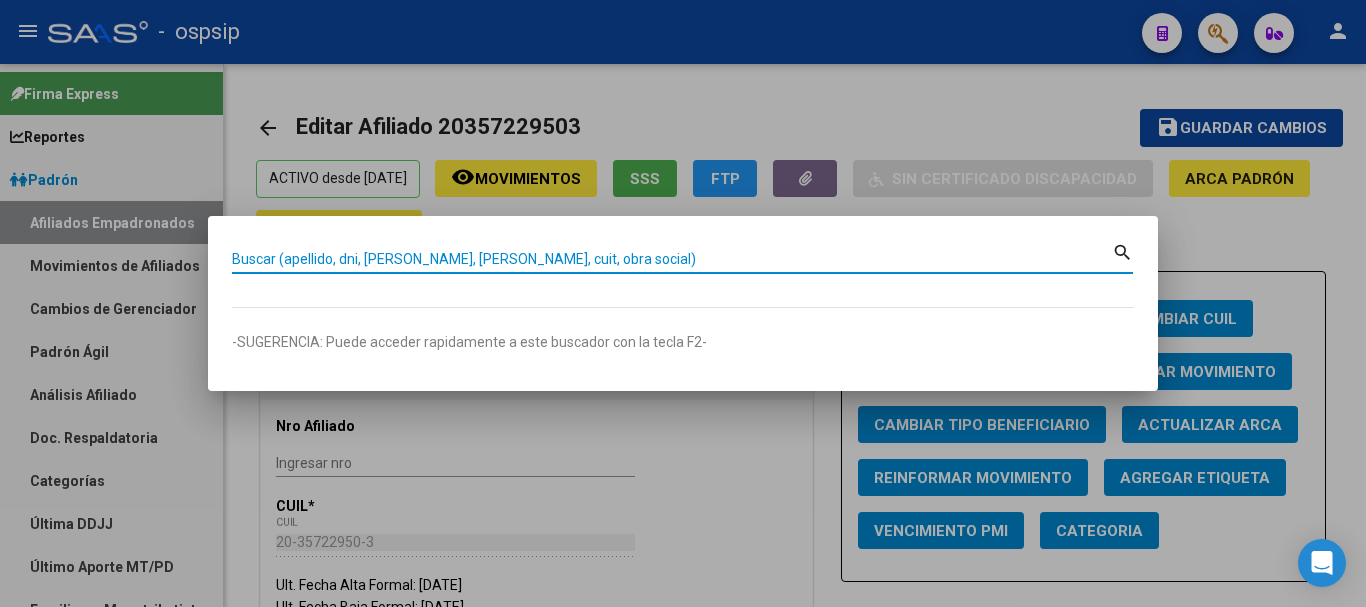 paste on "23942950799" 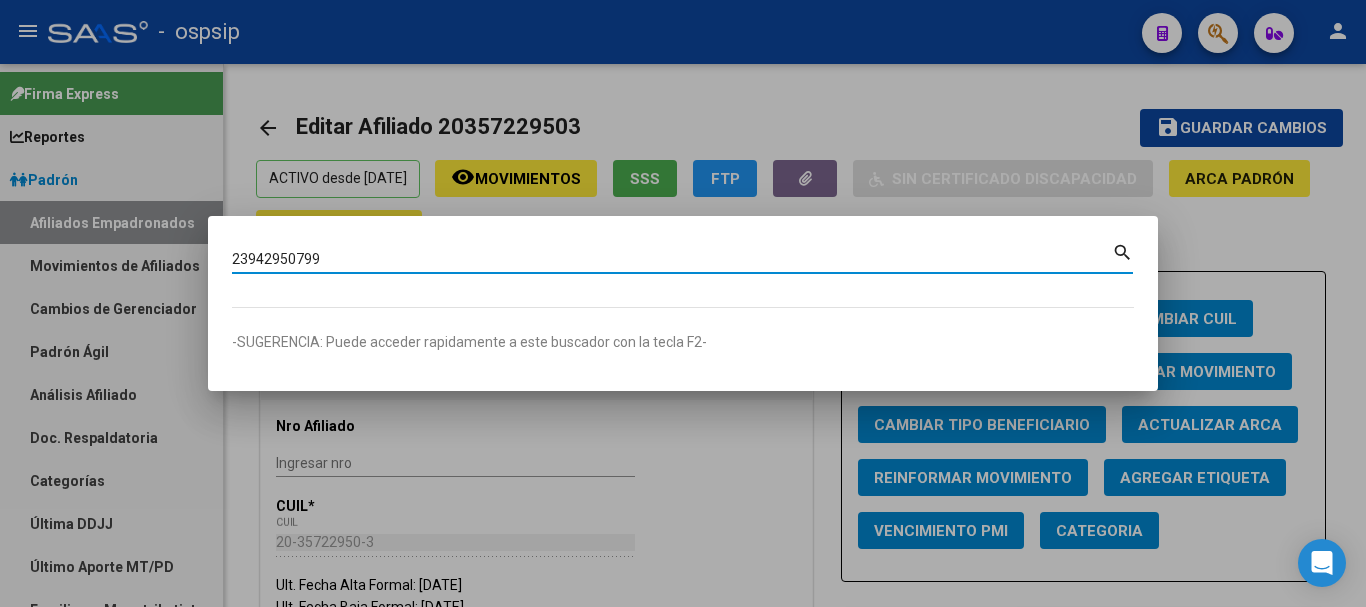 type on "23942950799" 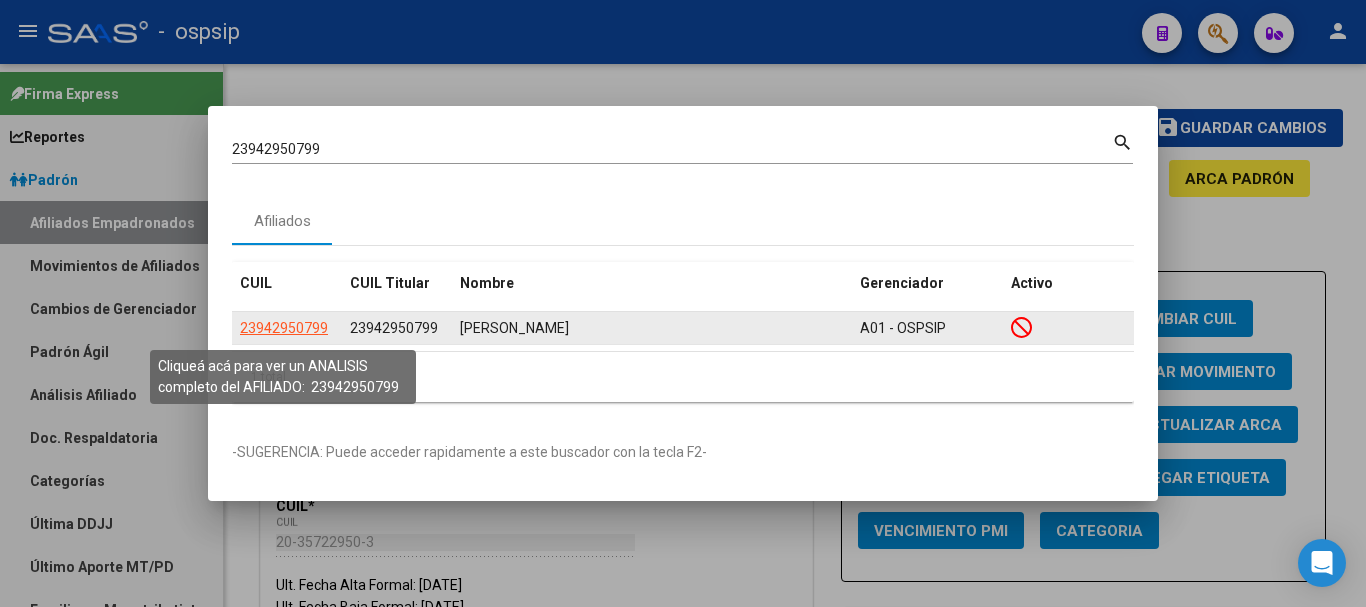 click on "23942950799" 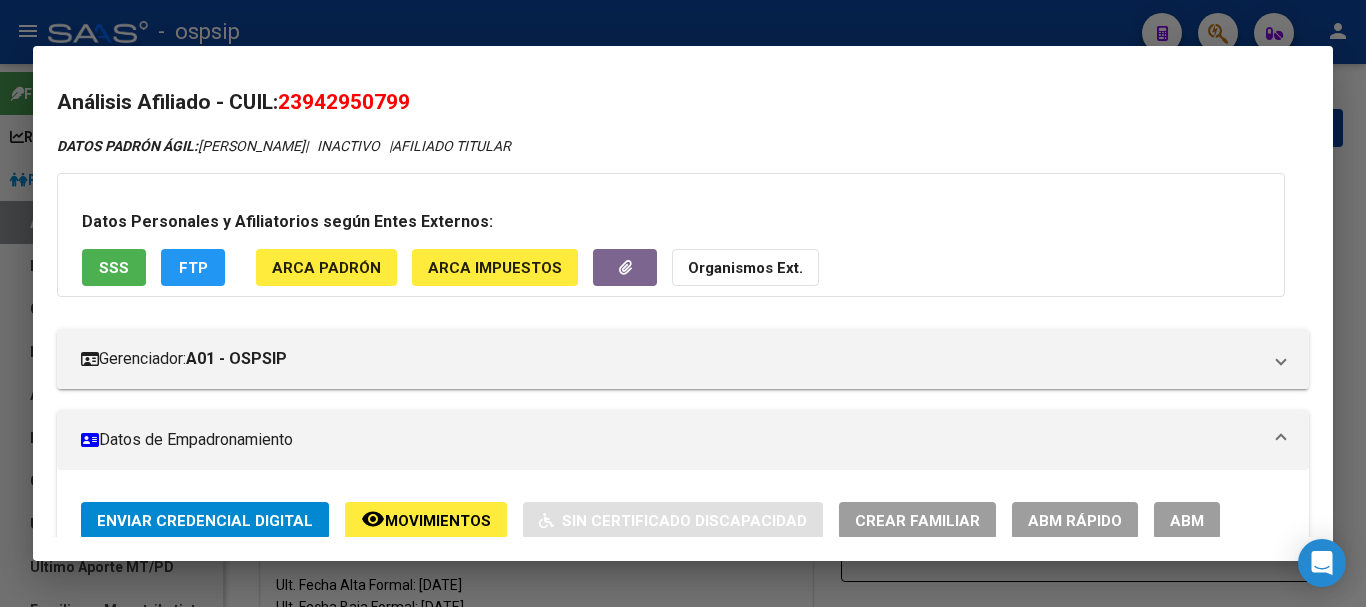 click on "Datos de Empadronamiento" at bounding box center (683, 440) 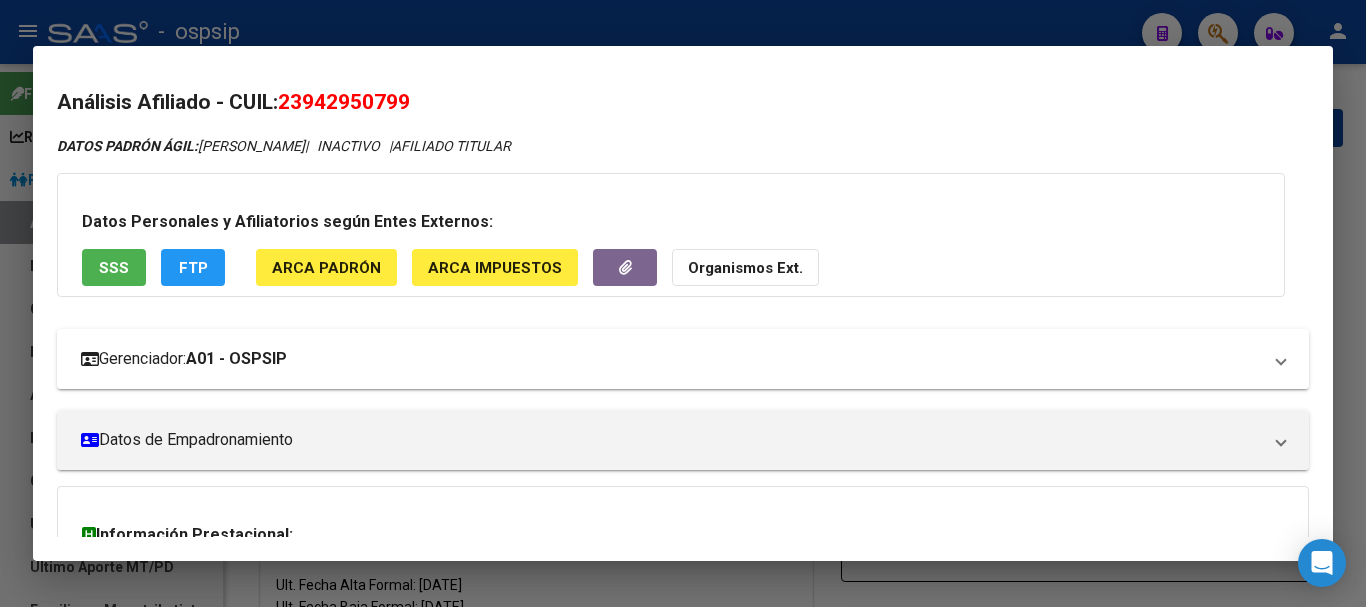 scroll, scrollTop: 192, scrollLeft: 0, axis: vertical 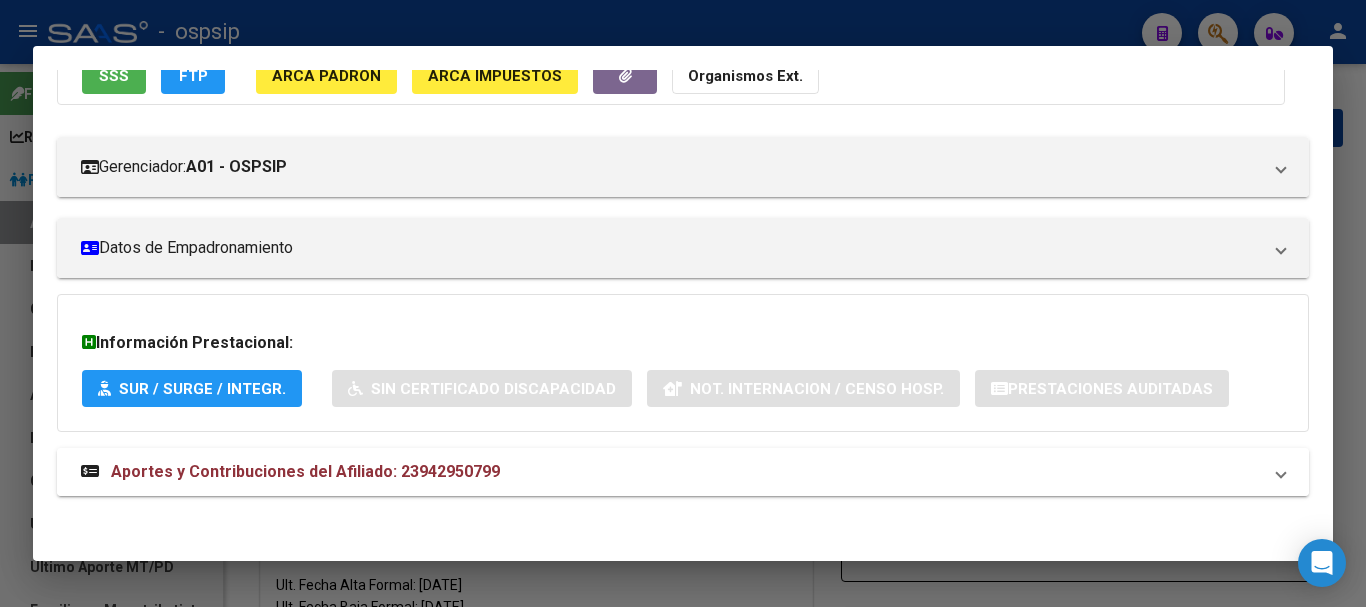 click on "Aportes y Contribuciones del Afiliado: 23942950799" at bounding box center (305, 471) 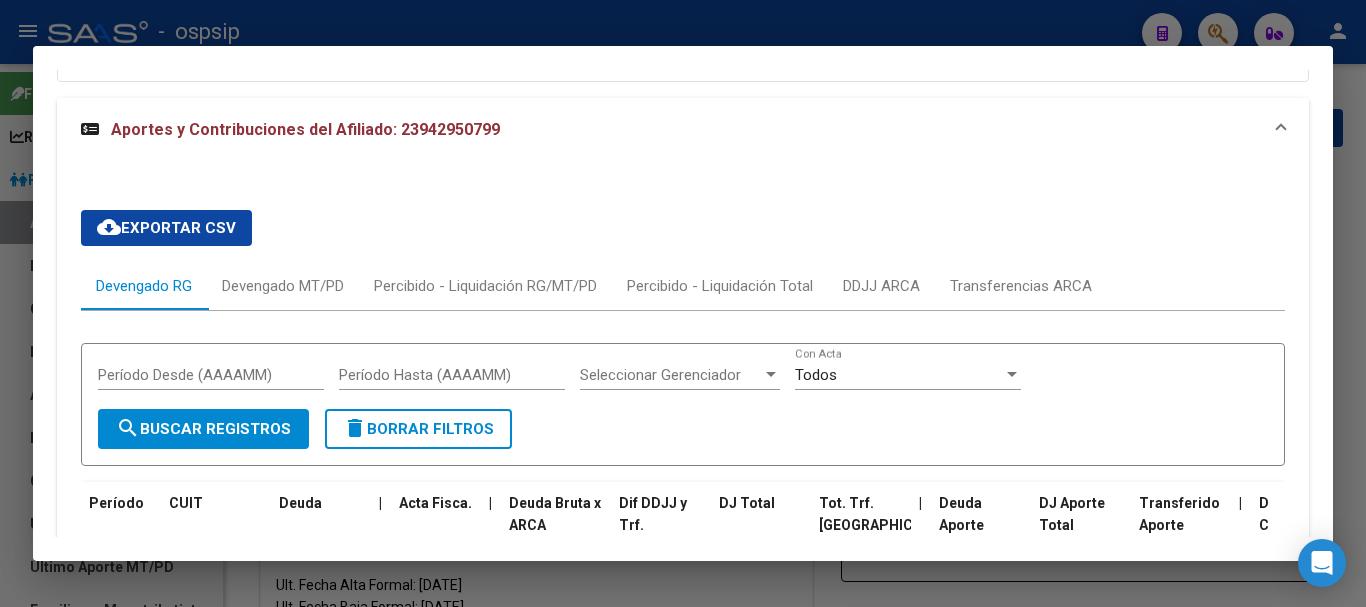 scroll, scrollTop: 509, scrollLeft: 0, axis: vertical 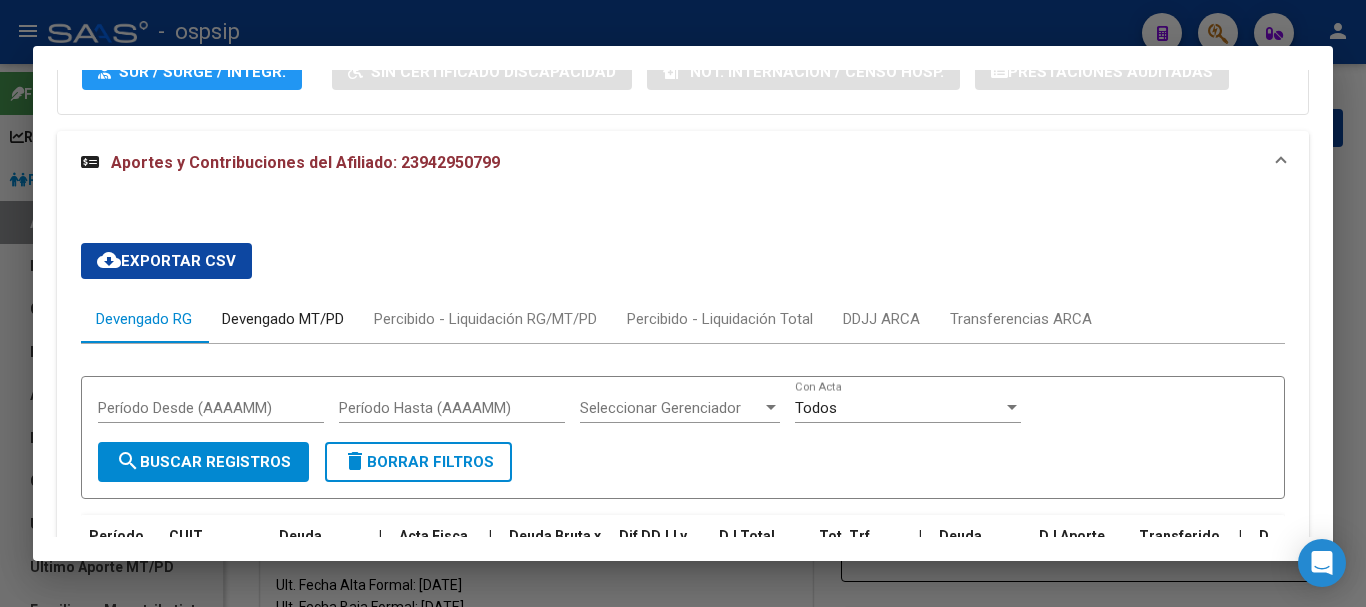 click on "Devengado MT/PD" at bounding box center (283, 319) 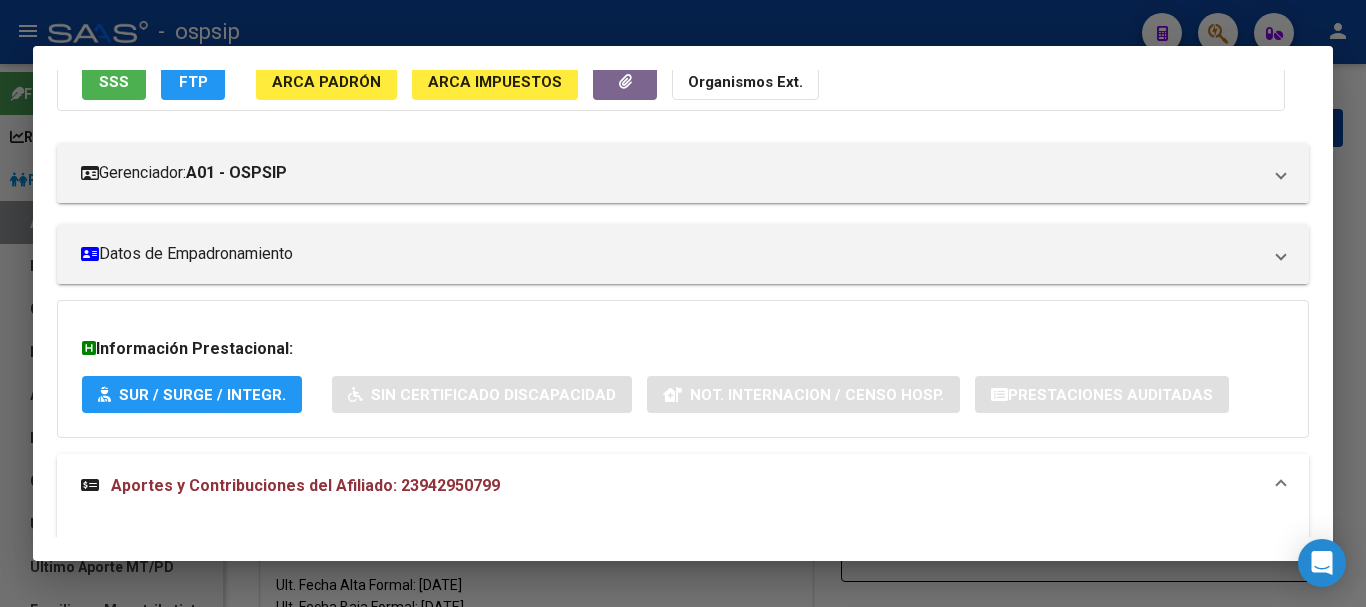 scroll, scrollTop: 0, scrollLeft: 0, axis: both 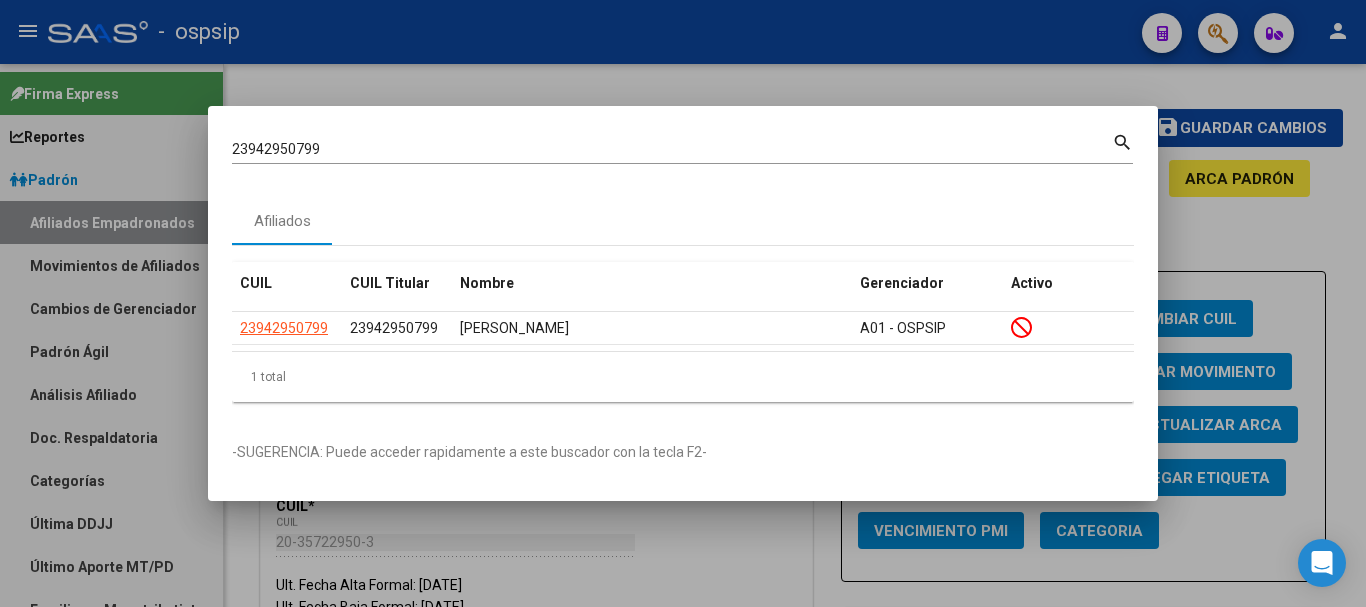 click on "23942950799" at bounding box center (672, 149) 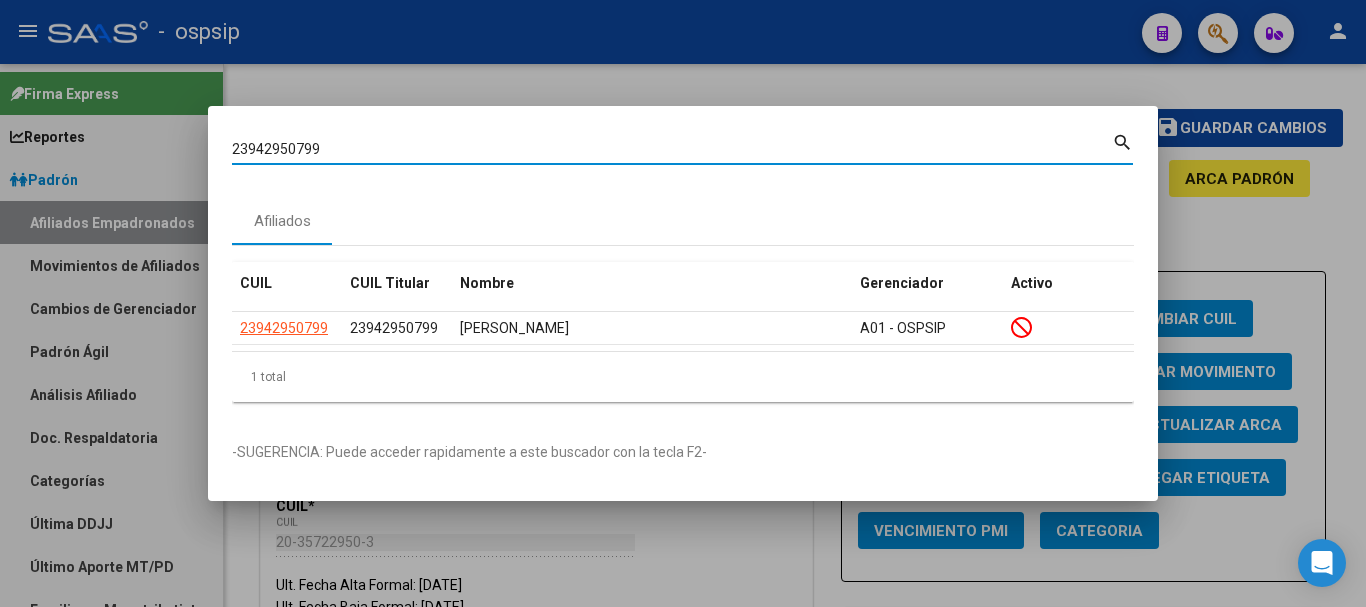click on "23942950799" at bounding box center [672, 149] 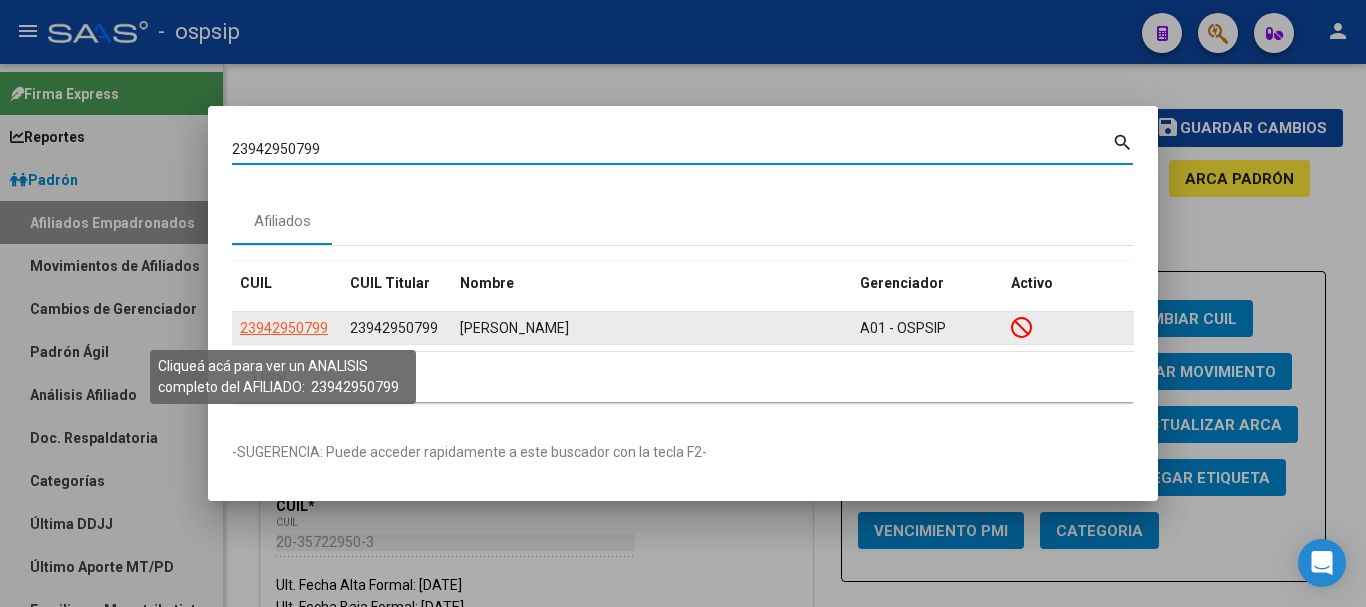 click on "23942950799" 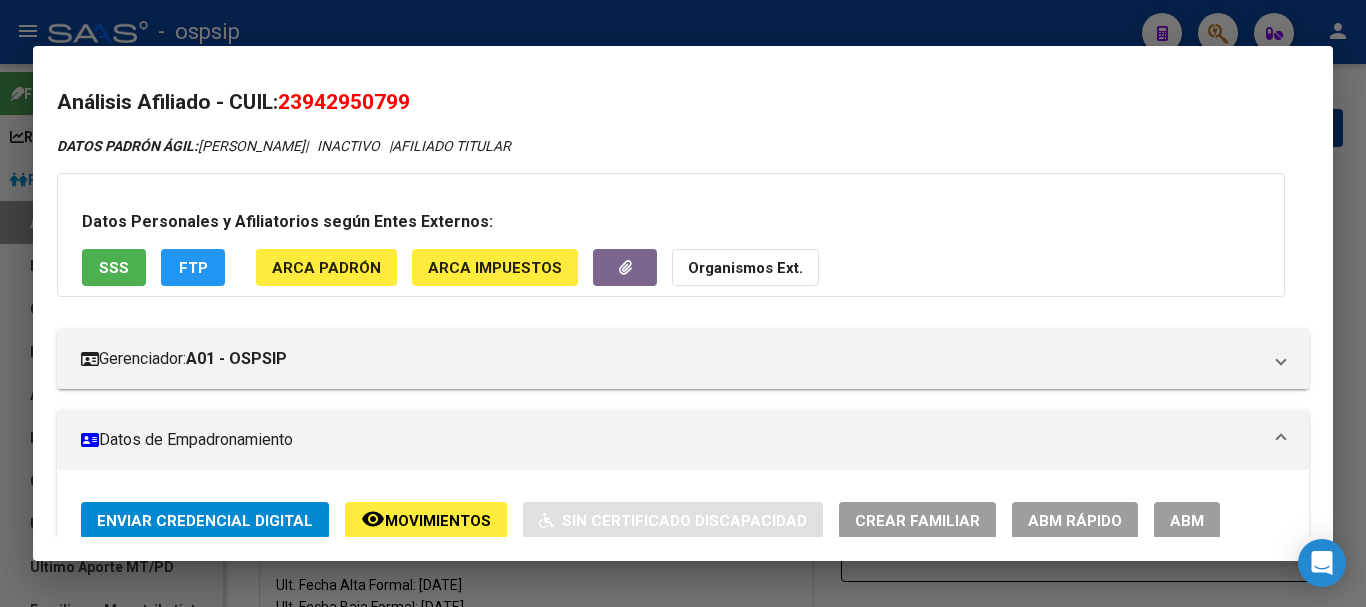 click on "ABM" at bounding box center (1187, 521) 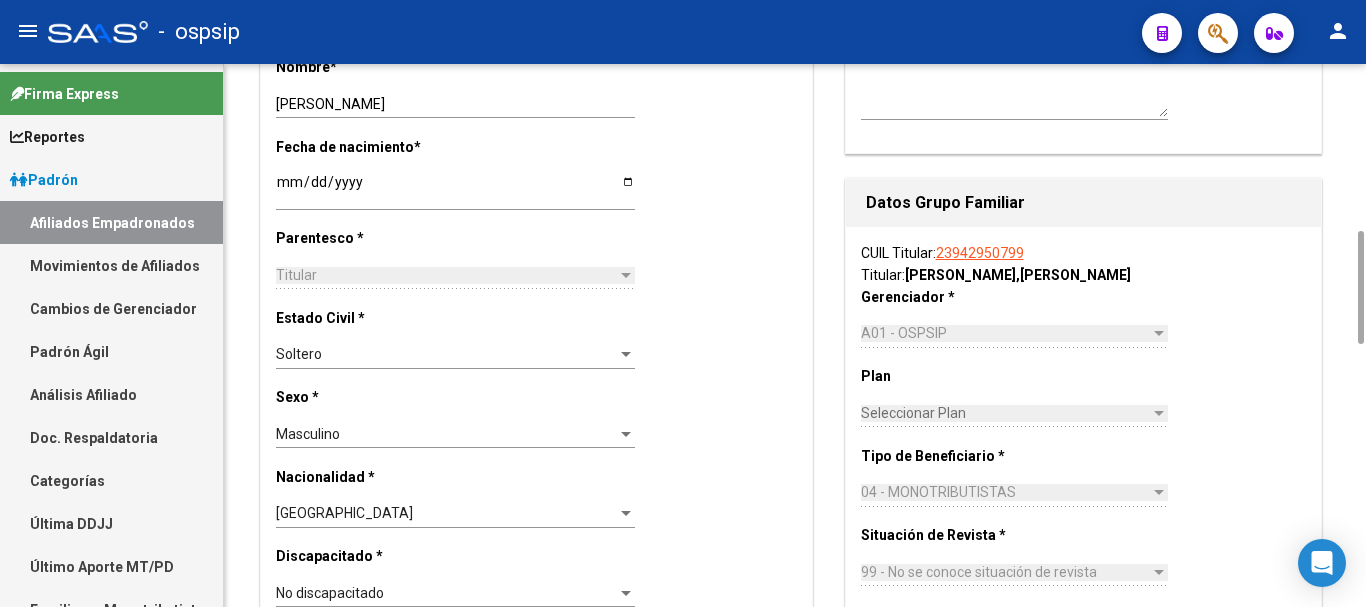 scroll, scrollTop: 0, scrollLeft: 0, axis: both 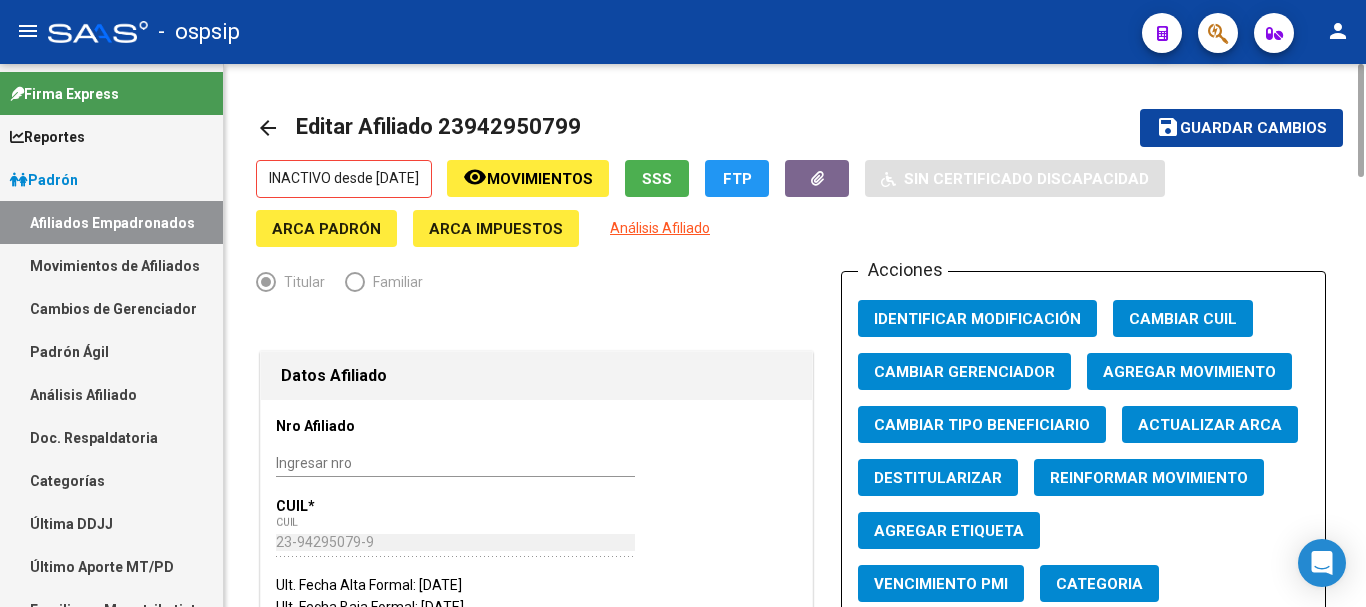 click on "Agregar Movimiento" 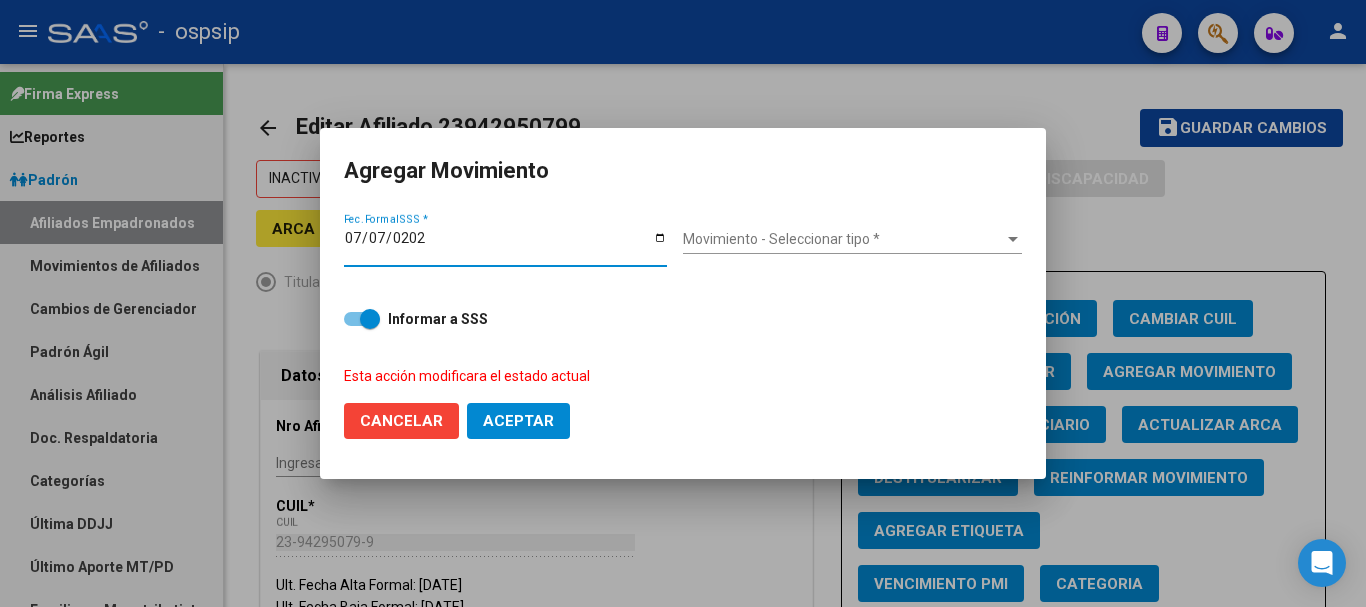 type on "[DATE]" 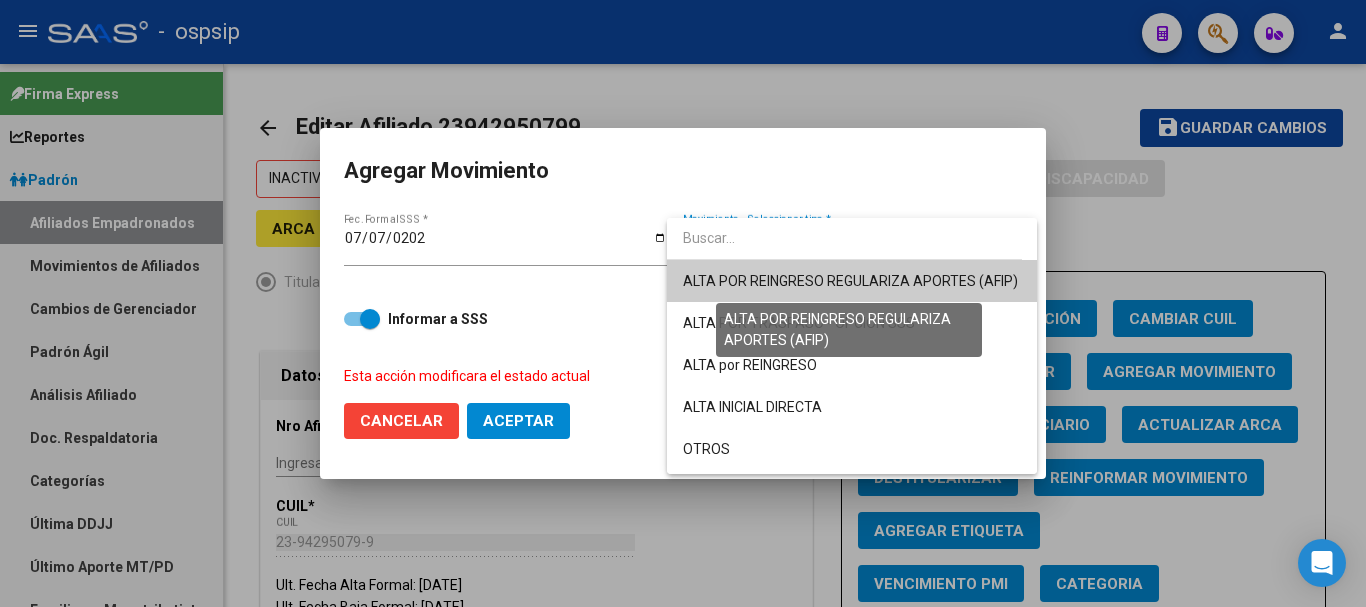 click on "ALTA POR REINGRESO REGULARIZA APORTES (AFIP)" at bounding box center [850, 281] 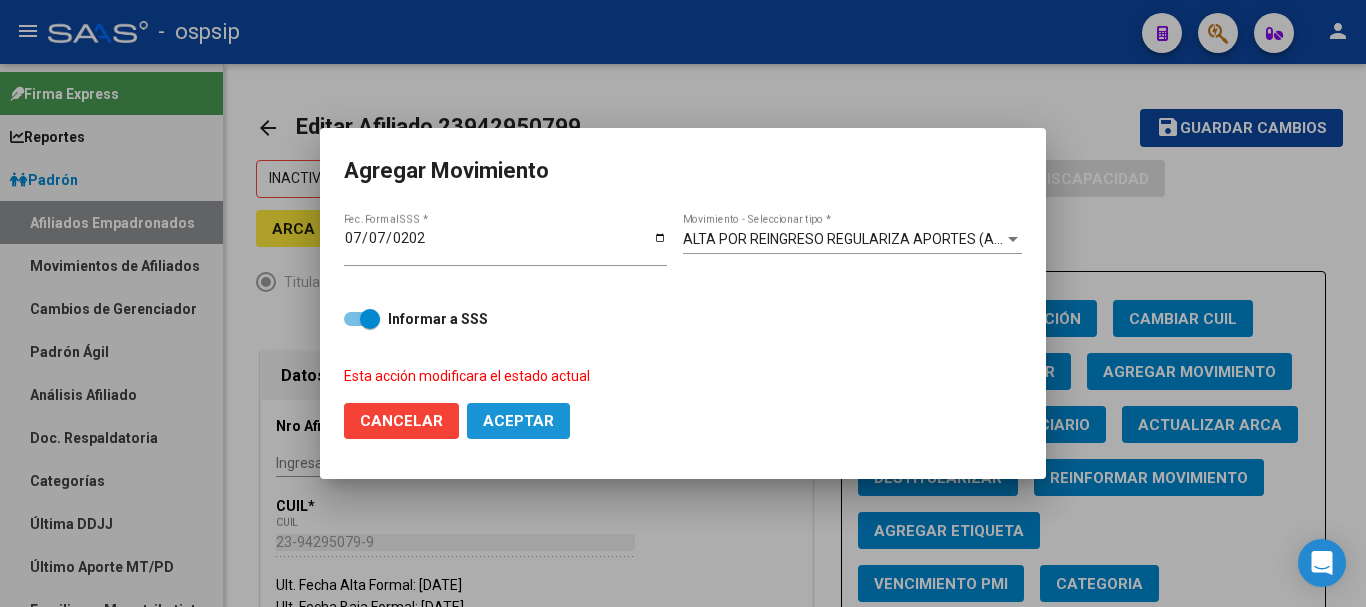 click on "Aceptar" 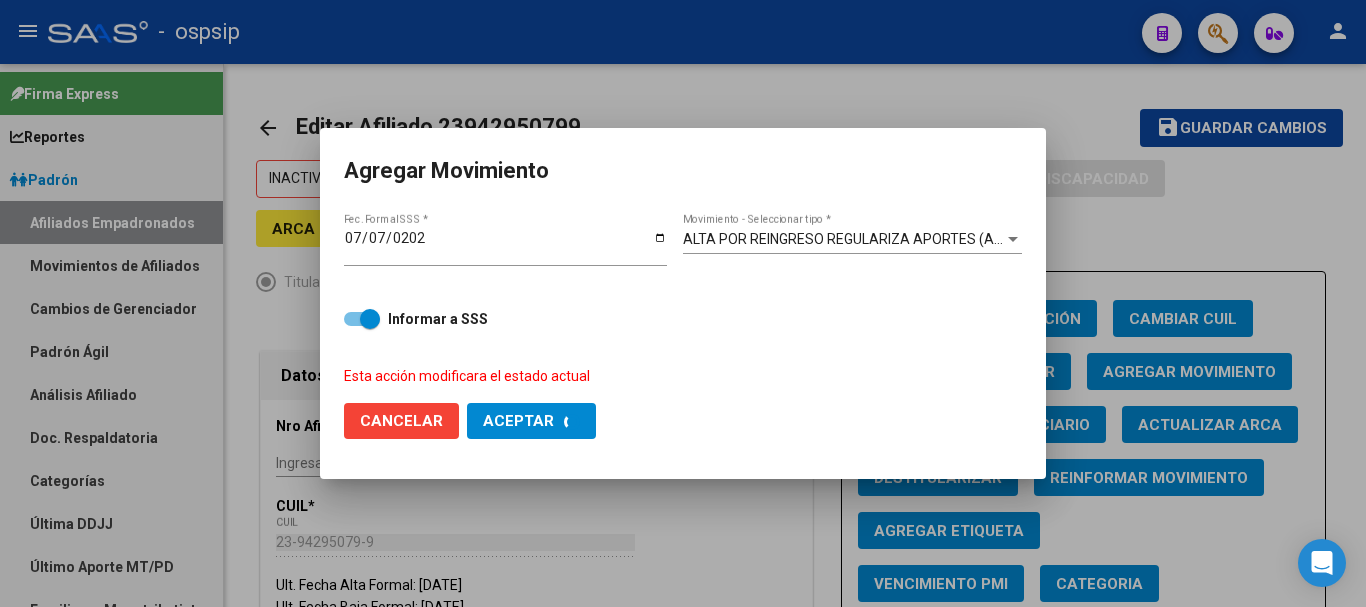 checkbox on "false" 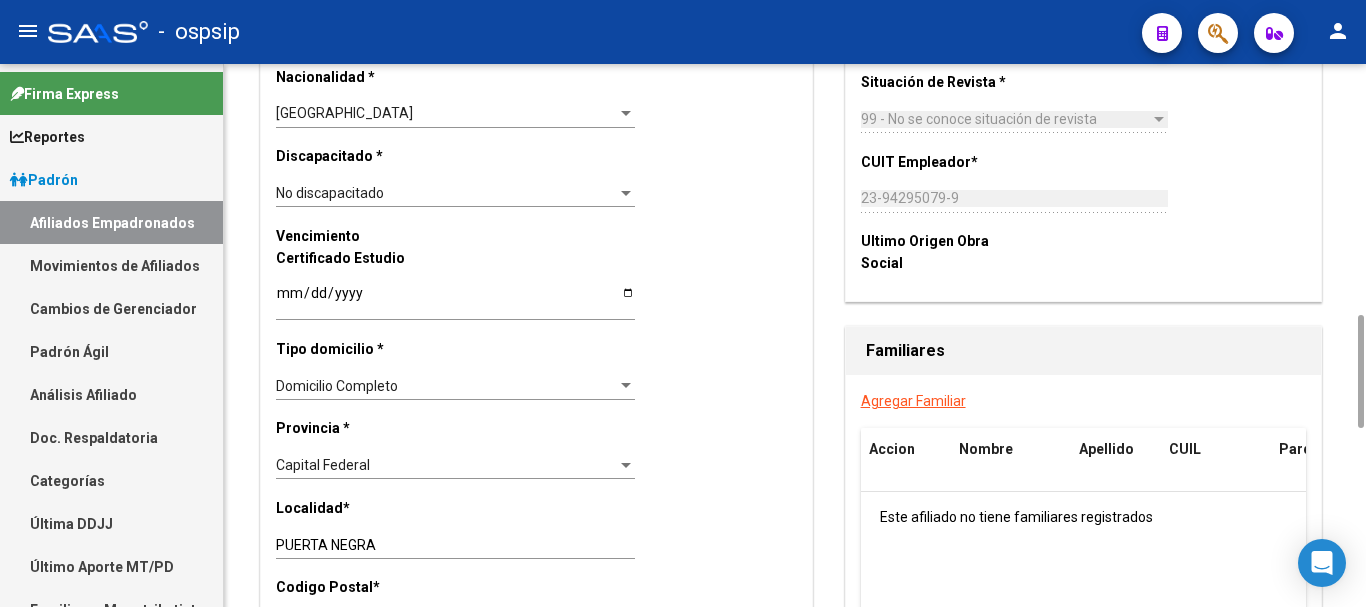 scroll, scrollTop: 1000, scrollLeft: 0, axis: vertical 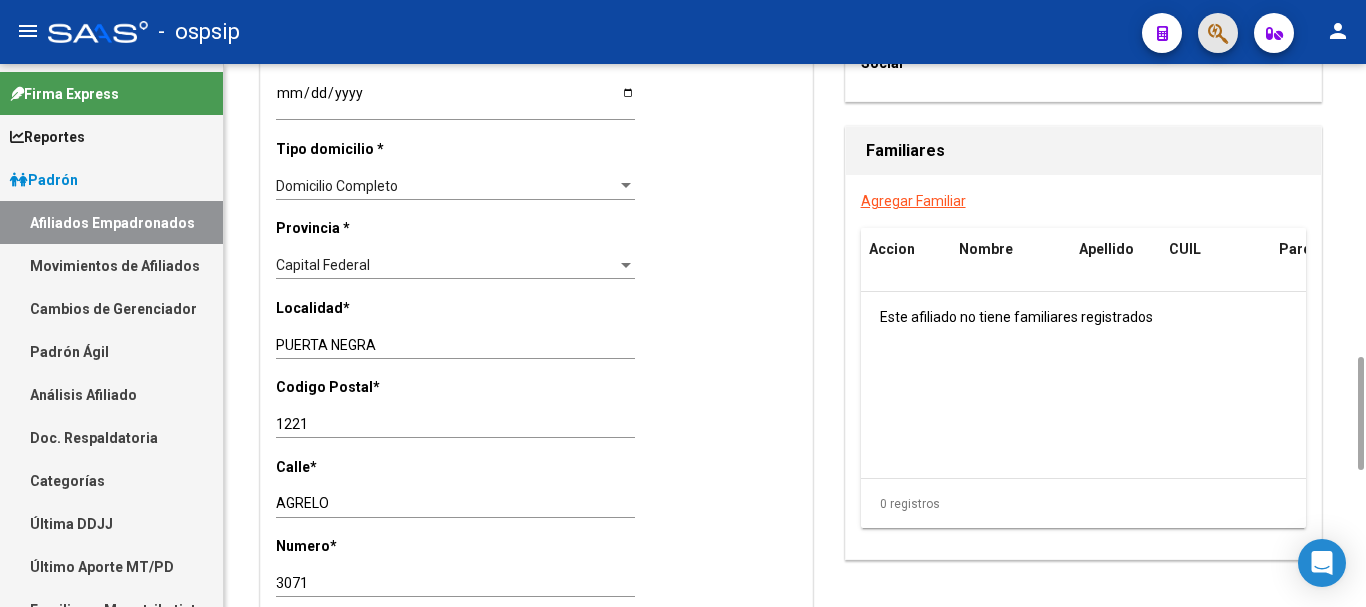 click 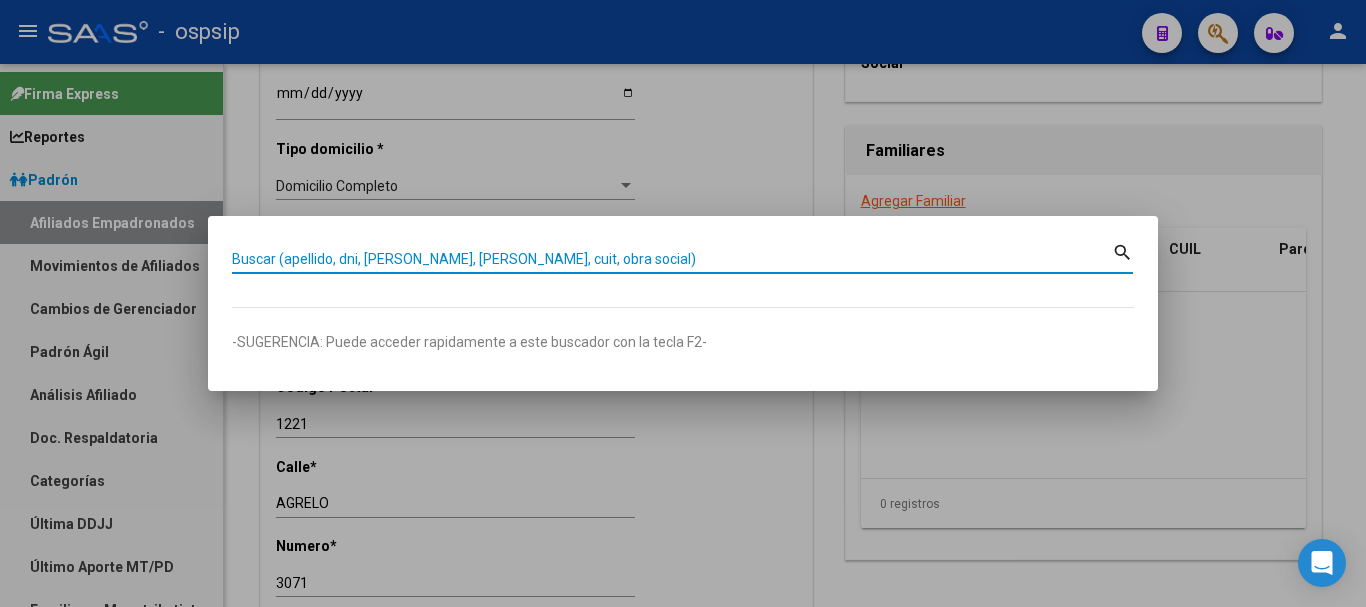 click on "Buscar (apellido, dni, [PERSON_NAME], [PERSON_NAME], cuit, obra social)" at bounding box center (672, 259) 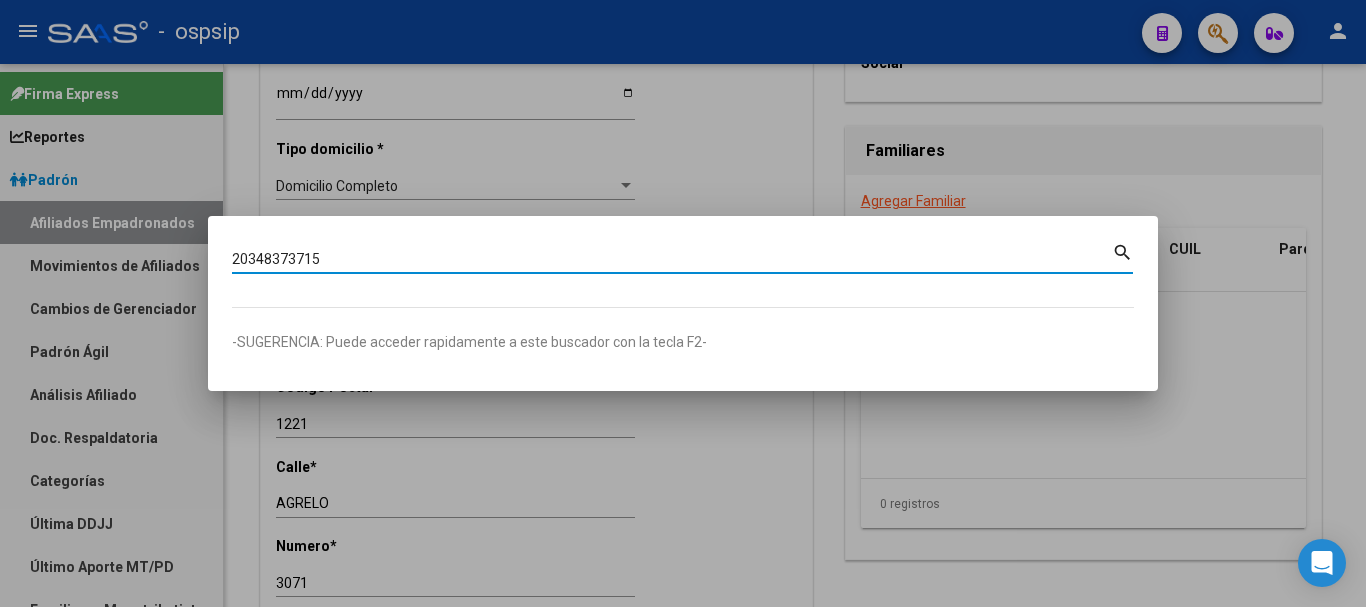 type on "20348373715" 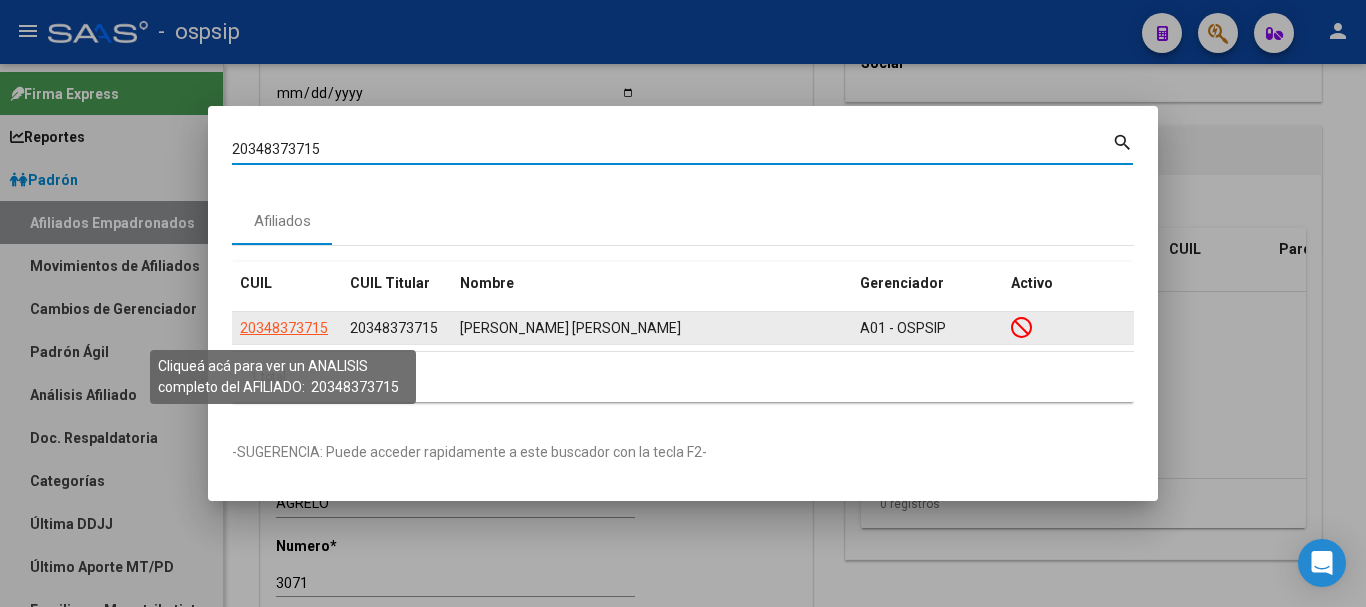 click on "20348373715" 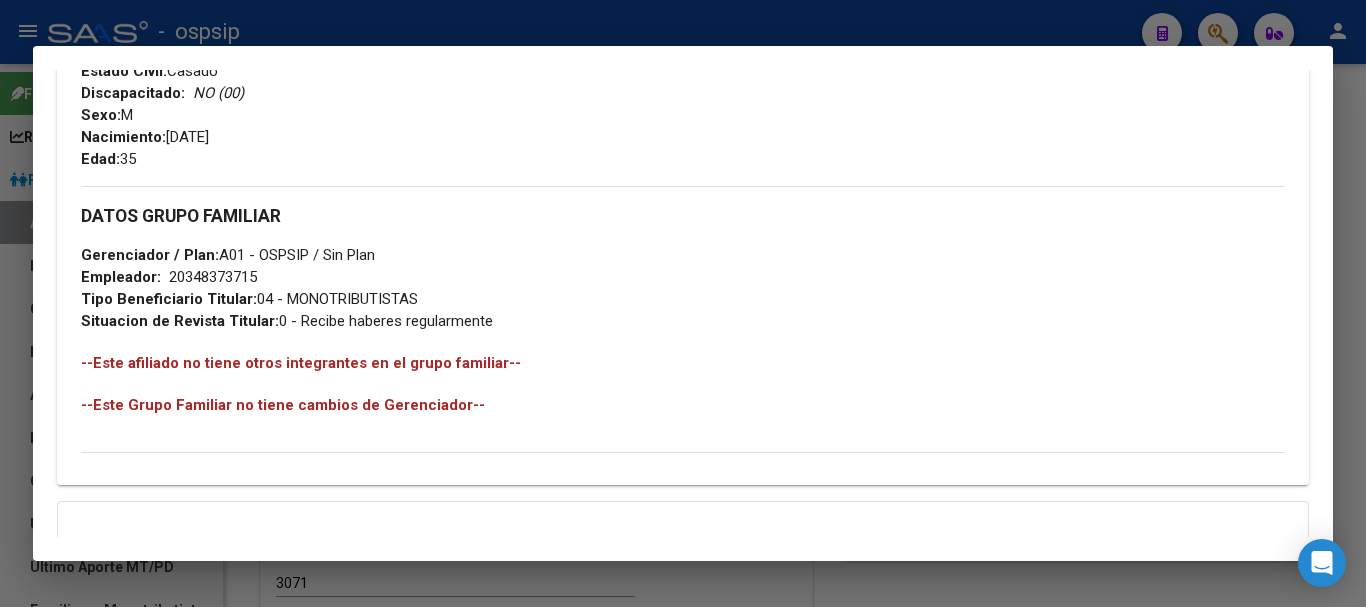 scroll, scrollTop: 1084, scrollLeft: 0, axis: vertical 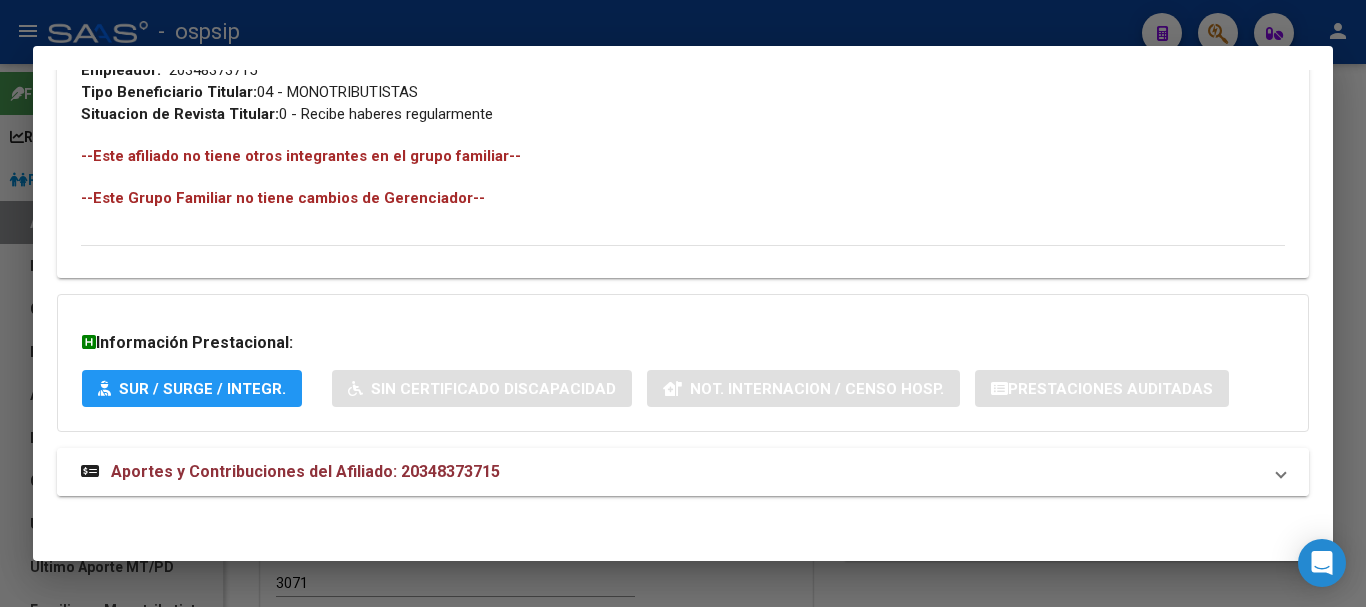 click on "Aportes y Contribuciones del Afiliado: 20348373715" at bounding box center (683, 472) 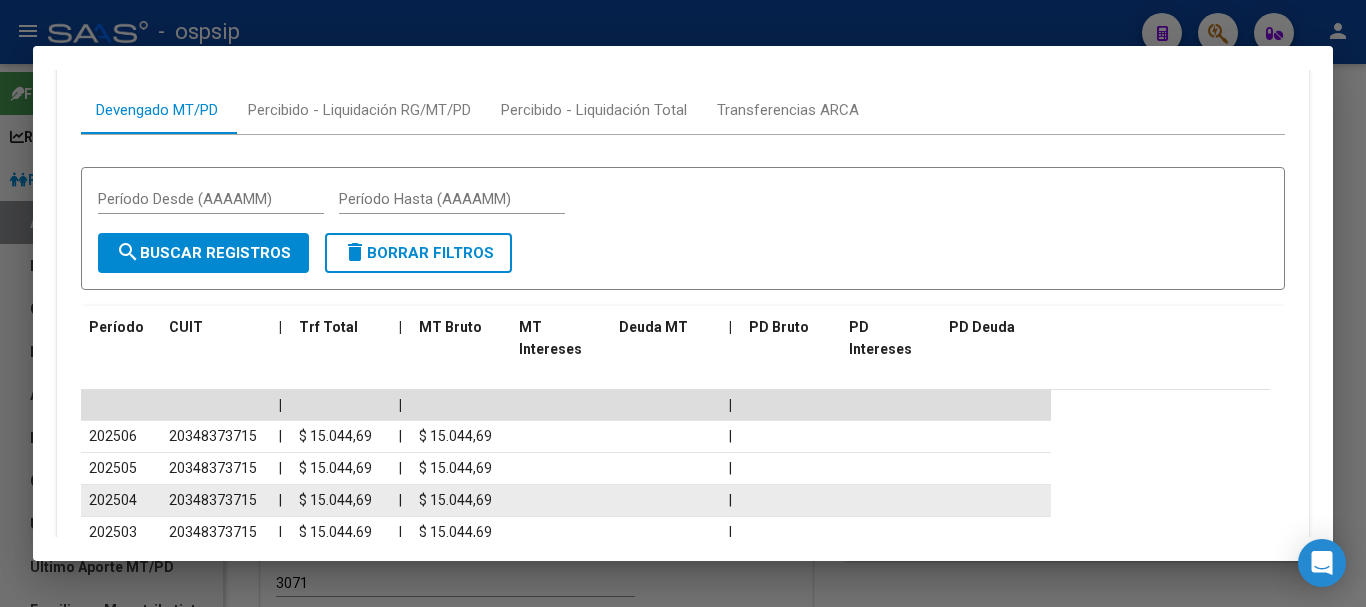 scroll, scrollTop: 1640, scrollLeft: 0, axis: vertical 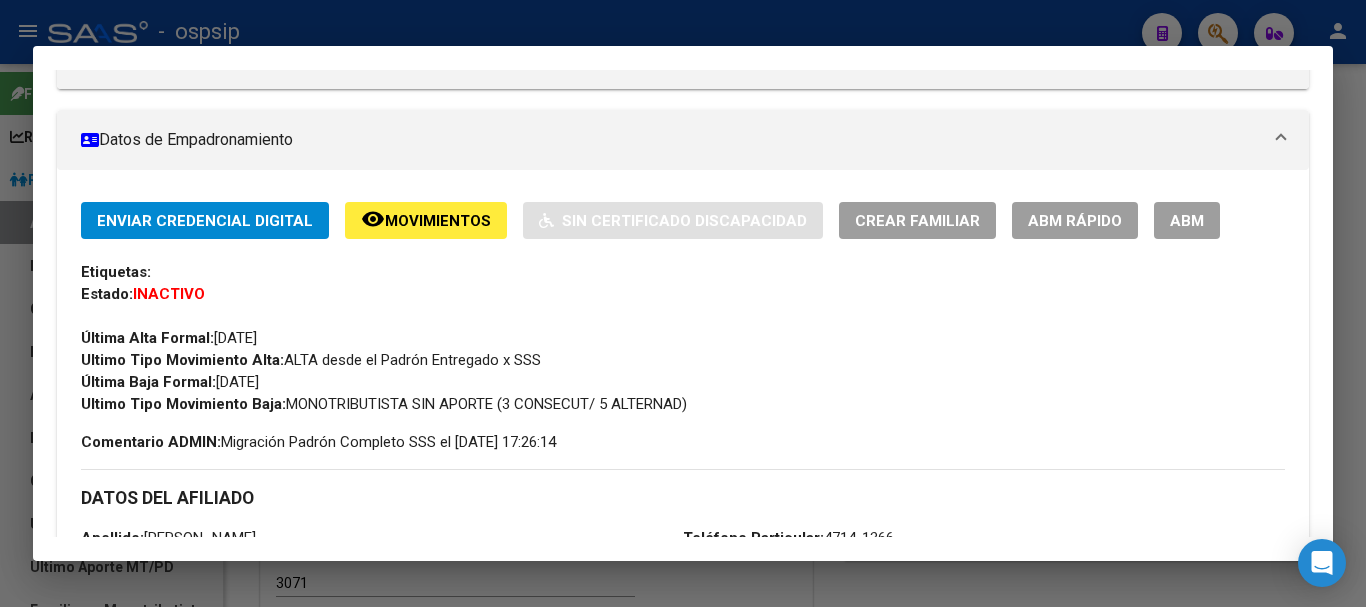 click on "ABM" at bounding box center [1187, 221] 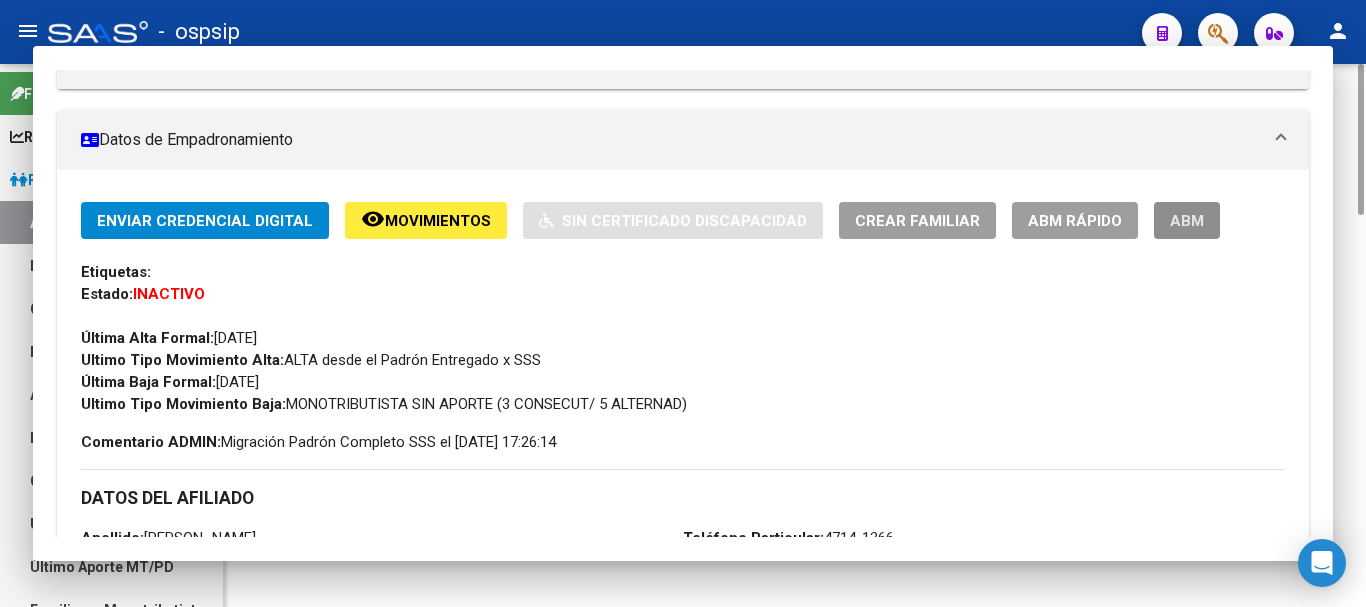 scroll, scrollTop: 0, scrollLeft: 0, axis: both 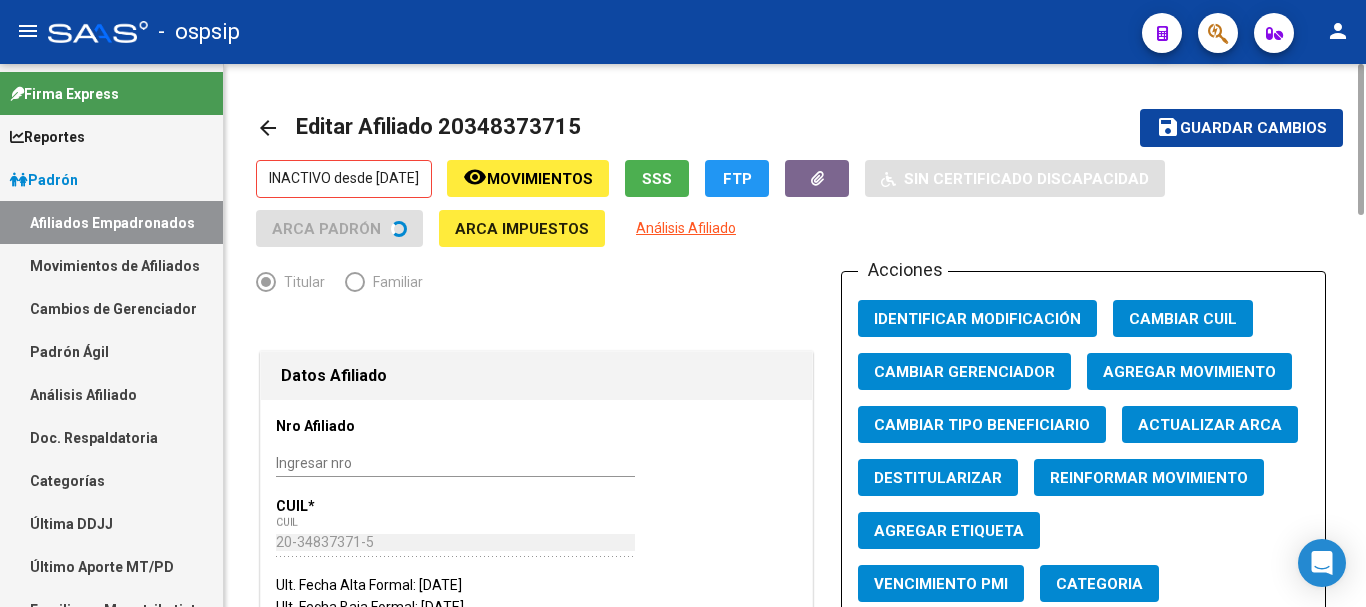 click on "Agregar Movimiento" 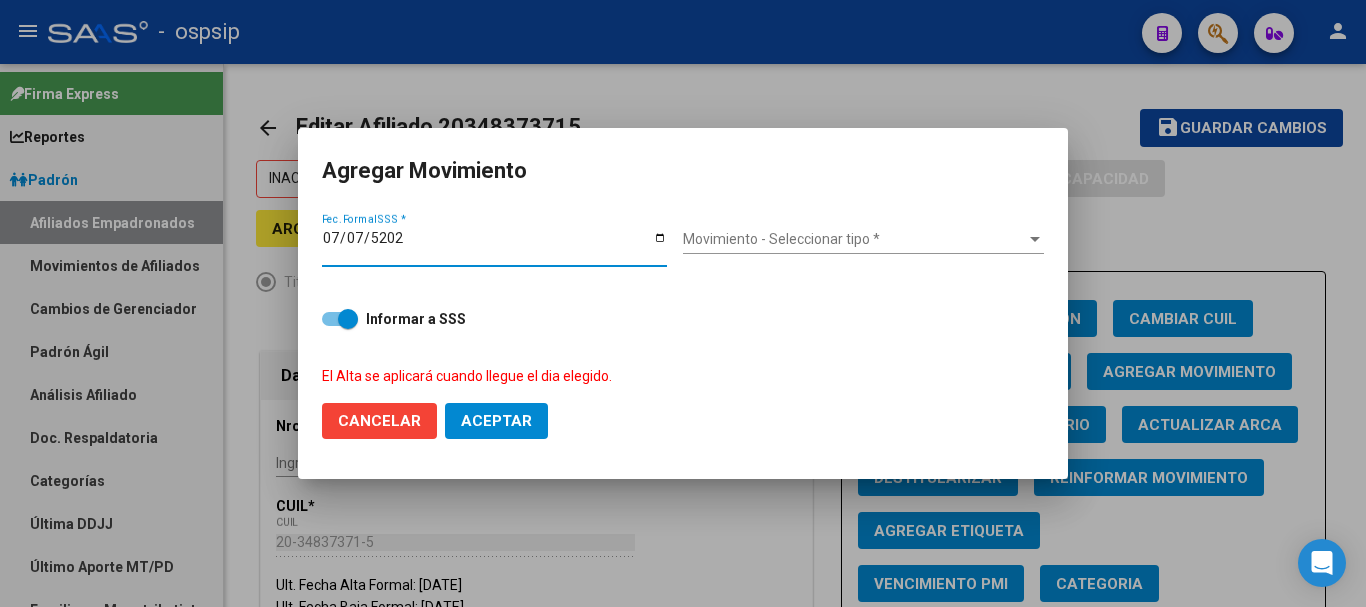 type on "[DATE]" 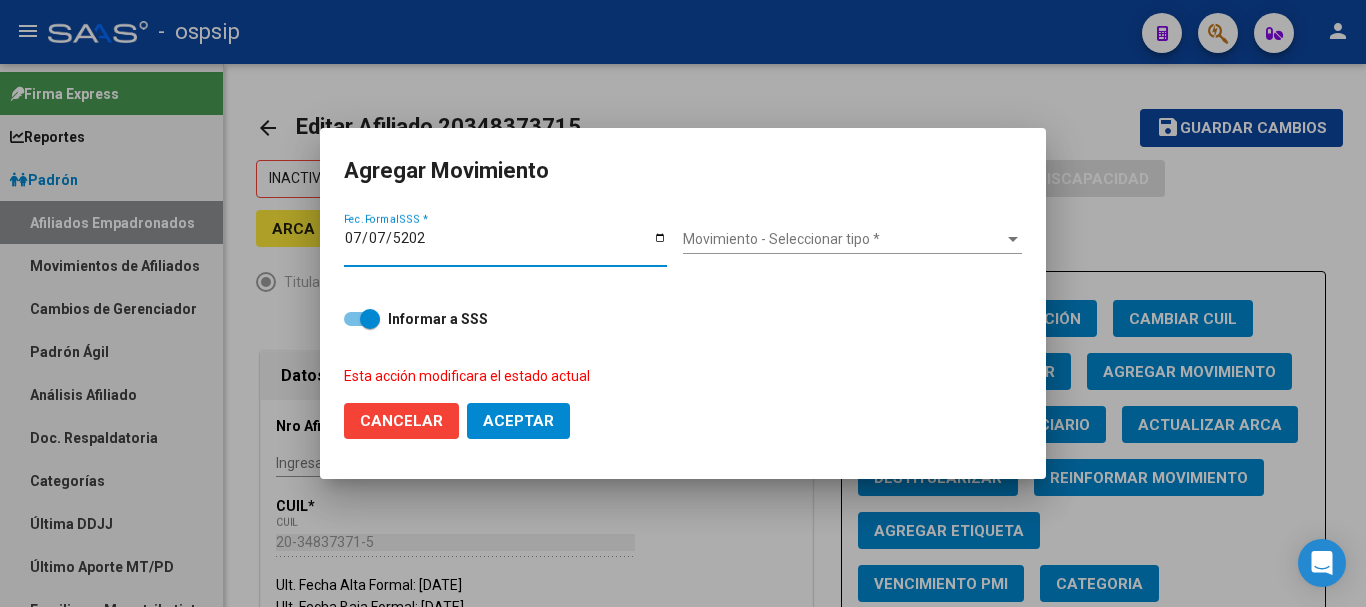 click on "Movimiento - Seleccionar tipo *" at bounding box center (843, 239) 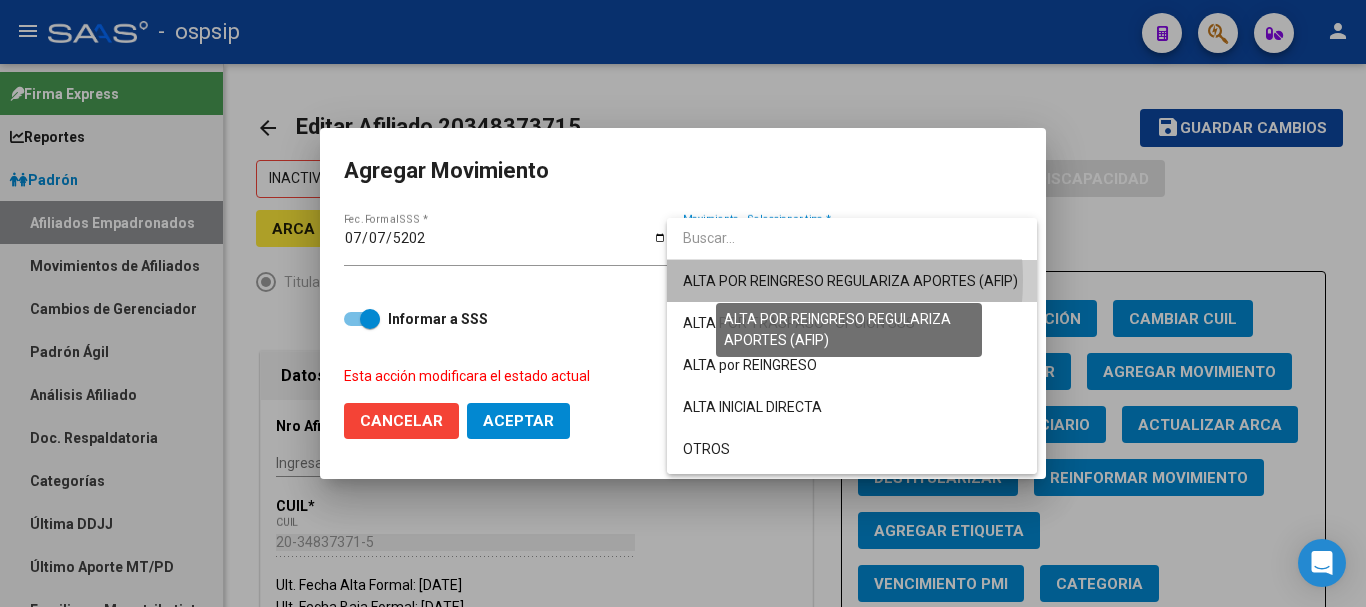 click on "ALTA POR REINGRESO REGULARIZA APORTES (AFIP)" at bounding box center [850, 281] 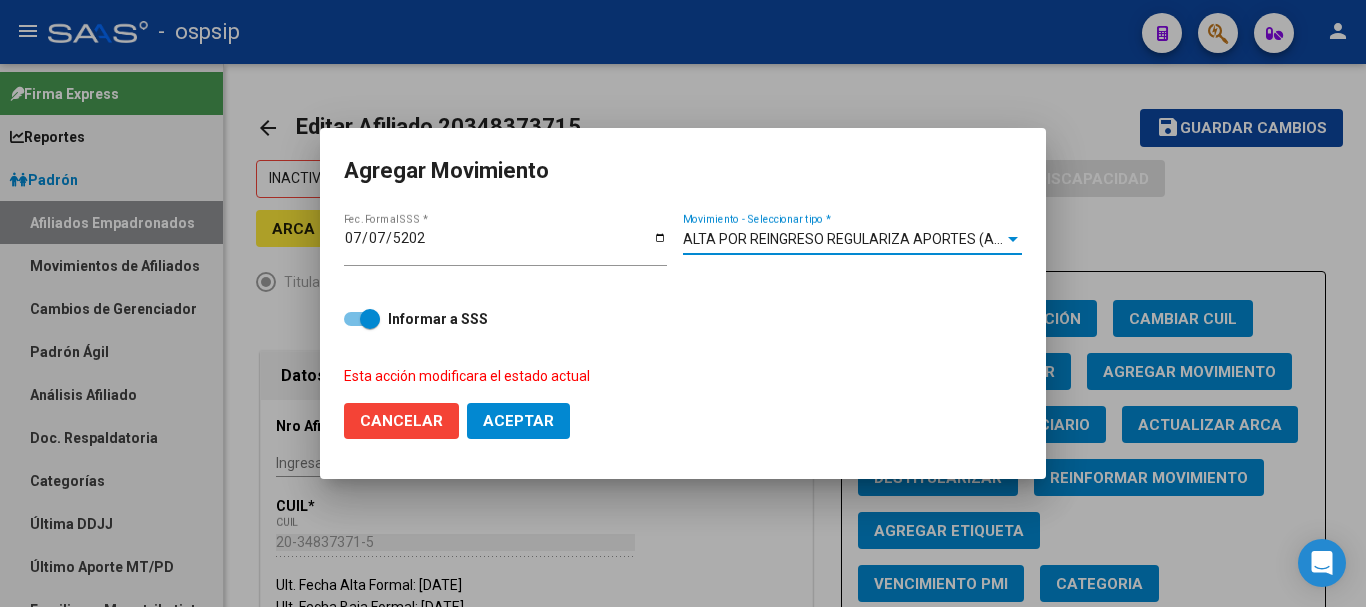 click on "Aceptar" 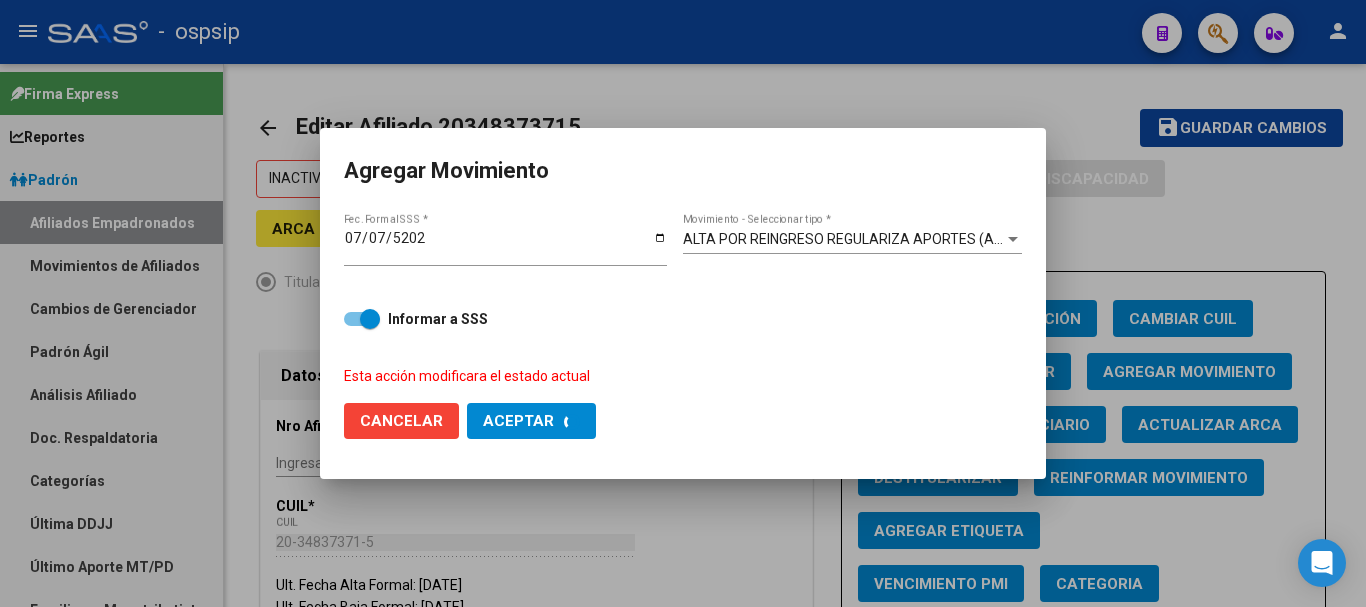 checkbox on "false" 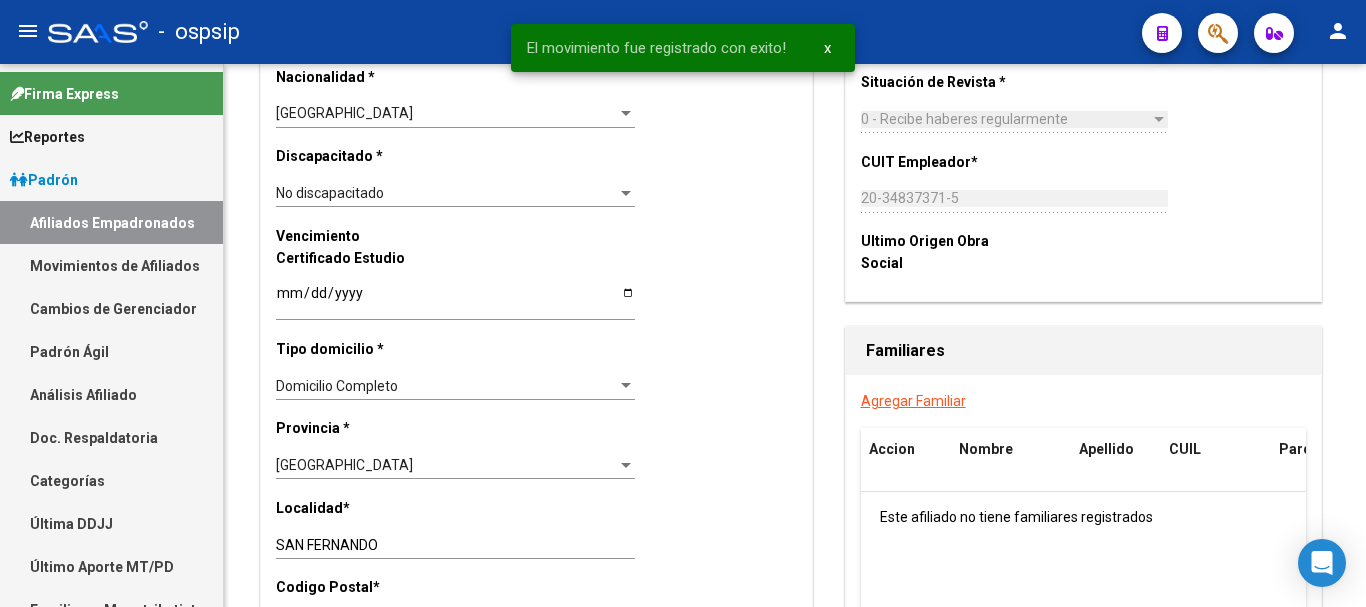 scroll, scrollTop: 2050, scrollLeft: 0, axis: vertical 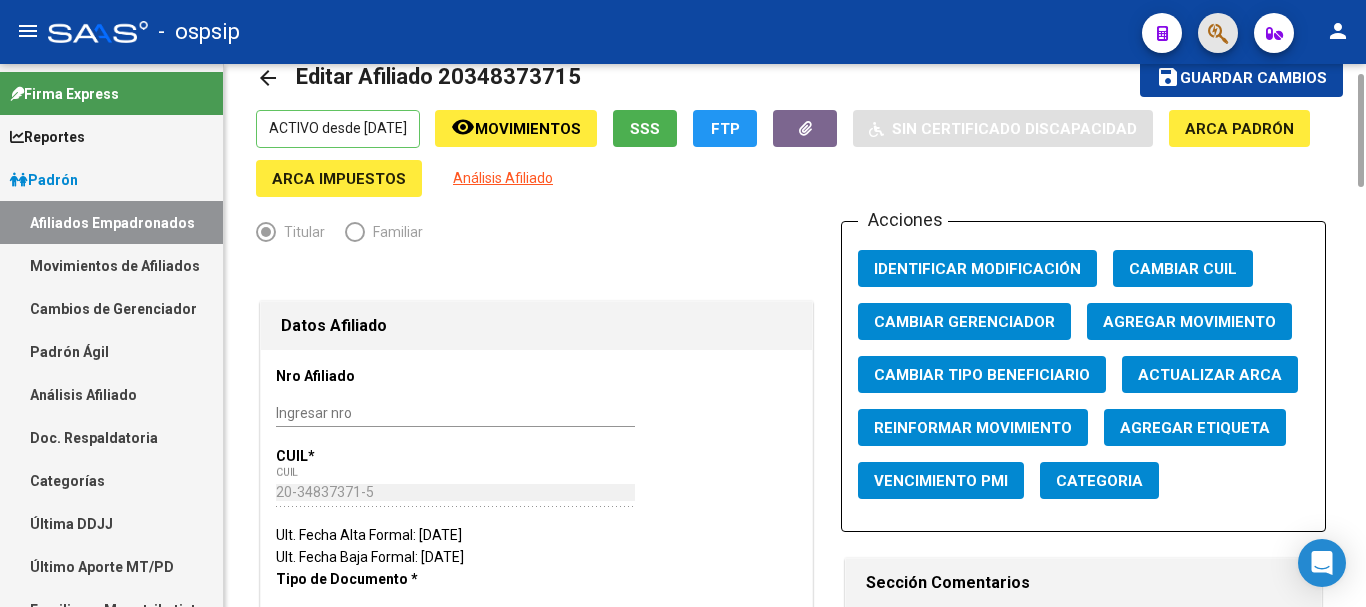 click 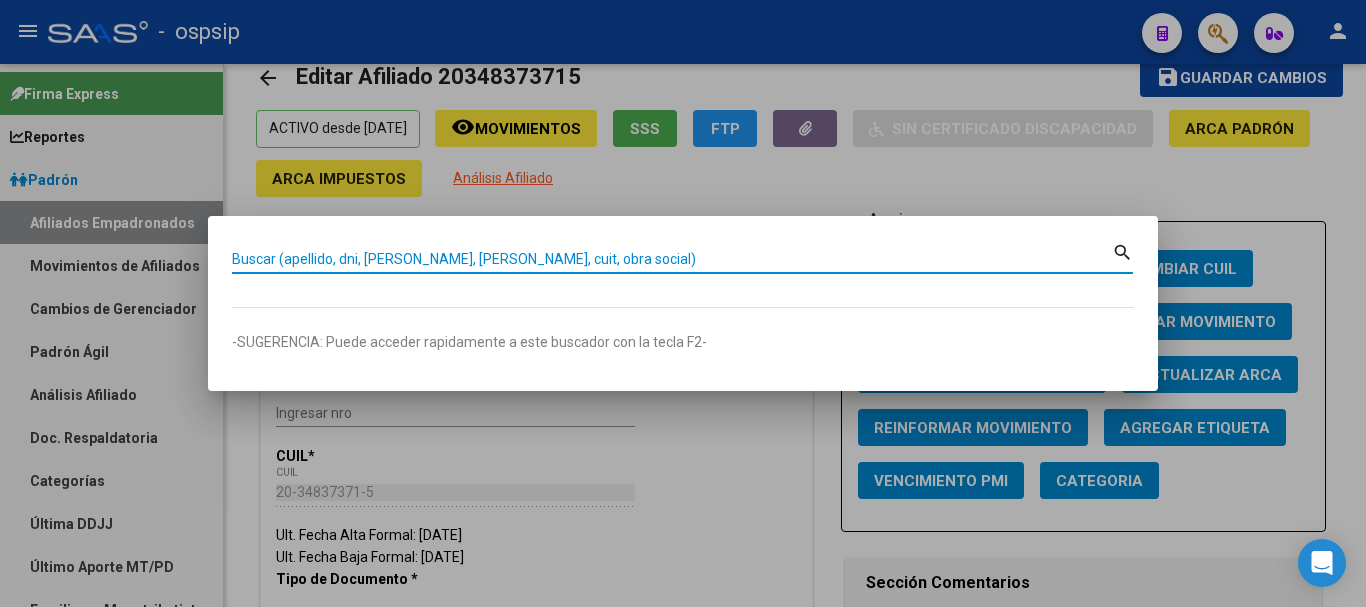 click on "Buscar (apellido, dni, [PERSON_NAME], [PERSON_NAME], cuit, obra social)" at bounding box center (672, 259) 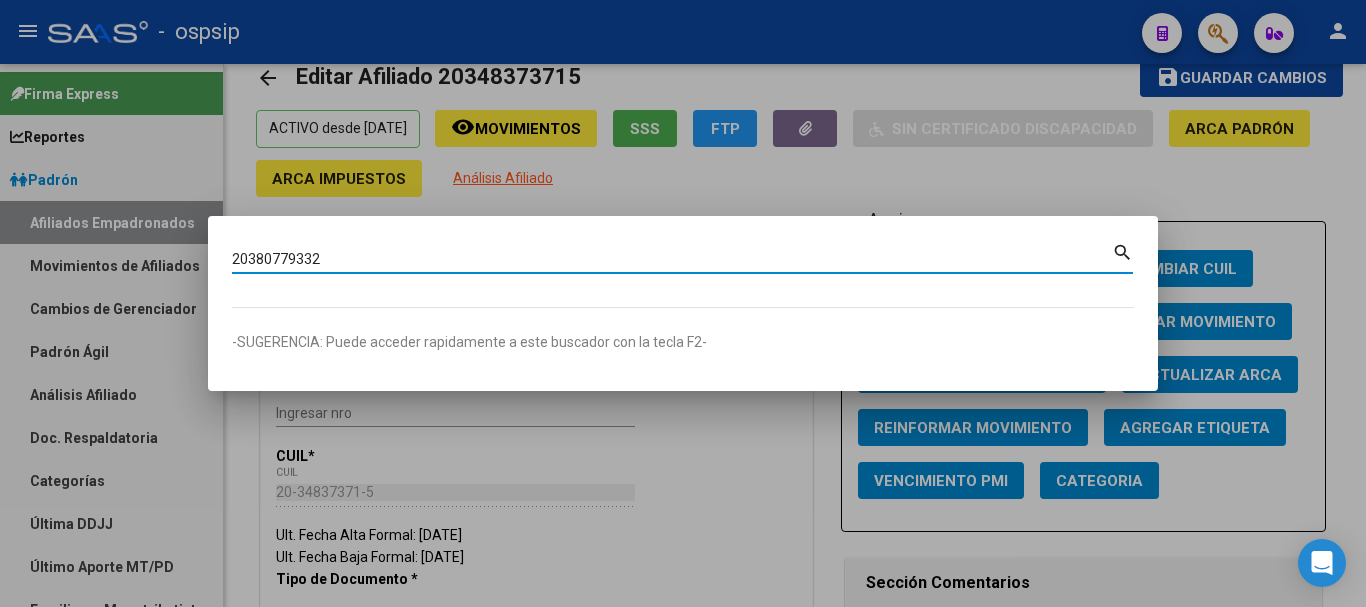 type on "20380779332" 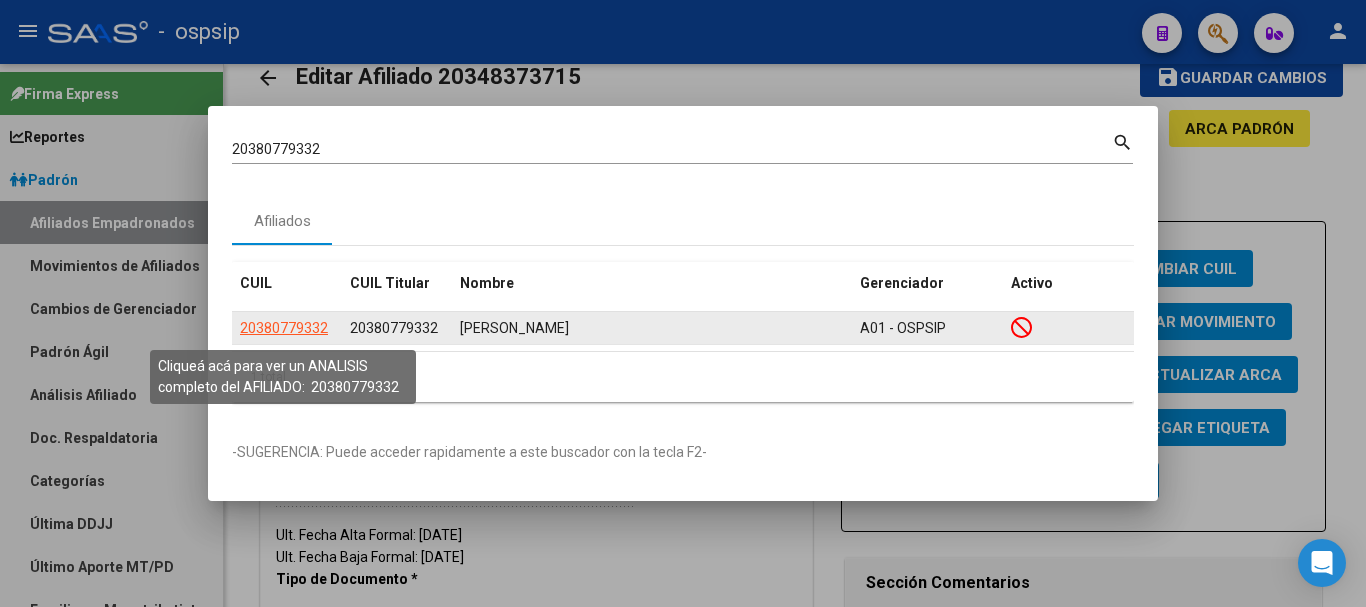 click on "20380779332" 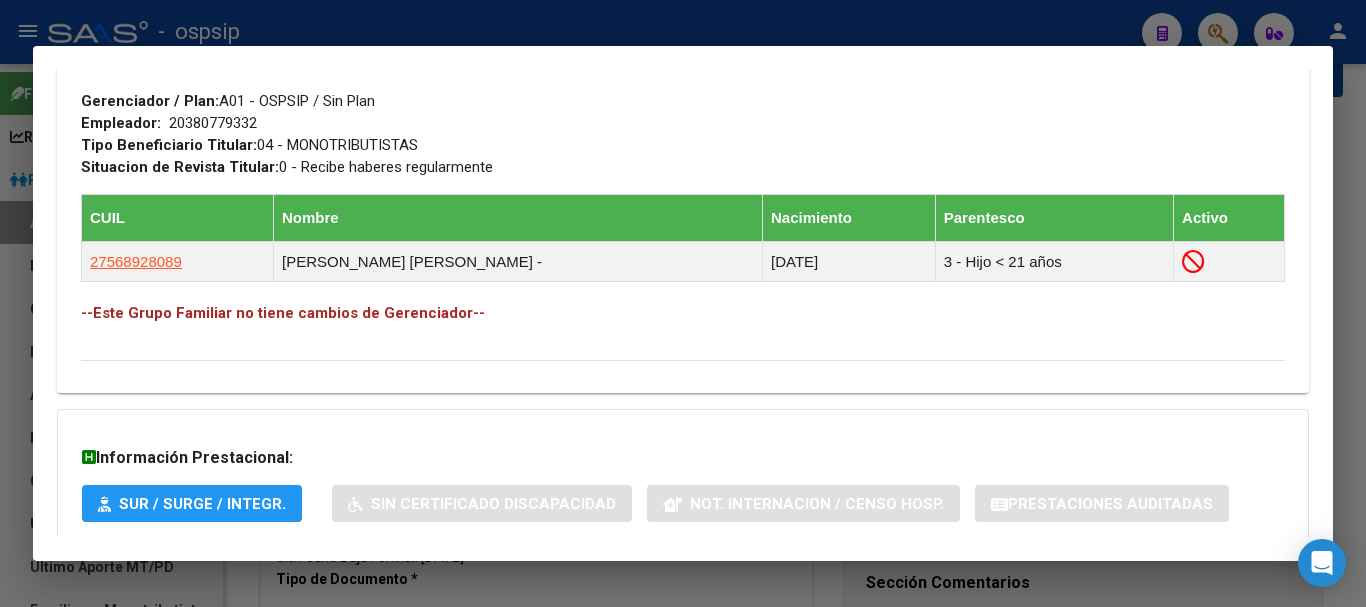 scroll, scrollTop: 1100, scrollLeft: 0, axis: vertical 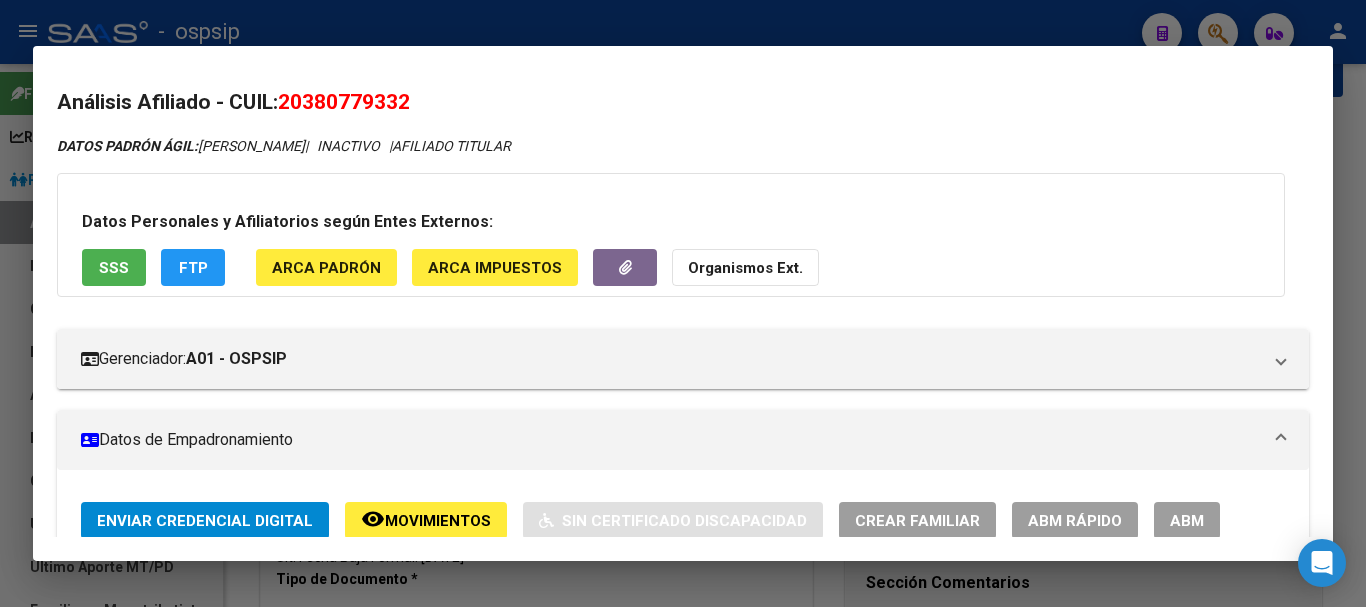 click at bounding box center [683, 303] 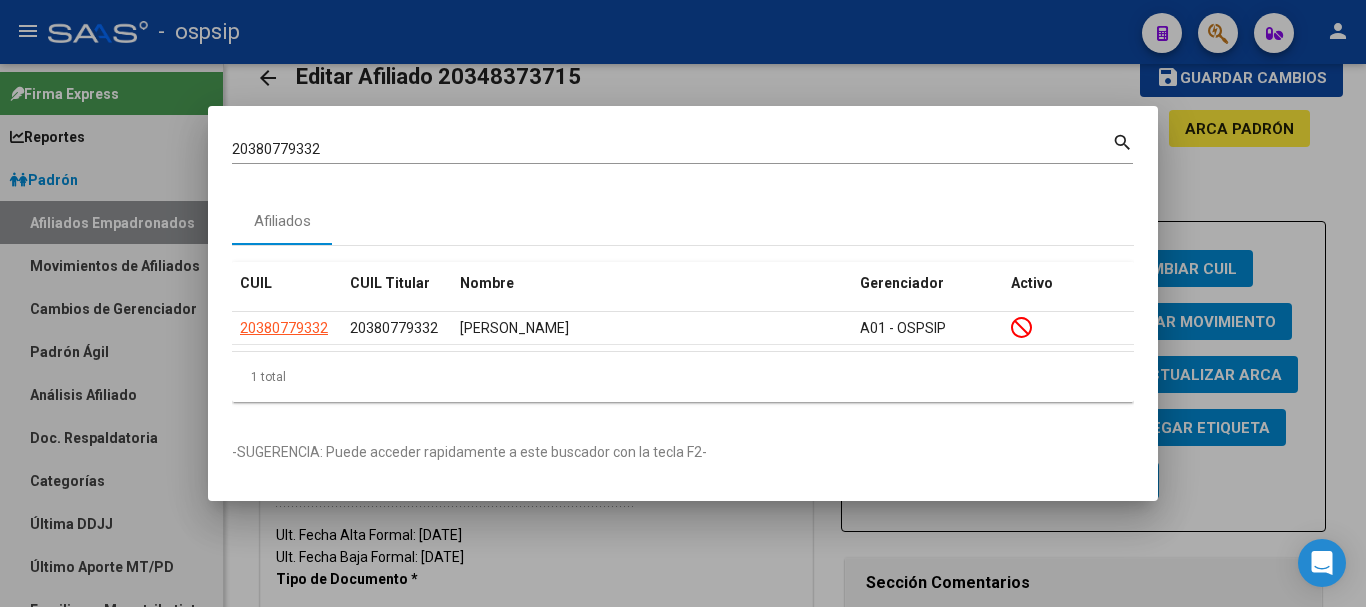 click on "20380779332" at bounding box center (672, 149) 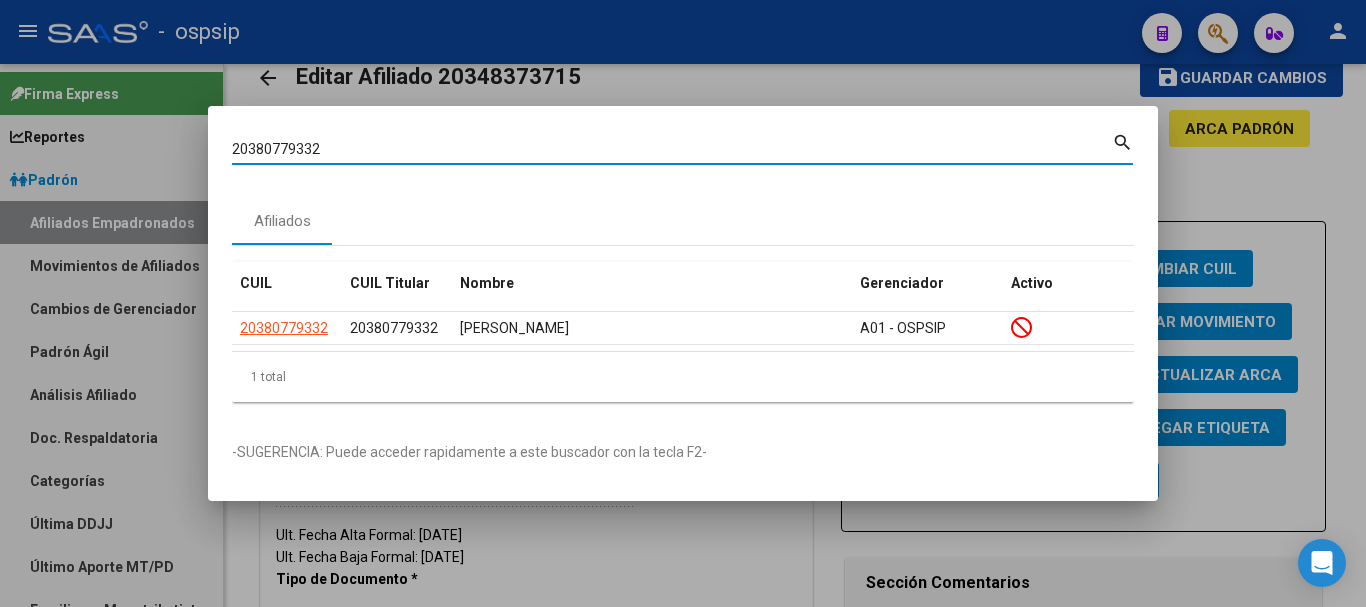 click on "20380779332" at bounding box center (672, 149) 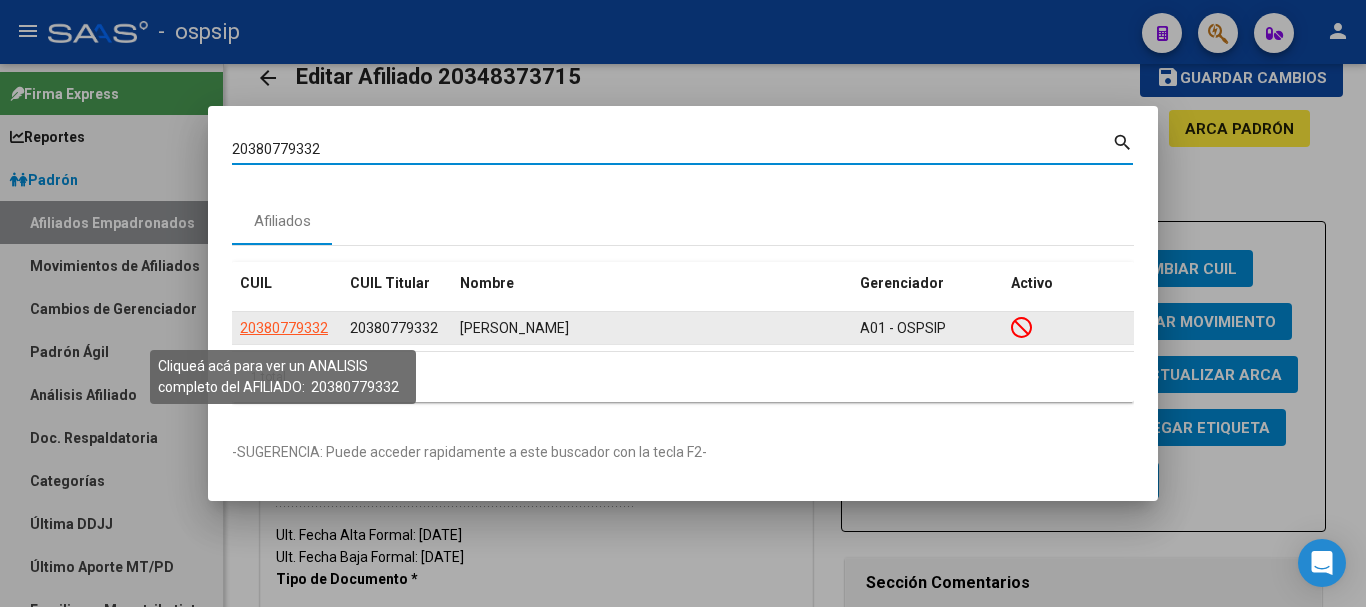 click on "20380779332" 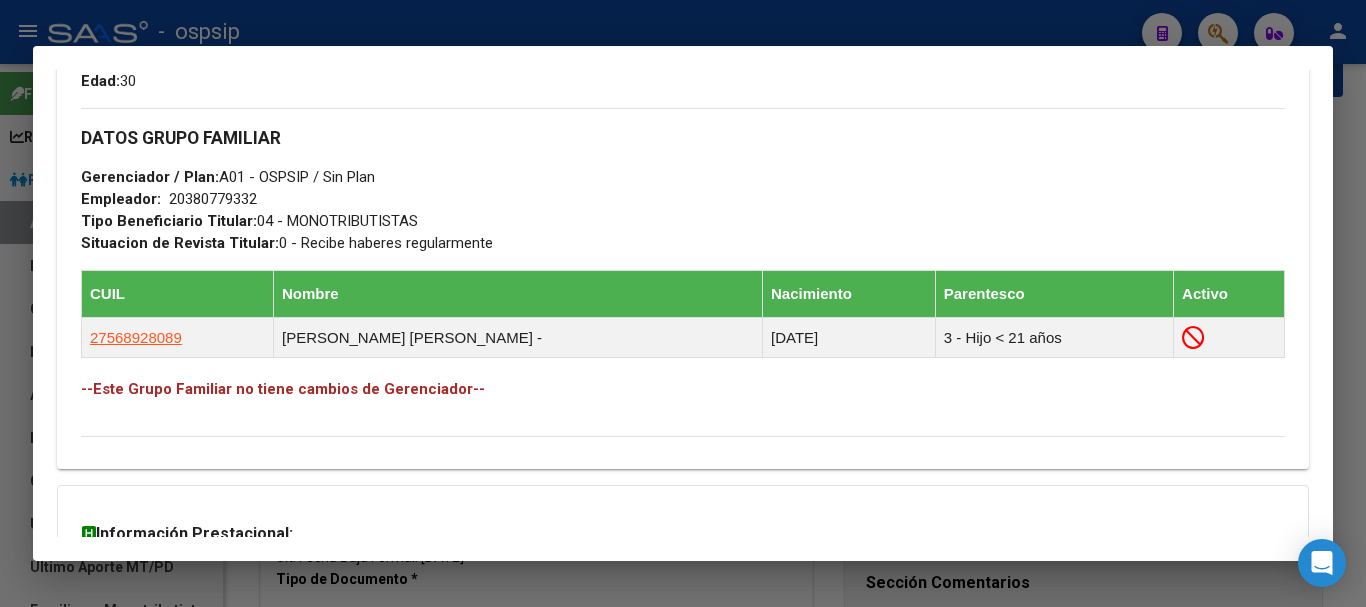 scroll, scrollTop: 947, scrollLeft: 0, axis: vertical 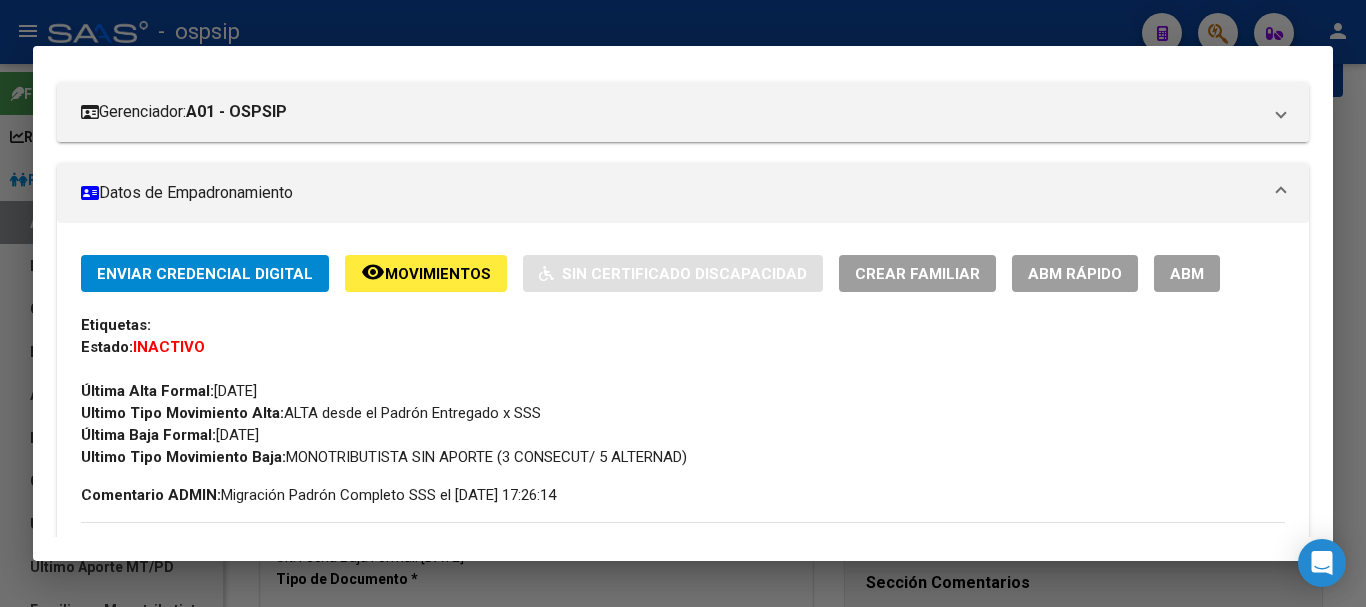 click at bounding box center [683, 303] 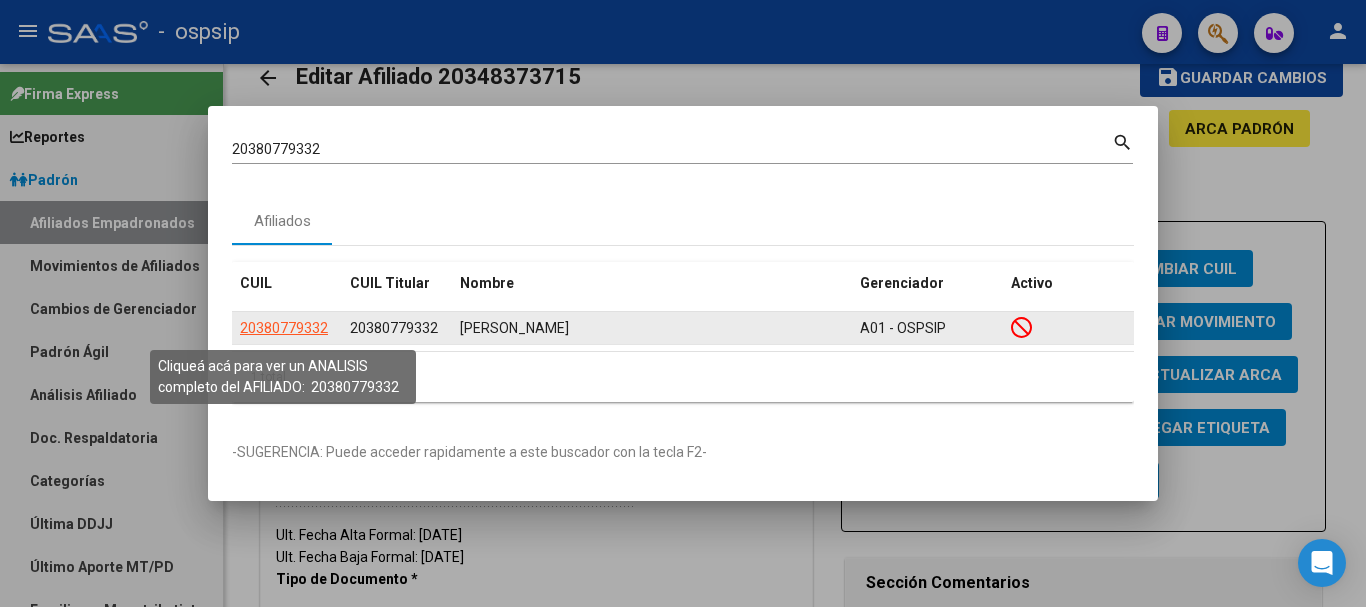 click on "20380779332" 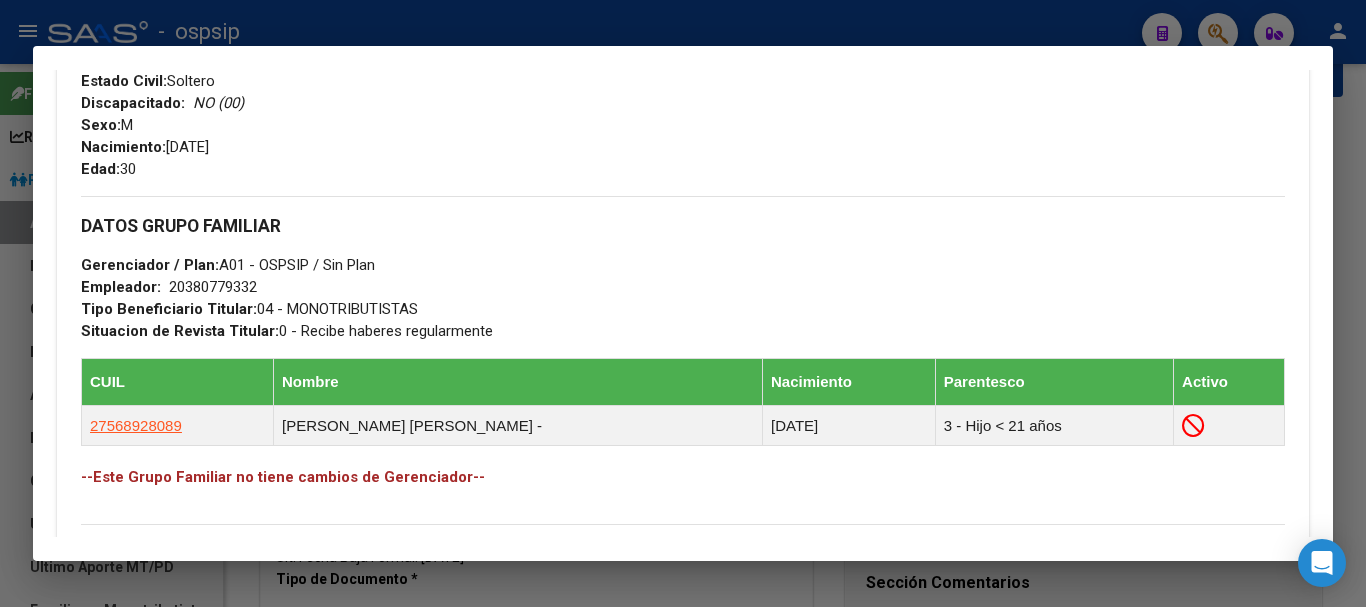 scroll, scrollTop: 893, scrollLeft: 0, axis: vertical 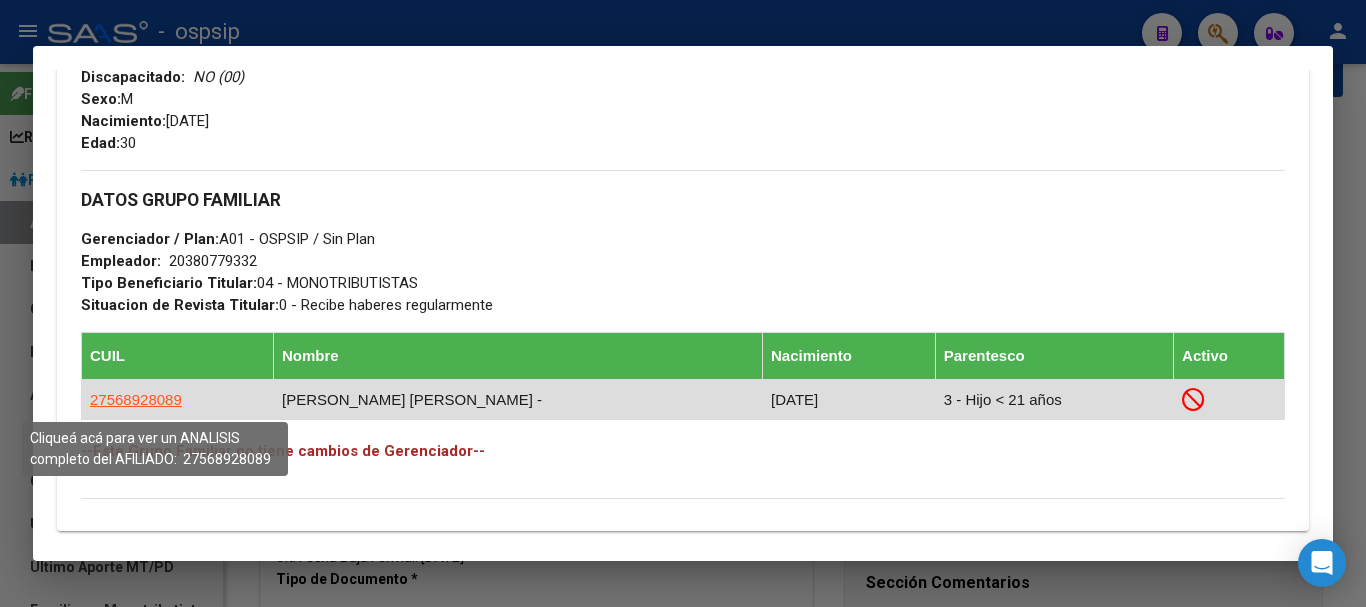 click on "27568928089" at bounding box center (136, 399) 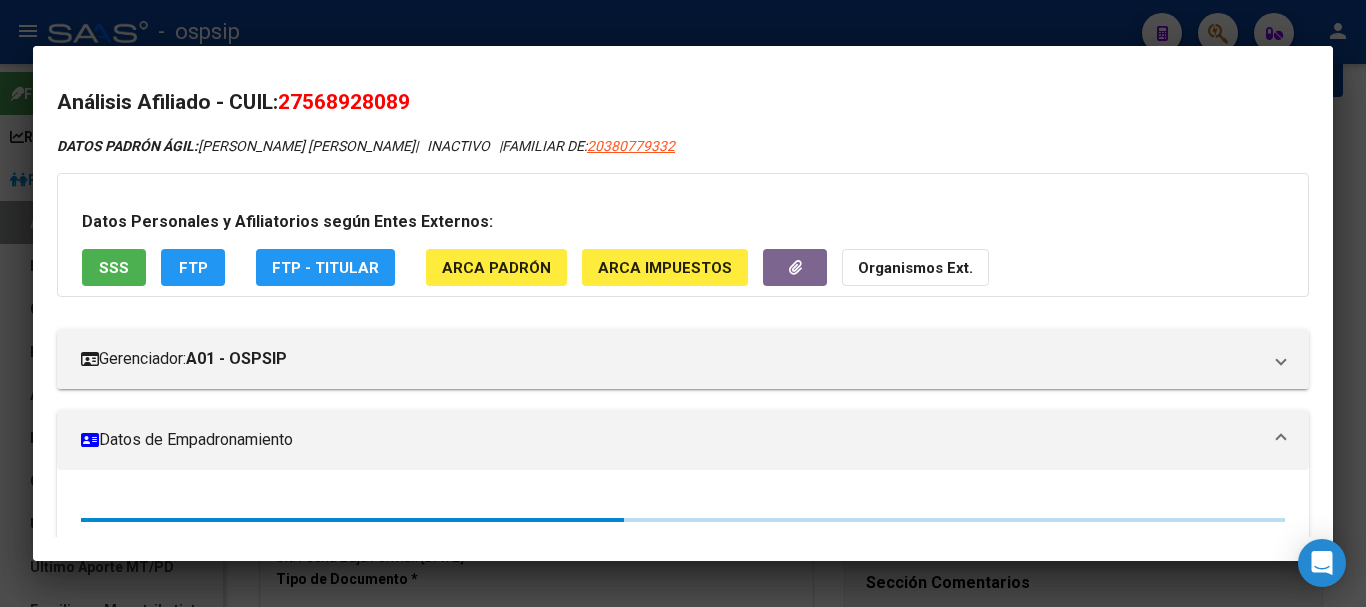 click on "27568928089" at bounding box center [344, 102] 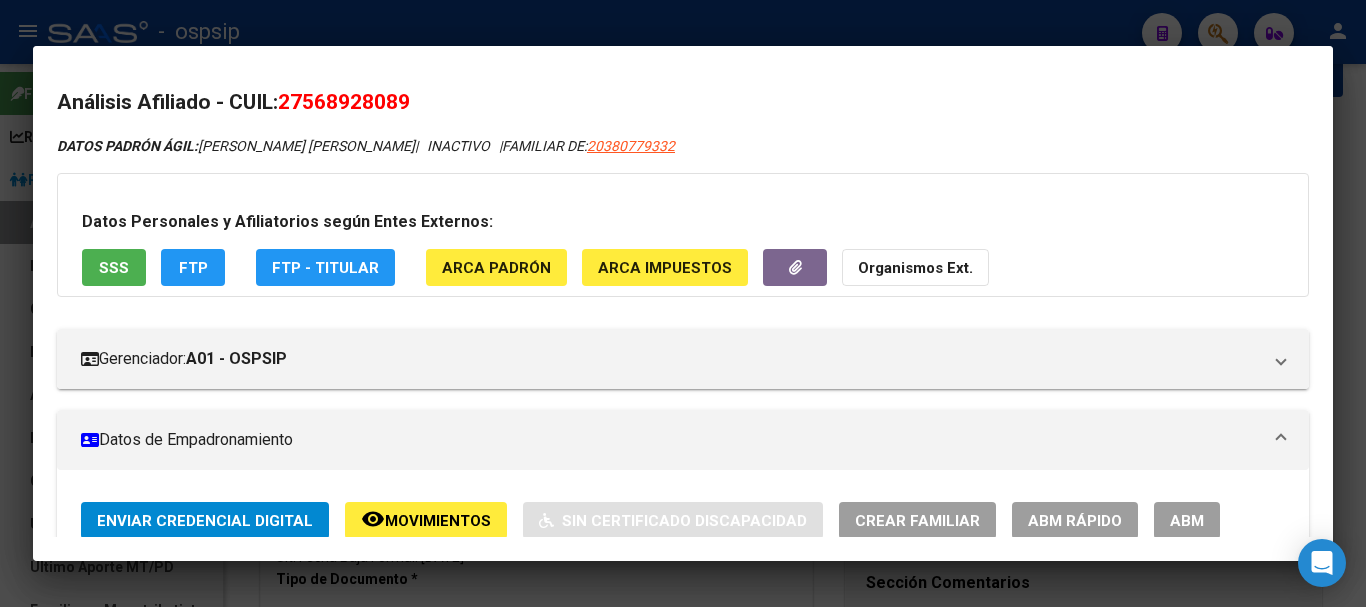 drag, startPoint x: 289, startPoint y: 100, endPoint x: 351, endPoint y: 100, distance: 62 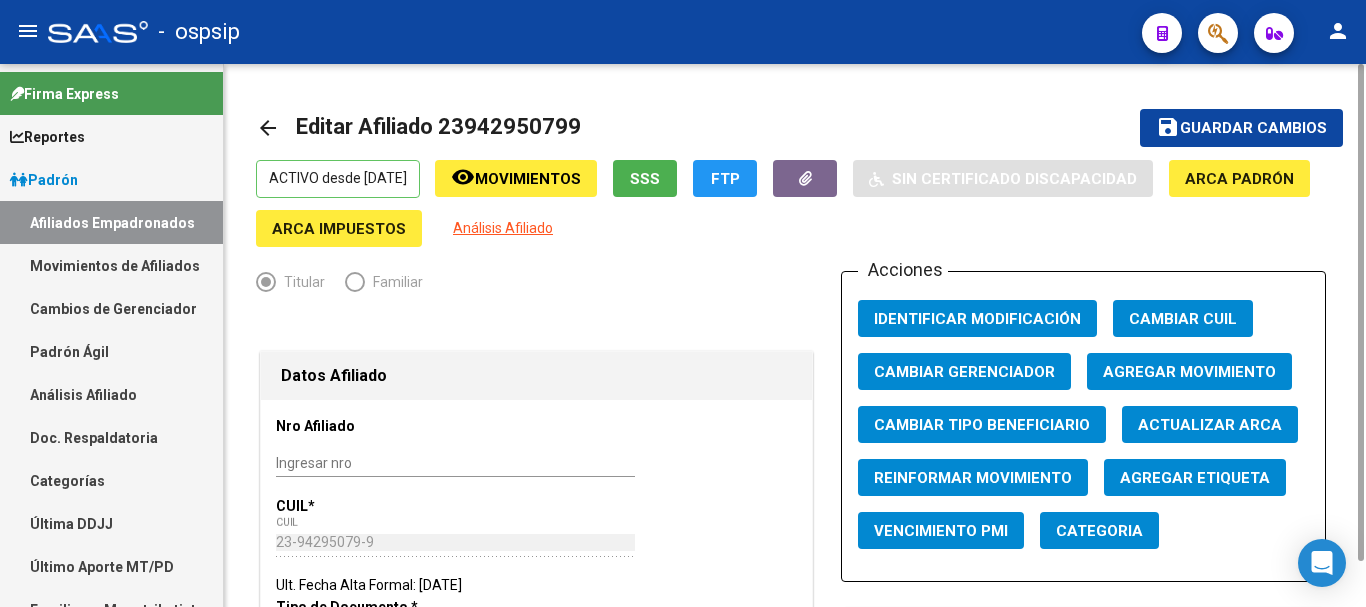 click on "Agregar Movimiento" 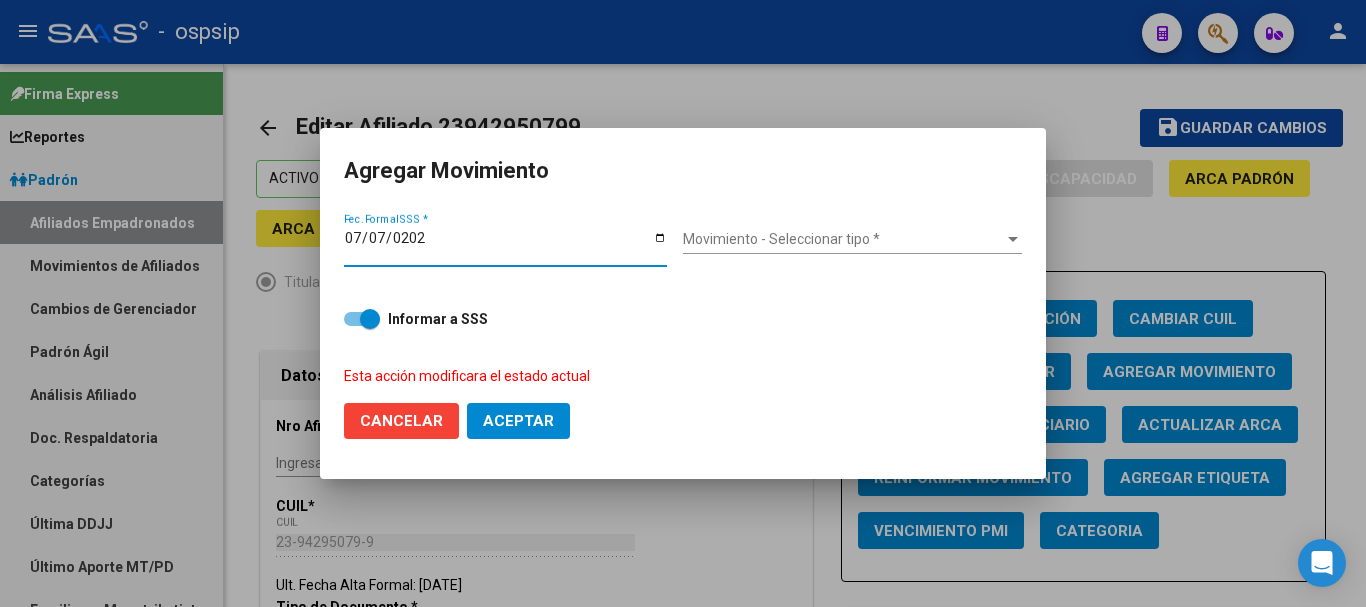 type on "[DATE]" 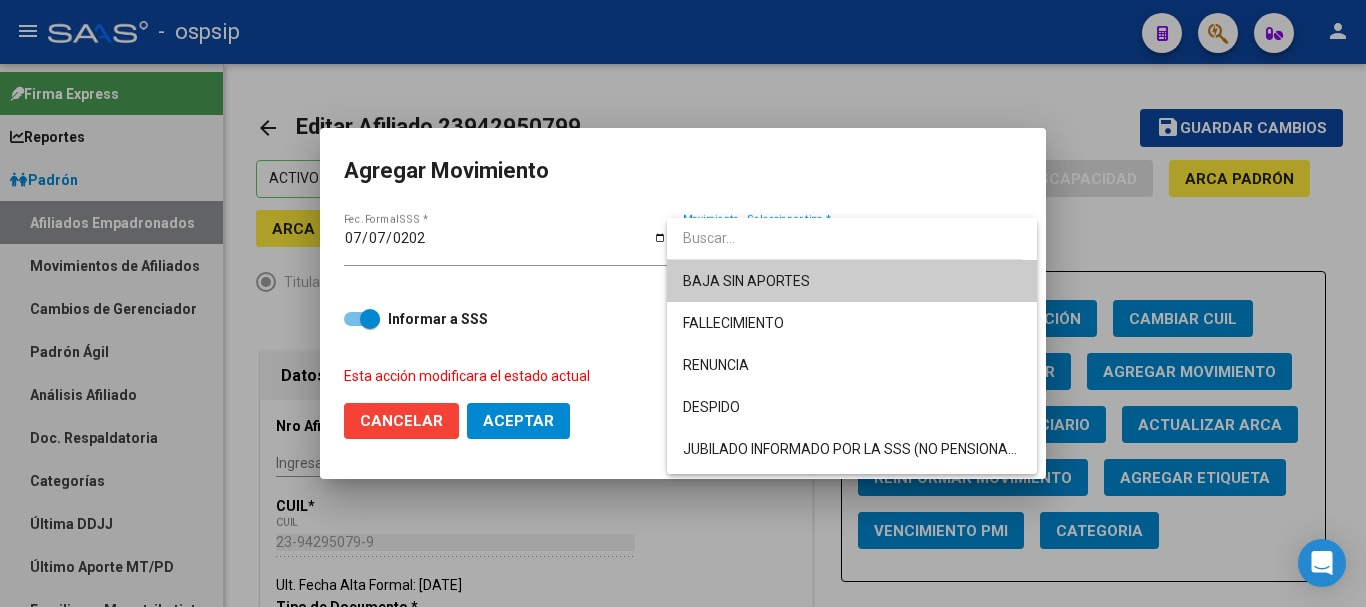 click at bounding box center [683, 303] 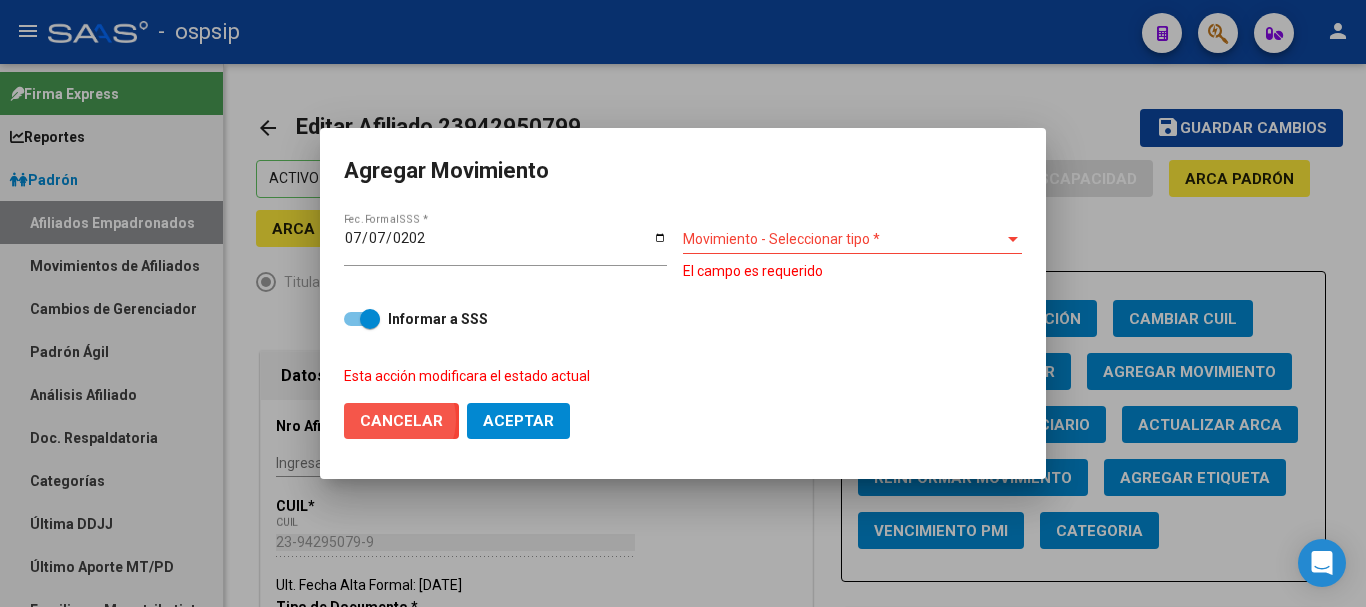 click on "Cancelar" 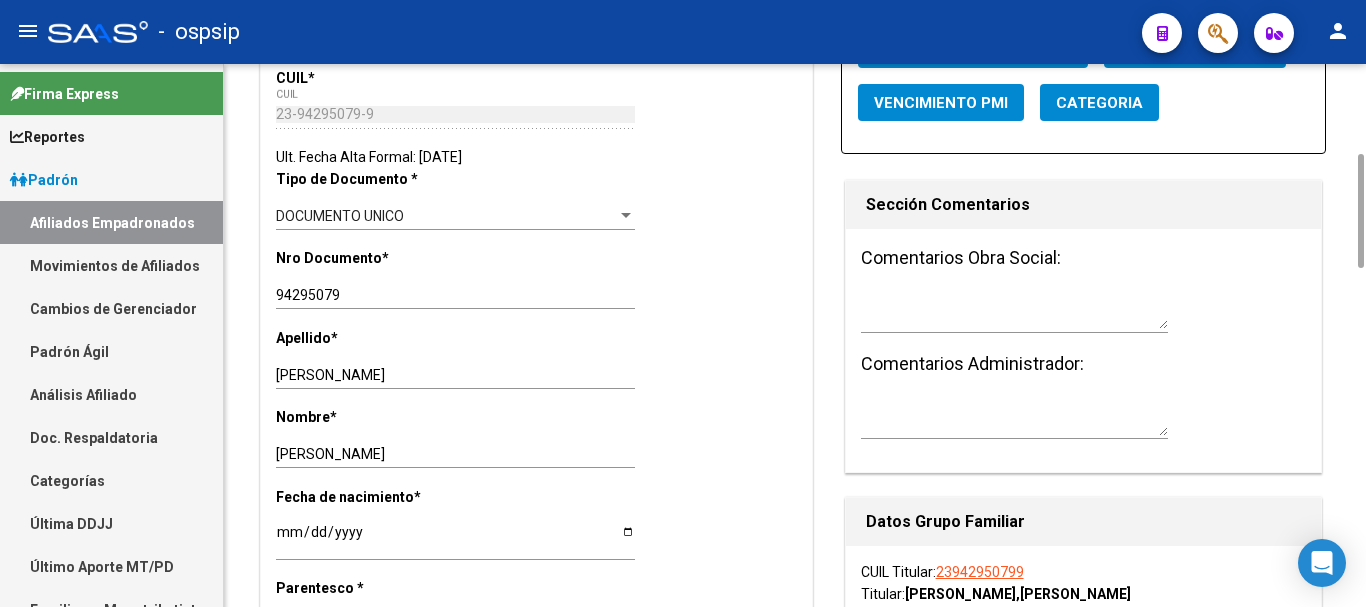 scroll, scrollTop: 0, scrollLeft: 0, axis: both 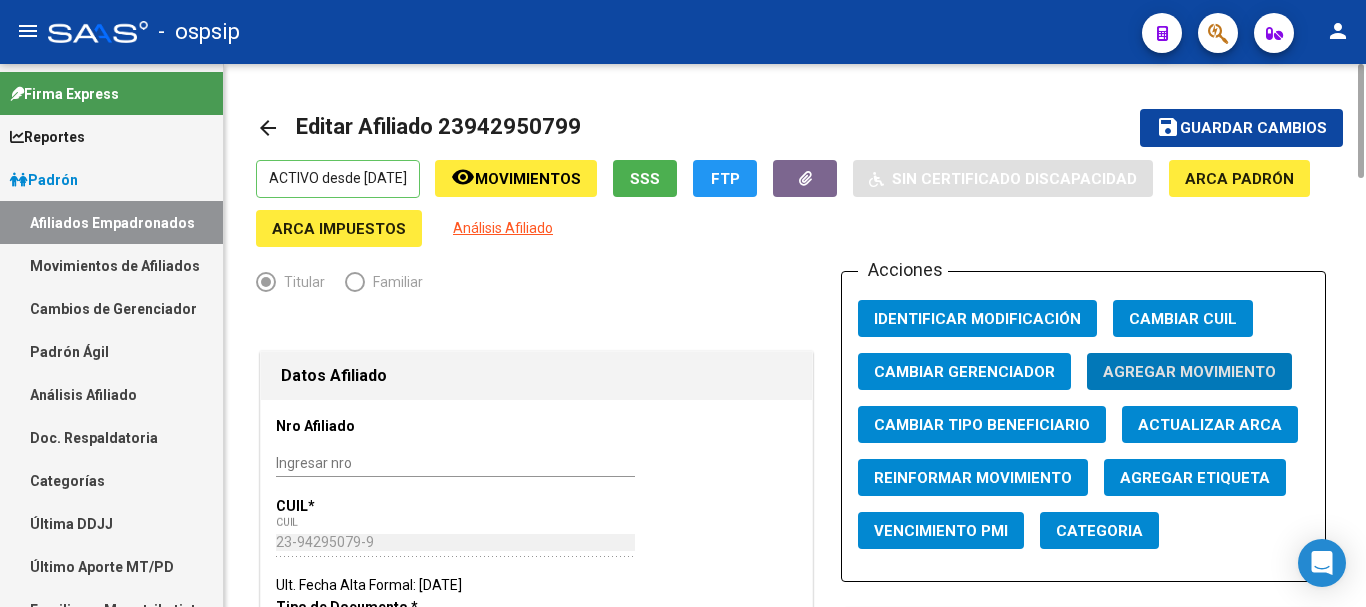 click on "Movimientos" 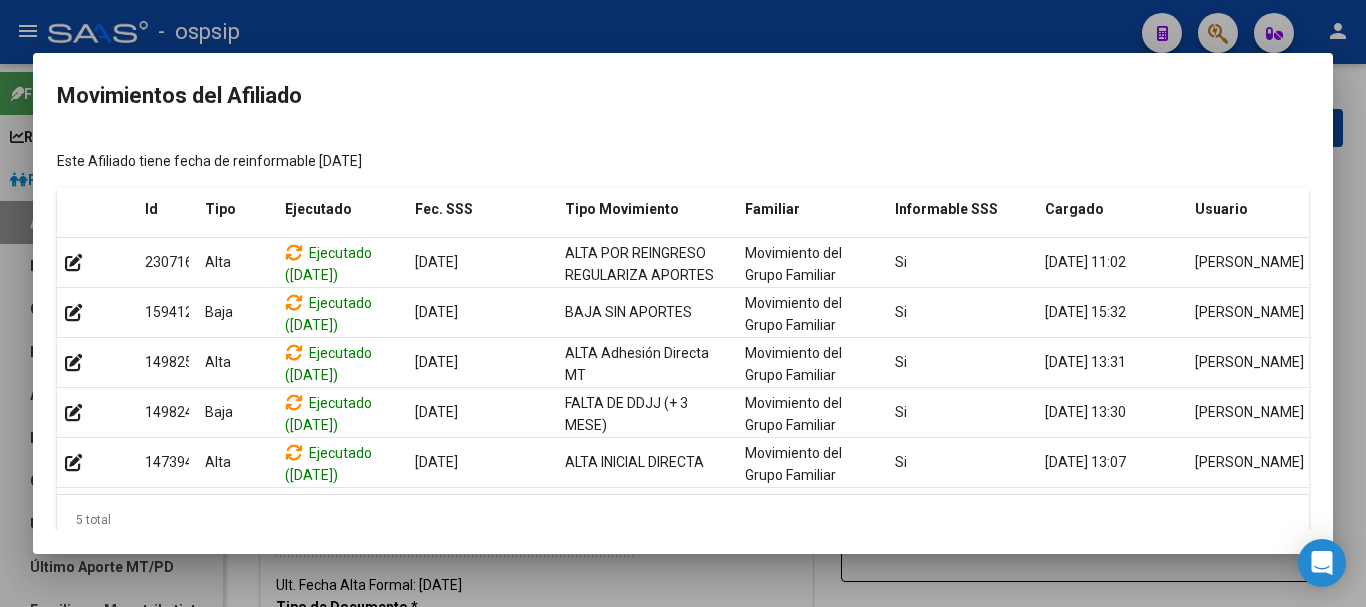 type 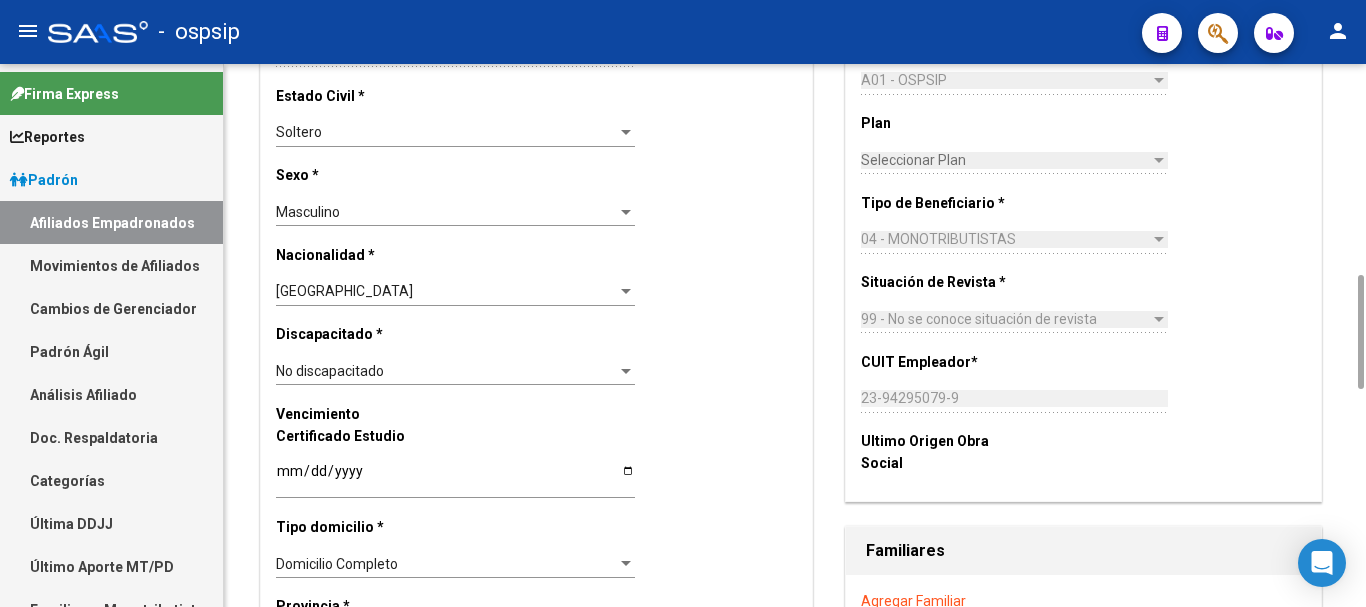 scroll, scrollTop: 400, scrollLeft: 0, axis: vertical 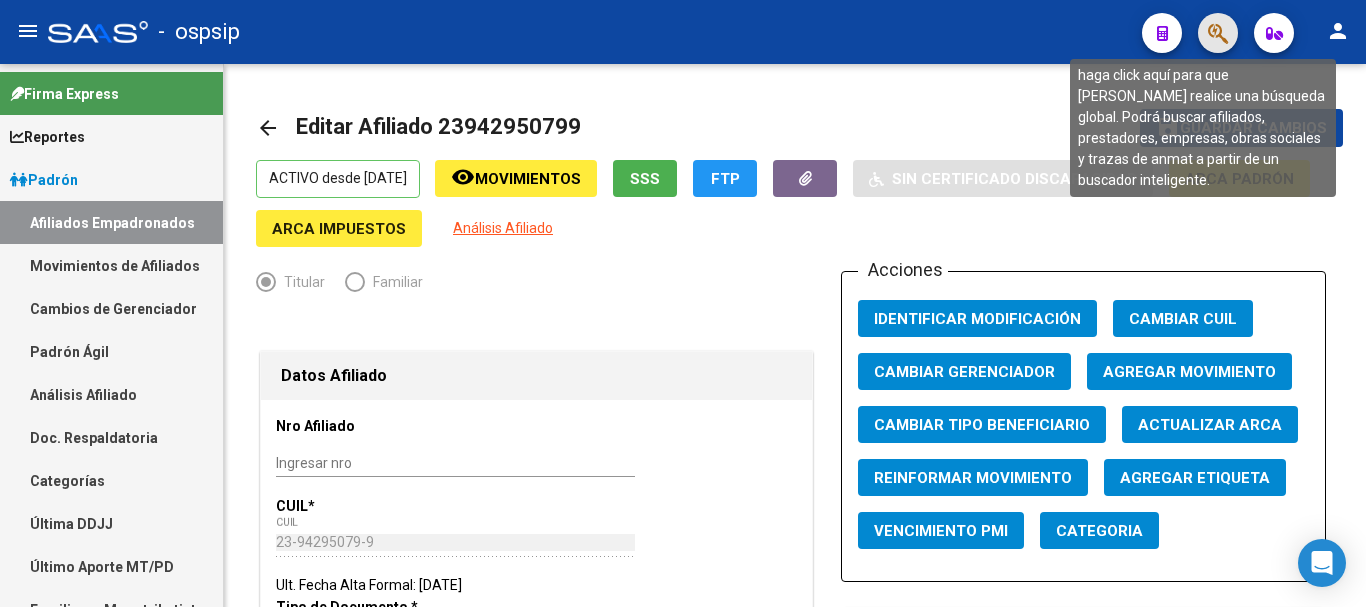 click 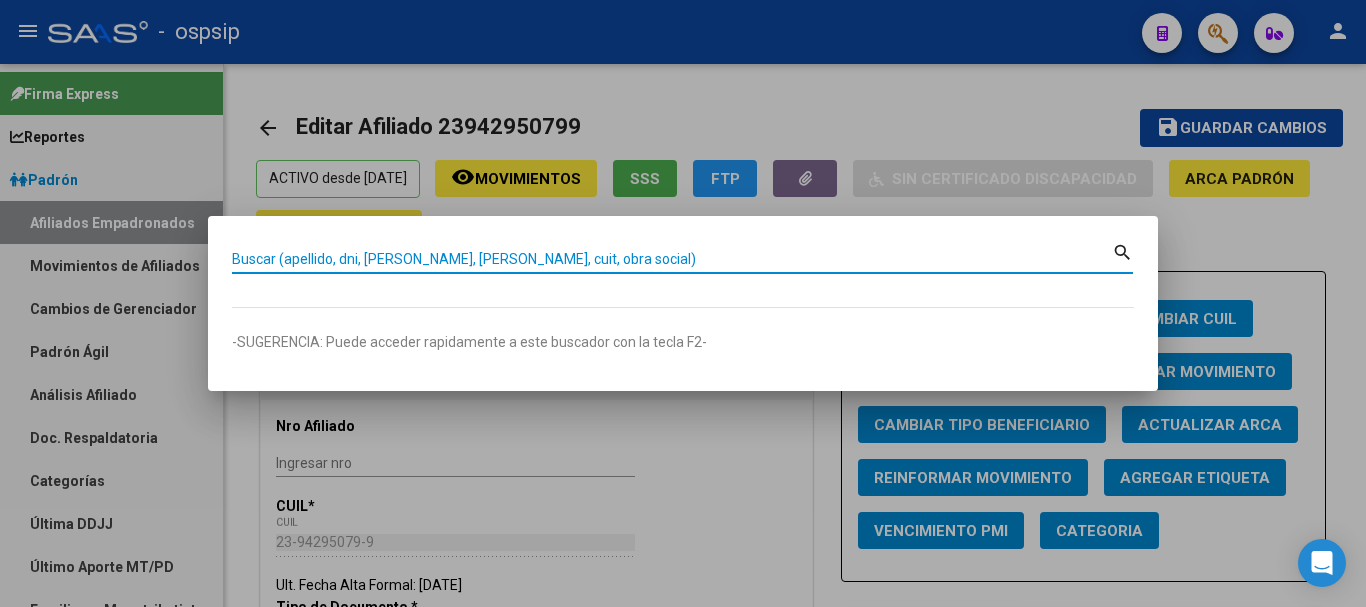 click on "Buscar (apellido, dni, [PERSON_NAME], [PERSON_NAME], cuit, obra social)" at bounding box center [672, 259] 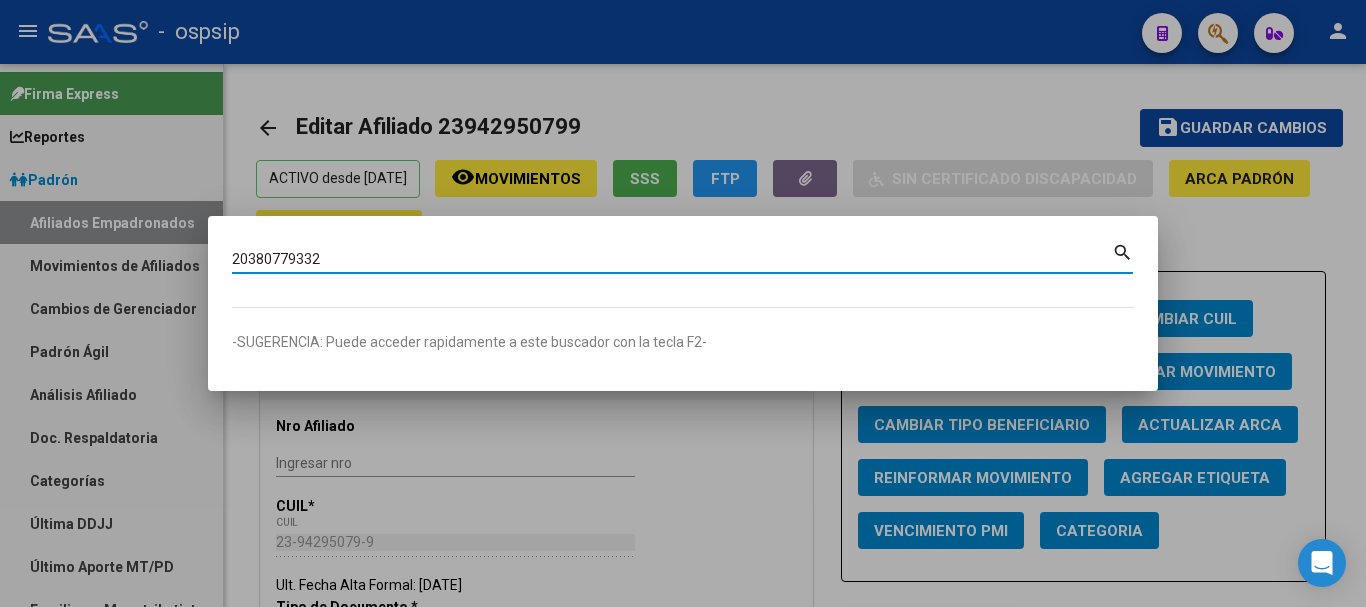 type on "20380779332" 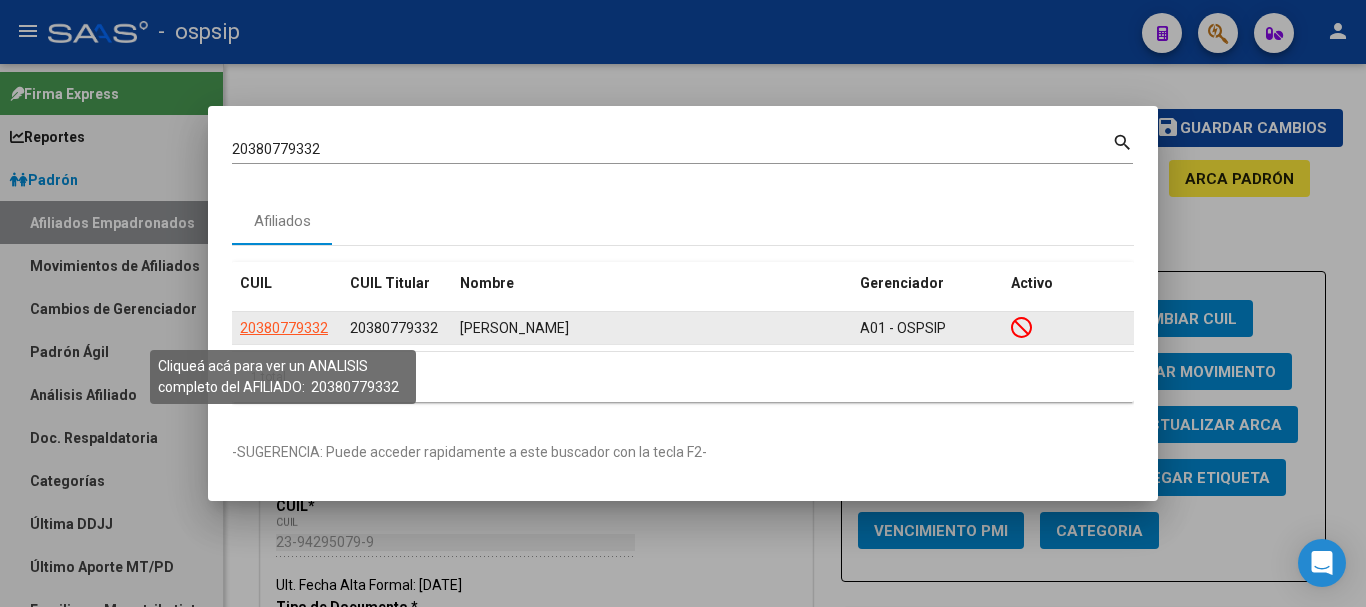 click on "20380779332" 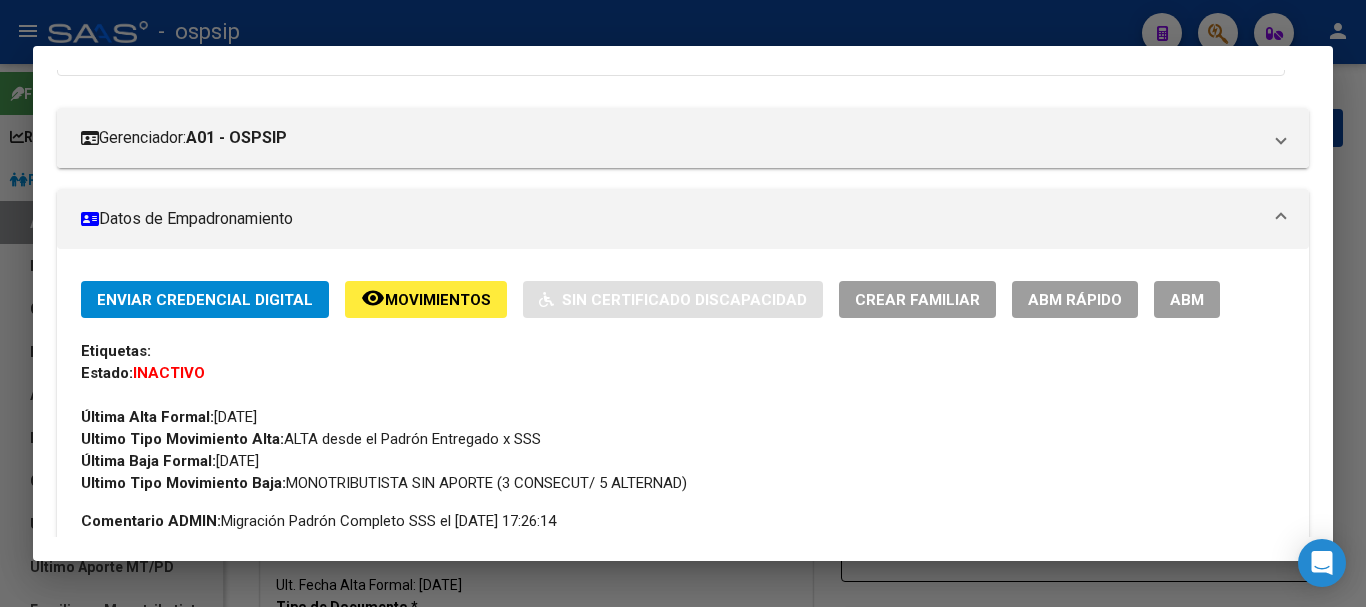 scroll, scrollTop: 400, scrollLeft: 0, axis: vertical 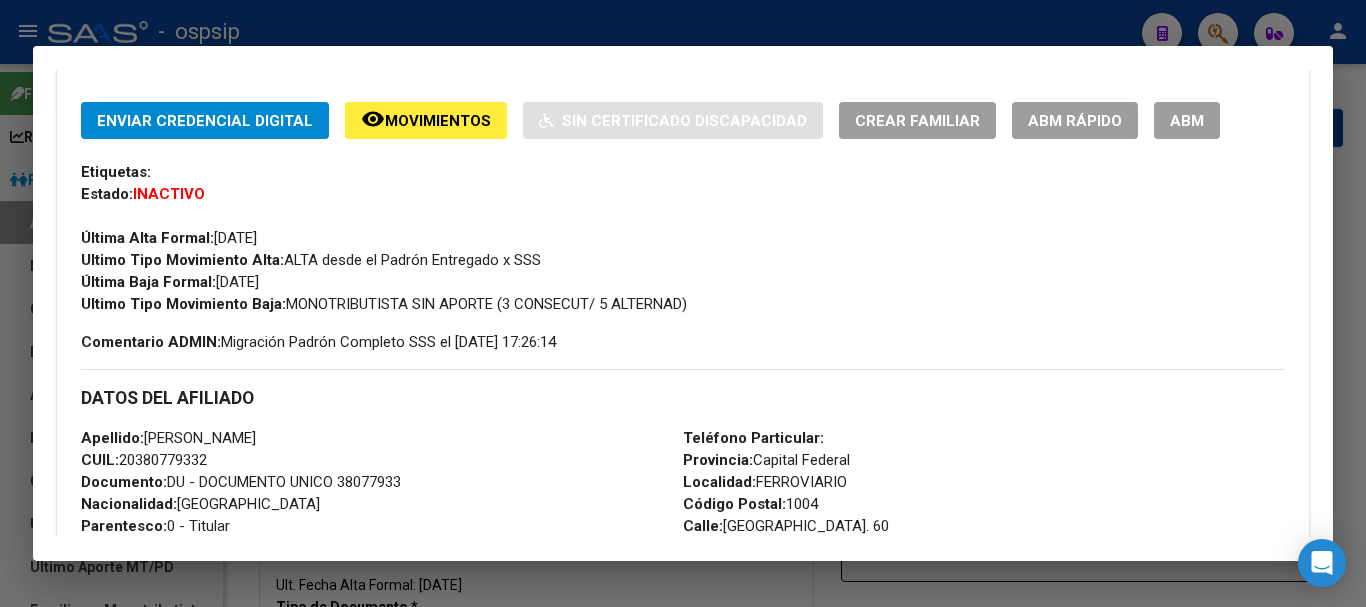 click on "ABM" at bounding box center (1187, 120) 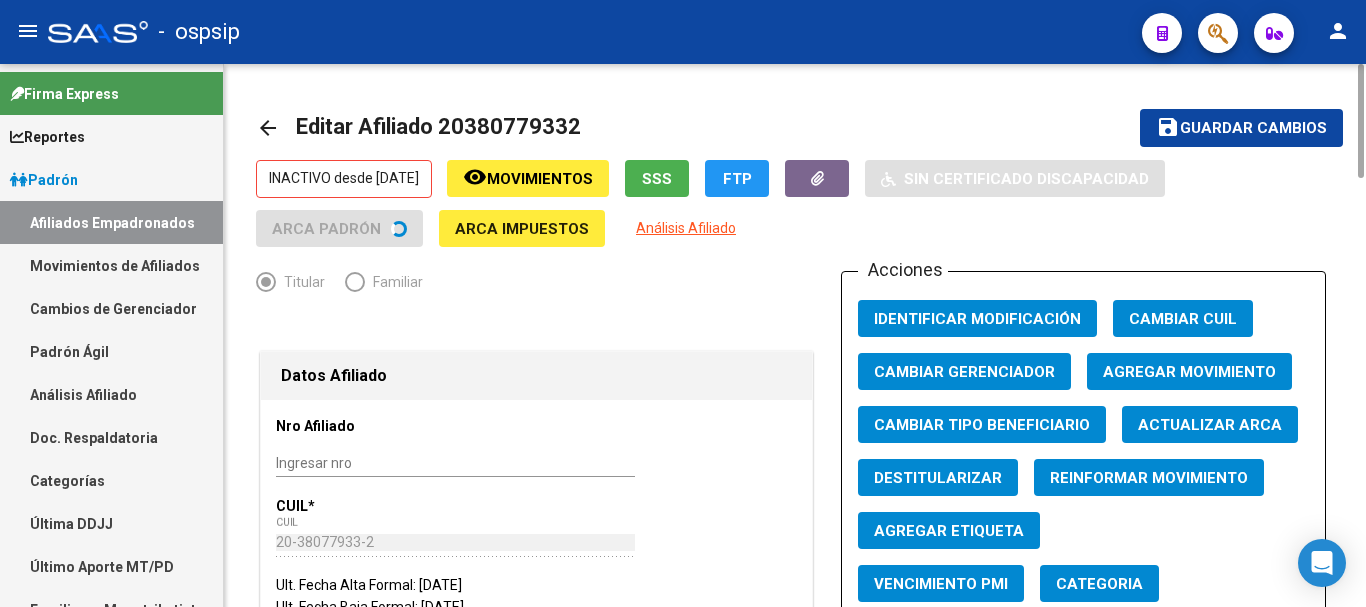 click on "Agregar Movimiento" 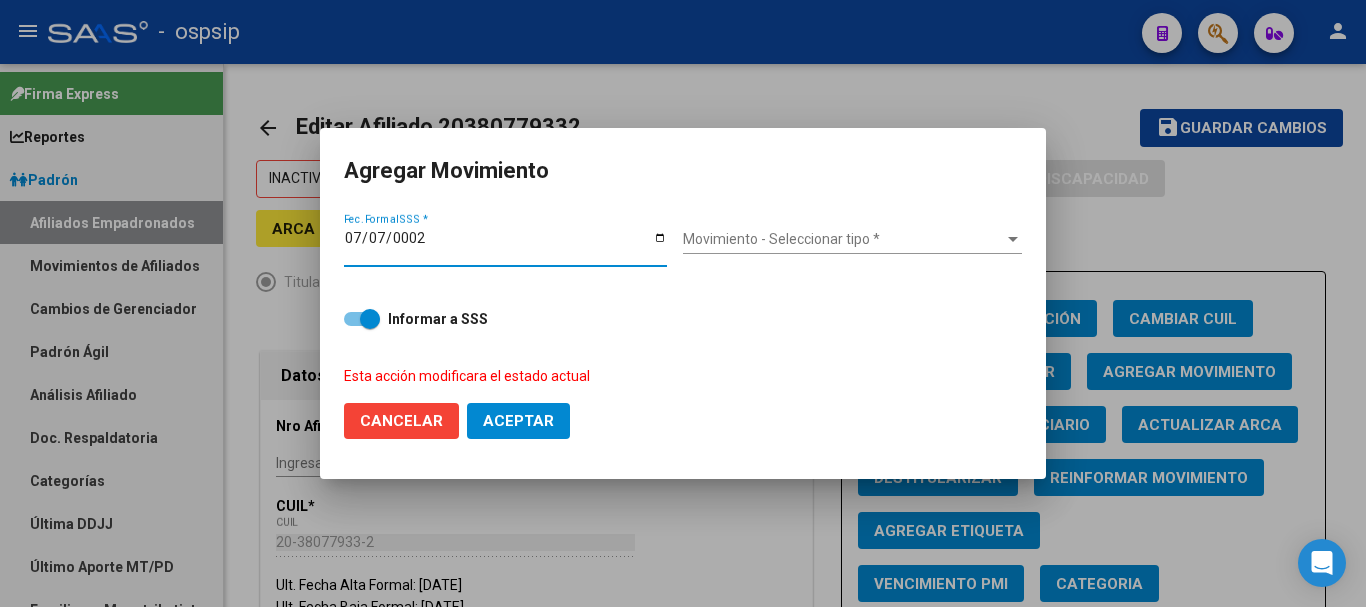 type on "0022-07-07" 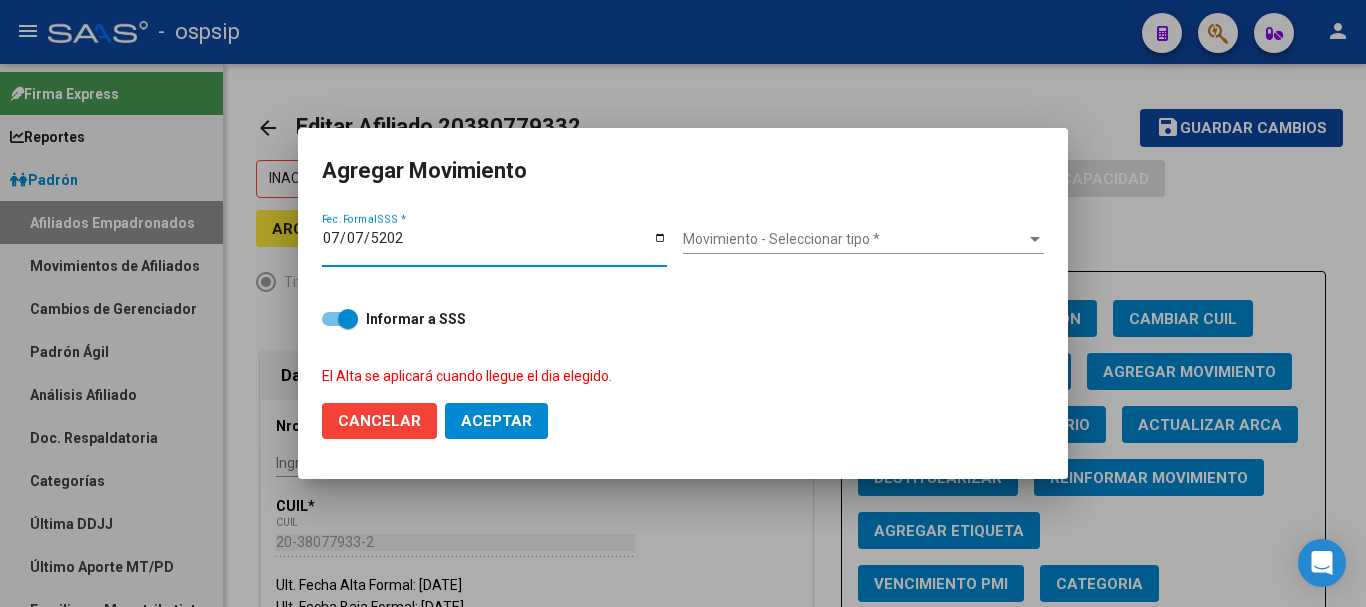 type on "[DATE]" 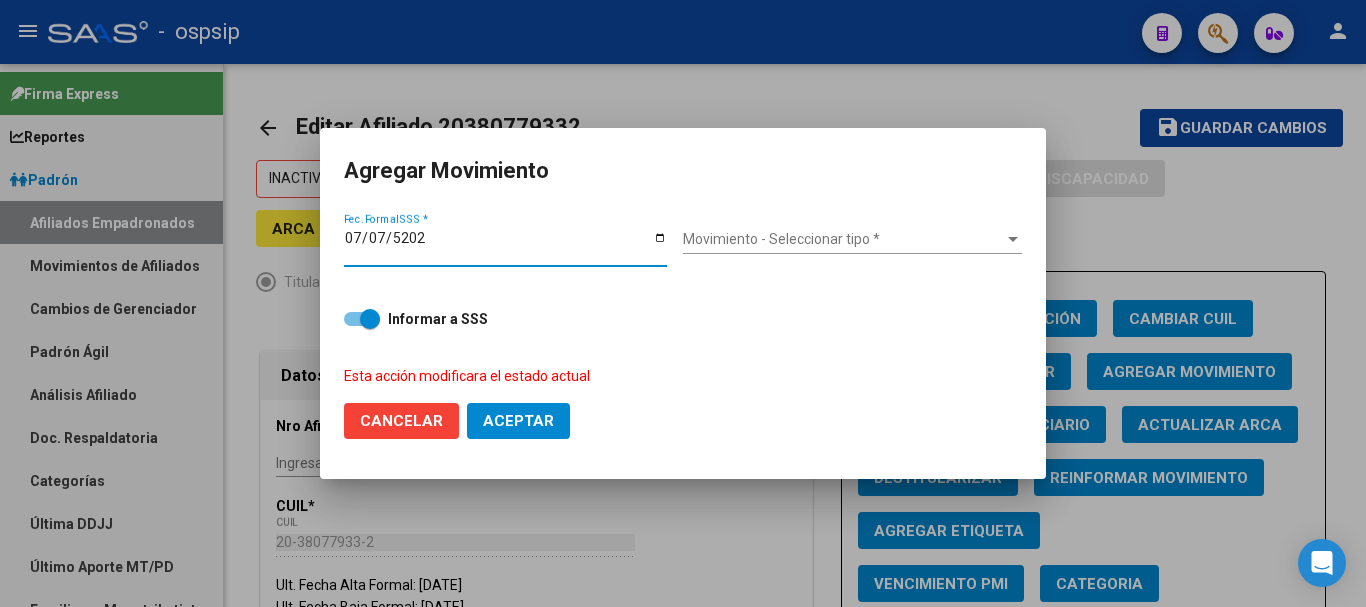 click on "Movimiento - Seleccionar tipo *" at bounding box center [843, 239] 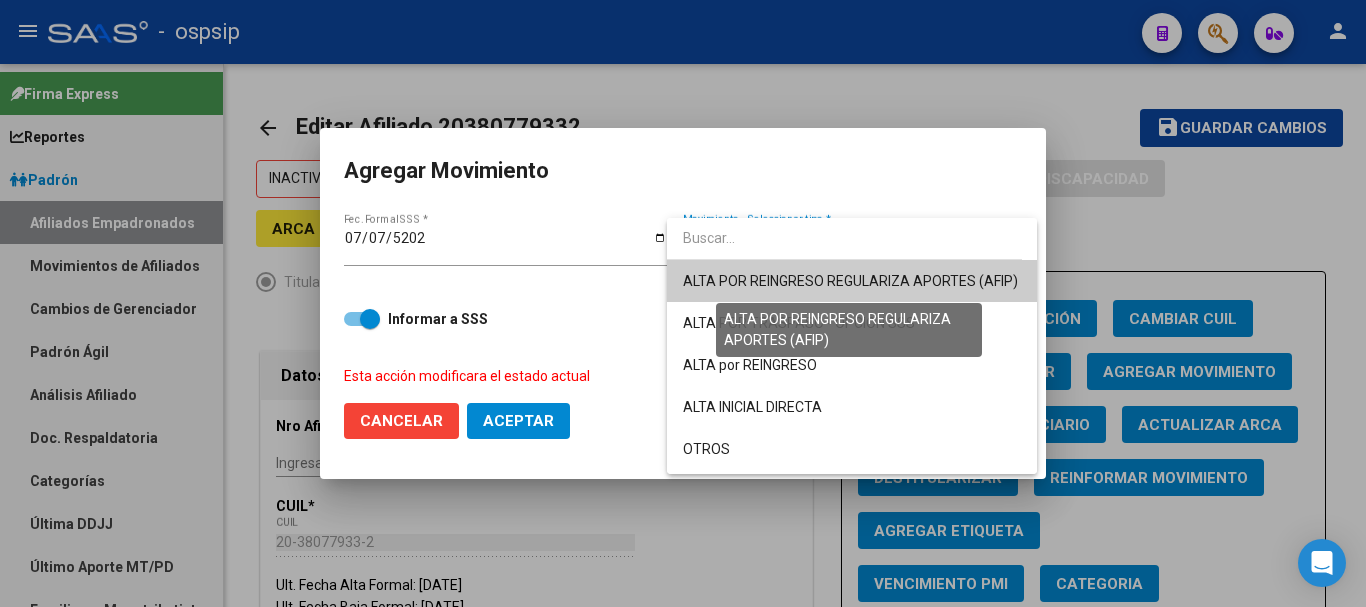 click on "ALTA POR REINGRESO REGULARIZA APORTES (AFIP)" at bounding box center (850, 281) 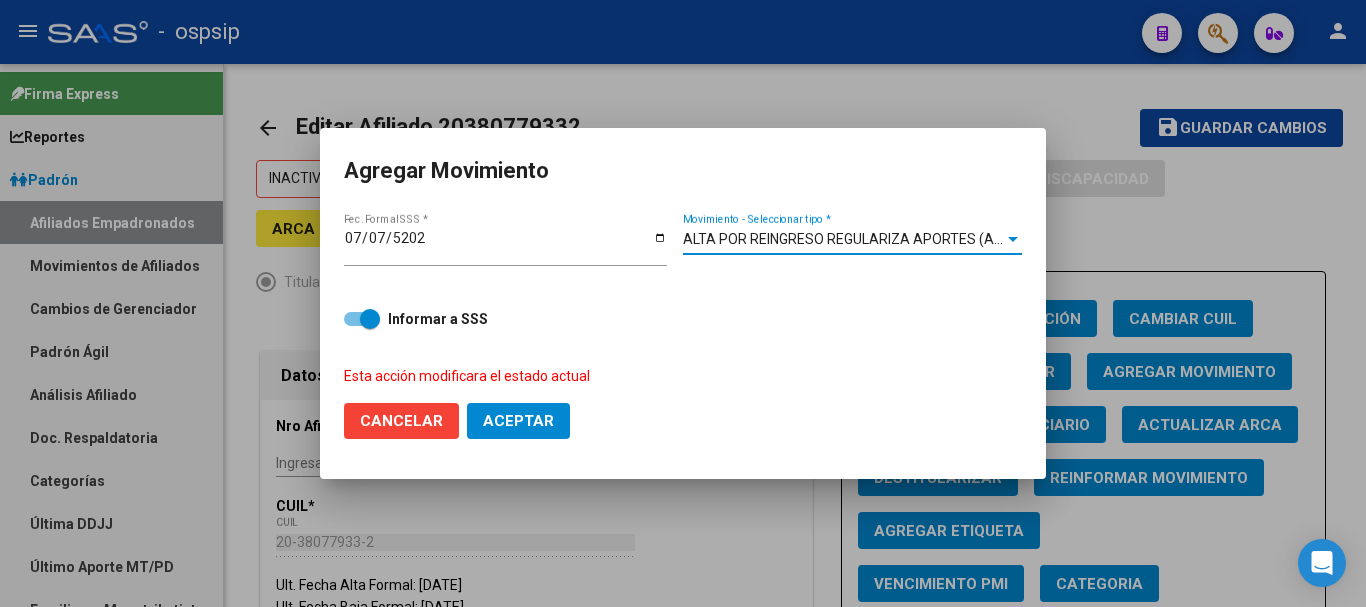 click on "Aceptar" 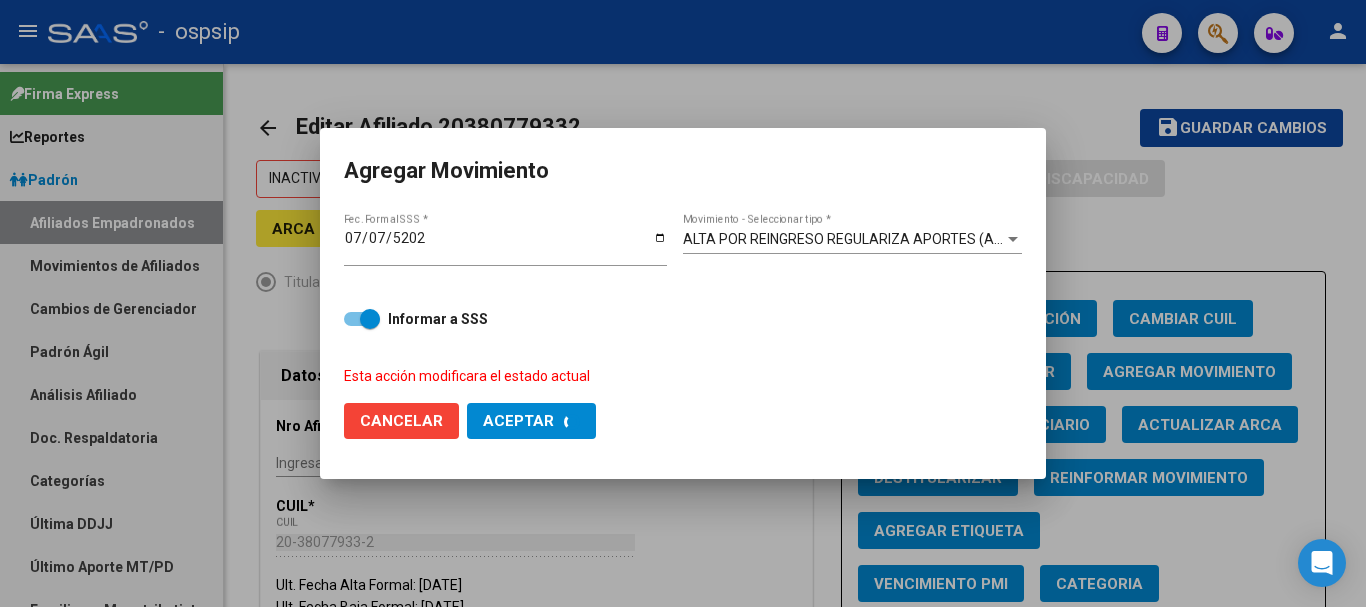 checkbox on "false" 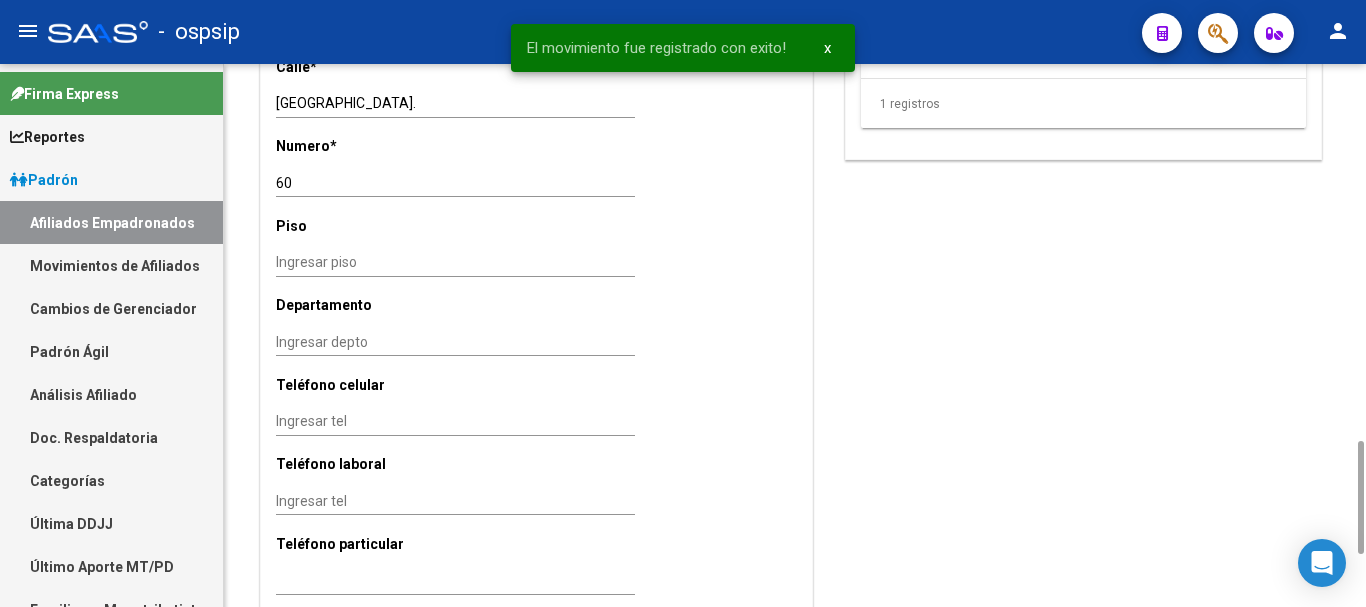 scroll, scrollTop: 2050, scrollLeft: 0, axis: vertical 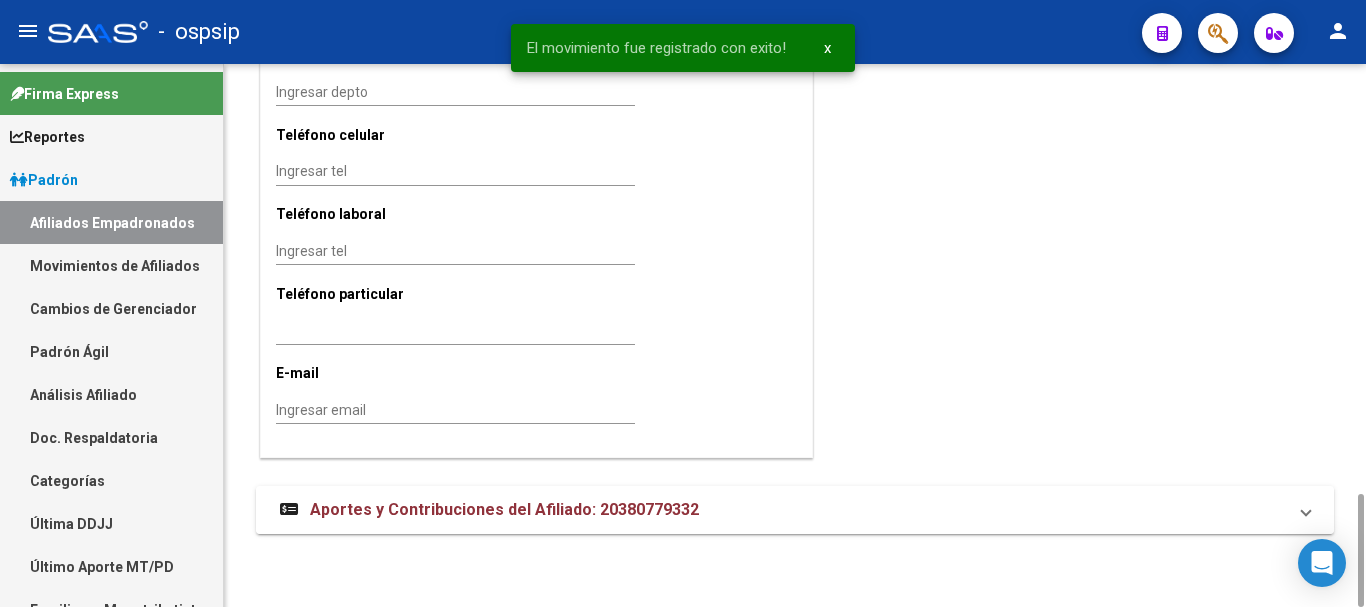 click on "Aportes y Contribuciones del Afiliado: 20380779332" at bounding box center [504, 509] 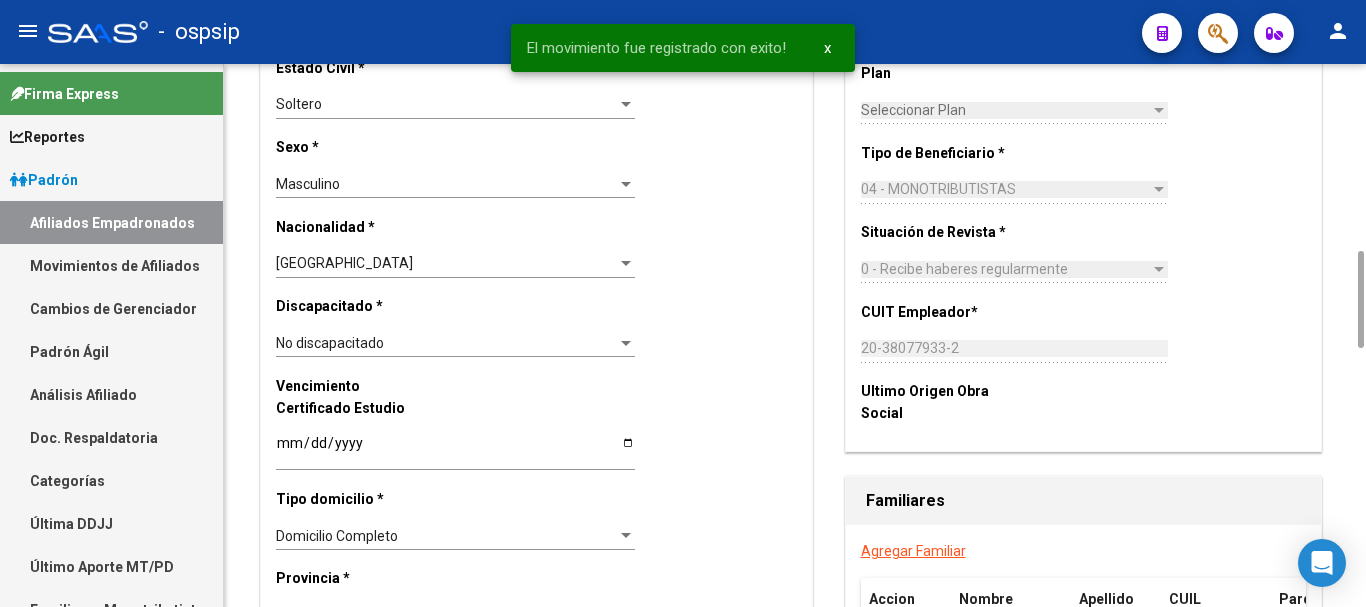 scroll, scrollTop: 650, scrollLeft: 0, axis: vertical 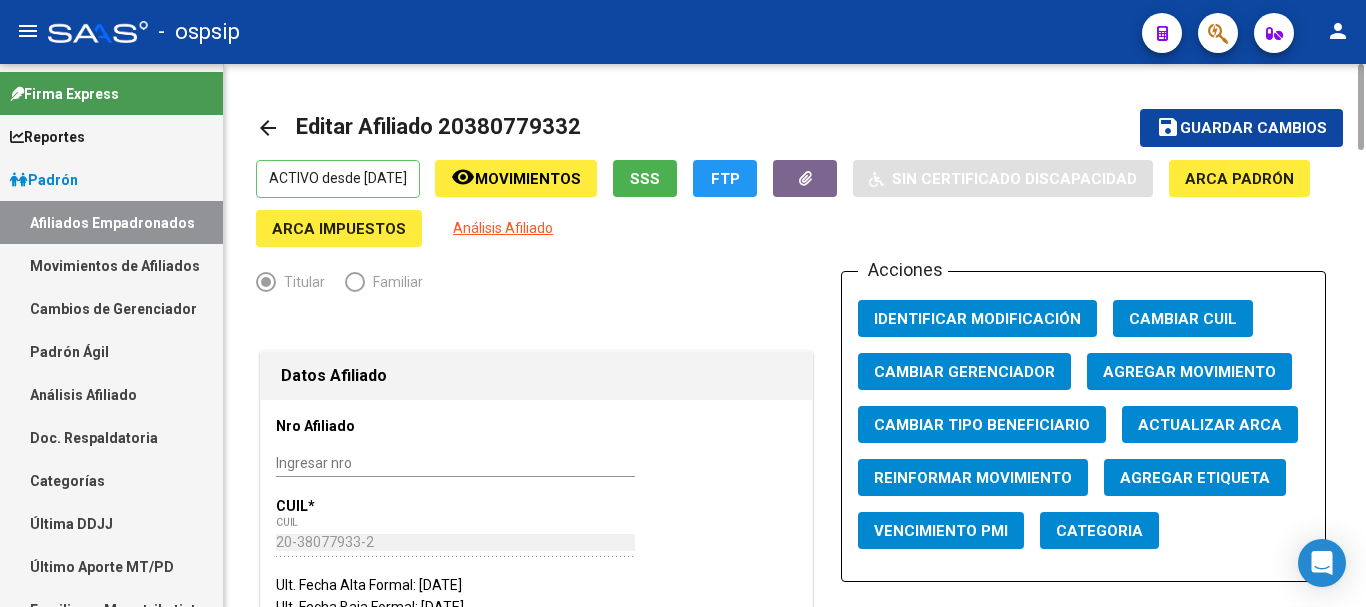 click on "Movimientos" 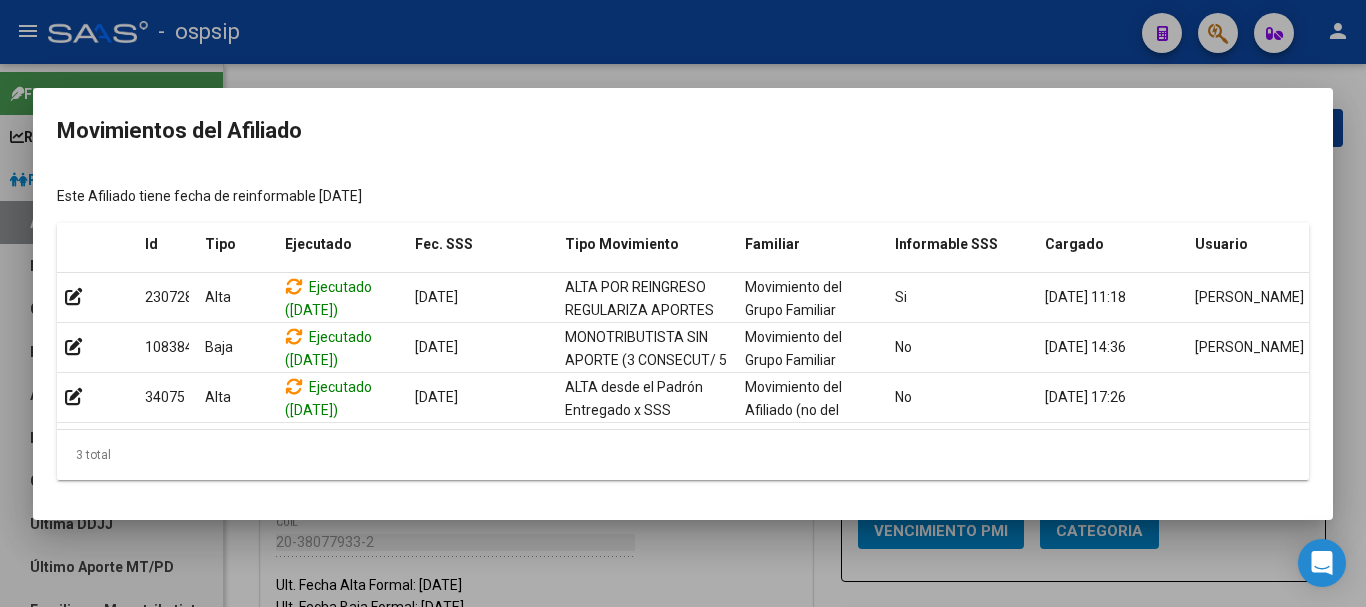 click at bounding box center (683, 303) 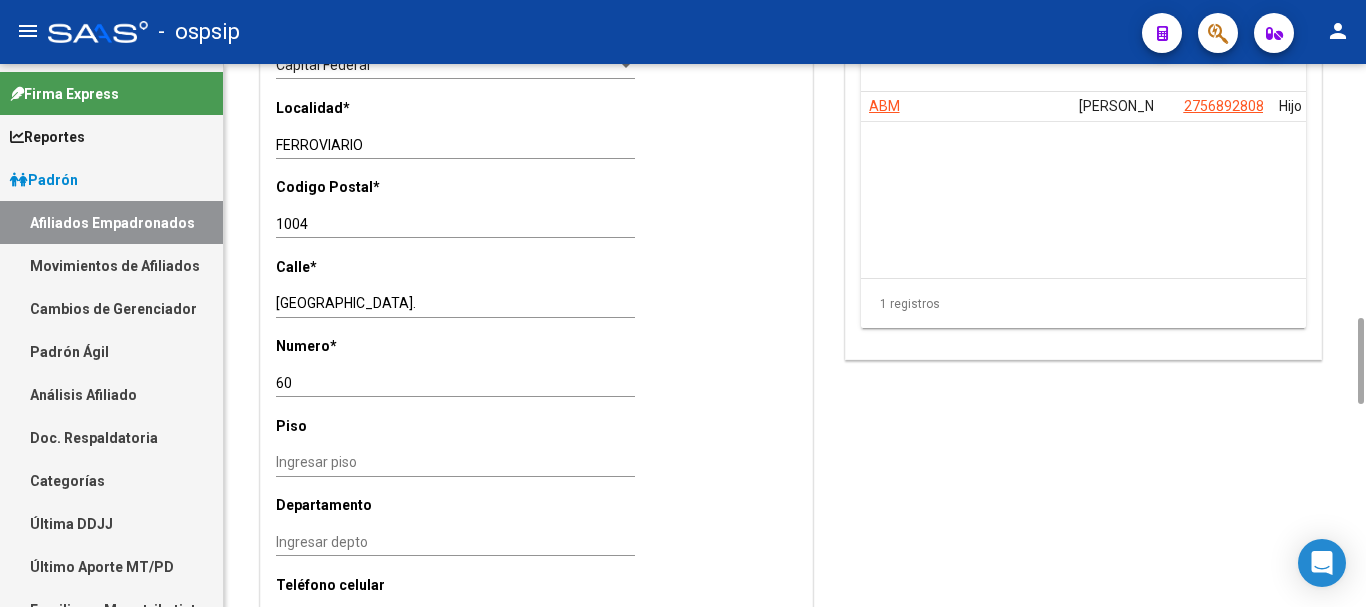 scroll, scrollTop: 1400, scrollLeft: 0, axis: vertical 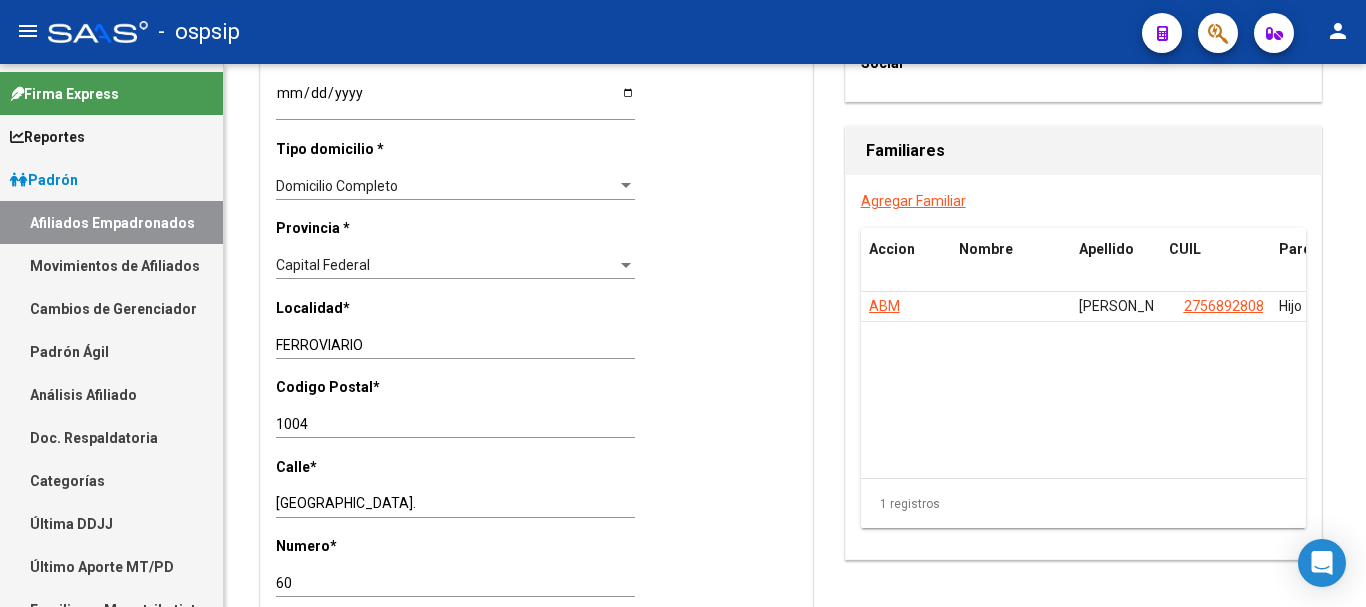 click 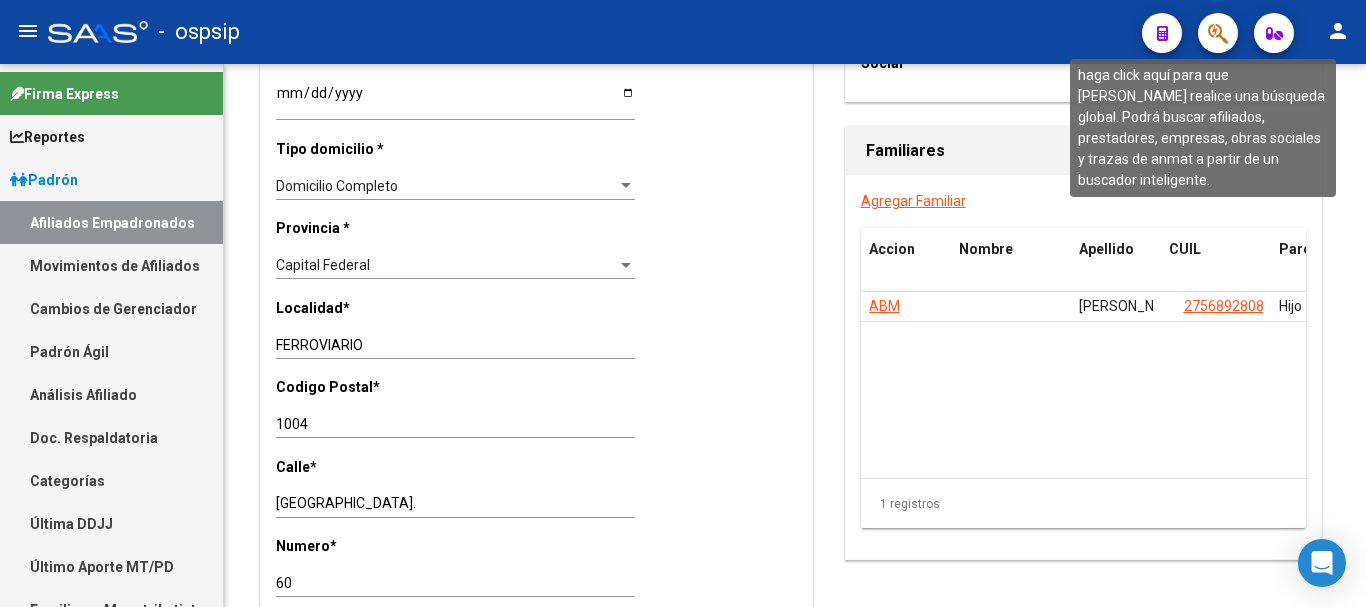 click 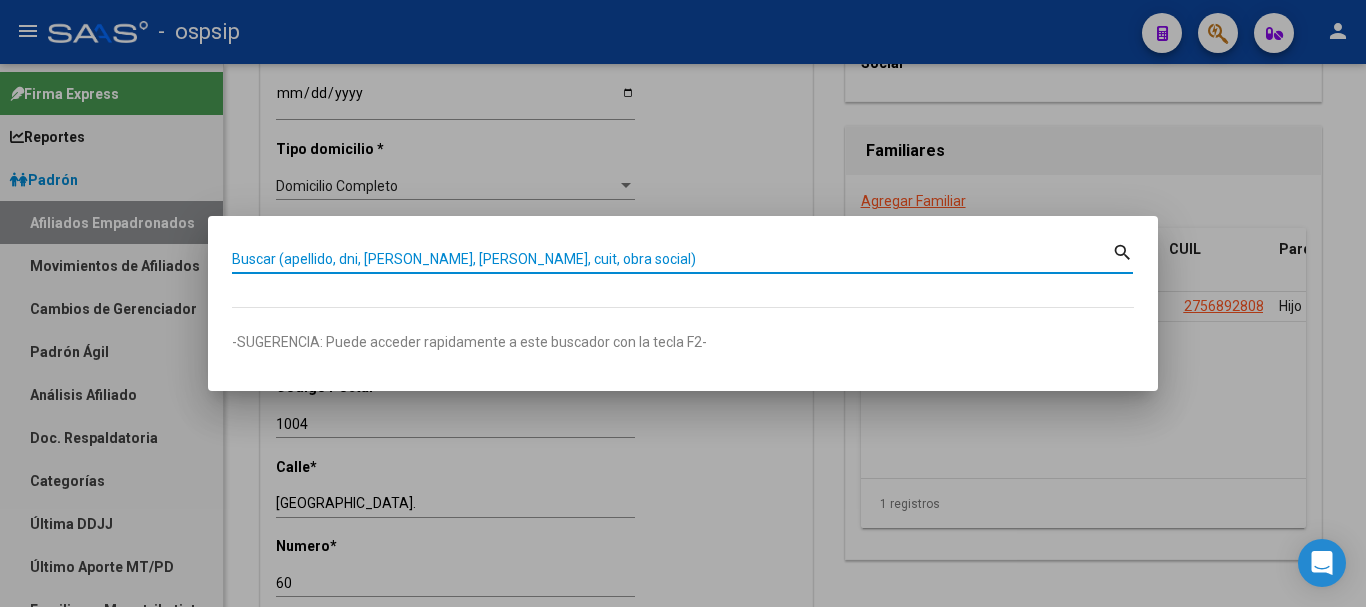 click on "Buscar (apellido, dni, [PERSON_NAME], [PERSON_NAME], cuit, obra social)" at bounding box center [672, 259] 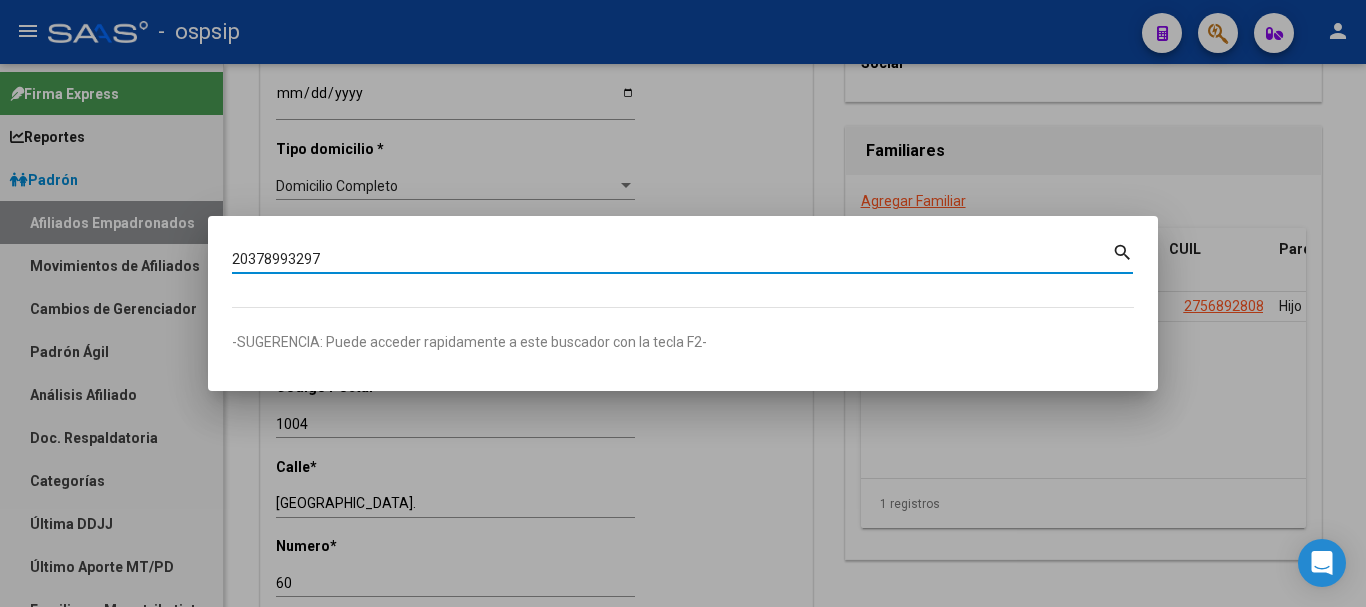 type on "20378993297" 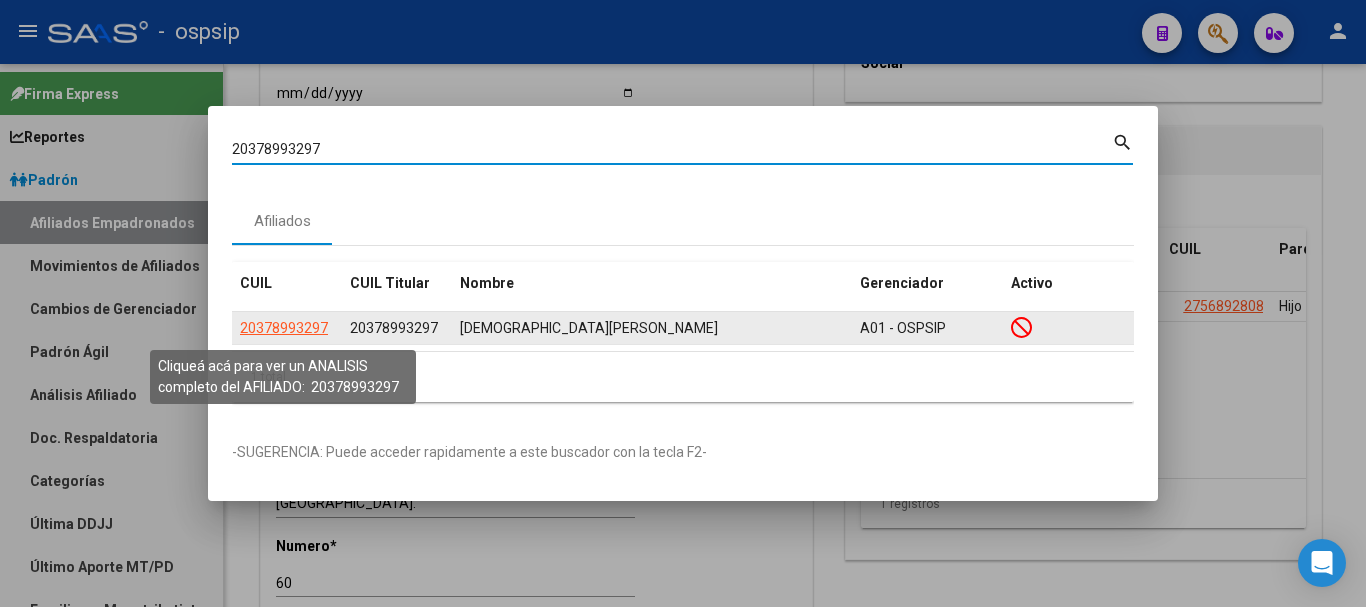 click on "20378993297" 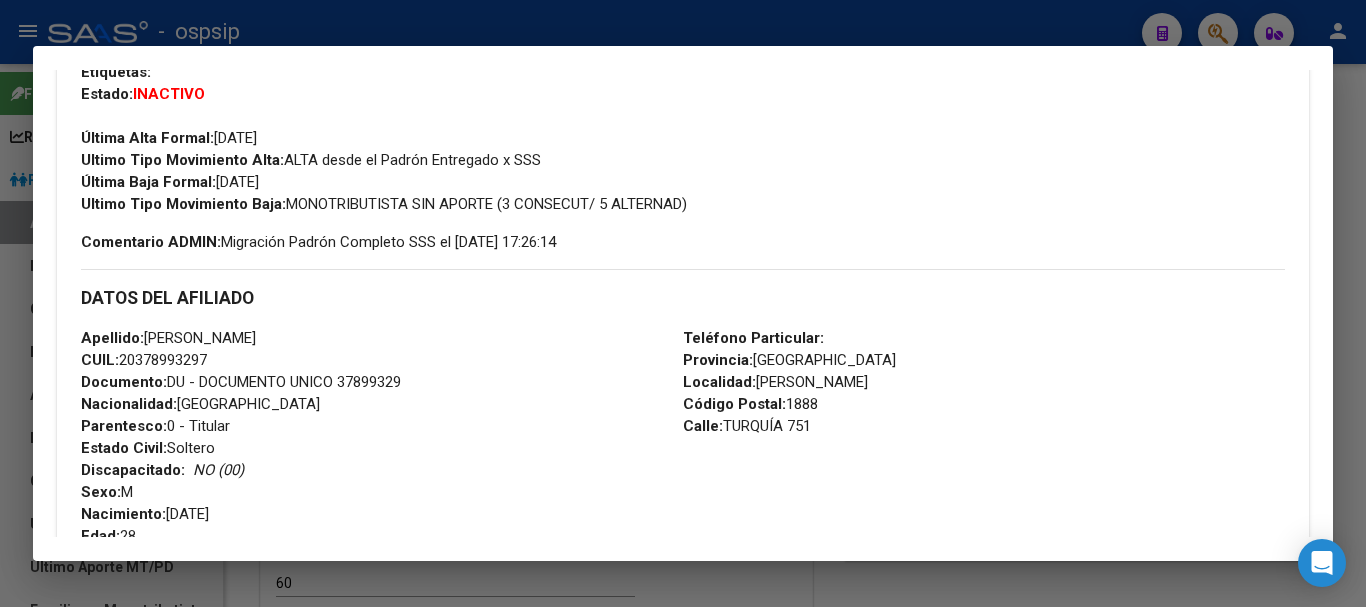 scroll, scrollTop: 1084, scrollLeft: 0, axis: vertical 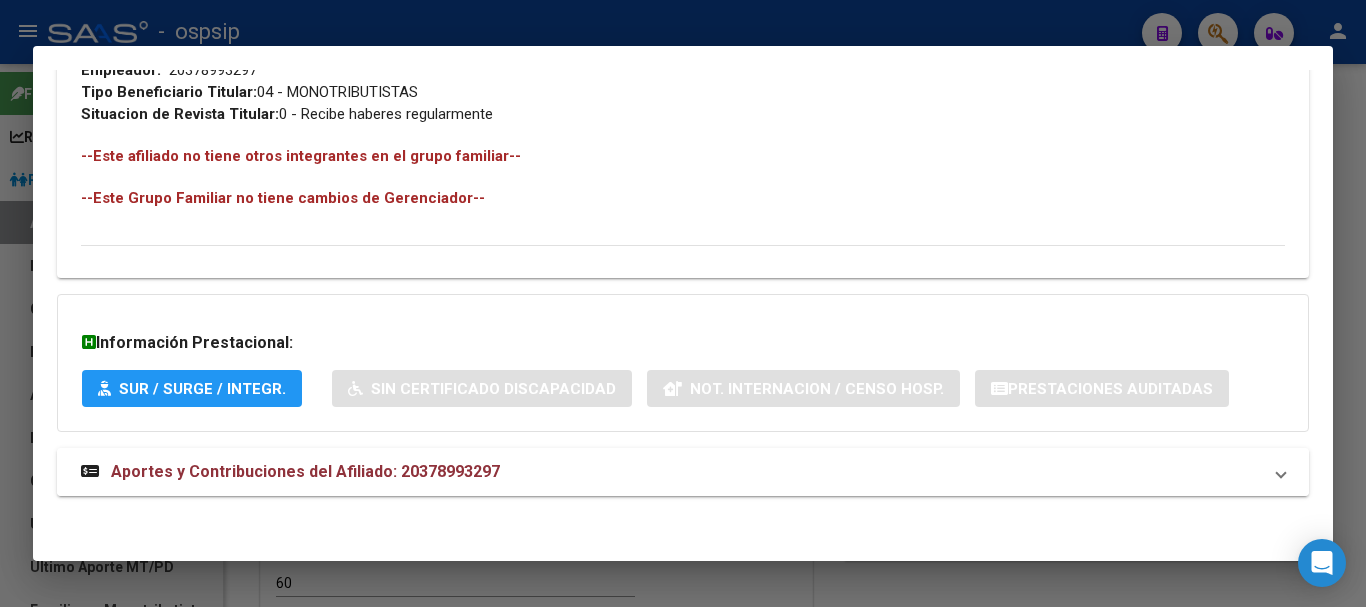 click on "Aportes y Contribuciones del Afiliado: 20378993297" at bounding box center [305, 471] 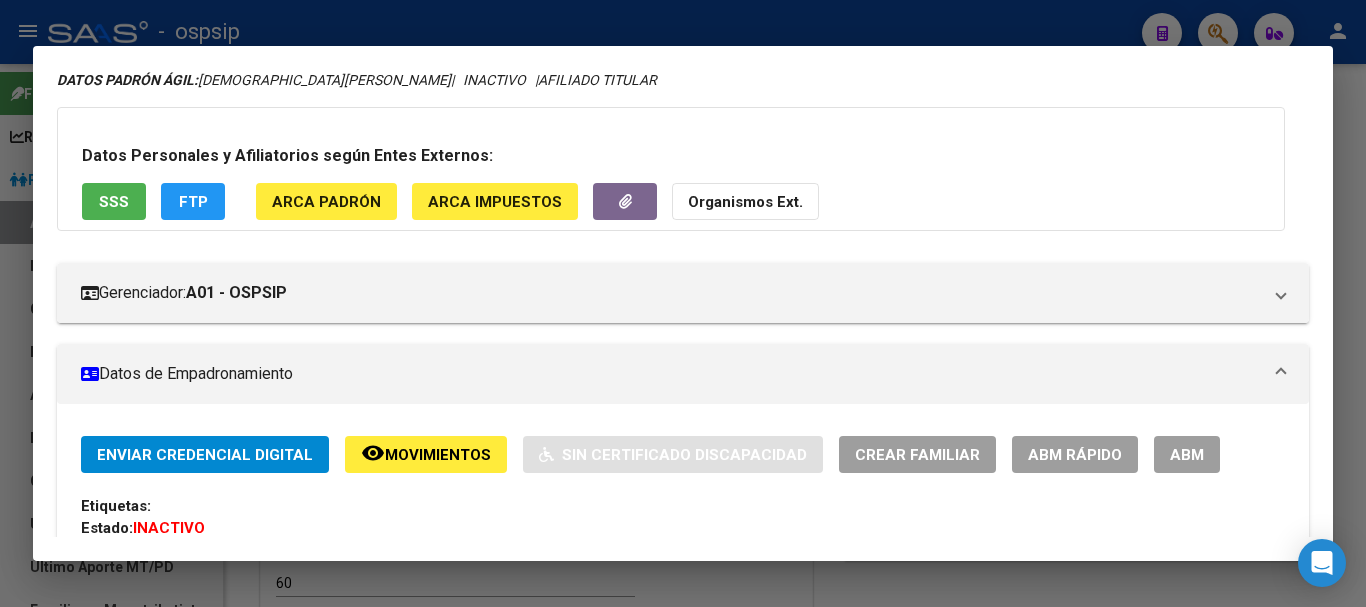 scroll, scrollTop: 100, scrollLeft: 0, axis: vertical 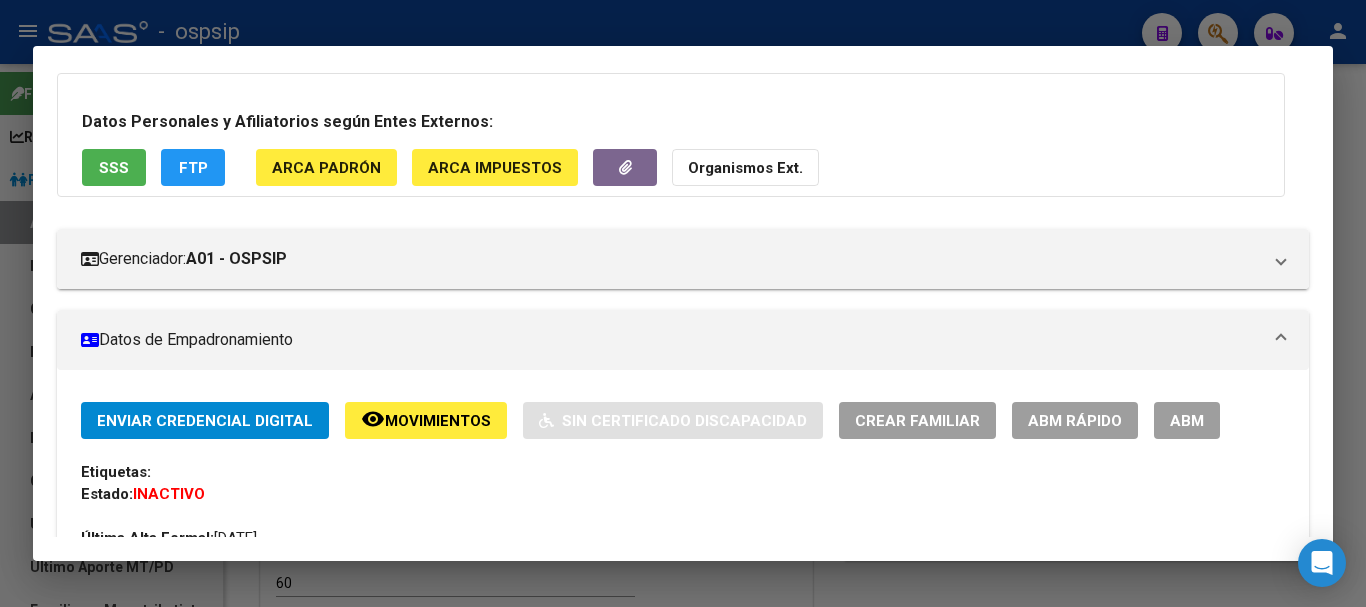 click on "ABM" at bounding box center [1187, 421] 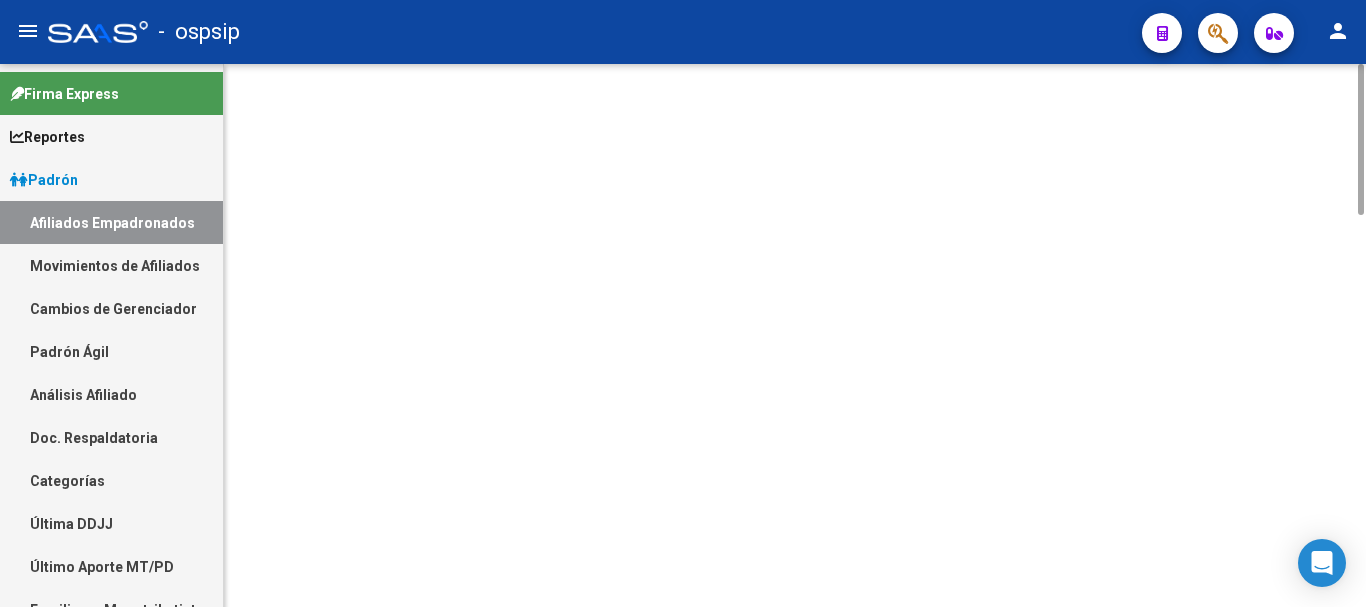 scroll, scrollTop: 0, scrollLeft: 0, axis: both 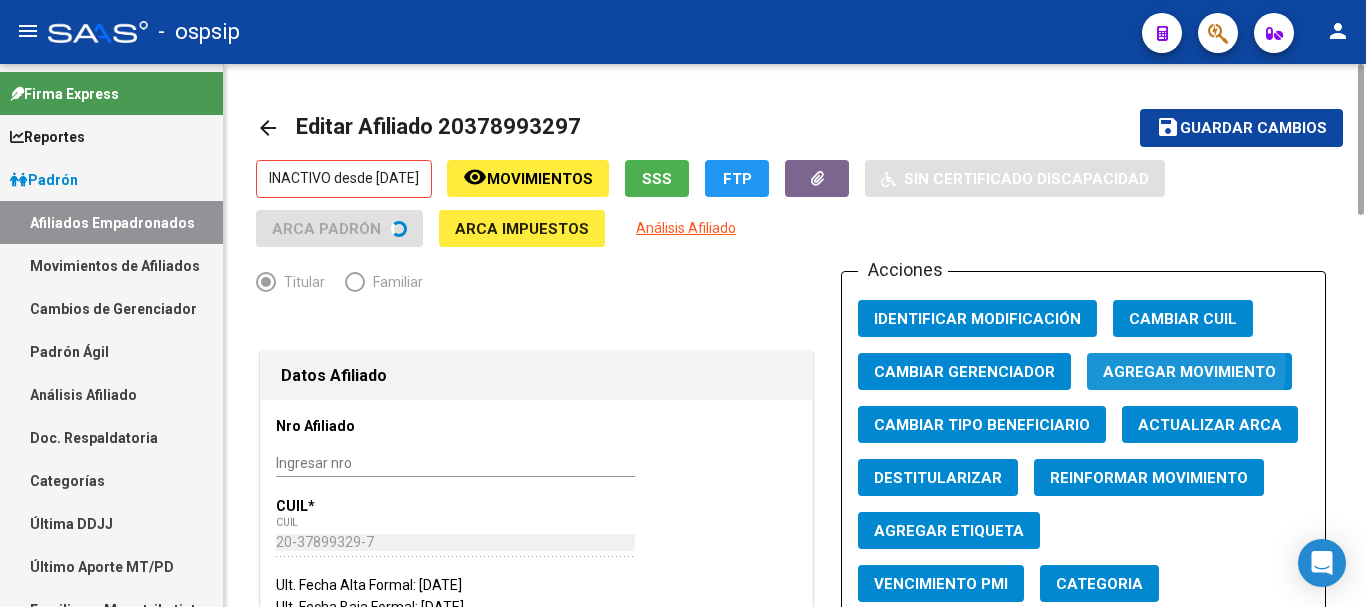 click on "Agregar Movimiento" 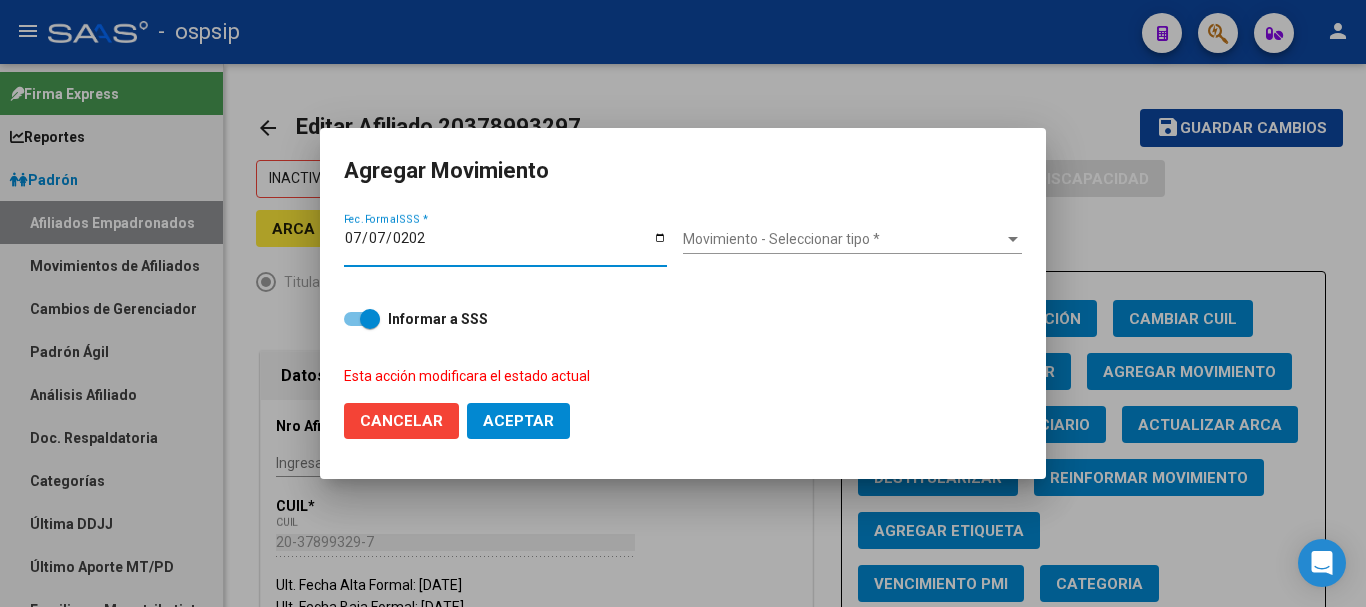 type on "[DATE]" 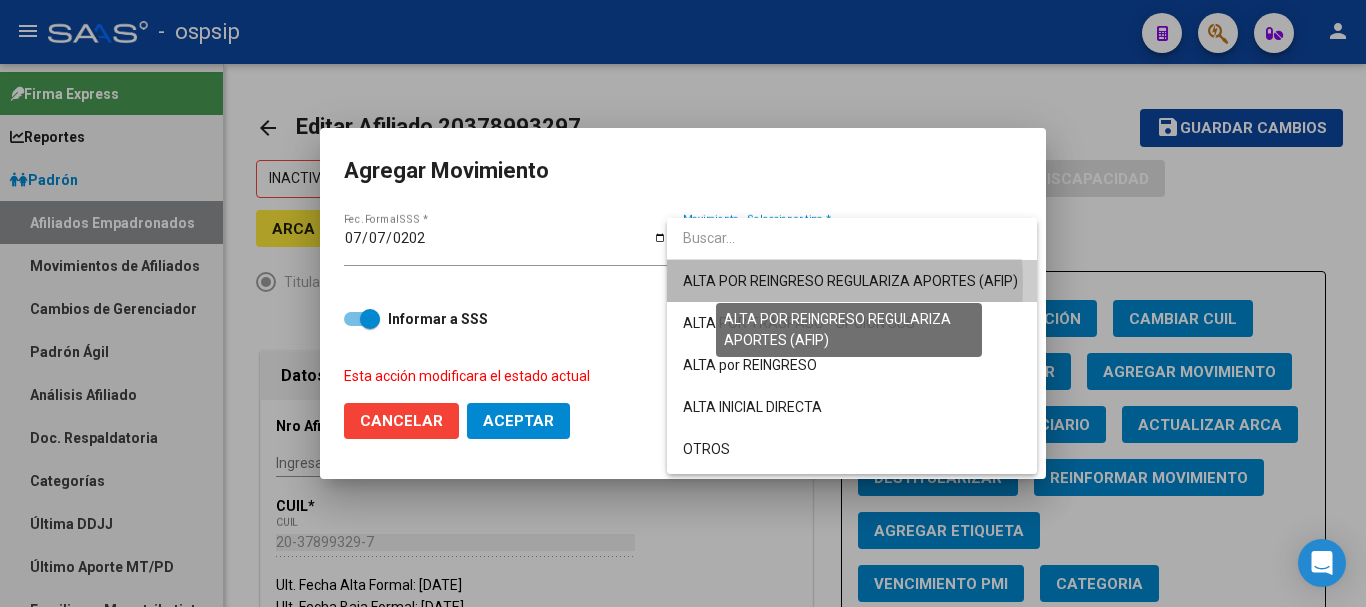 click on "ALTA POR REINGRESO REGULARIZA APORTES (AFIP)" at bounding box center [850, 281] 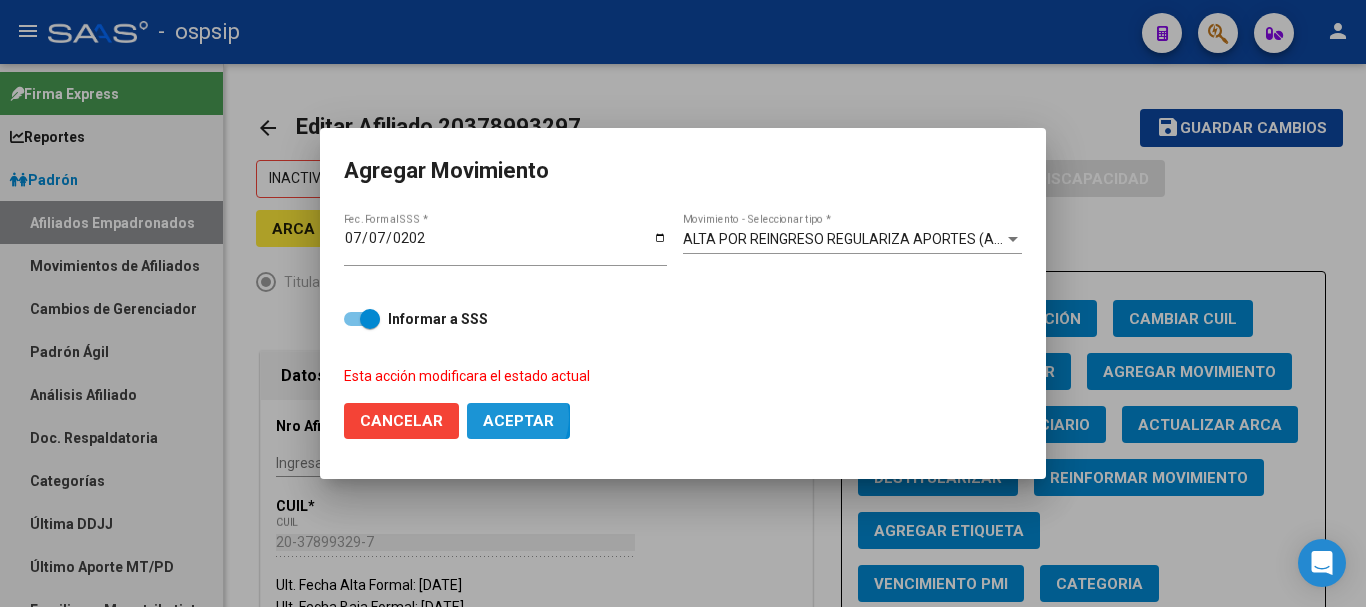 click on "Aceptar" 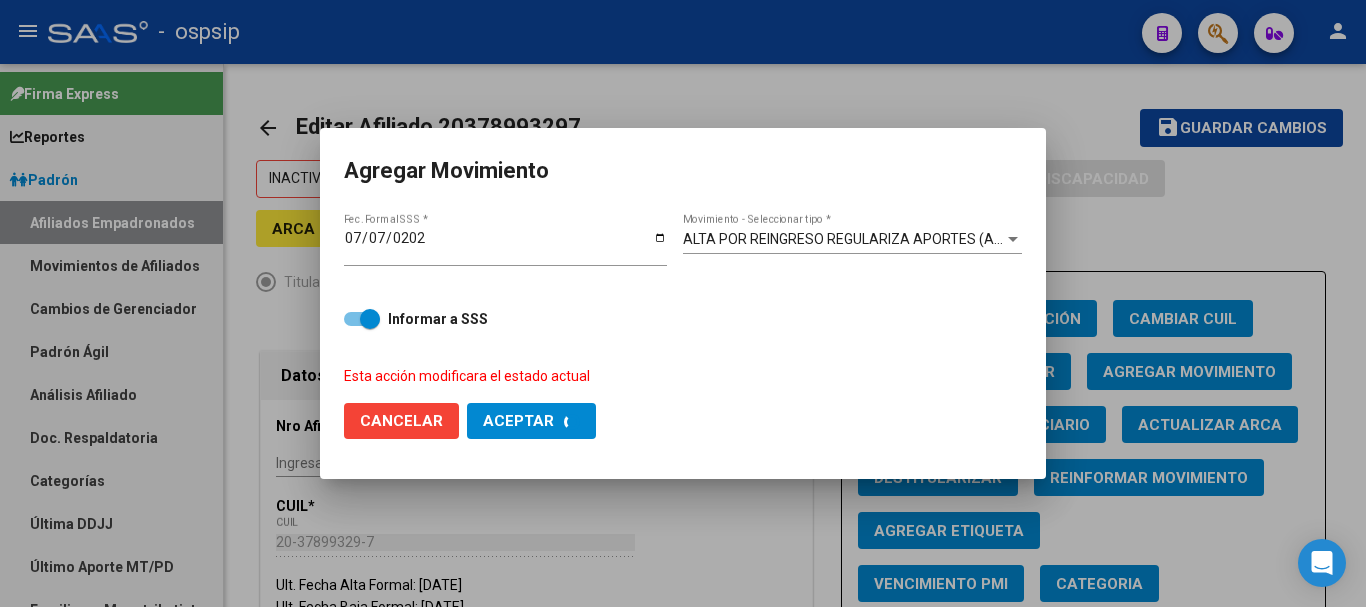 checkbox on "false" 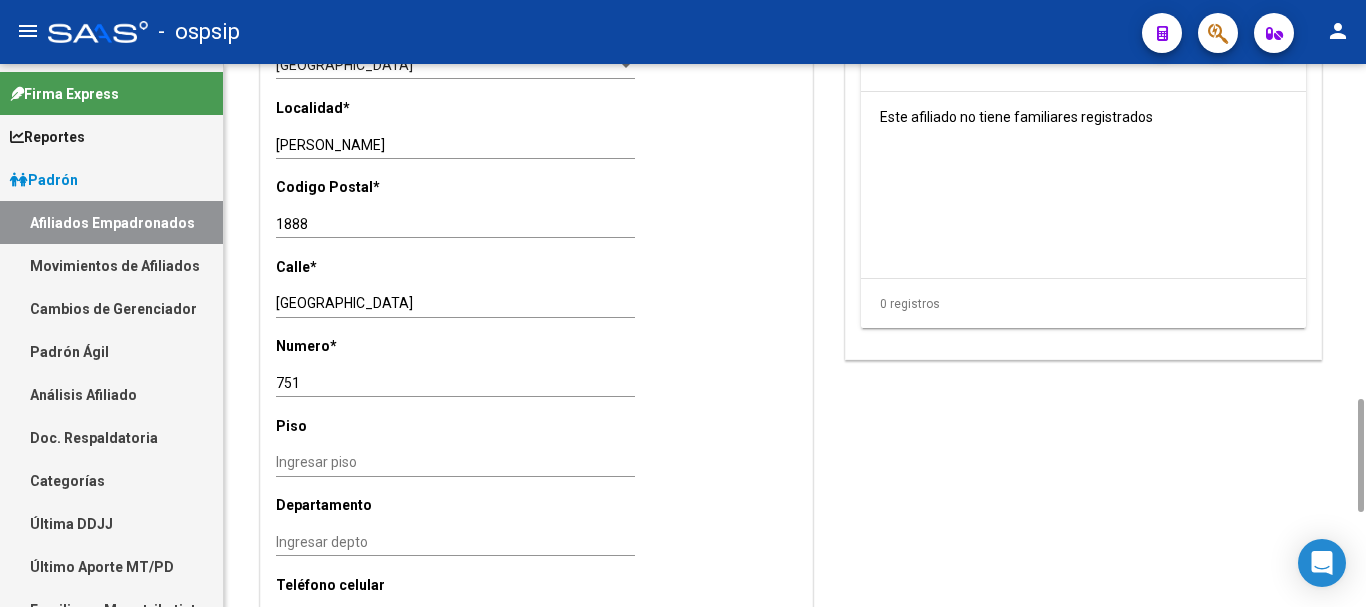 scroll, scrollTop: 1400, scrollLeft: 0, axis: vertical 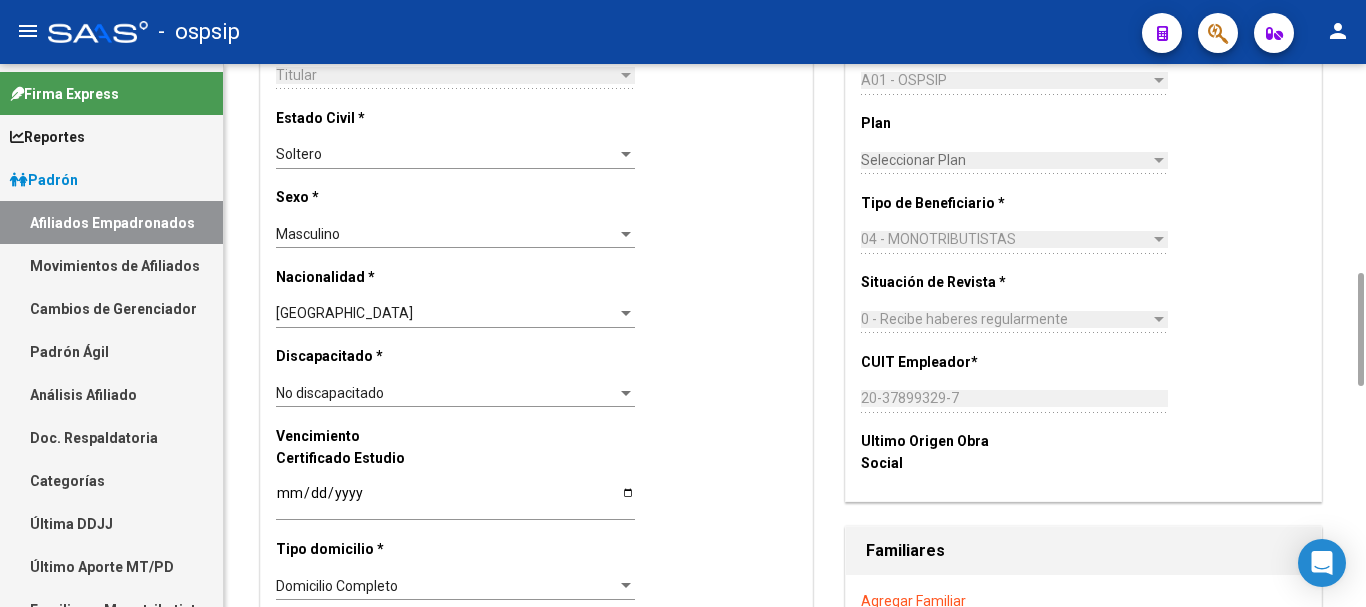 click 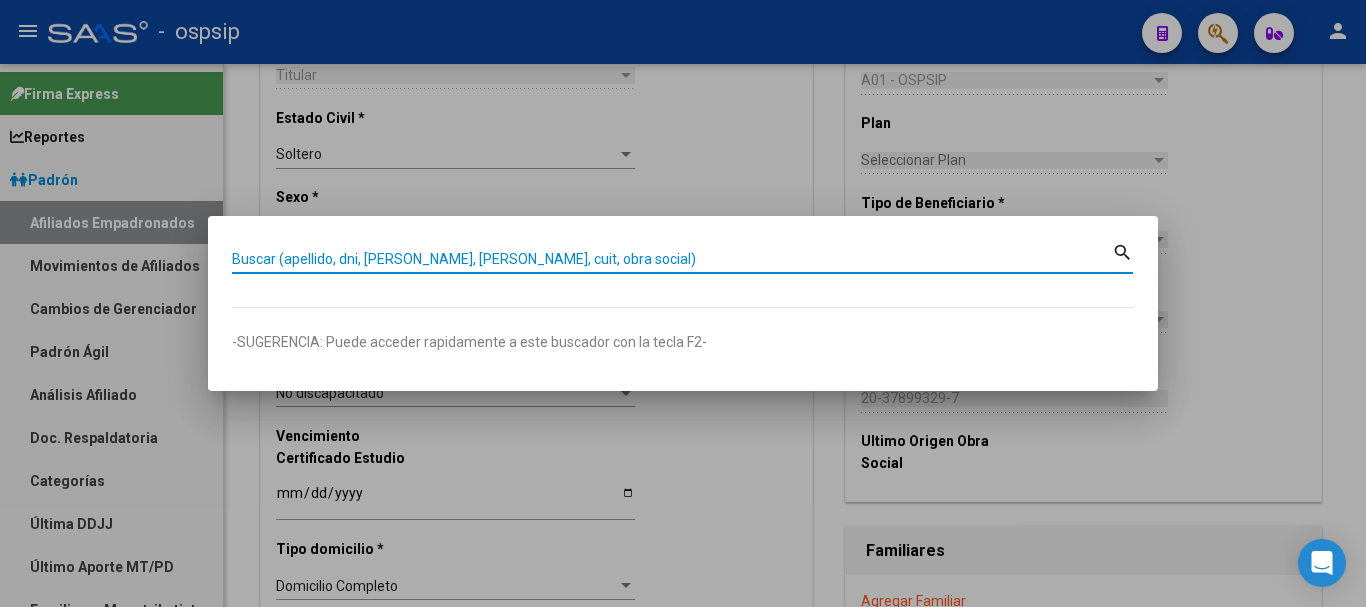 click on "Buscar (apellido, dni, [PERSON_NAME], [PERSON_NAME], cuit, obra social)" at bounding box center [672, 259] 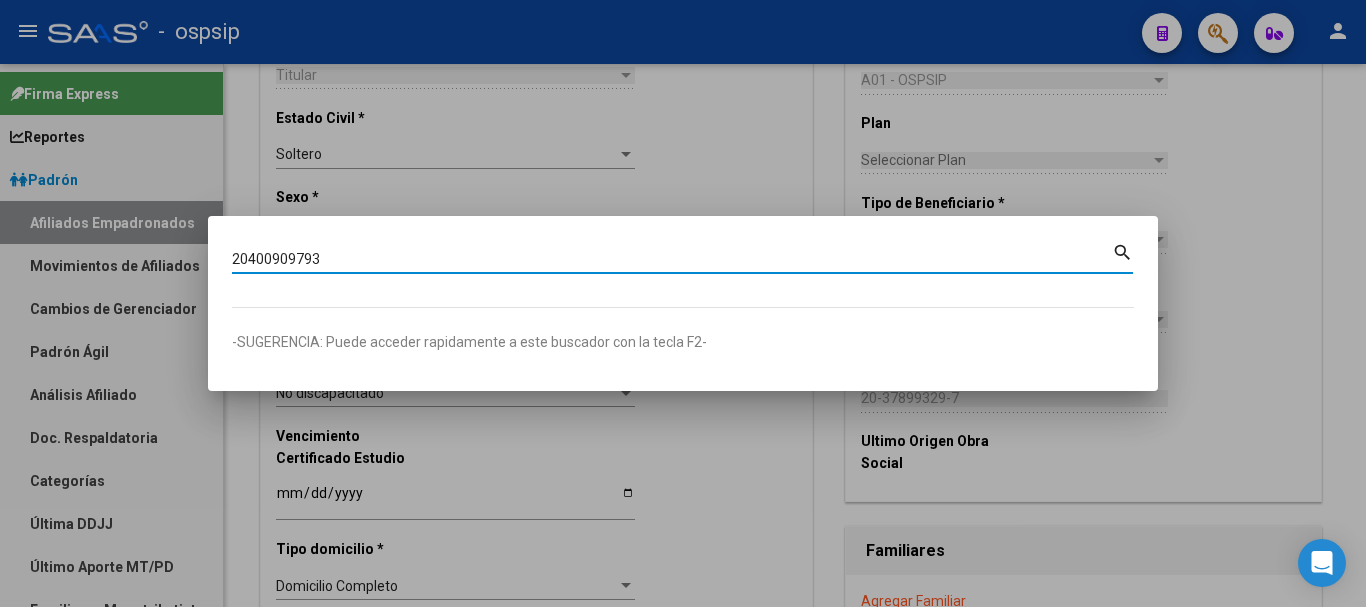 type on "20400909793" 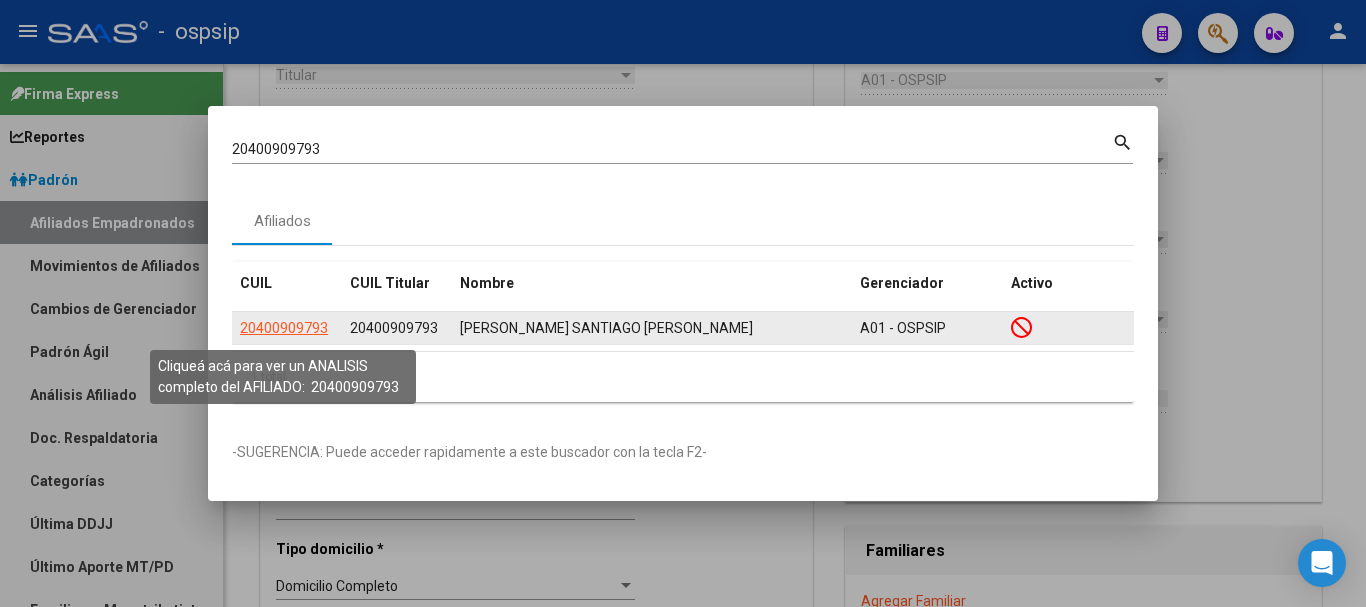 click on "20400909793" 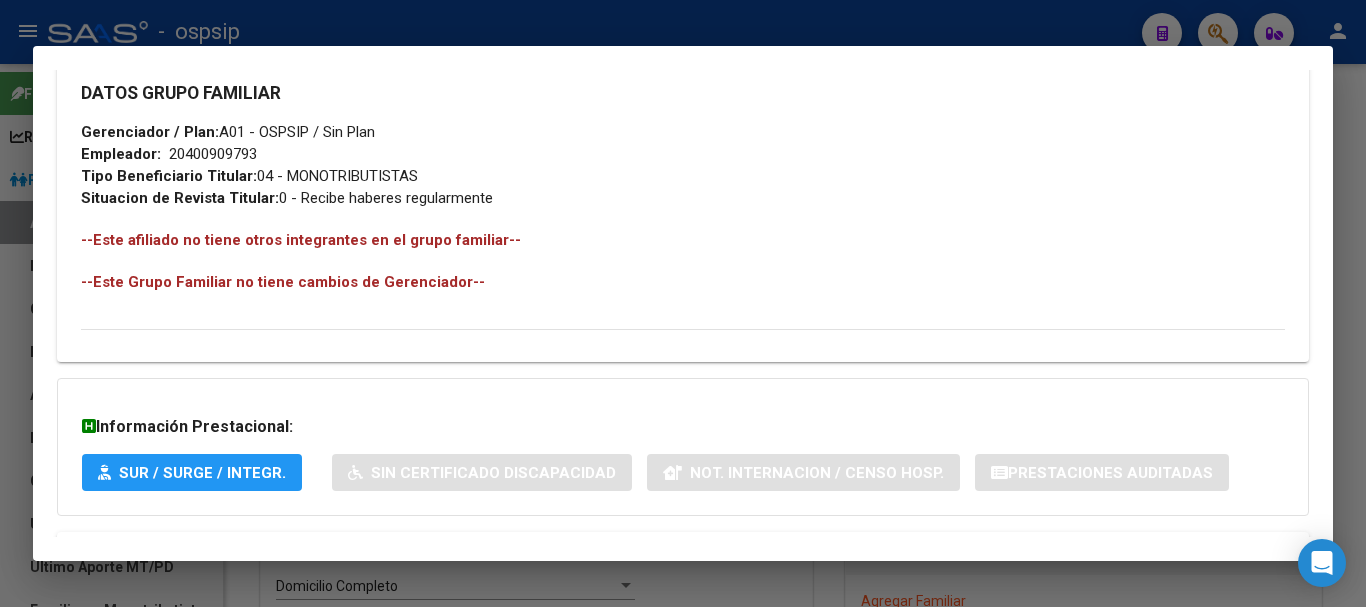scroll, scrollTop: 1084, scrollLeft: 0, axis: vertical 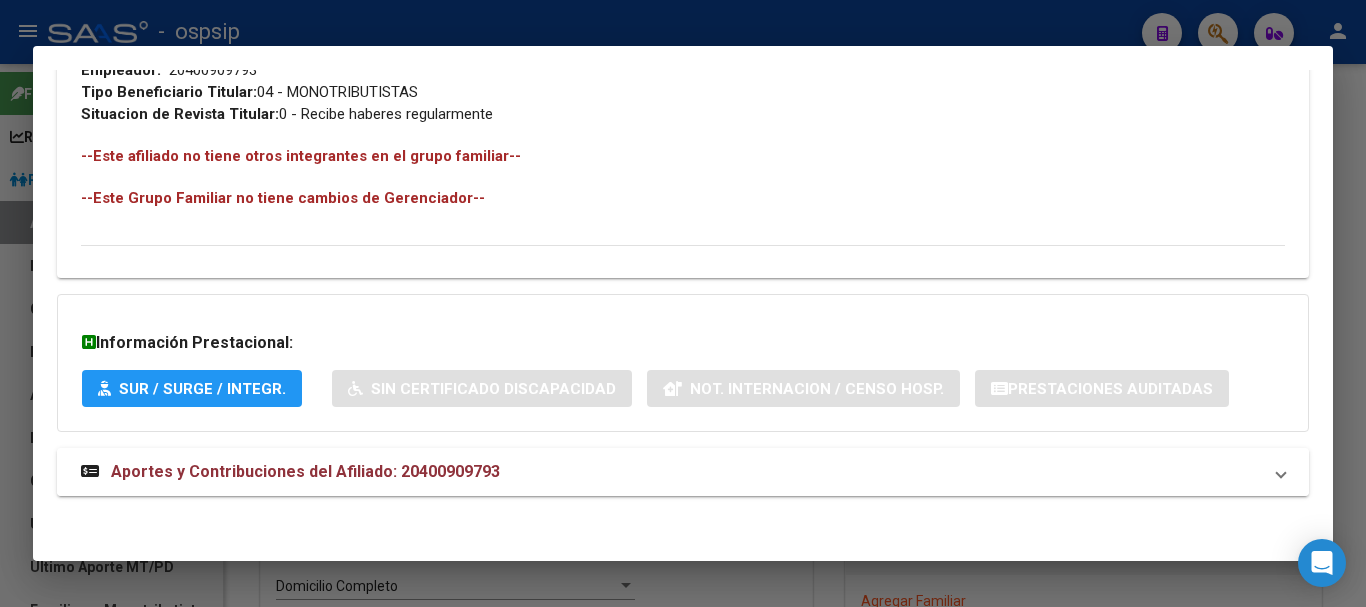 click on "Aportes y Contribuciones del Afiliado: 20400909793" at bounding box center (305, 471) 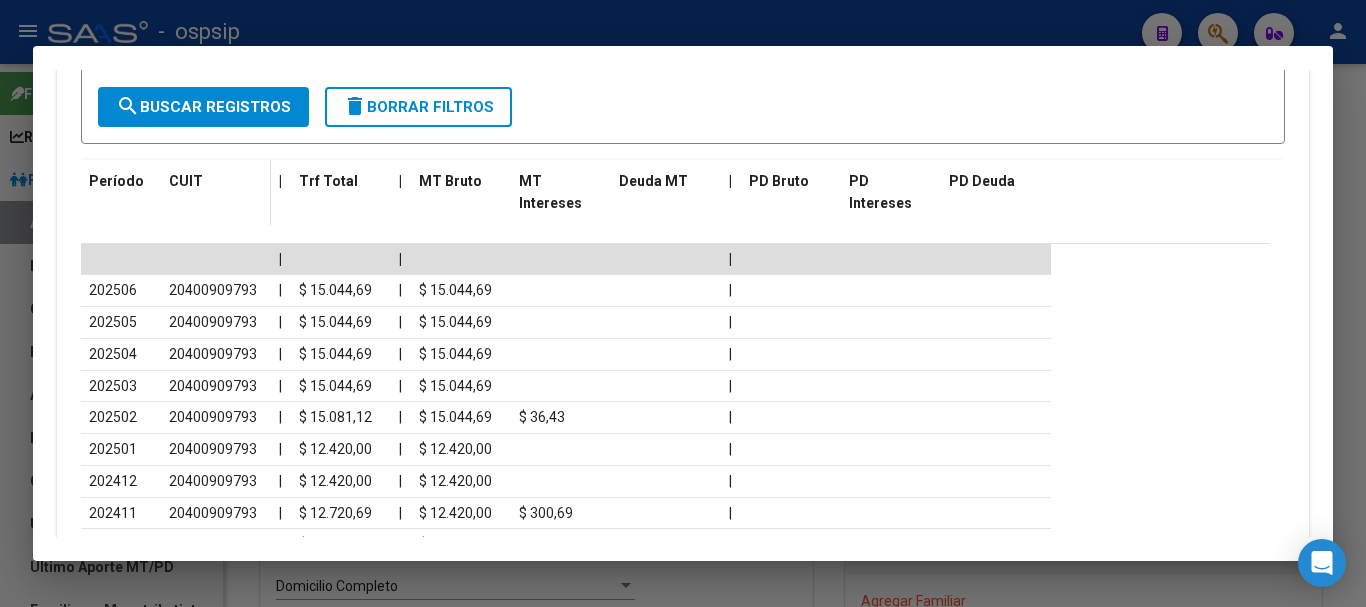 scroll, scrollTop: 1802, scrollLeft: 0, axis: vertical 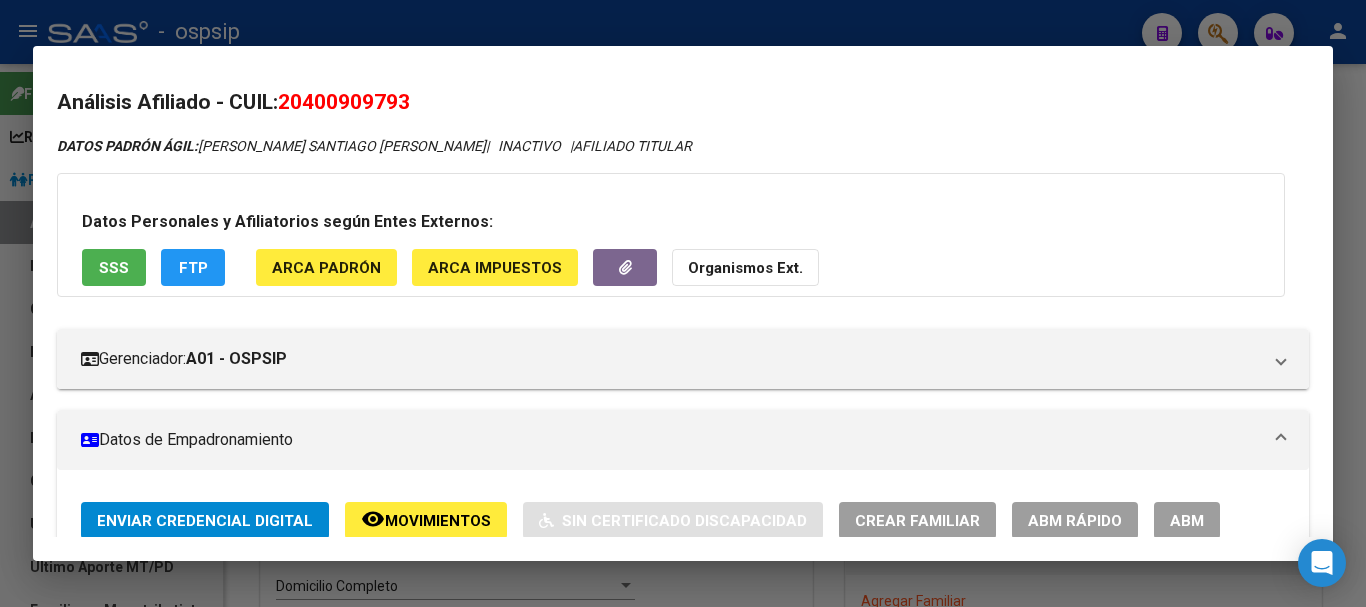 click on "ABM" at bounding box center (1187, 521) 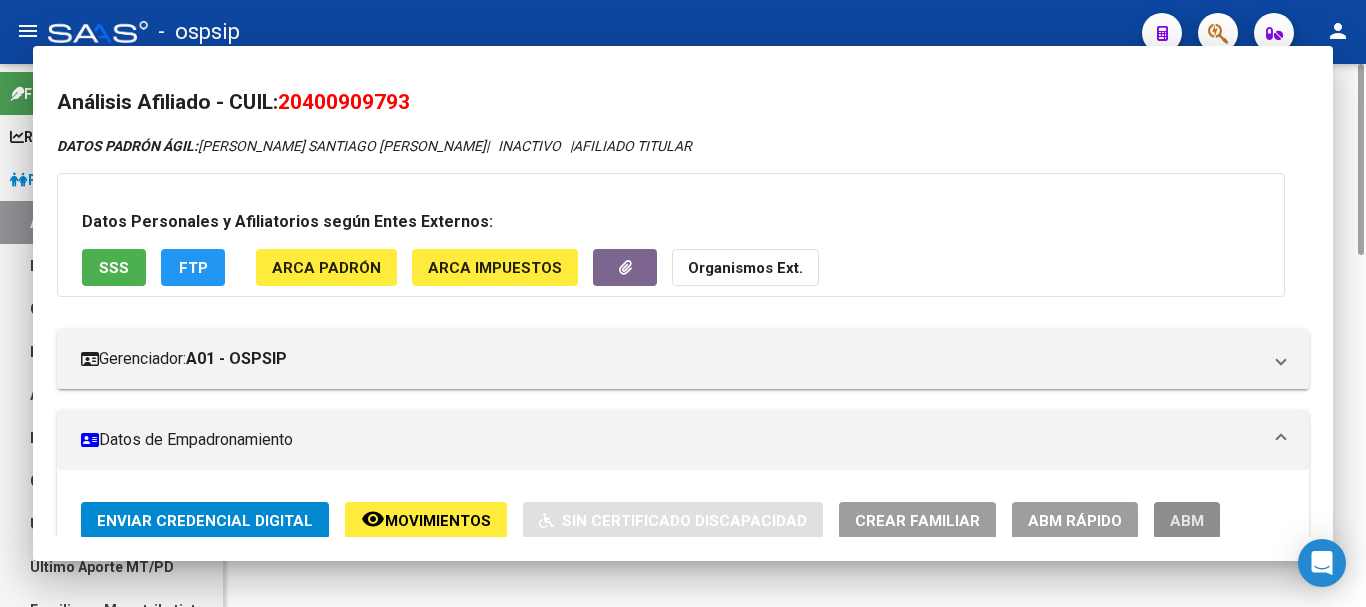 scroll, scrollTop: 0, scrollLeft: 0, axis: both 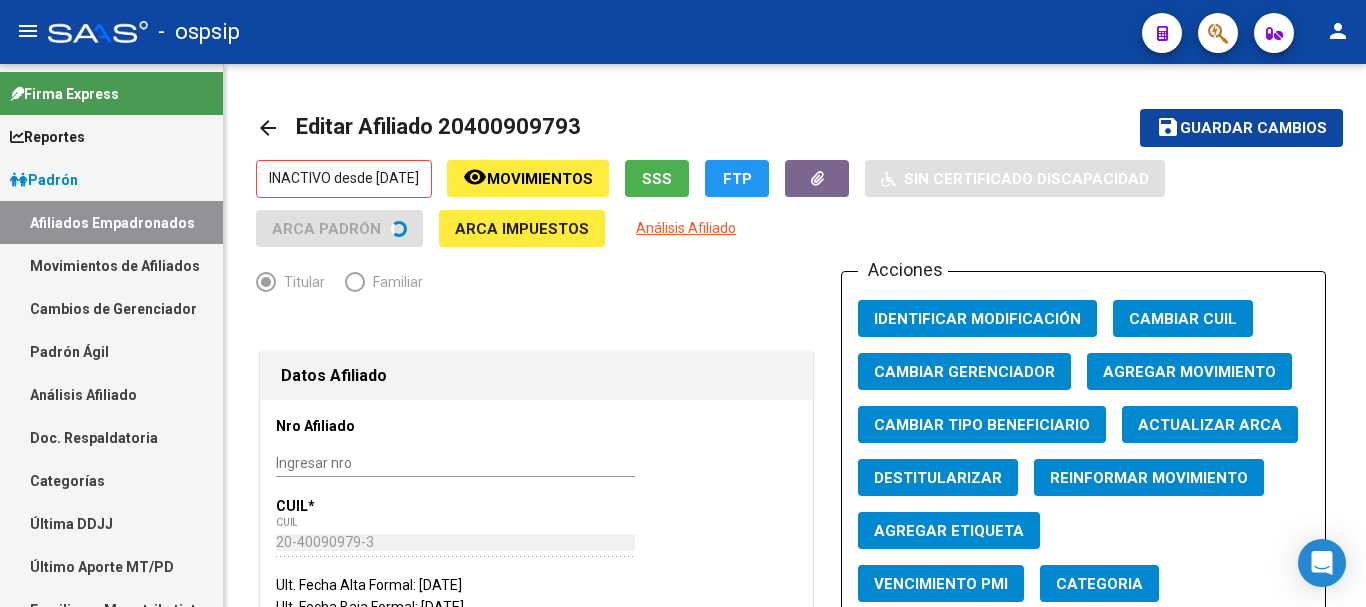 click on "Agregar Movimiento" 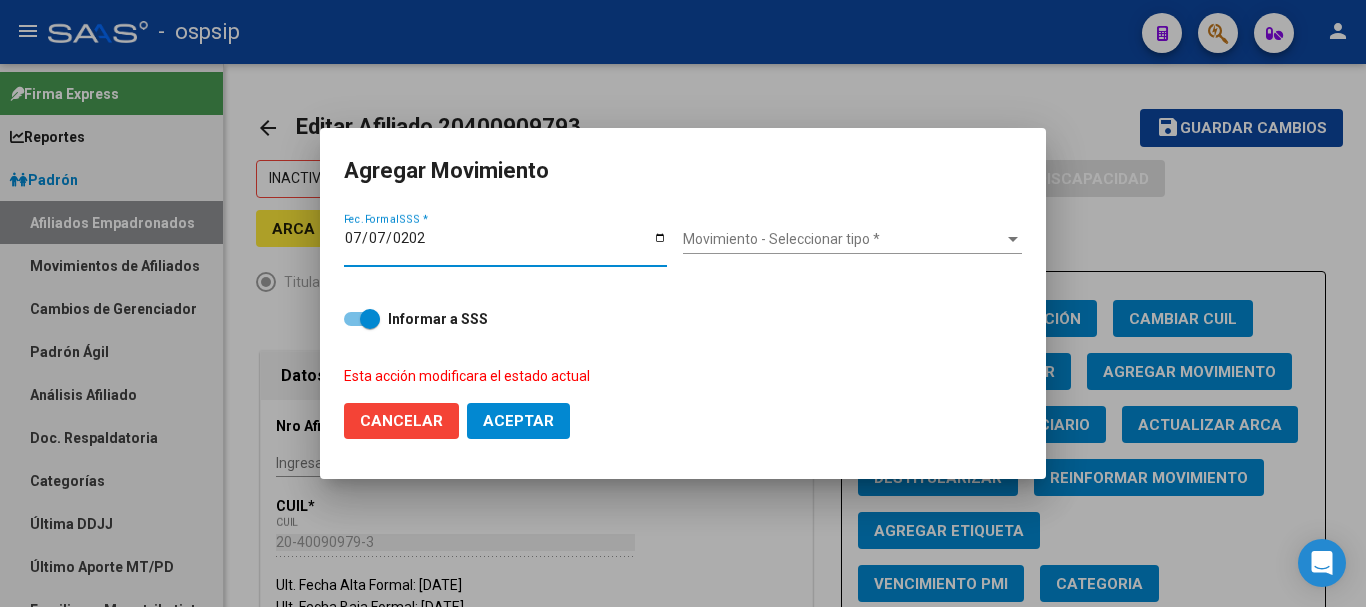 type on "[DATE]" 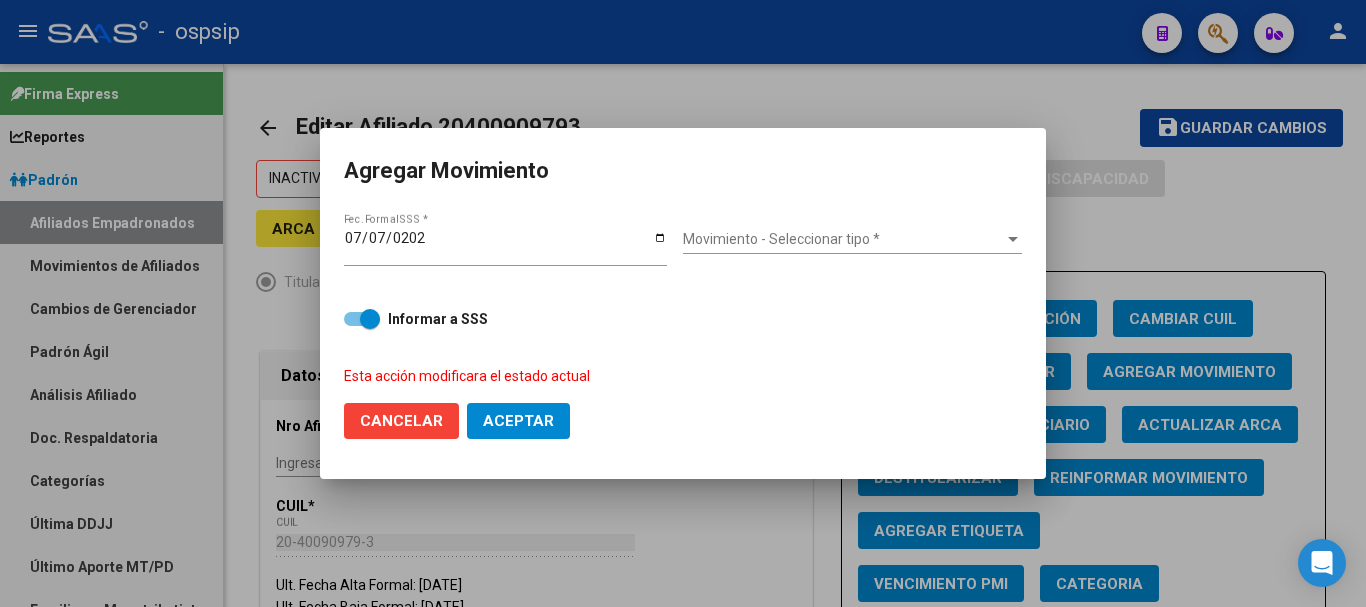 click on "Movimiento - Seleccionar tipo * Movimiento - Seleccionar tipo *" at bounding box center (852, 246) 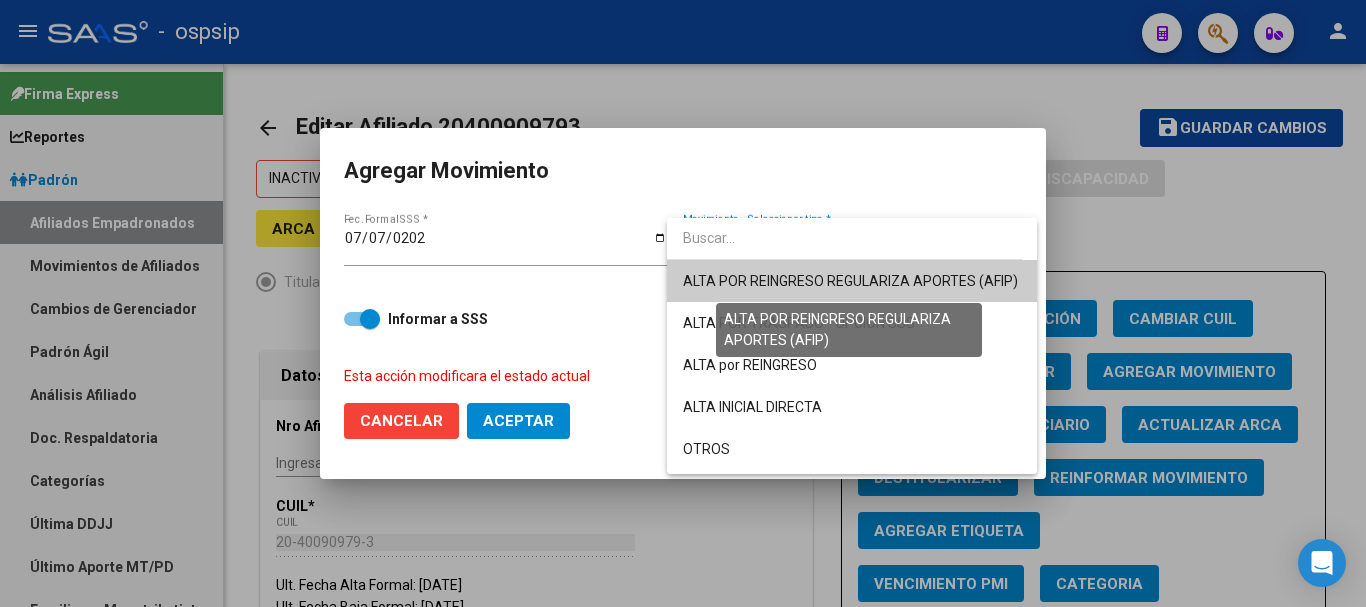 click on "ALTA POR REINGRESO REGULARIZA APORTES (AFIP)" at bounding box center [850, 281] 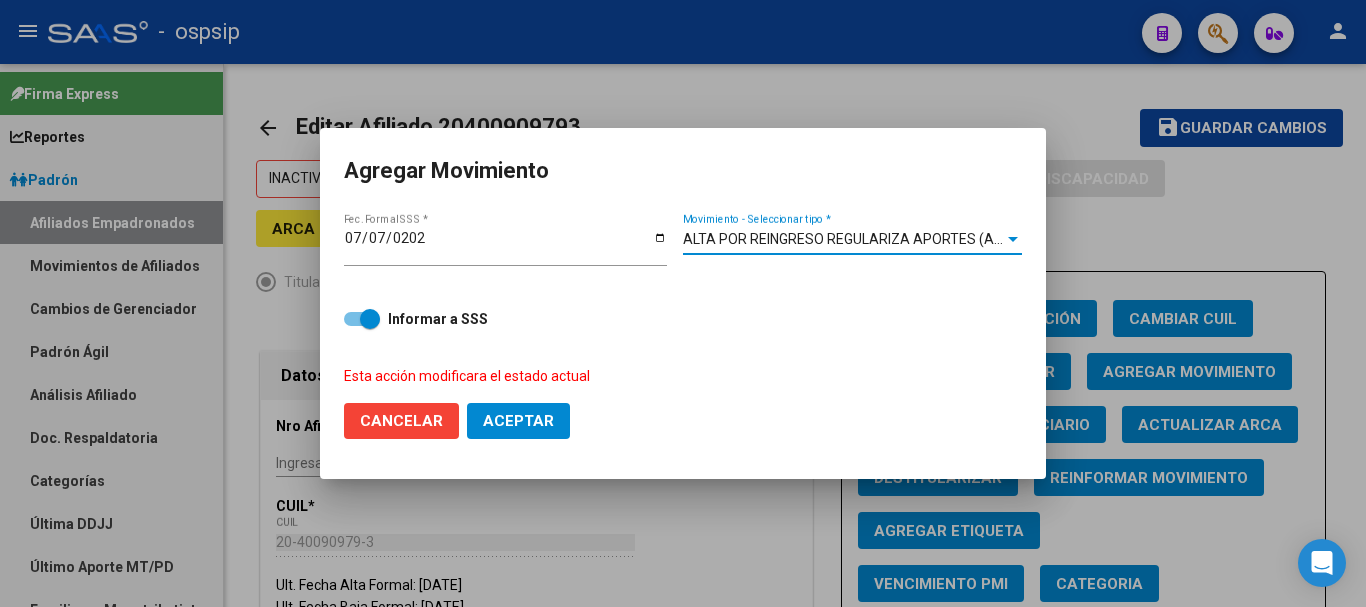 click on "Aceptar" 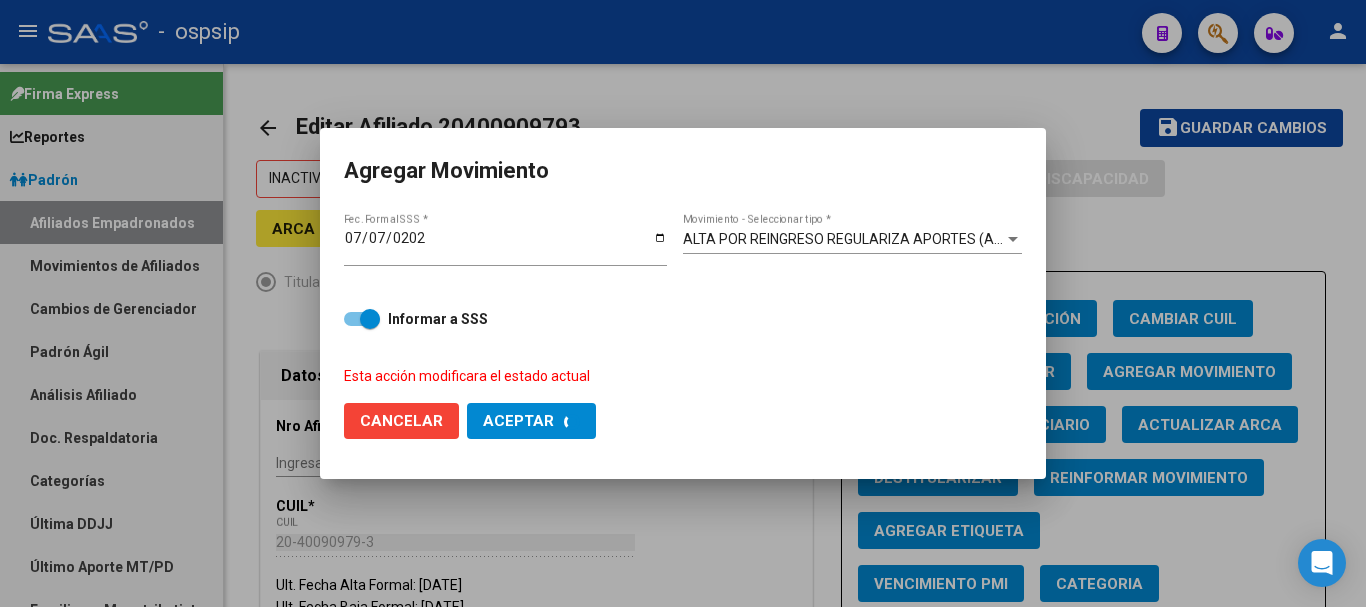 checkbox on "false" 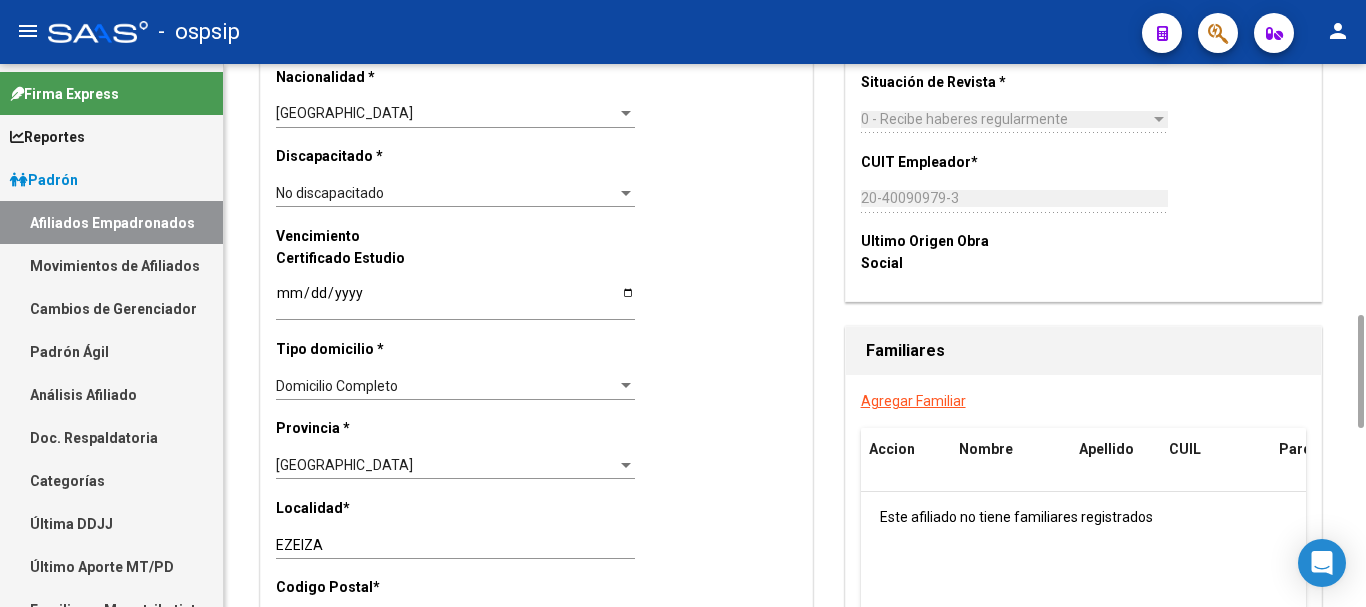 scroll, scrollTop: 1400, scrollLeft: 0, axis: vertical 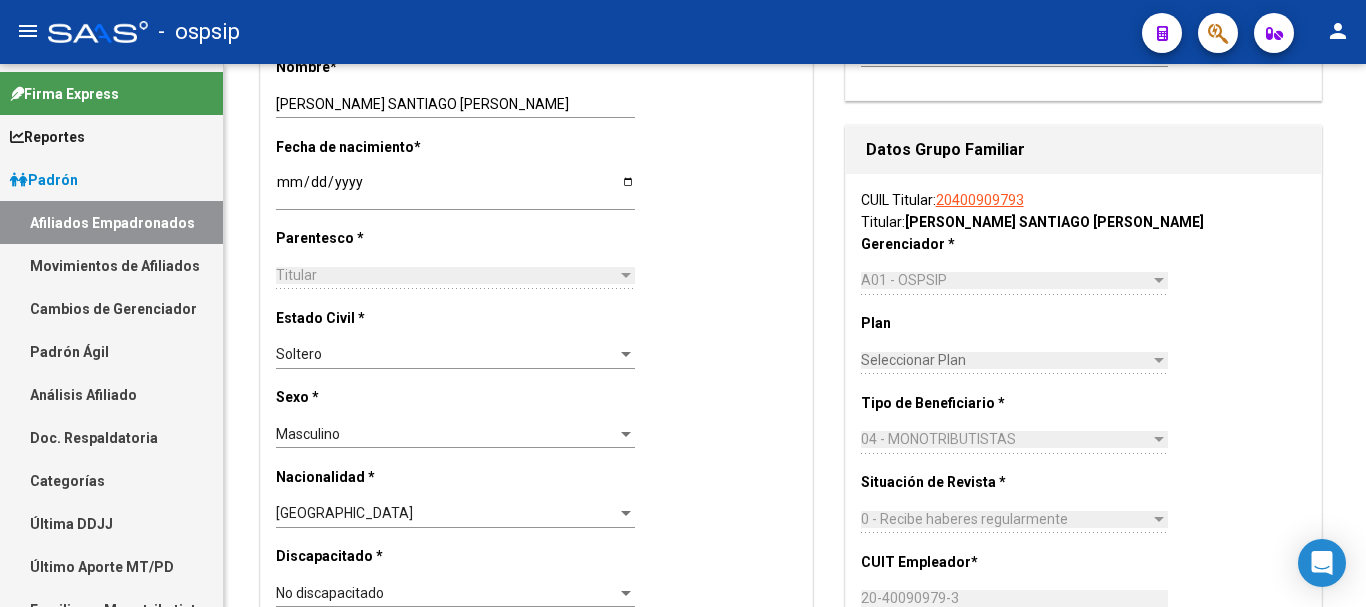 click 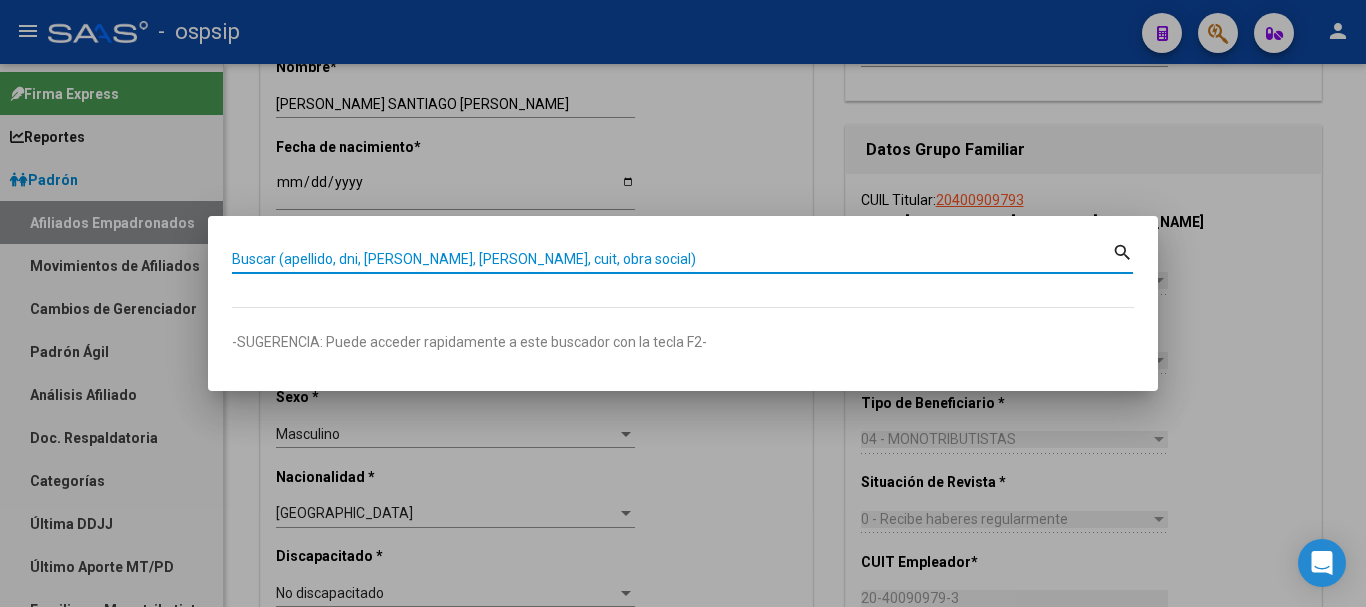 click on "Buscar (apellido, dni, [PERSON_NAME], [PERSON_NAME], cuit, obra social)" at bounding box center [672, 259] 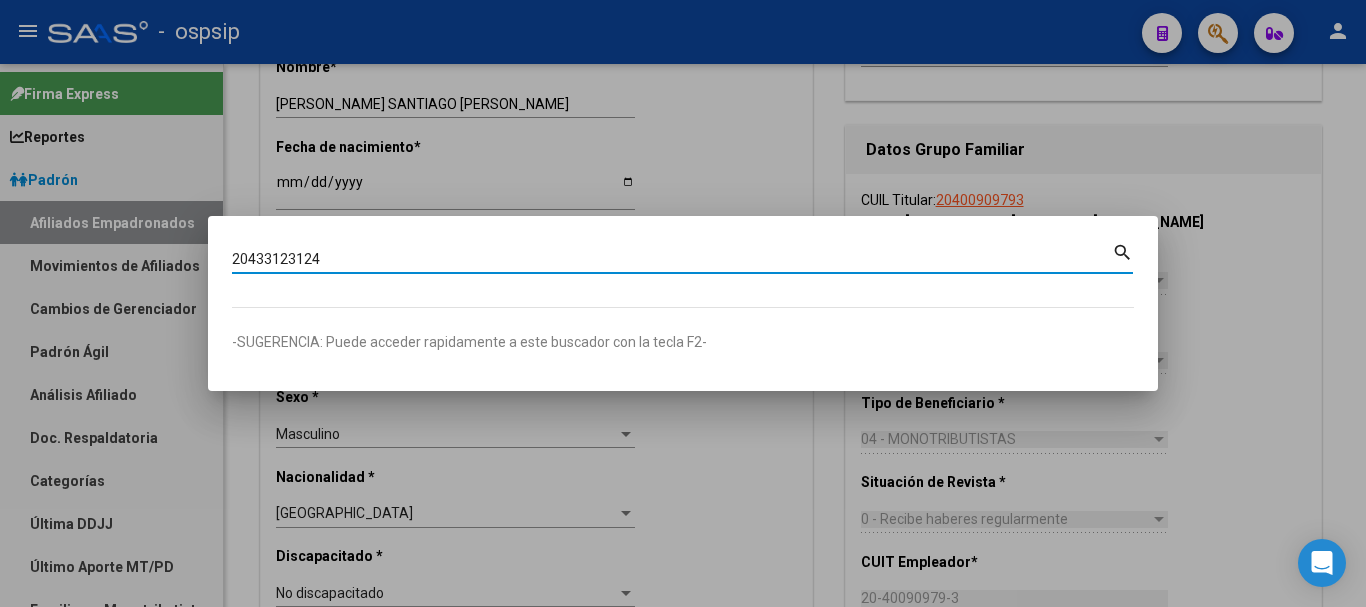 type on "20433123124" 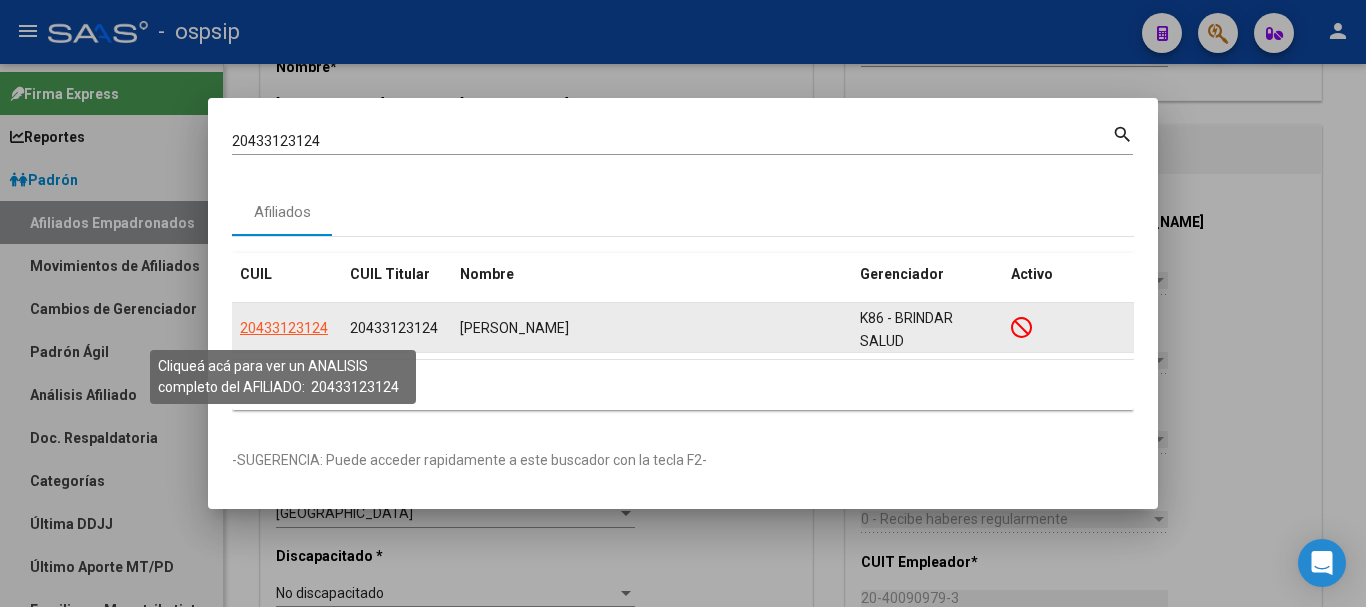 click on "20433123124" 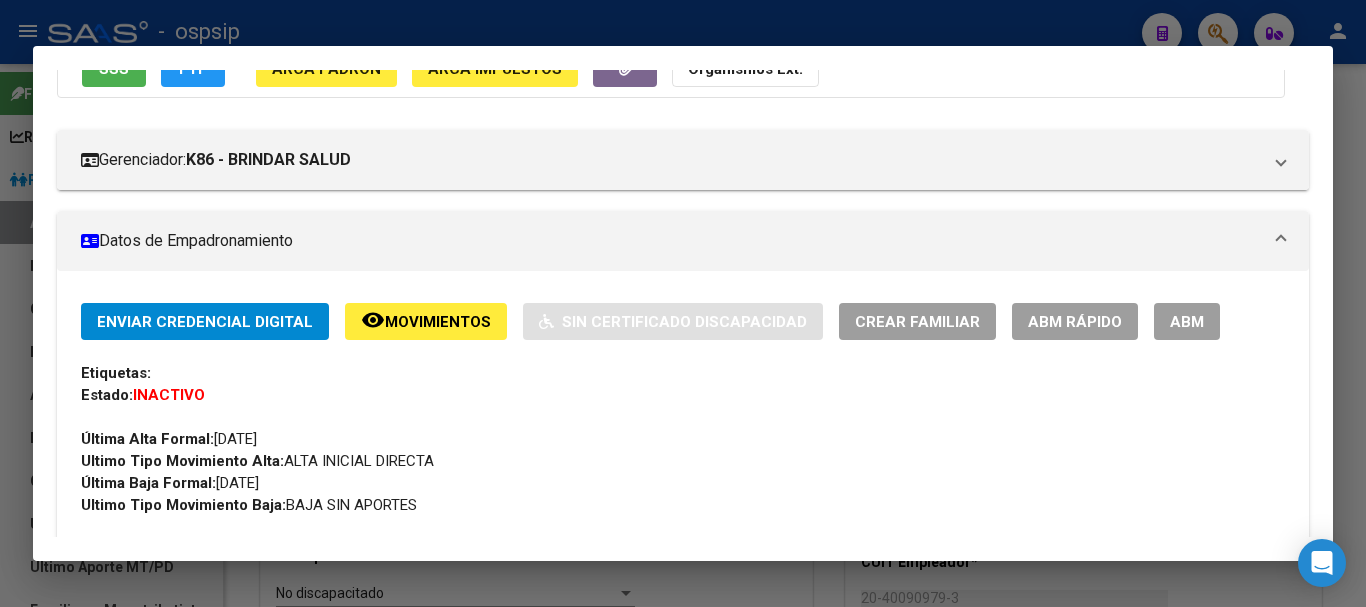 scroll, scrollTop: 200, scrollLeft: 0, axis: vertical 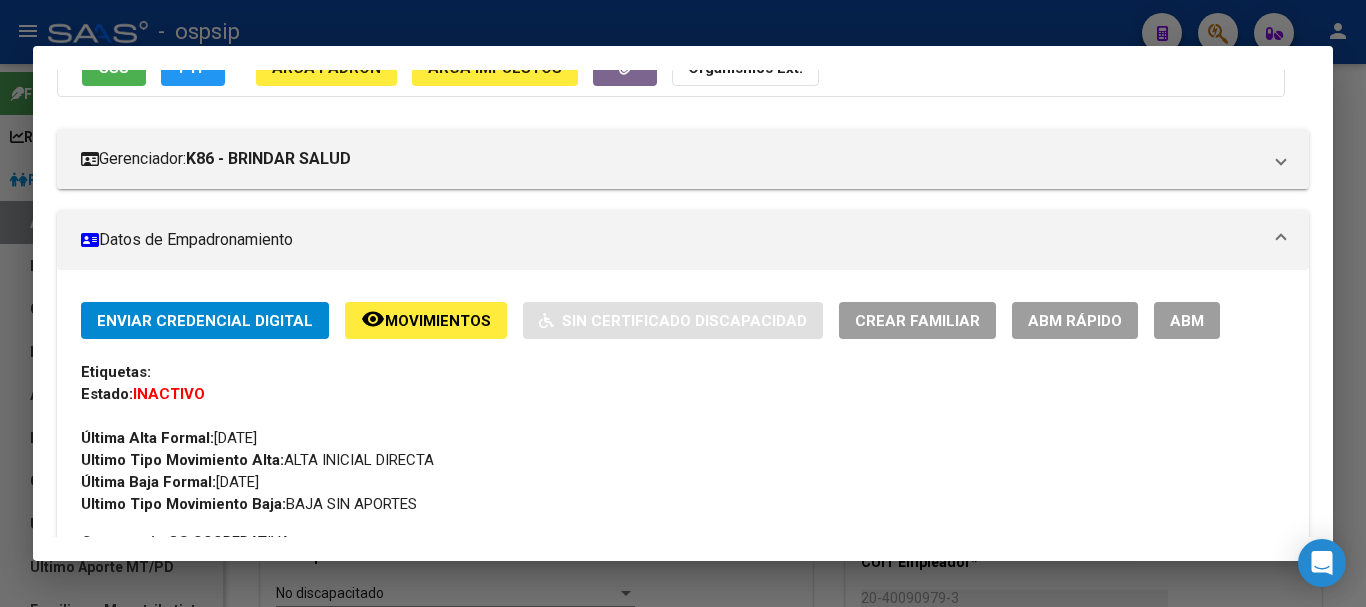 click on "ABM" at bounding box center (1187, 321) 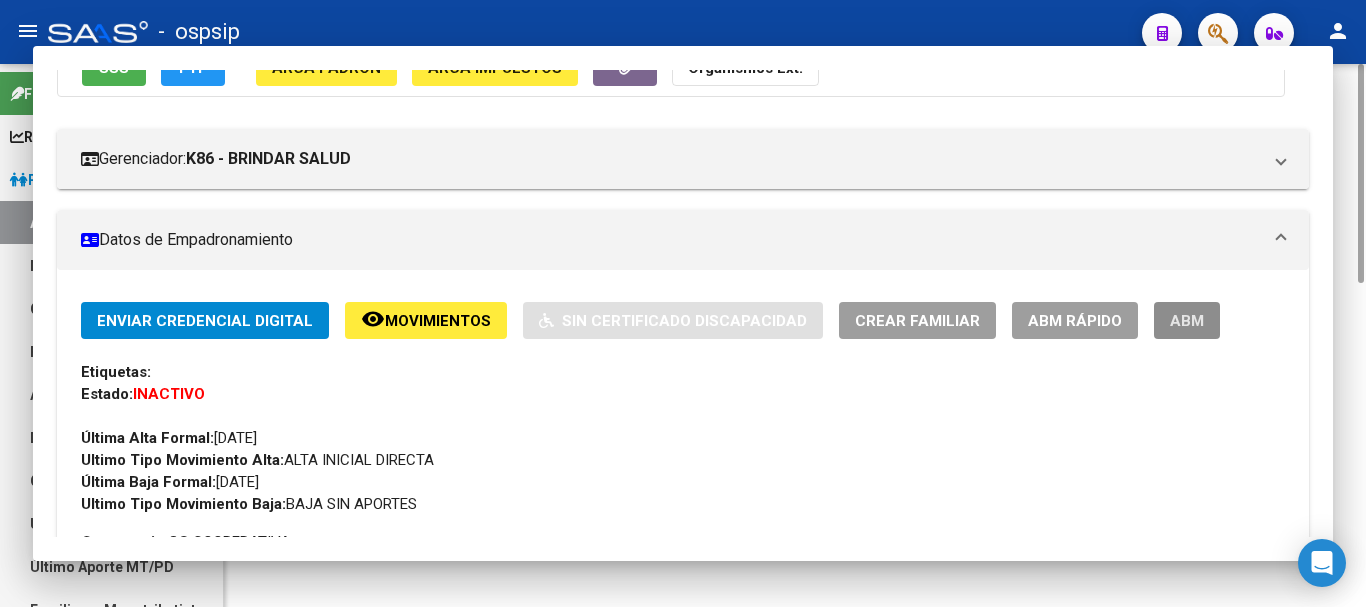 scroll, scrollTop: 0, scrollLeft: 0, axis: both 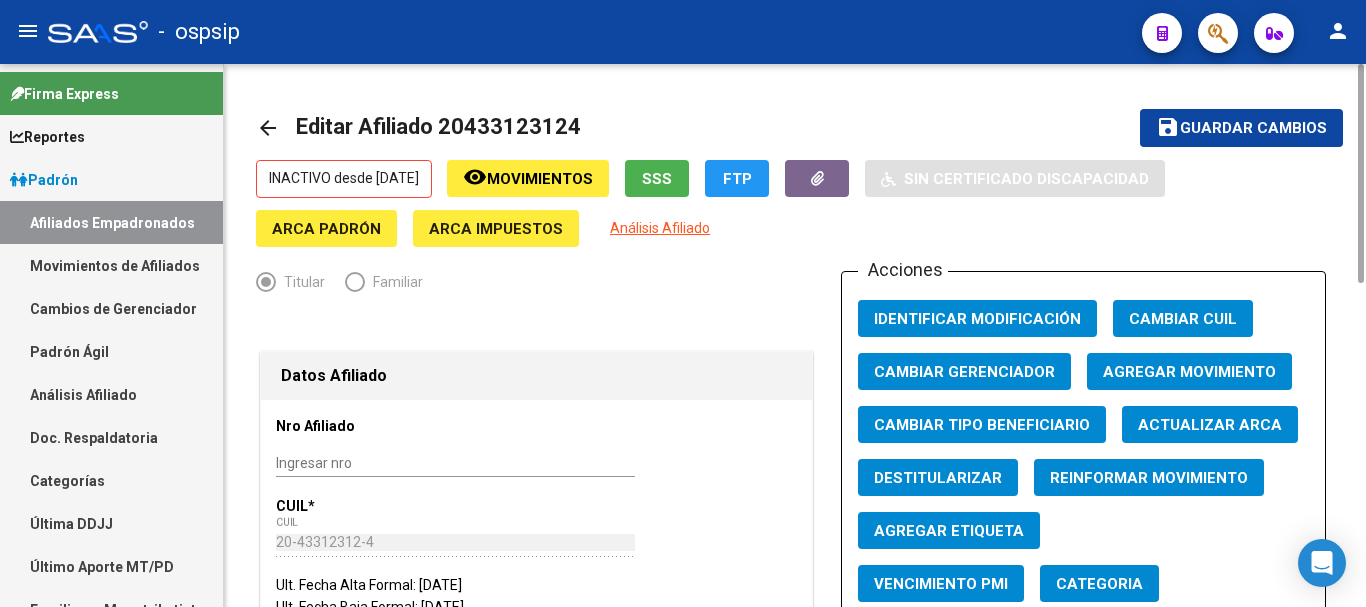 click on "Agregar Movimiento" 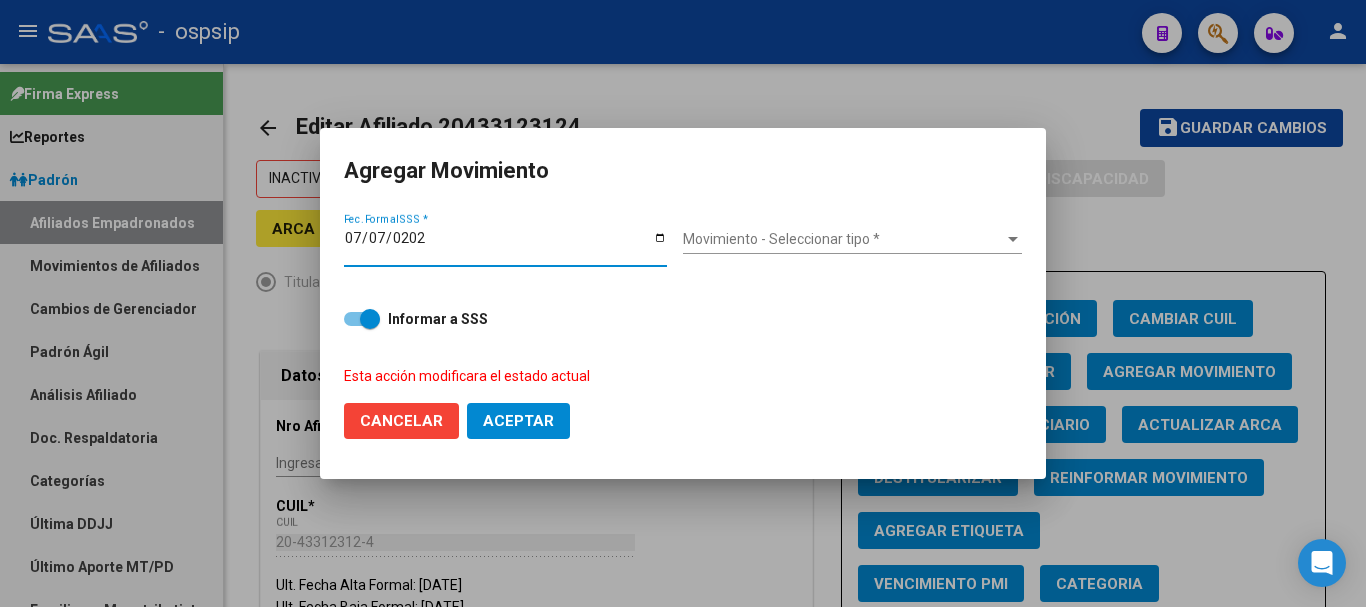 type on "[DATE]" 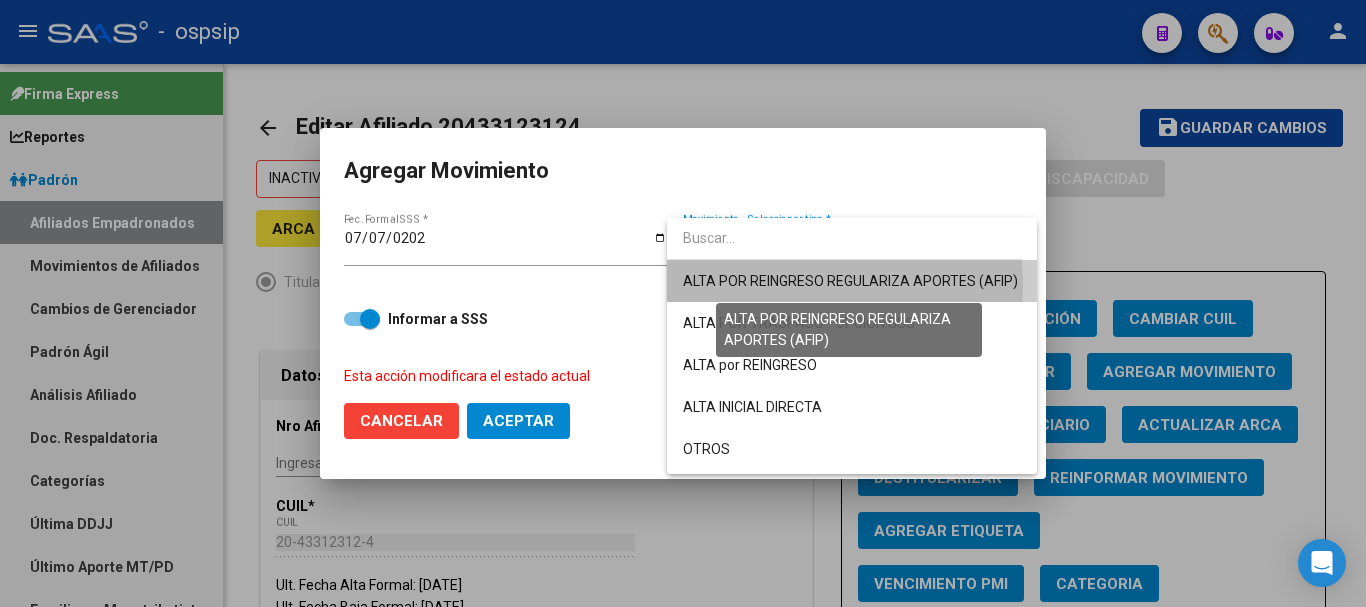 click on "ALTA POR REINGRESO REGULARIZA APORTES (AFIP)" at bounding box center [850, 281] 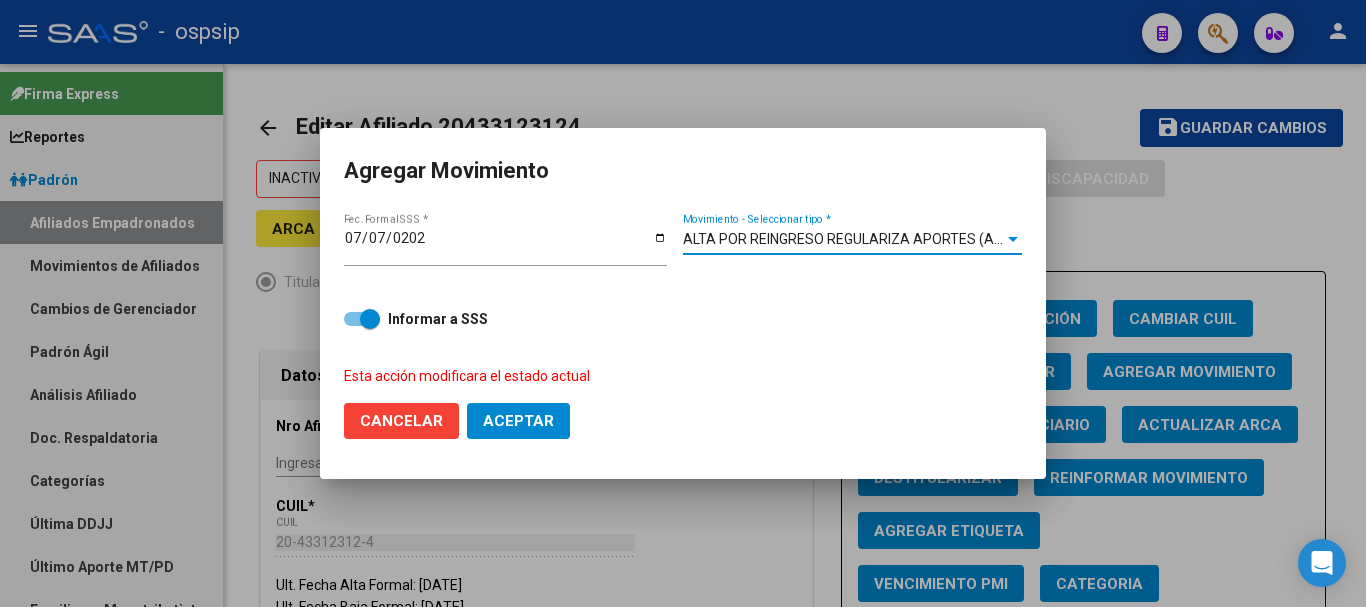 click on "Aceptar" 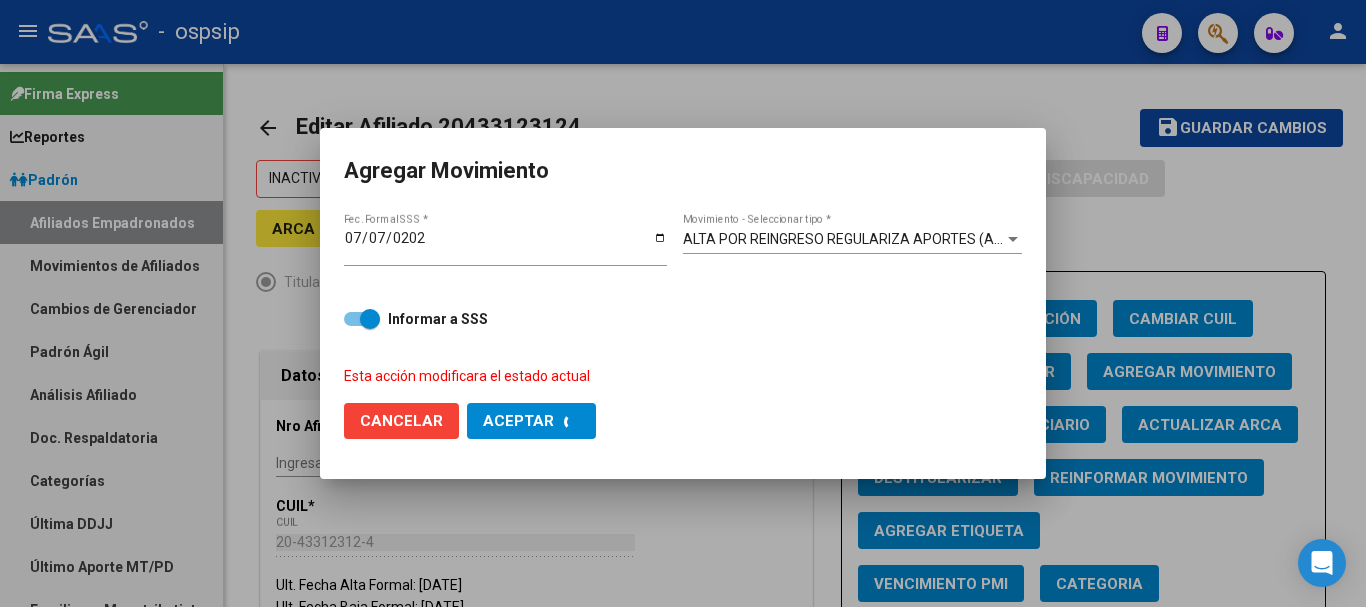 checkbox on "false" 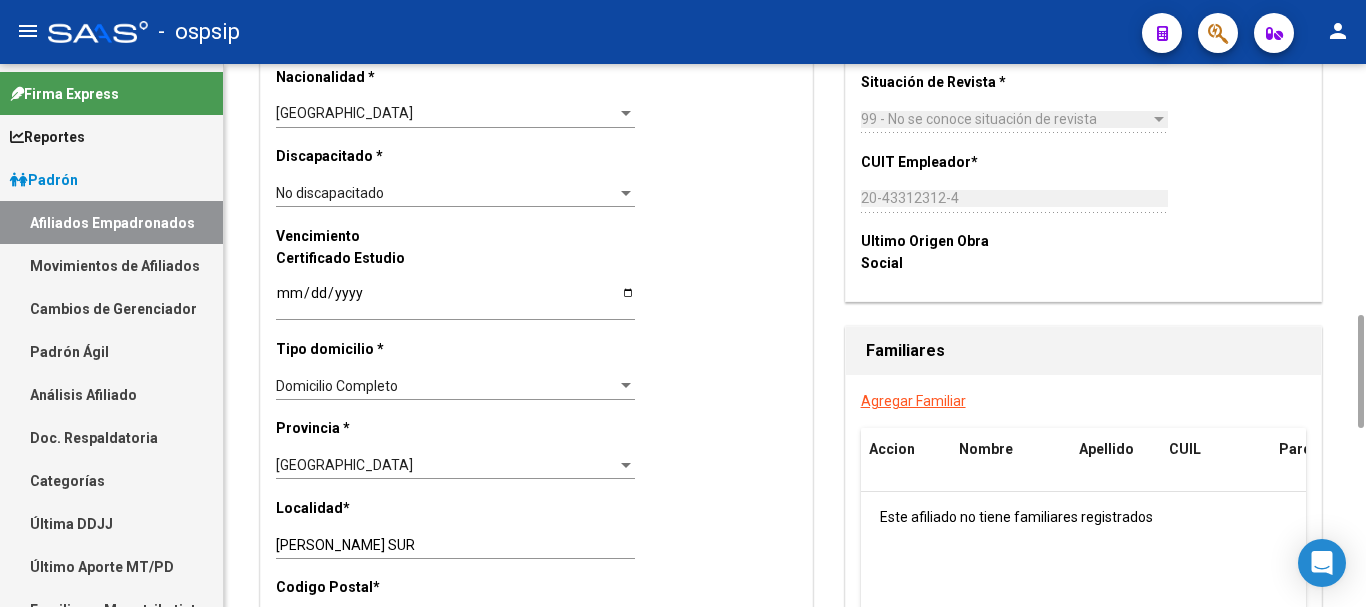 scroll, scrollTop: 1400, scrollLeft: 0, axis: vertical 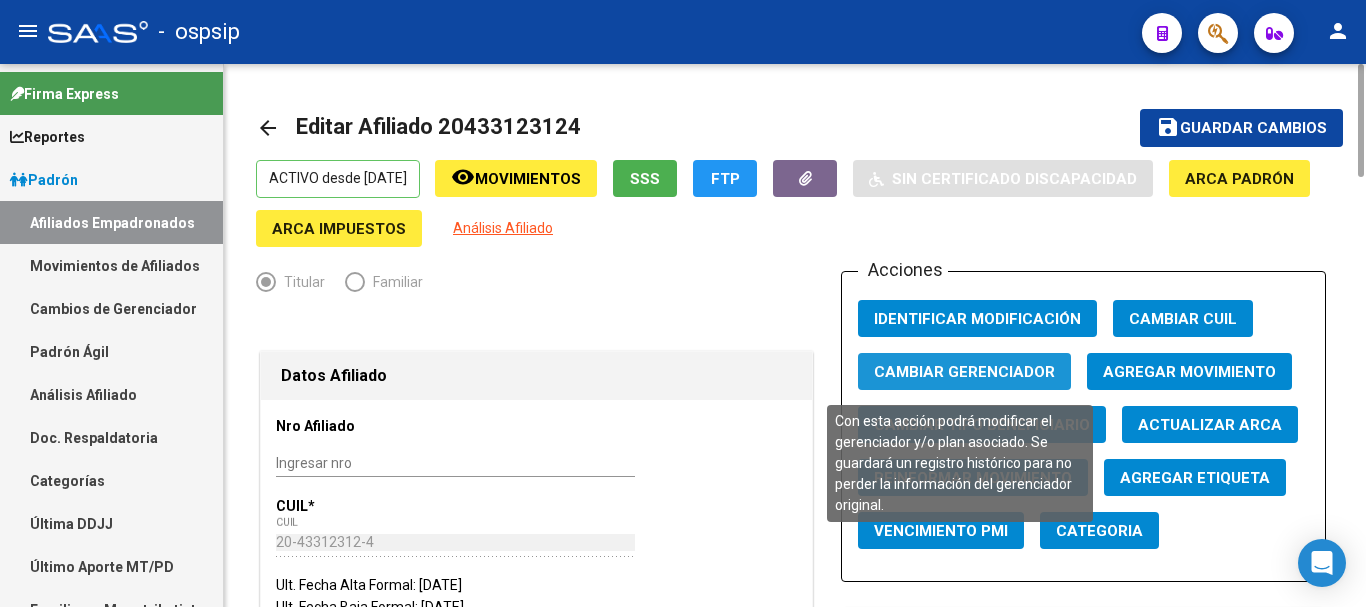 click on "Cambiar Gerenciador" 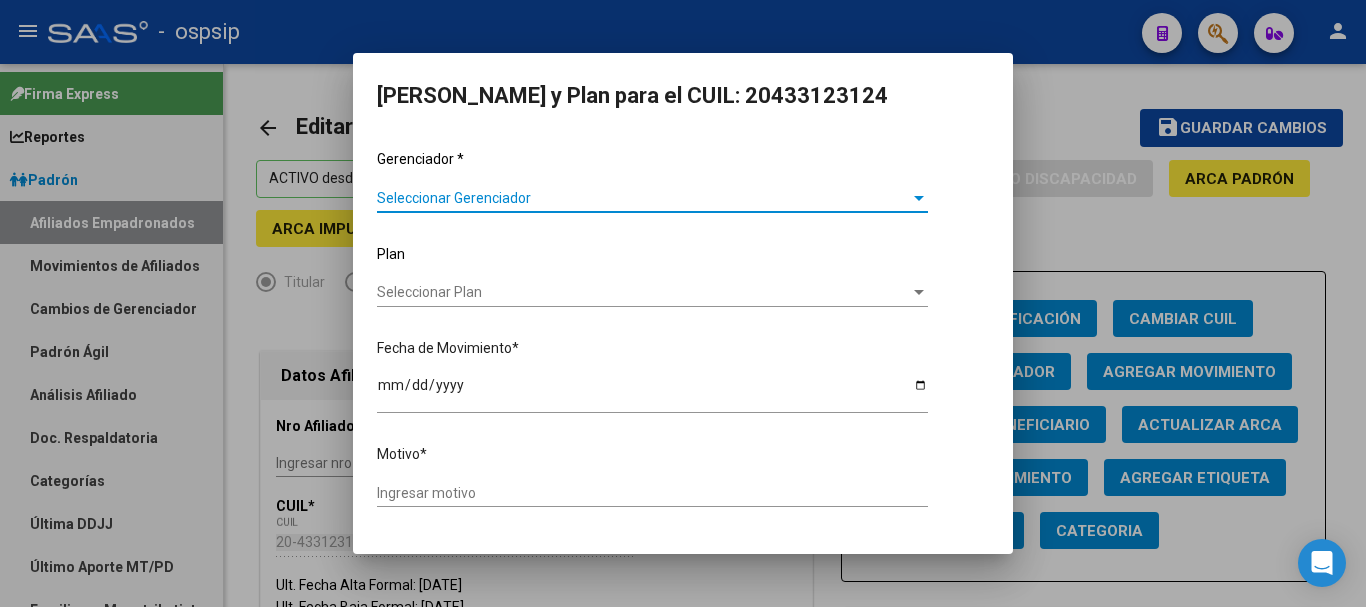 click on "Seleccionar Gerenciador" at bounding box center (643, 198) 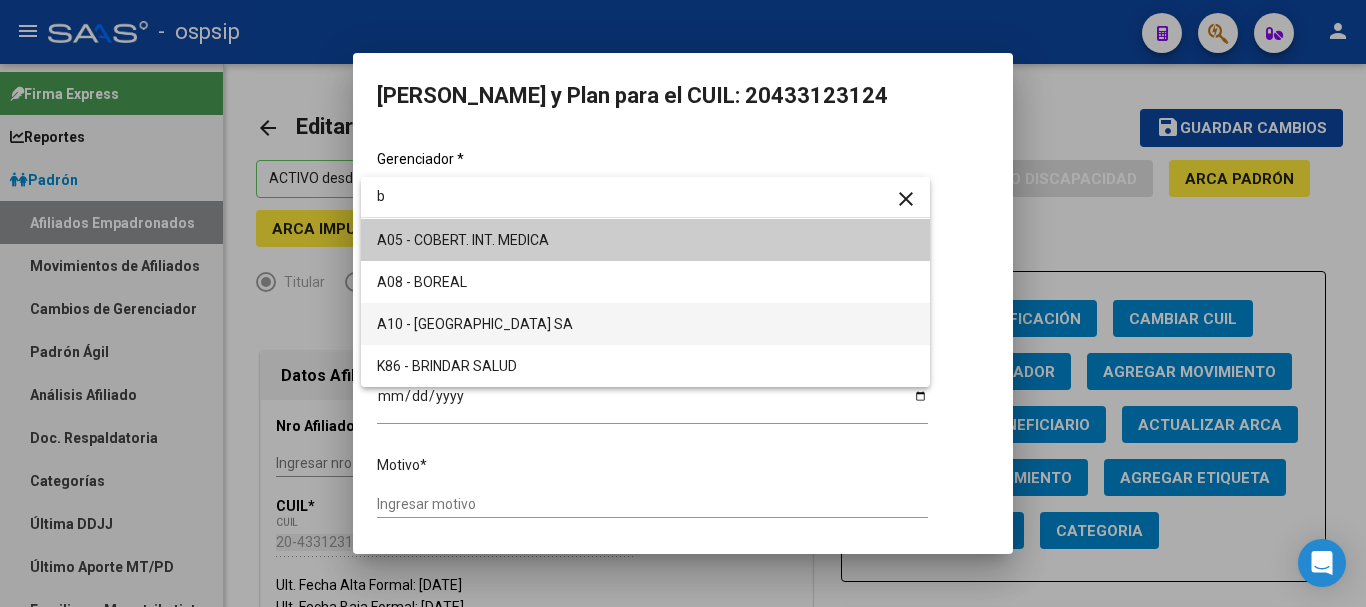 type on "b" 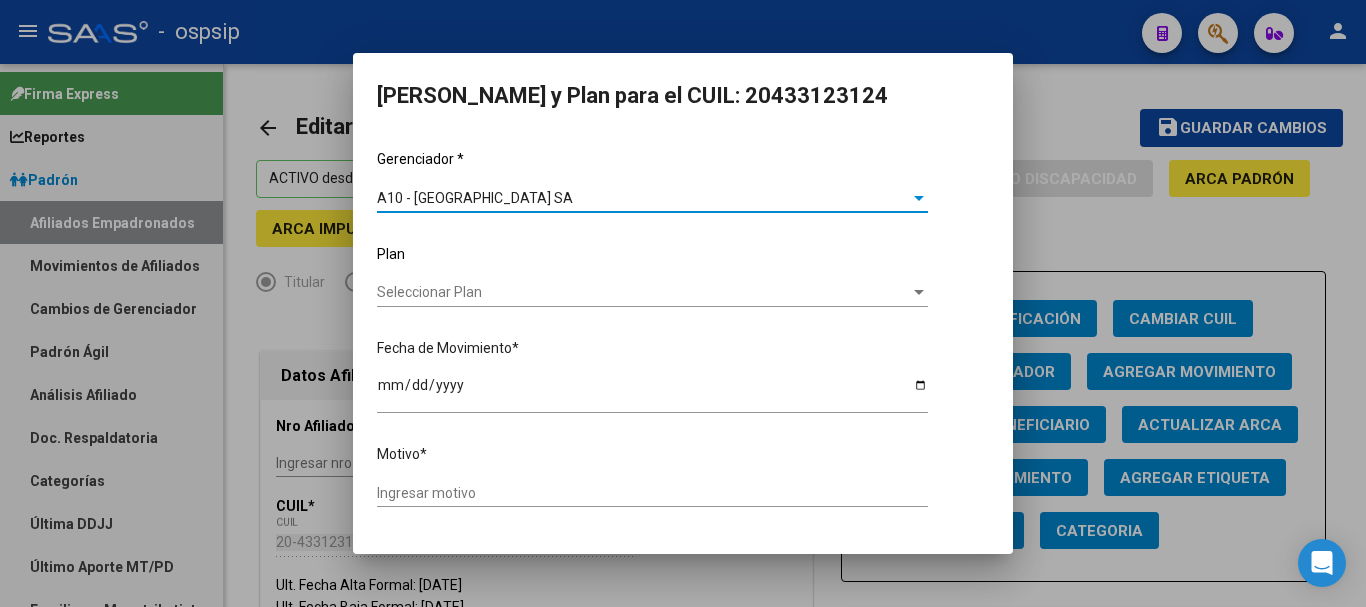 click on "A10 - [GEOGRAPHIC_DATA] SA" at bounding box center (475, 198) 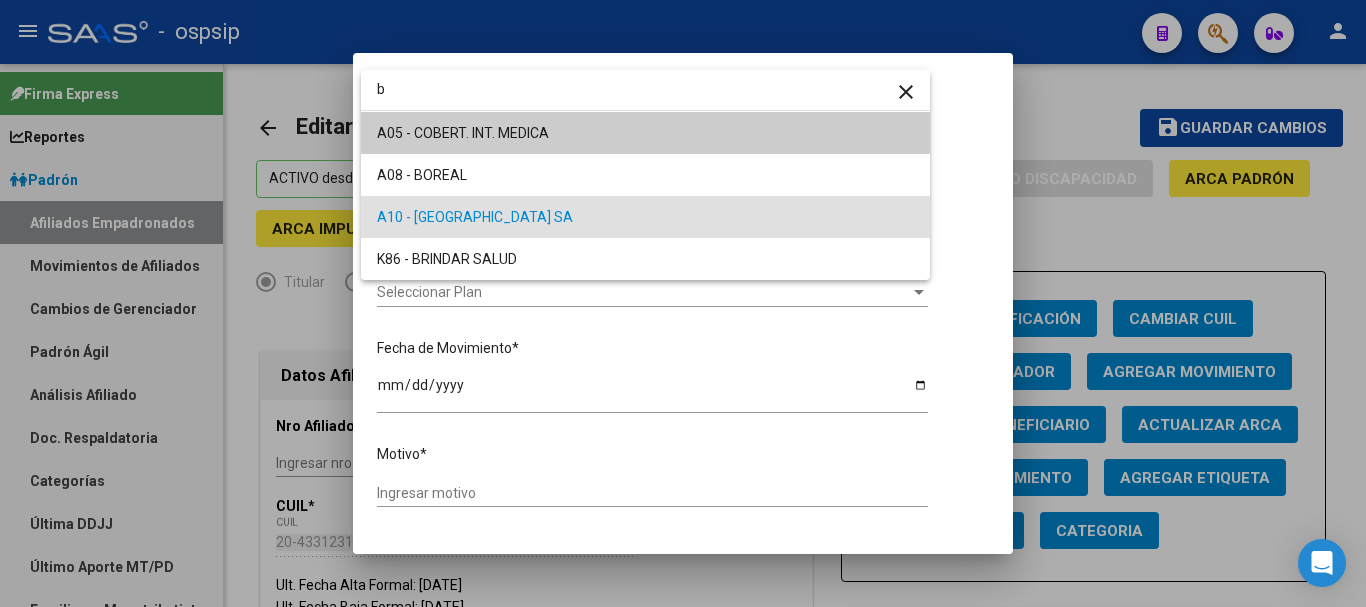 scroll, scrollTop: 0, scrollLeft: 0, axis: both 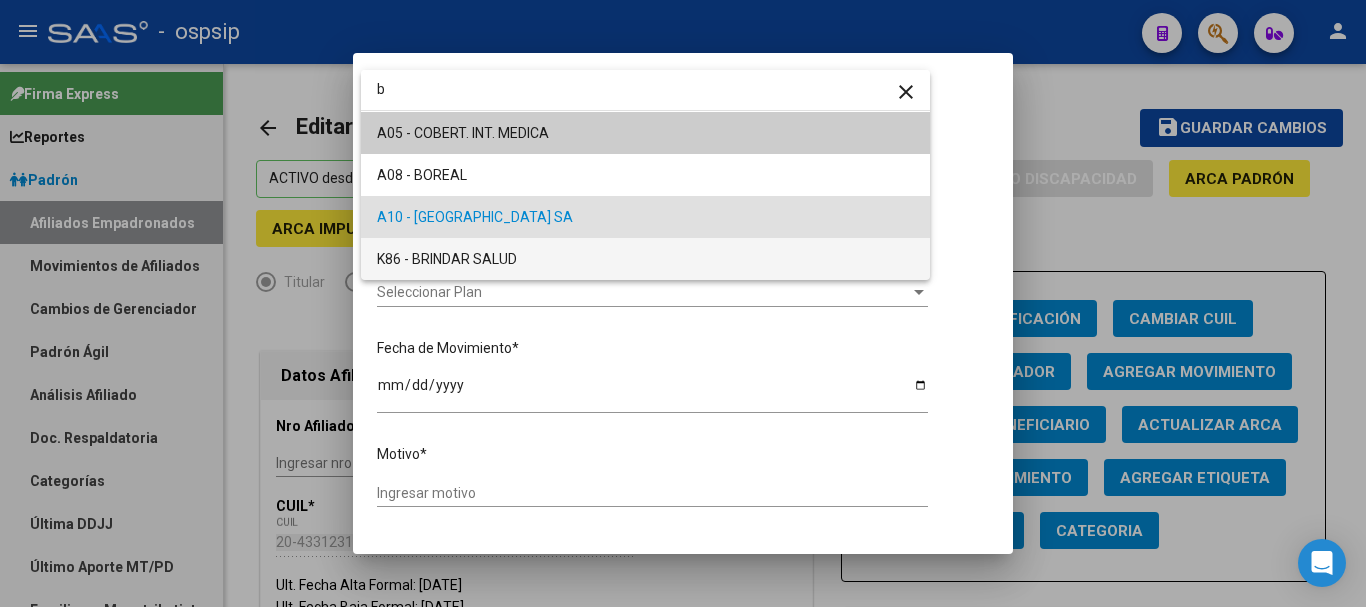 type on "b" 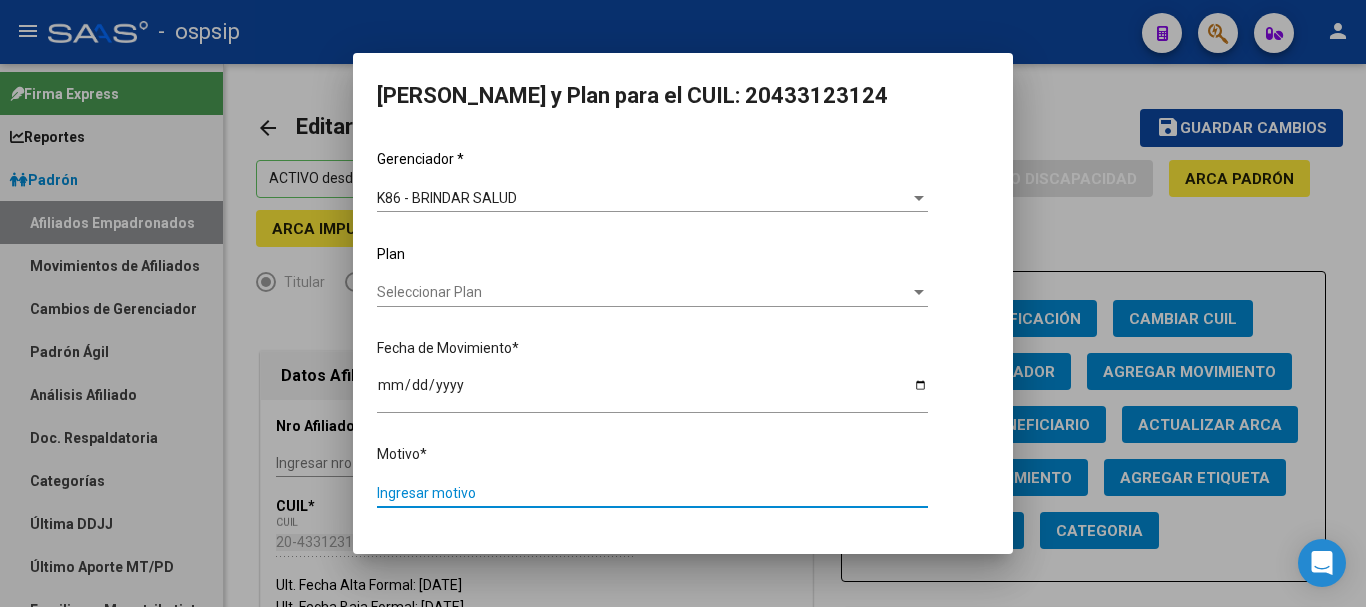 click on "Ingresar motivo" at bounding box center [652, 493] 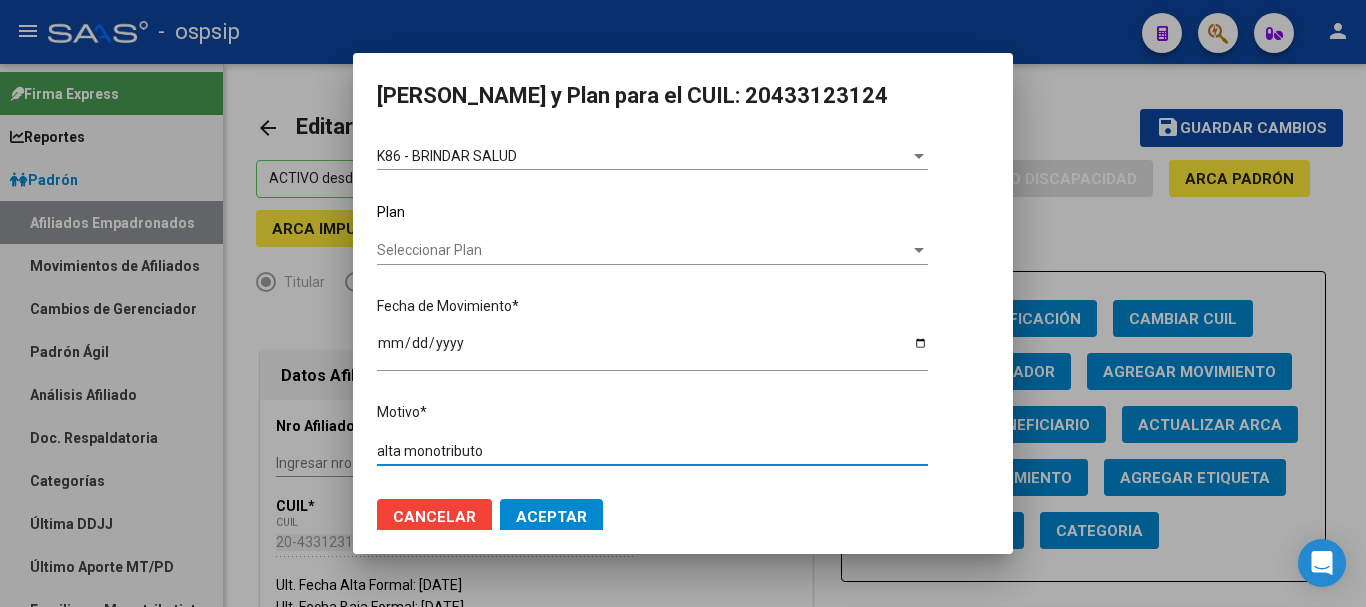 scroll, scrollTop: 63, scrollLeft: 0, axis: vertical 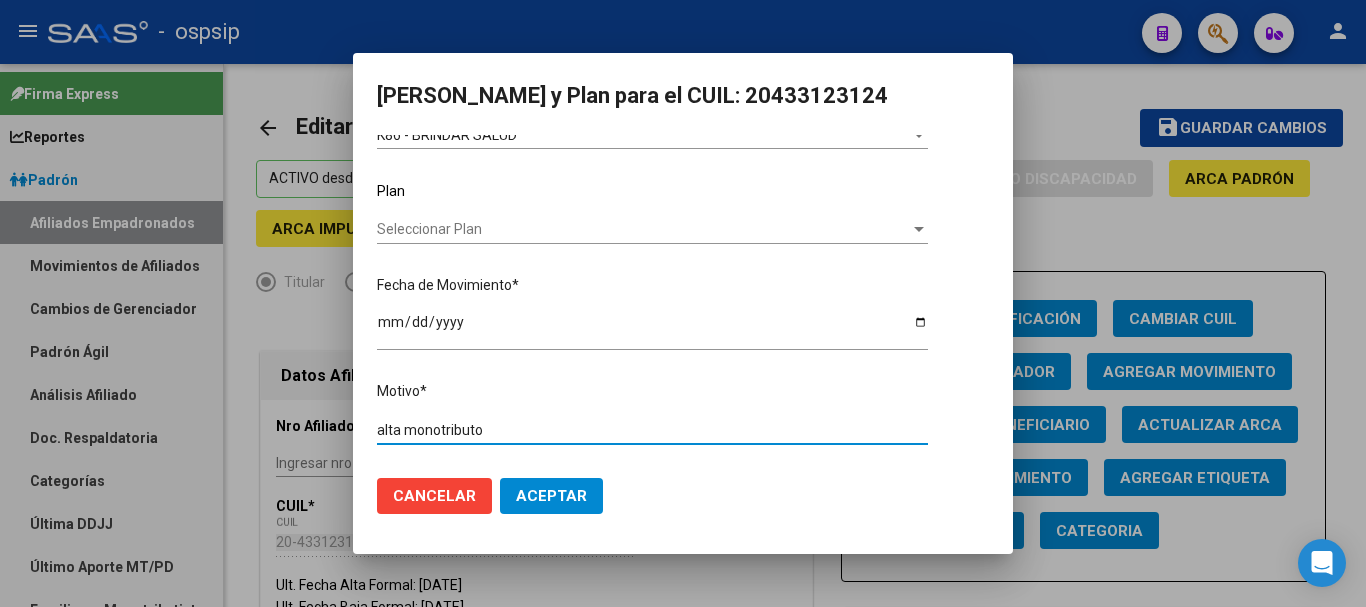 type on "alta monotributo" 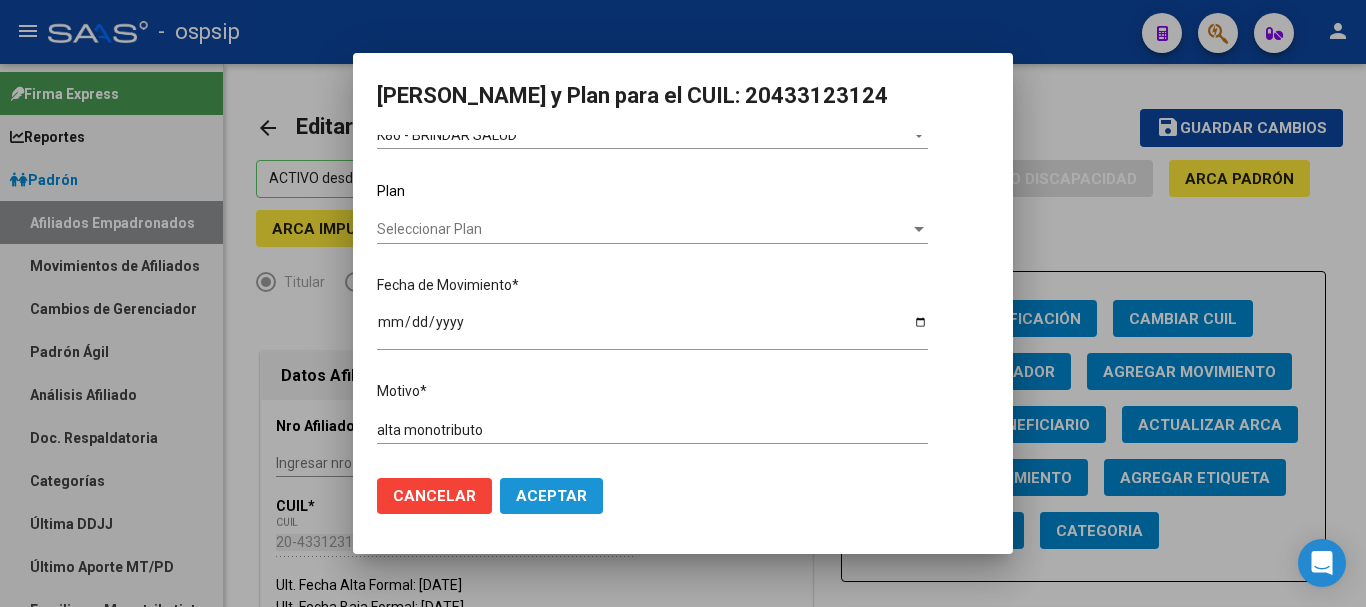 click on "Aceptar" at bounding box center (551, 496) 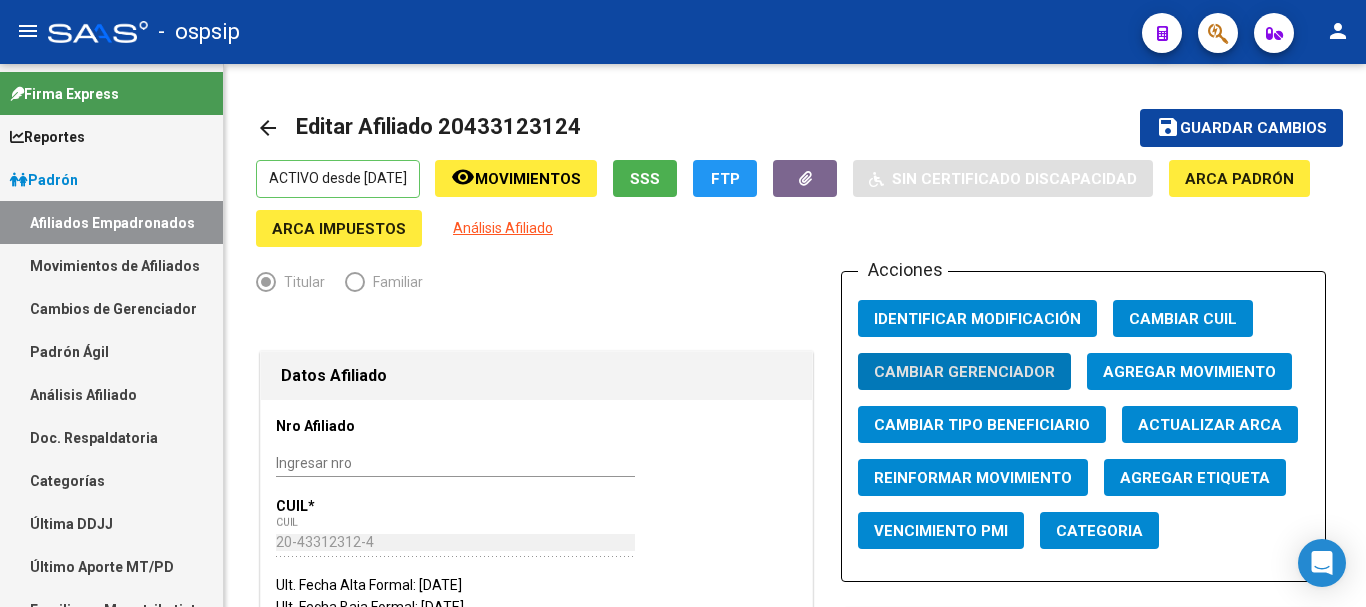 click 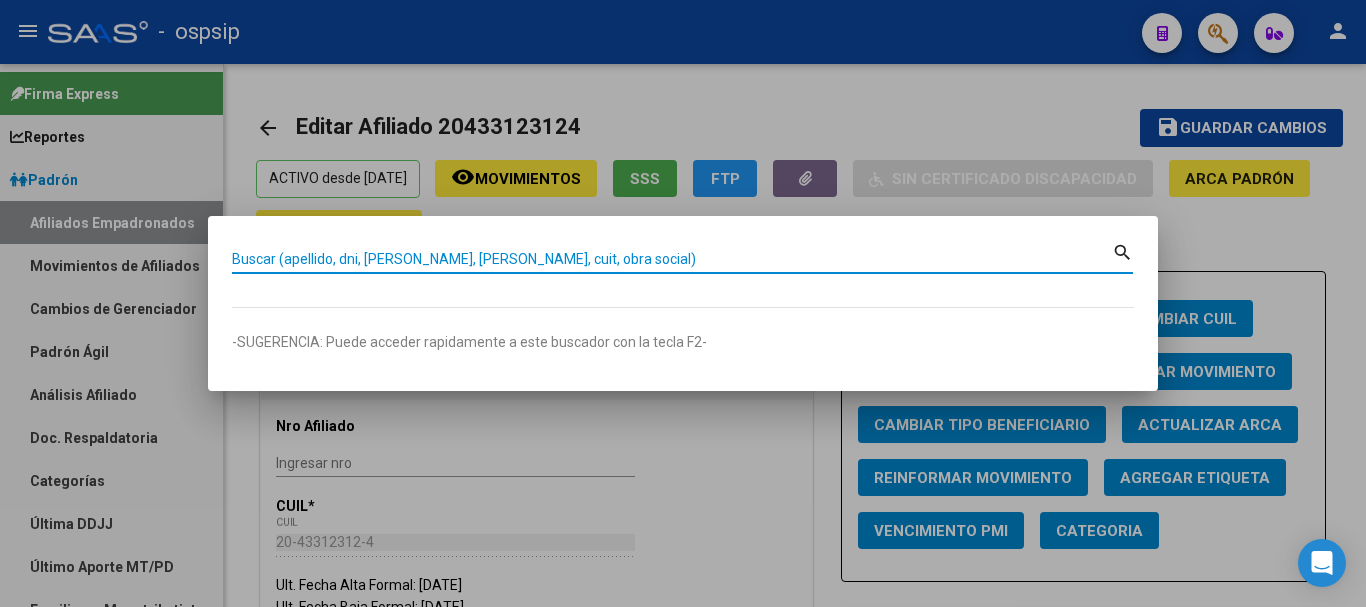 click on "Buscar (apellido, dni, [PERSON_NAME], [PERSON_NAME], cuit, obra social)" at bounding box center [672, 259] 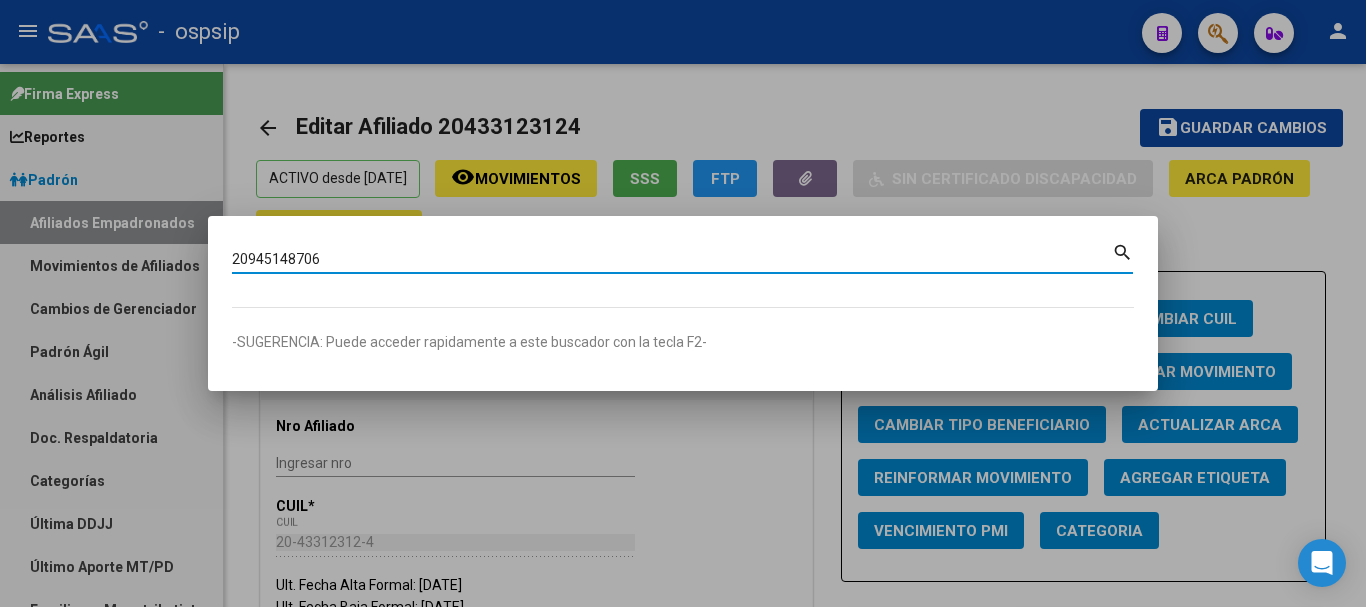 type on "20945148706" 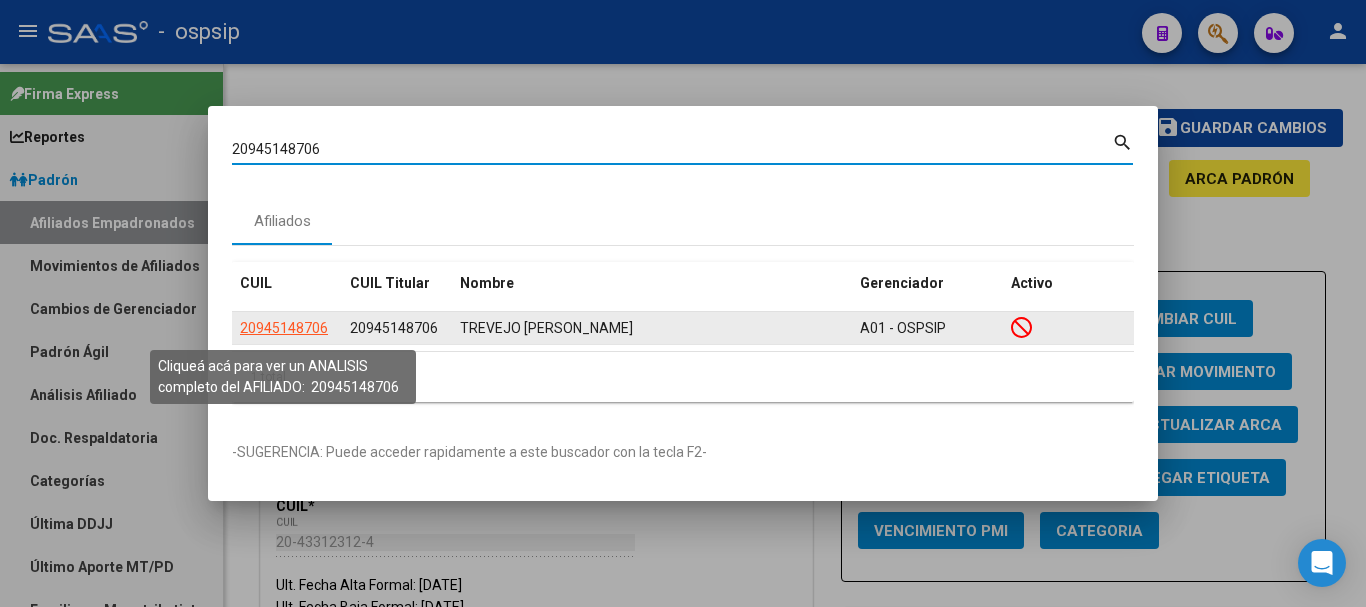 click on "20945148706" 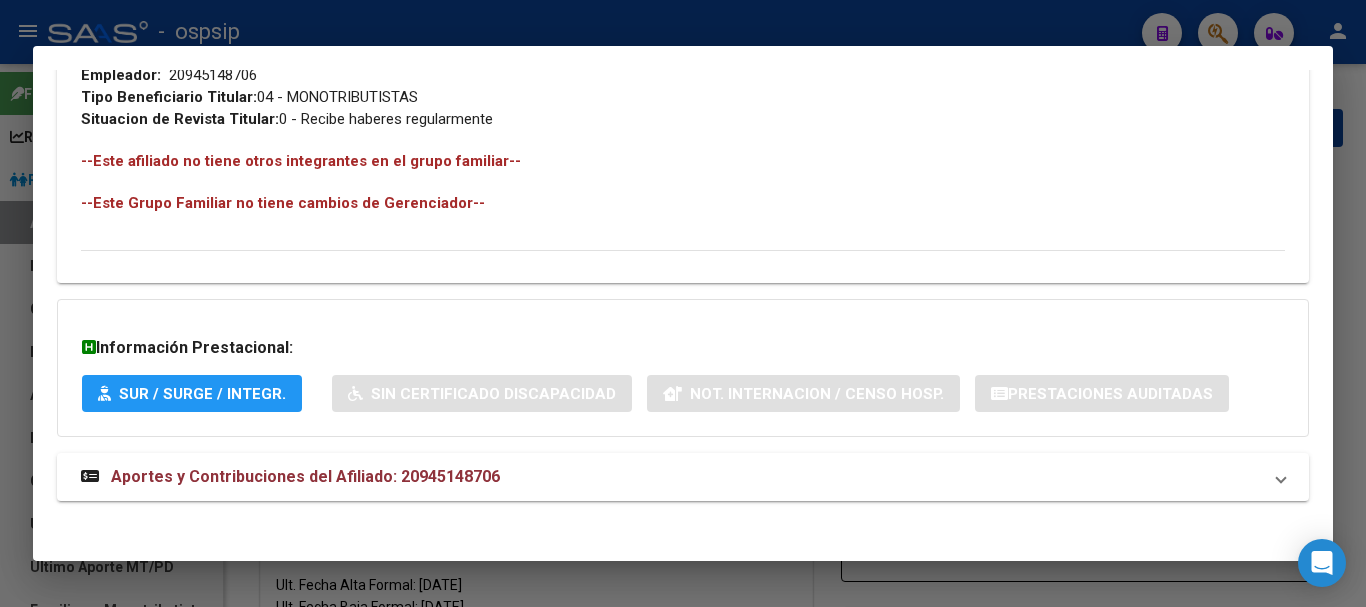 scroll, scrollTop: 1084, scrollLeft: 0, axis: vertical 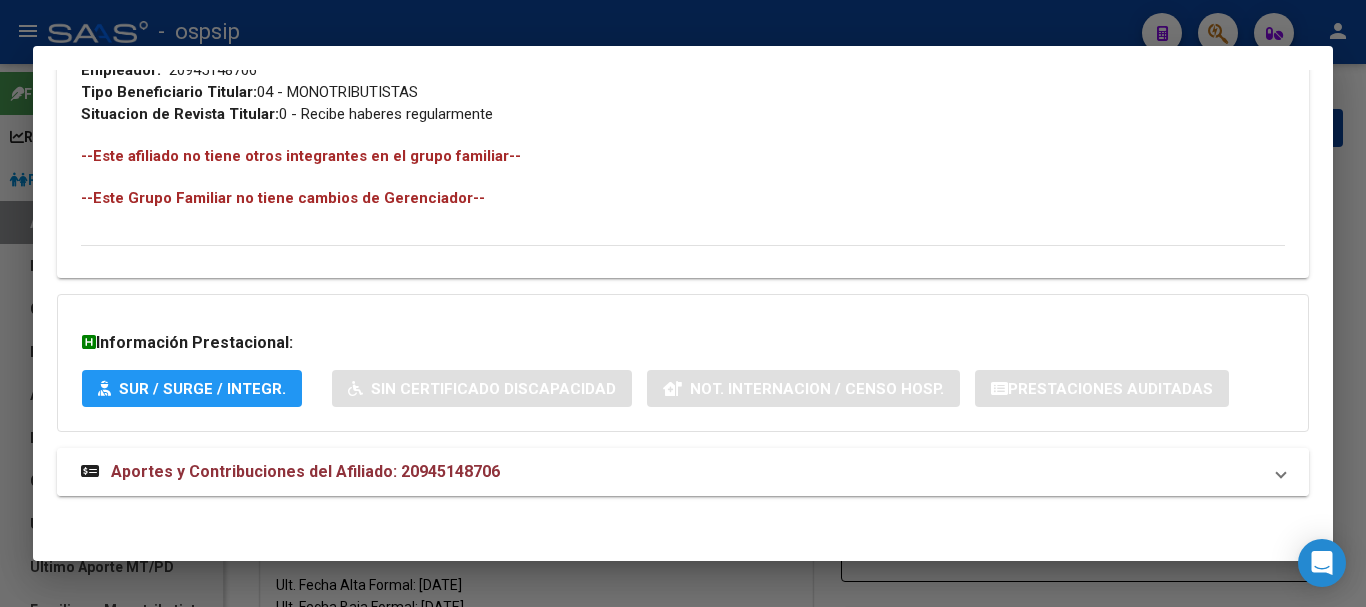 click on "Aportes y Contribuciones del Afiliado: 20945148706" at bounding box center [290, 472] 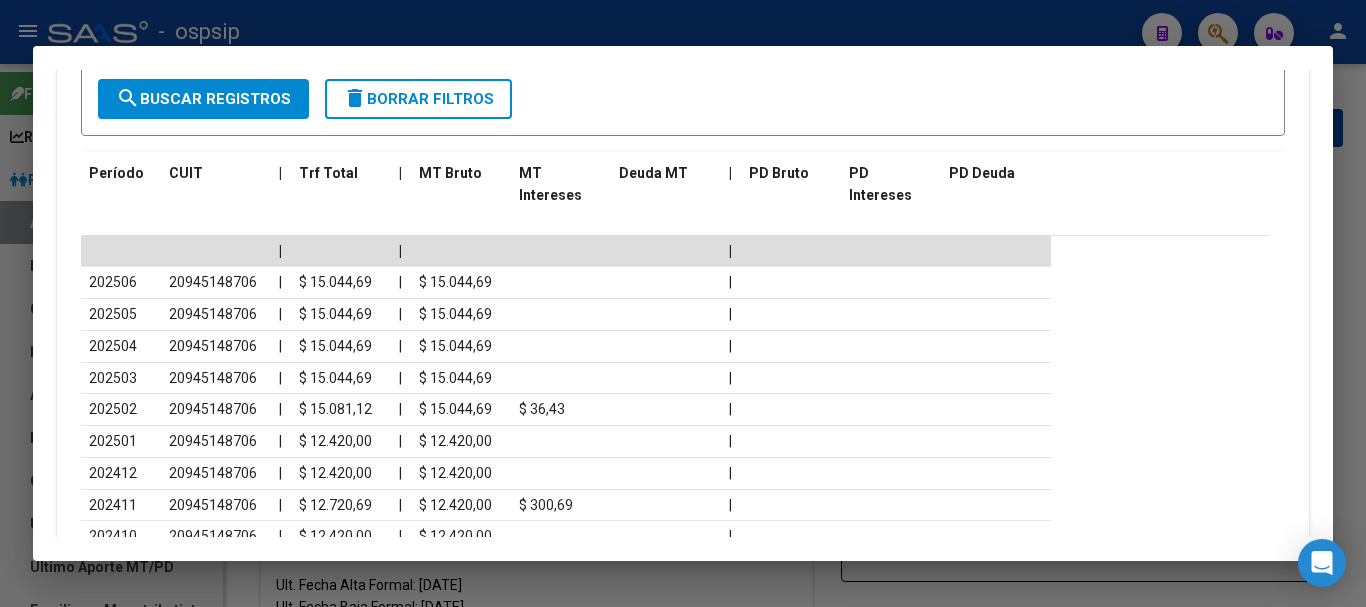 scroll, scrollTop: 1784, scrollLeft: 0, axis: vertical 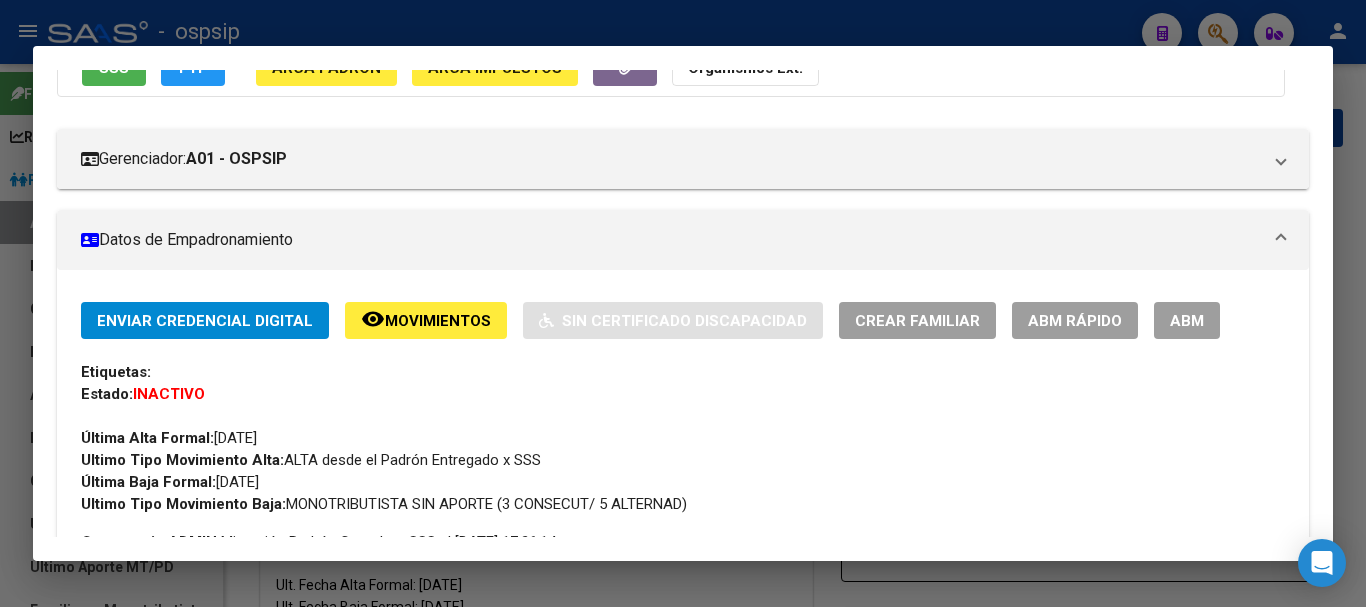 click on "ABM" at bounding box center (1187, 321) 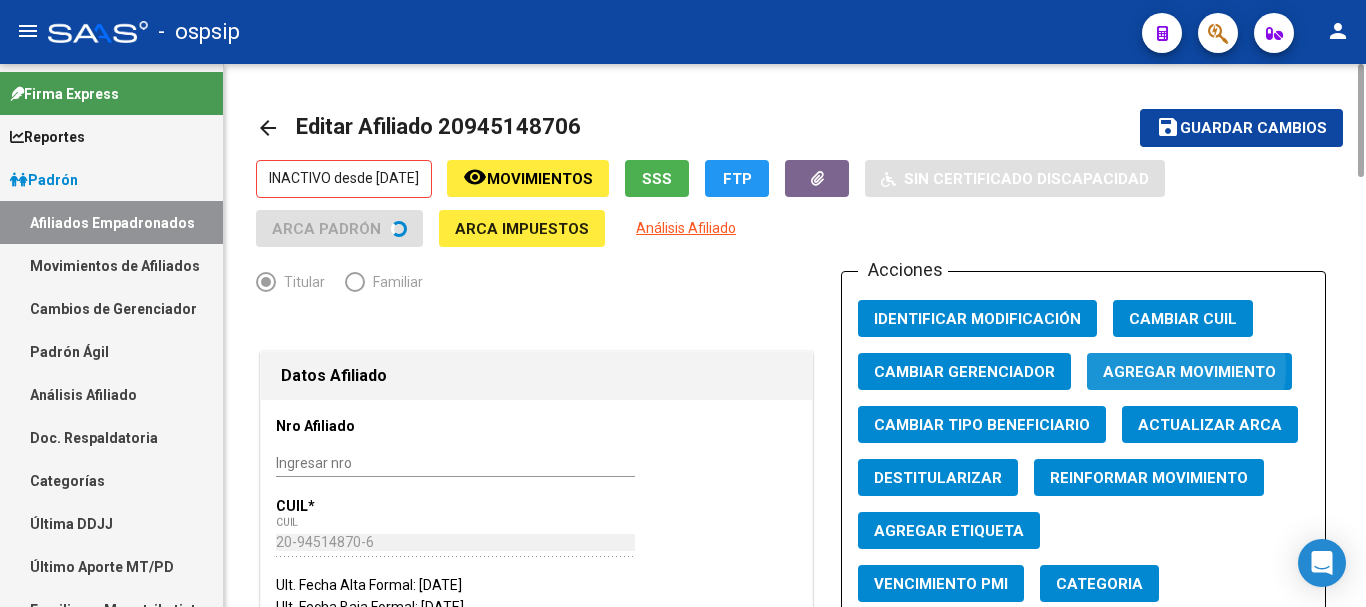 click on "Agregar Movimiento" 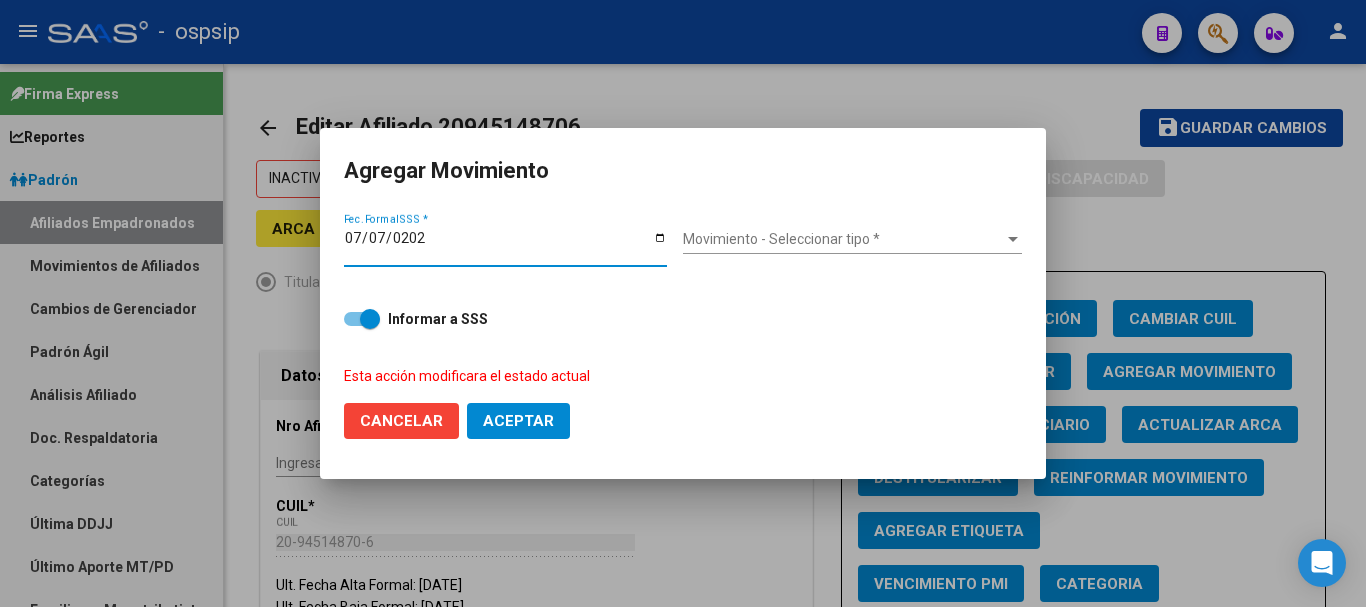 type on "[DATE]" 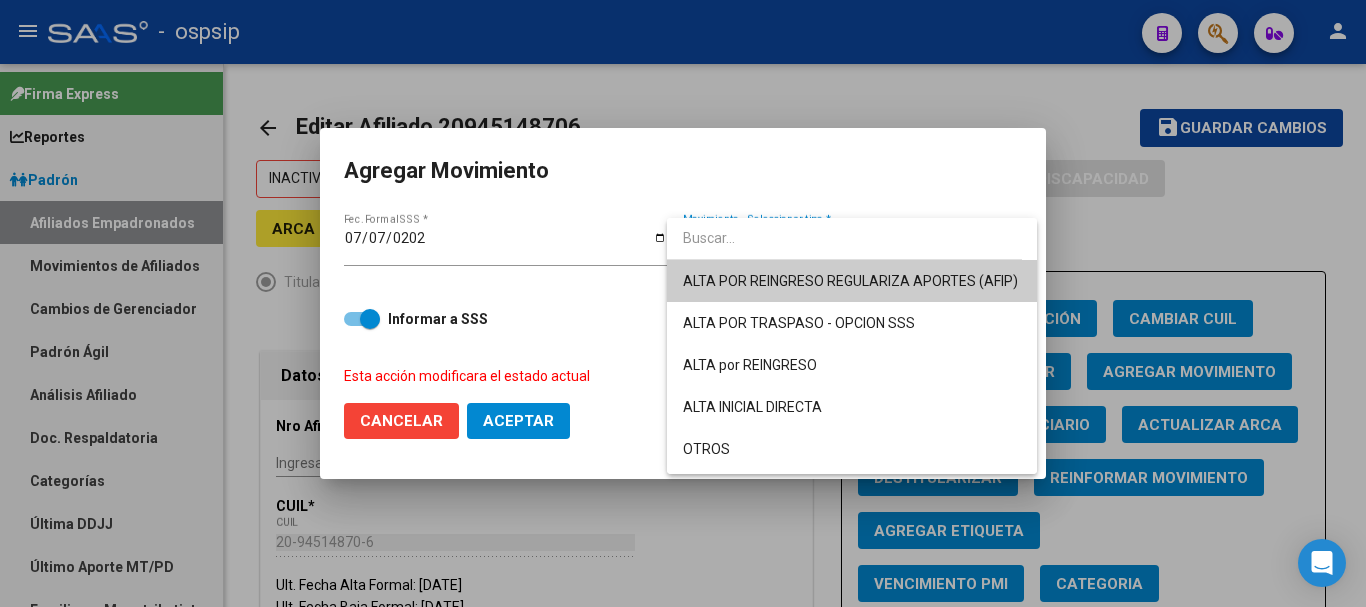 click on "ALTA POR REINGRESO REGULARIZA APORTES (AFIP)" at bounding box center [850, 281] 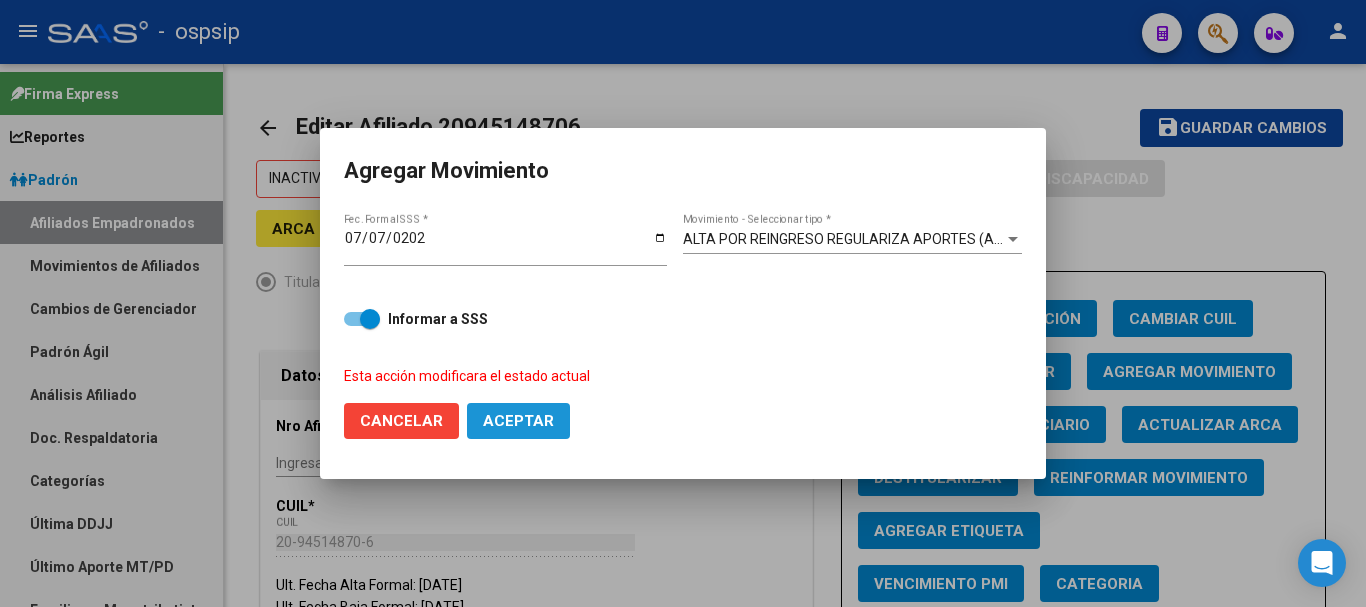 click on "Aceptar" 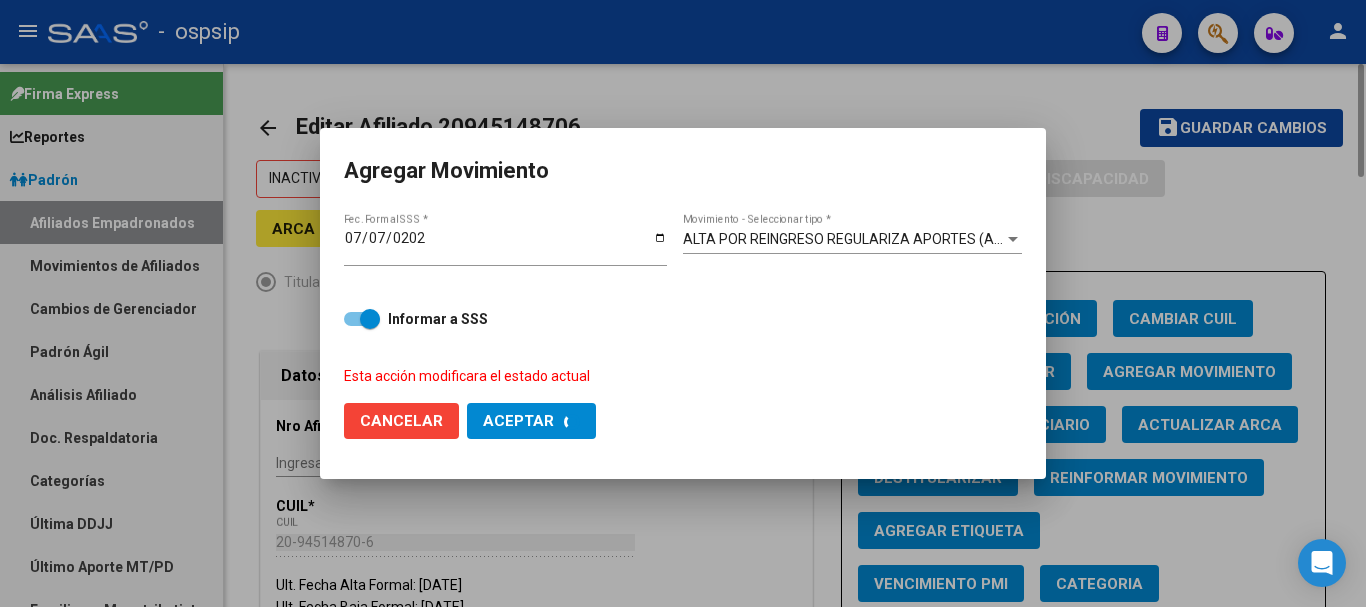checkbox on "false" 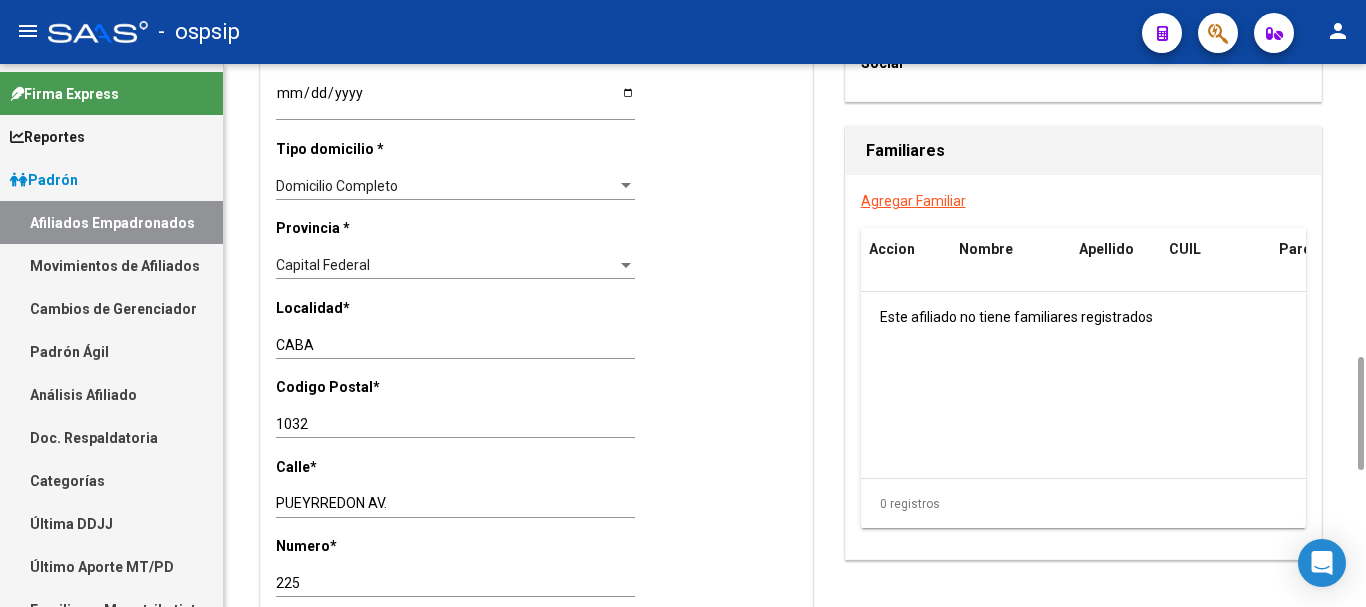 scroll, scrollTop: 1600, scrollLeft: 0, axis: vertical 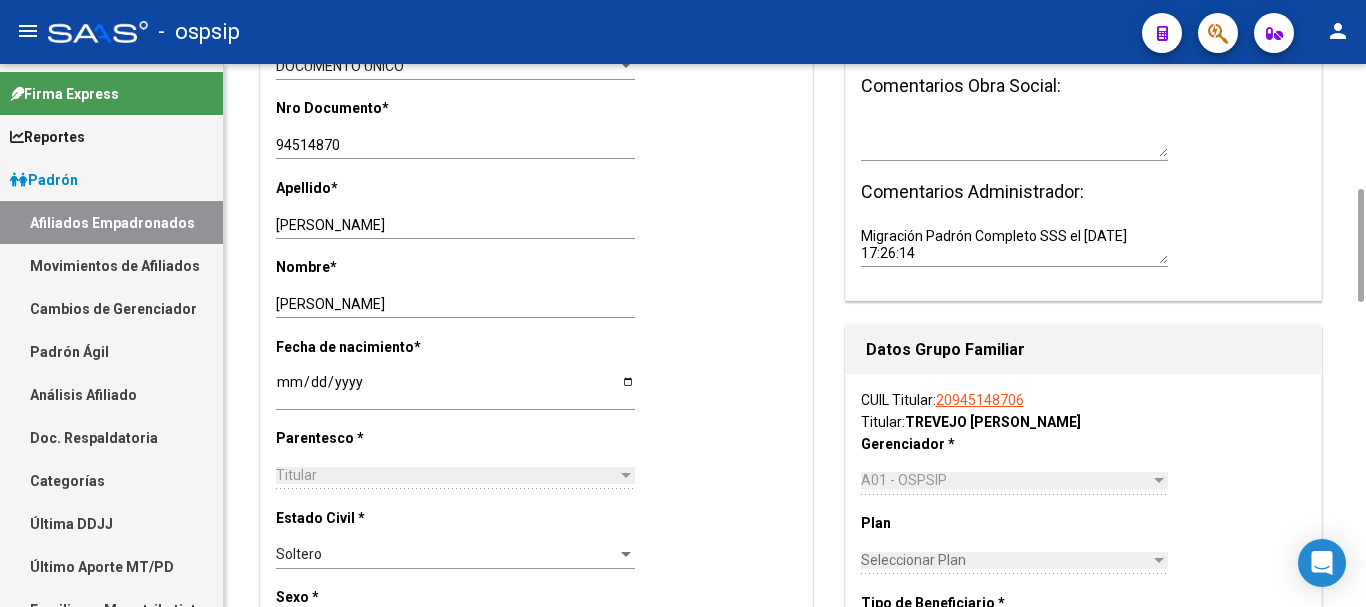 click 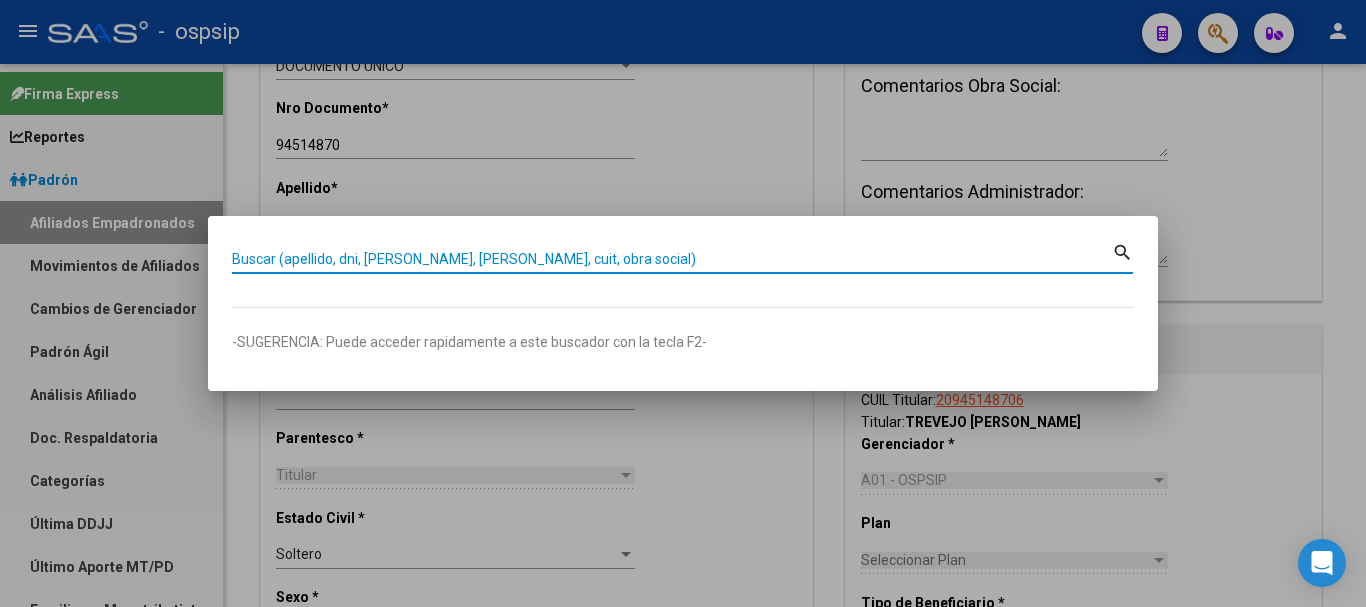 click on "Buscar (apellido, dni, [PERSON_NAME], [PERSON_NAME], cuit, obra social)" at bounding box center (672, 259) 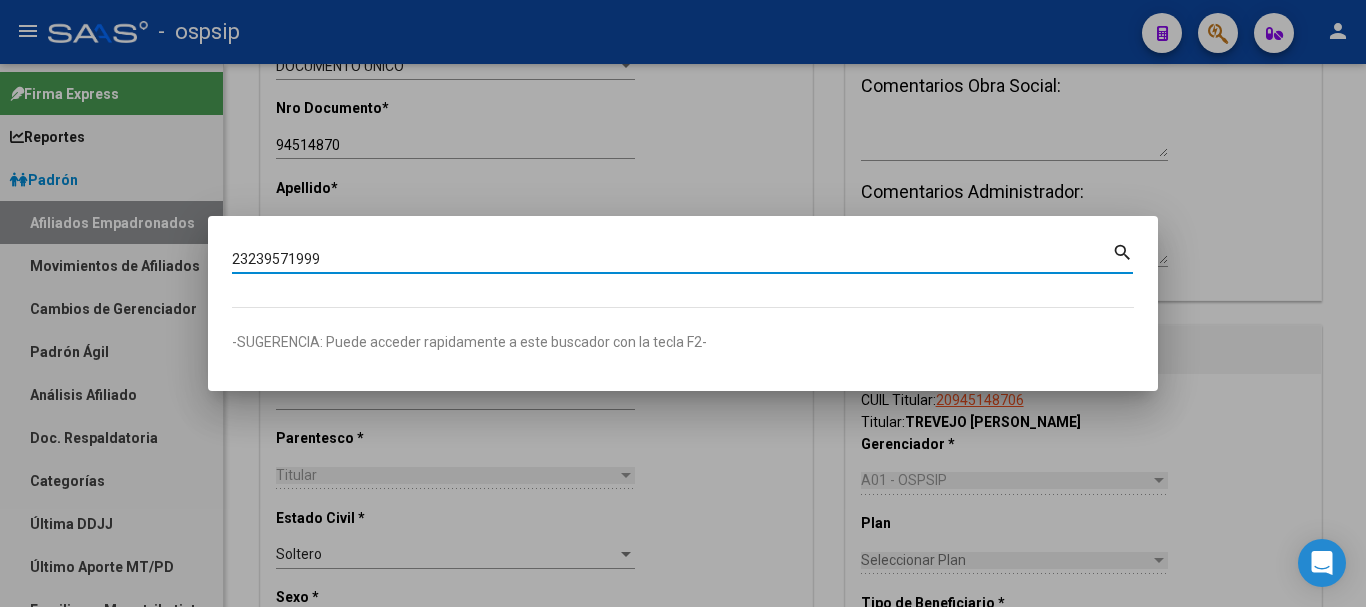 type on "23239571999" 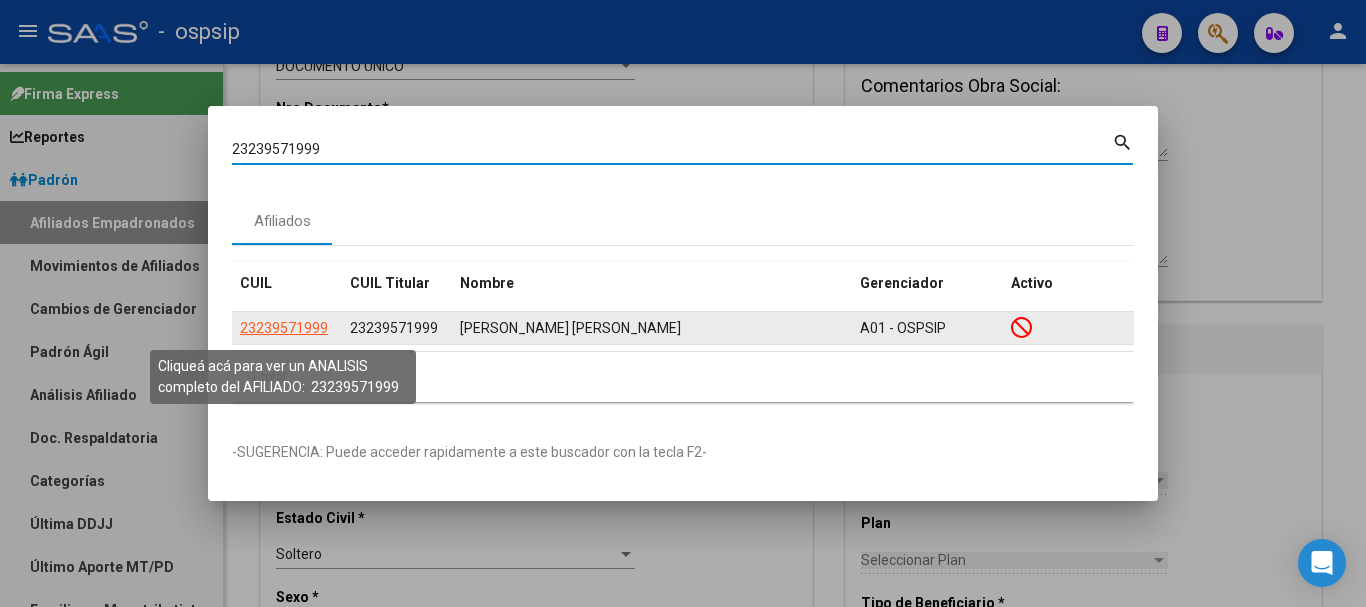 click on "23239571999" 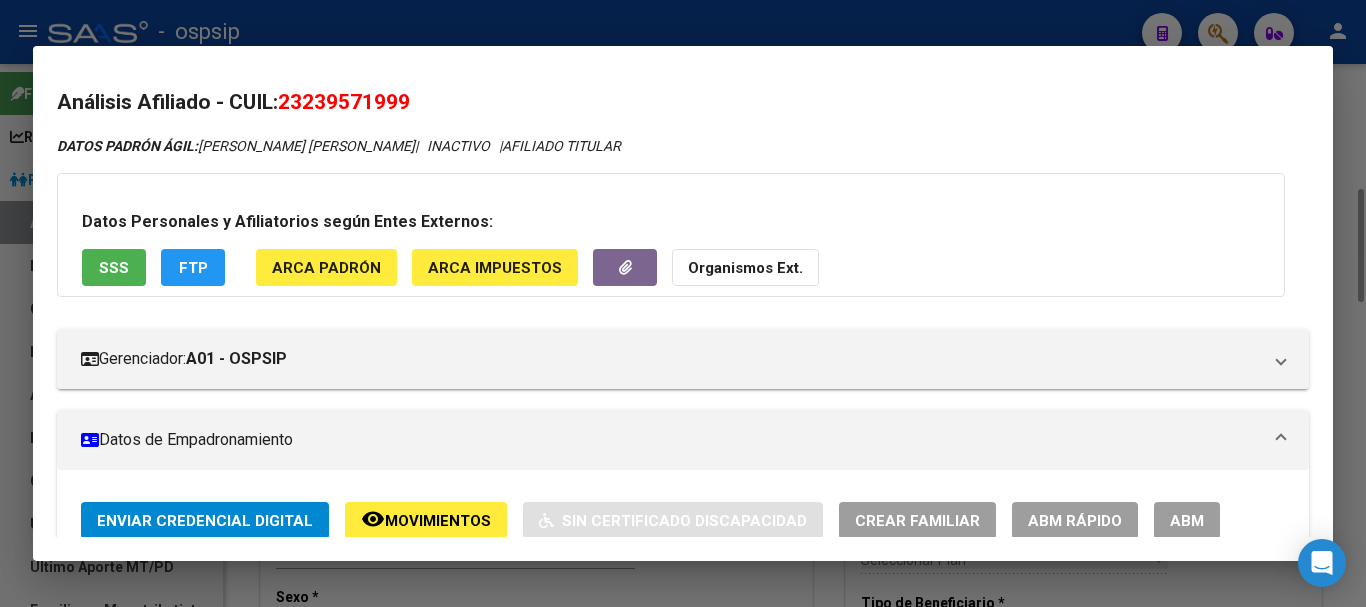 drag, startPoint x: 1142, startPoint y: 512, endPoint x: 1025, endPoint y: 393, distance: 166.8832 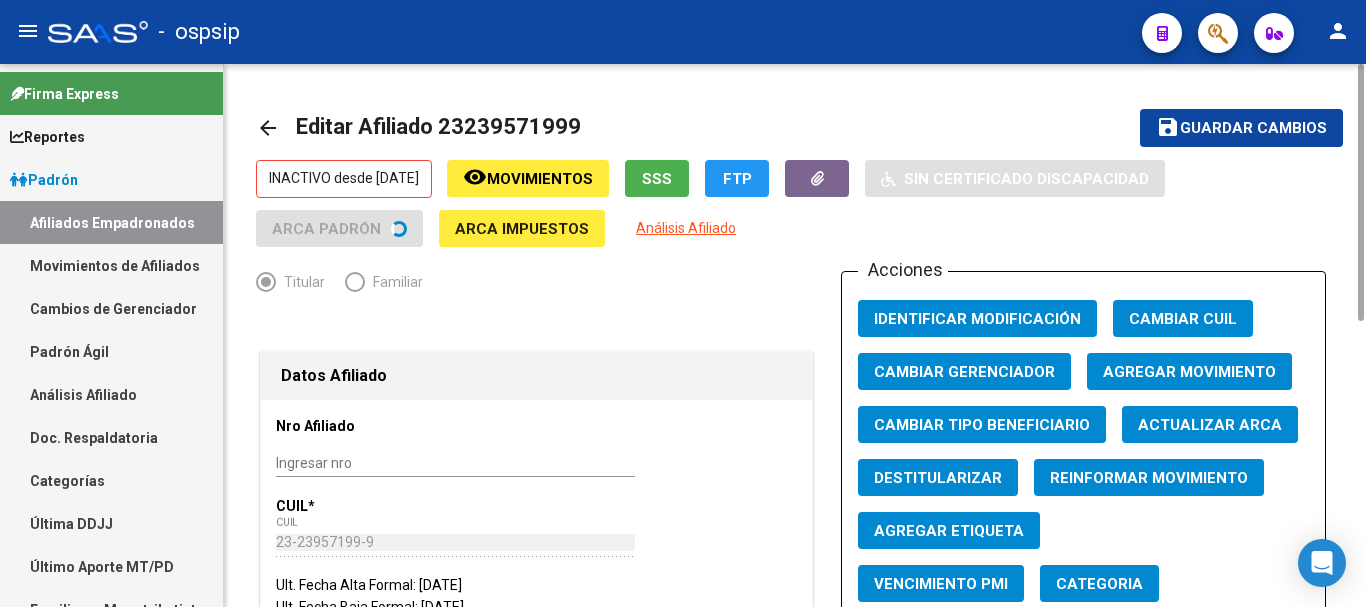 click on "Agregar Movimiento" 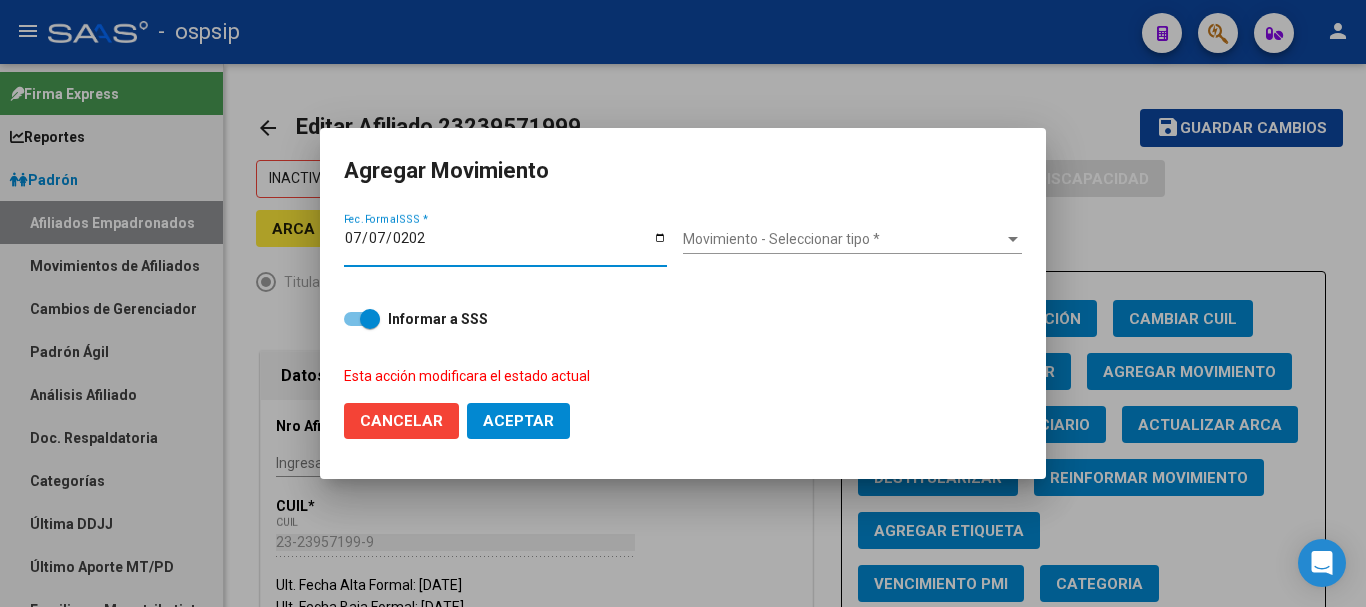 type on "[DATE]" 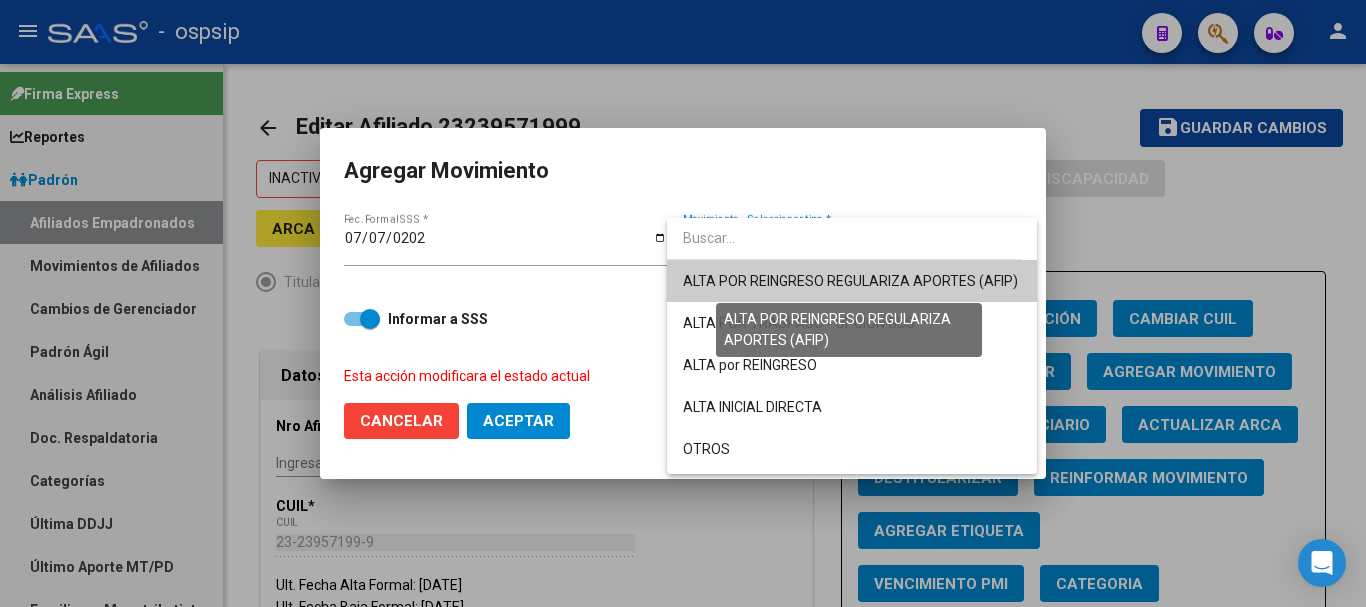 click on "ALTA POR REINGRESO REGULARIZA APORTES (AFIP)" at bounding box center (850, 281) 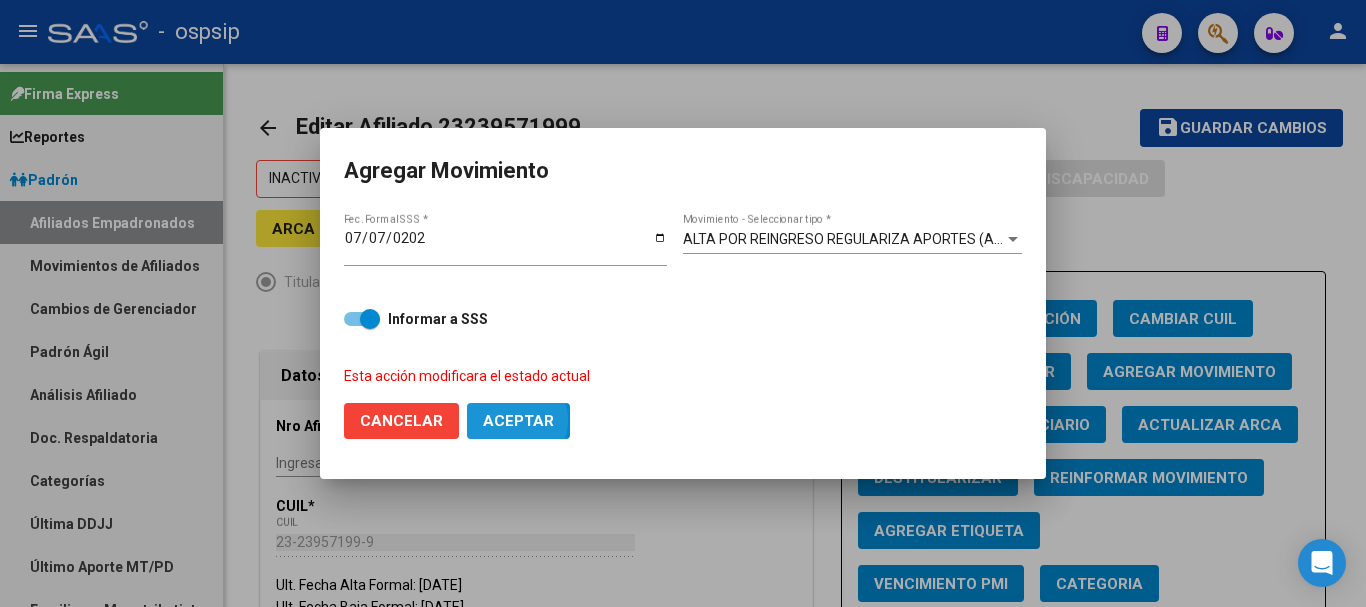 drag, startPoint x: 504, startPoint y: 420, endPoint x: 680, endPoint y: 341, distance: 192.91708 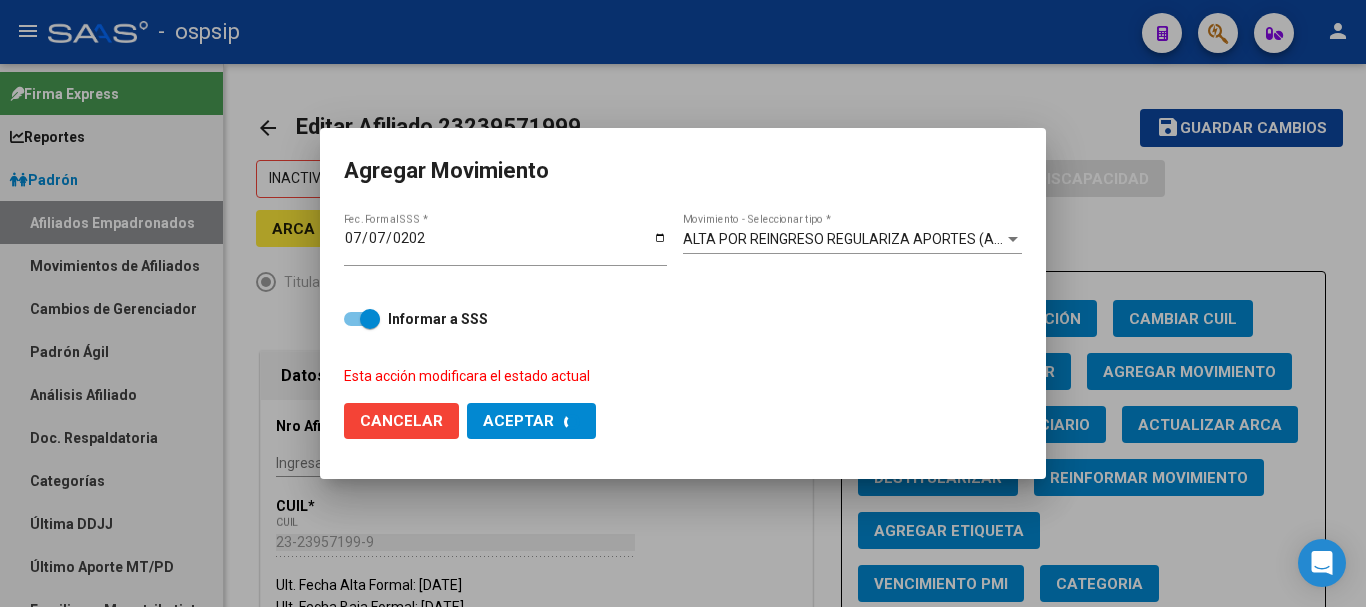 checkbox on "false" 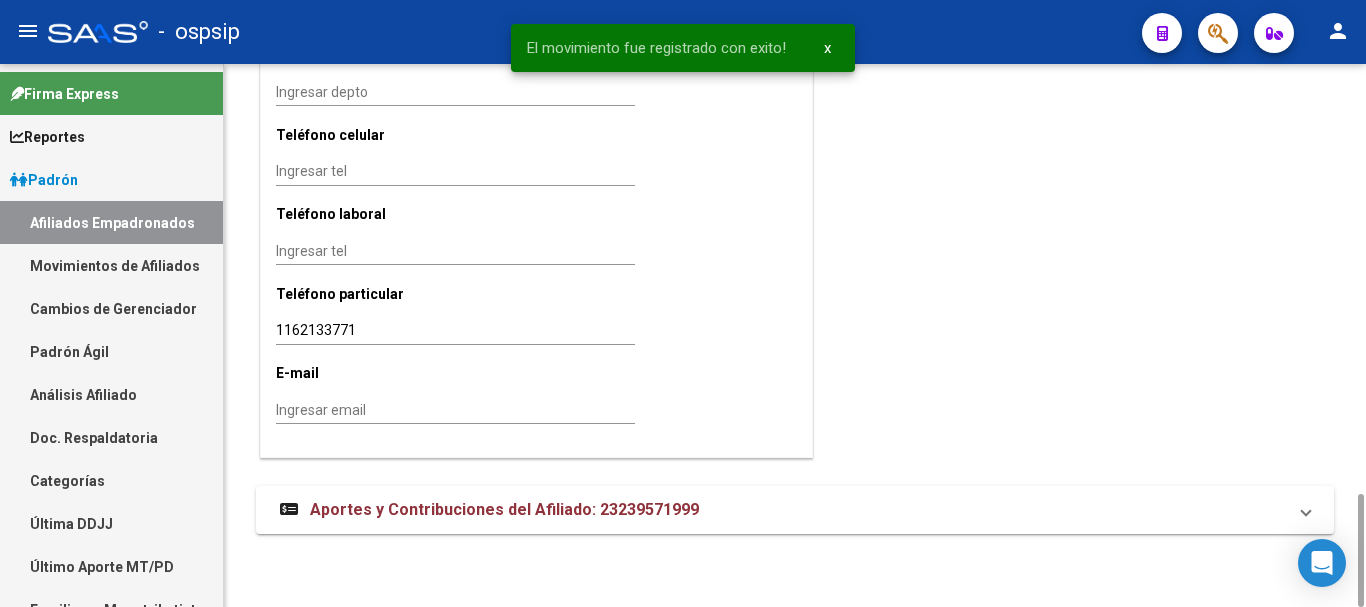 scroll, scrollTop: 650, scrollLeft: 0, axis: vertical 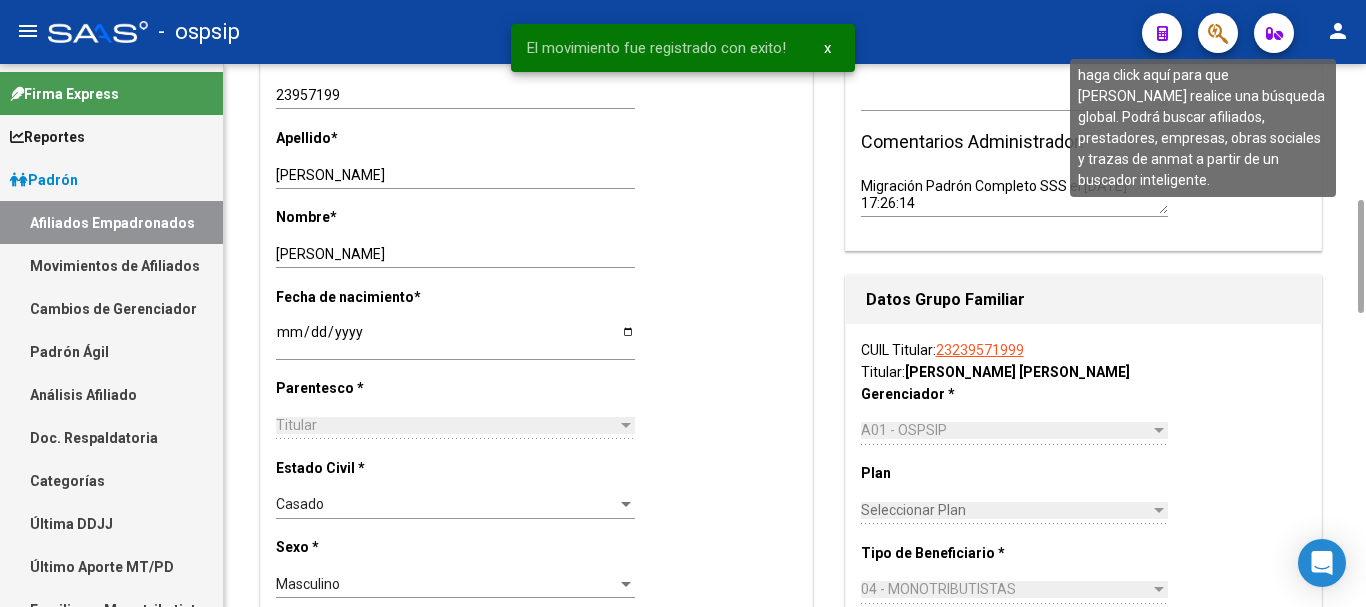 click 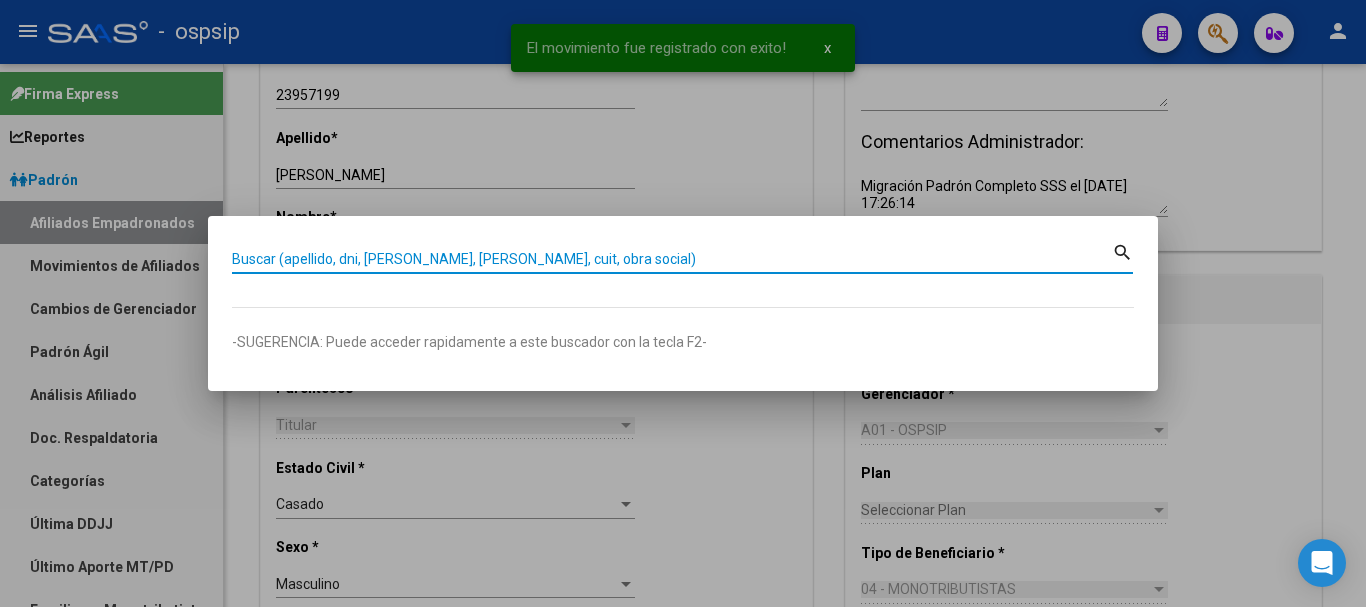 click on "Buscar (apellido, dni, [PERSON_NAME], [PERSON_NAME], cuit, obra social)" at bounding box center (672, 259) 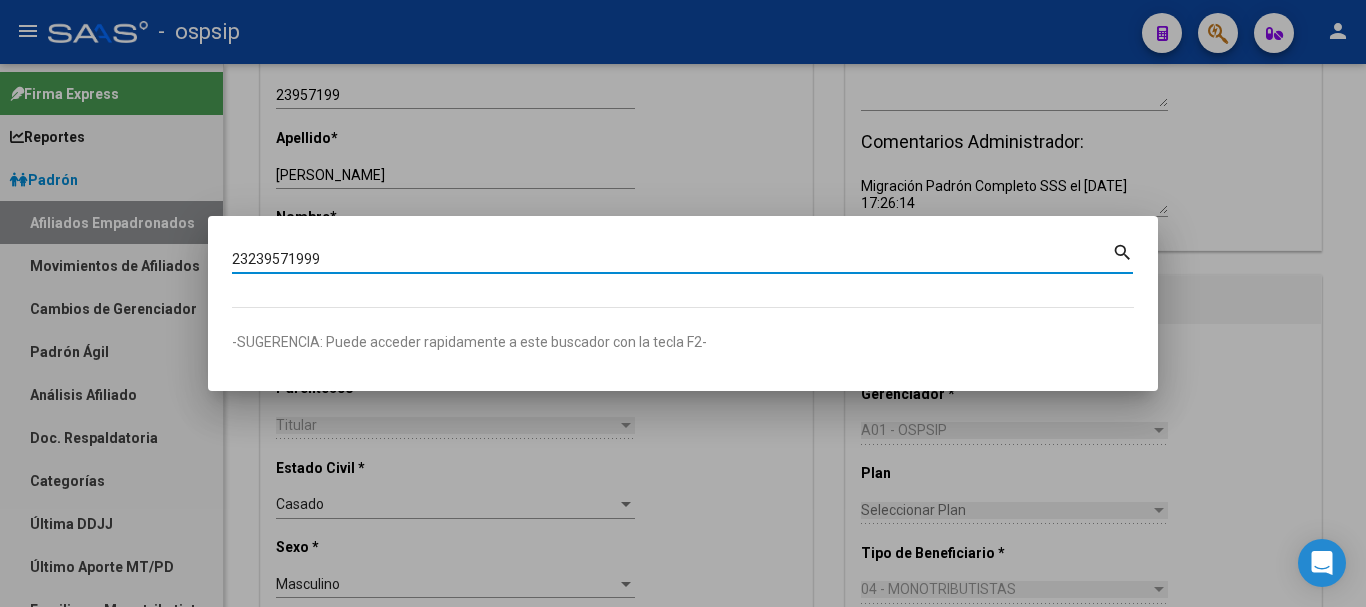 type on "23239571999" 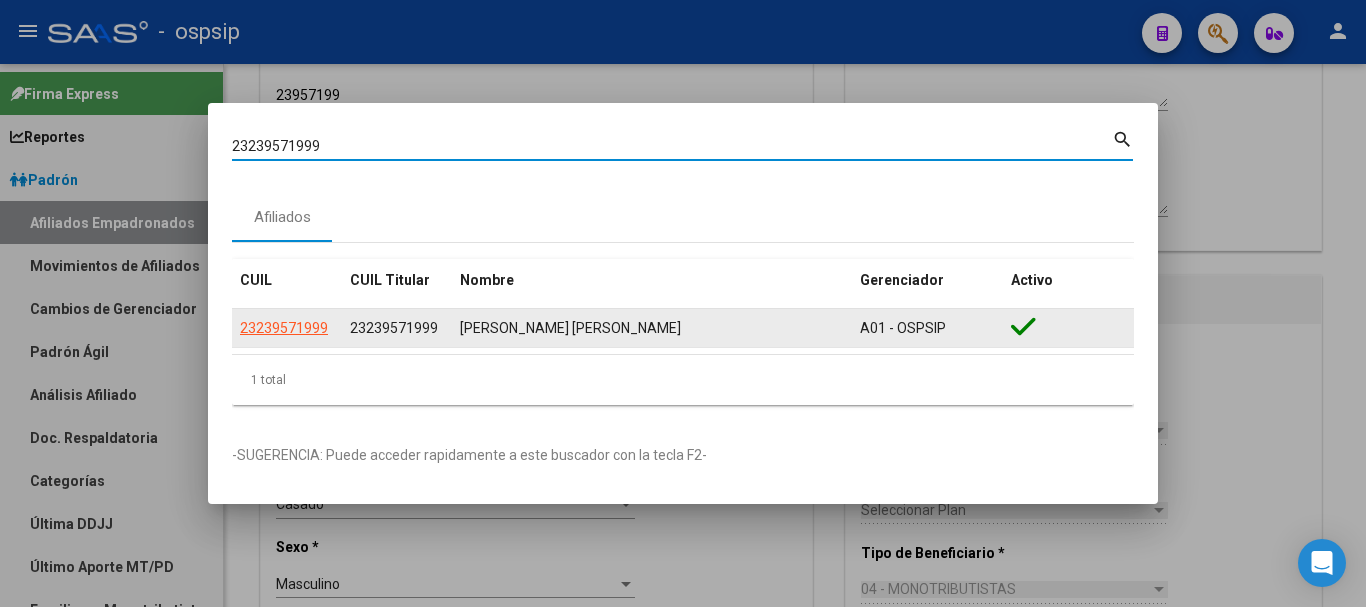 click on "23239571999" 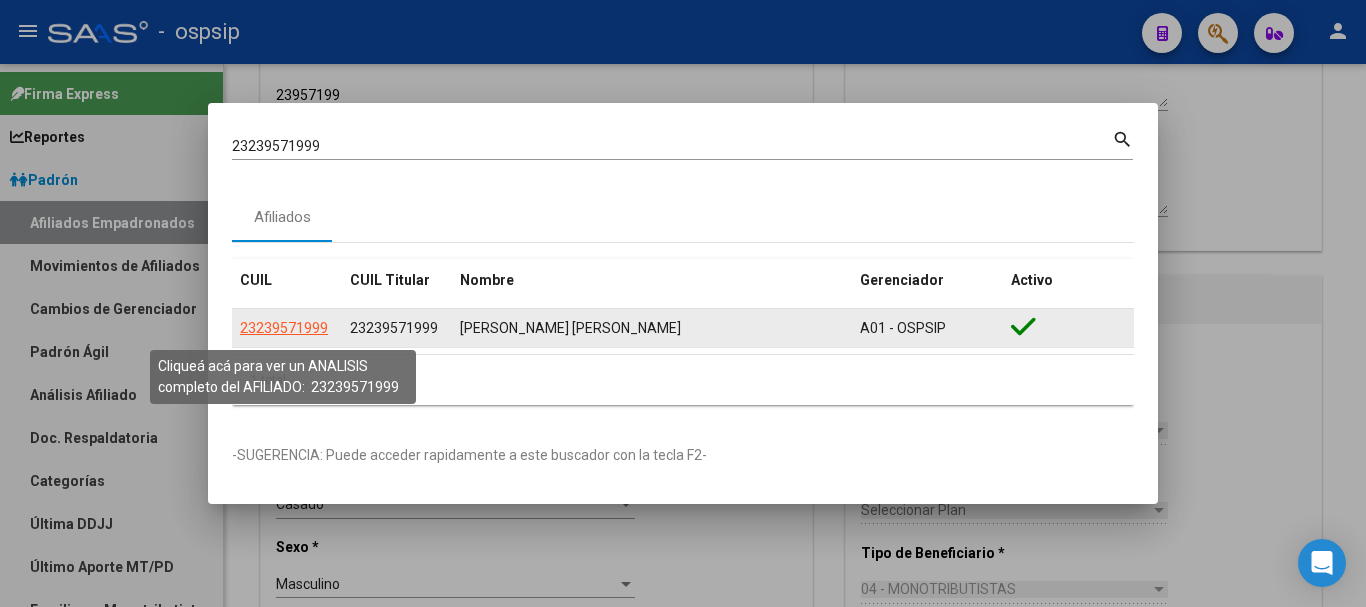 click on "23239571999" 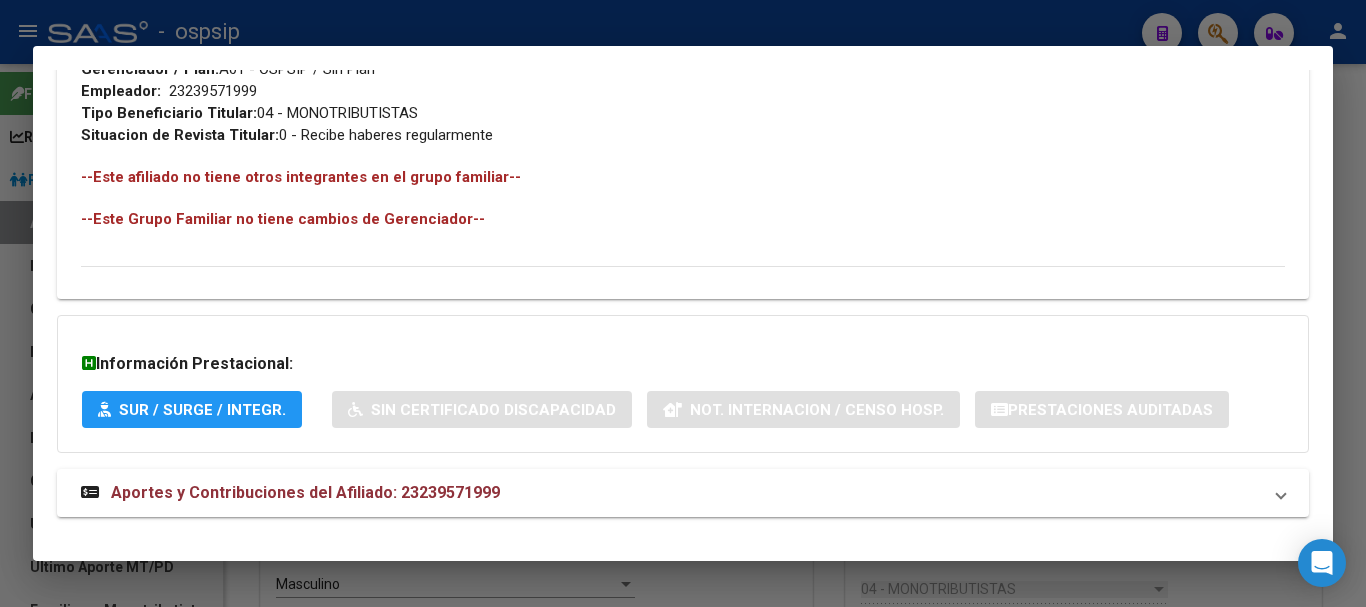 scroll, scrollTop: 1062, scrollLeft: 0, axis: vertical 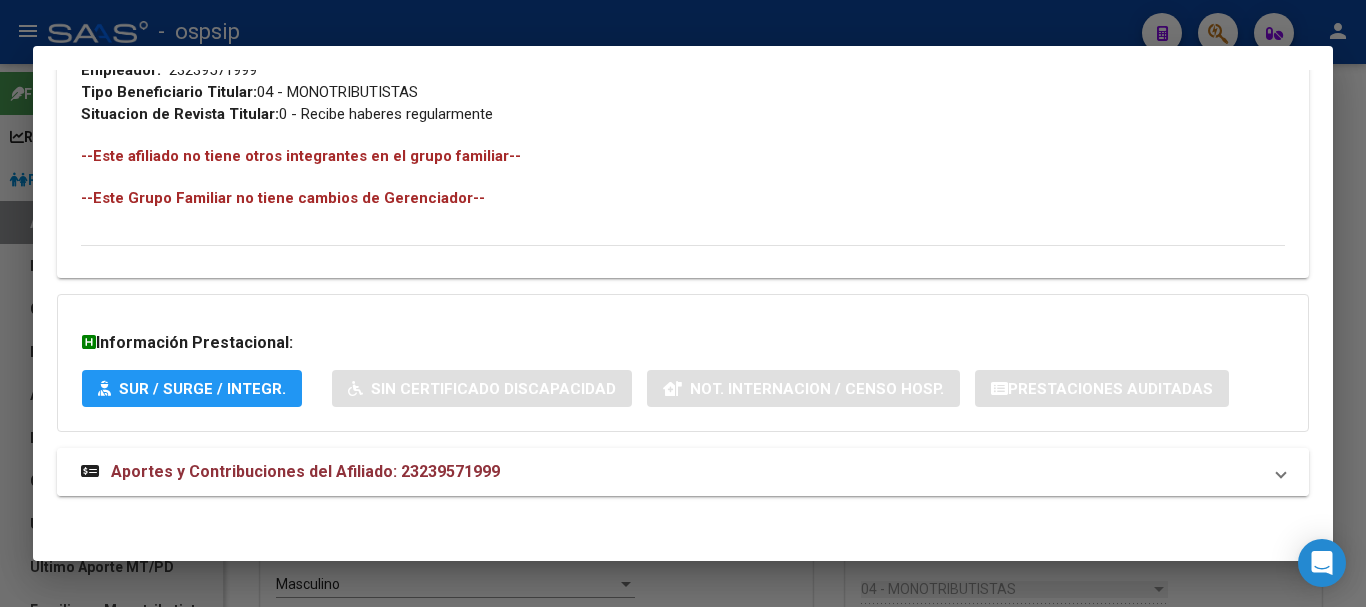 click on "Aportes y Contribuciones del Afiliado: 23239571999" at bounding box center [305, 471] 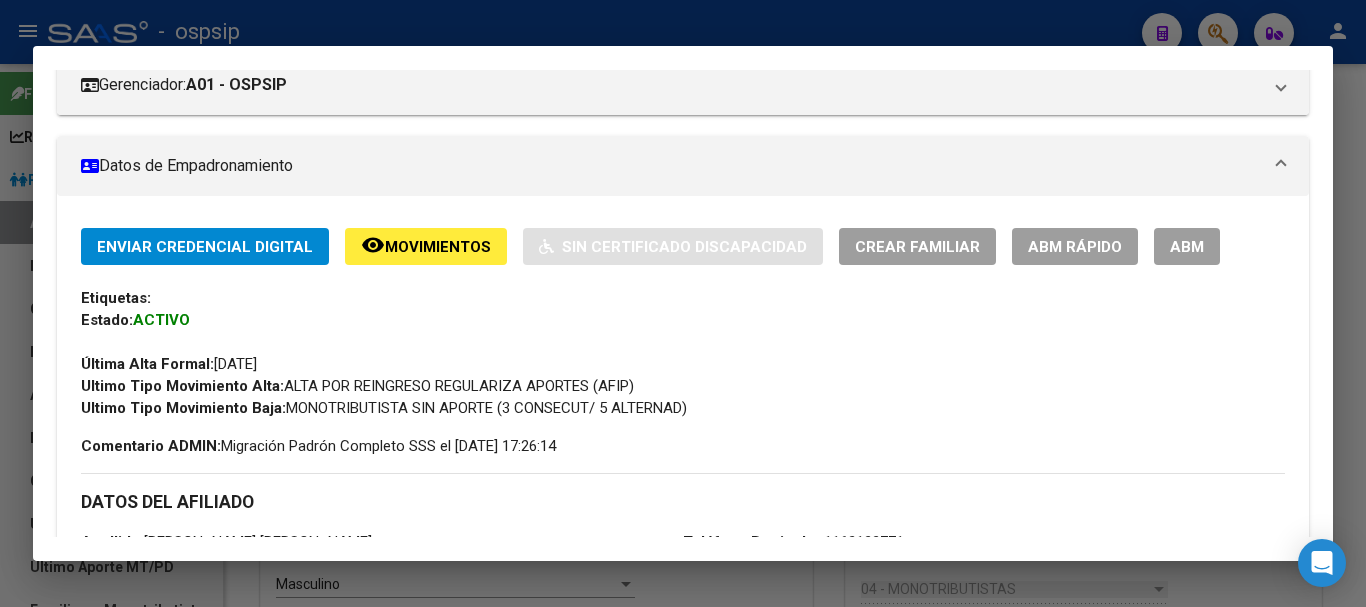 scroll, scrollTop: 318, scrollLeft: 0, axis: vertical 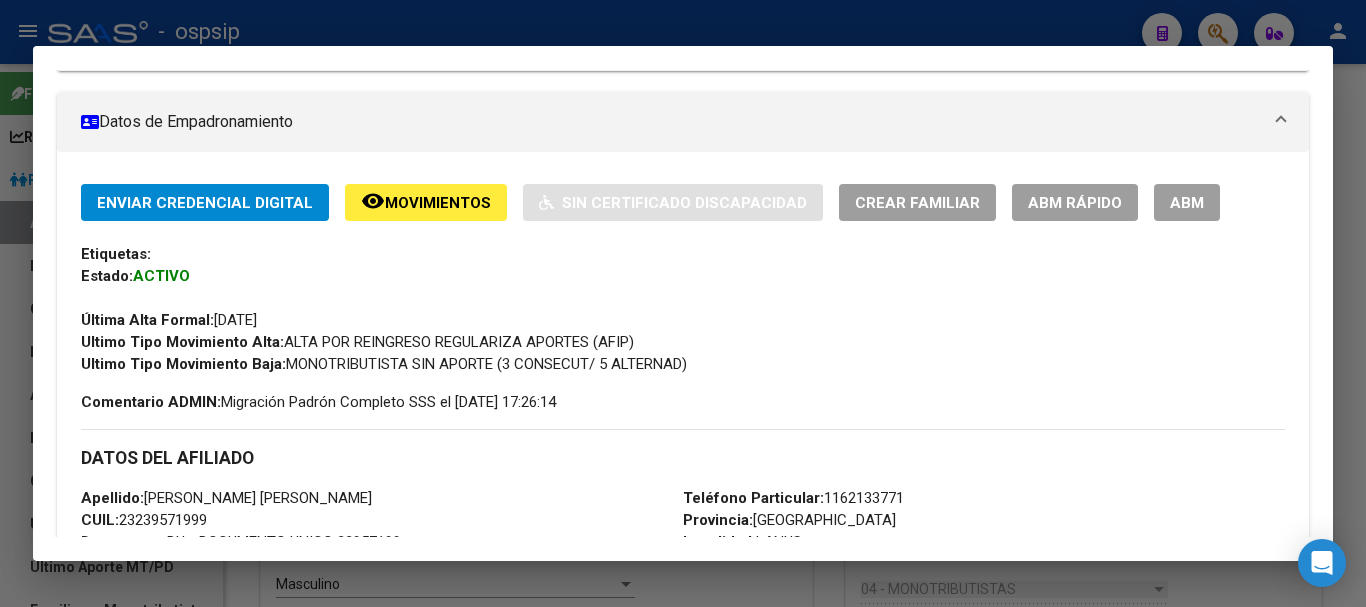 click on "Última Alta Formal:  [DATE]" at bounding box center [683, 309] 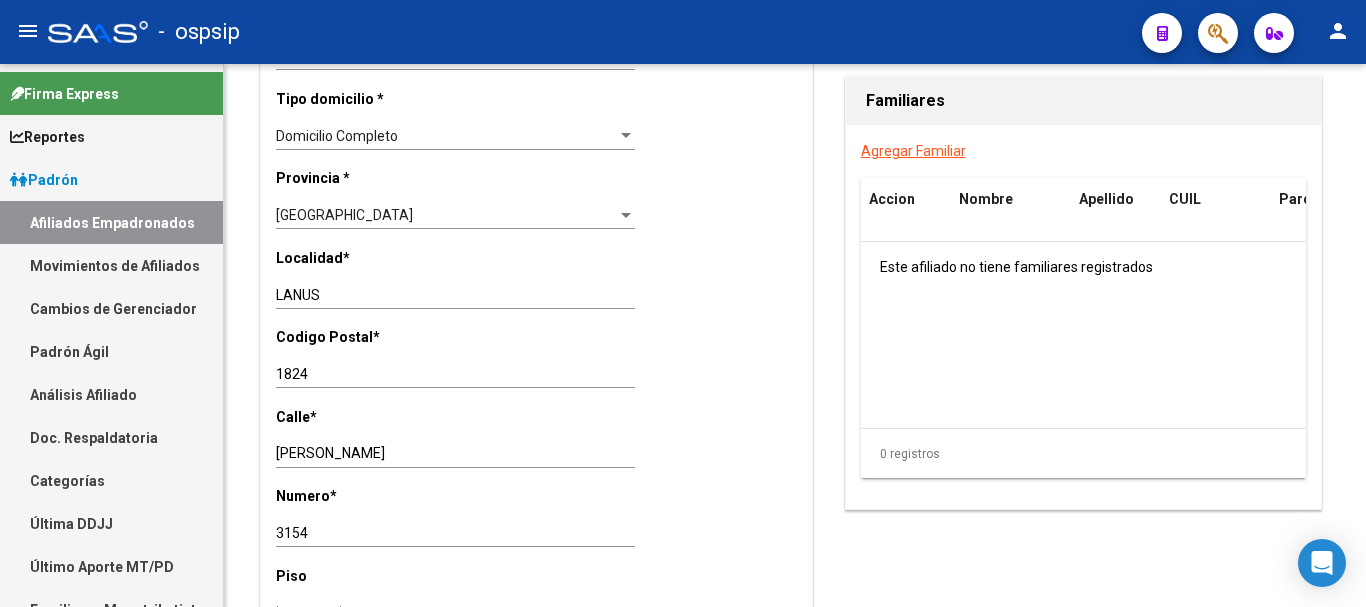 scroll, scrollTop: 1650, scrollLeft: 0, axis: vertical 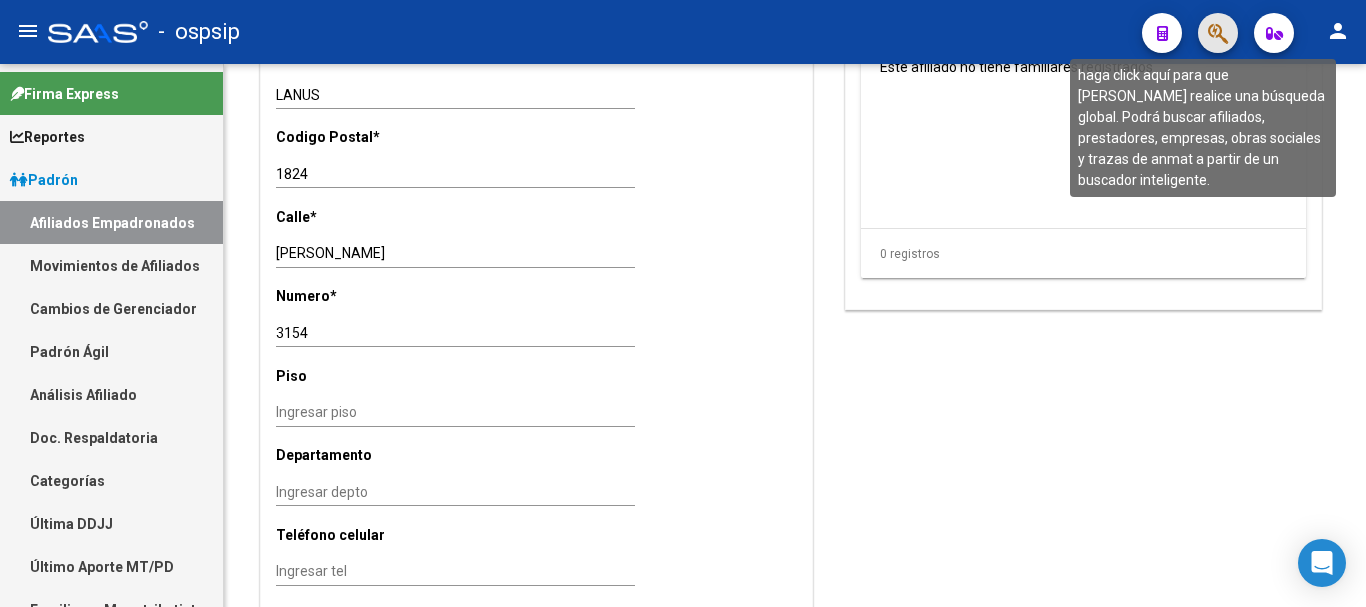 click 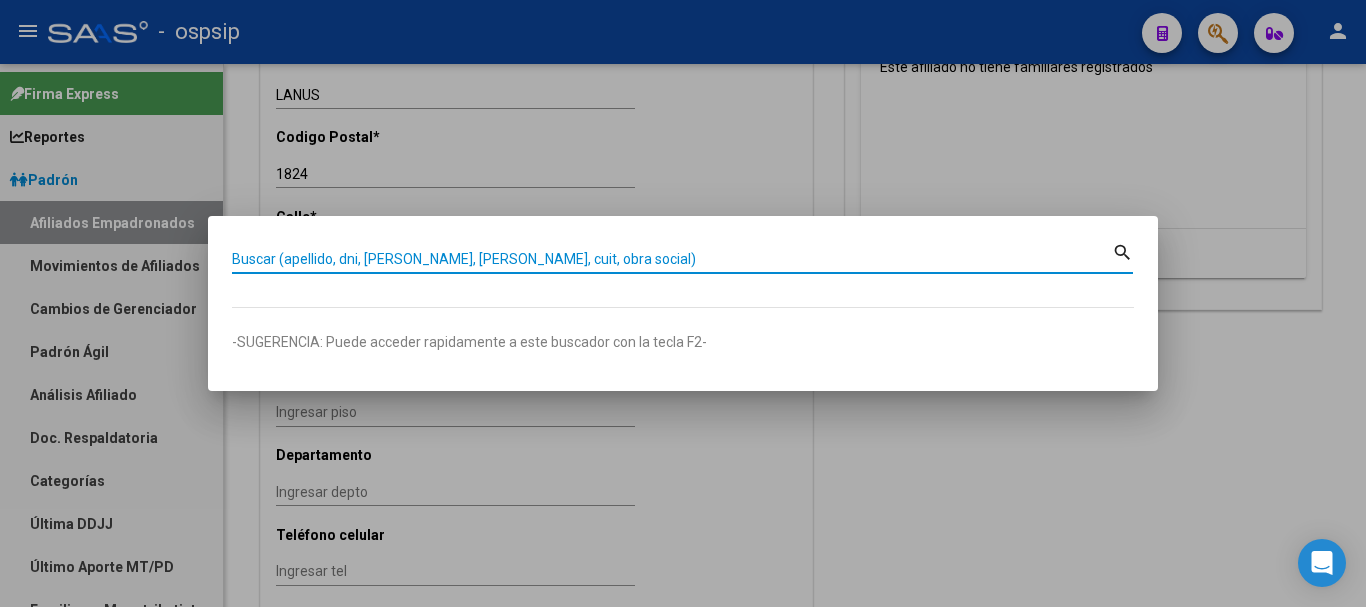 click on "Buscar (apellido, dni, [PERSON_NAME], [PERSON_NAME], cuit, obra social)" at bounding box center (672, 259) 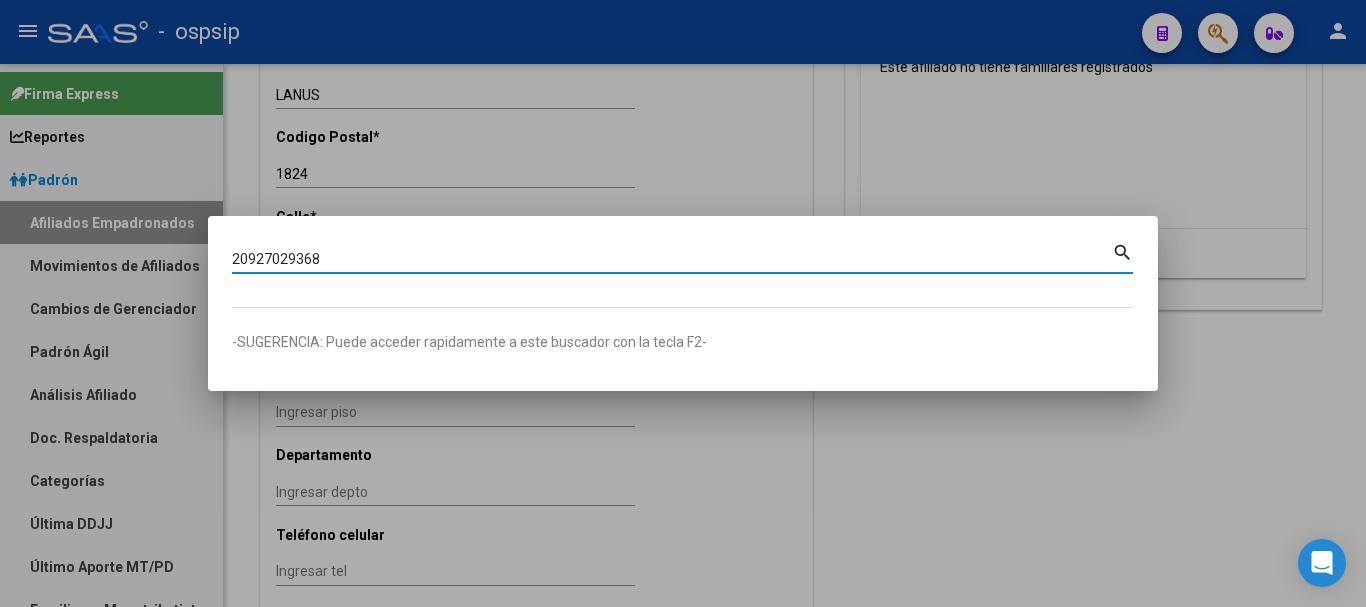 type on "20927029368" 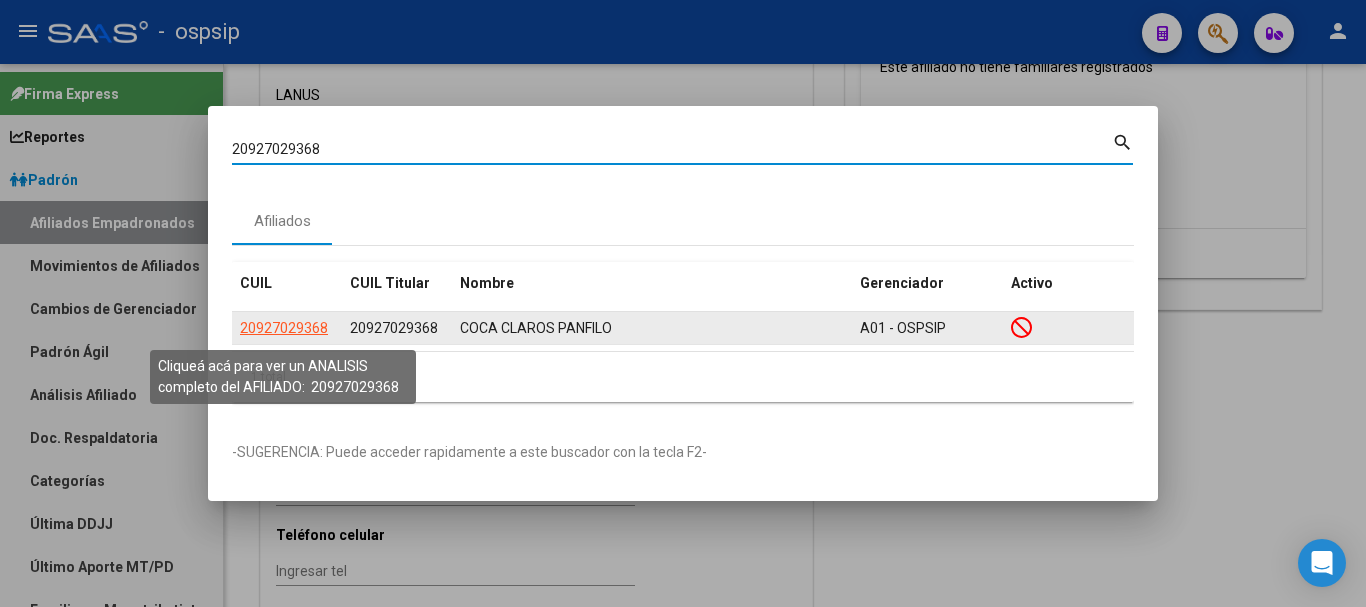 click on "20927029368" 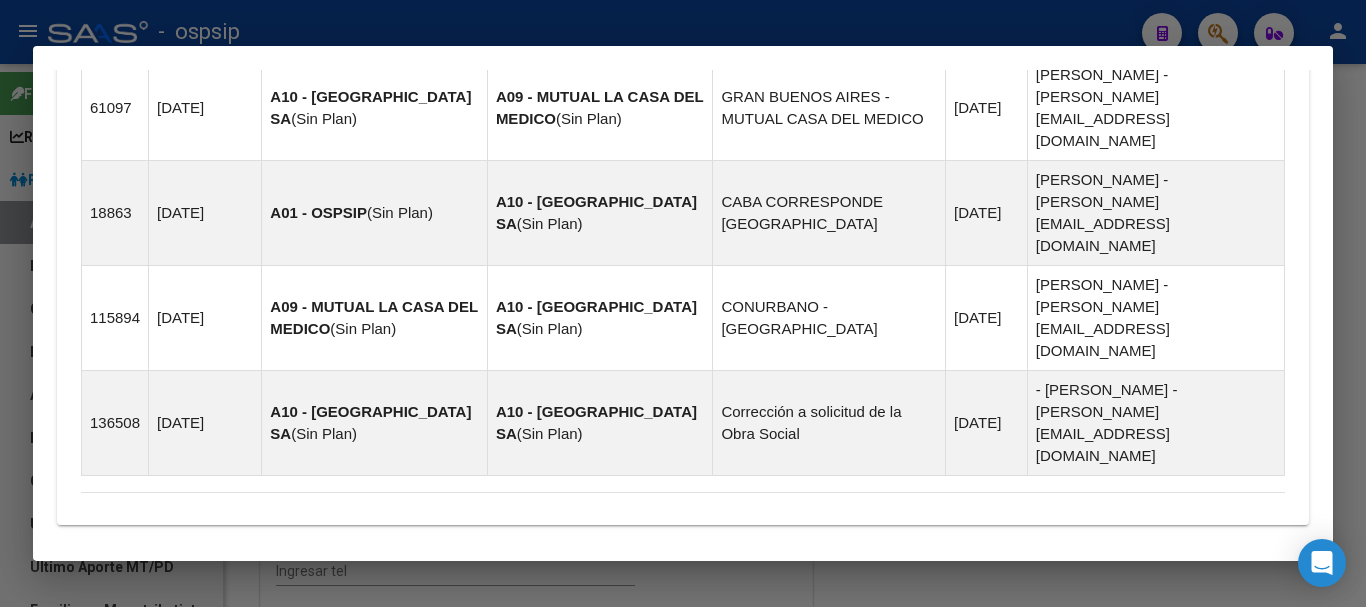 scroll, scrollTop: 1498, scrollLeft: 0, axis: vertical 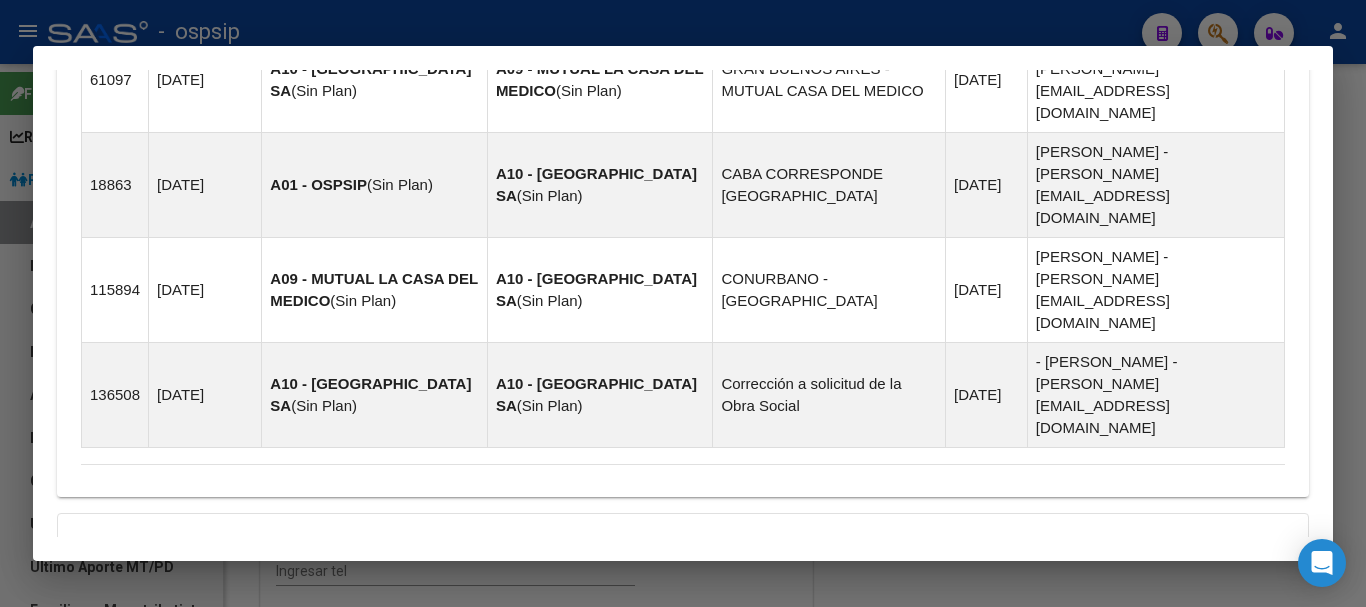click on "Aportes y Contribuciones del Afiliado: 20927029368" at bounding box center [305, 690] 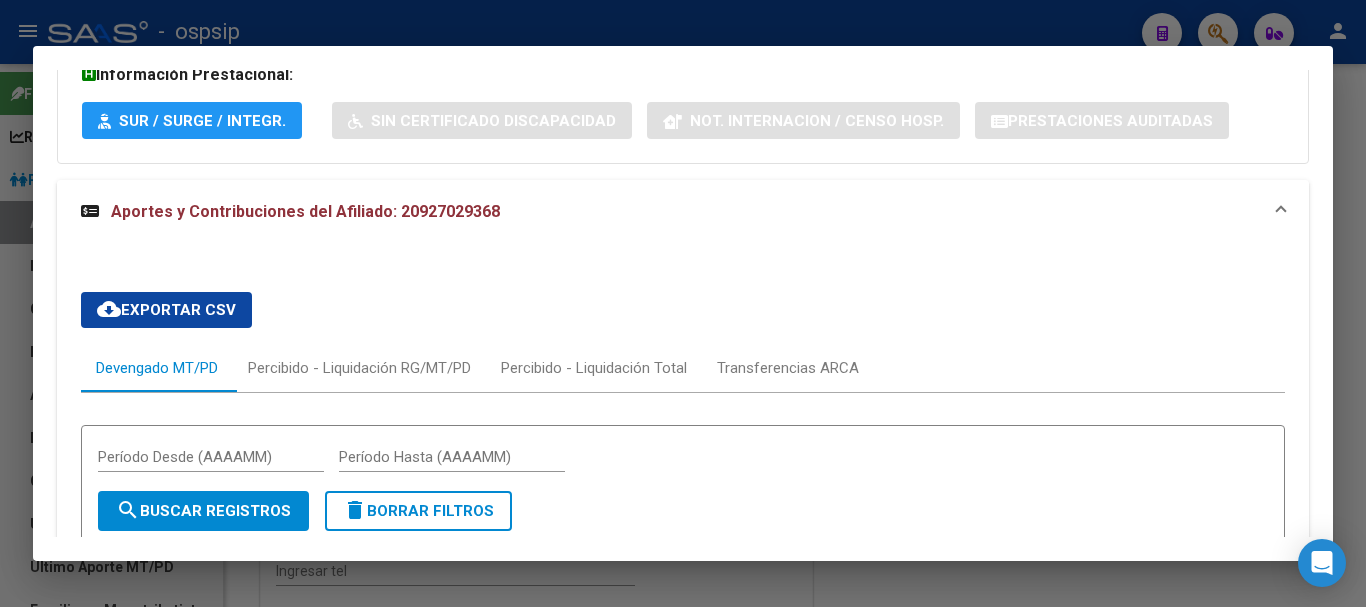 scroll, scrollTop: 1953, scrollLeft: 0, axis: vertical 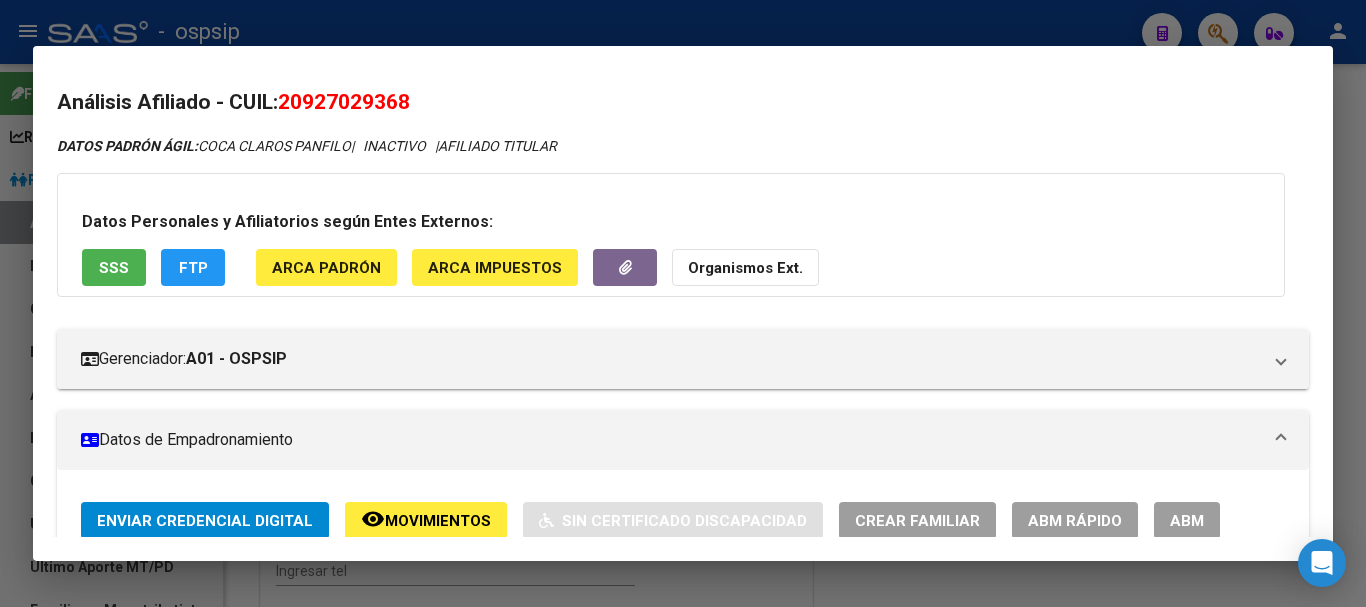 click on "DATOS PADRÓN ÁGIL:  COCA CLAROS PANFILO     |   INACTIVO   |     AFILIADO TITULAR  Datos Personales y Afiliatorios según Entes Externos: SSS FTP ARCA Padrón ARCA Impuestos Organismos Ext.    Gerenciador:      A01 - OSPSIP Atención telefónica: Atención emergencias: Otros Datos Útiles:    Datos de Empadronamiento  Enviar Credencial Digital remove_red_eye Movimientos    Sin Certificado Discapacidad Crear Familiar ABM Rápido ABM Etiquetas: Estado: INACTIVO Última Alta Formal:  [DATE] Ultimo Tipo Movimiento Alta:  ALTA desde el Padrón Entregado x SSS Última Baja Formal:  [DATE] Ultimo Tipo Movimiento Baja:  BAJA SIN APORTES Comentario ADMIN:  Migración Padrón Completo SSS el [DATE] 17:26:14 DATOS DEL AFILIADO Apellido:  [PERSON_NAME] CLAROS CUIL:  20927029368 Documento:  DU - DOCUMENTO UNICO 92702936  Nacionalidad:  EXTRANJERO DESCONOCIDO Parentesco:  0 - Titular Estado Civil:  [DEMOGRAPHIC_DATA] Discapacitado:    NO (00) Sexo:  M Nacimiento:  [DEMOGRAPHIC_DATA] Edad:  59  Teléfono Particular:" at bounding box center [683, 1622] 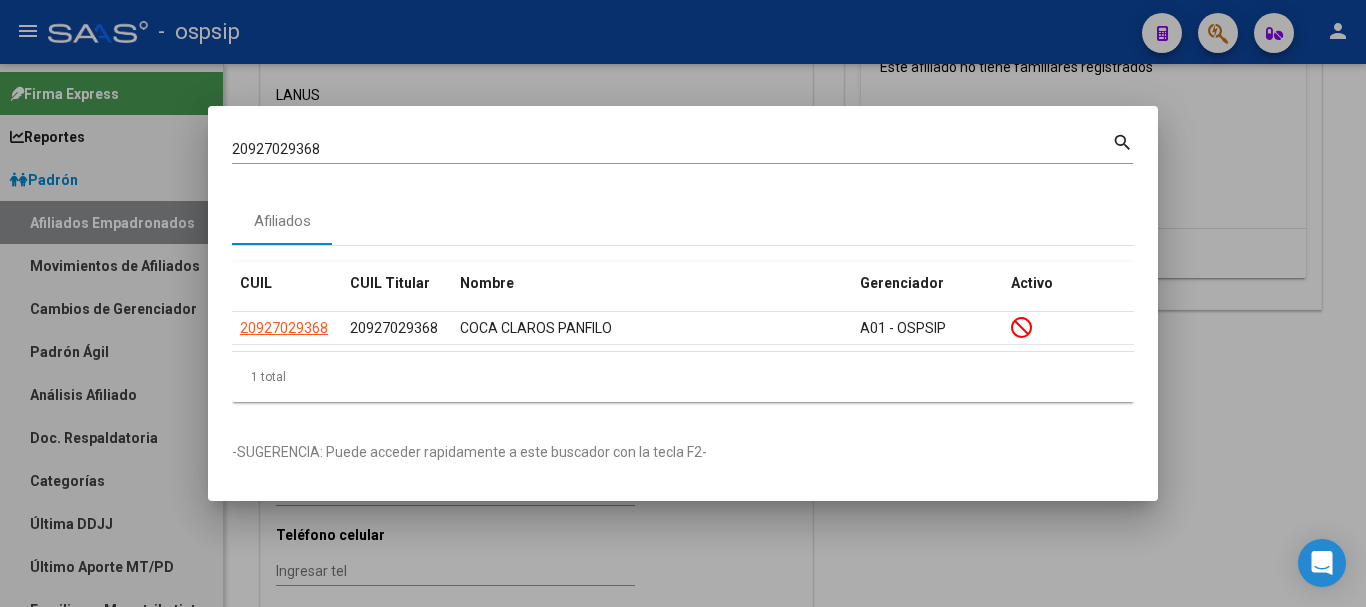 click on "20927029368" at bounding box center (672, 149) 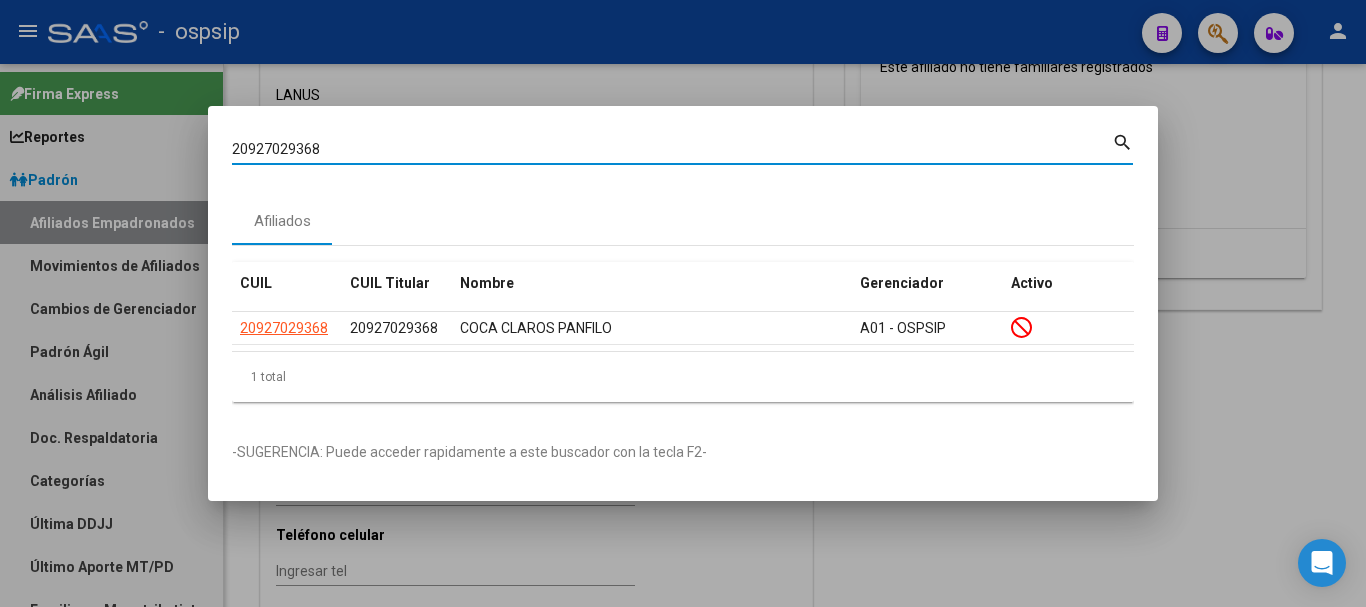 click on "20927029368" at bounding box center [672, 149] 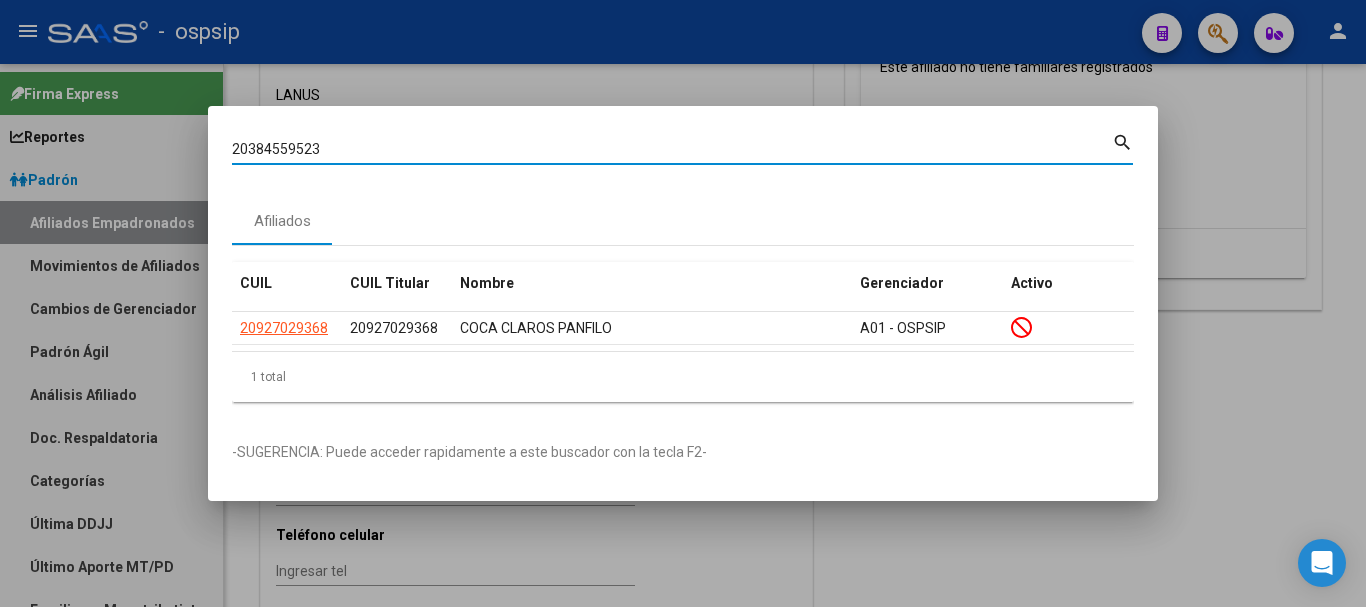 type on "20384559523" 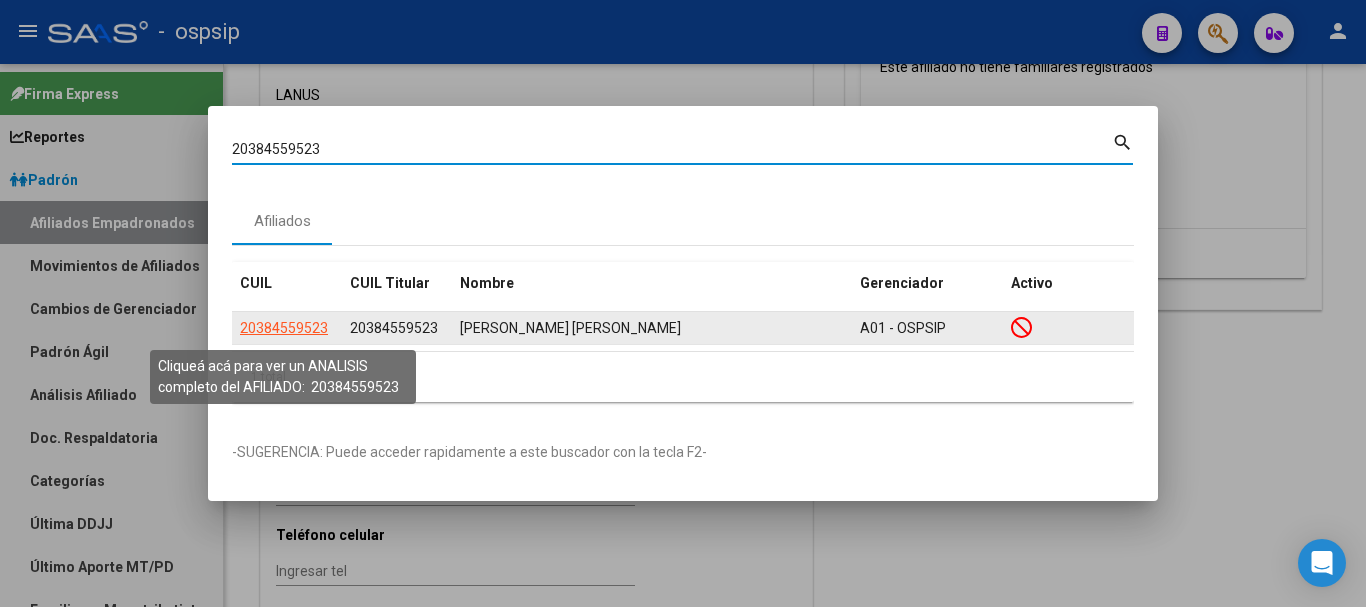 click on "20384559523" 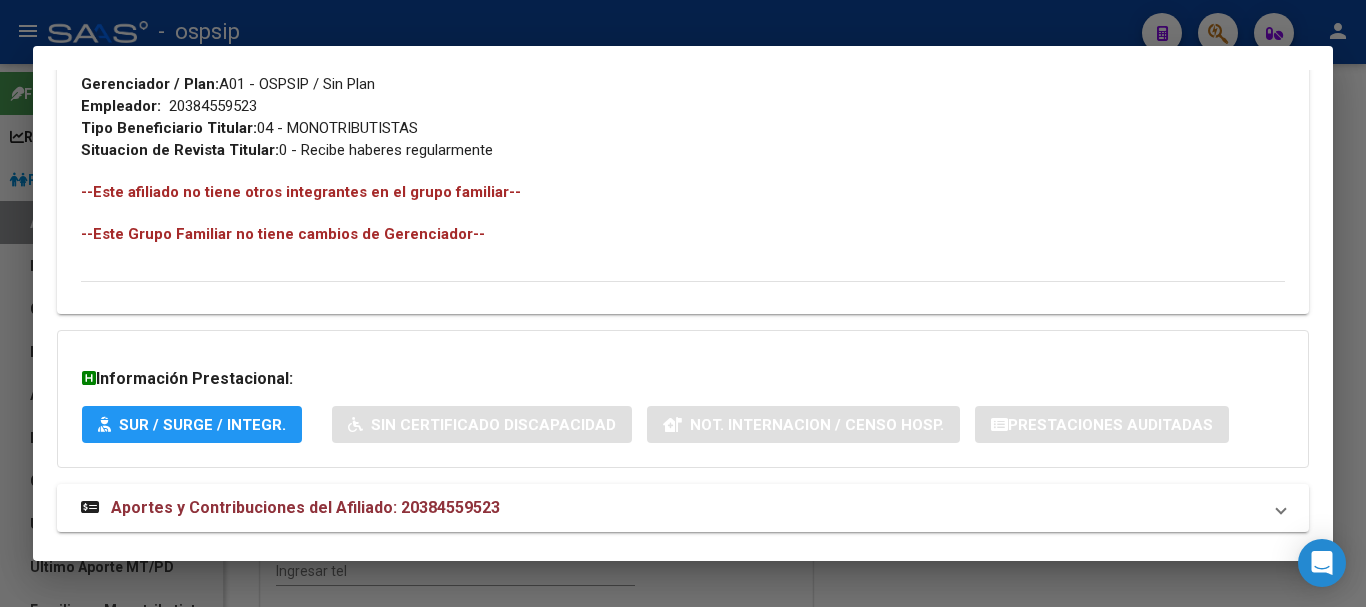 scroll, scrollTop: 1084, scrollLeft: 0, axis: vertical 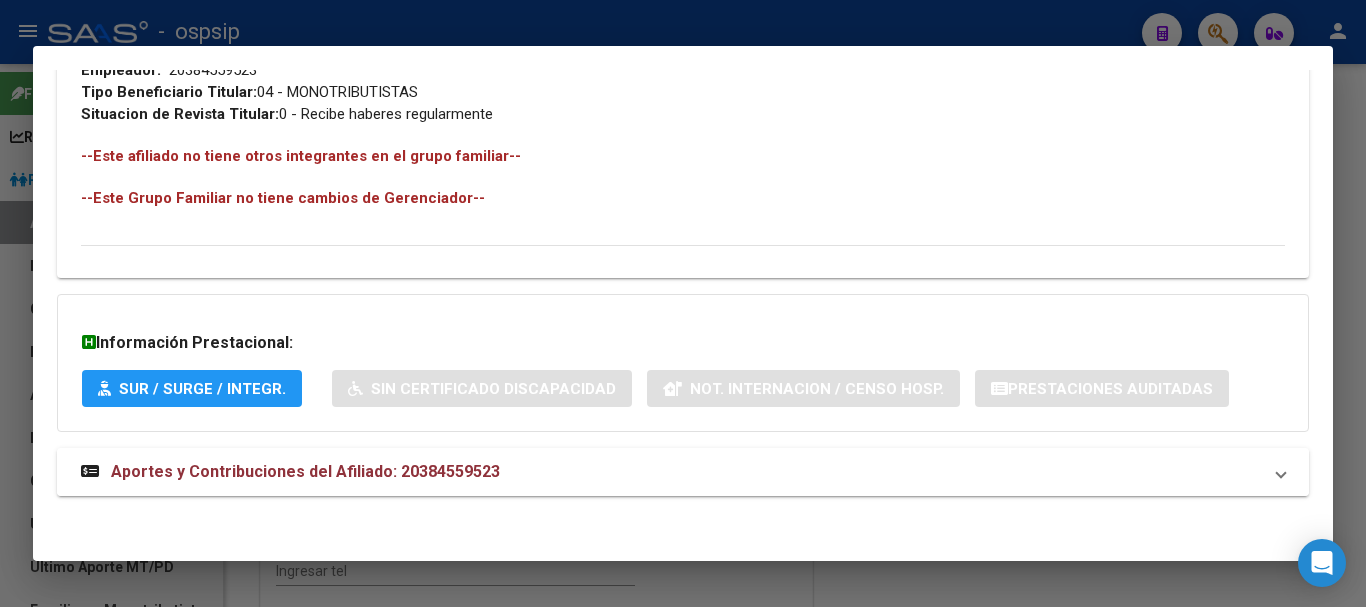 click on "Aportes y Contribuciones del Afiliado: 20384559523" at bounding box center (305, 471) 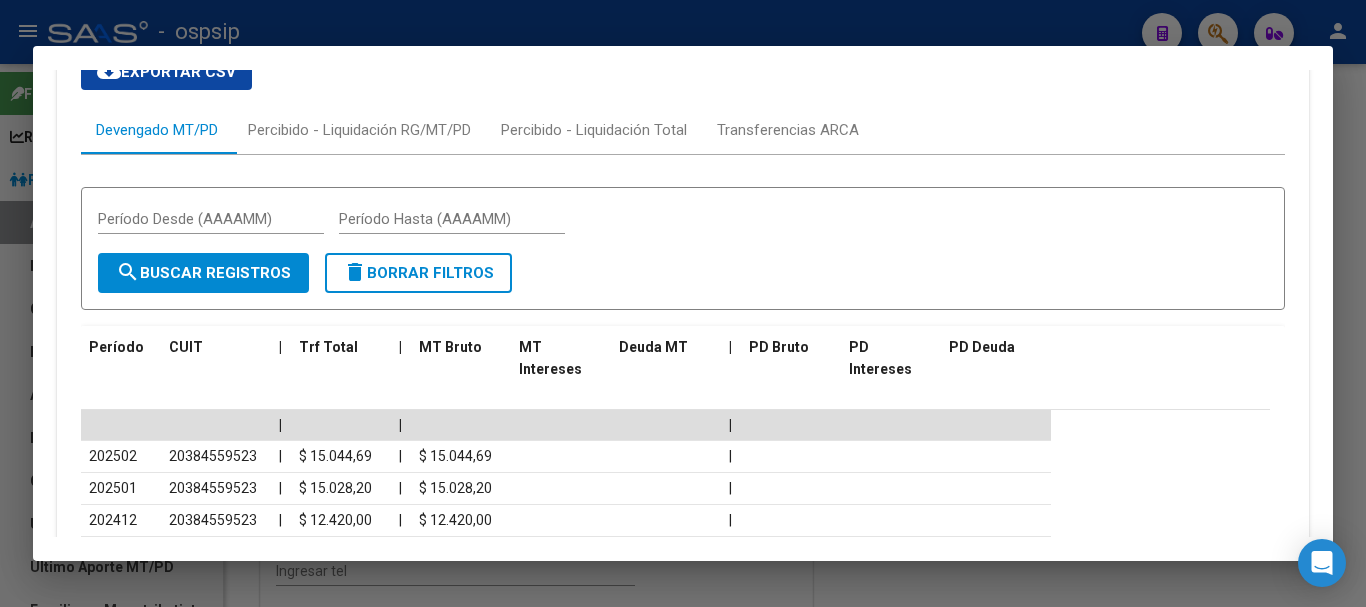 scroll, scrollTop: 1602, scrollLeft: 0, axis: vertical 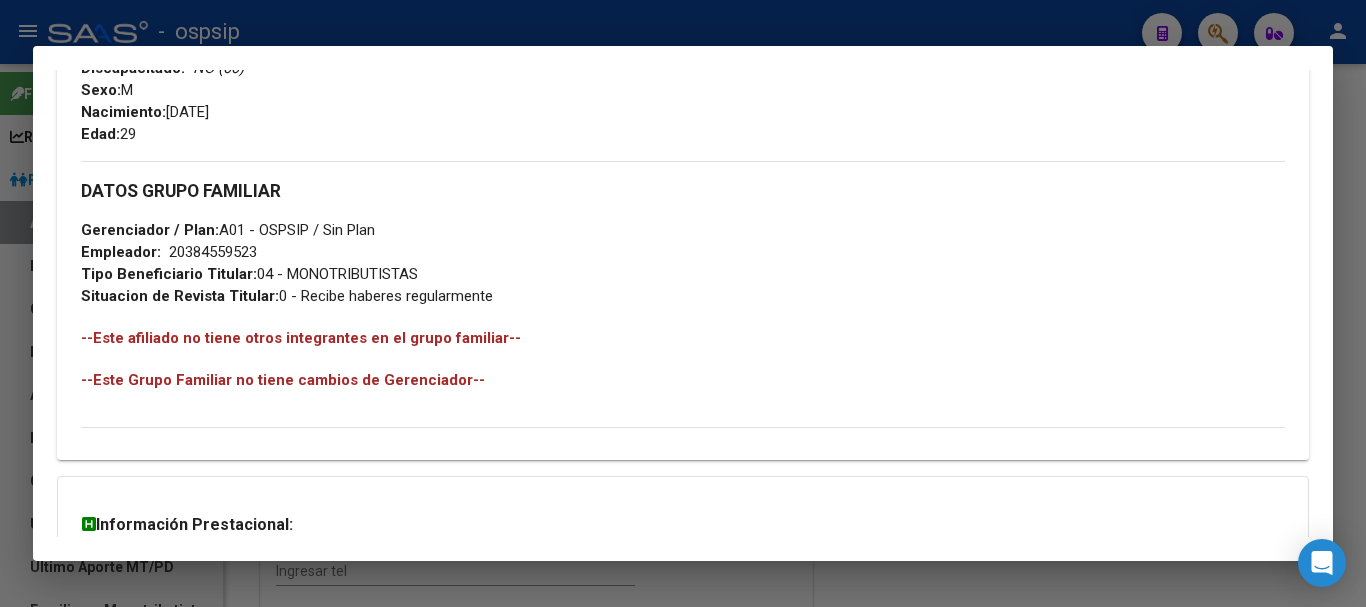click at bounding box center [683, 303] 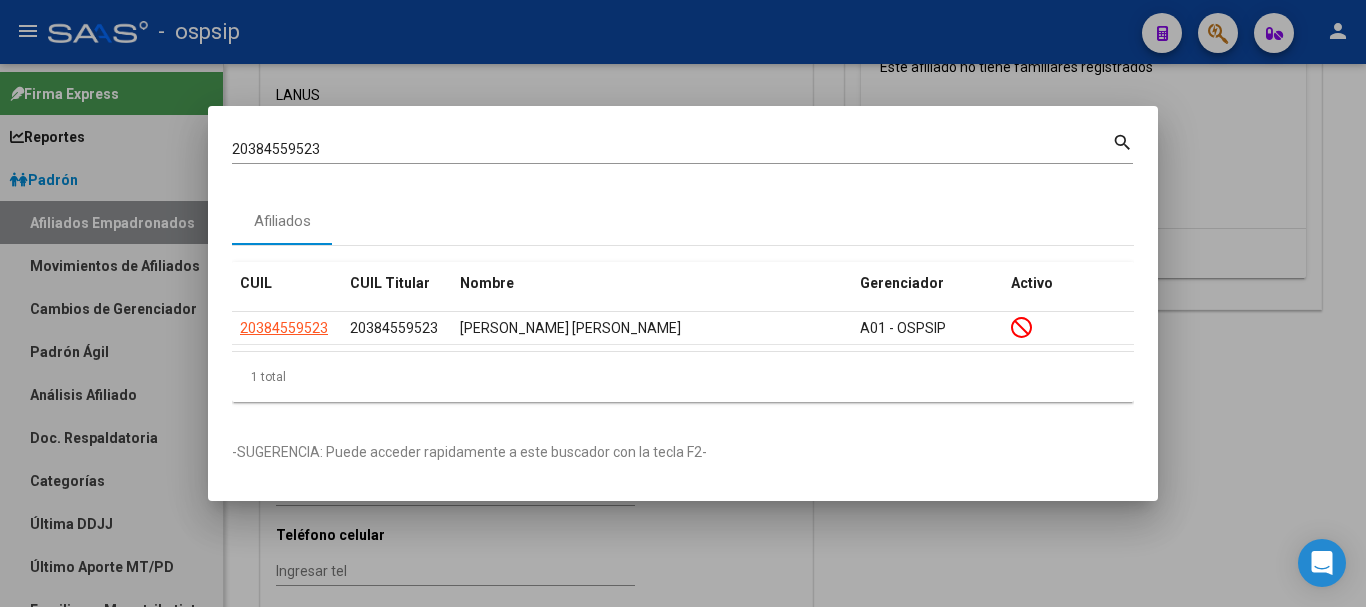 click at bounding box center (683, 303) 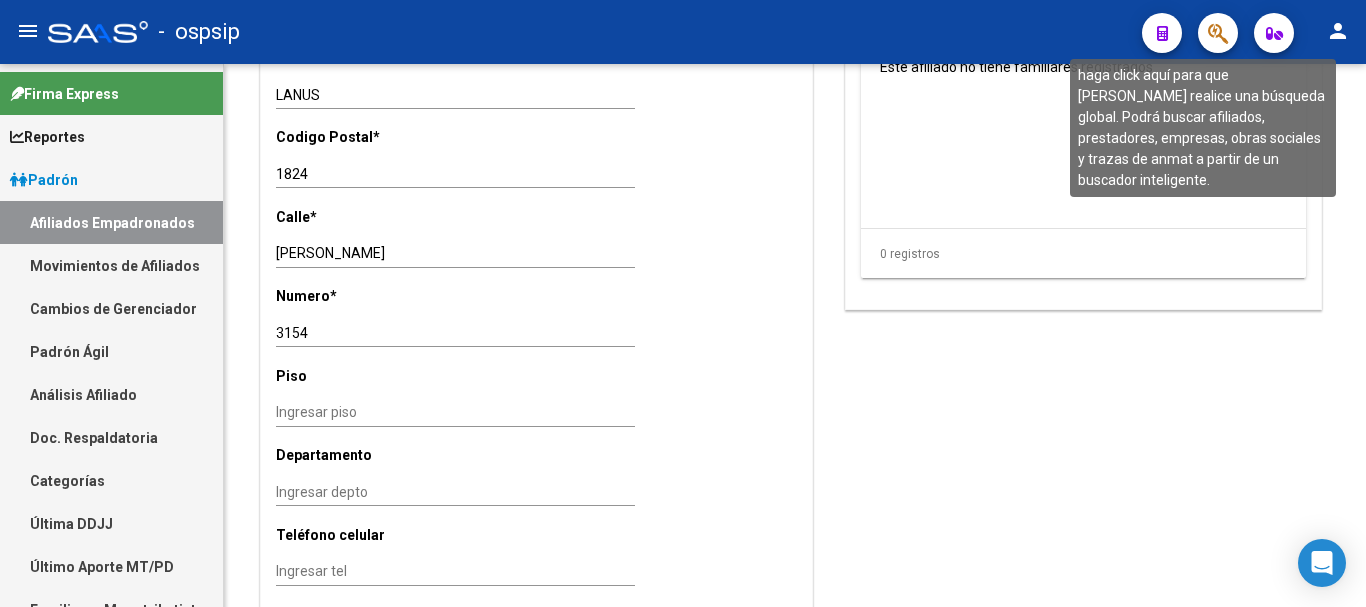 click 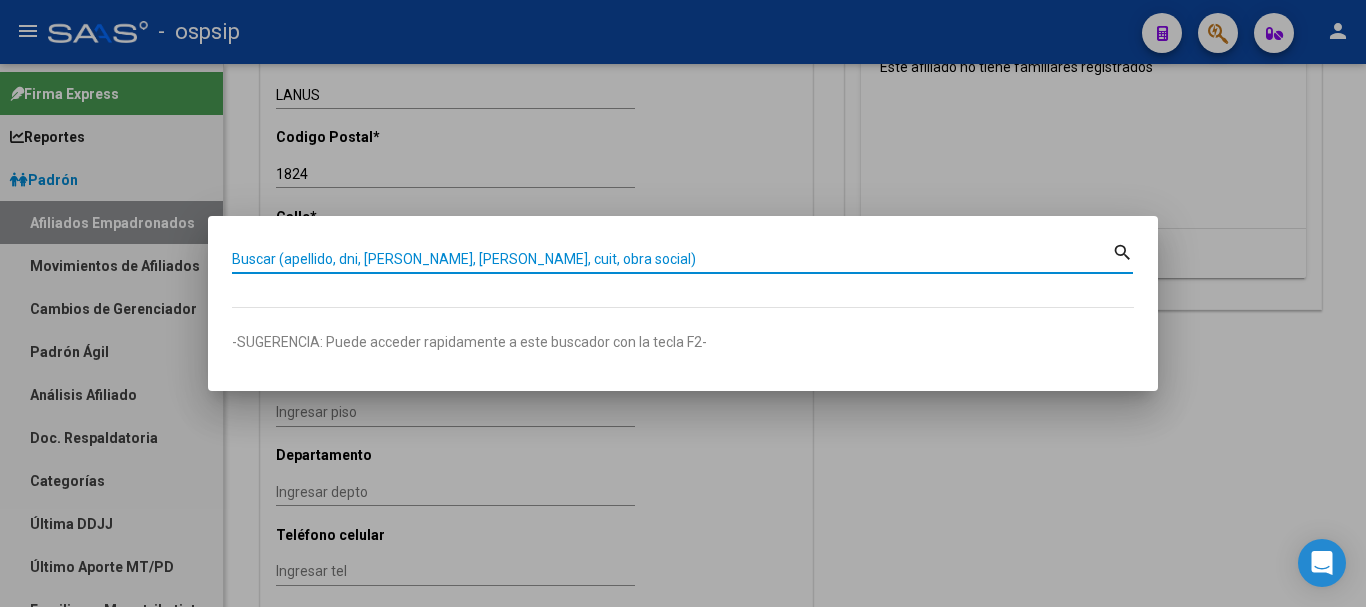 paste on "20395314042" 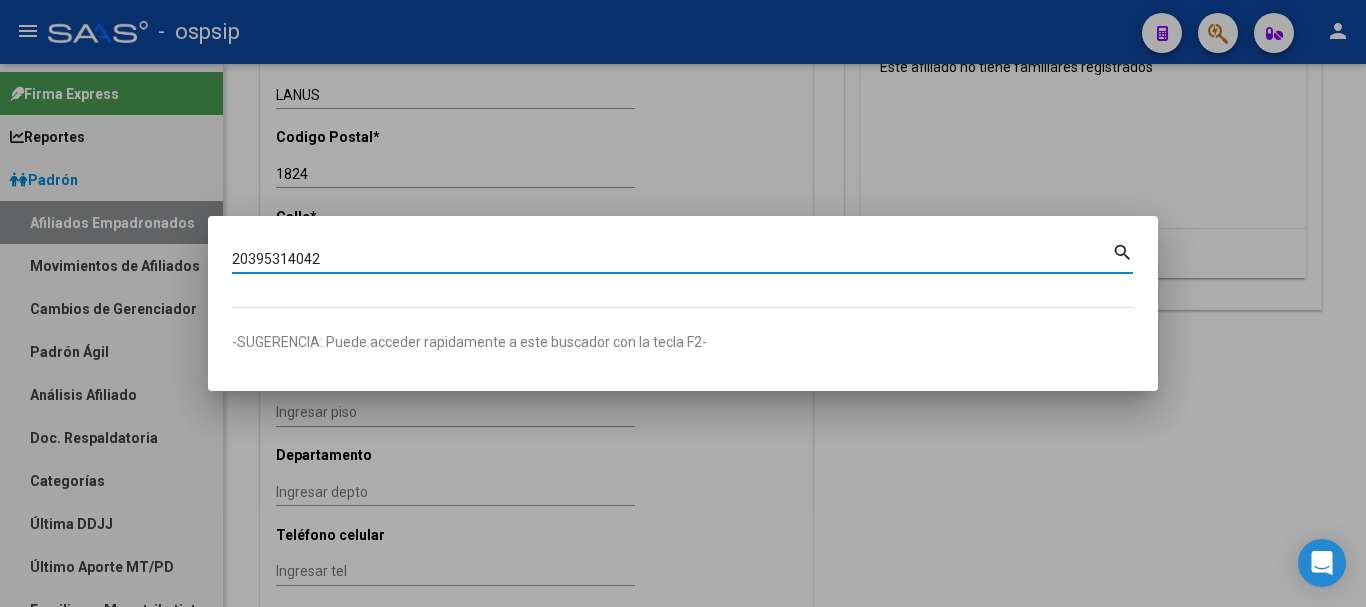 type on "20395314042" 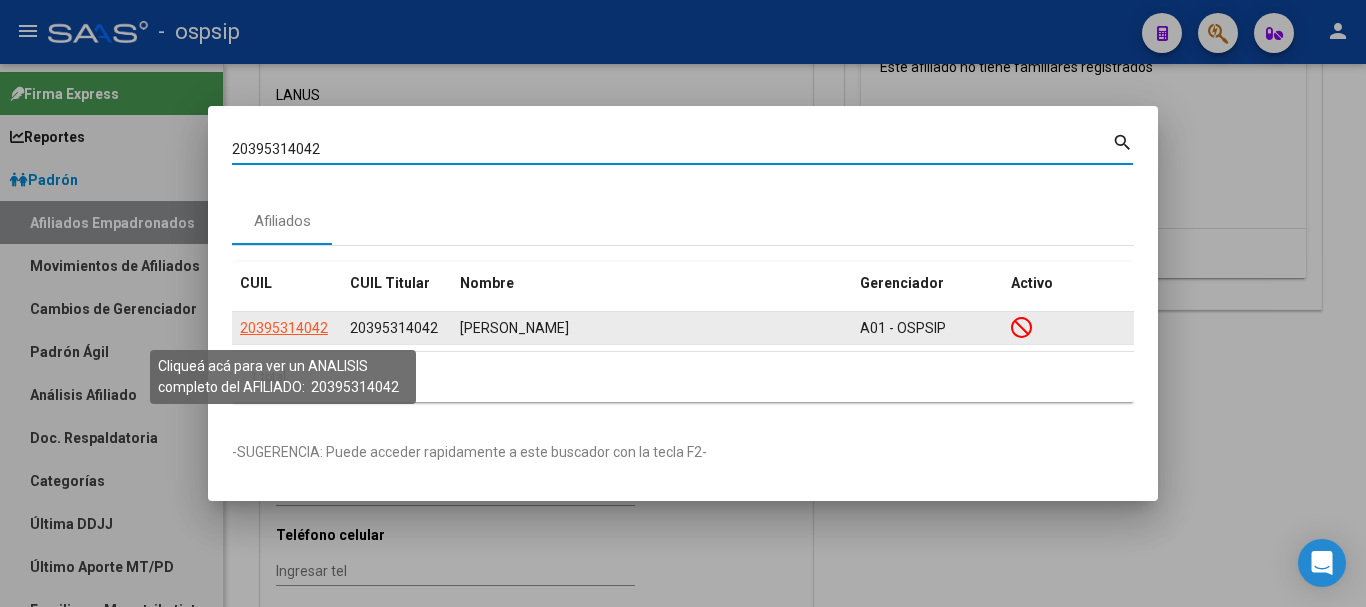 click on "20395314042" 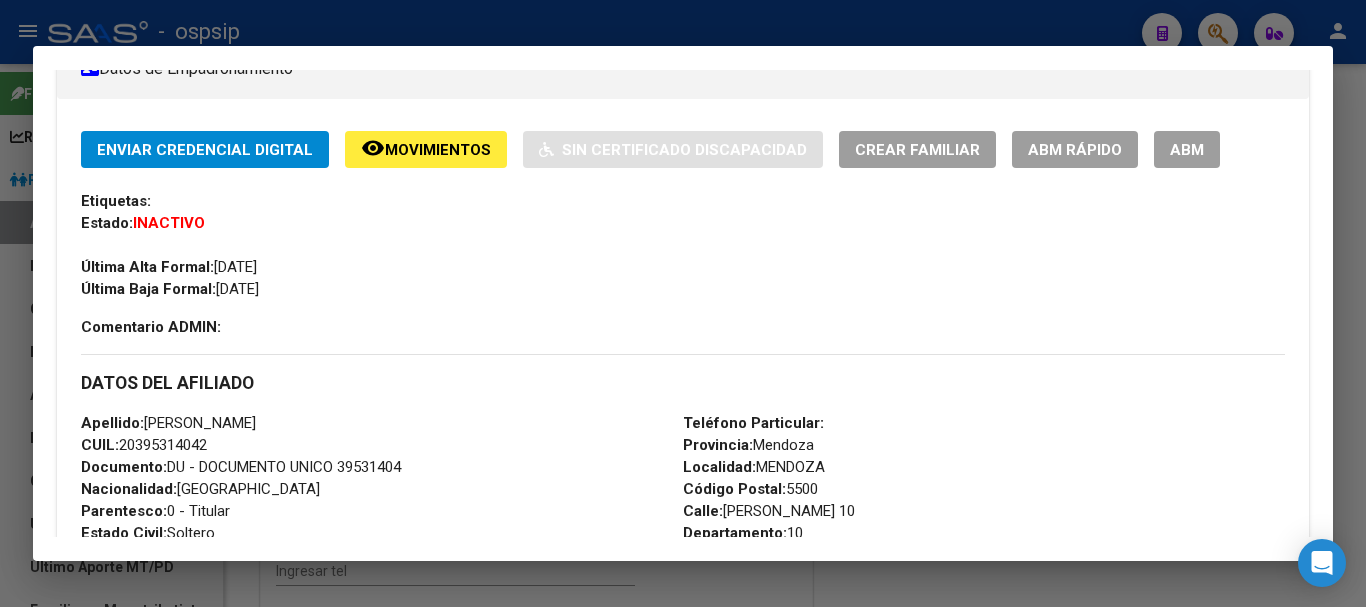 scroll, scrollTop: 341, scrollLeft: 0, axis: vertical 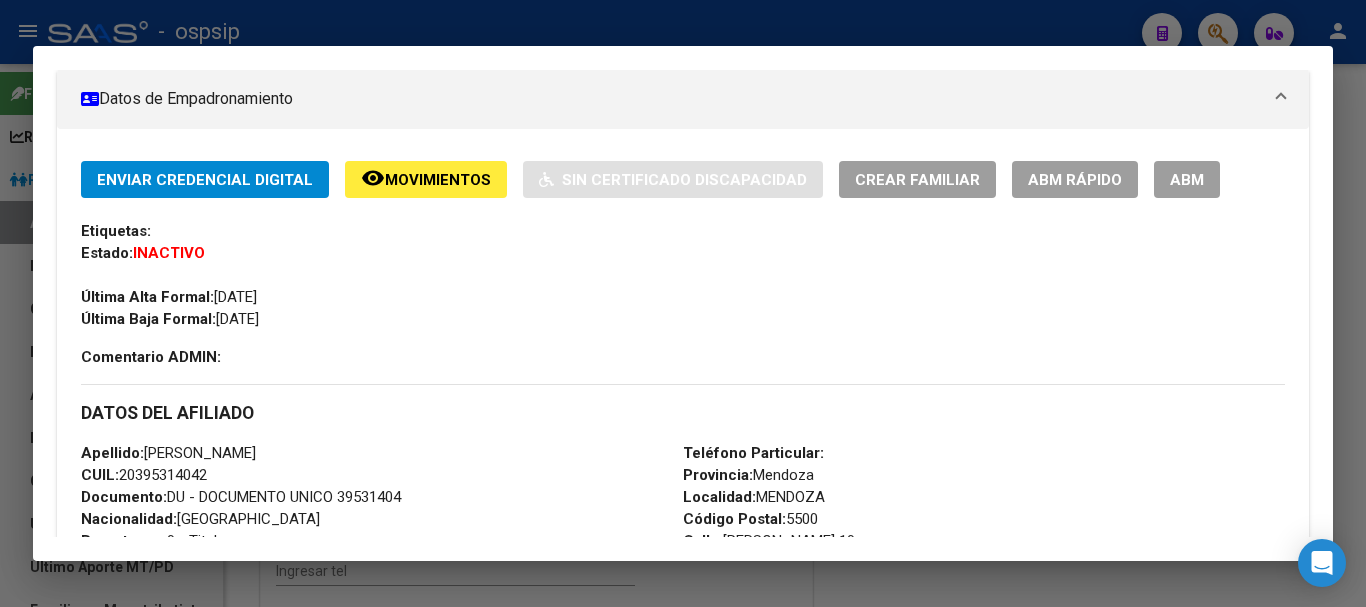 click on "ABM" at bounding box center [1187, 180] 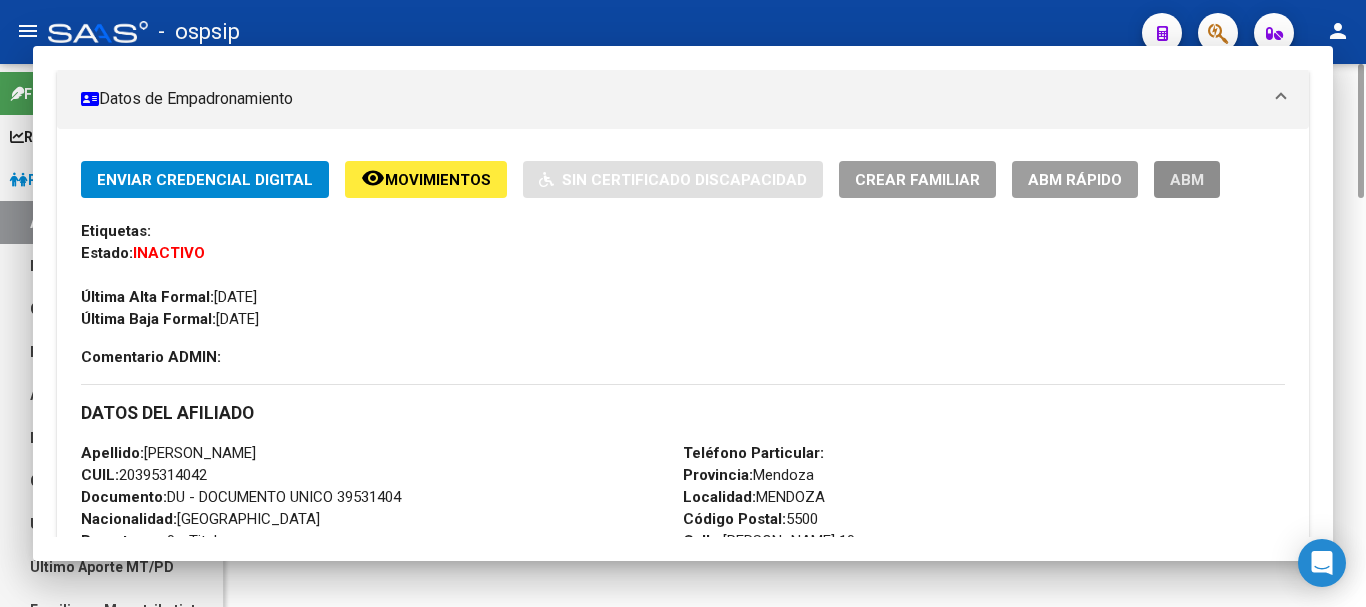 scroll, scrollTop: 0, scrollLeft: 0, axis: both 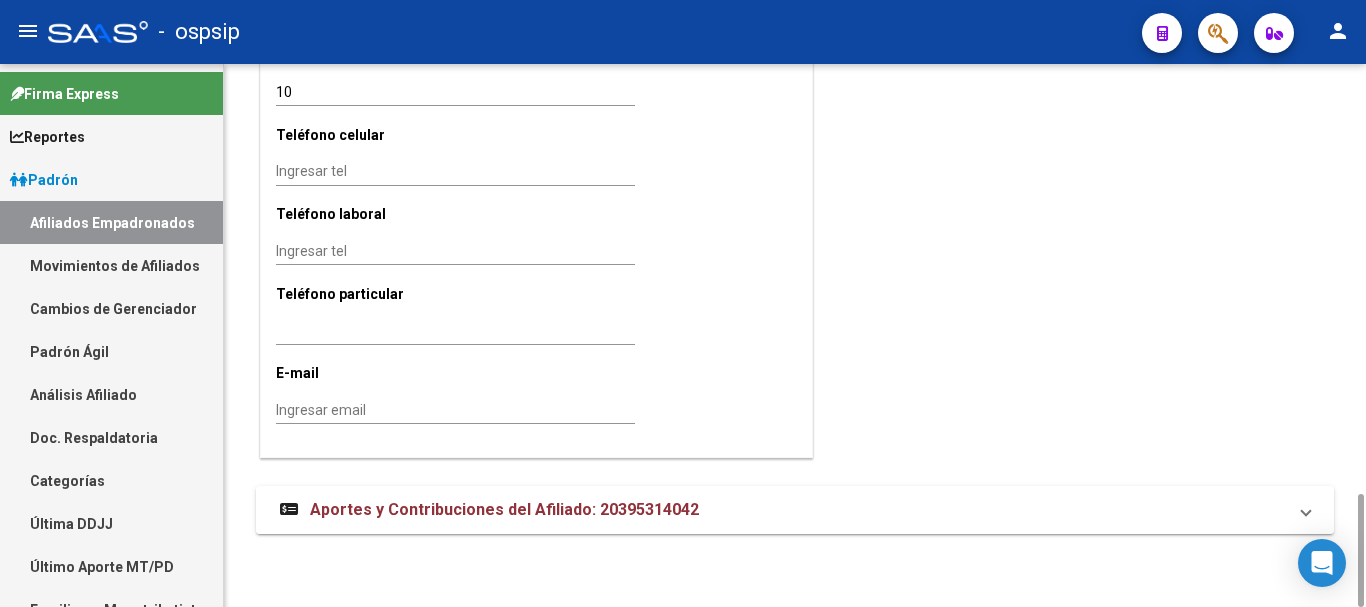 click on "Aportes y Contribuciones del Afiliado: 20395314042" at bounding box center [489, 510] 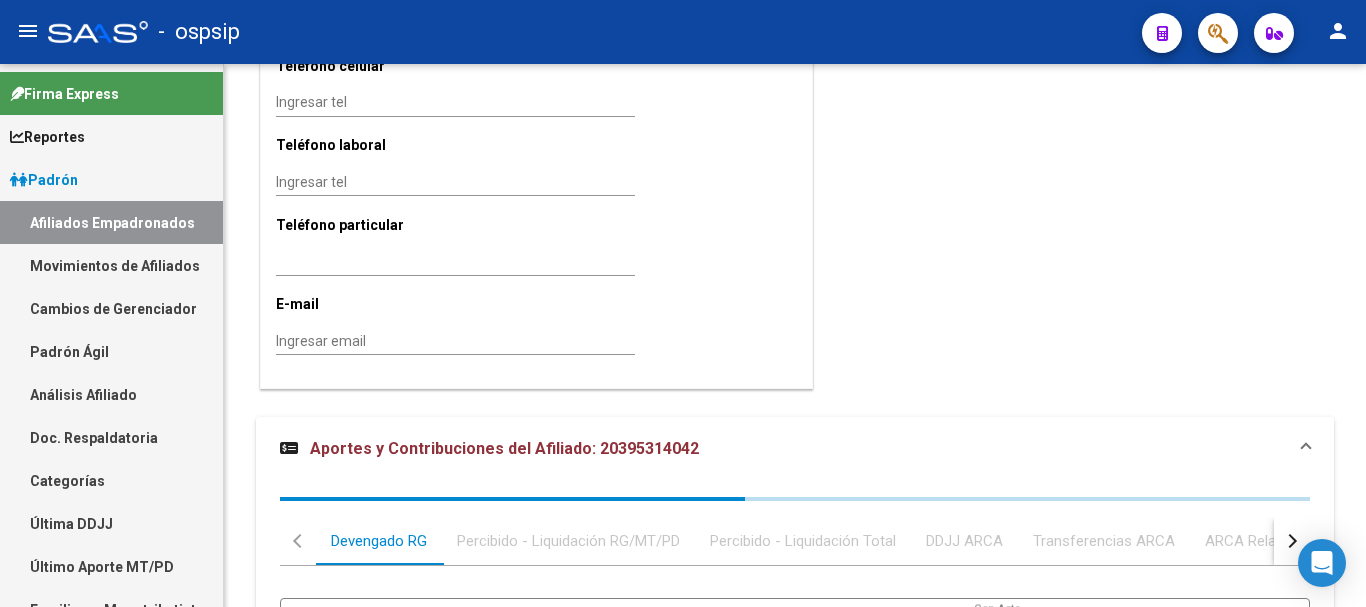 scroll, scrollTop: 2480, scrollLeft: 0, axis: vertical 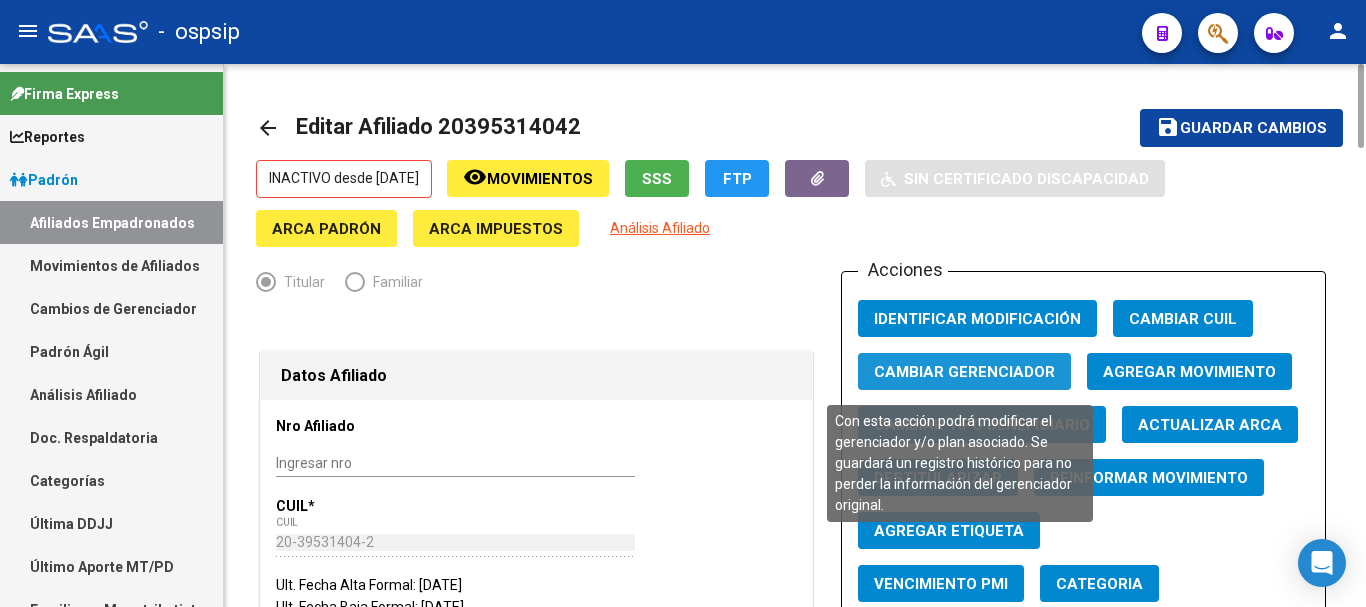 click on "Cambiar Gerenciador" 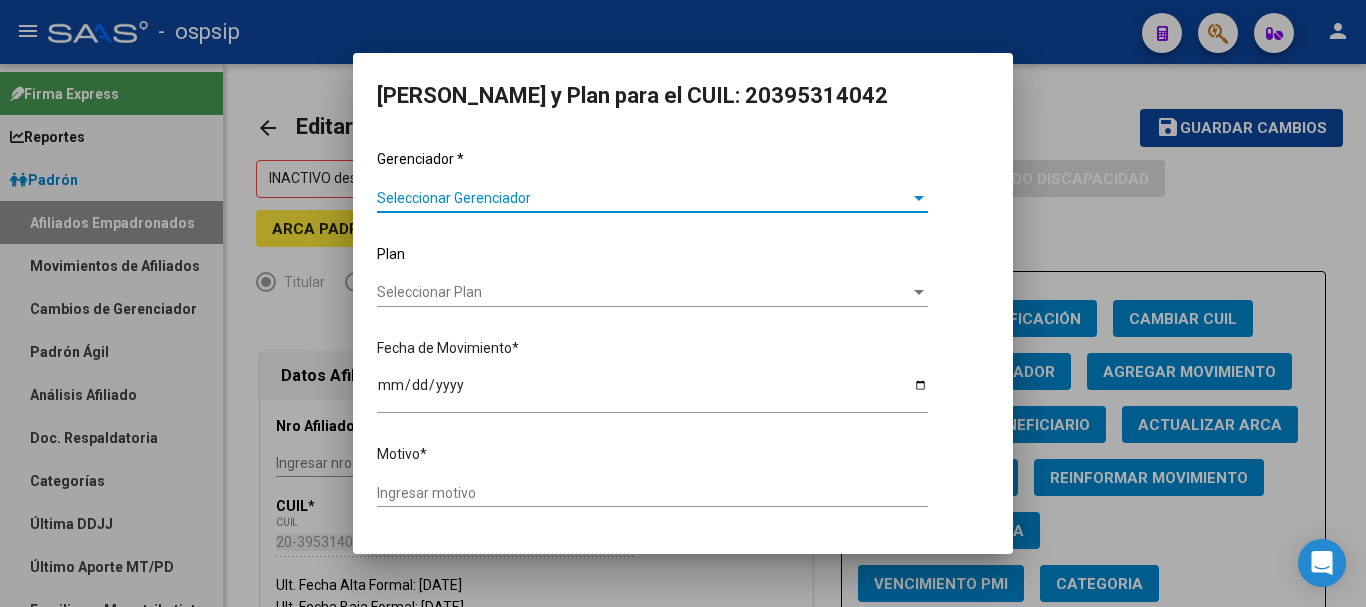 click at bounding box center (683, 303) 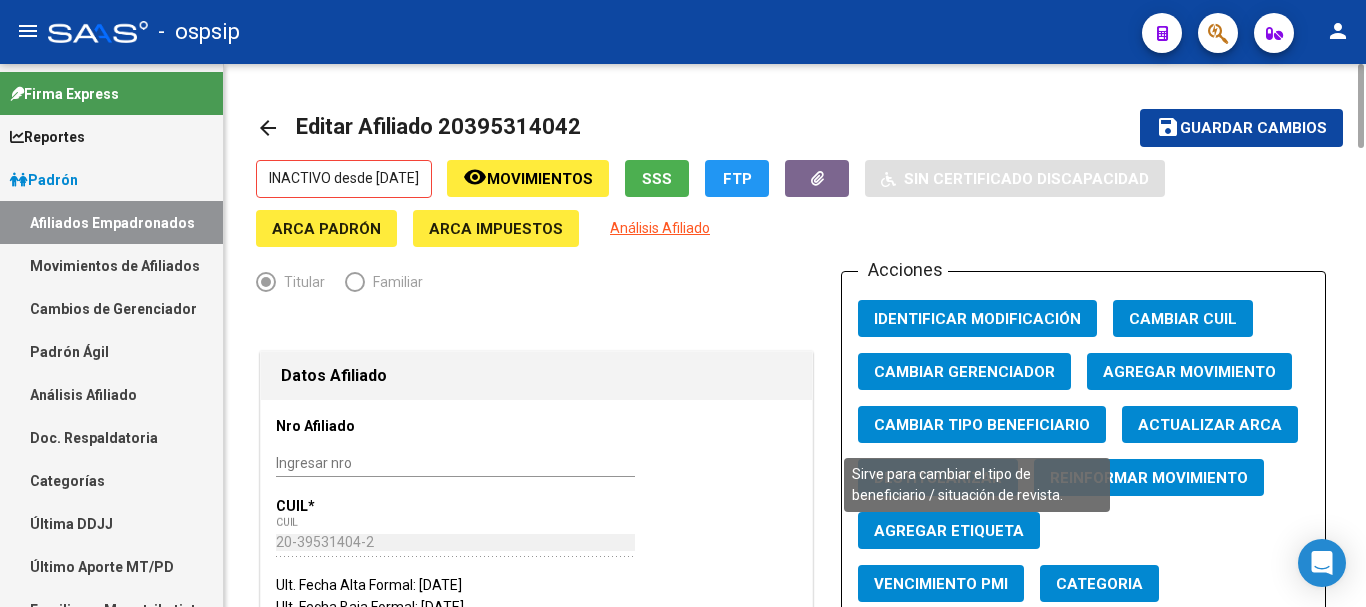 click on "Cambiar Tipo Beneficiario" 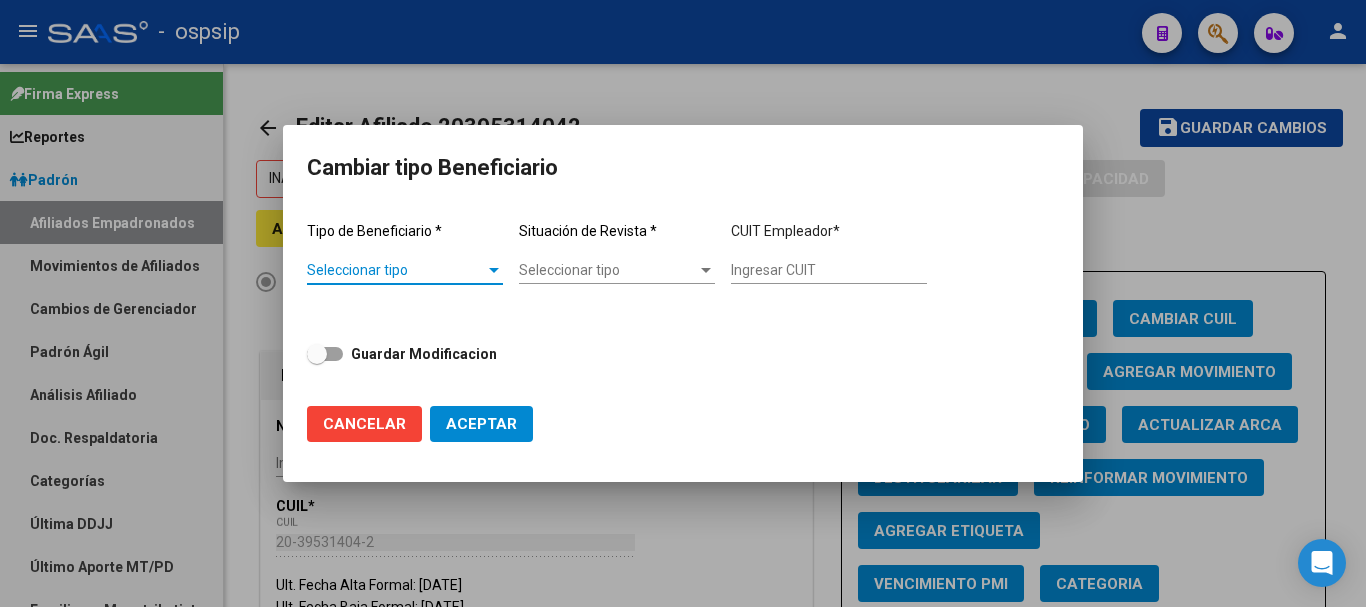 click on "Seleccionar tipo" at bounding box center (396, 270) 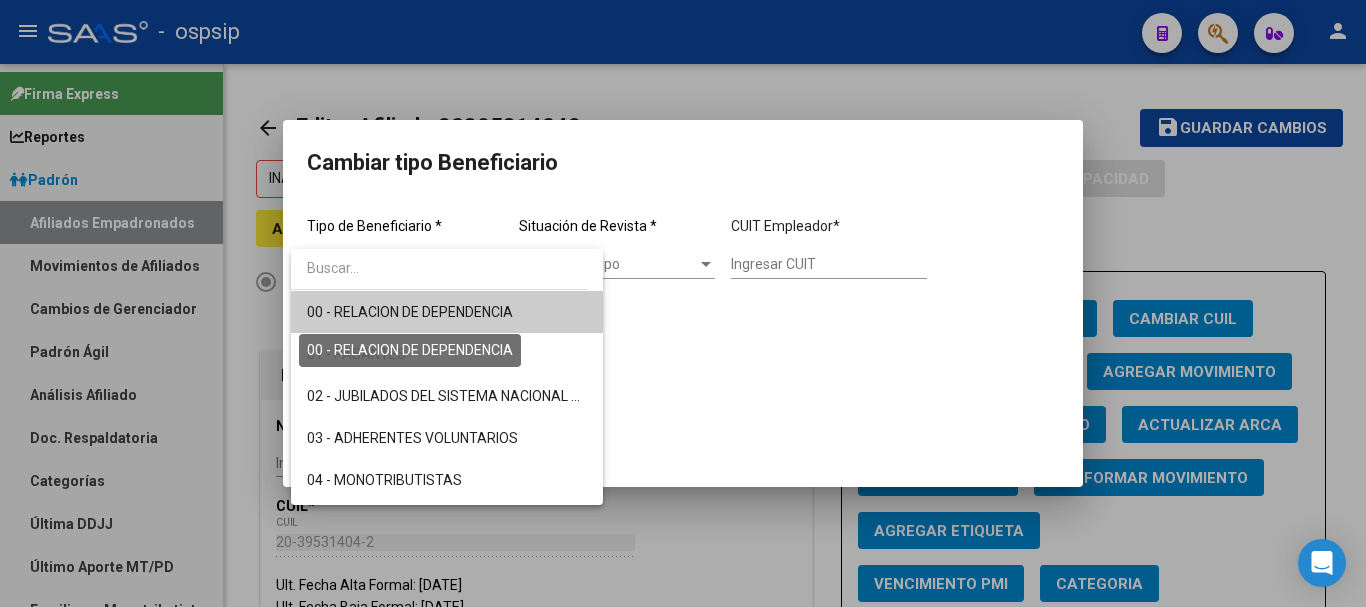 click on "00 - RELACION DE DEPENDENCIA" at bounding box center [410, 312] 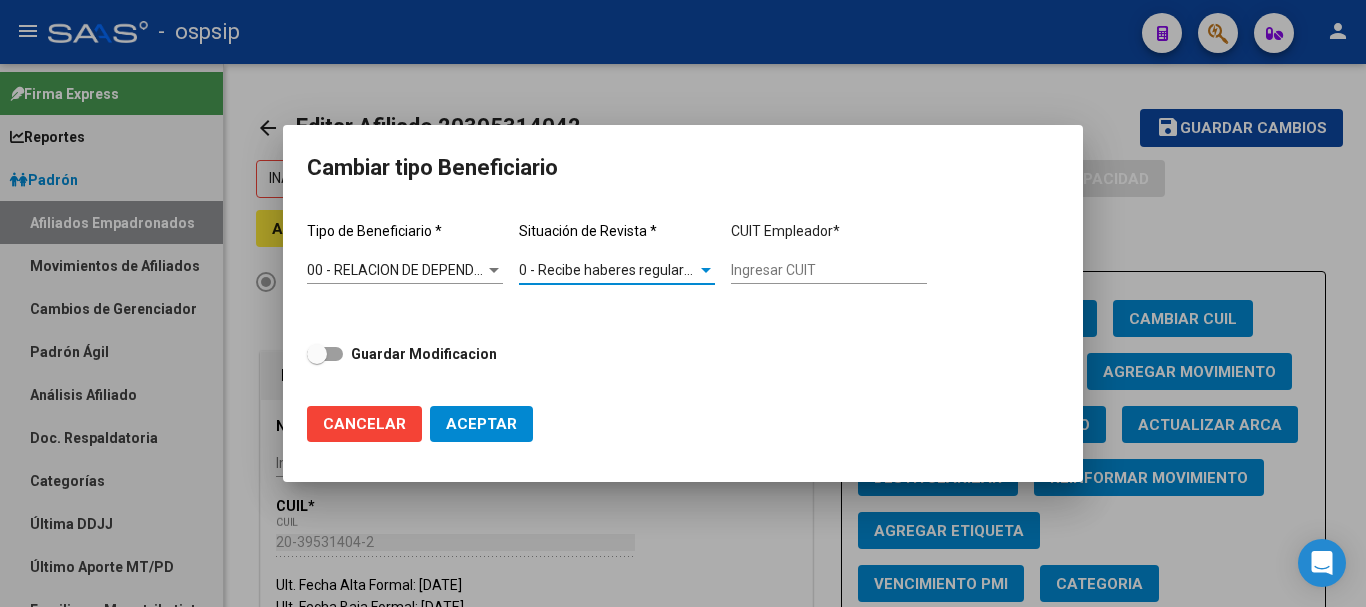 click on "0 - Recibe haberes regularmente" at bounding box center [622, 270] 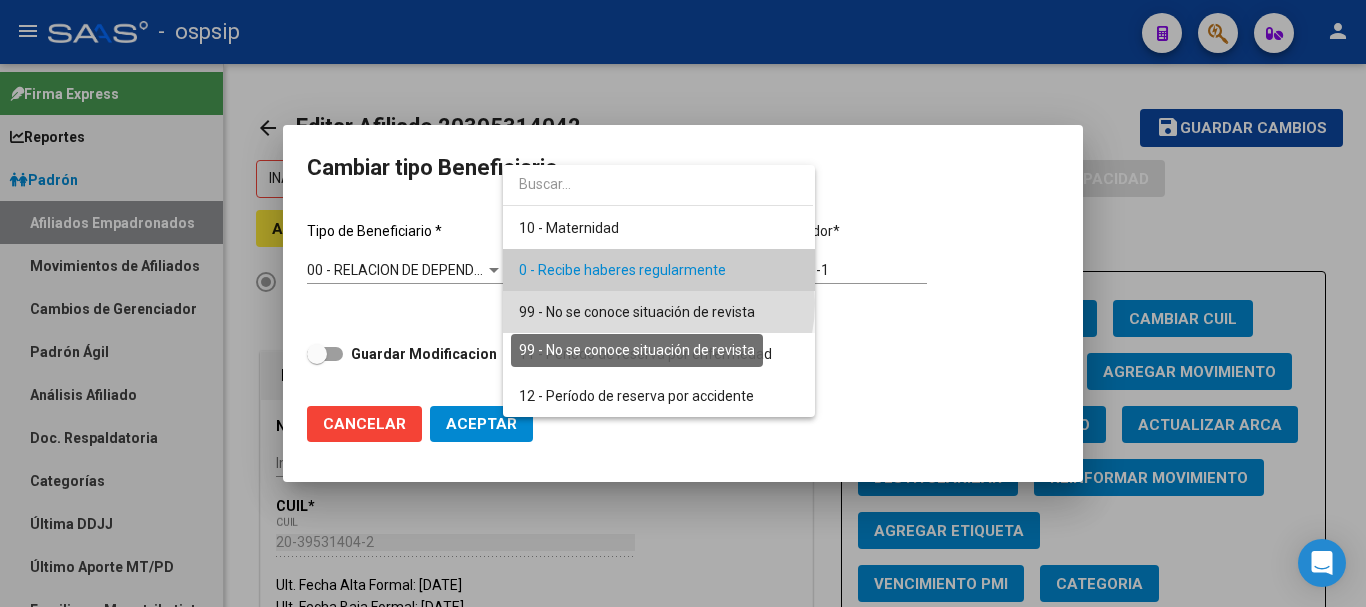 click on "99 - No se conoce situación de revista" at bounding box center (637, 312) 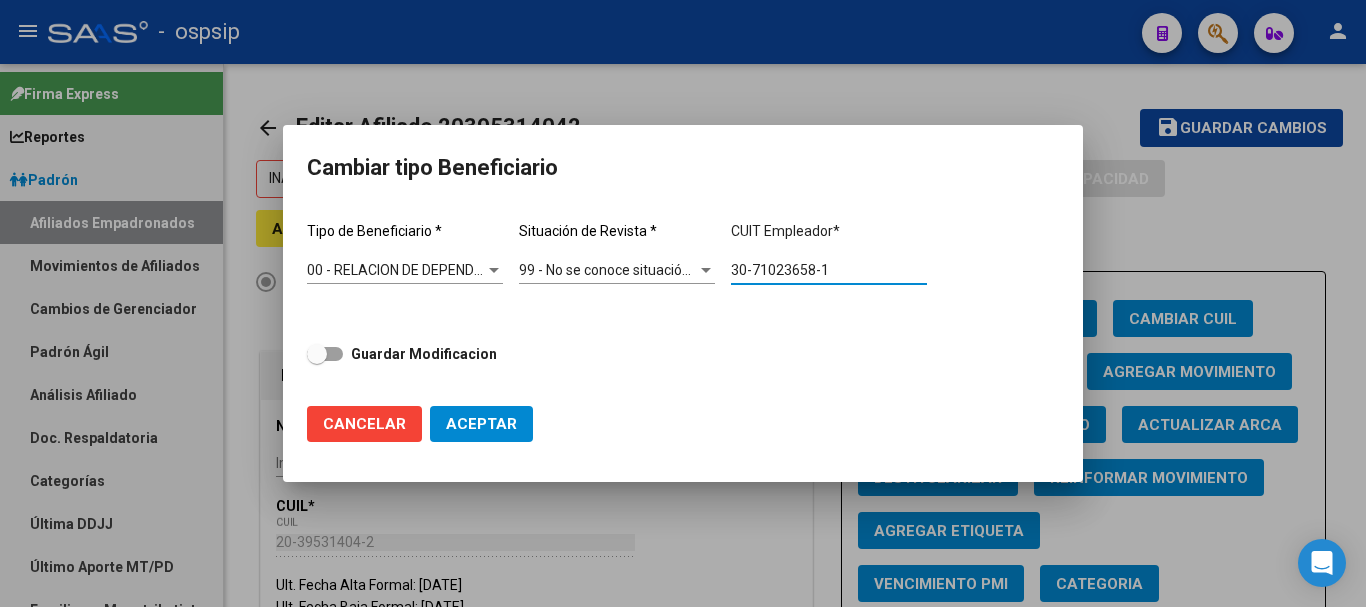 click on "30-71023658-1" at bounding box center (829, 270) 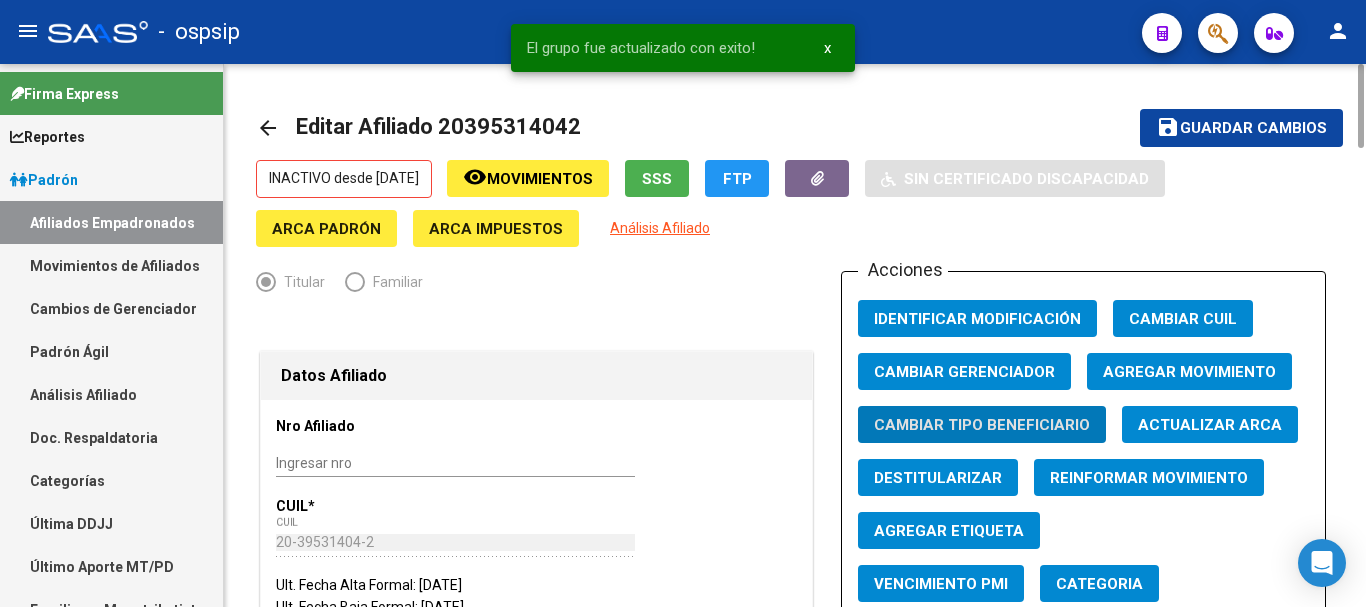 click on "Agregar Movimiento" 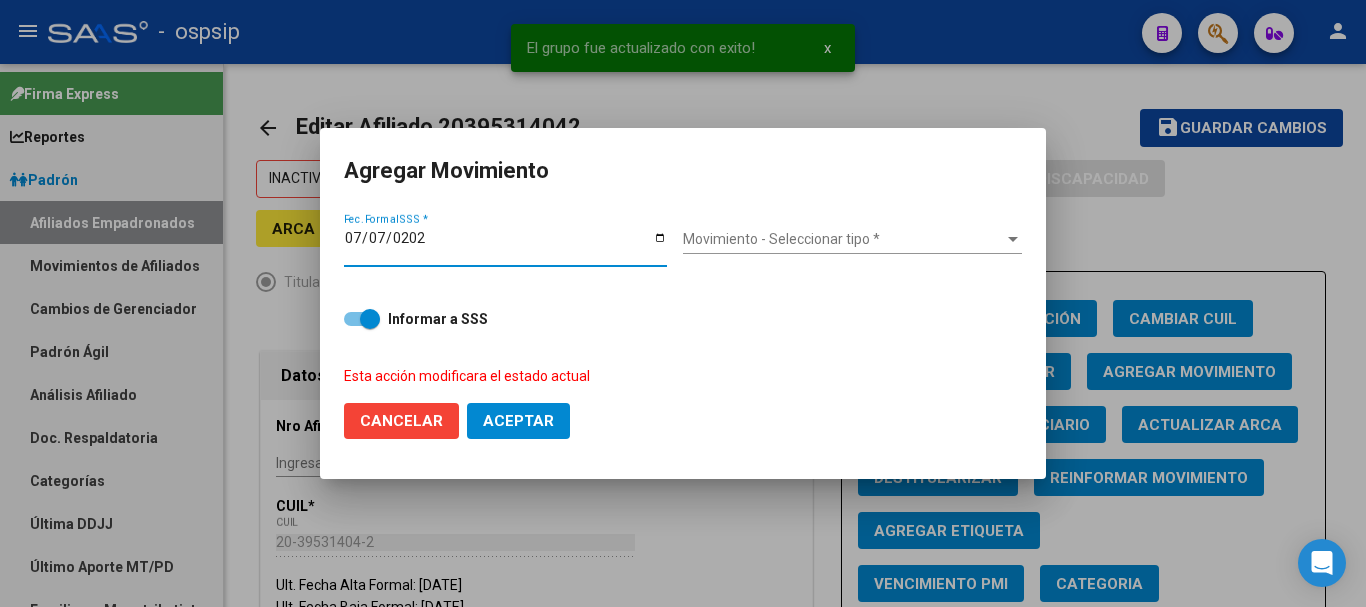 type on "[DATE]" 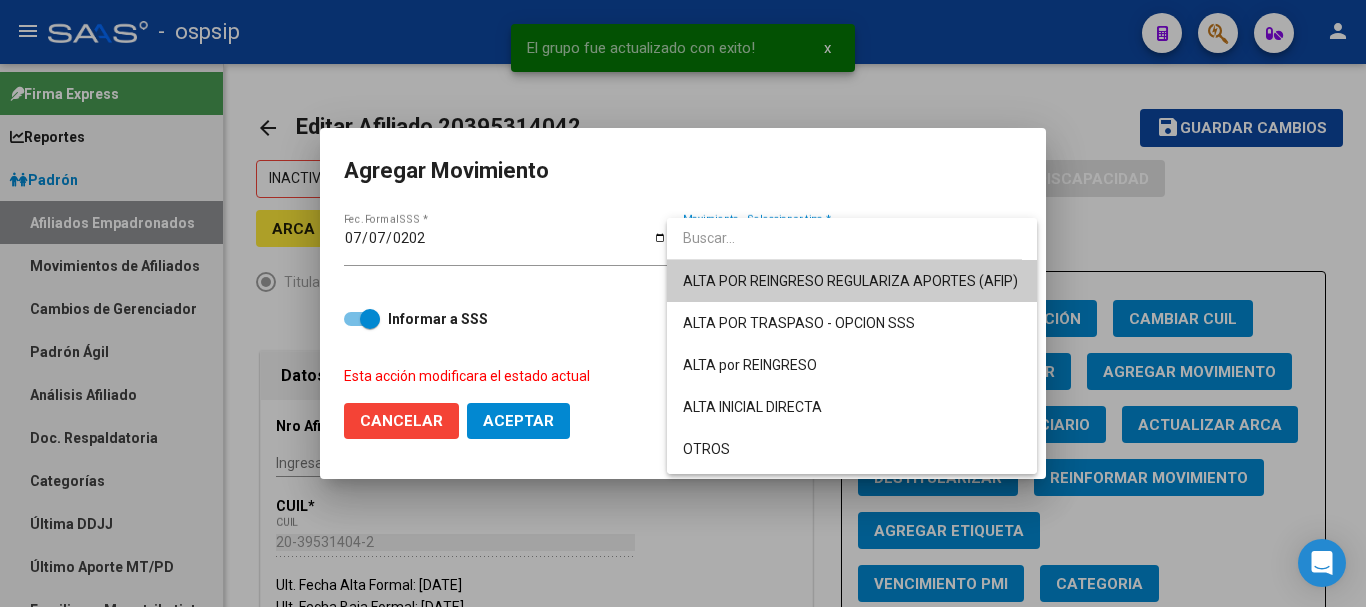 click on "ALTA POR REINGRESO REGULARIZA APORTES (AFIP)" at bounding box center (850, 281) 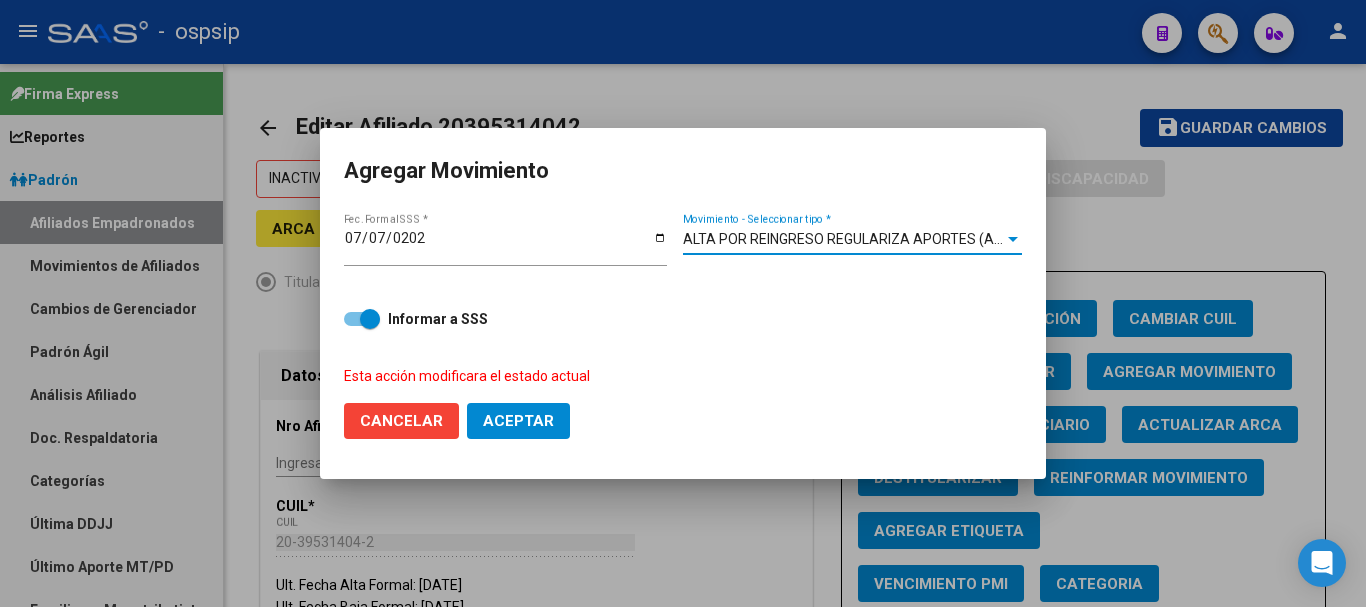click on "Aceptar" 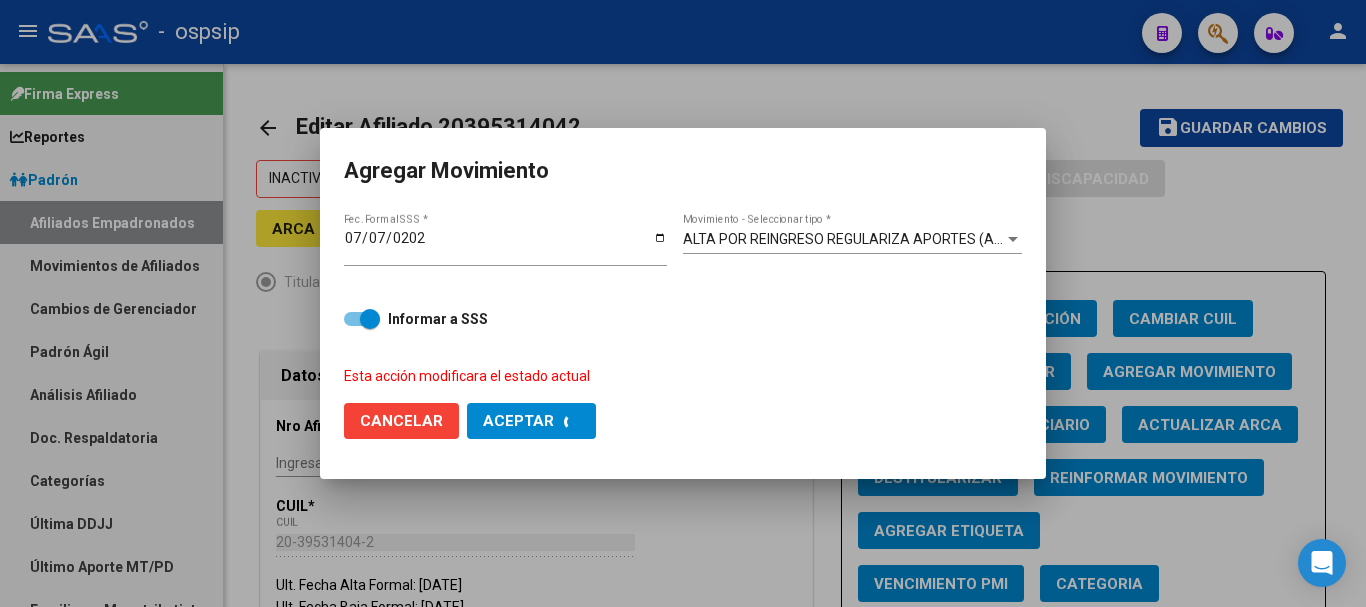checkbox on "false" 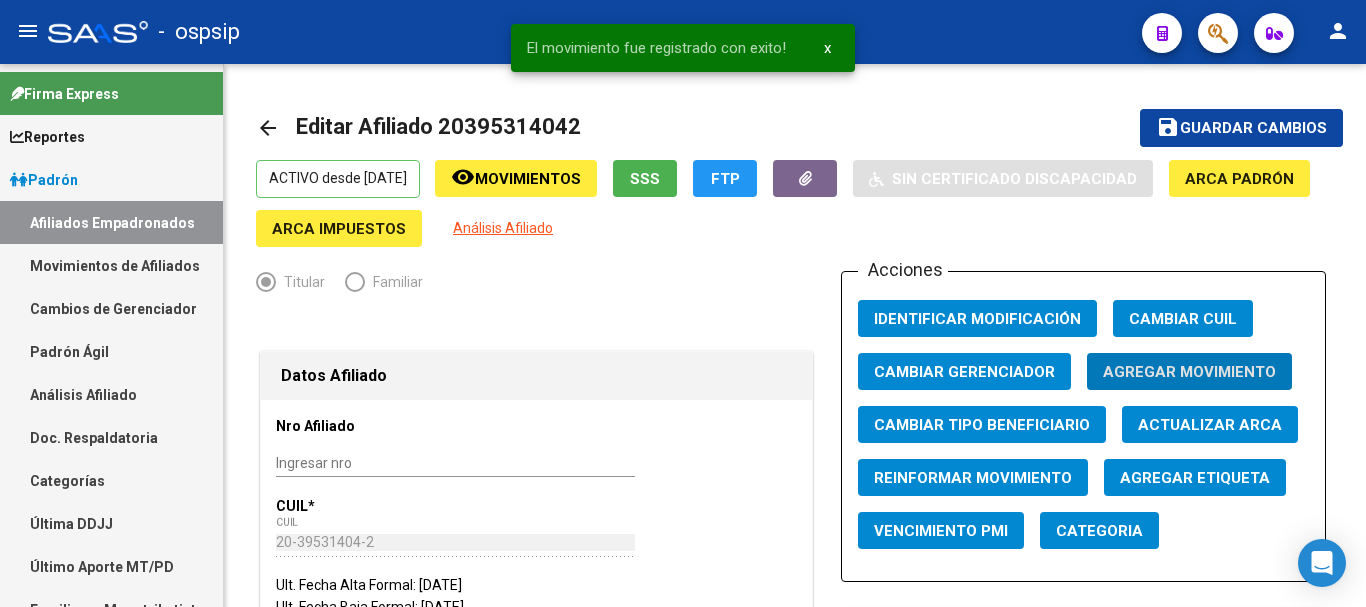 scroll, scrollTop: 1000, scrollLeft: 0, axis: vertical 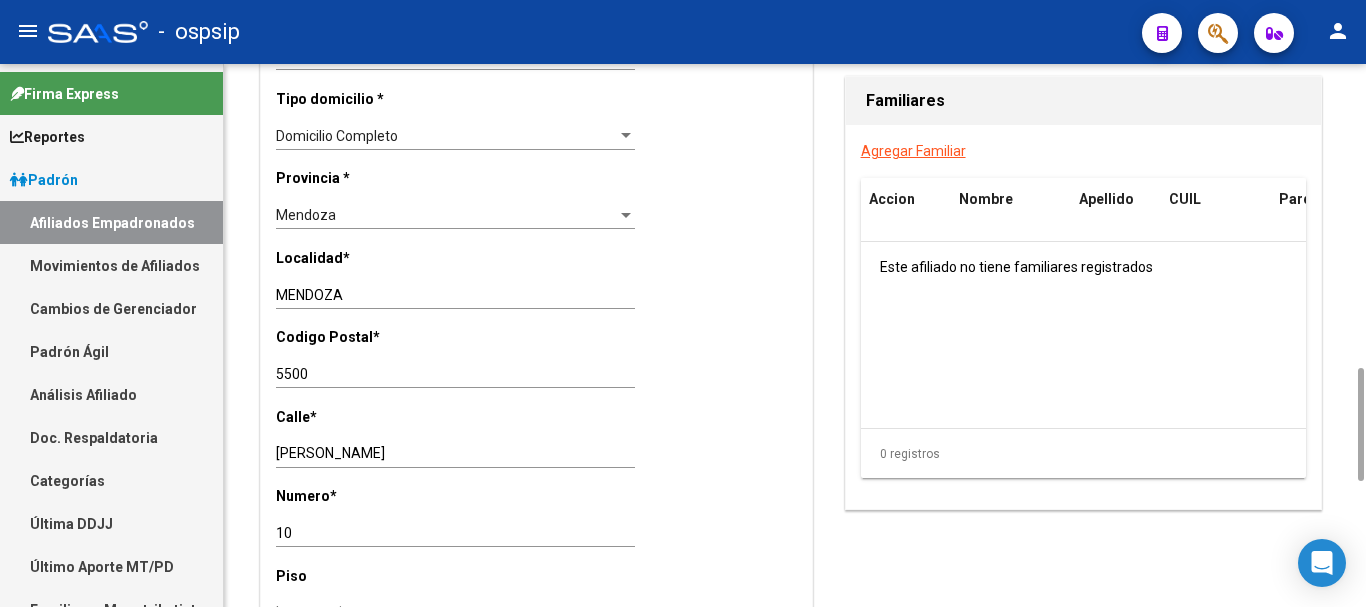click on "Nro Afiliado    Ingresar nro  CUIL  *   20-39531404-2 CUIL  ARCA Padrón  Ult. Fecha Alta Formal: [DATE]  Ult. Fecha Baja Formal: [DATE]  Tipo de Documento * DOCUMENTO UNICO Seleccionar tipo Nro Documento  *   39531404 Ingresar nro  Apellido  *   [PERSON_NAME] Ingresar apellido  Nombre  *   [PERSON_NAME] nombre  Fecha de nacimiento  *   [DEMOGRAPHIC_DATA] Ingresar fecha   Parentesco * Titular Seleccionar parentesco  Estado Civil * [DEMOGRAPHIC_DATA] Seleccionar tipo  Sexo * Masculino Seleccionar sexo  Nacionalidad * [DEMOGRAPHIC_DATA] Seleccionar tipo  Discapacitado * No discapacitado Seleccionar tipo Vencimiento Certificado Estudio    Ingresar fecha   Tipo domicilio * Domicilio Completo Seleccionar tipo domicilio  Provincia * [PERSON_NAME] Seleccionar provincia Localidad  *   [PERSON_NAME] Ingresar el nombre  Codigo Postal  *   5500 Ingresar el codigo  Calle  *   [PERSON_NAME] Ingresar [STREET_ADDRESS] tel  Teléfono laboral" 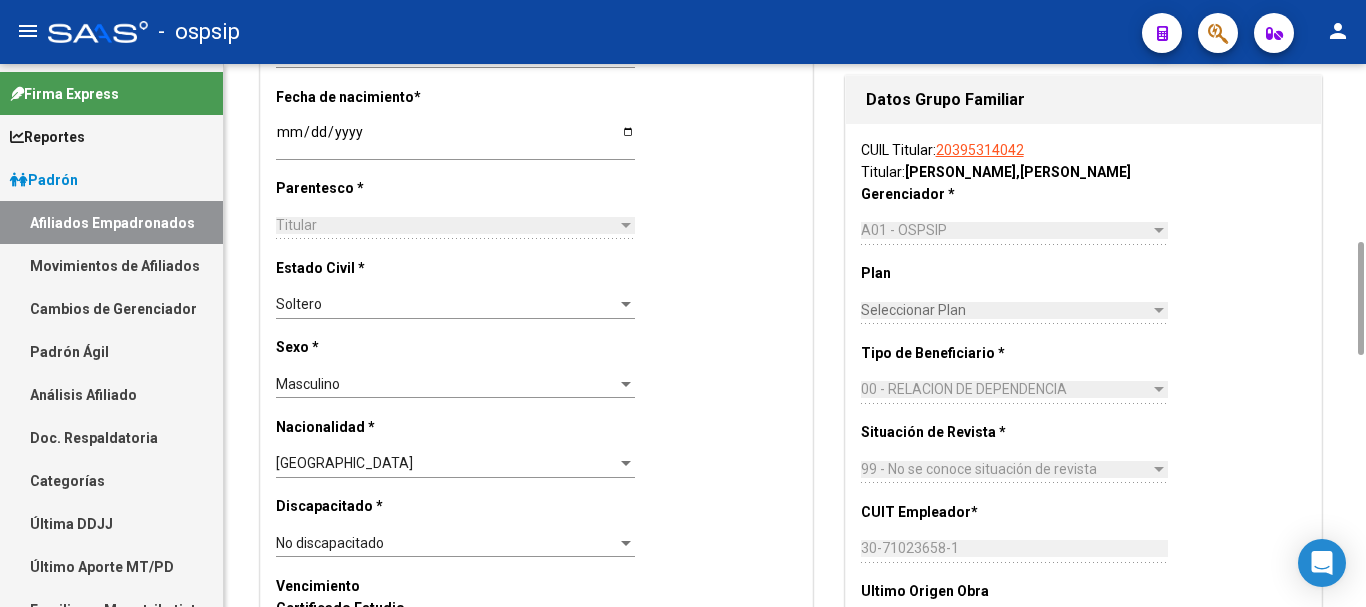 scroll, scrollTop: 0, scrollLeft: 0, axis: both 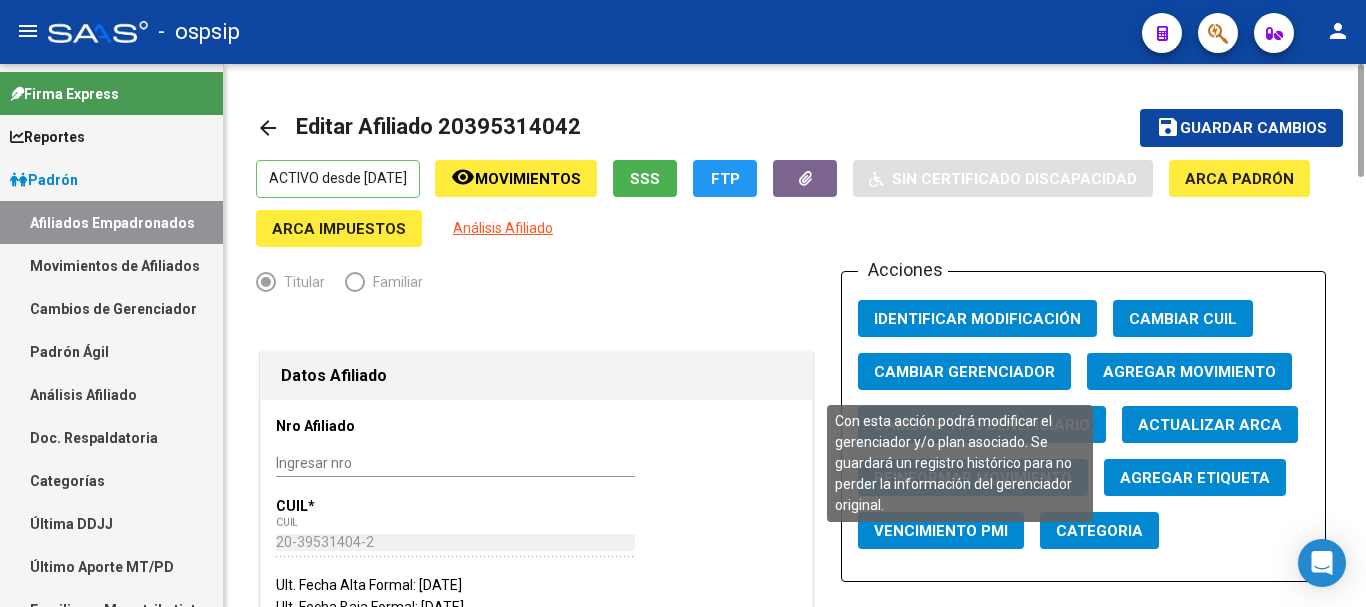 click on "Cambiar Gerenciador" 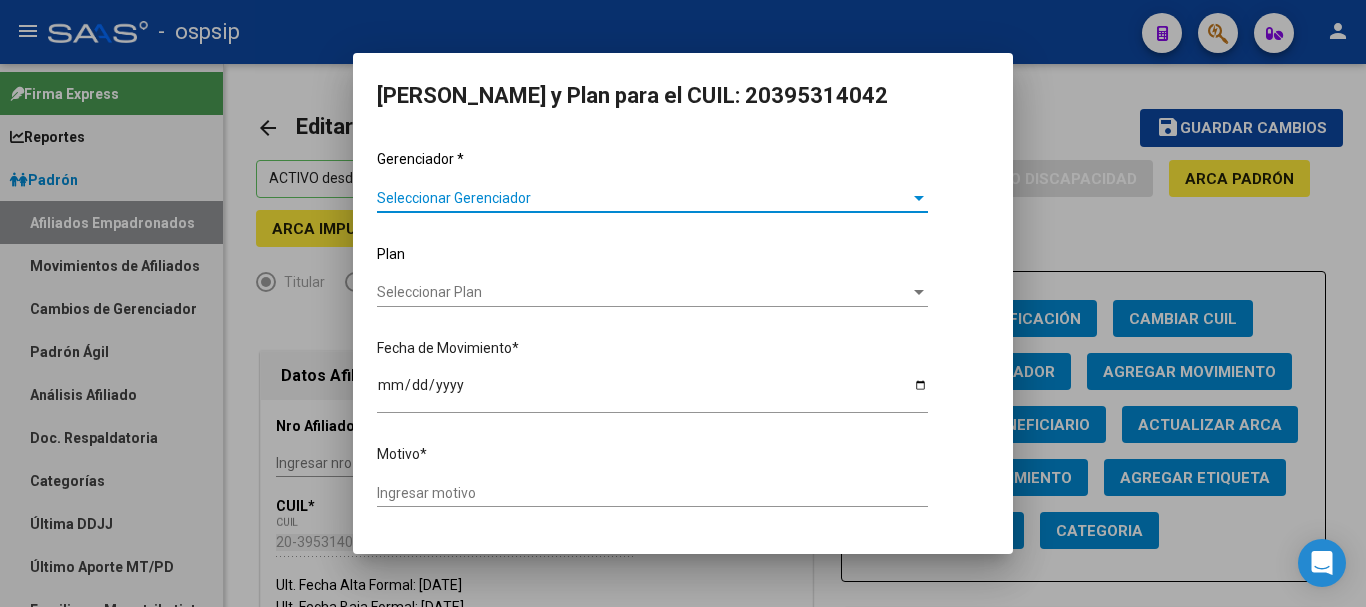 click on "Seleccionar Gerenciador" at bounding box center (643, 198) 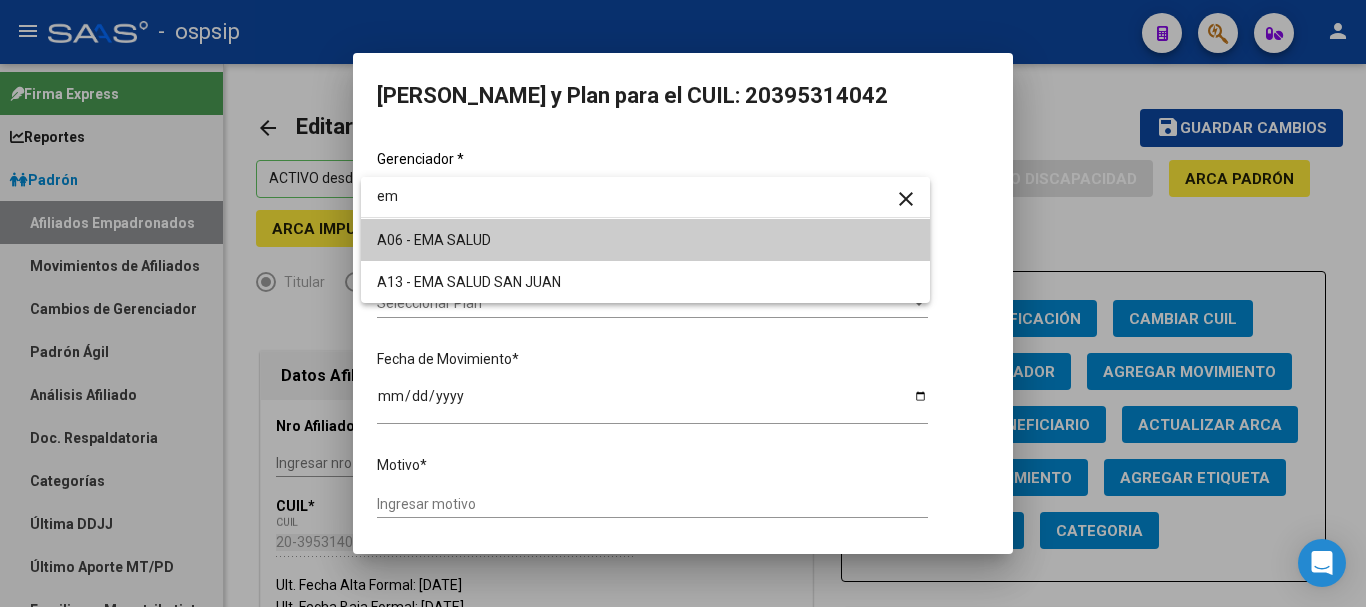 type on "em" 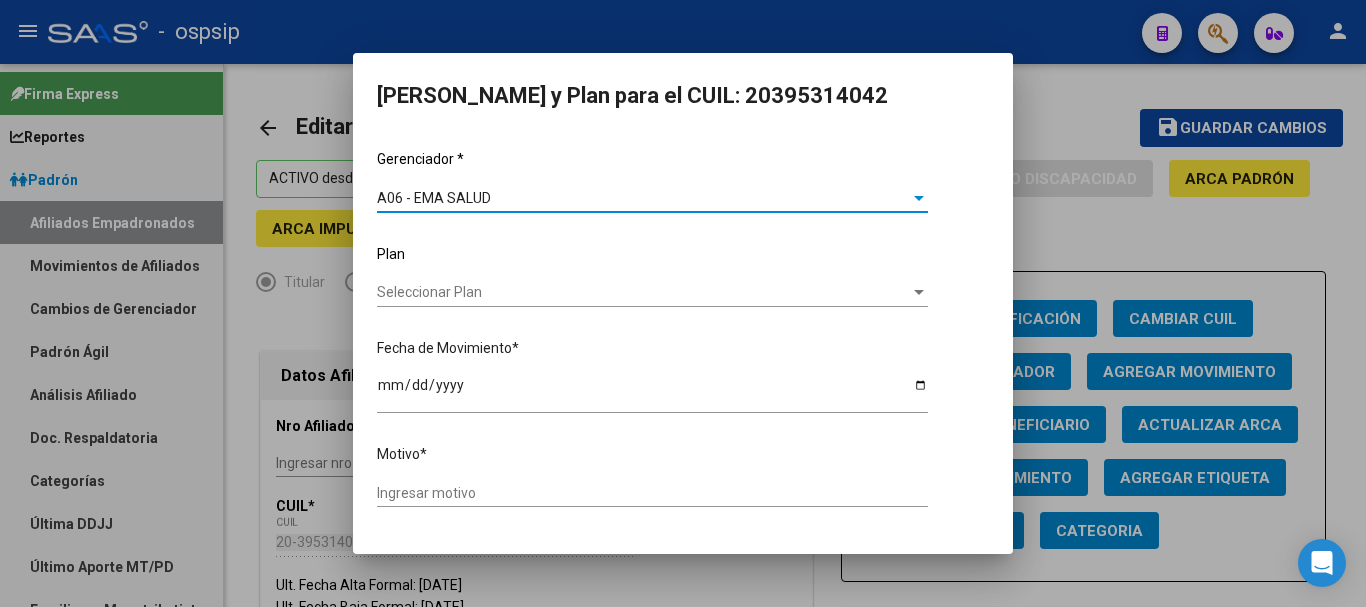 click on "Seleccionar Plan" at bounding box center [643, 292] 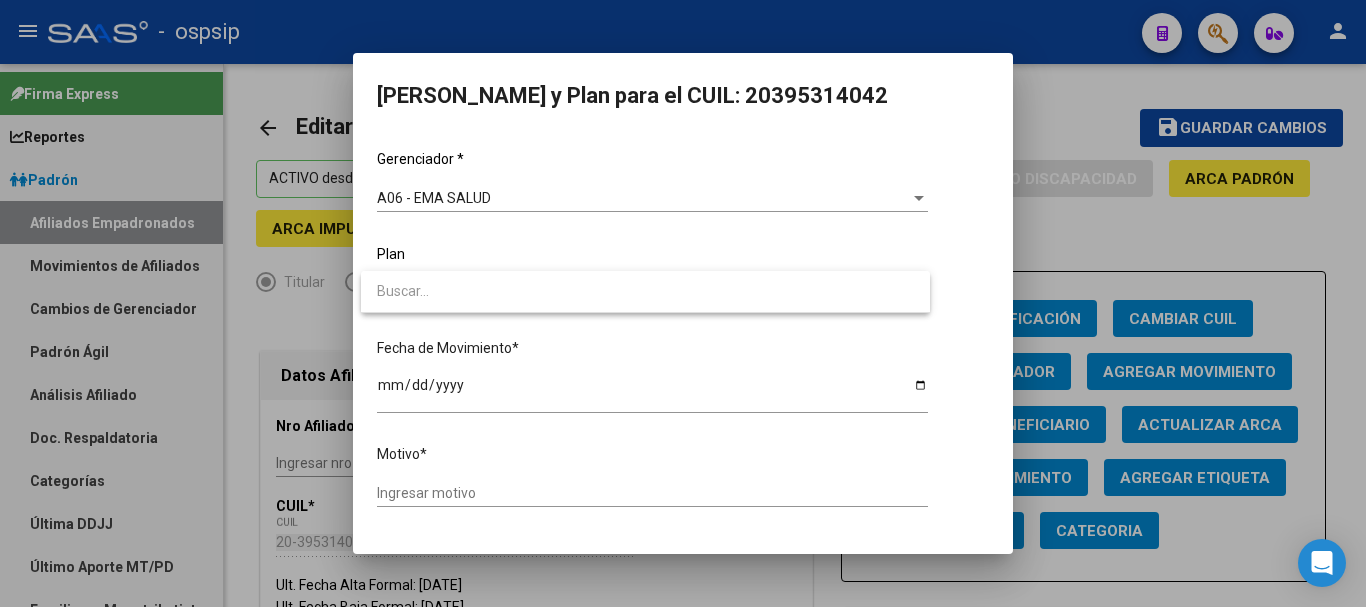 click at bounding box center [683, 303] 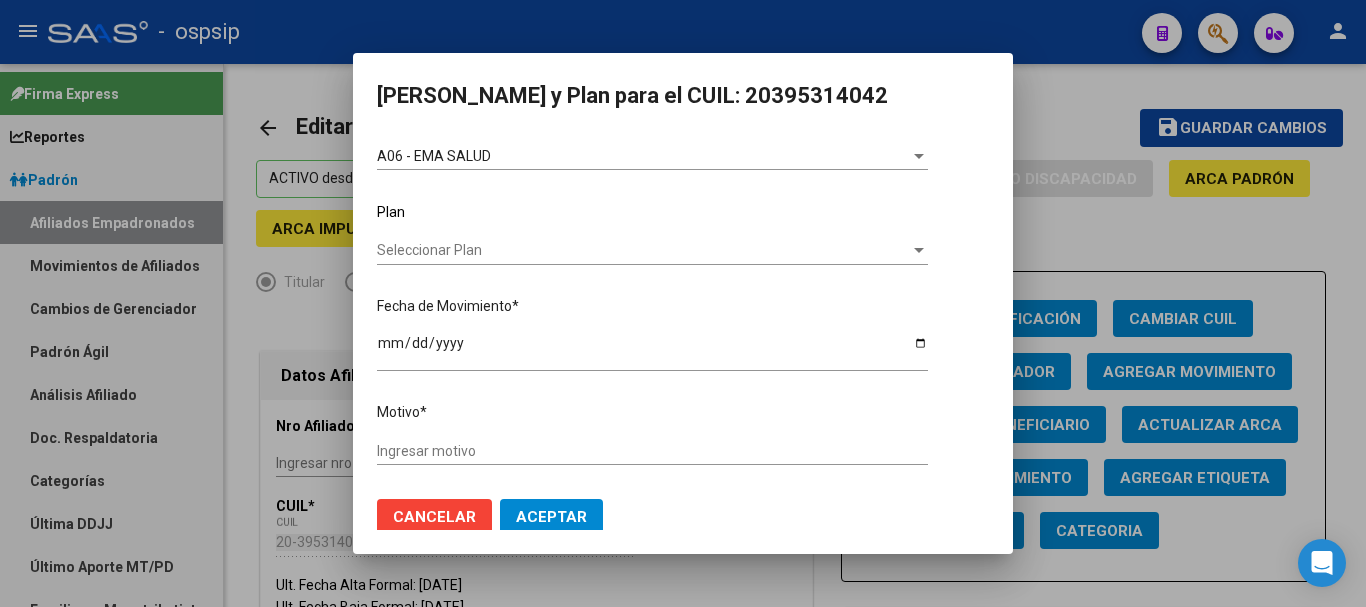 scroll, scrollTop: 63, scrollLeft: 0, axis: vertical 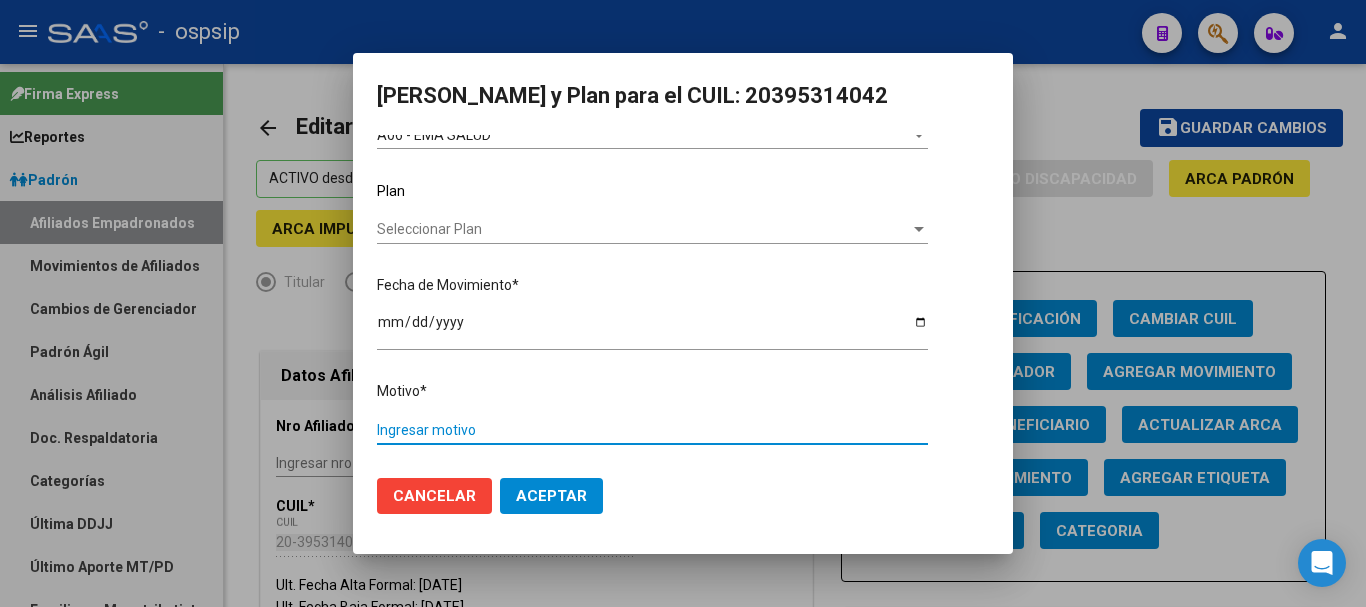 click on "Ingresar motivo" at bounding box center [652, 430] 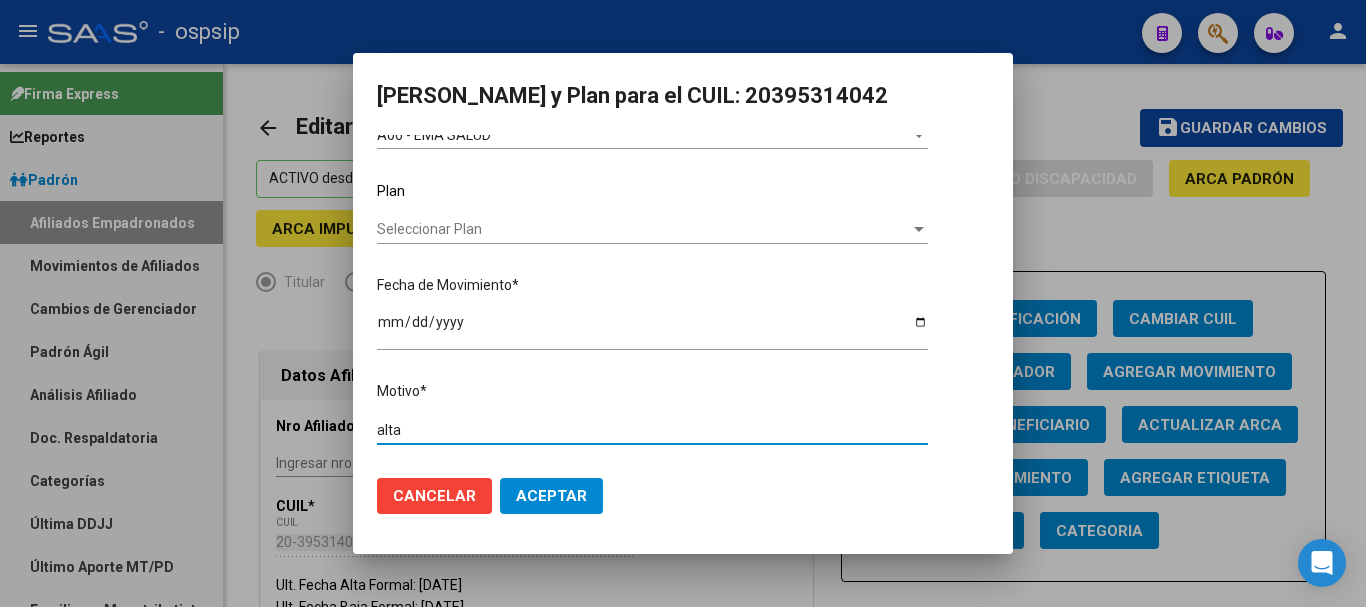 type on "alta" 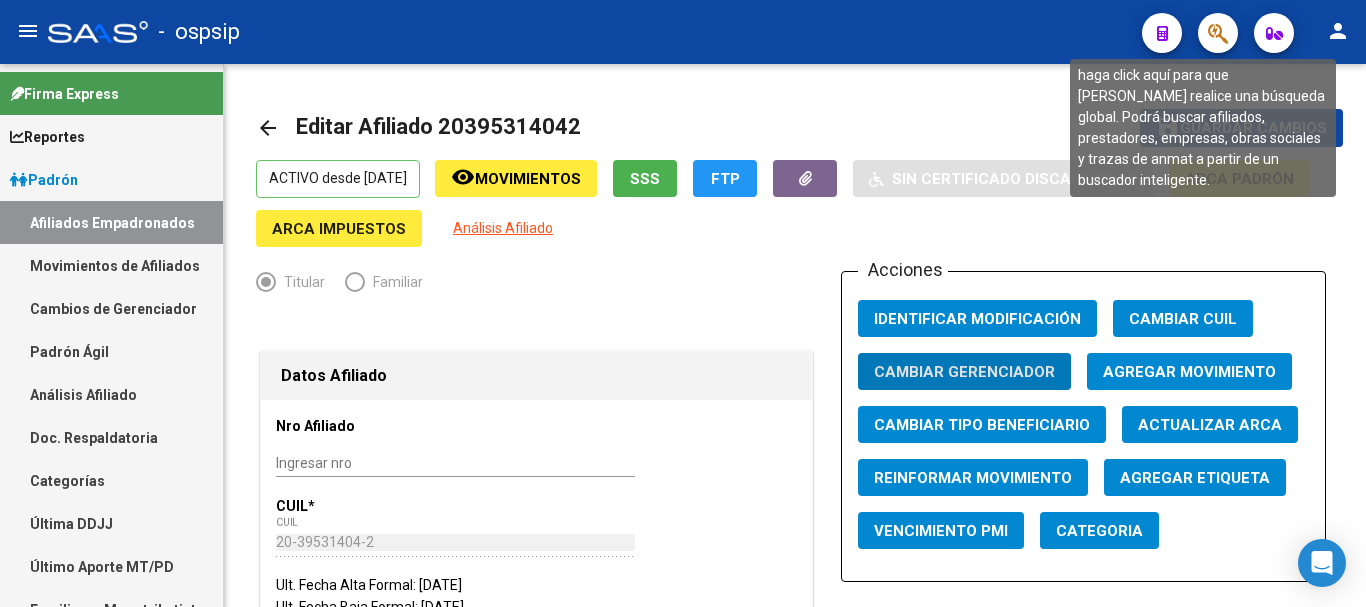 click 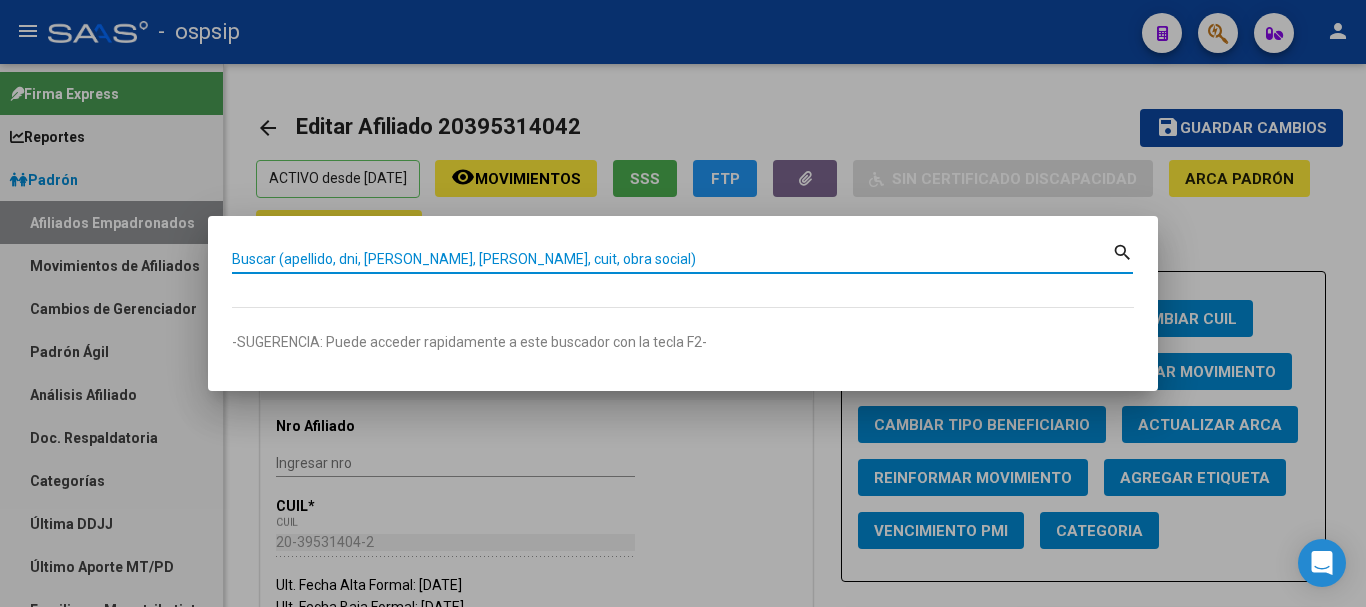 click on "Buscar (apellido, dni, [PERSON_NAME], [PERSON_NAME], cuit, obra social)" at bounding box center (672, 259) 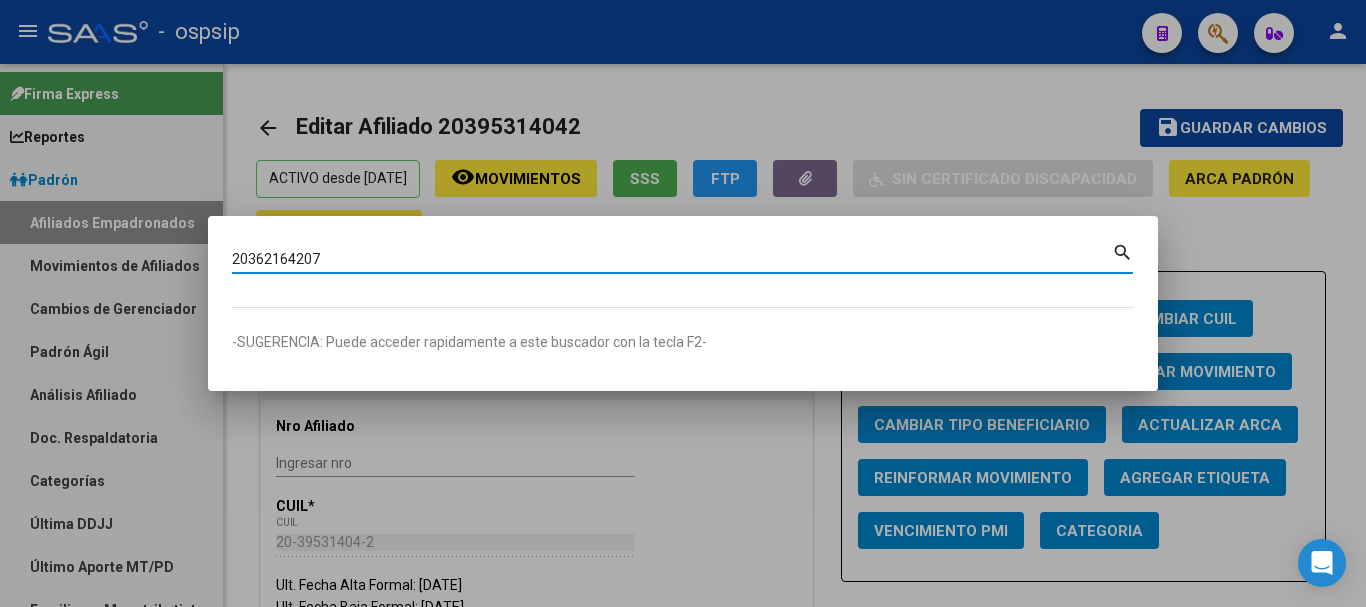 type on "20362164207" 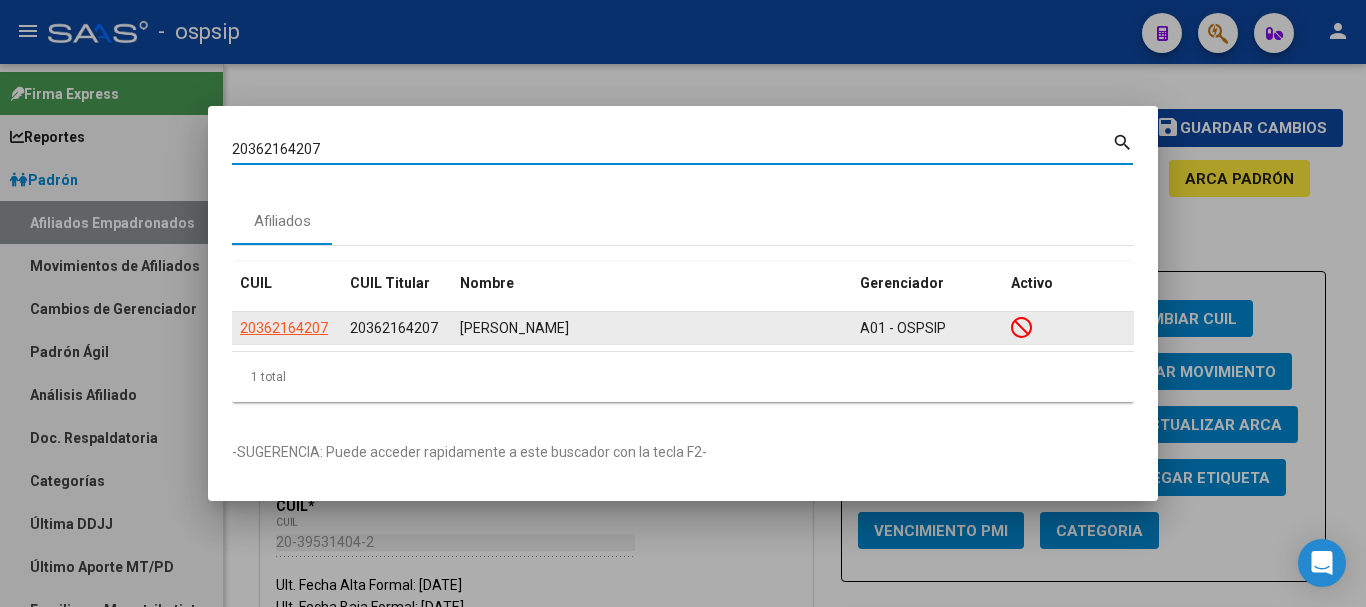 click on "20362164207" 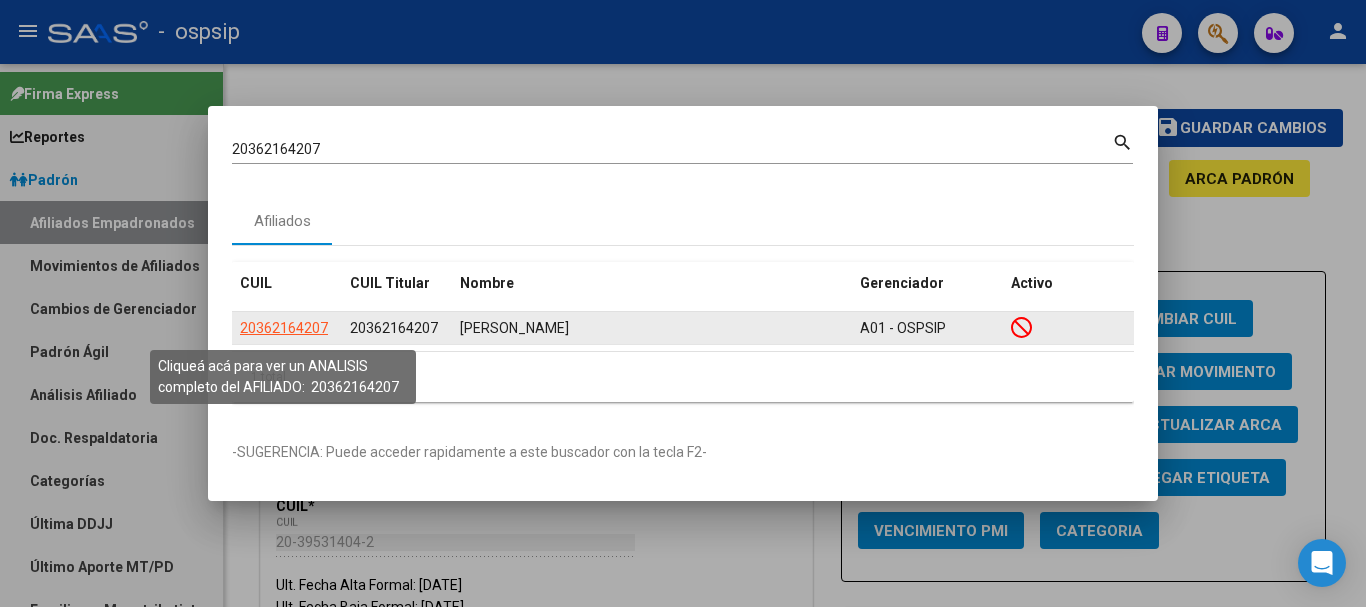 click on "20362164207" 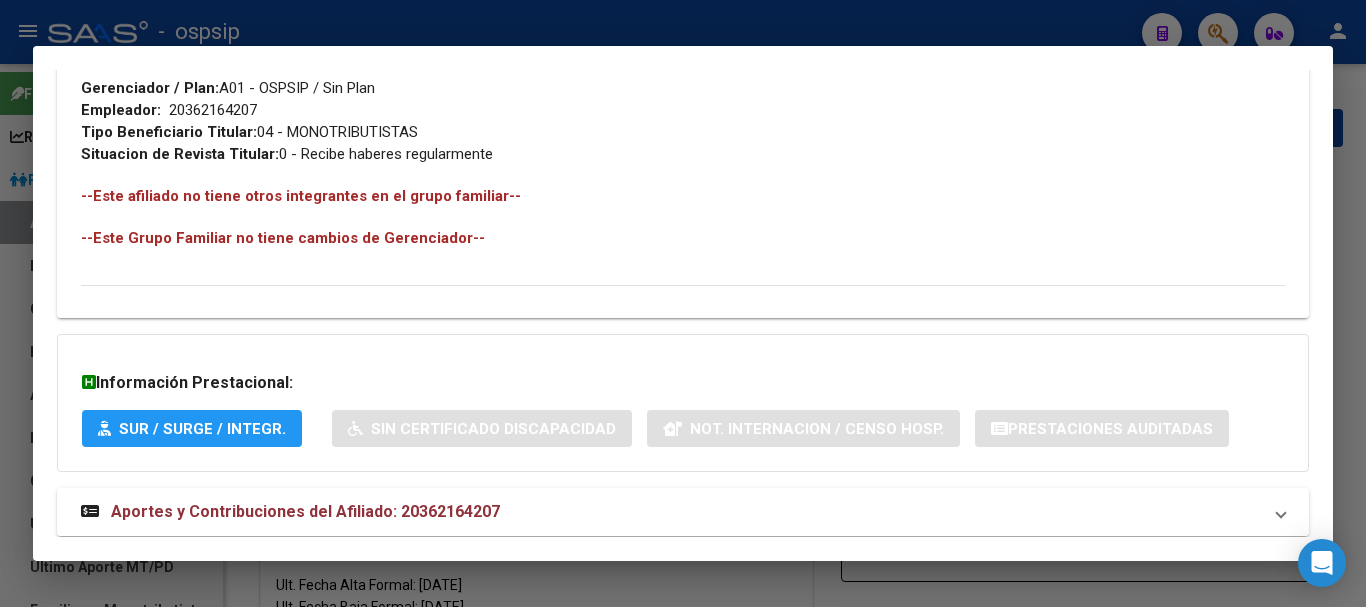 scroll, scrollTop: 1084, scrollLeft: 0, axis: vertical 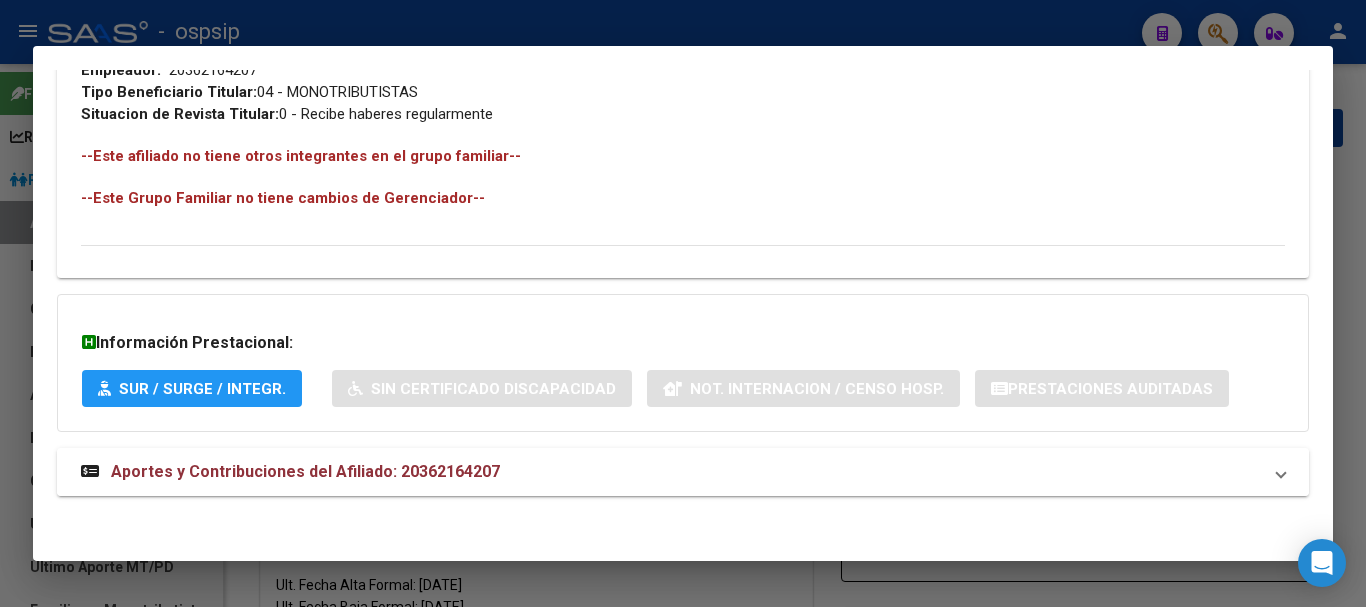 click on "Aportes y Contribuciones del Afiliado: 20362164207" at bounding box center (305, 471) 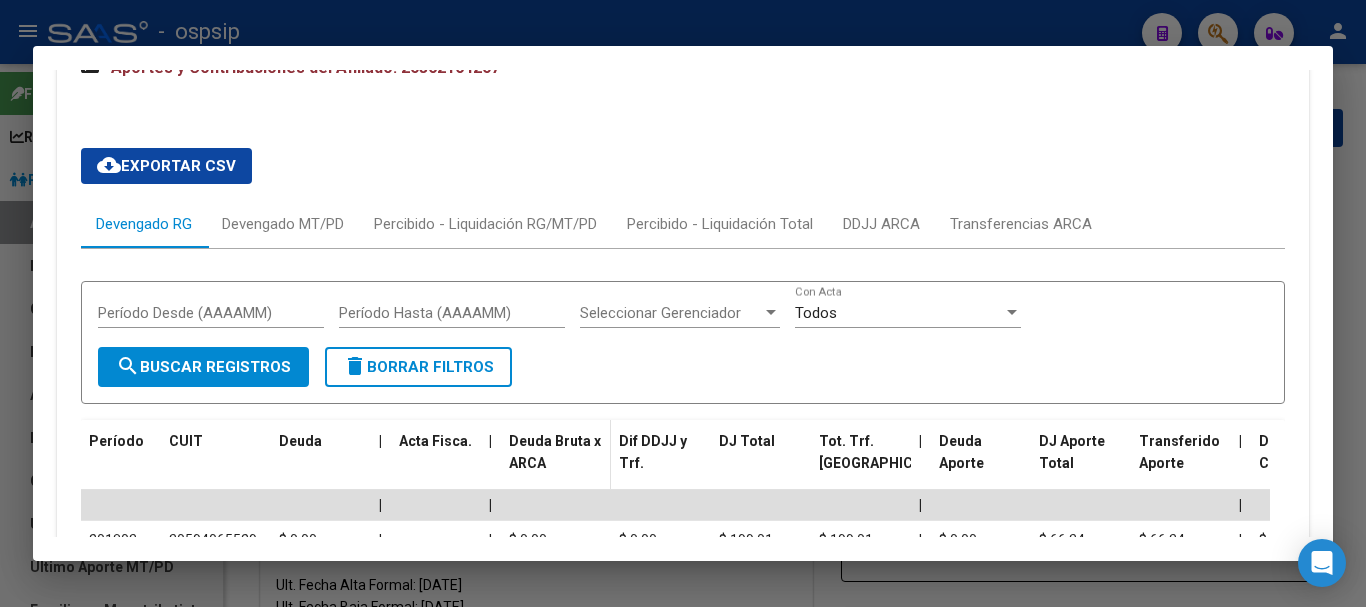 scroll, scrollTop: 1423, scrollLeft: 0, axis: vertical 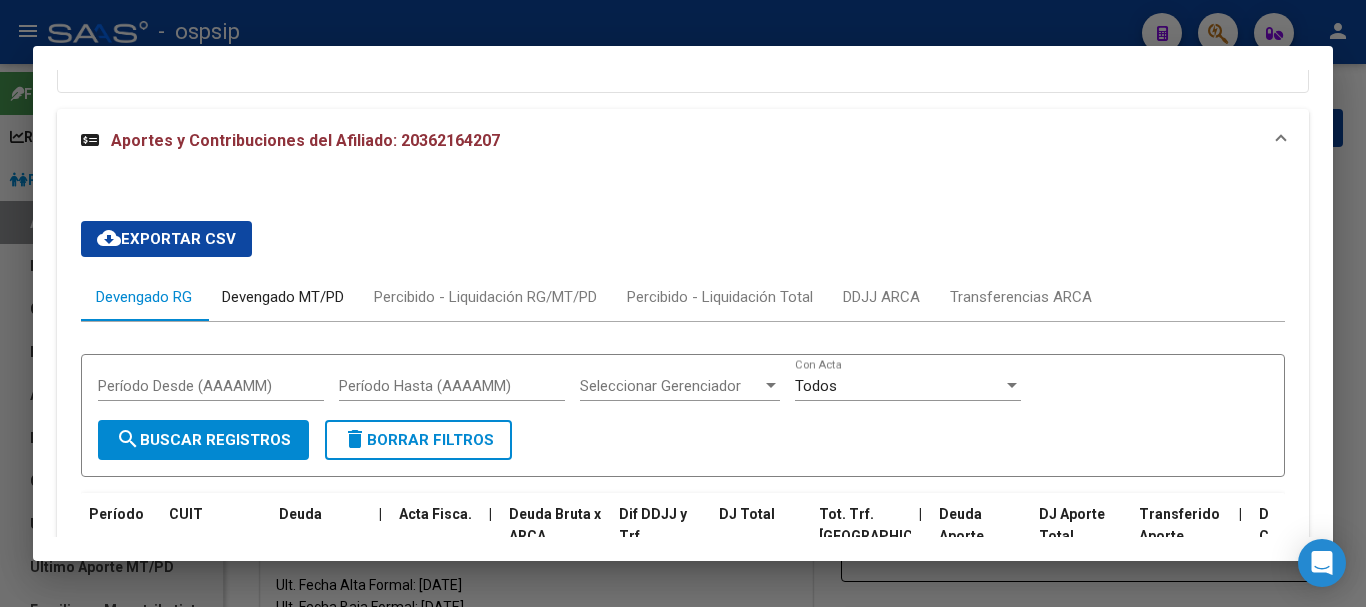 click on "Devengado MT/PD" at bounding box center (283, 297) 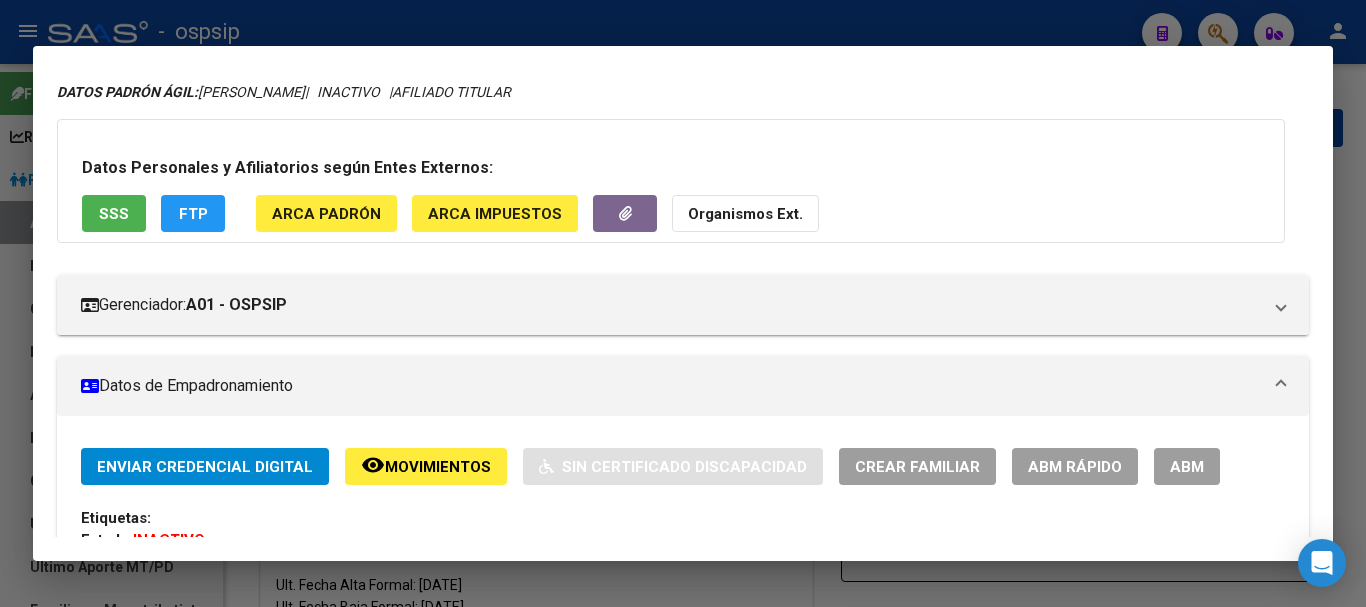 scroll, scrollTop: 0, scrollLeft: 0, axis: both 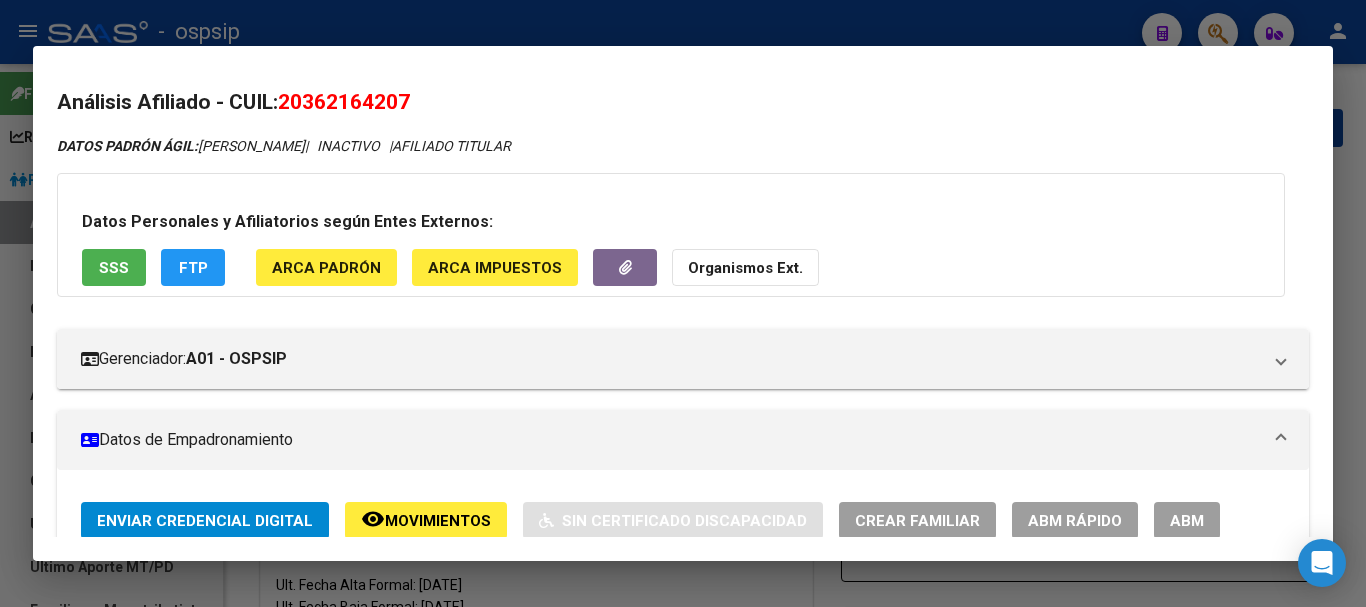 click on "ABM" at bounding box center [1187, 521] 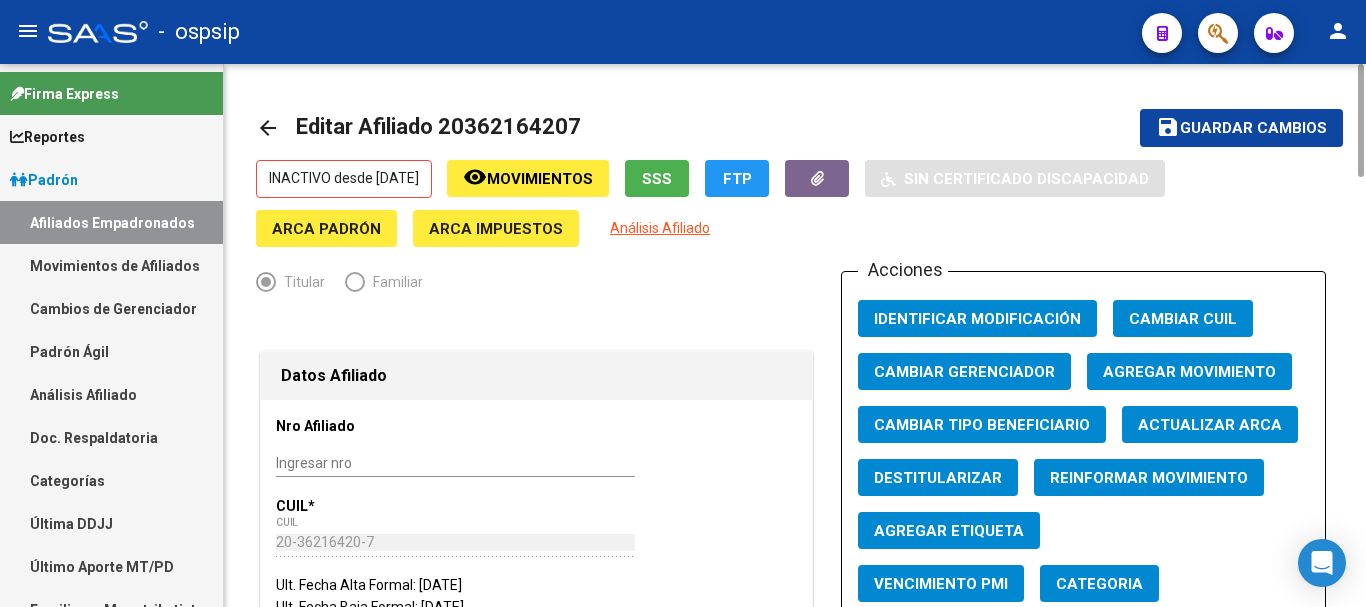 click on "Agregar Movimiento" 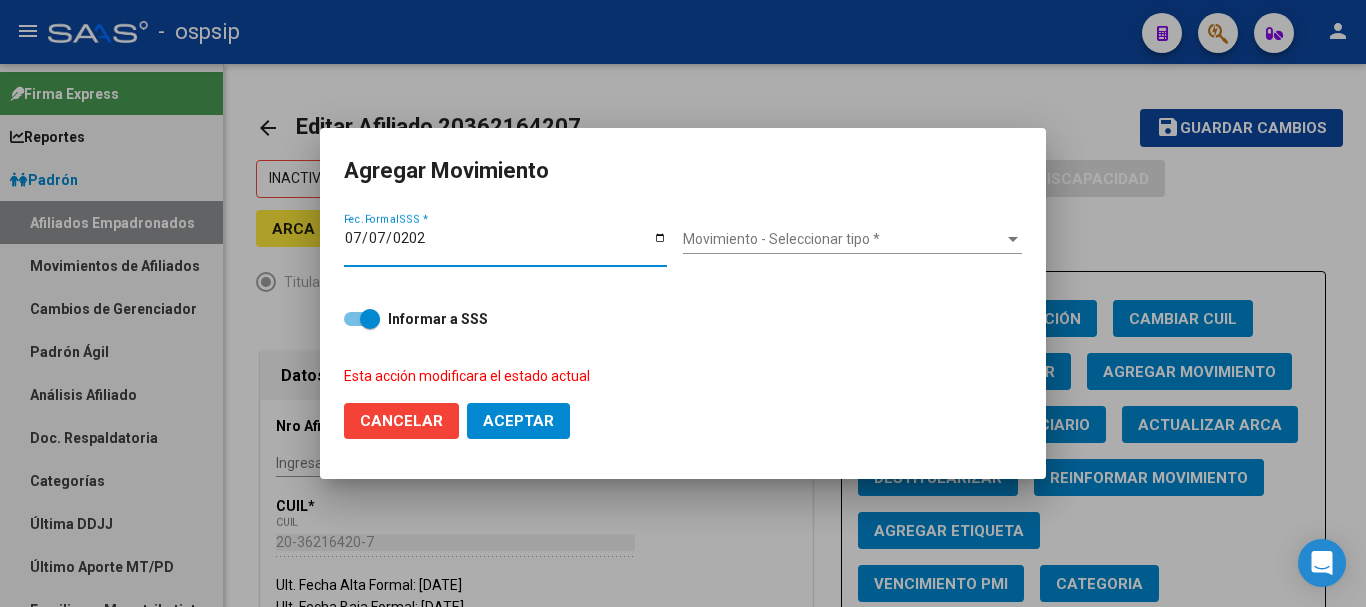 type on "[DATE]" 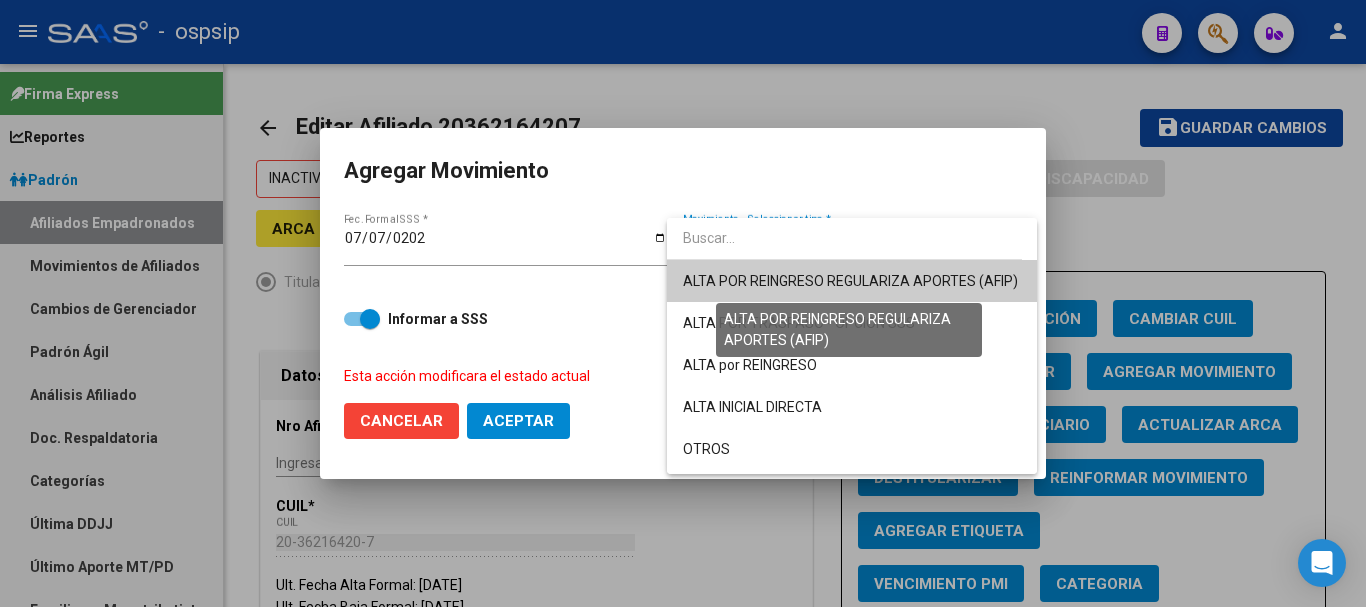 click on "ALTA POR REINGRESO REGULARIZA APORTES (AFIP)" at bounding box center (850, 281) 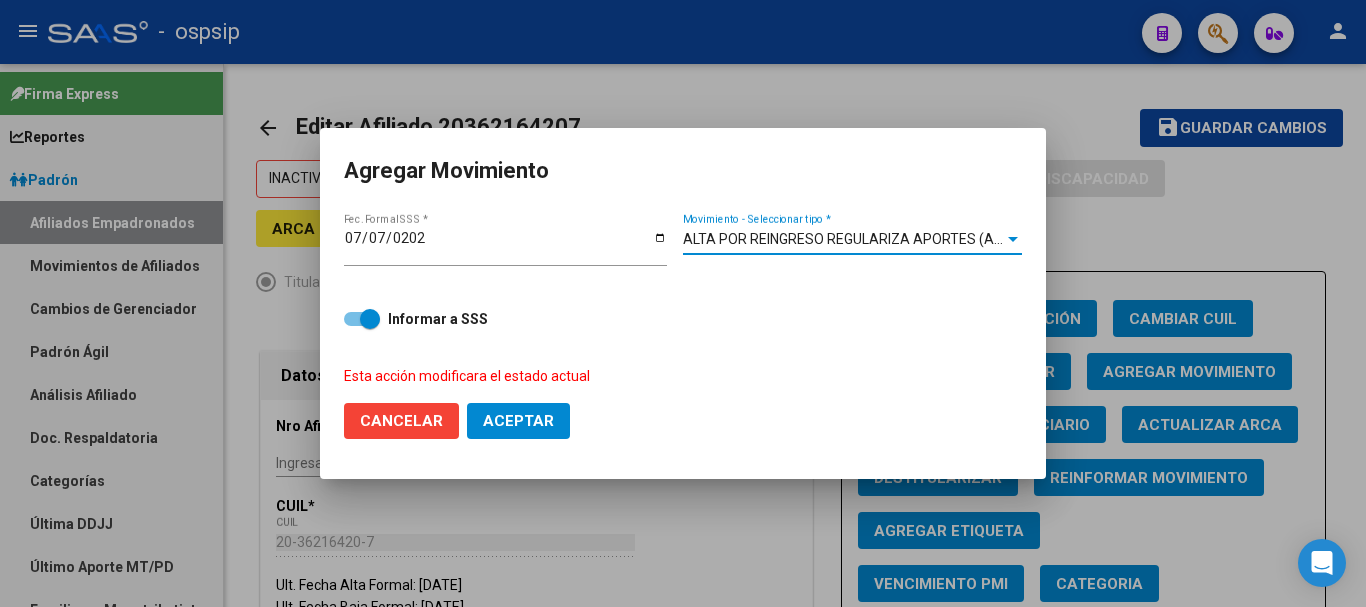 click on "Aceptar" 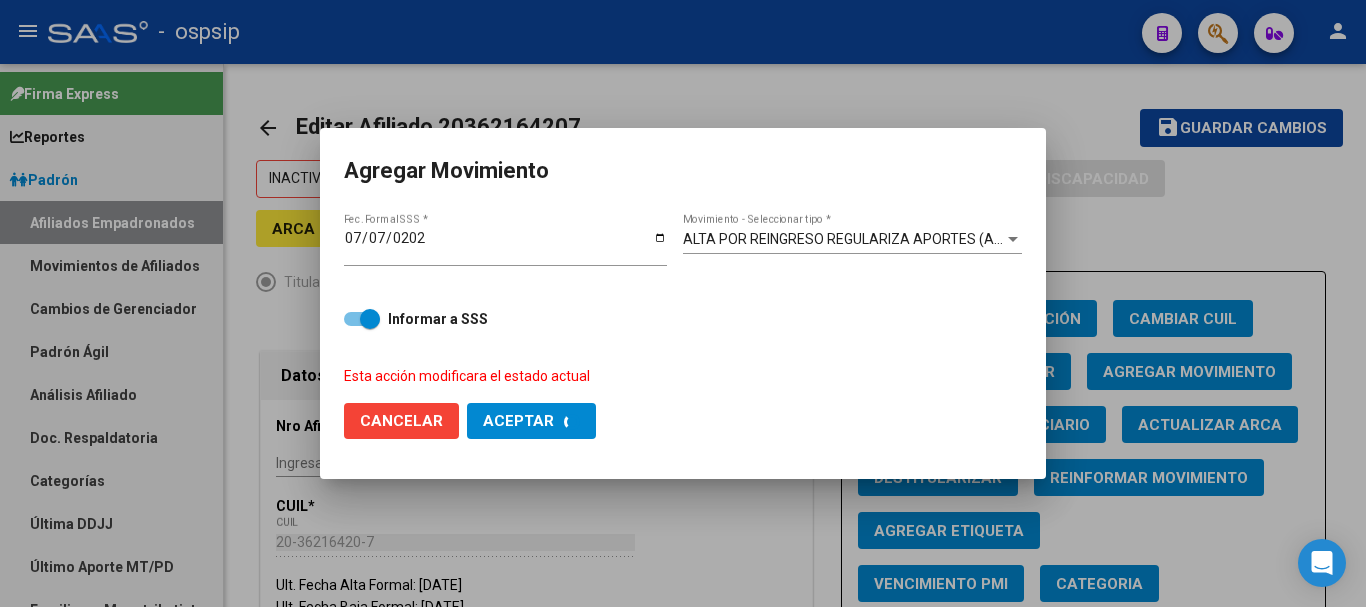checkbox on "false" 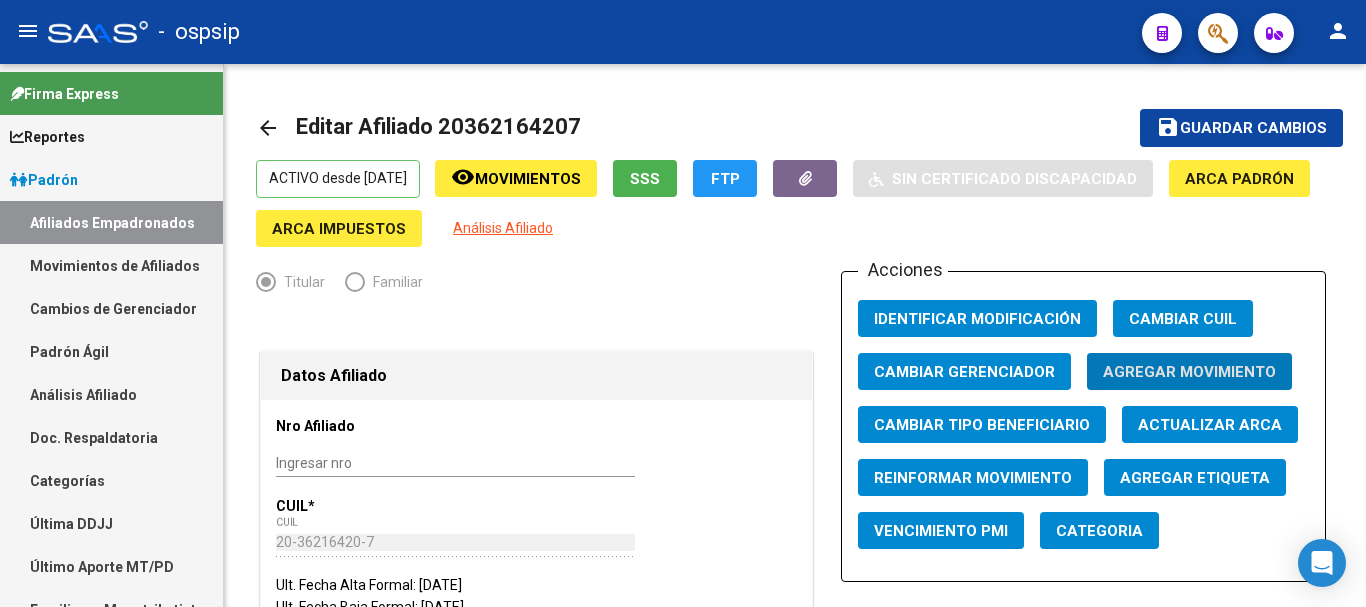 scroll, scrollTop: 600, scrollLeft: 0, axis: vertical 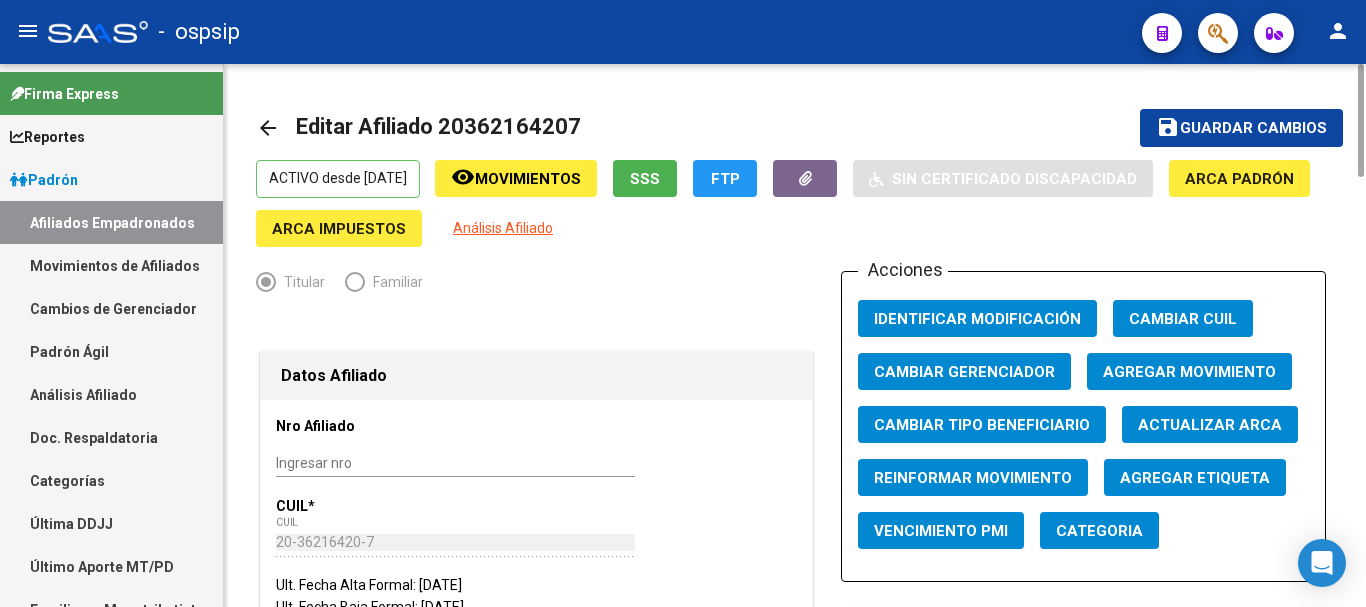 click on "Nro Afiliado    Ingresar nro  CUIL  *   20-36216420-7 CUIL  ARCA Padrón  Ult. Fecha Alta Formal: [DATE]  Ult. Fecha Baja Formal: [DATE]  Tipo de Documento * DOCUMENTO UNICO Seleccionar tipo Nro Documento  *   36216420 Ingresar nro  Apellido  *   [PERSON_NAME] Ingresar apellido  Nombre  *   [PERSON_NAME] nombre  Fecha de nacimiento  *   [DEMOGRAPHIC_DATA] Ingresar fecha   Parentesco * Titular Seleccionar parentesco  Estado Civil * [DEMOGRAPHIC_DATA] Seleccionar tipo  Sexo * Masculino Seleccionar sexo  Nacionalidad * [DEMOGRAPHIC_DATA] Seleccionar tipo  Discapacitado * No discapacitado Seleccionar tipo Vencimiento Certificado Estudio    Ingresar fecha   Tipo domicilio * Domicilio Completo Seleccionar tipo domicilio  Provincia * [GEOGRAPHIC_DATA] Seleccionar provincia Localidad  *   CLAYPOLE Ingresar el nombre  Codigo Postal  *   1849 Ingresar el codigo  Calle  *   [GEOGRAPHIC_DATA] Ingresar calle  Numero  *   3826 Ingresar nro  Piso    Ingresar piso  Departamento    Ingresar depto  Teléfono celular    Ingresar tel  Teléfono laboral" 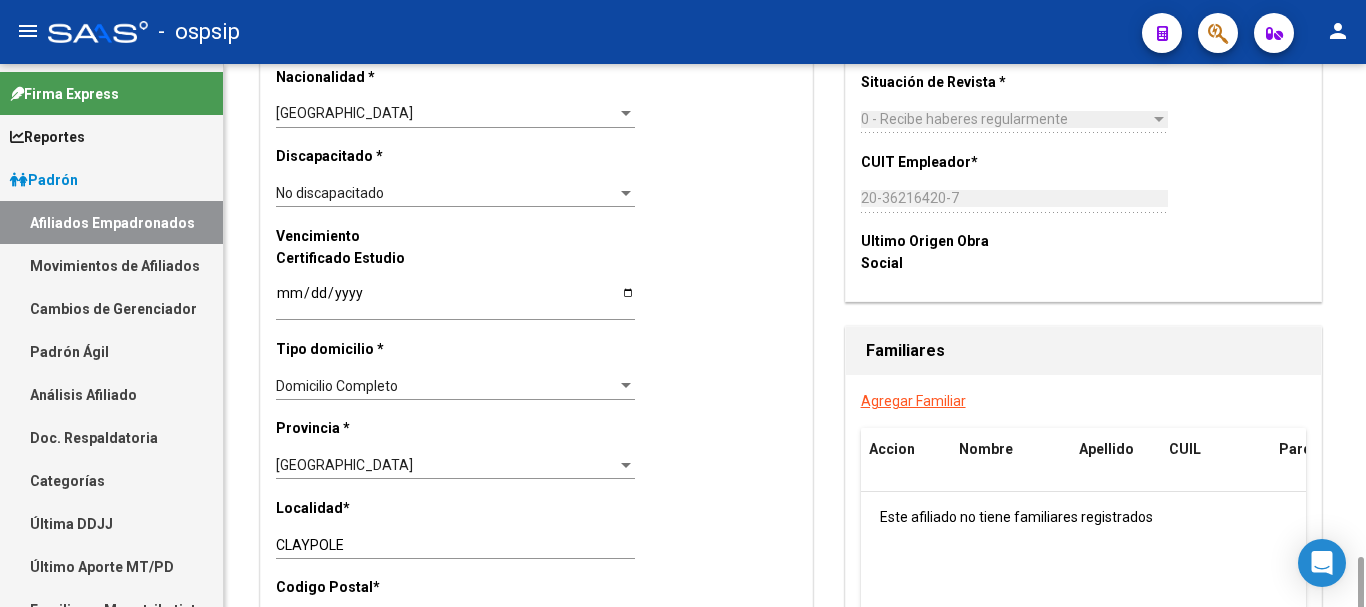 scroll, scrollTop: 1400, scrollLeft: 0, axis: vertical 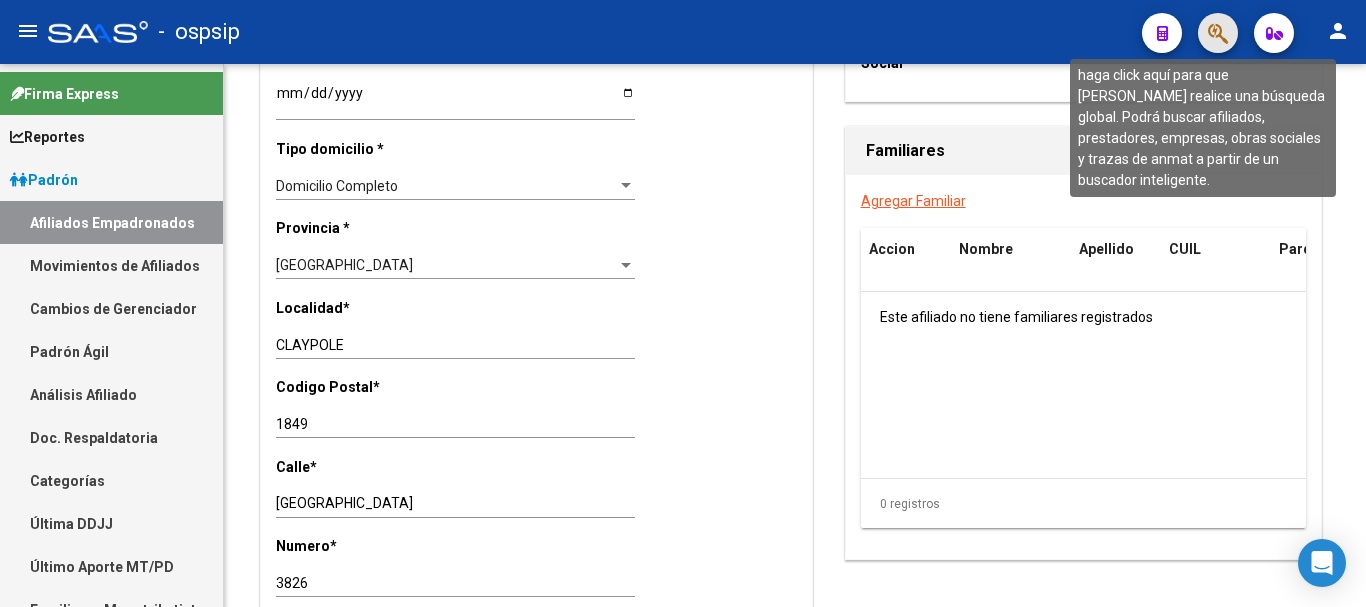 click 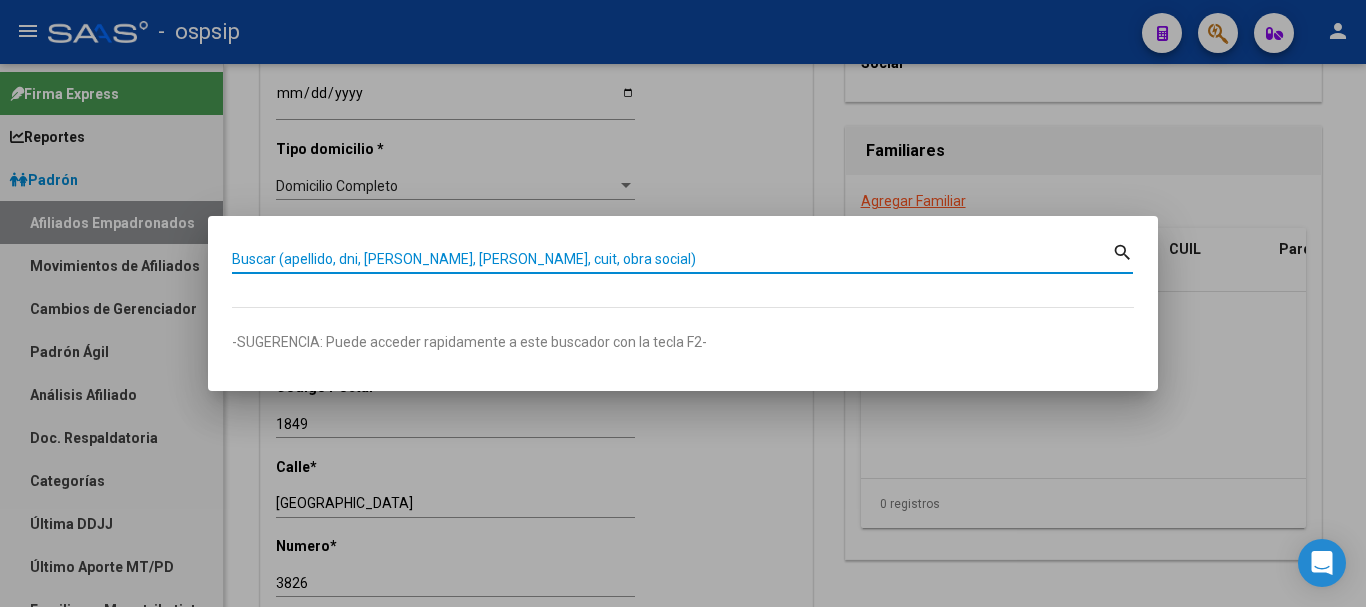 click on "Buscar (apellido, dni, [PERSON_NAME], [PERSON_NAME], cuit, obra social)" at bounding box center [672, 259] 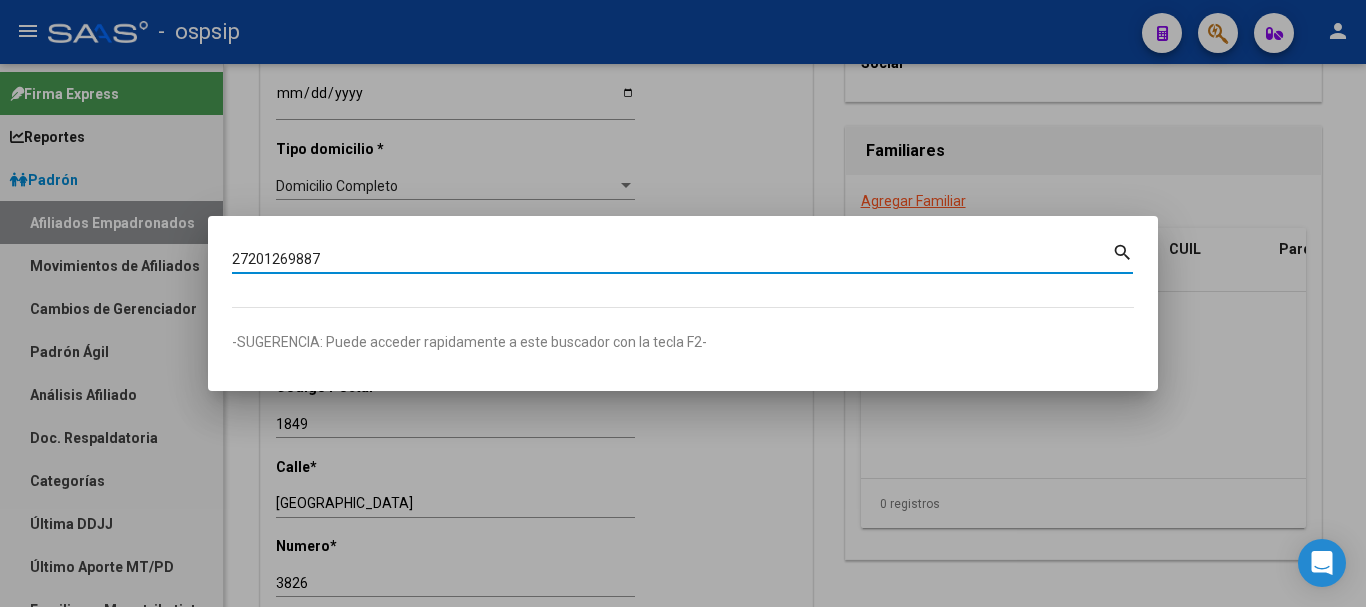 type on "27201269887" 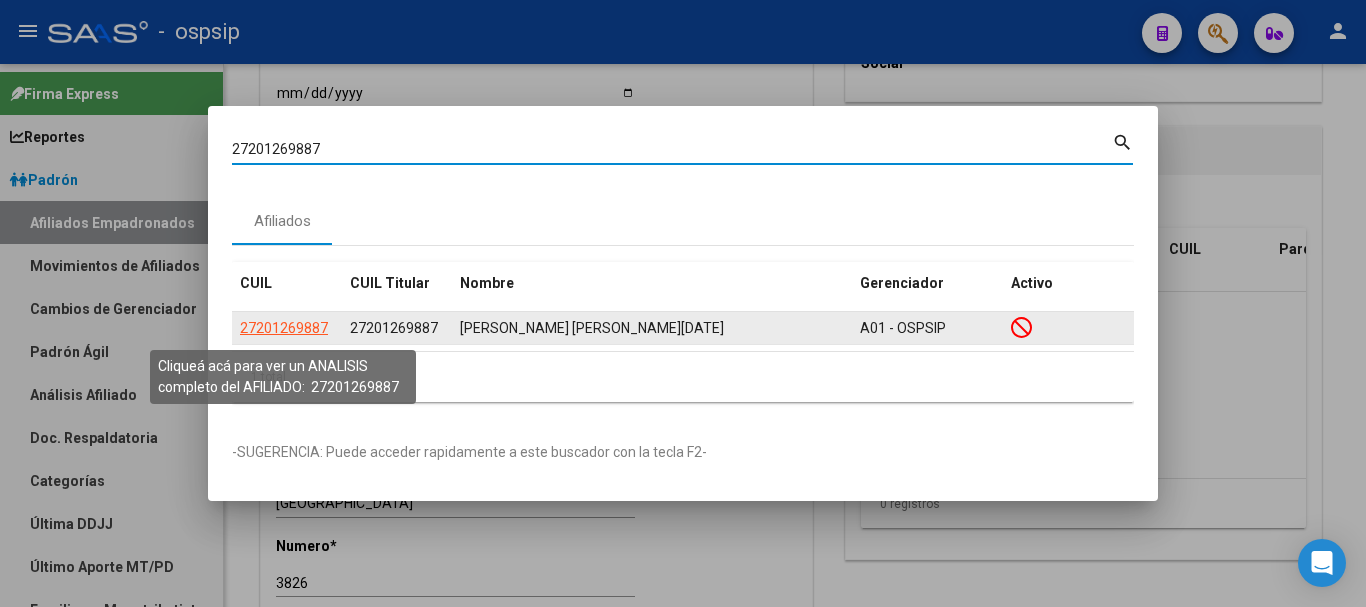 click on "27201269887" 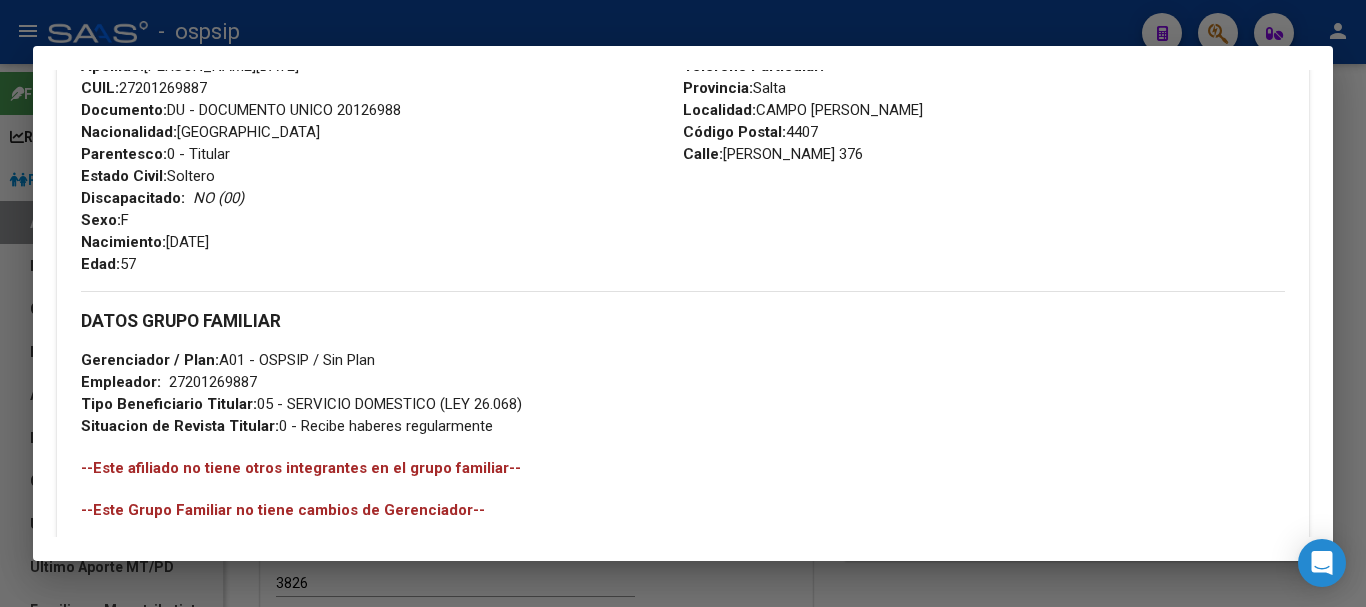 scroll, scrollTop: 1084, scrollLeft: 0, axis: vertical 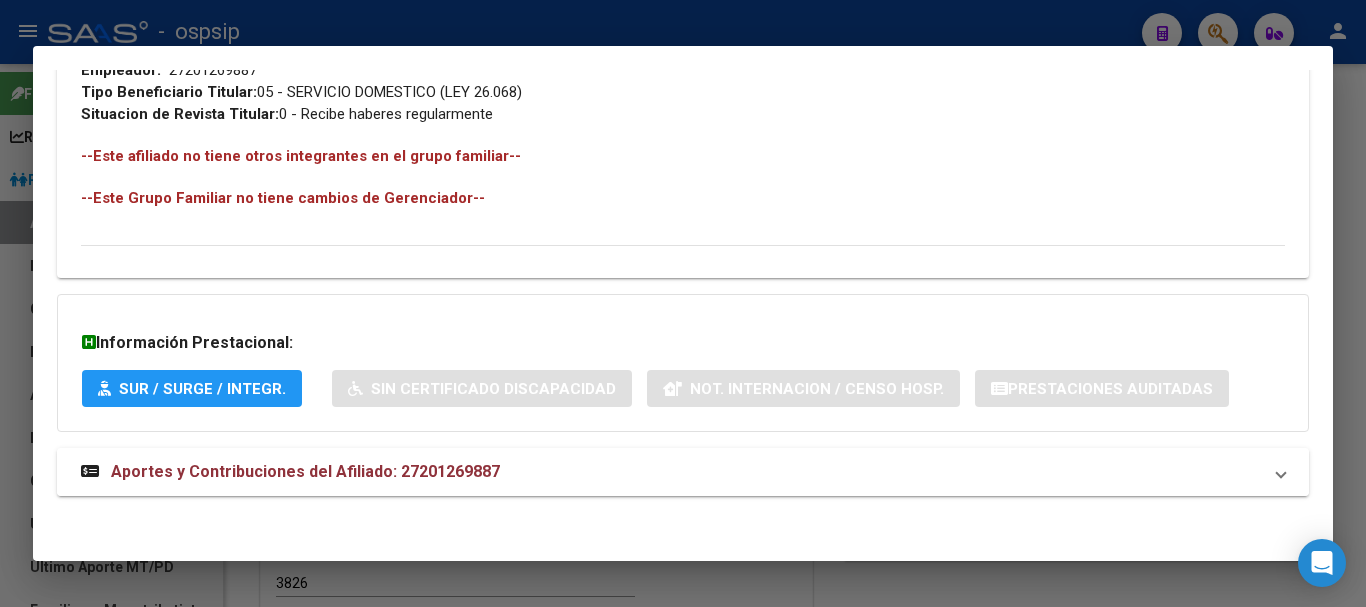 click on "Aportes y Contribuciones del Afiliado: 27201269887" at bounding box center (305, 471) 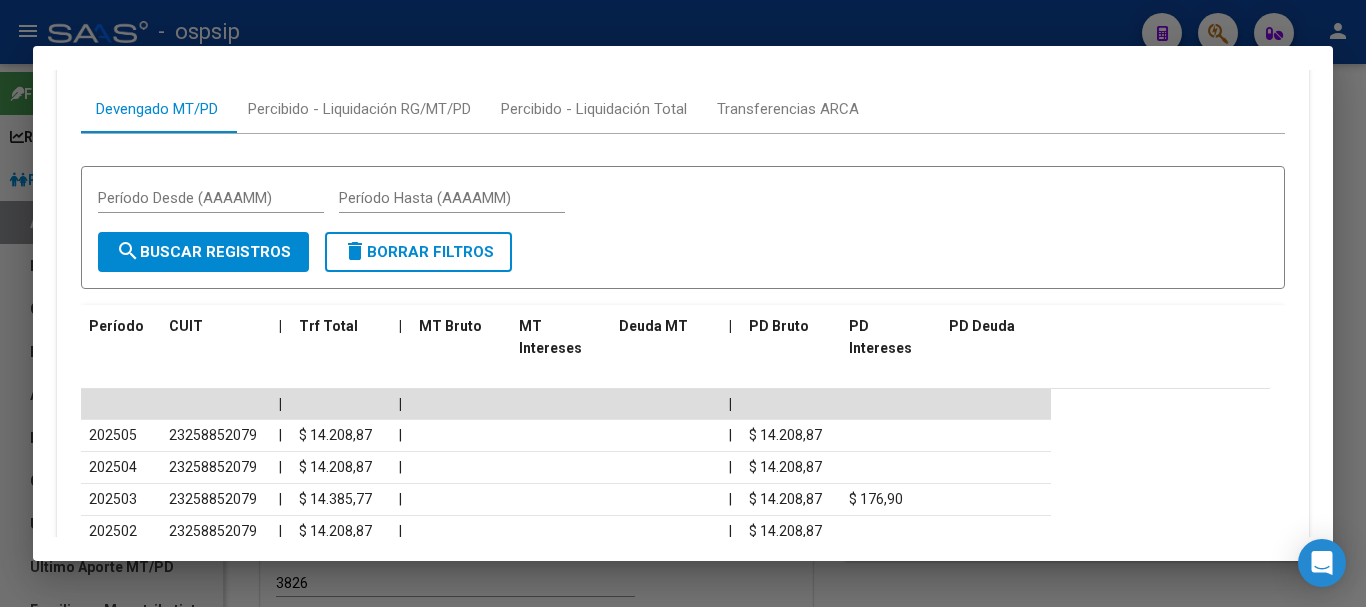 scroll, scrollTop: 1640, scrollLeft: 0, axis: vertical 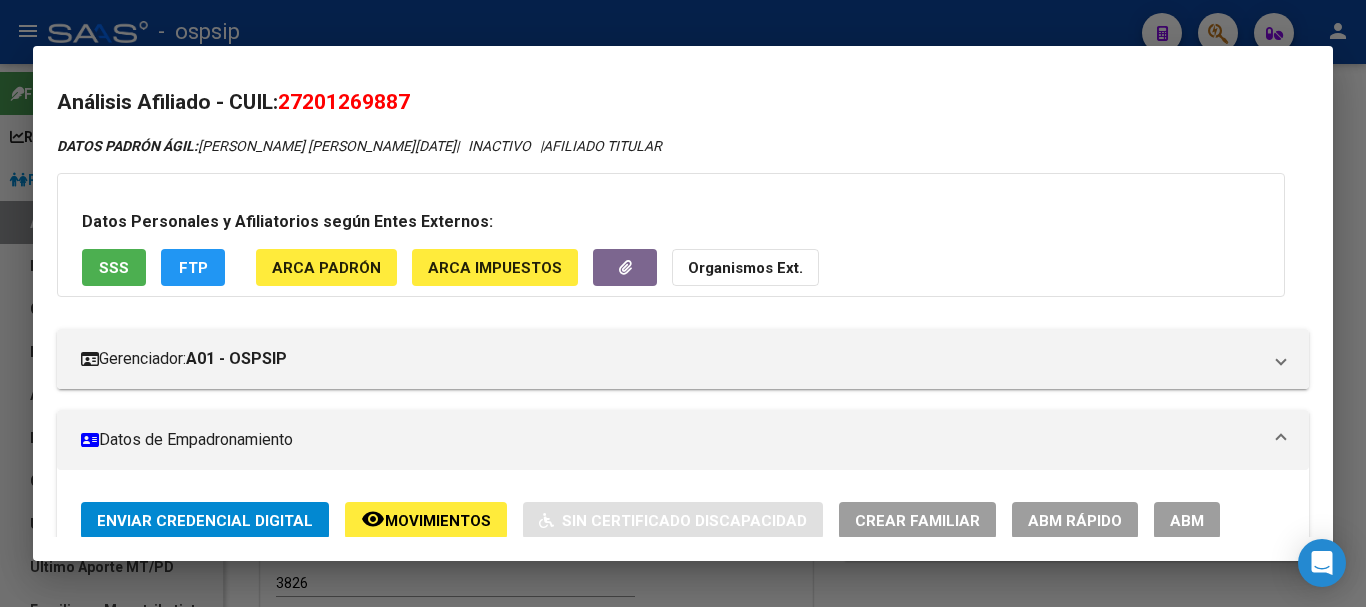 click at bounding box center (683, 303) 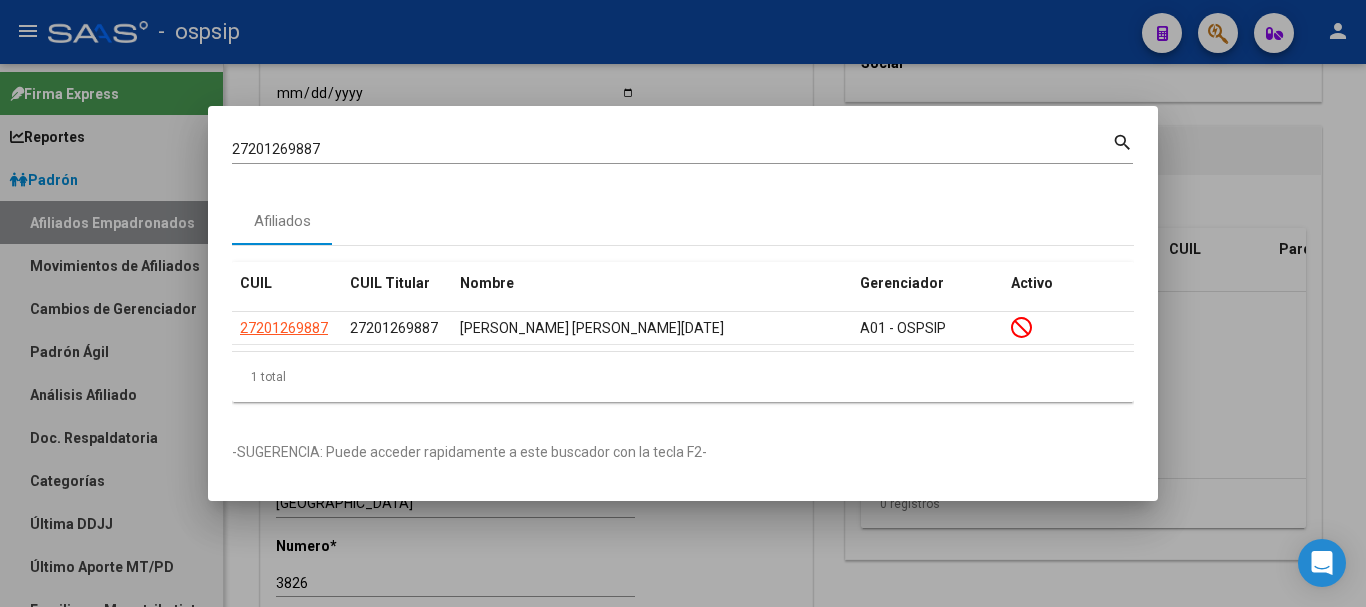 click on "27201269887" at bounding box center (672, 149) 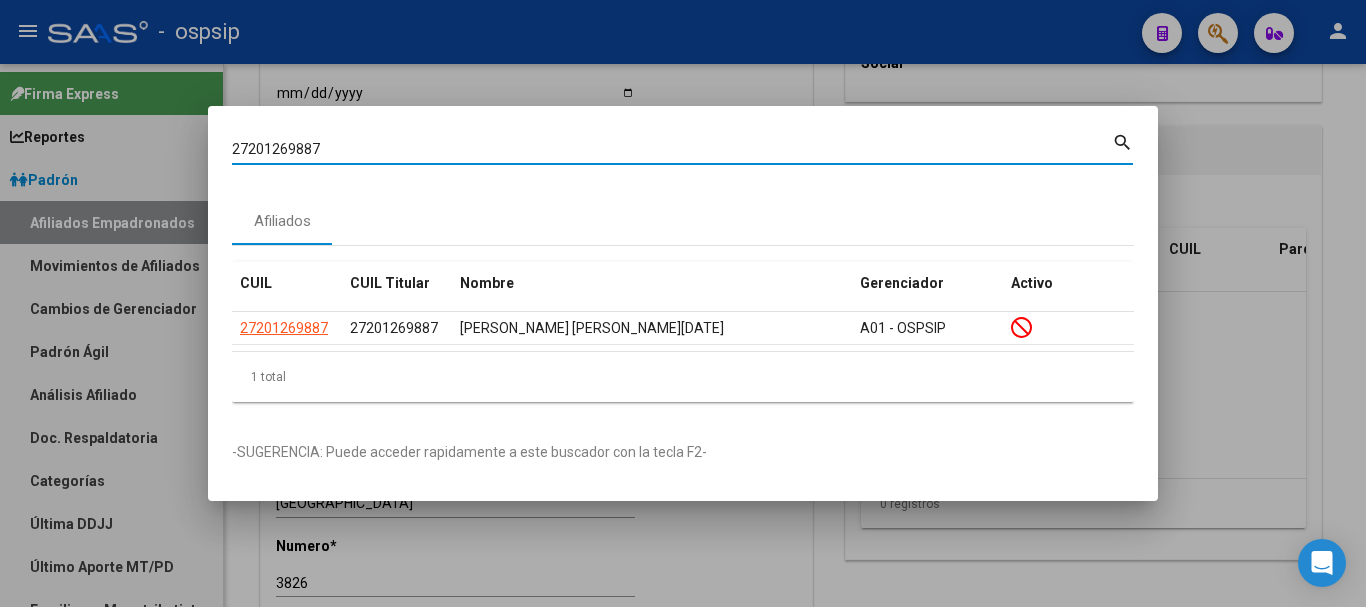 paste on "27201269887" 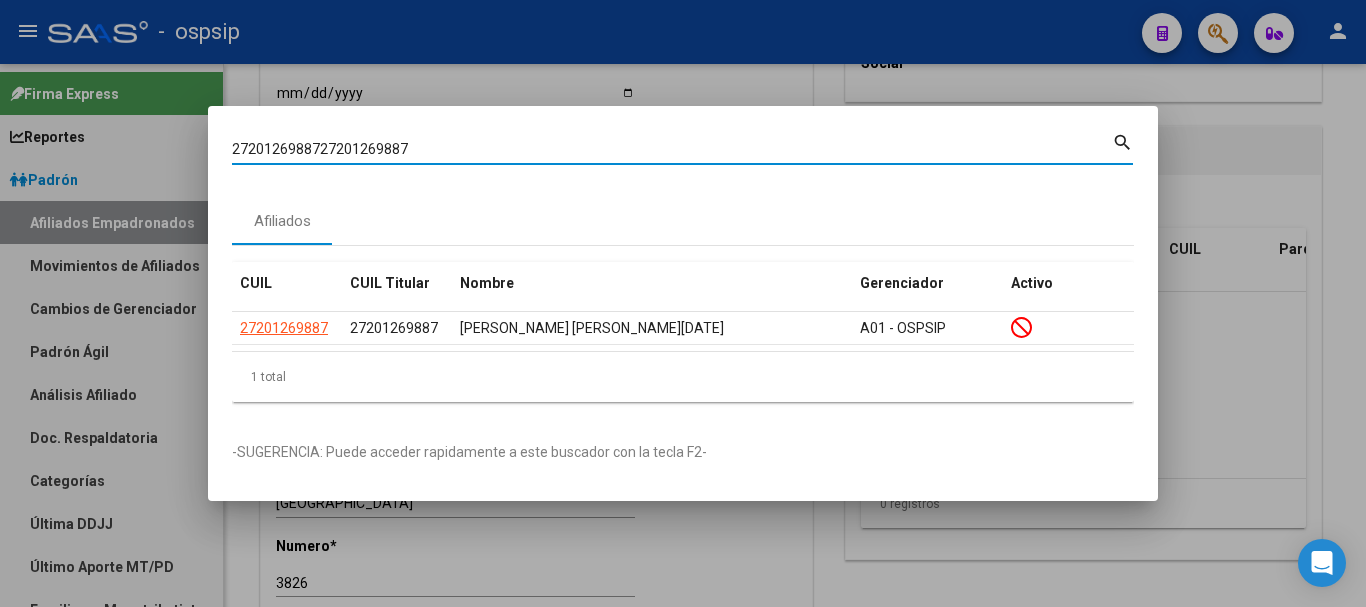 click on "2720126988727201269887" at bounding box center [672, 149] 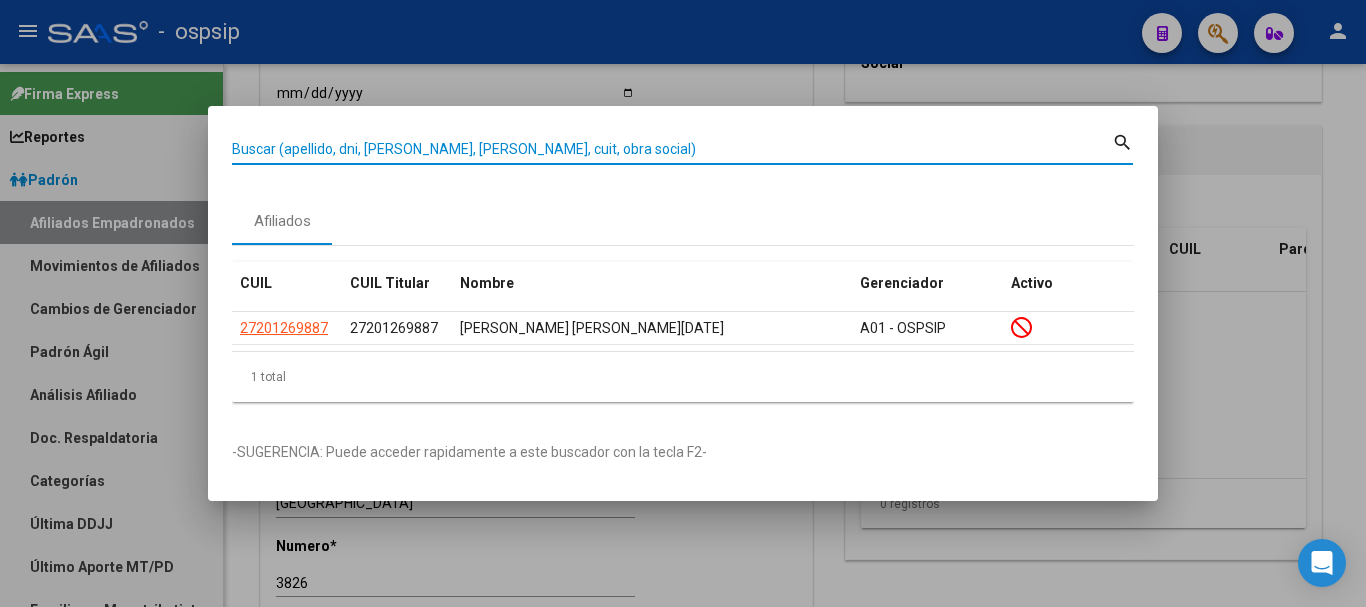 paste on "27201269887" 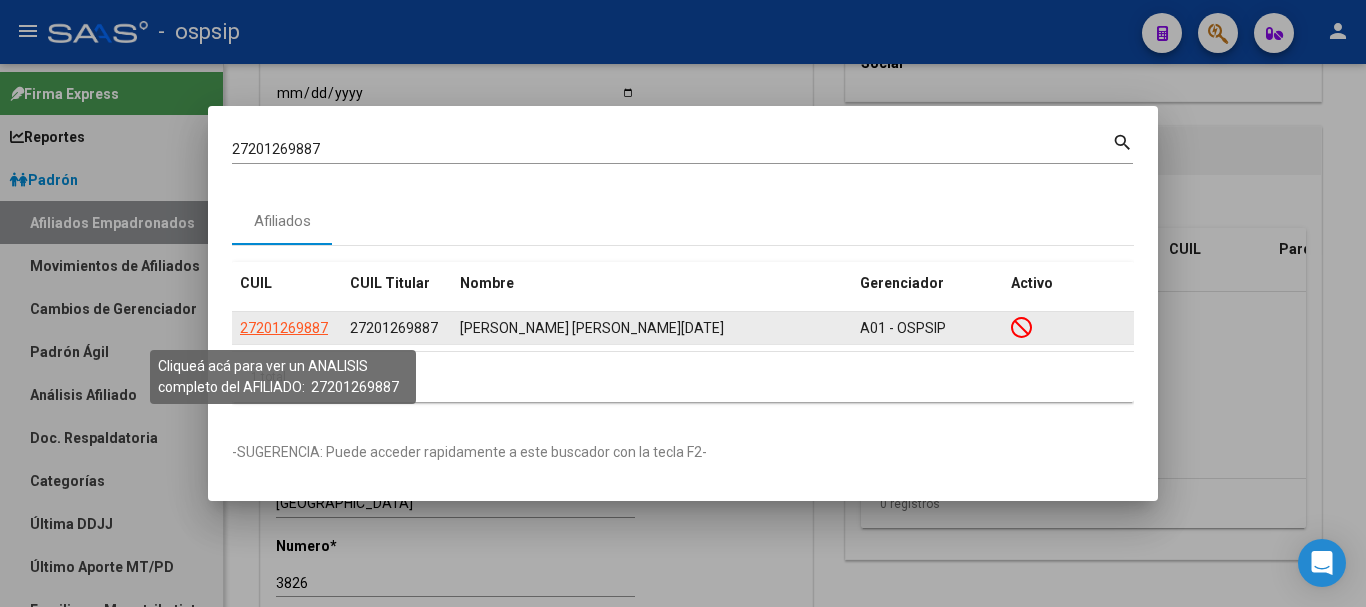 click on "27201269887" 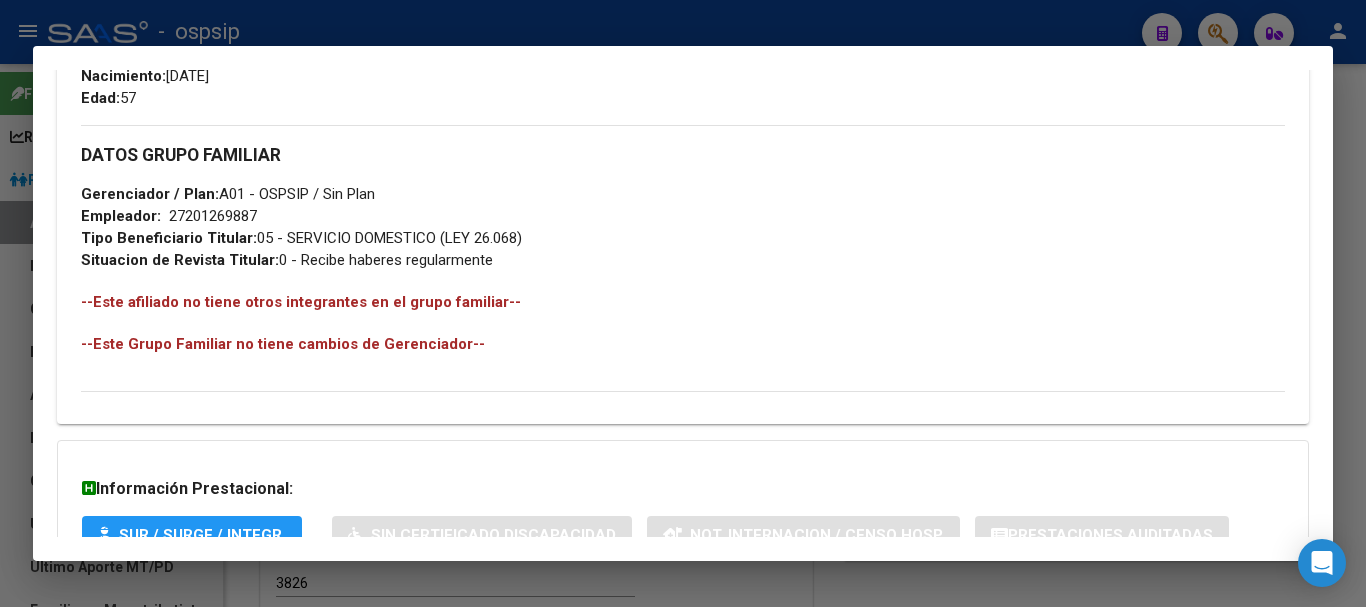 scroll, scrollTop: 1084, scrollLeft: 0, axis: vertical 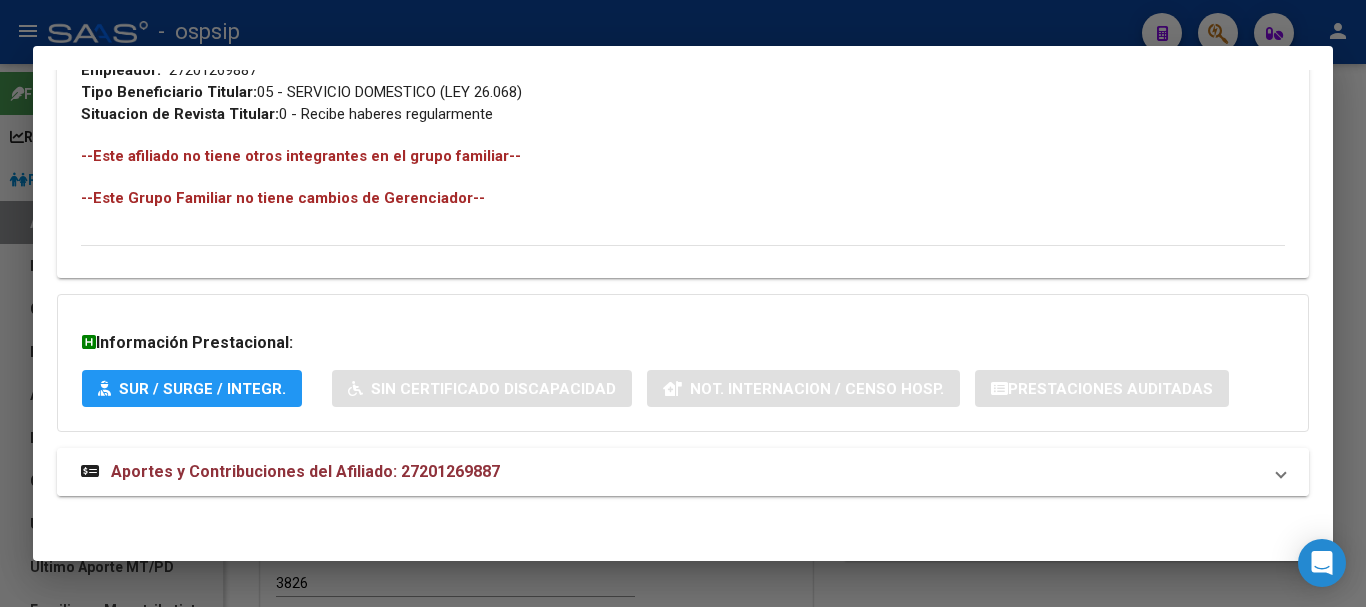 click on "Aportes y Contribuciones del Afiliado: 27201269887" at bounding box center (305, 471) 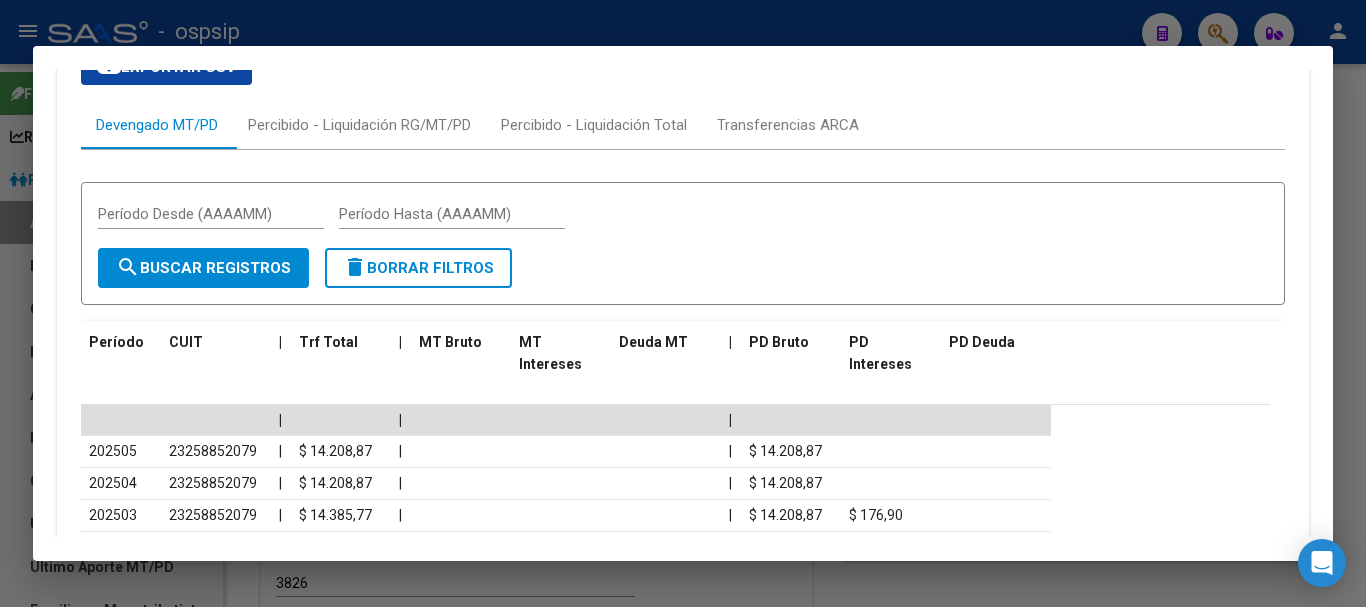 scroll, scrollTop: 1601, scrollLeft: 0, axis: vertical 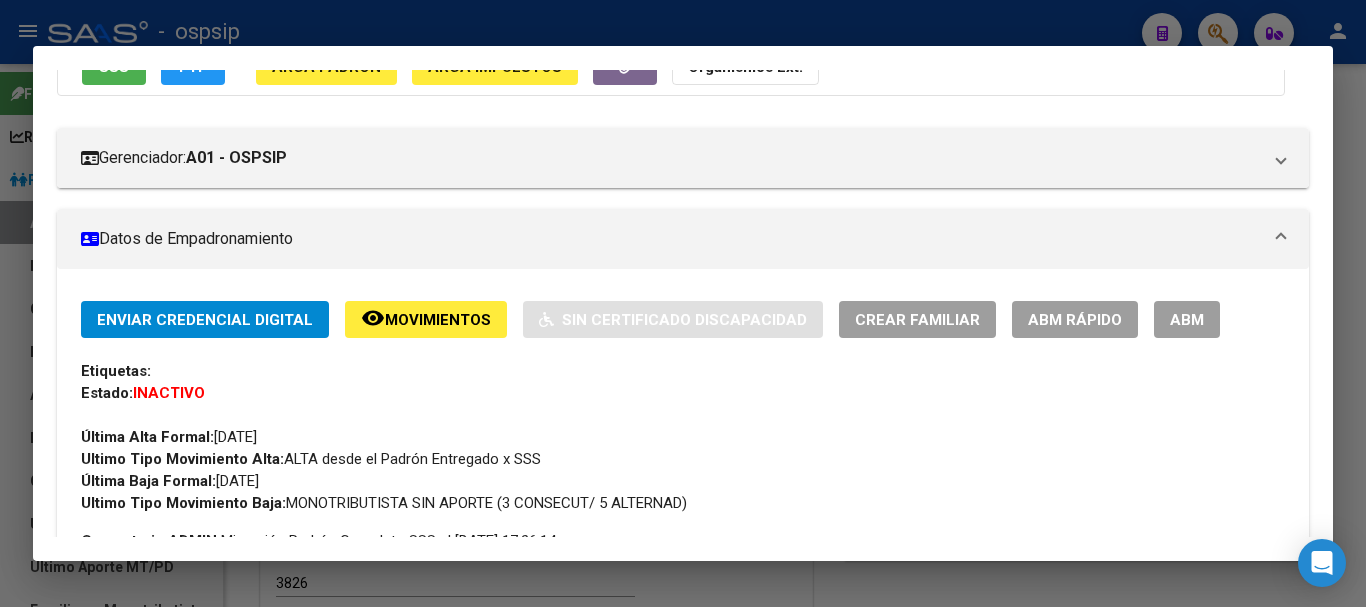 click on "Gerenciador:      A01 - OSPSIP Atención telefónica: Atención emergencias: Otros Datos Útiles:" at bounding box center (683, 150) 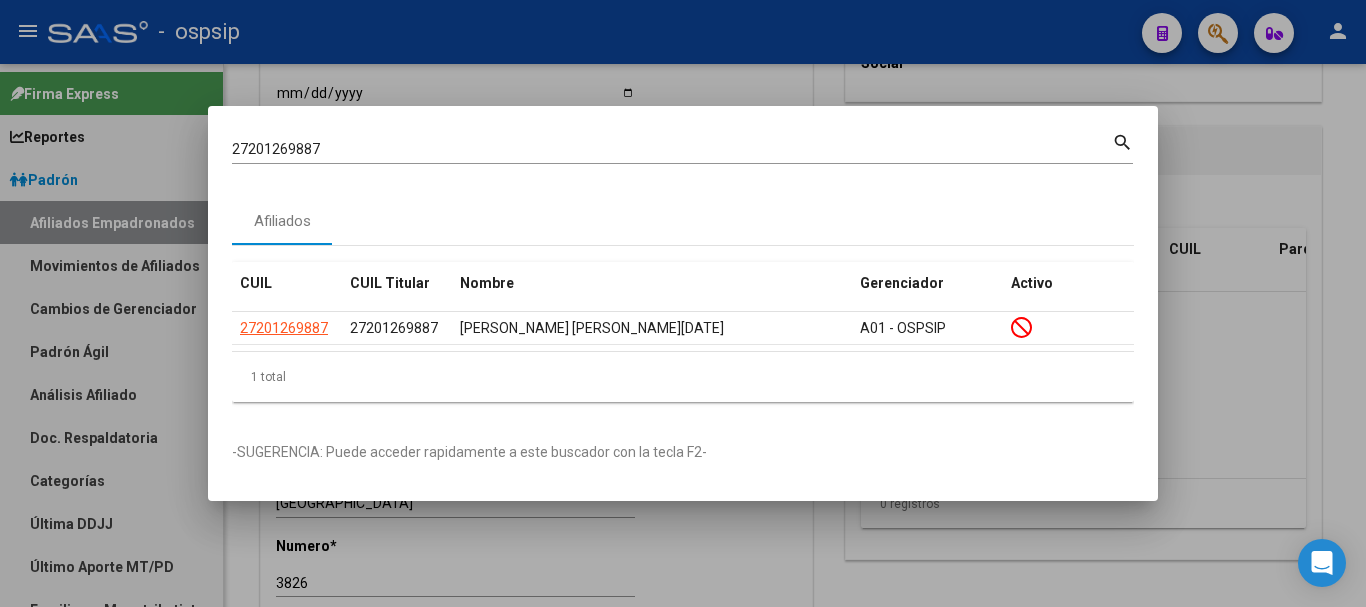 click at bounding box center [683, 303] 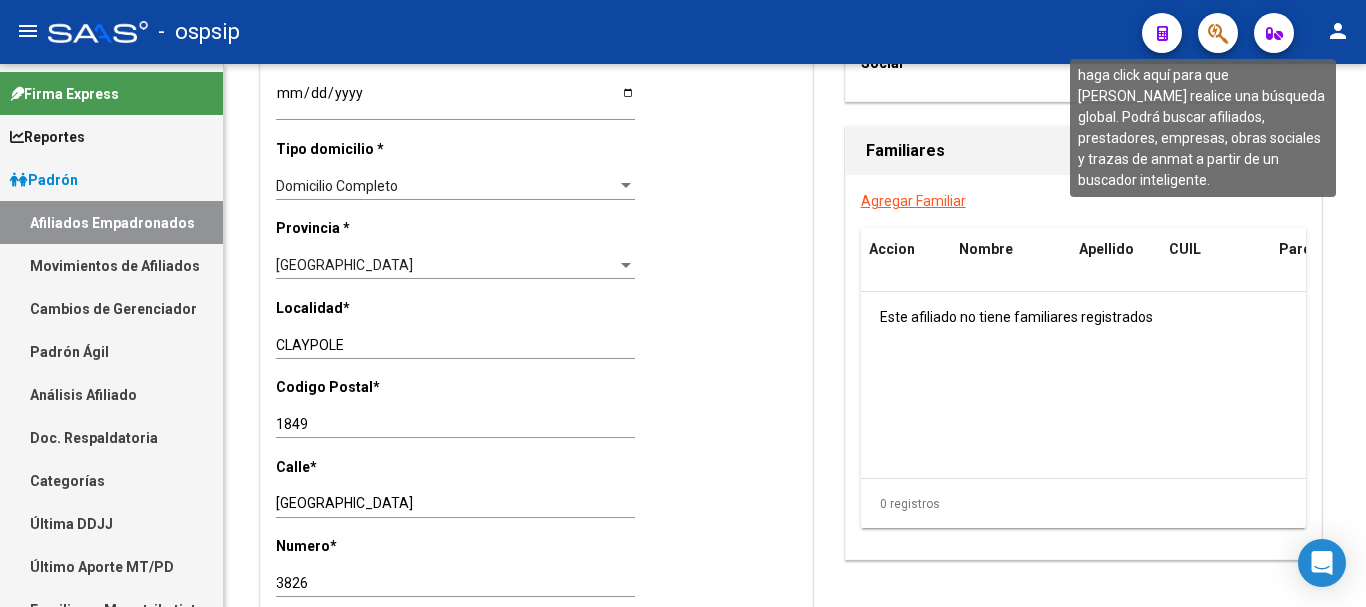click 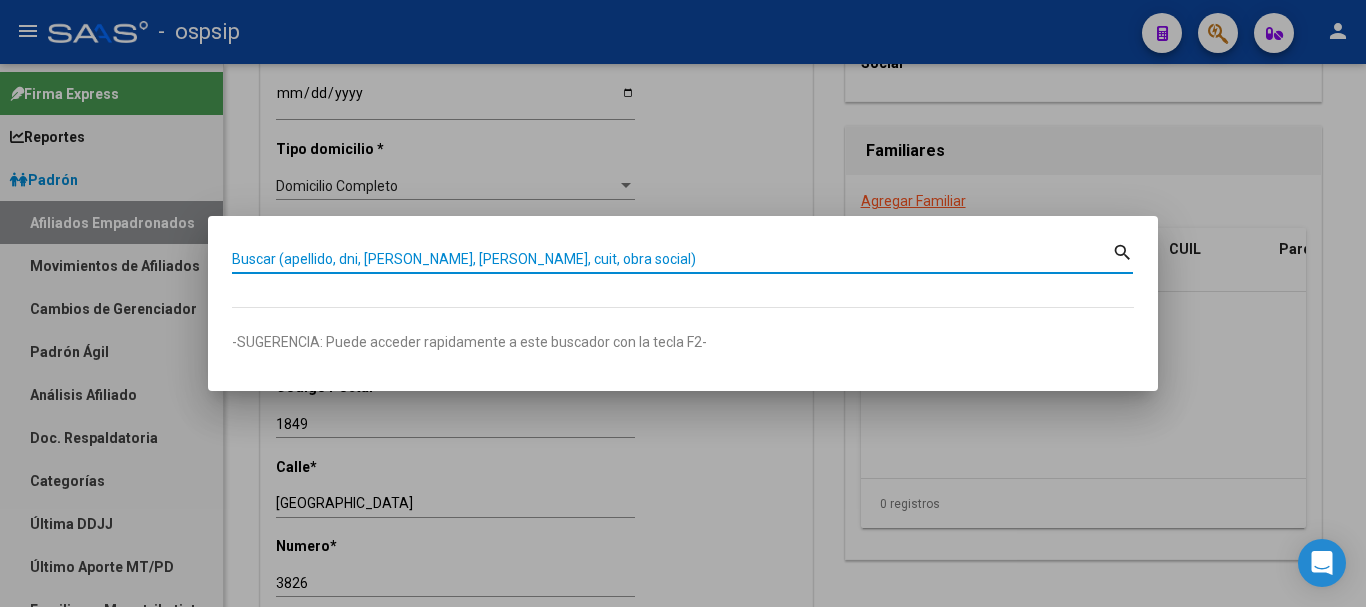 click on "Buscar (apellido, dni, [PERSON_NAME], [PERSON_NAME], cuit, obra social)" at bounding box center [672, 259] 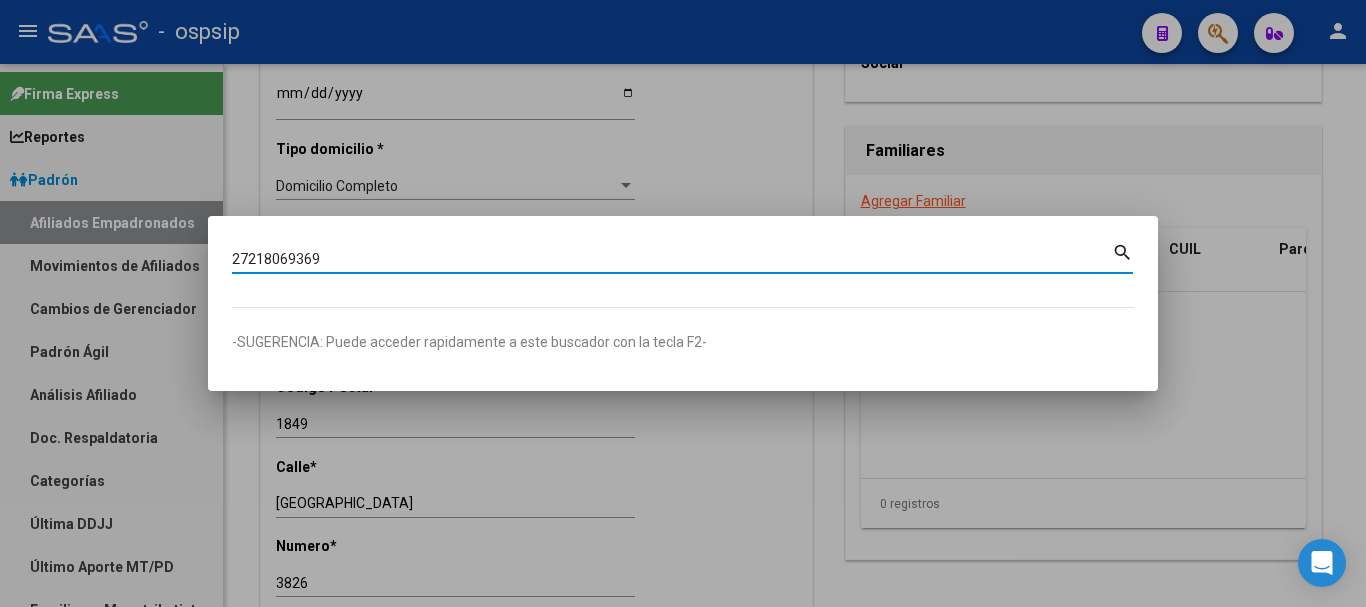 type on "27218069369" 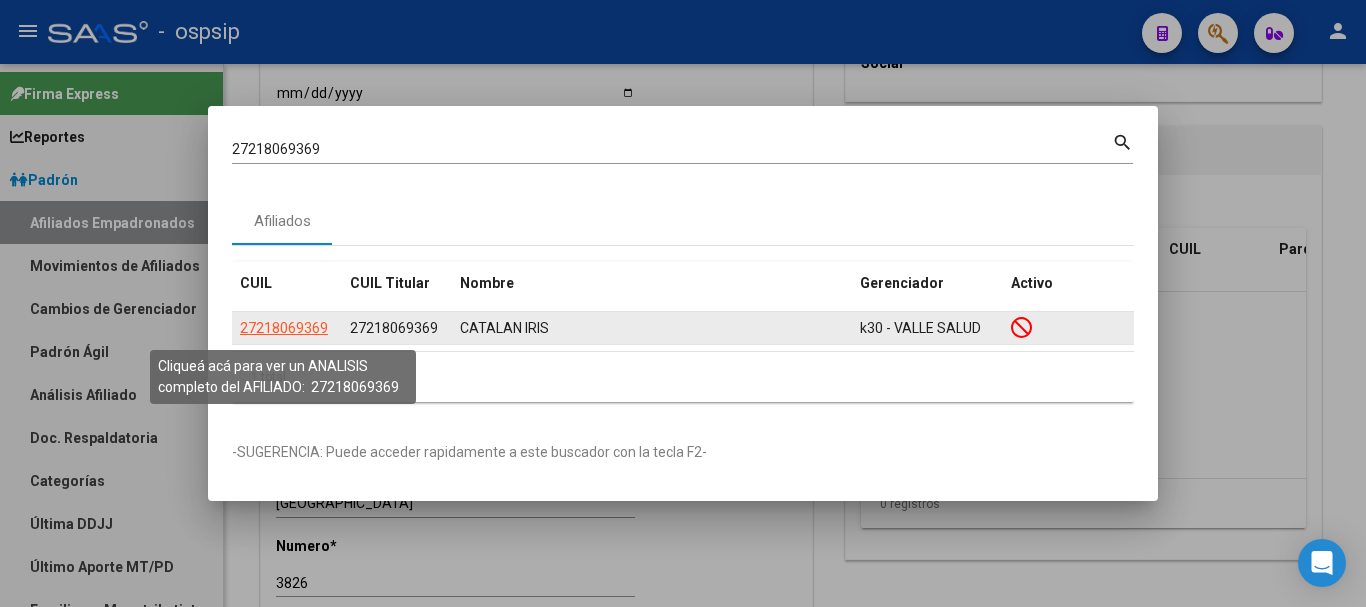 click on "27218069369" 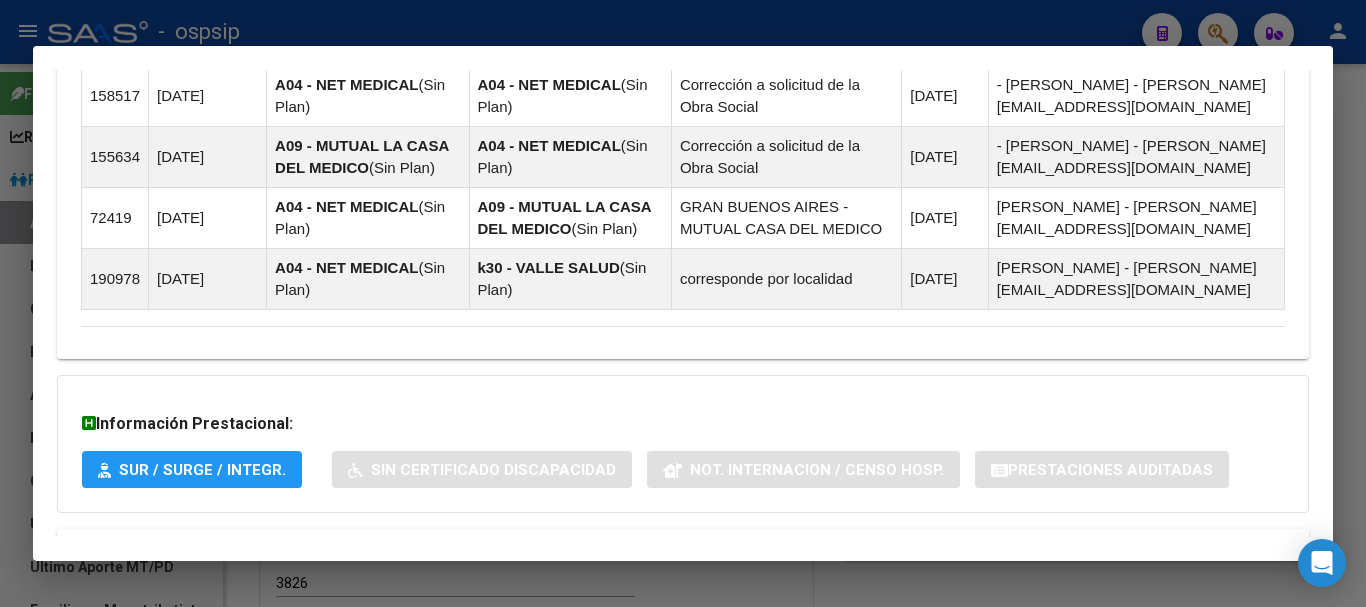 scroll, scrollTop: 1454, scrollLeft: 0, axis: vertical 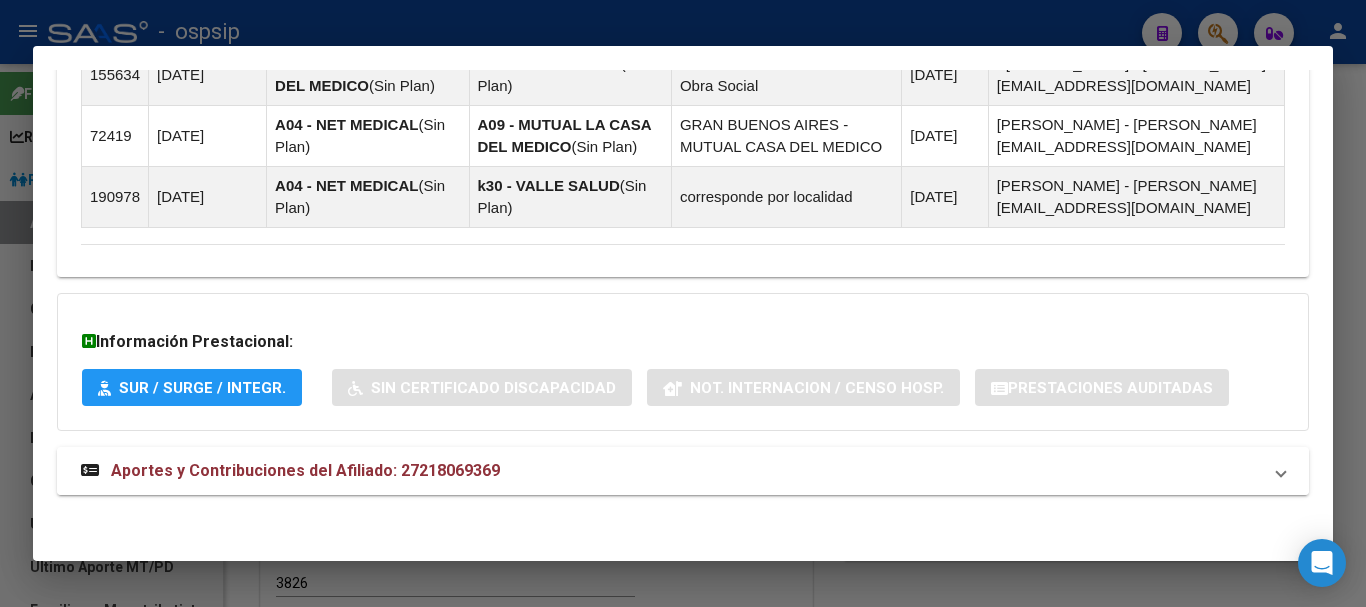 click on "Aportes y Contribuciones del Afiliado: 27218069369" at bounding box center [305, 470] 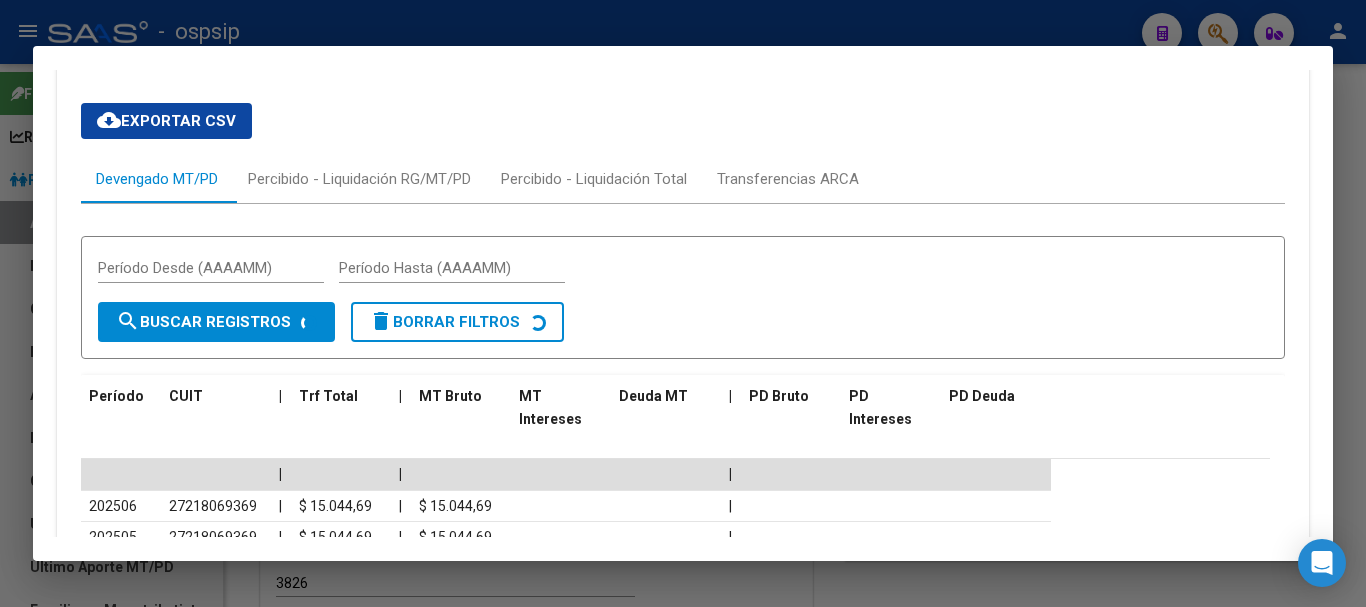 scroll, scrollTop: 1946, scrollLeft: 0, axis: vertical 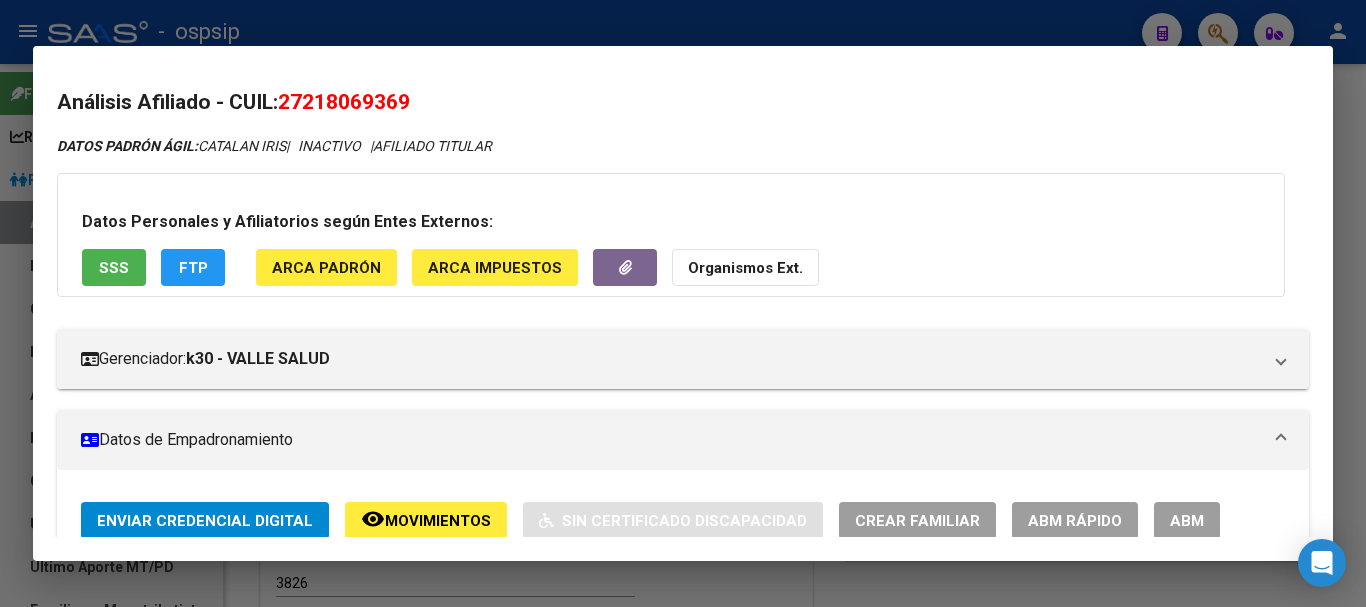 click at bounding box center (683, 303) 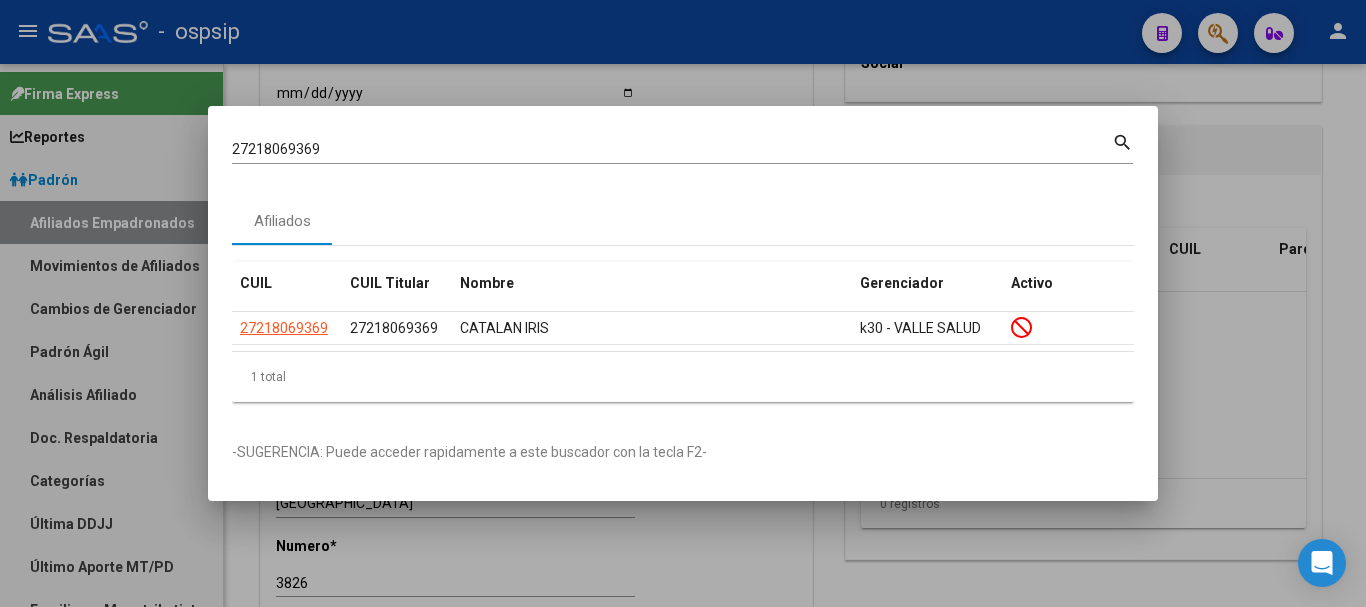 click on "27218069369 Buscar (apellido, dni, [PERSON_NAME], [PERSON_NAME], cuit, obra social) search" at bounding box center [682, 146] 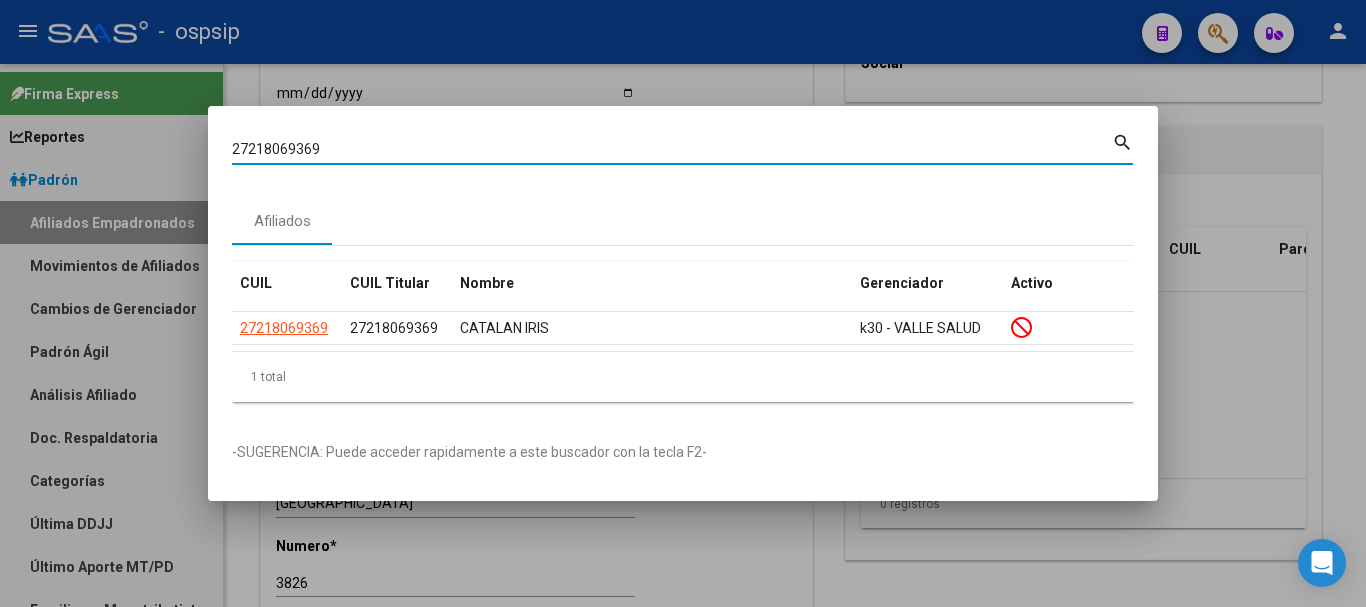 click on "27218069369" at bounding box center (672, 149) 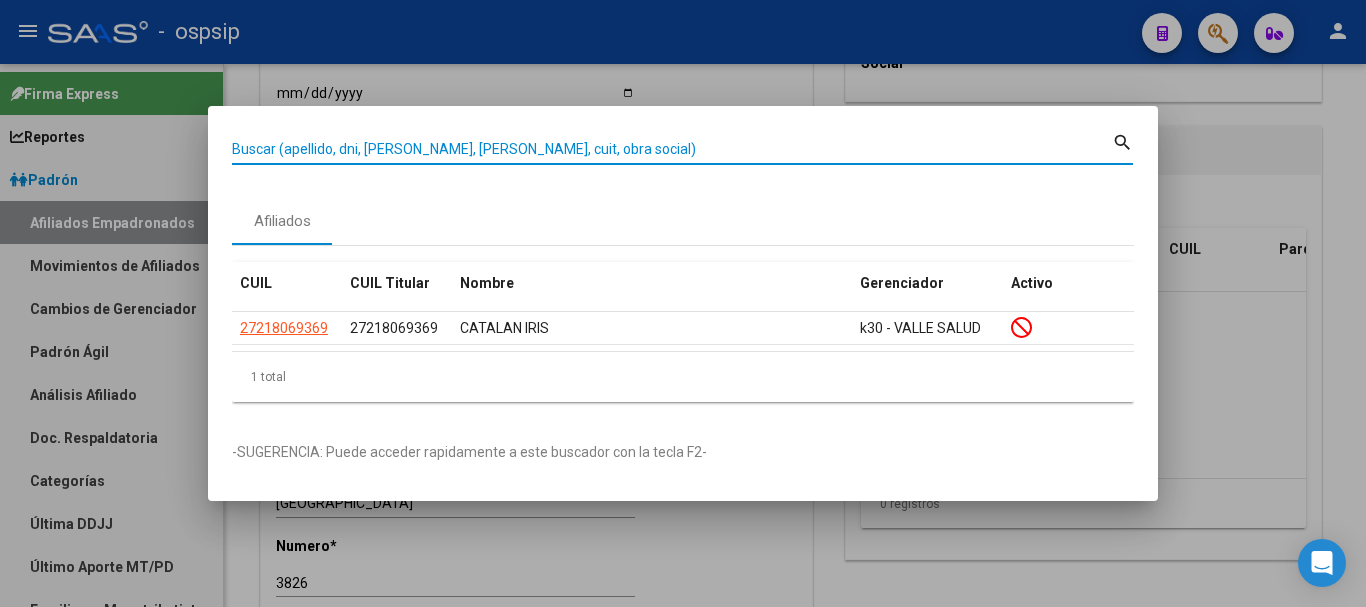 paste on "27218069369" 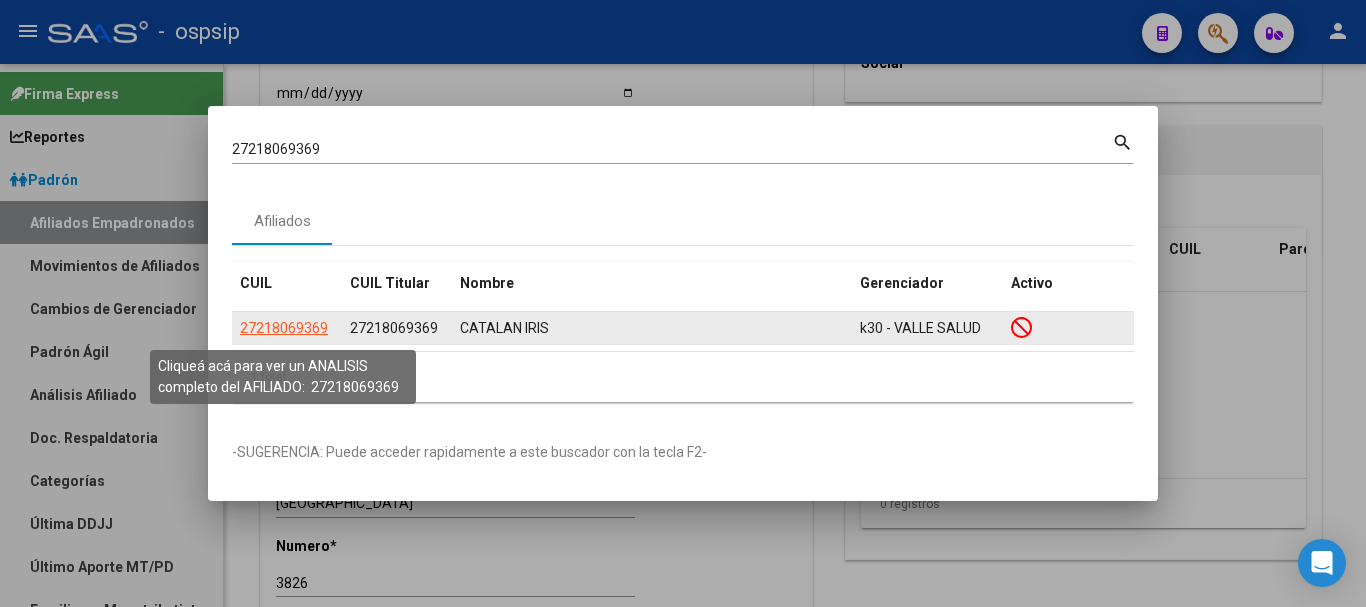 click on "27218069369" 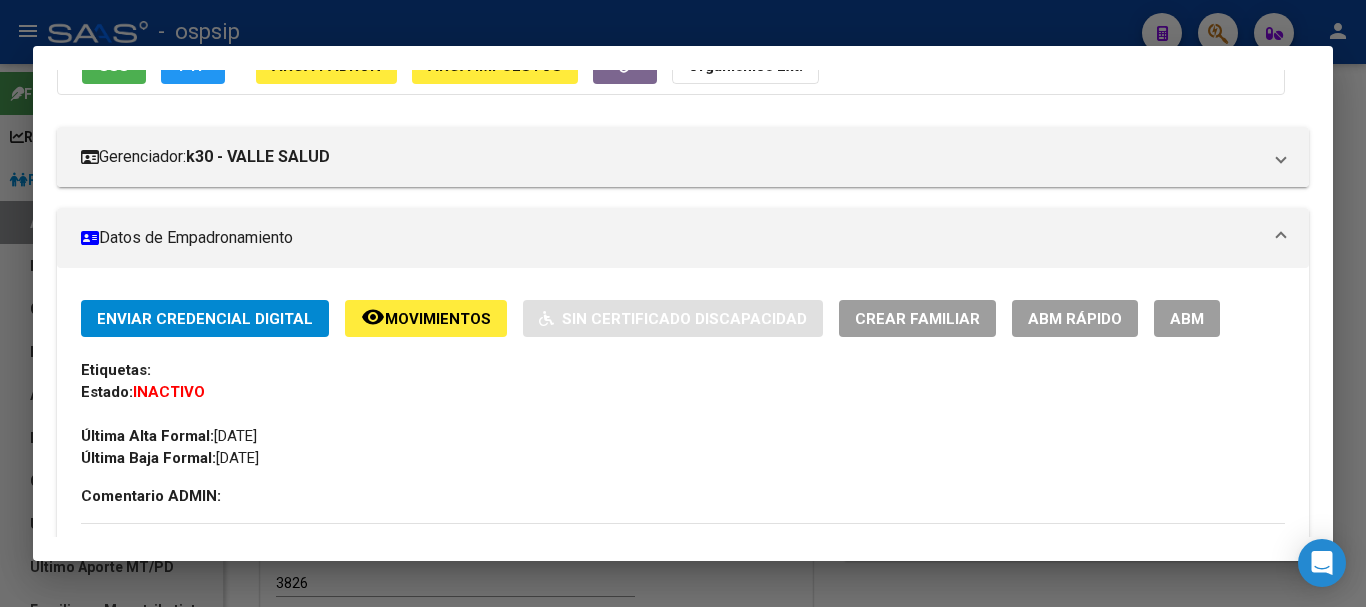 scroll, scrollTop: 200, scrollLeft: 0, axis: vertical 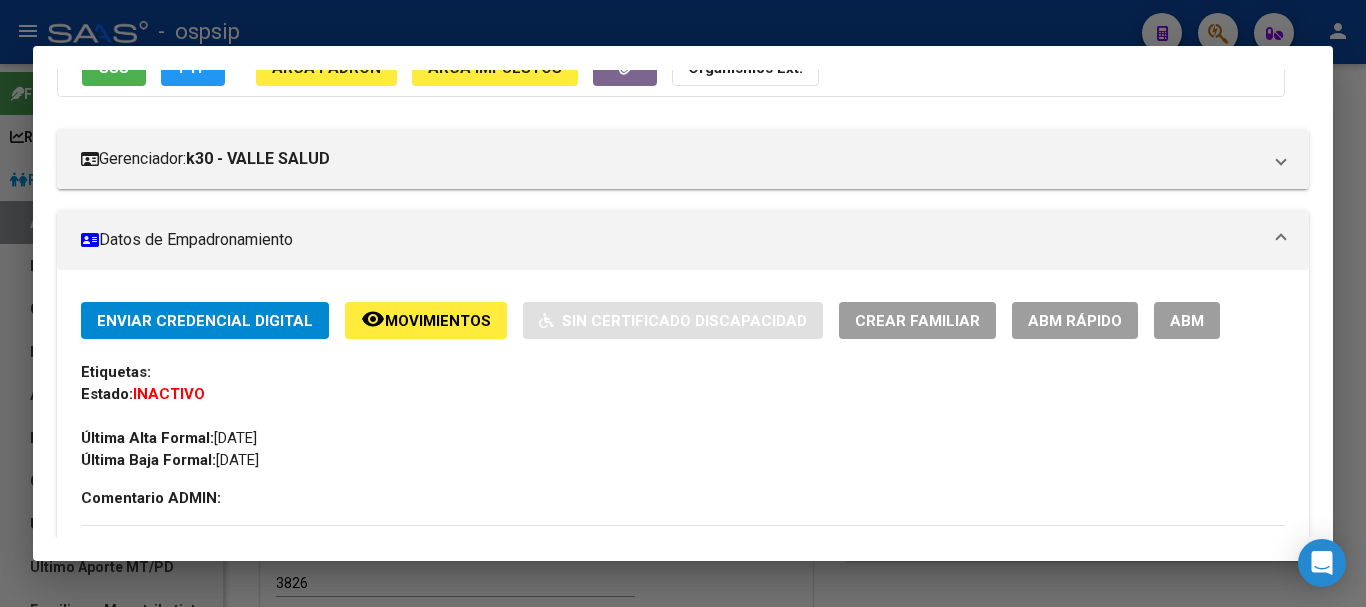 click on "ABM" at bounding box center [1187, 320] 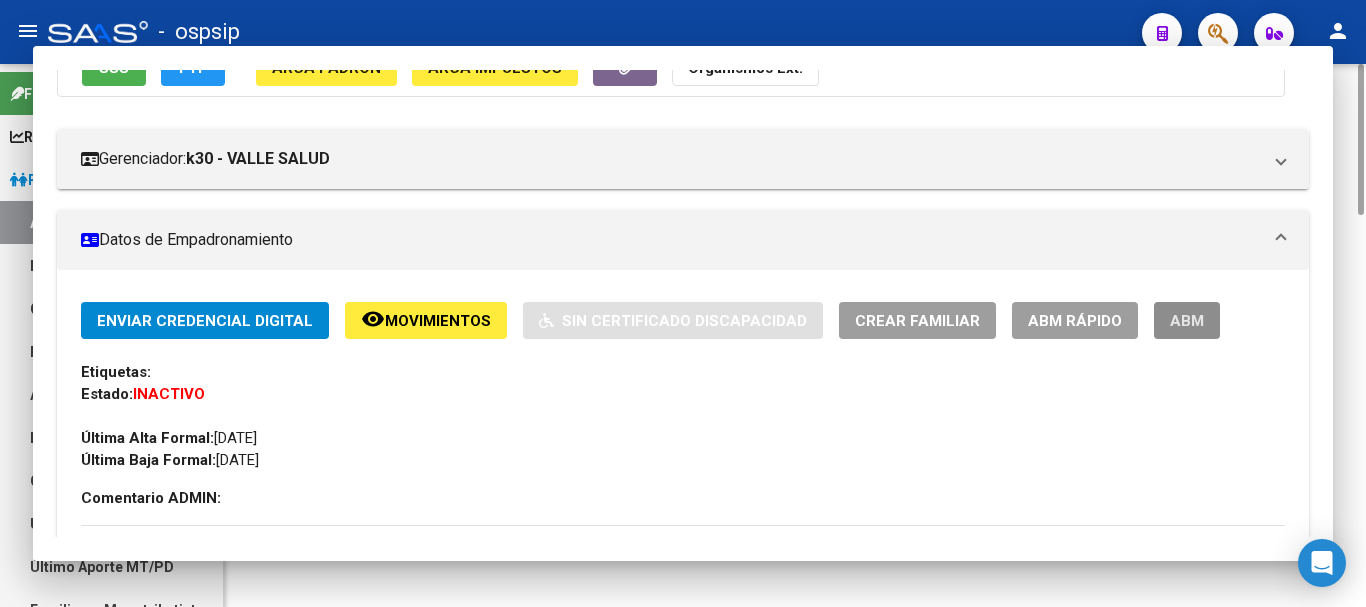 scroll, scrollTop: 0, scrollLeft: 0, axis: both 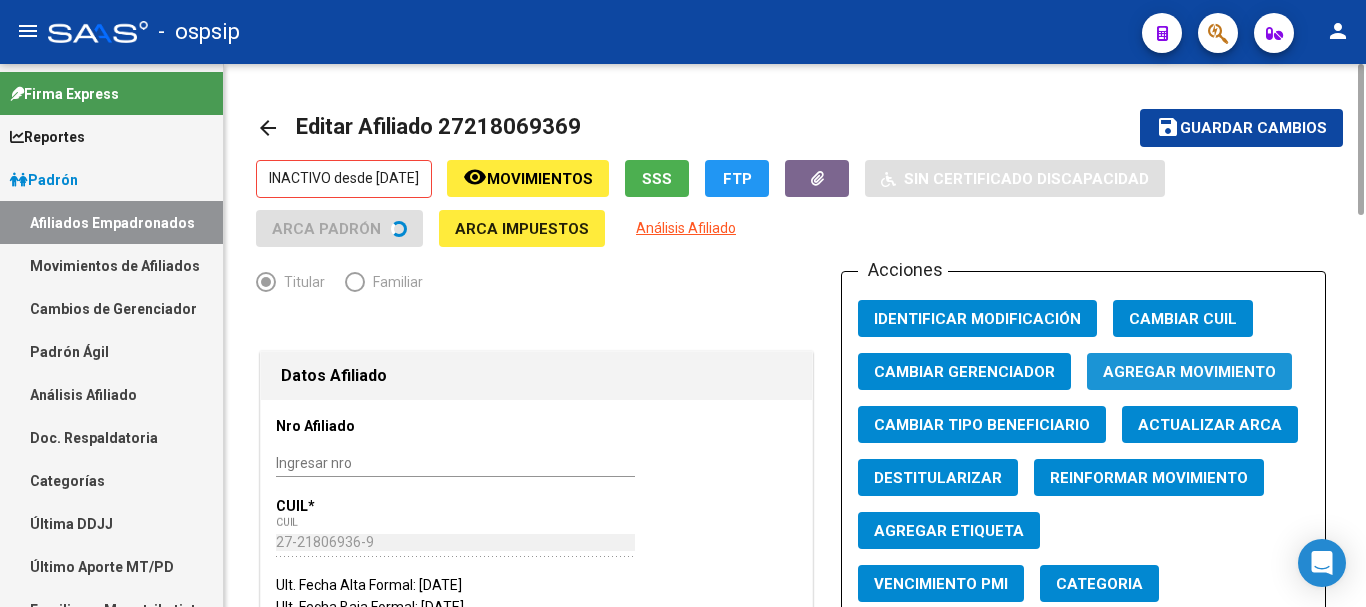 click on "Agregar Movimiento" 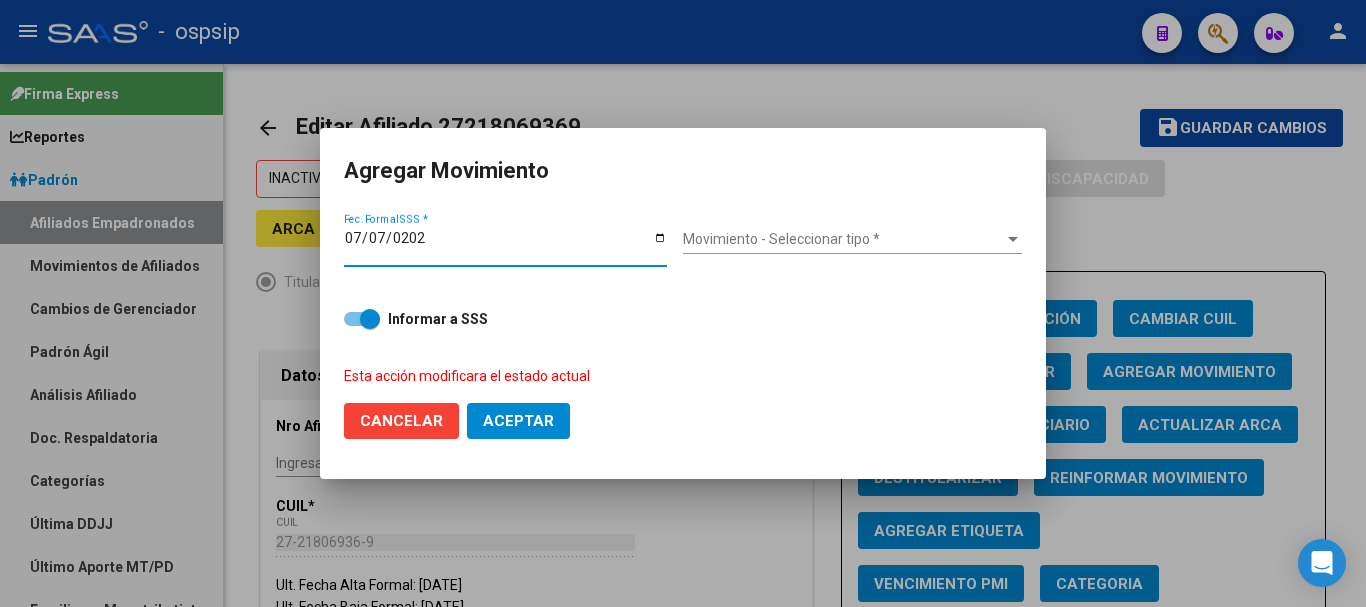 type on "[DATE]" 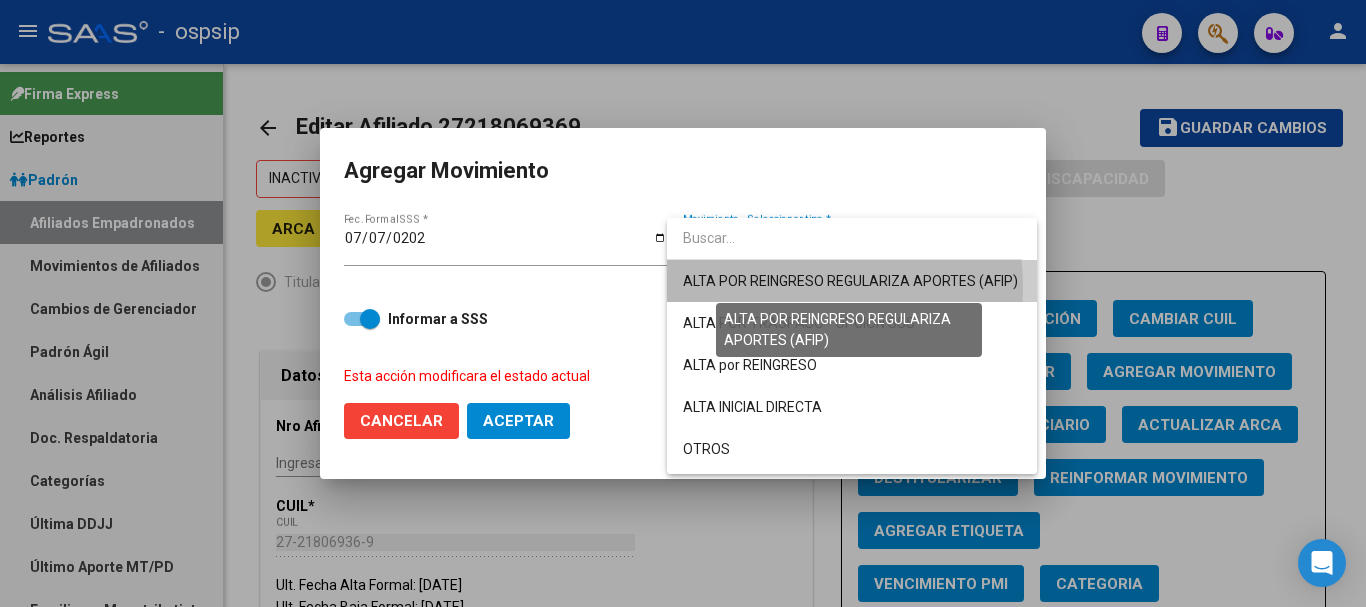 click on "ALTA POR REINGRESO REGULARIZA APORTES (AFIP)" at bounding box center (850, 281) 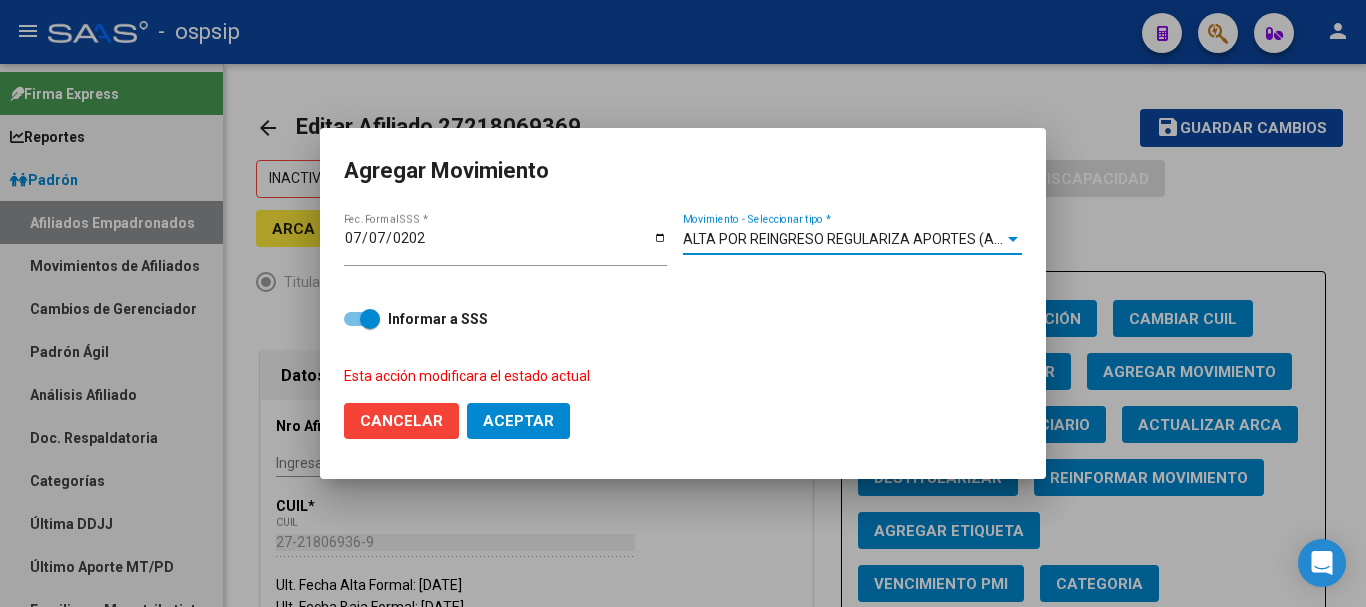 click on "Aceptar" 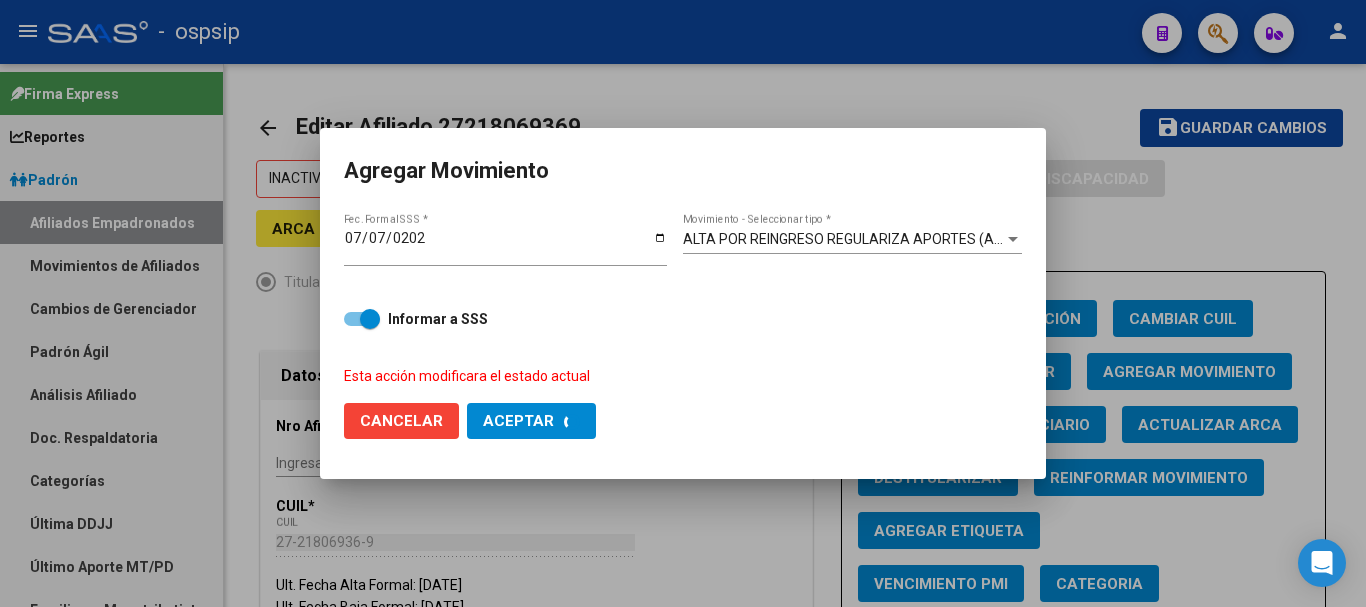 checkbox on "false" 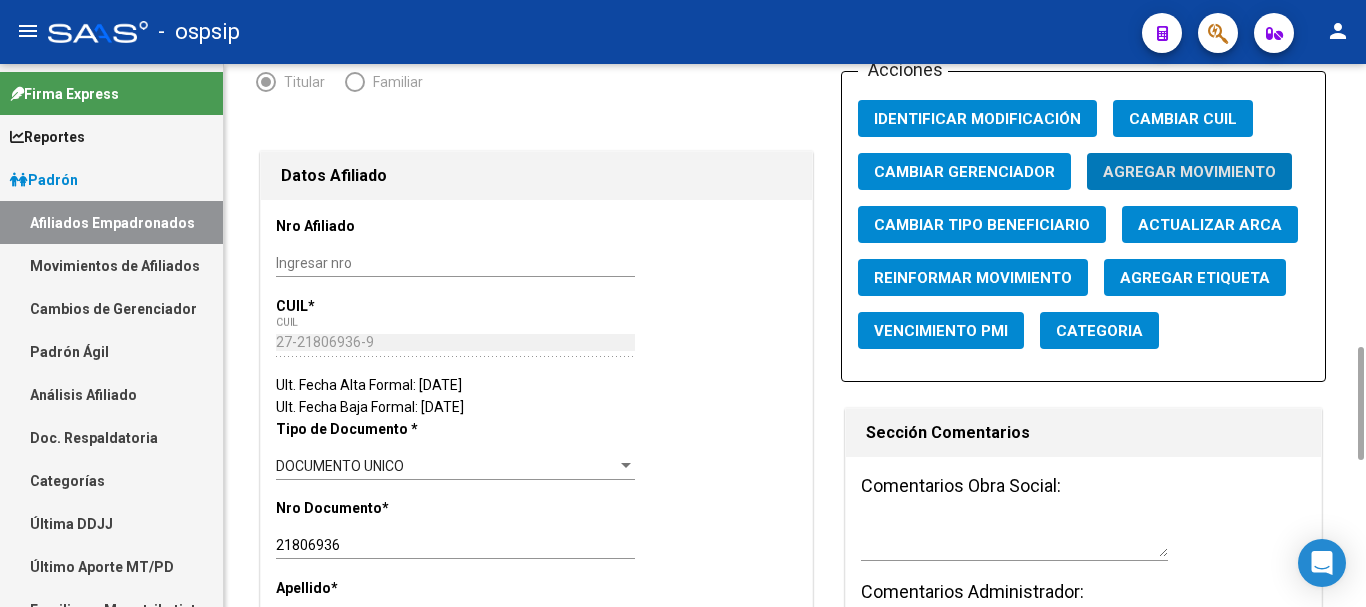 scroll, scrollTop: 400, scrollLeft: 0, axis: vertical 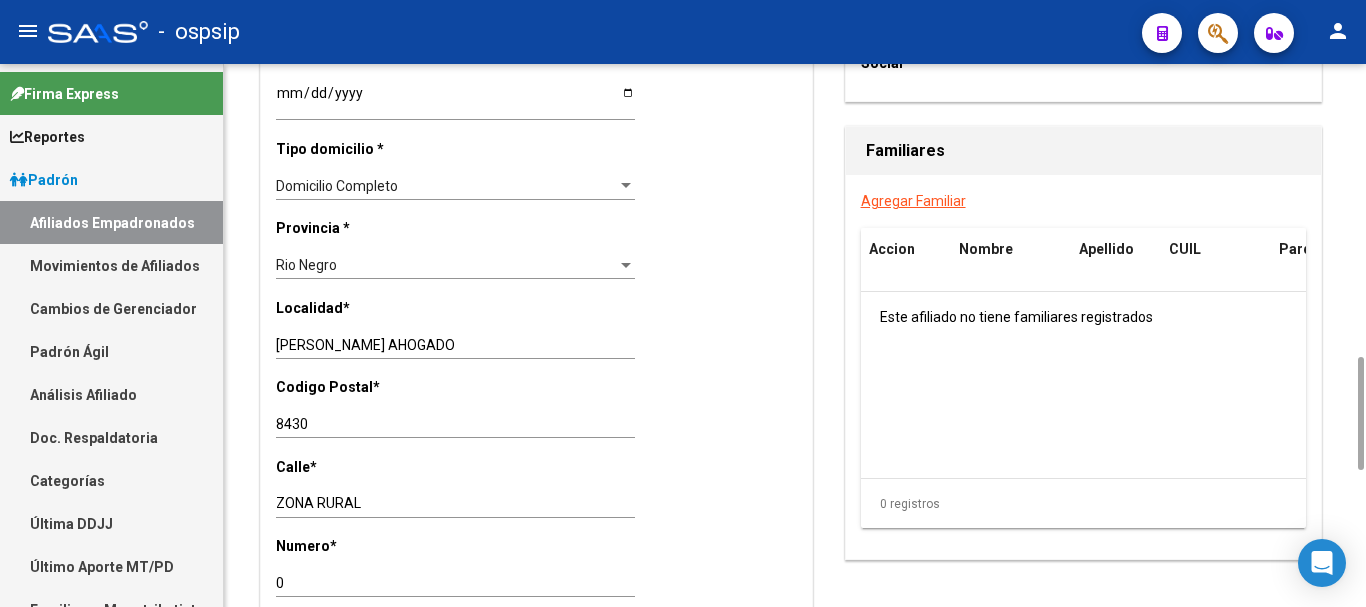 click on "Rio Negro" at bounding box center (446, 265) 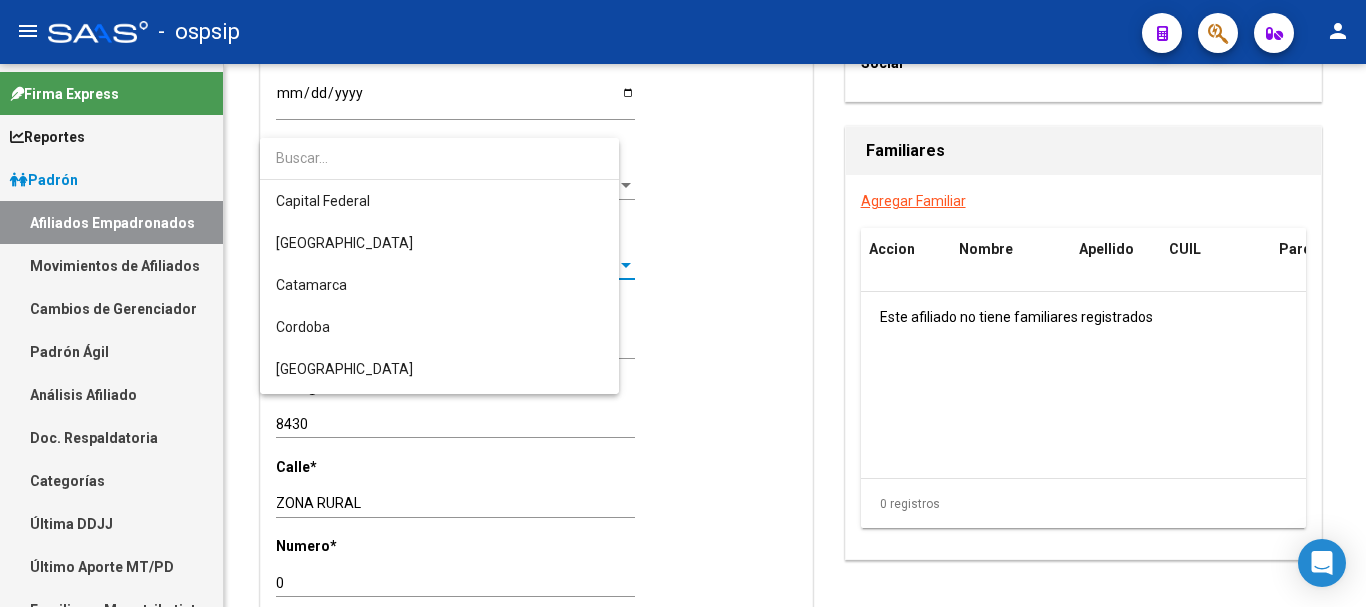scroll, scrollTop: 817, scrollLeft: 0, axis: vertical 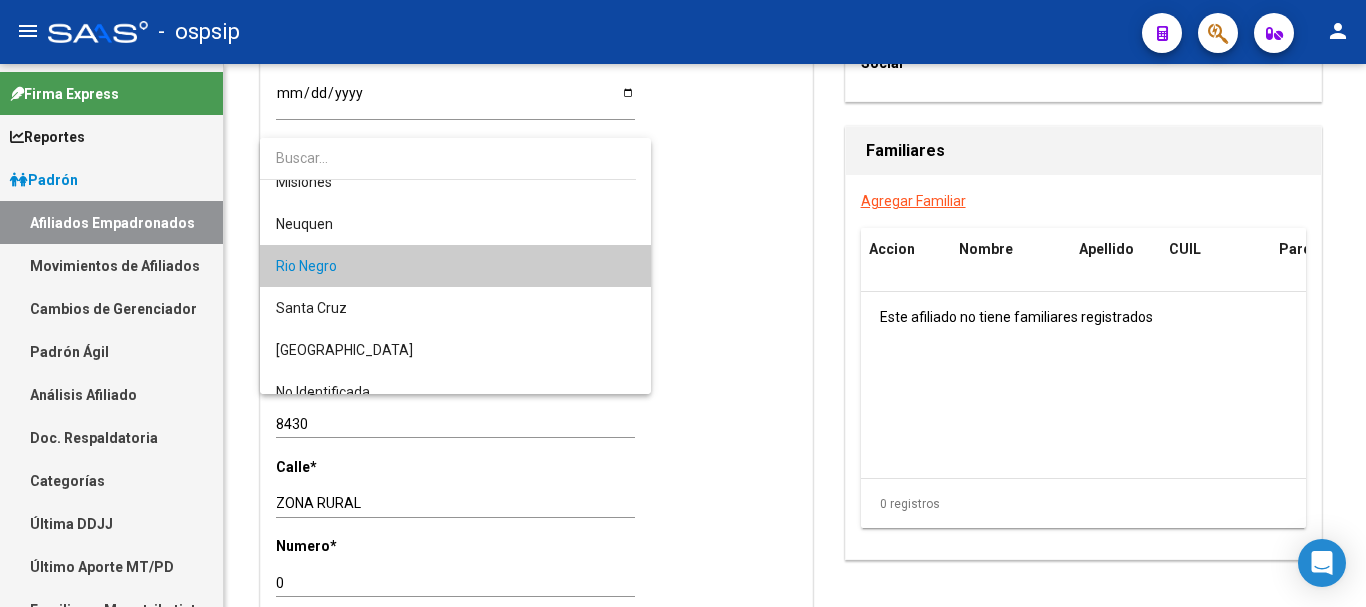 click at bounding box center (683, 303) 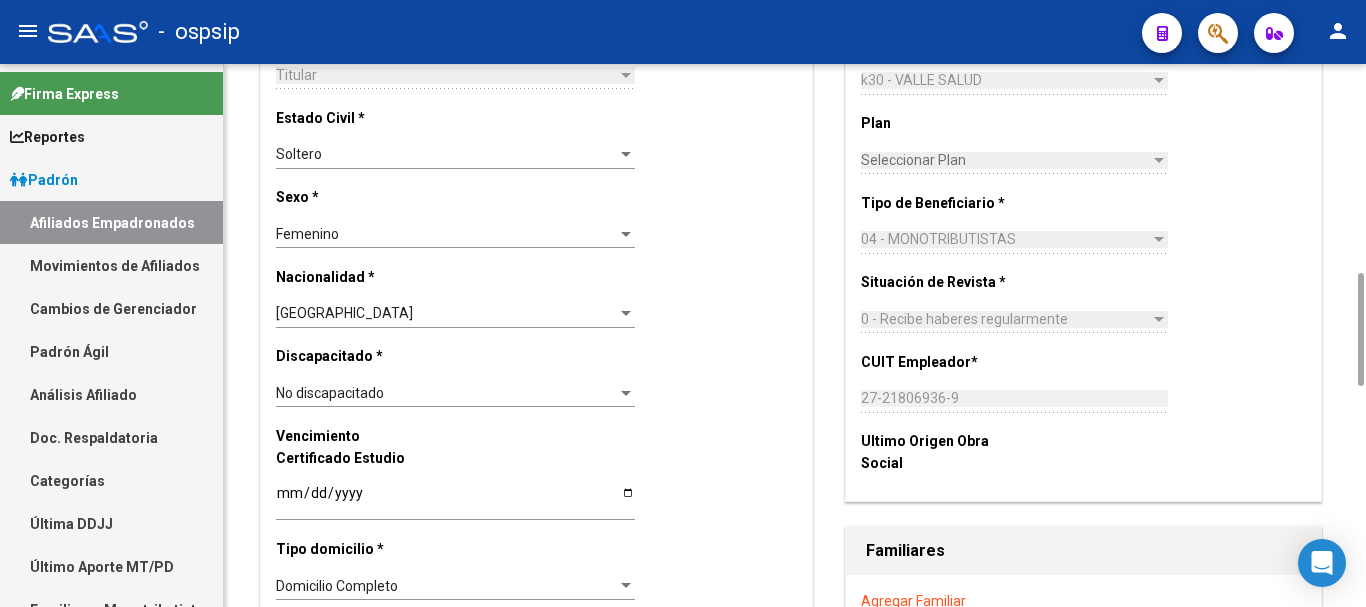scroll, scrollTop: 800, scrollLeft: 0, axis: vertical 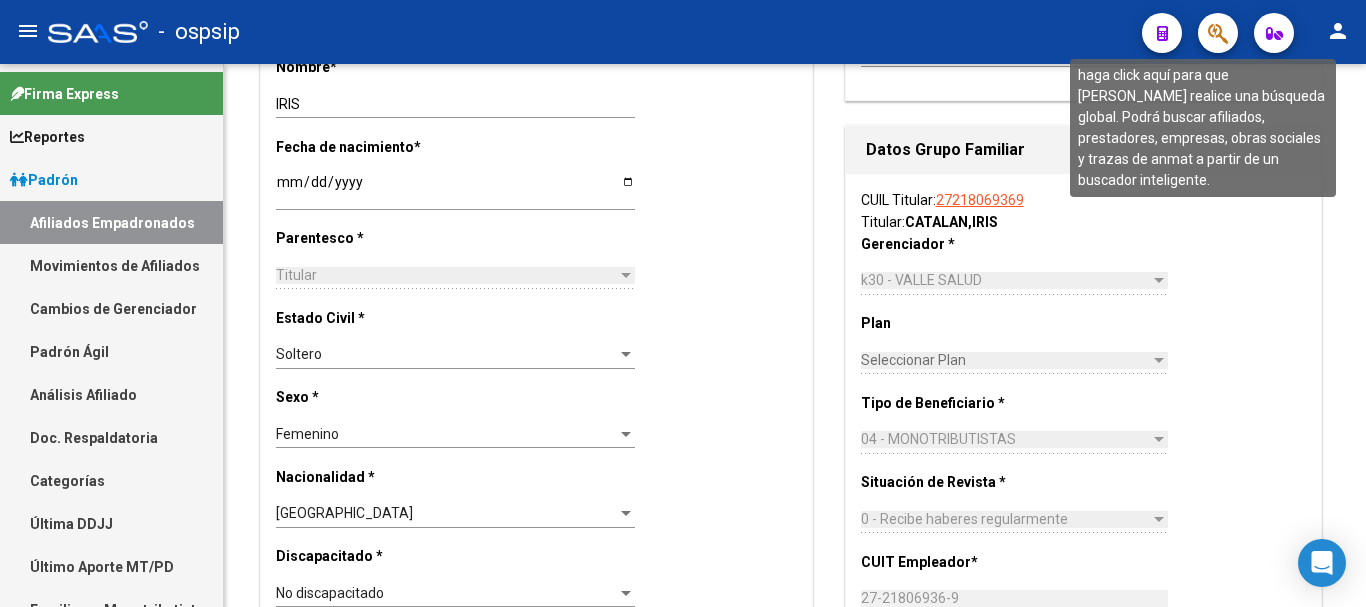 click 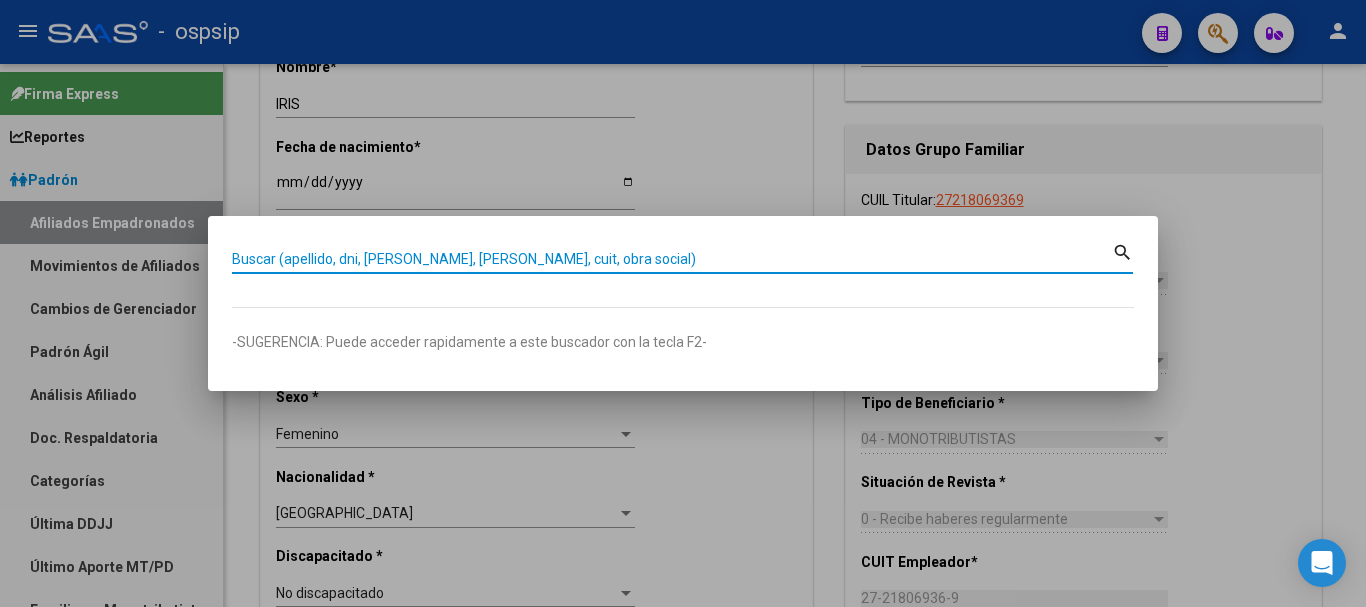 click on "Buscar (apellido, dni, [PERSON_NAME], [PERSON_NAME], cuit, obra social)" at bounding box center [672, 259] 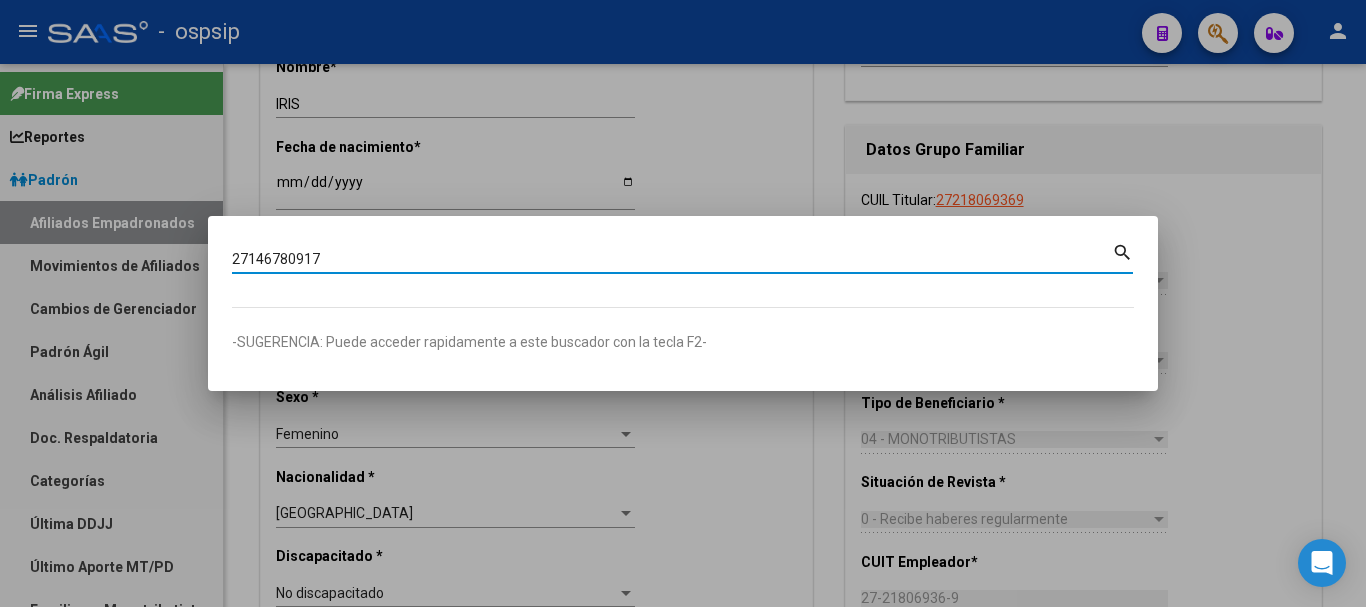 type on "27146780917" 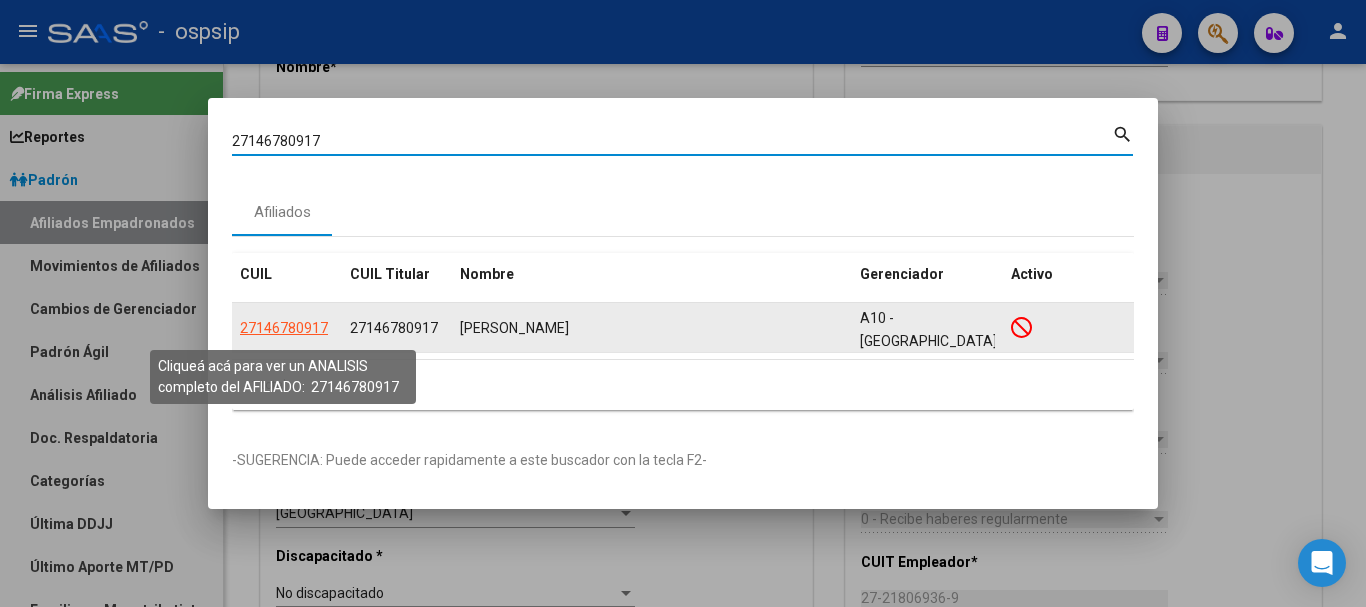 click on "27146780917" 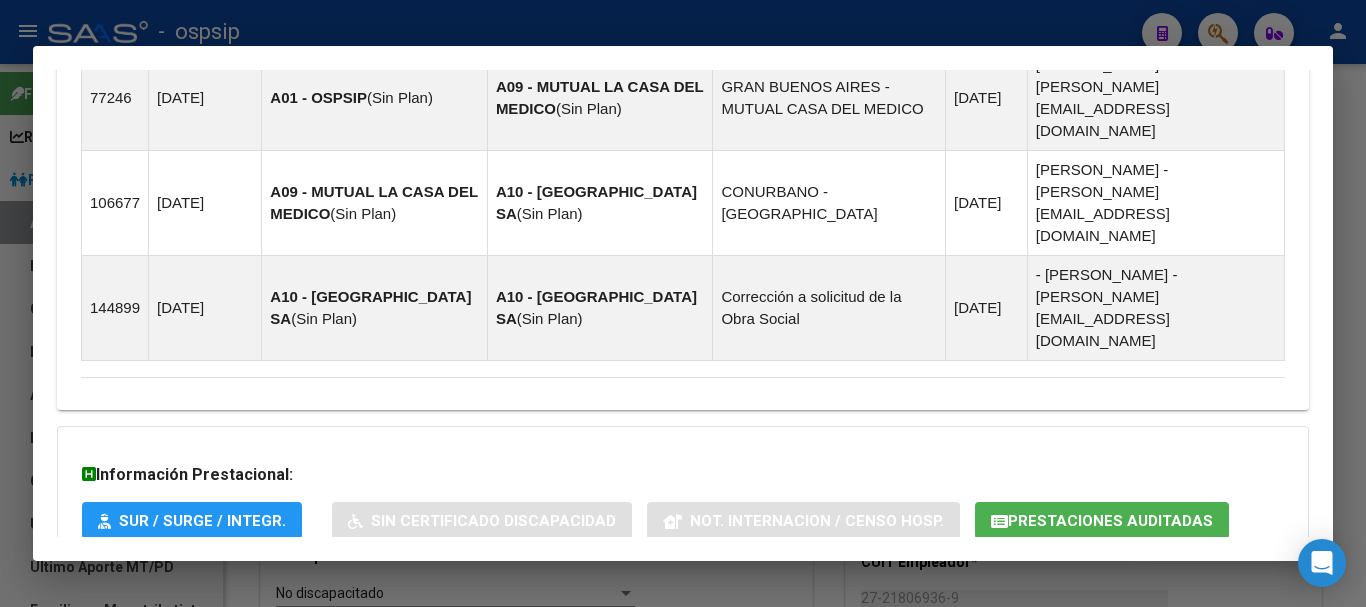 scroll, scrollTop: 1316, scrollLeft: 0, axis: vertical 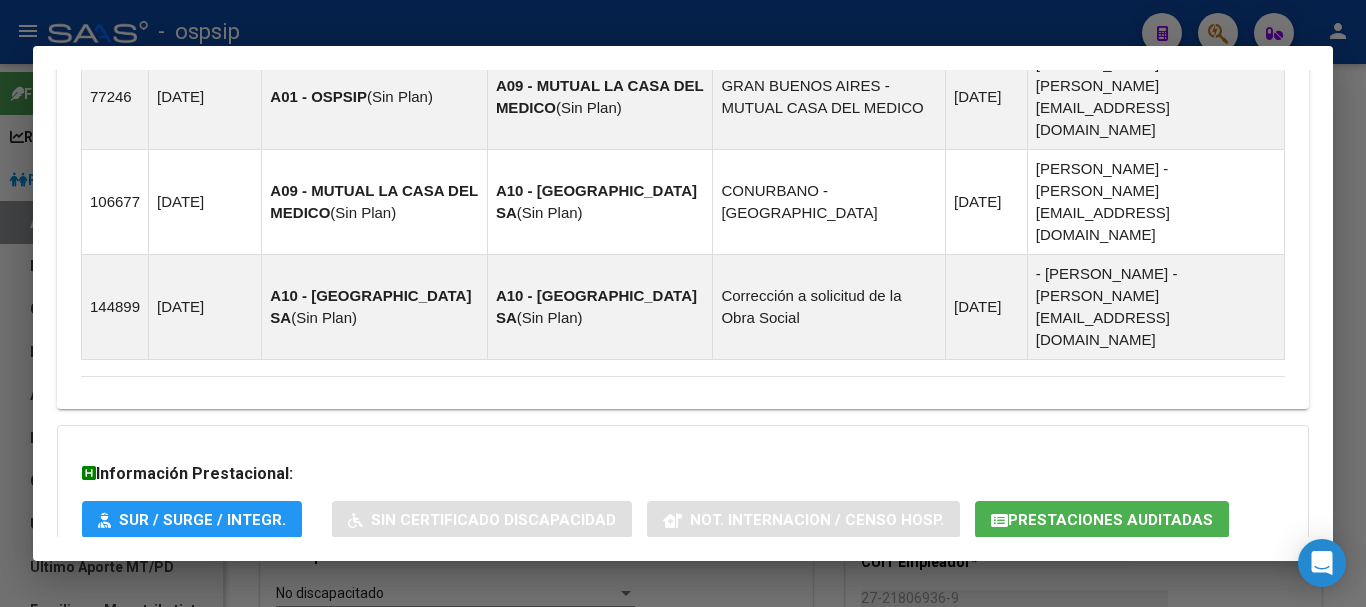 click on "Aportes y Contribuciones del Afiliado: 27146780917" at bounding box center (305, 602) 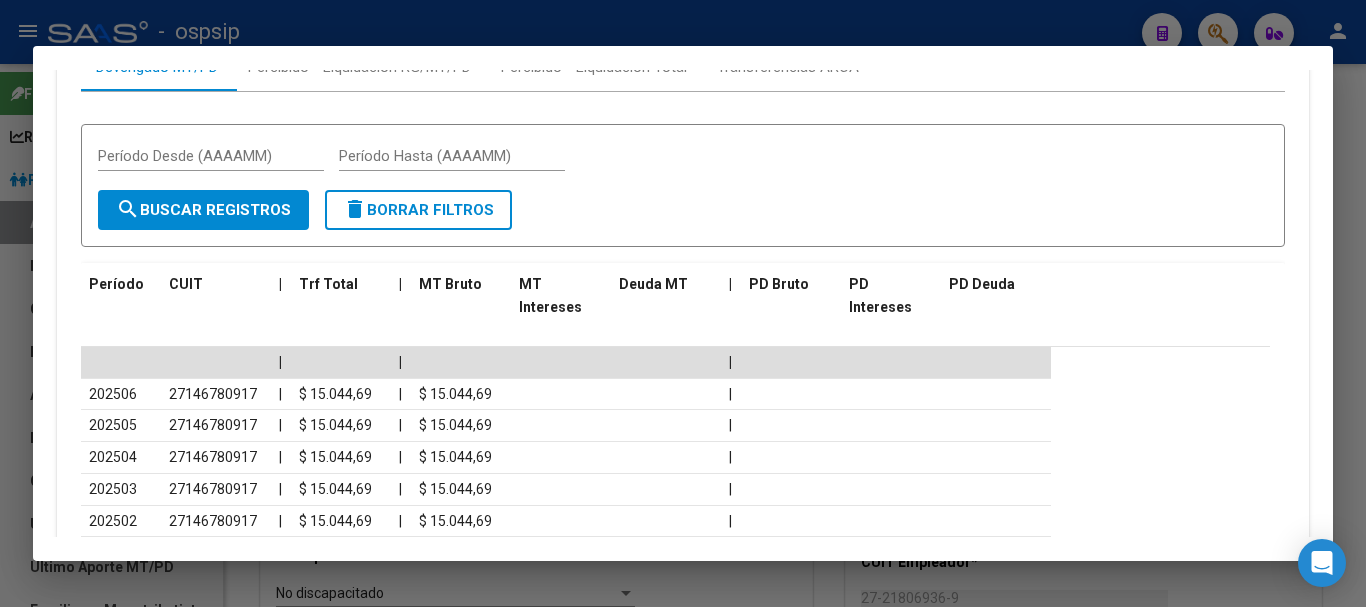 scroll, scrollTop: 2033, scrollLeft: 0, axis: vertical 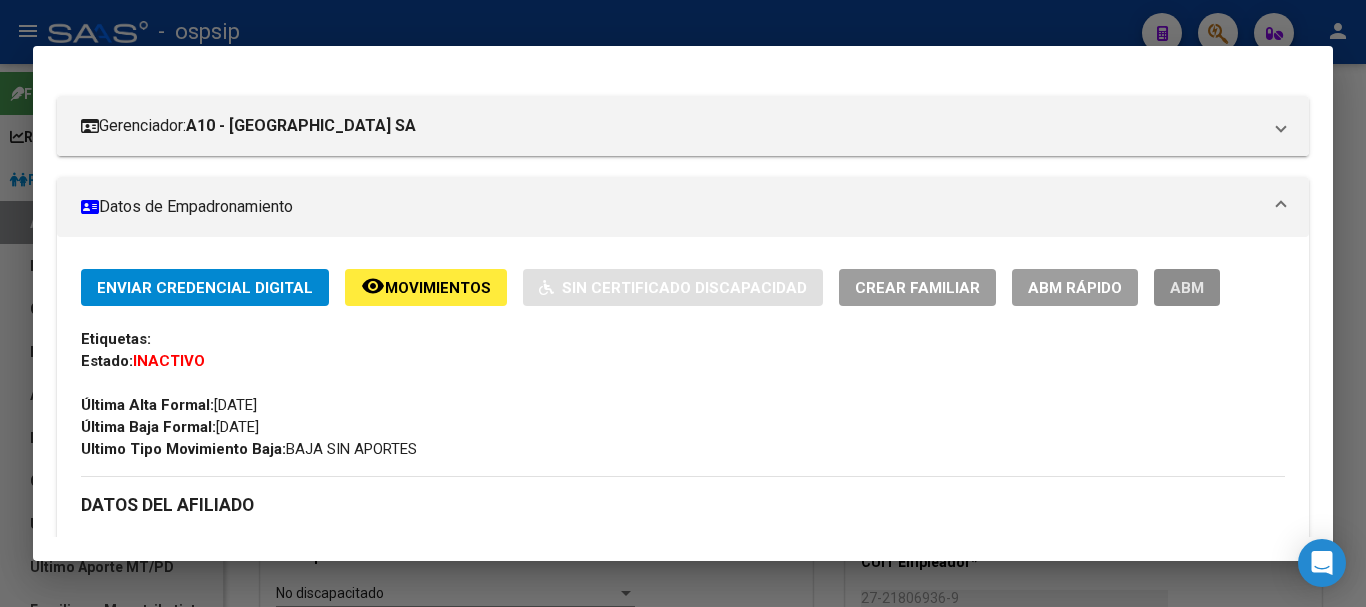 click on "ABM" at bounding box center (1187, 288) 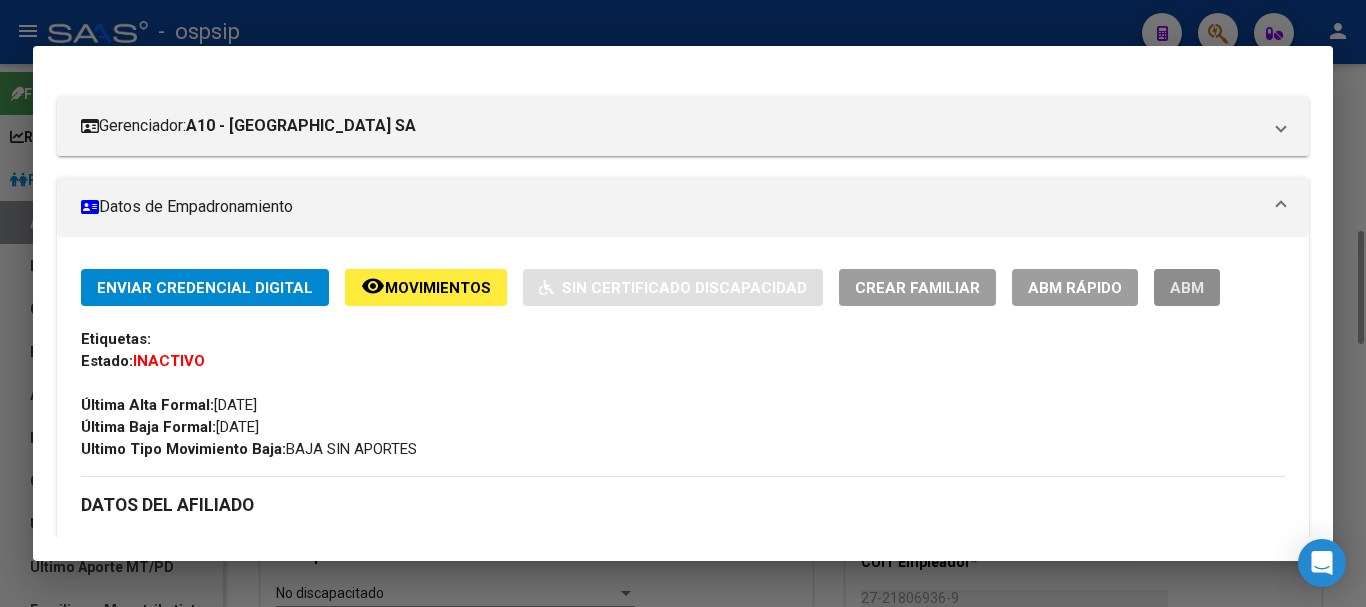 scroll, scrollTop: 0, scrollLeft: 0, axis: both 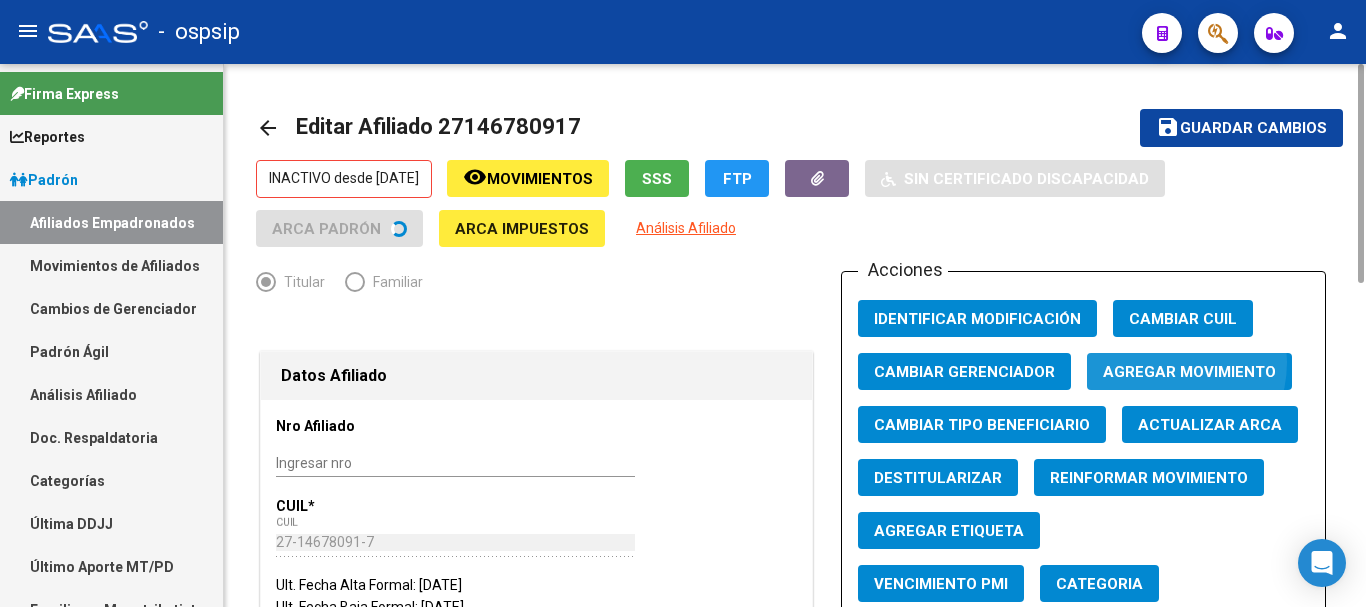 click on "Agregar Movimiento" 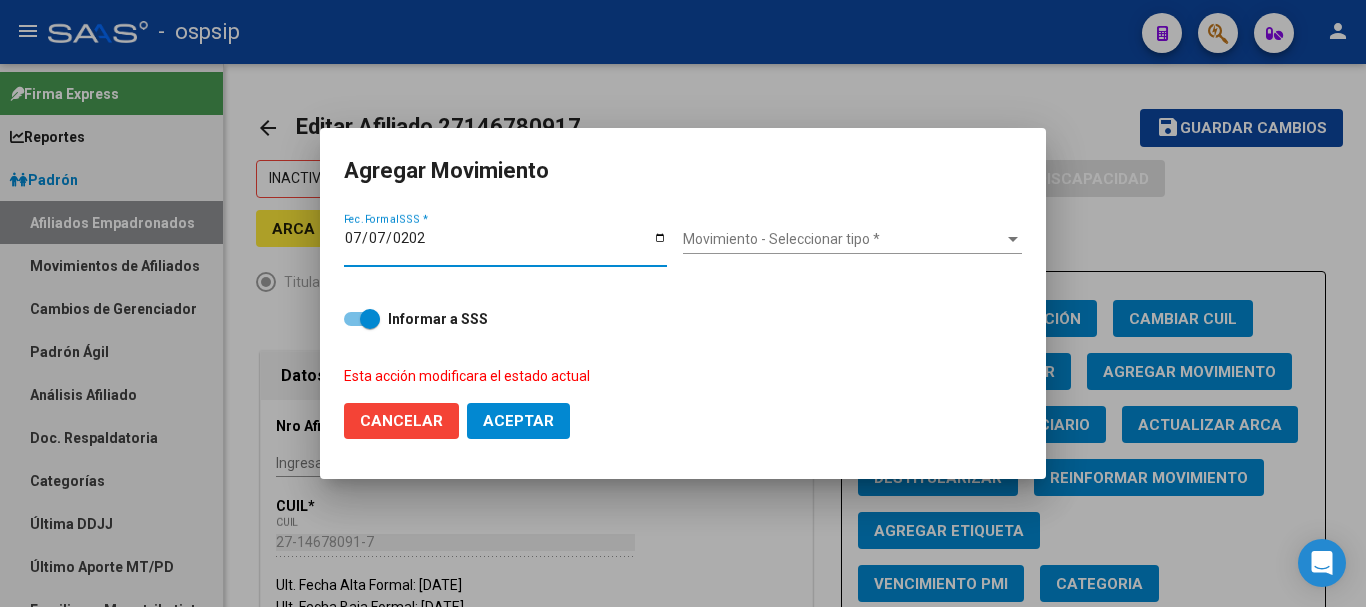 type on "[DATE]" 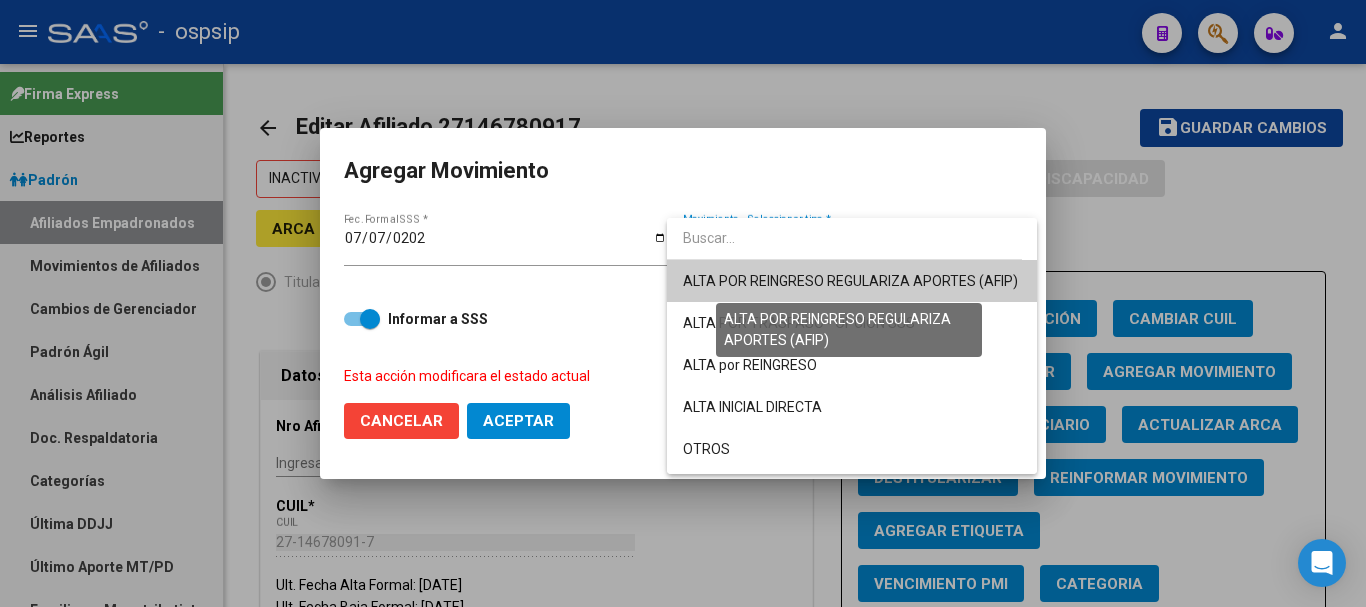 click on "ALTA POR REINGRESO REGULARIZA APORTES (AFIP)" at bounding box center [850, 281] 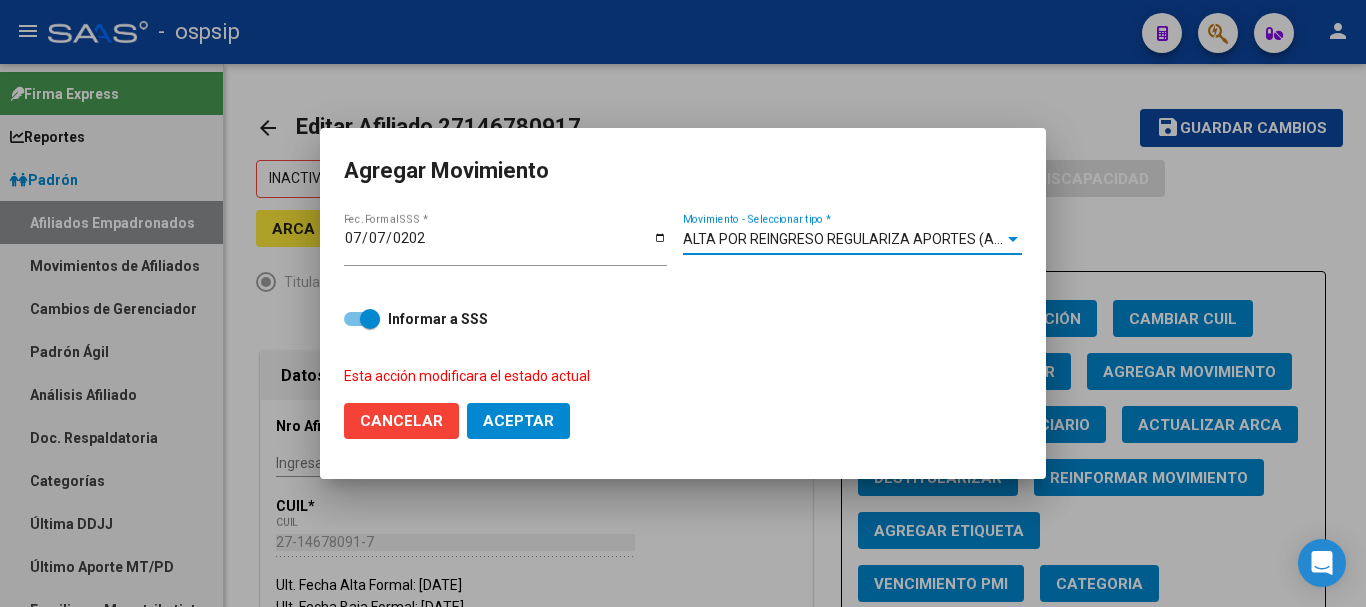 click on "Aceptar" 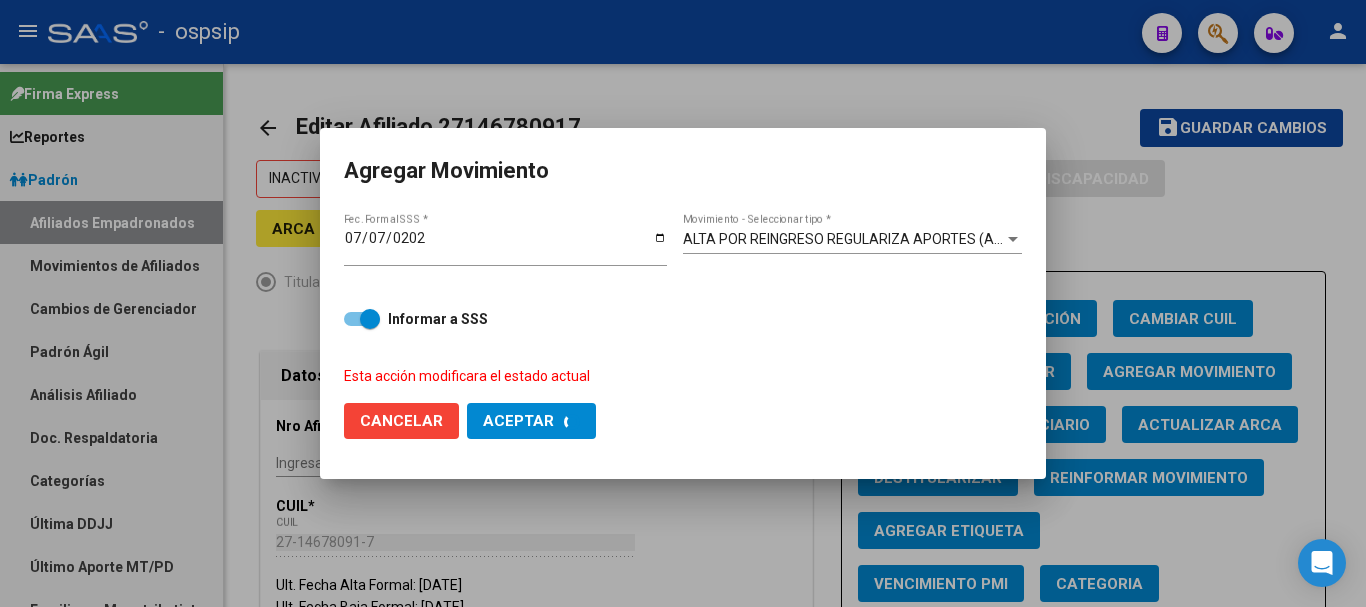checkbox on "false" 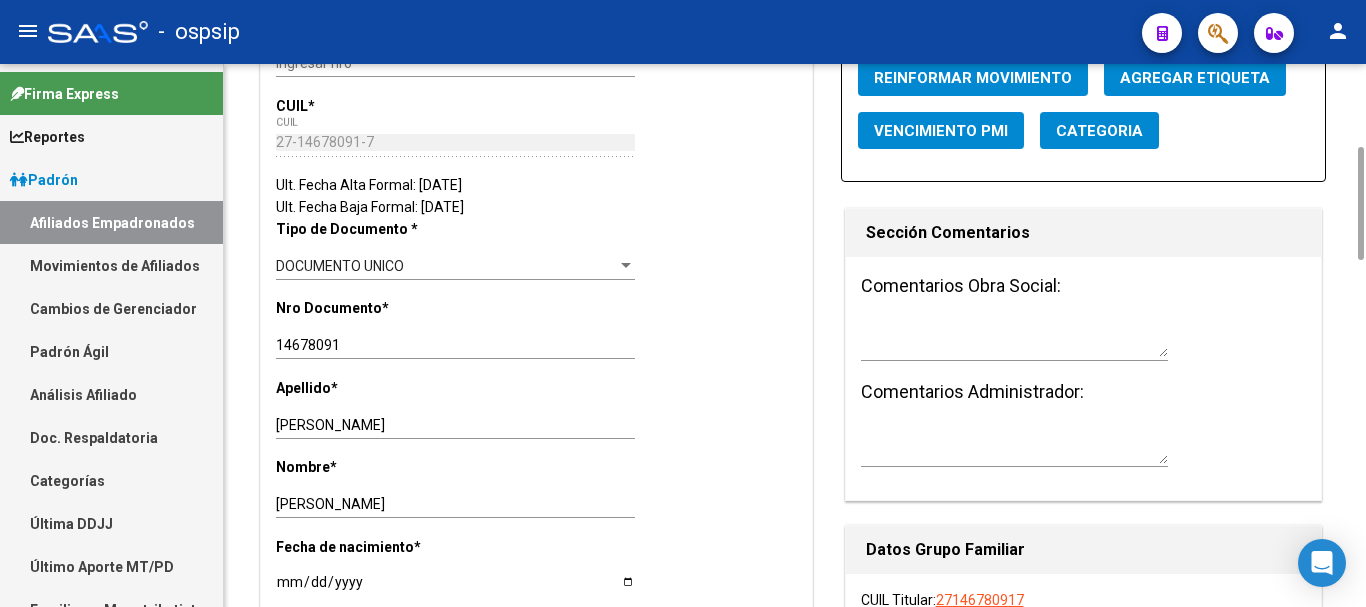 scroll, scrollTop: 0, scrollLeft: 0, axis: both 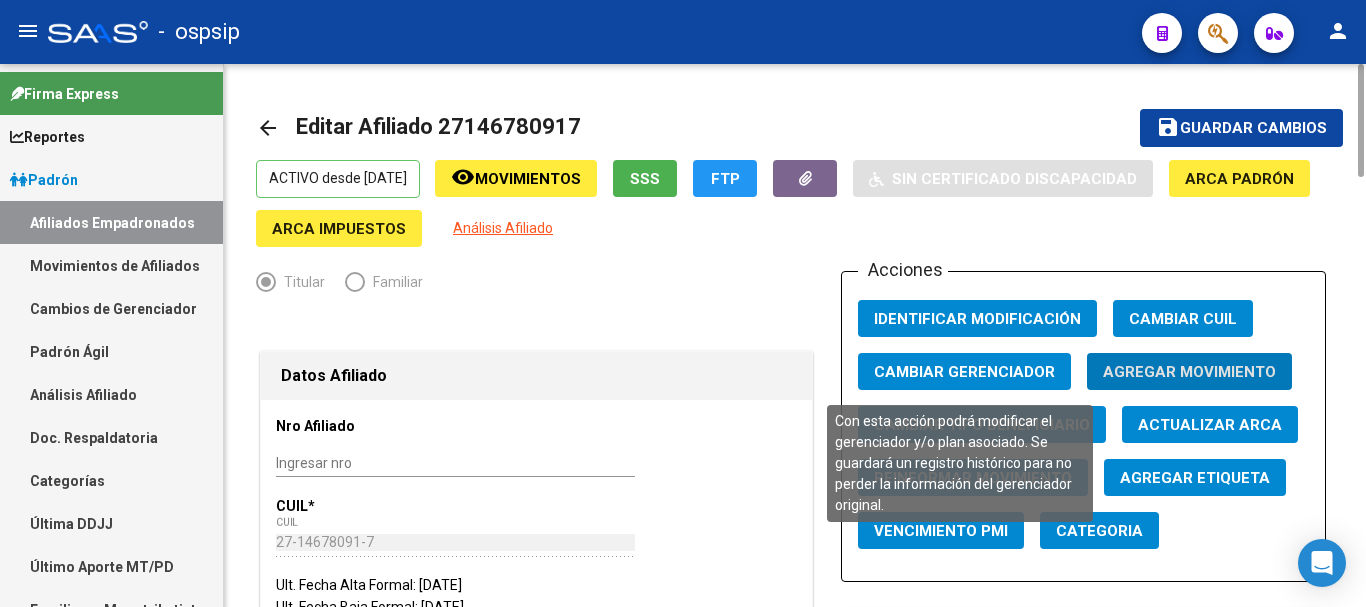 click on "Cambiar Gerenciador" 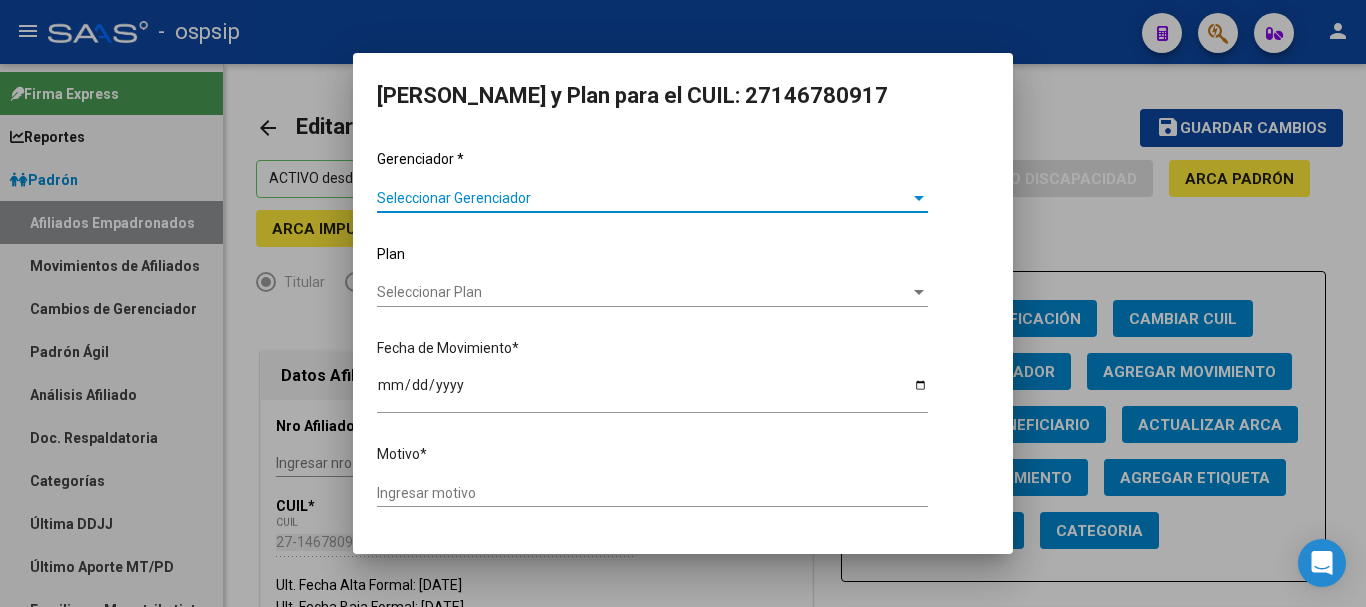 click on "Seleccionar Gerenciador Seleccionar Gerenciador" at bounding box center (652, 198) 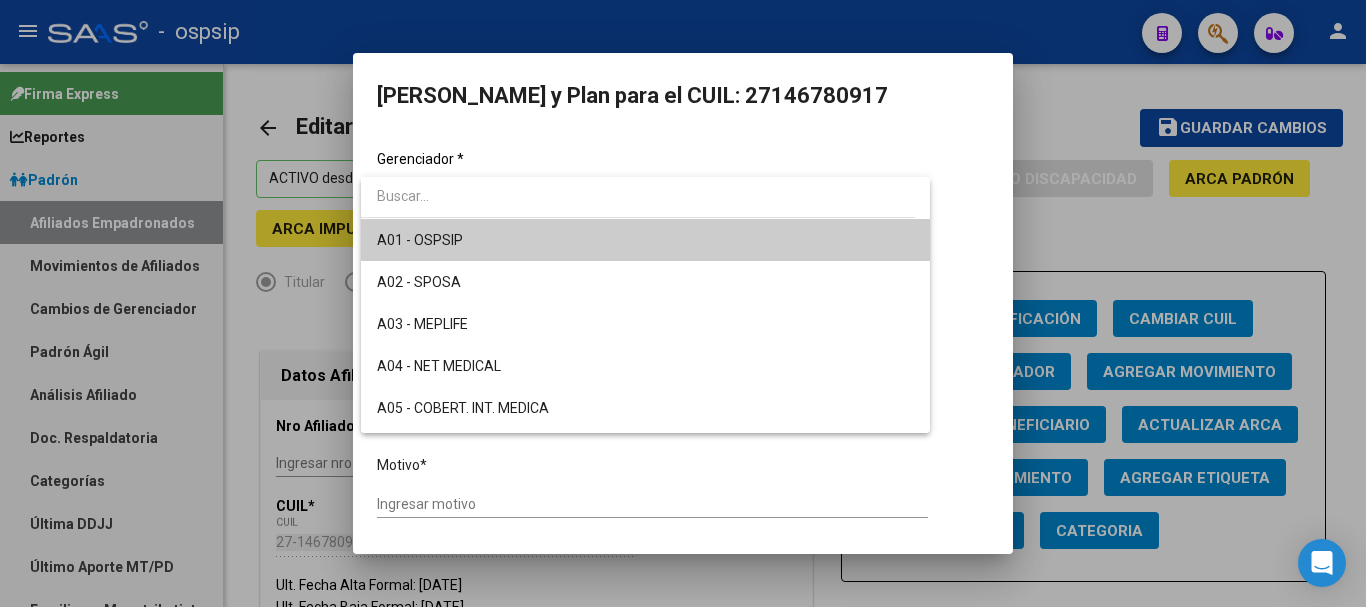 click on "A01 - OSPSIP" at bounding box center [645, 240] 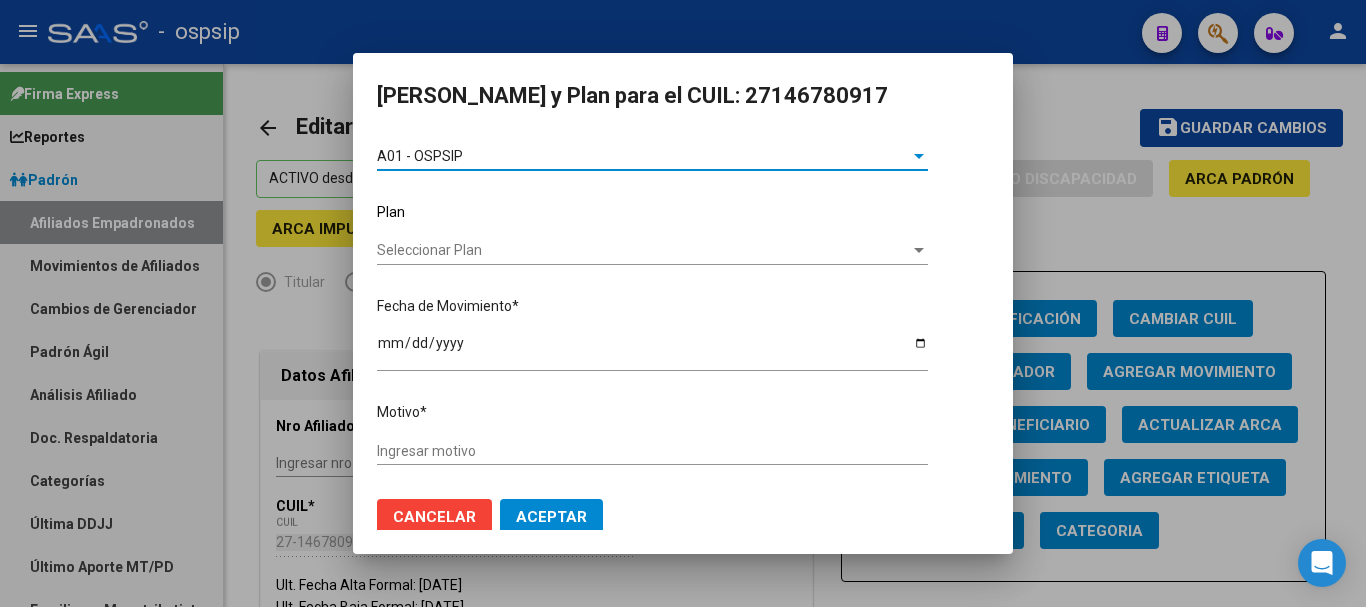 scroll, scrollTop: 63, scrollLeft: 0, axis: vertical 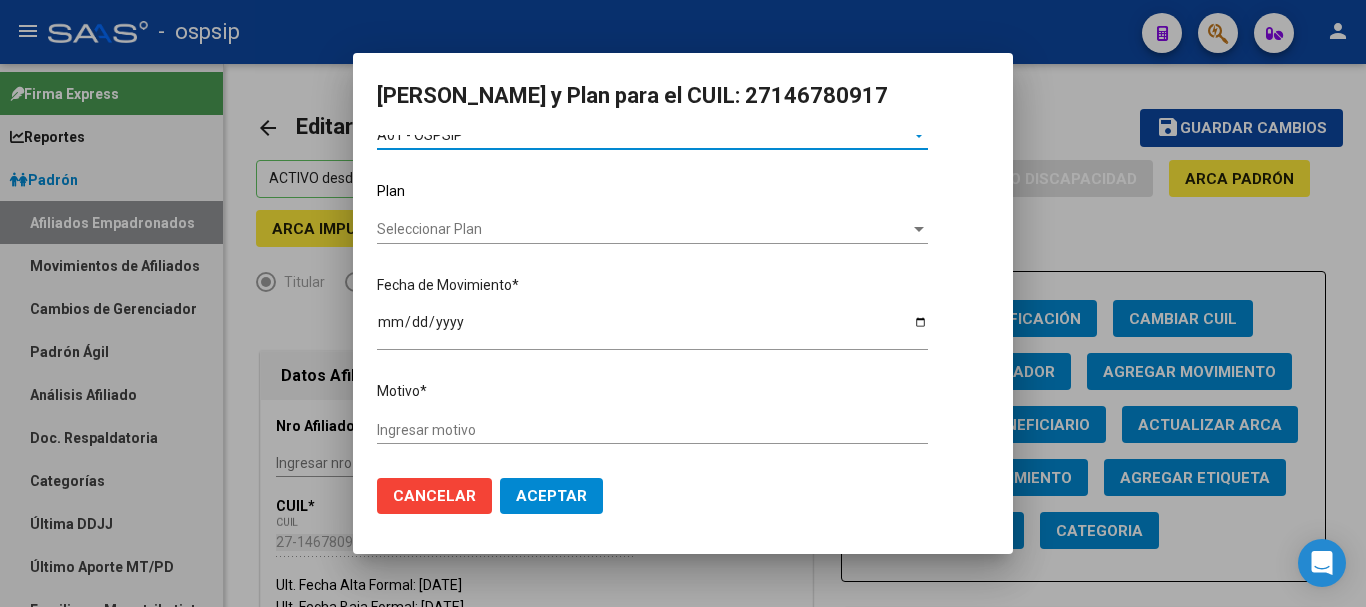 click on "Ingresar motivo" at bounding box center [652, 430] 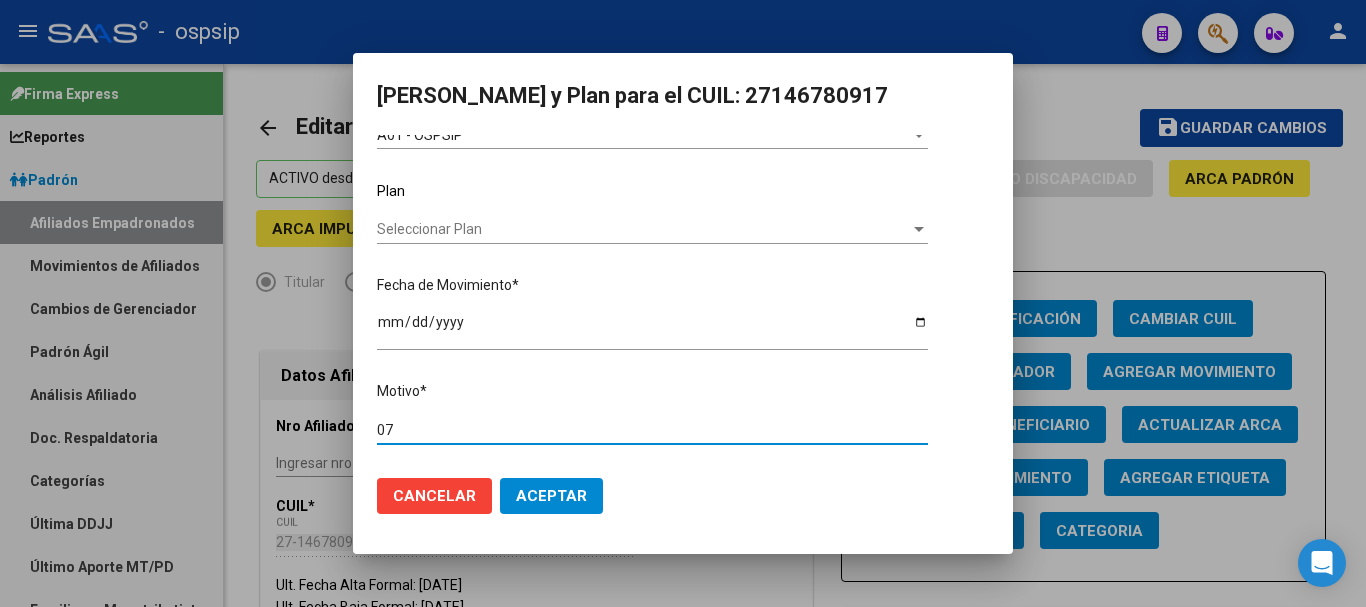 type on "0" 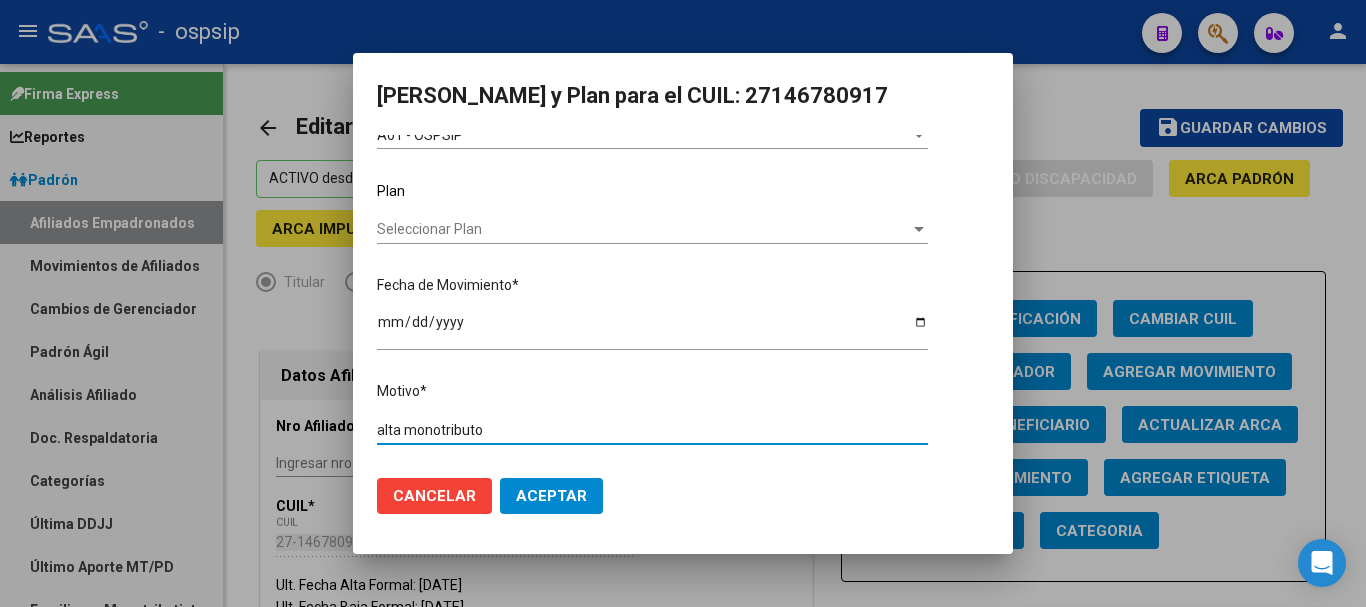 type on "alta monotributo" 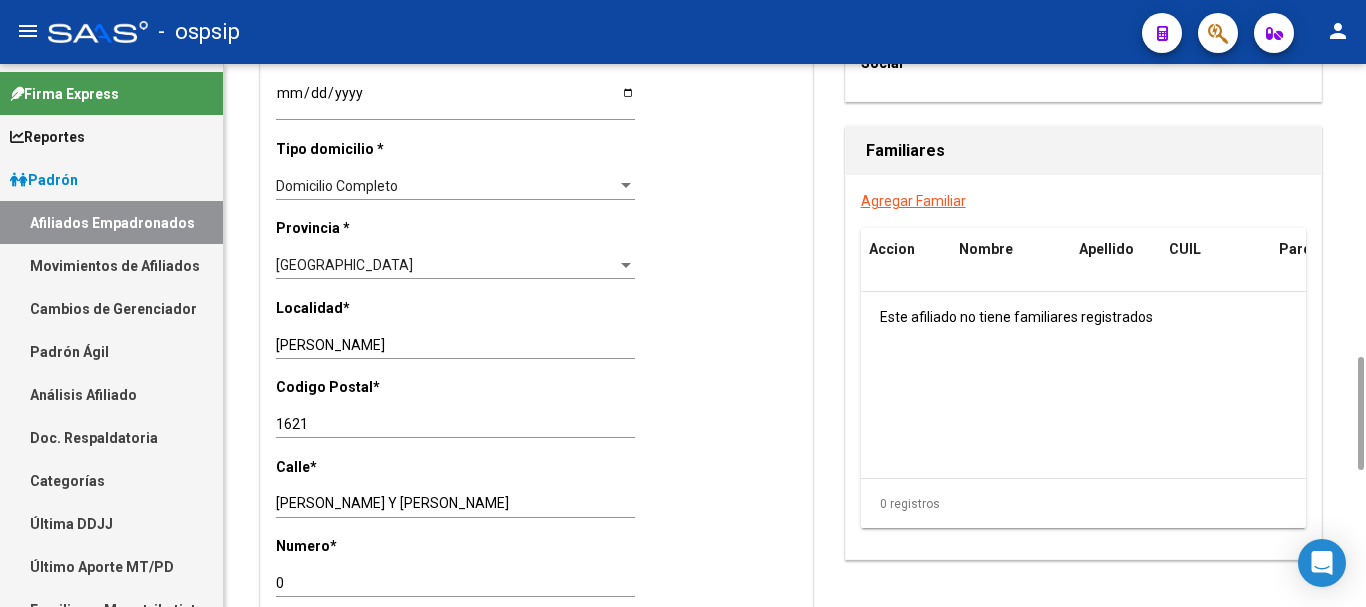 scroll, scrollTop: 1600, scrollLeft: 0, axis: vertical 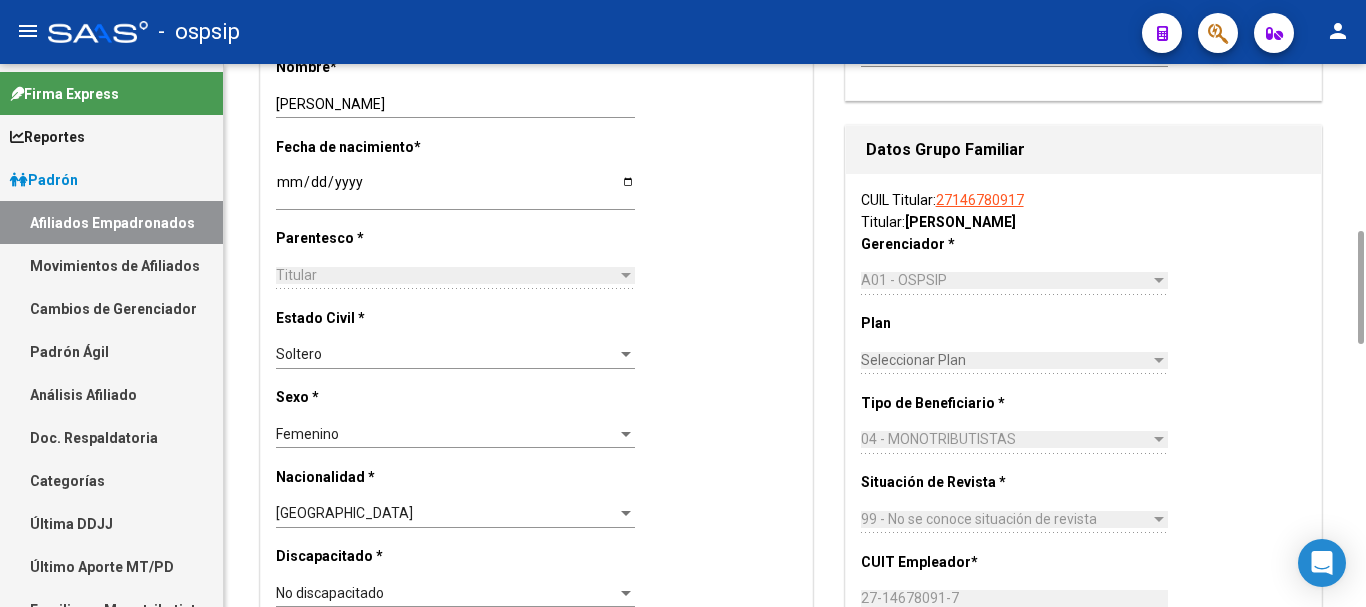 click 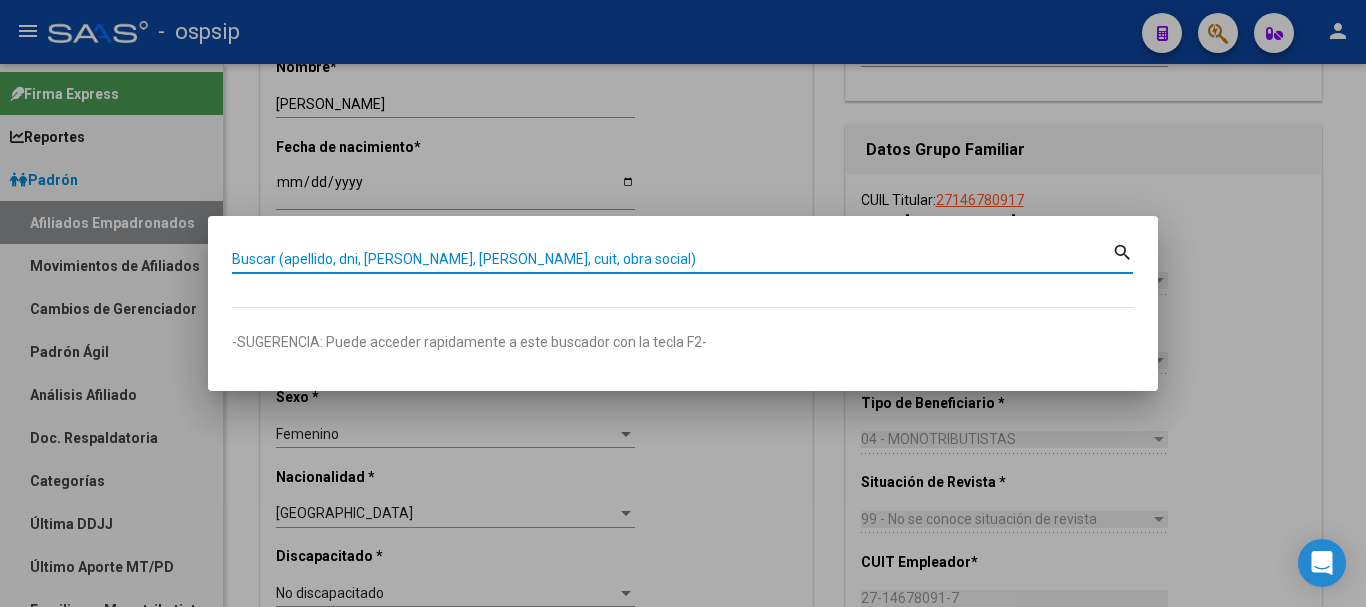 click on "Buscar (apellido, dni, [PERSON_NAME], [PERSON_NAME], cuit, obra social)" at bounding box center (672, 259) 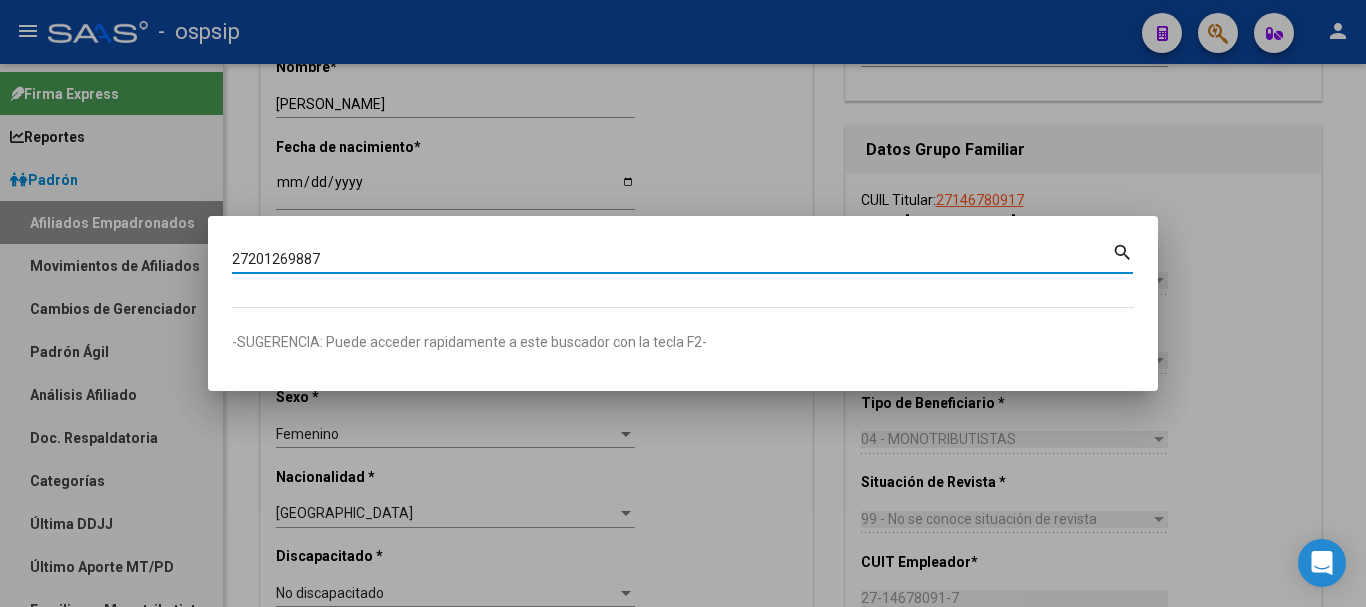 type on "27201269887" 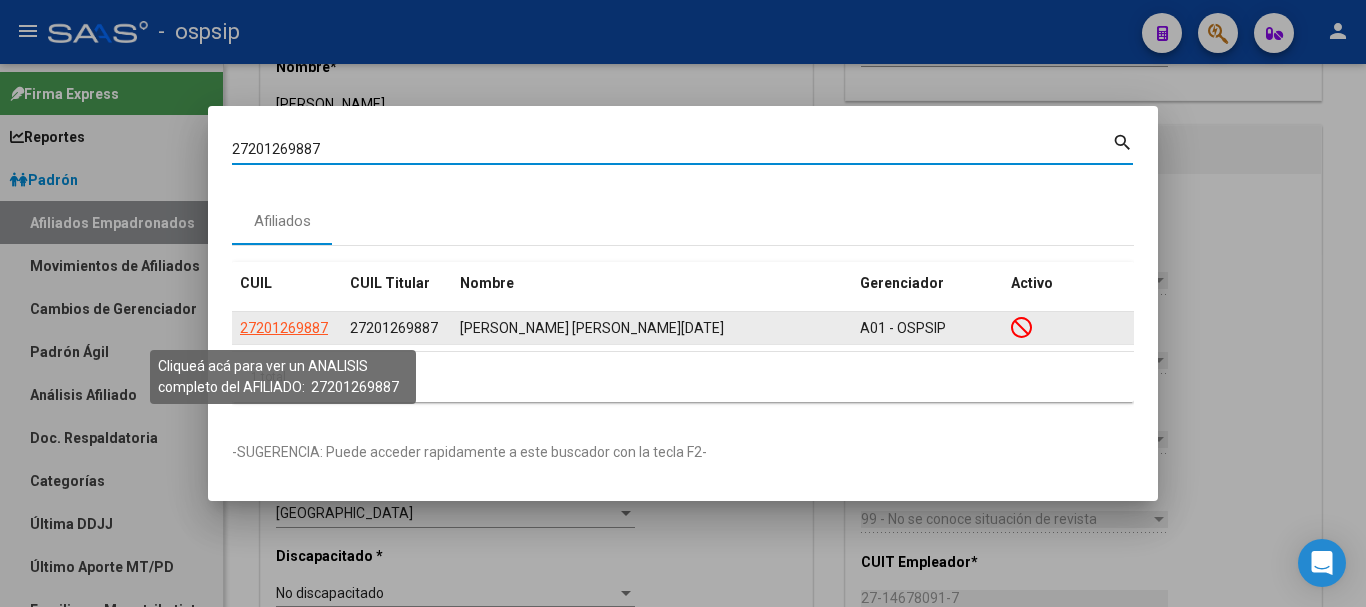 click on "27201269887" 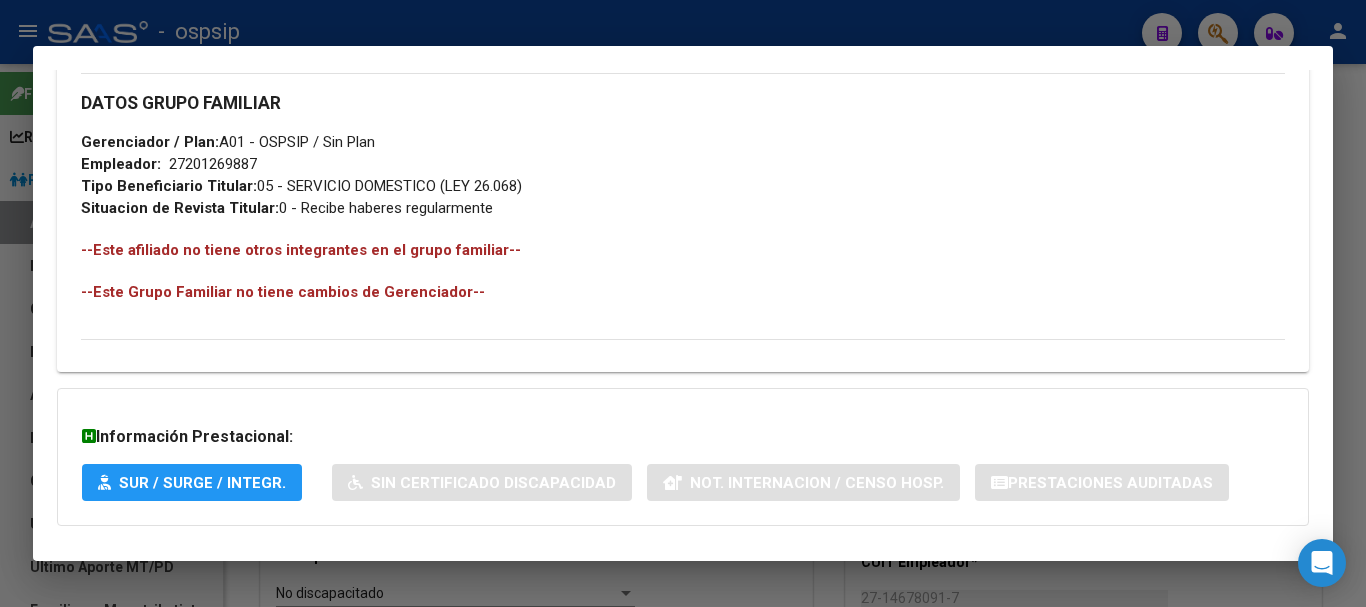 scroll, scrollTop: 1084, scrollLeft: 0, axis: vertical 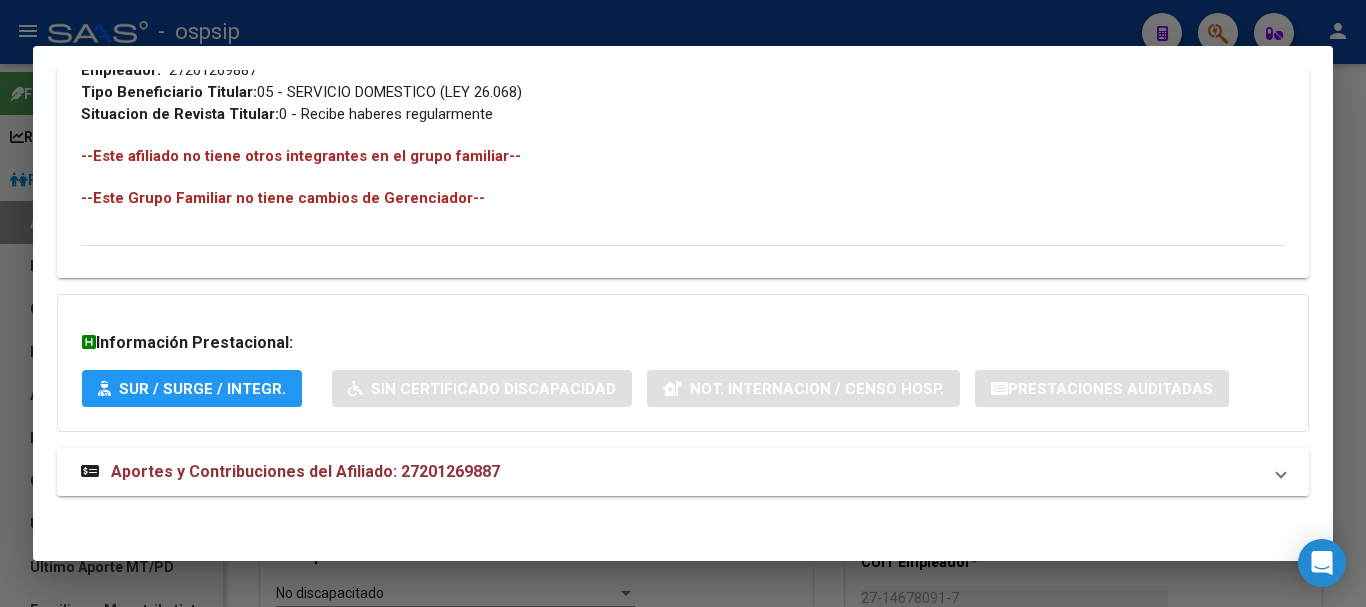 click on "Aportes y Contribuciones del Afiliado: 27201269887" at bounding box center (305, 471) 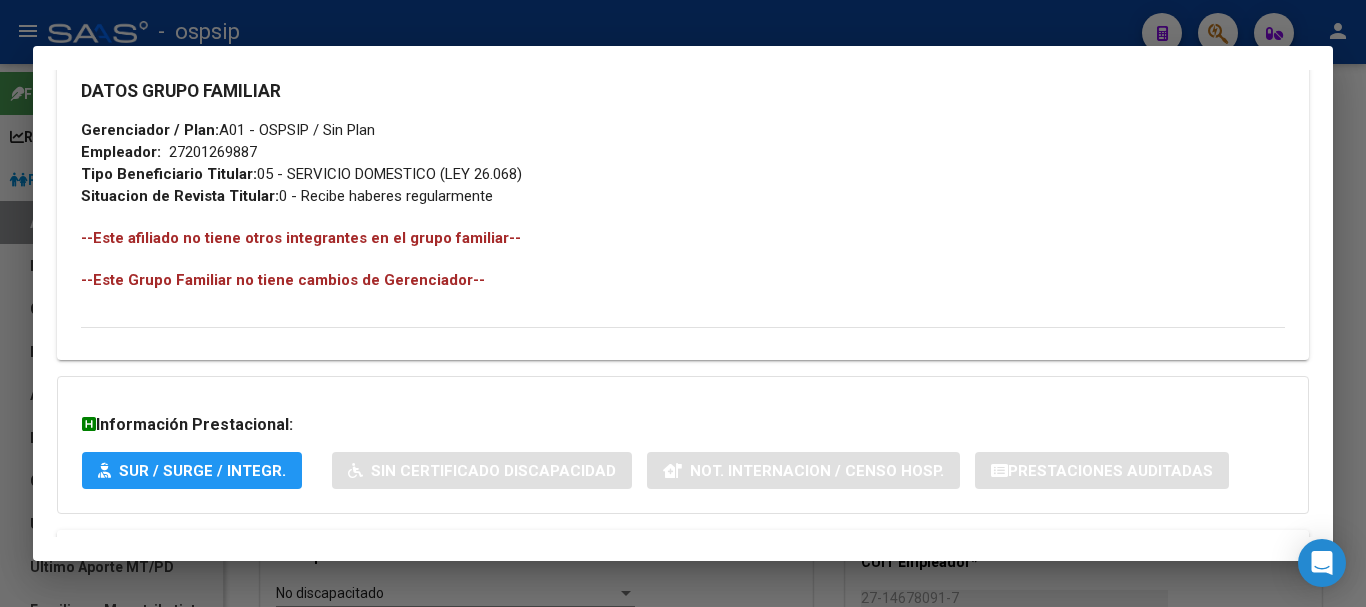 scroll, scrollTop: 902, scrollLeft: 0, axis: vertical 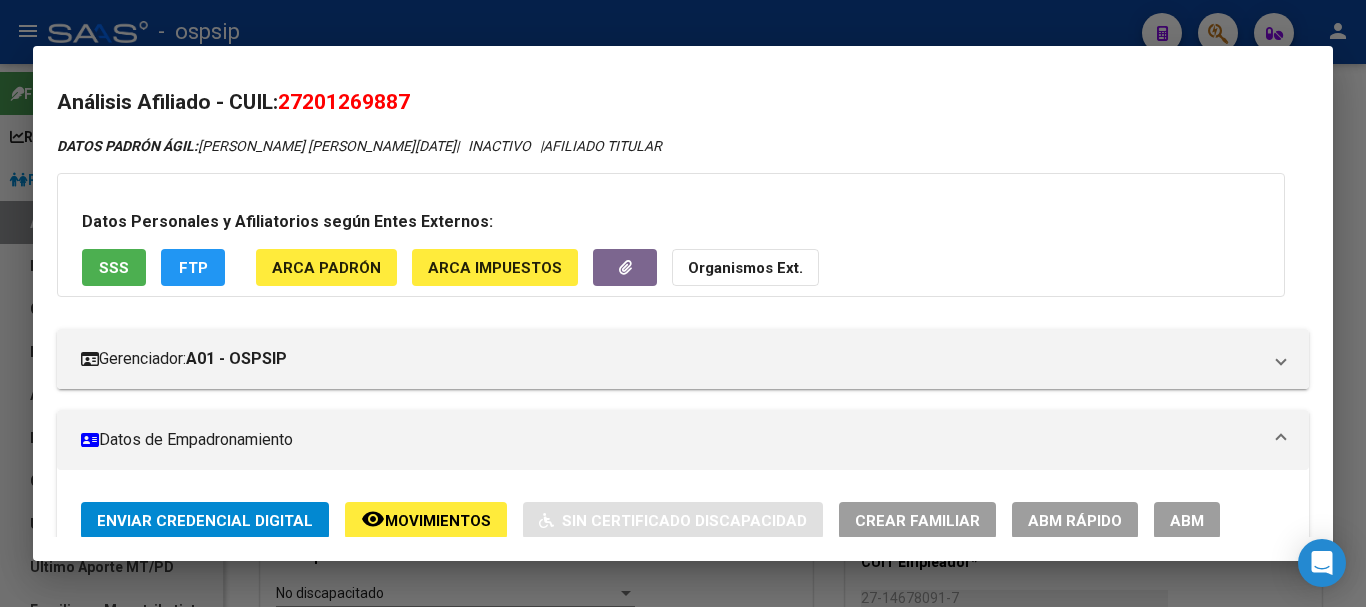 click on "DATOS PADRÓN ÁGIL:  [PERSON_NAME] [PERSON_NAME][DATE]     |   INACTIVO   |     AFILIADO TITULAR  Datos Personales y Afiliatorios según Entes Externos: SSS FTP ARCA Padrón ARCA Impuestos Organismos Ext.    Gerenciador:      A01 - OSPSIP Atención telefónica: Atención emergencias: Otros Datos Útiles:    Datos de Empadronamiento  Enviar Credencial Digital remove_red_eye Movimientos    Sin Certificado Discapacidad Crear Familiar ABM Rápido ABM Etiquetas: Estado: INACTIVO Última Alta Formal:  [DATE] Ultimo Tipo Movimiento Alta:  ALTA desde el Padrón Entregado x SSS Última Baja Formal:  [DATE] Ultimo Tipo Movimiento Baja:  MONOTRIBUTISTA SIN APORTE (3 CONSECUT/ 5 ALTERNAD) Comentario ADMIN:  Migración Padrón Completo SSS el [DATE] 17:26:14 DATOS DEL AFILIADO Apellido:  [PERSON_NAME][DATE] CUIL:  27201269887 Documento:  DU - DOCUMENTO UNICO 20126988  Nacionalidad:  [DEMOGRAPHIC_DATA] Parentesco:  0 - Titular Estado Civil:  [DEMOGRAPHIC_DATA] Discapacitado:    NO (00) Sexo:  F Nacimiento:  [DEMOGRAPHIC_DATA] Edad:" at bounding box center [683, 1305] 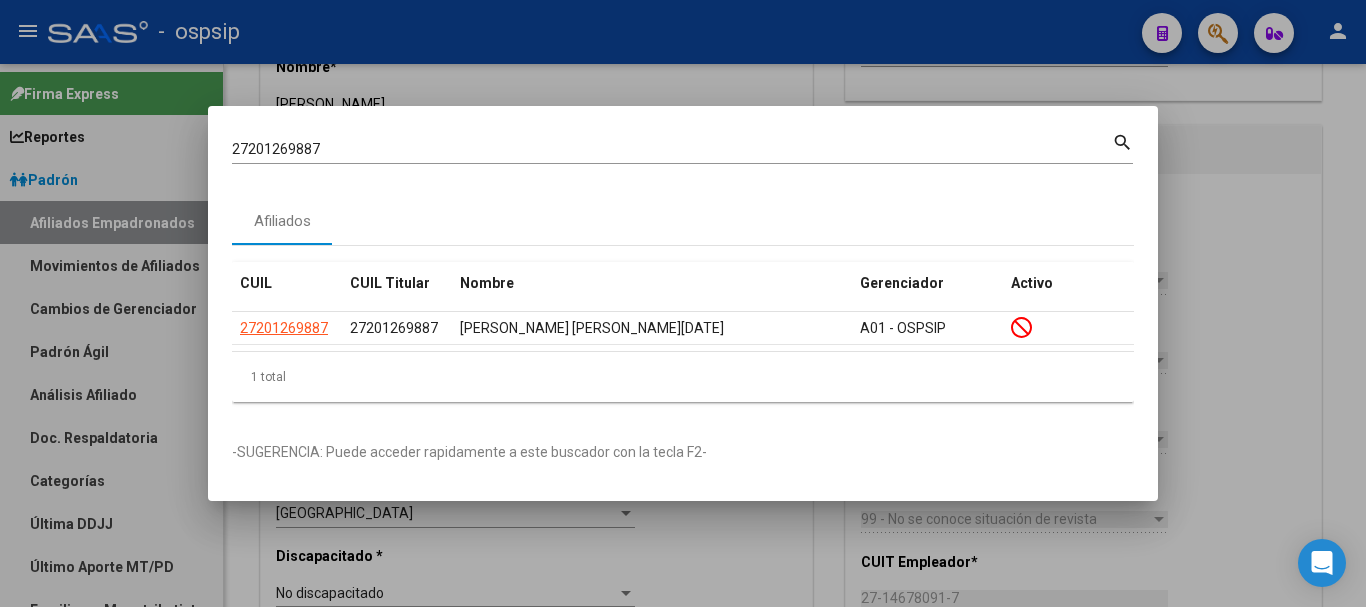 click on "27201269887" at bounding box center (672, 149) 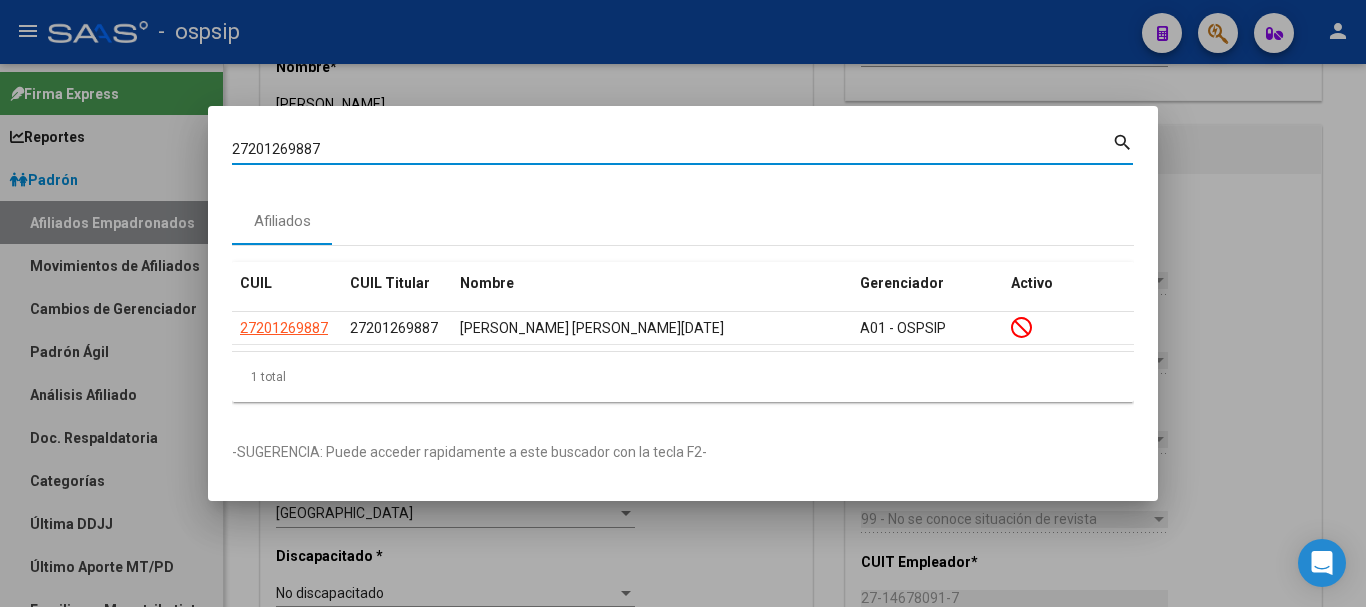 click on "27201269887" at bounding box center (672, 149) 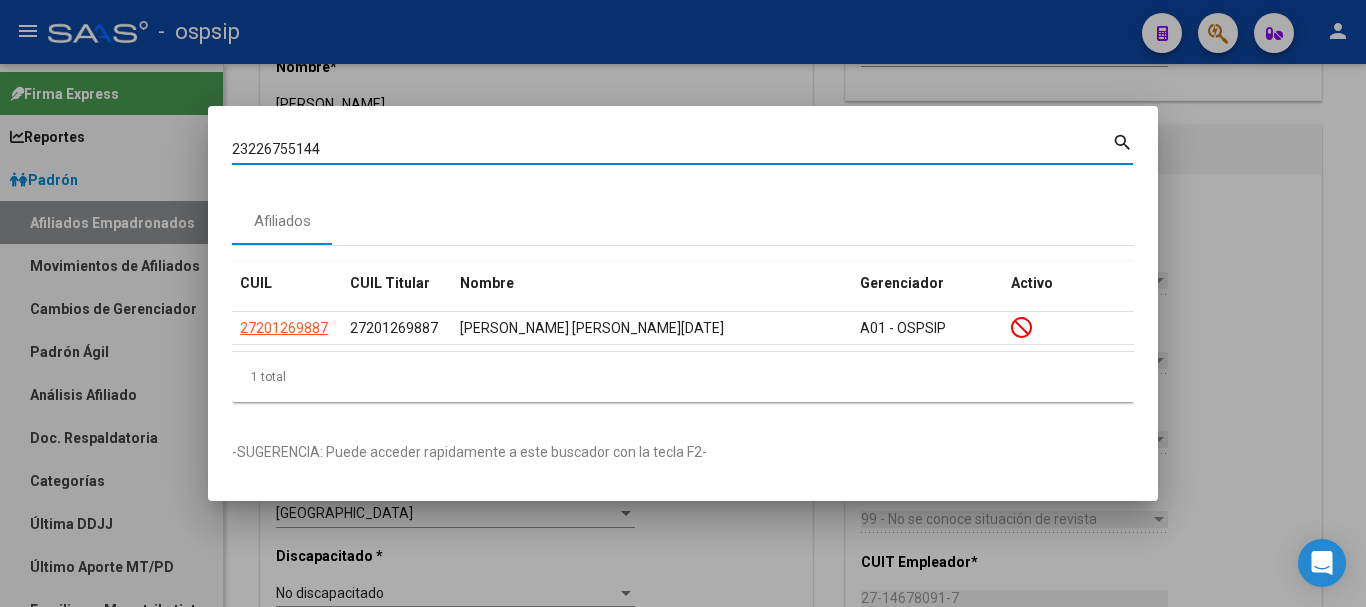 type on "23226755144" 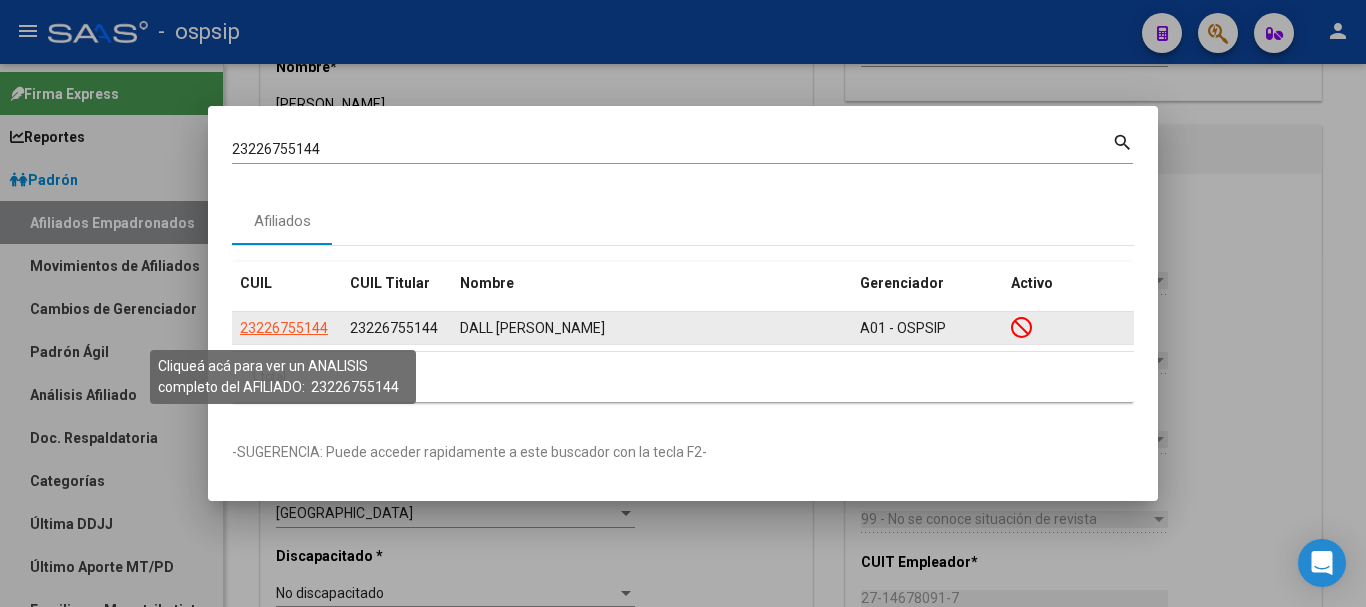 click on "23226755144" 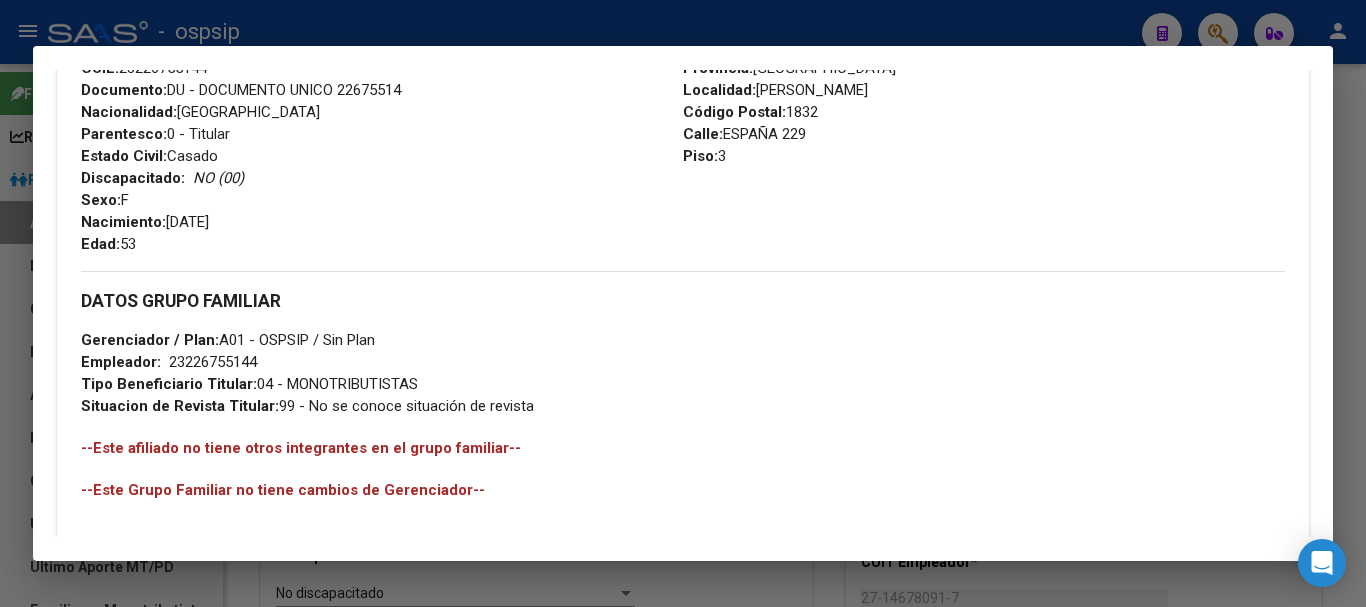 scroll, scrollTop: 1084, scrollLeft: 0, axis: vertical 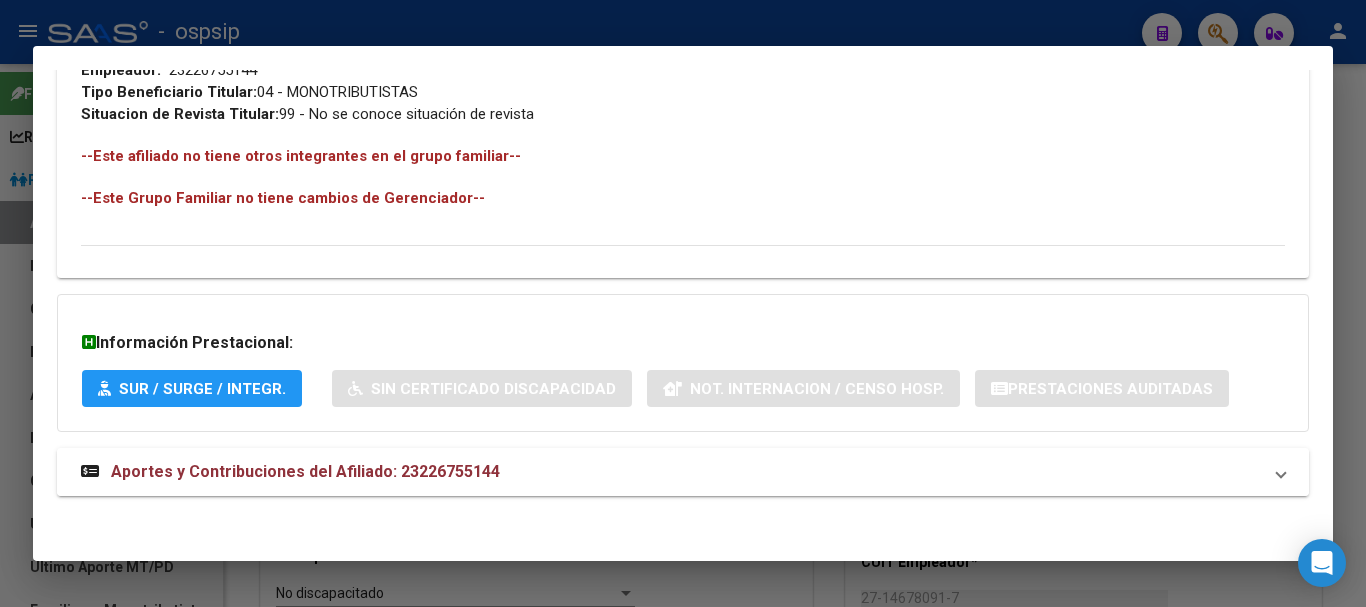 click on "Aportes y Contribuciones del Afiliado: 23226755144" at bounding box center [305, 471] 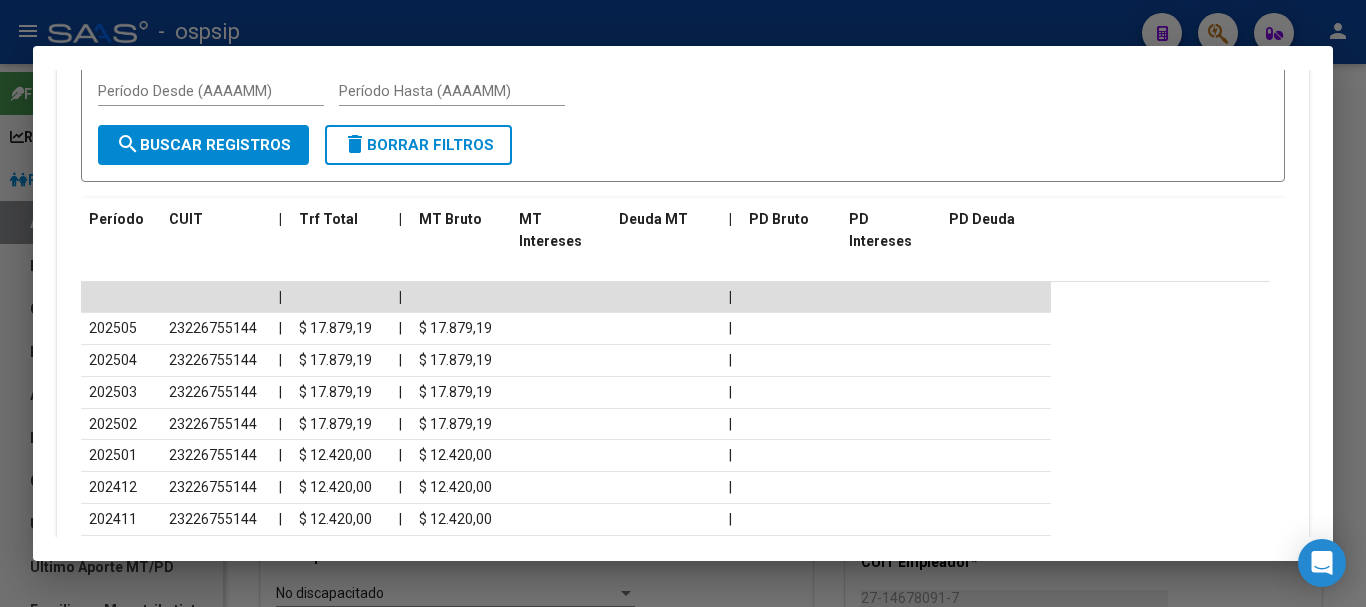 scroll, scrollTop: 1802, scrollLeft: 0, axis: vertical 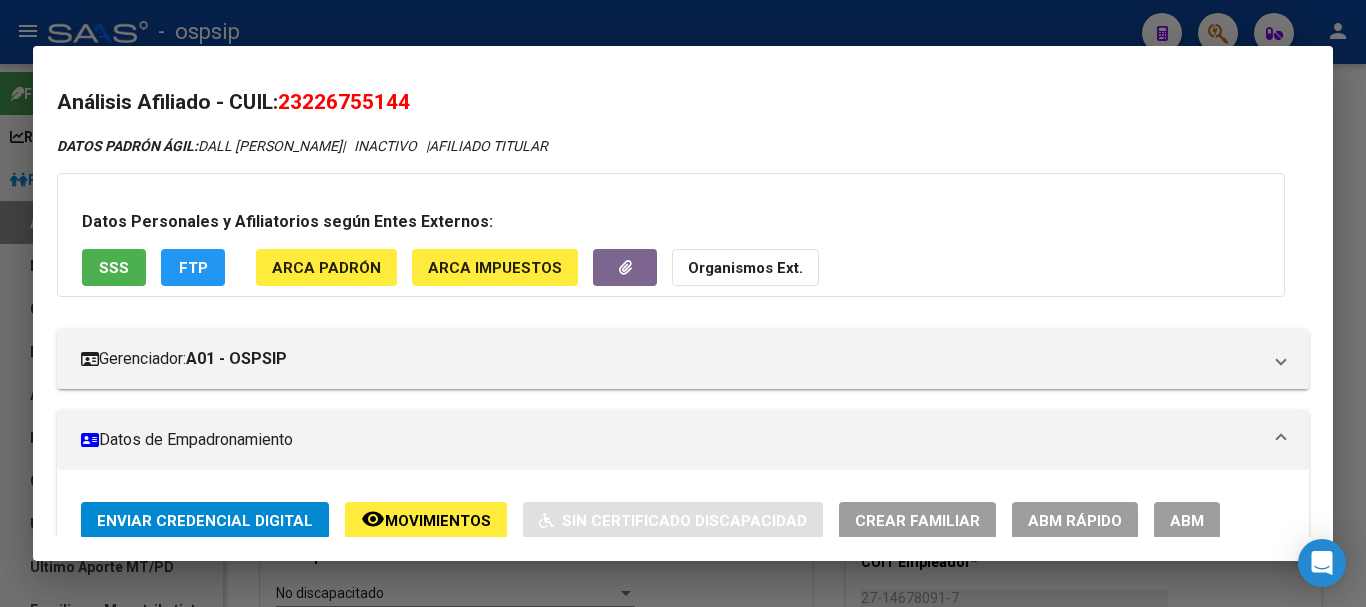 click on "ABM" at bounding box center (1187, 521) 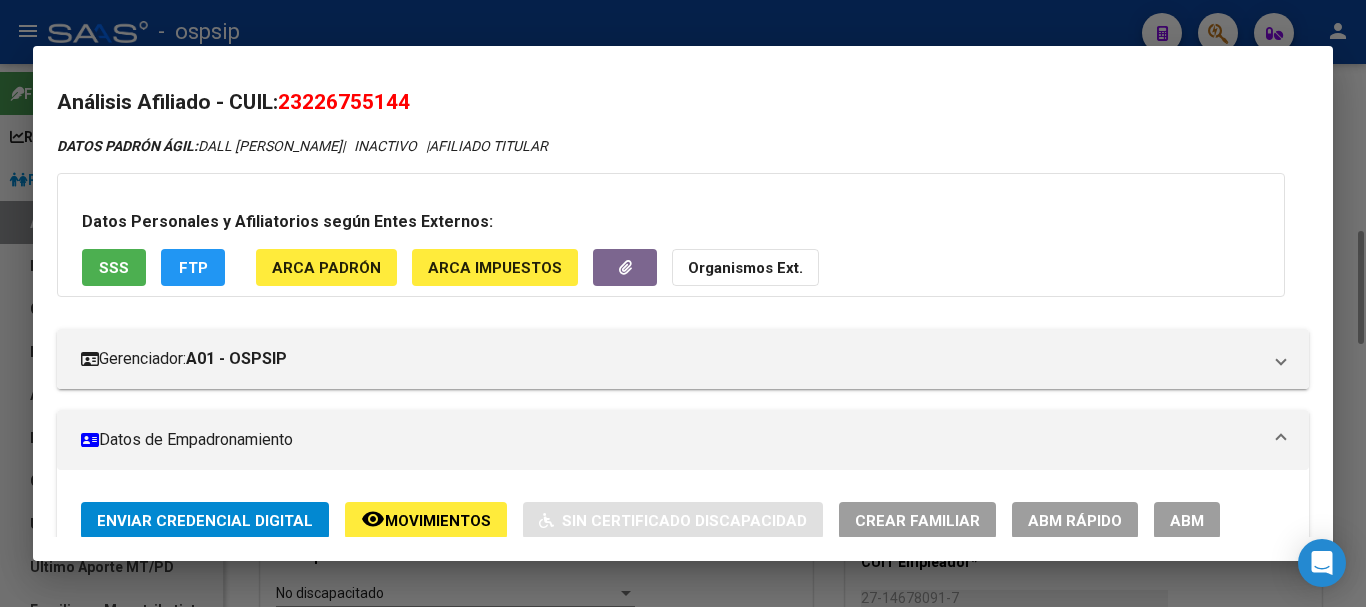 scroll, scrollTop: 0, scrollLeft: 0, axis: both 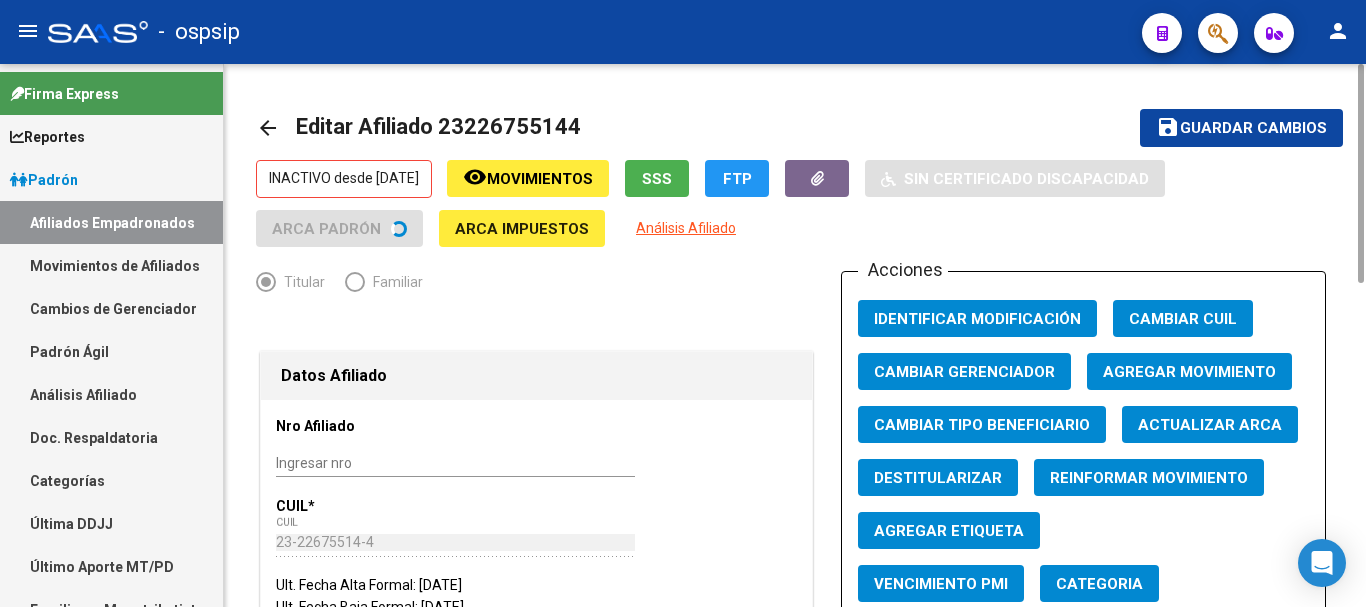 click on "Agregar Movimiento" 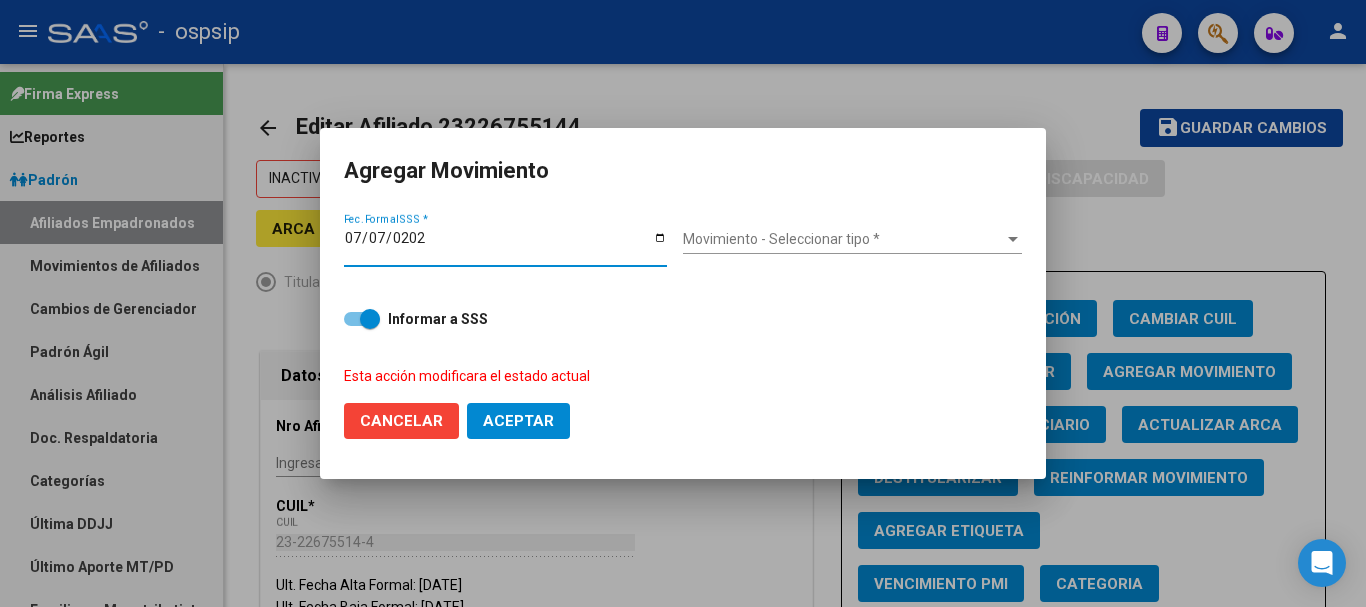 type on "[DATE]" 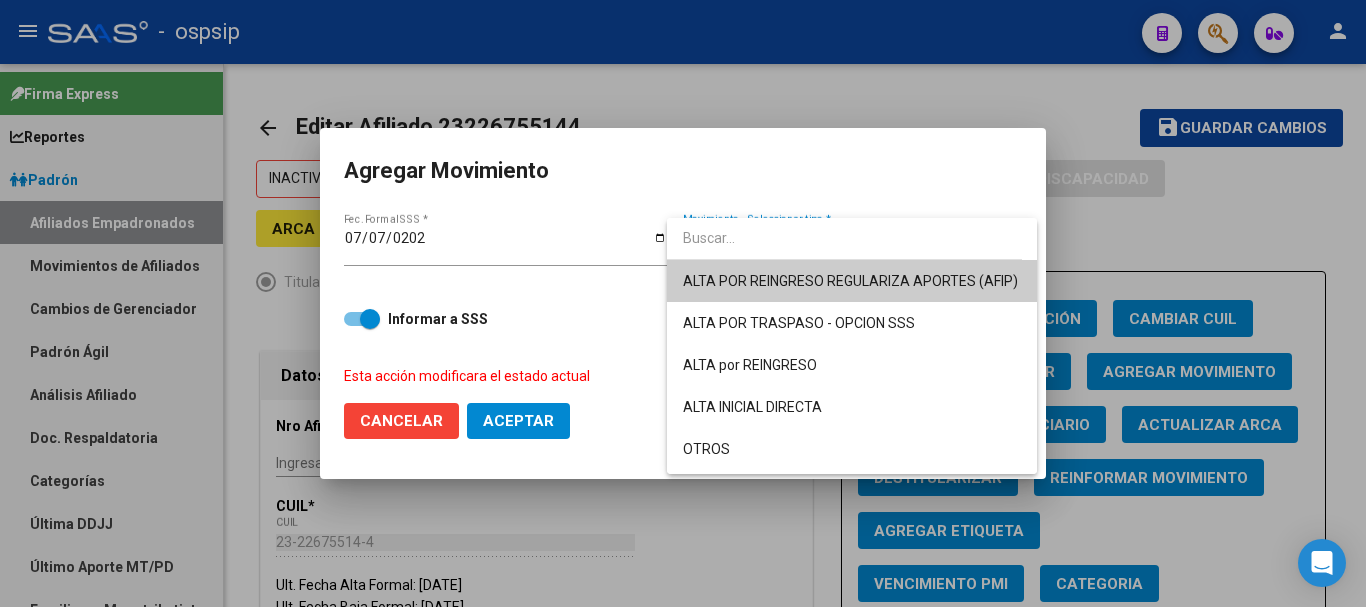 click on "ALTA POR REINGRESO REGULARIZA APORTES (AFIP)" at bounding box center (850, 281) 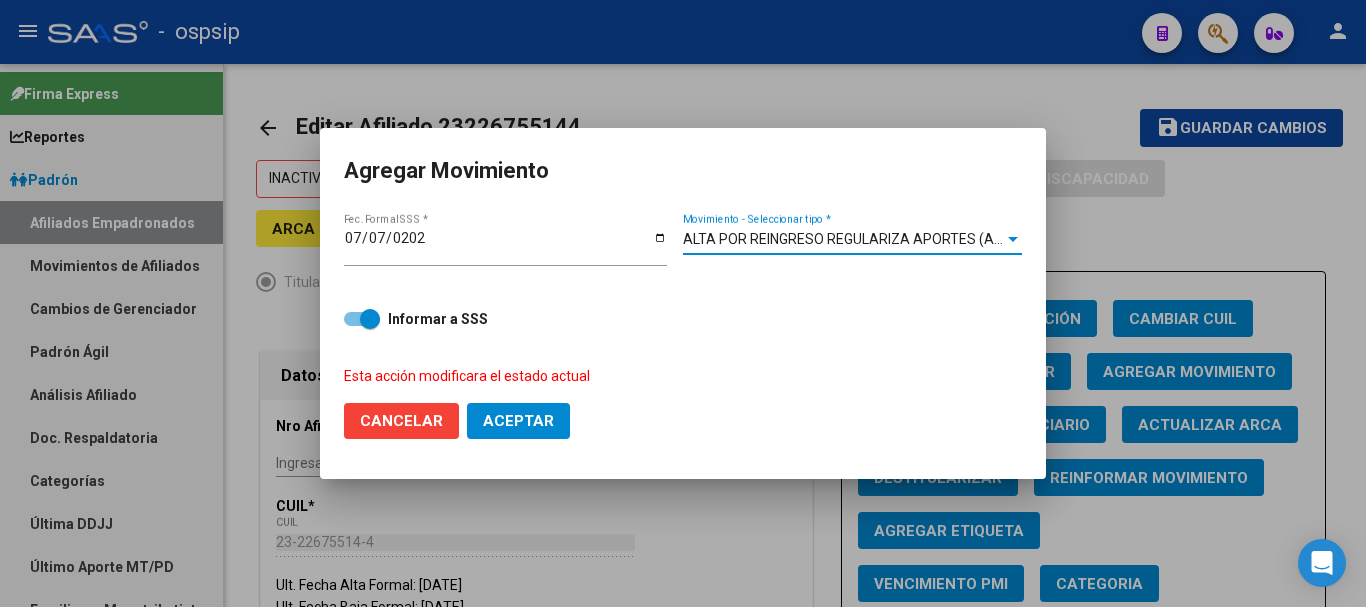 click on "Aceptar" 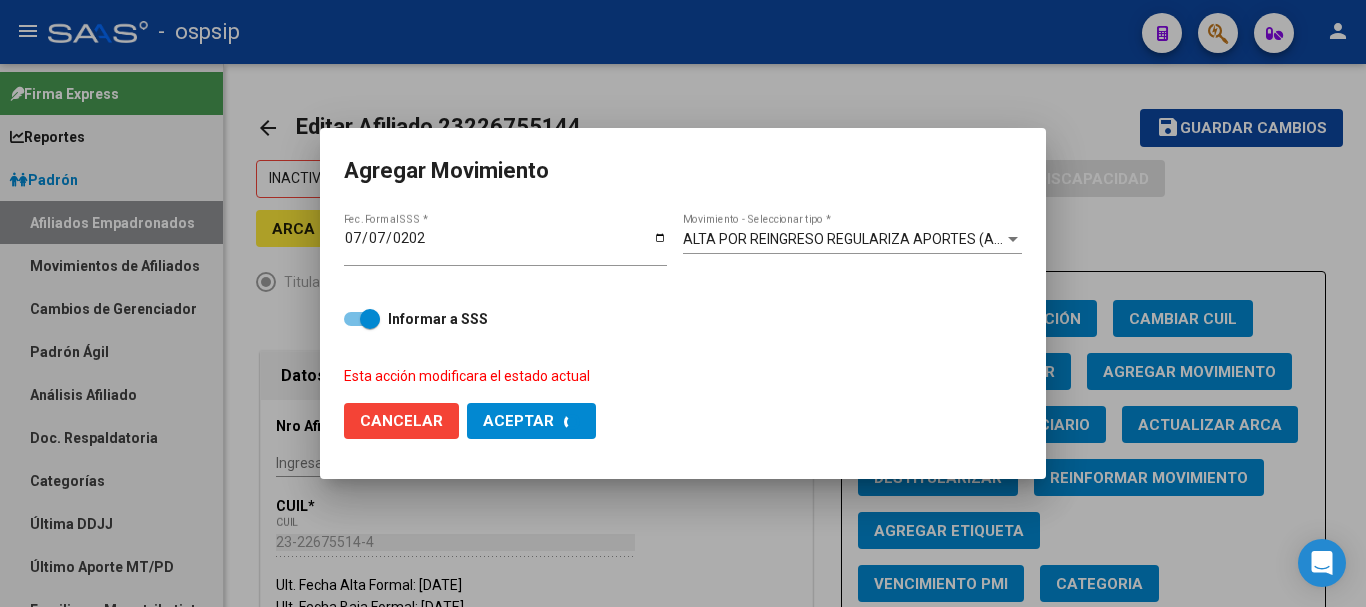 checkbox on "false" 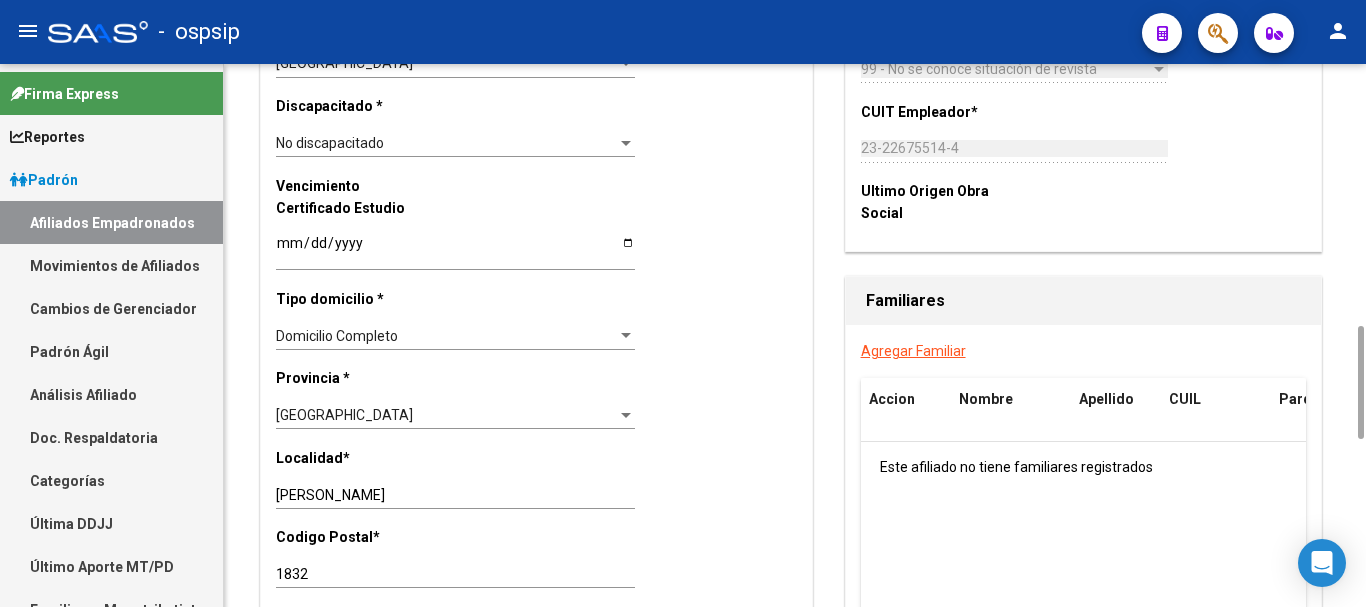 scroll, scrollTop: 1450, scrollLeft: 0, axis: vertical 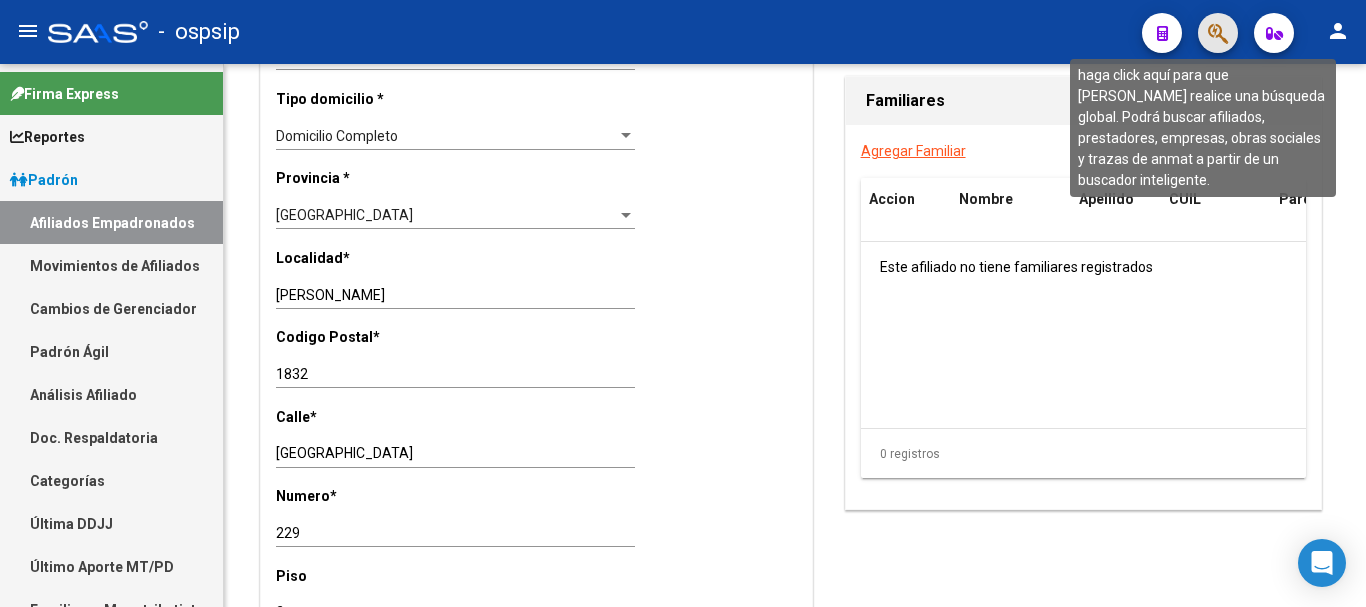 click 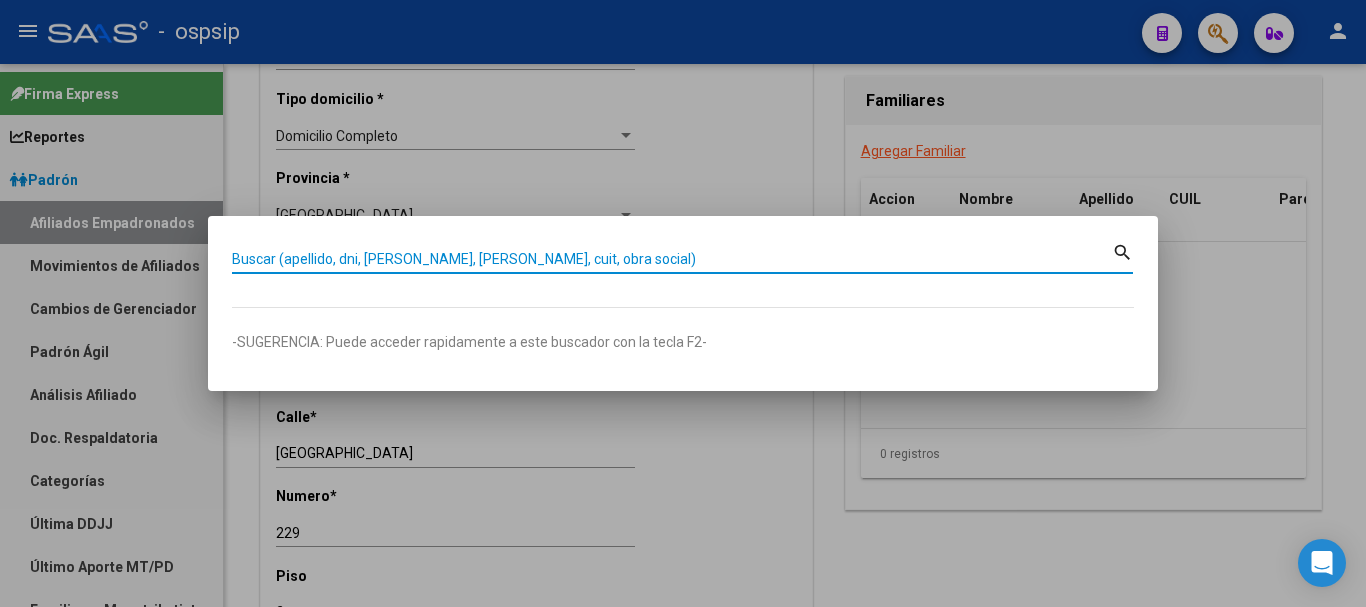 click on "Buscar (apellido, dni, [PERSON_NAME], [PERSON_NAME], cuit, obra social)" at bounding box center [672, 259] 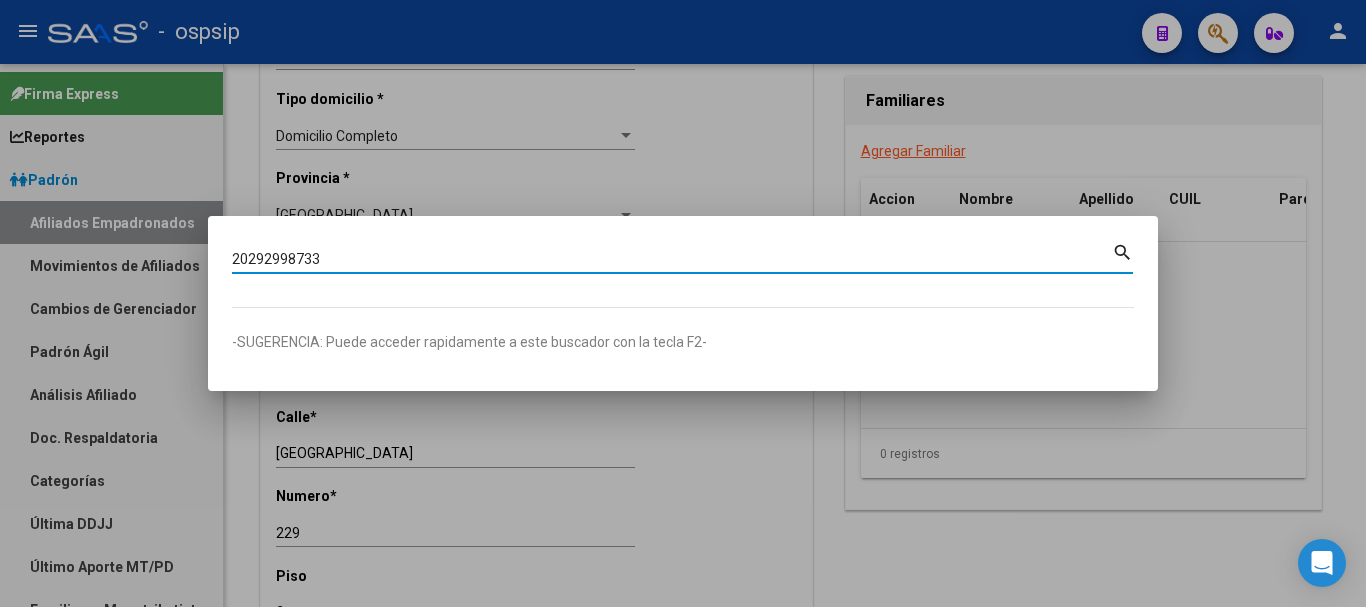 type on "20292998733" 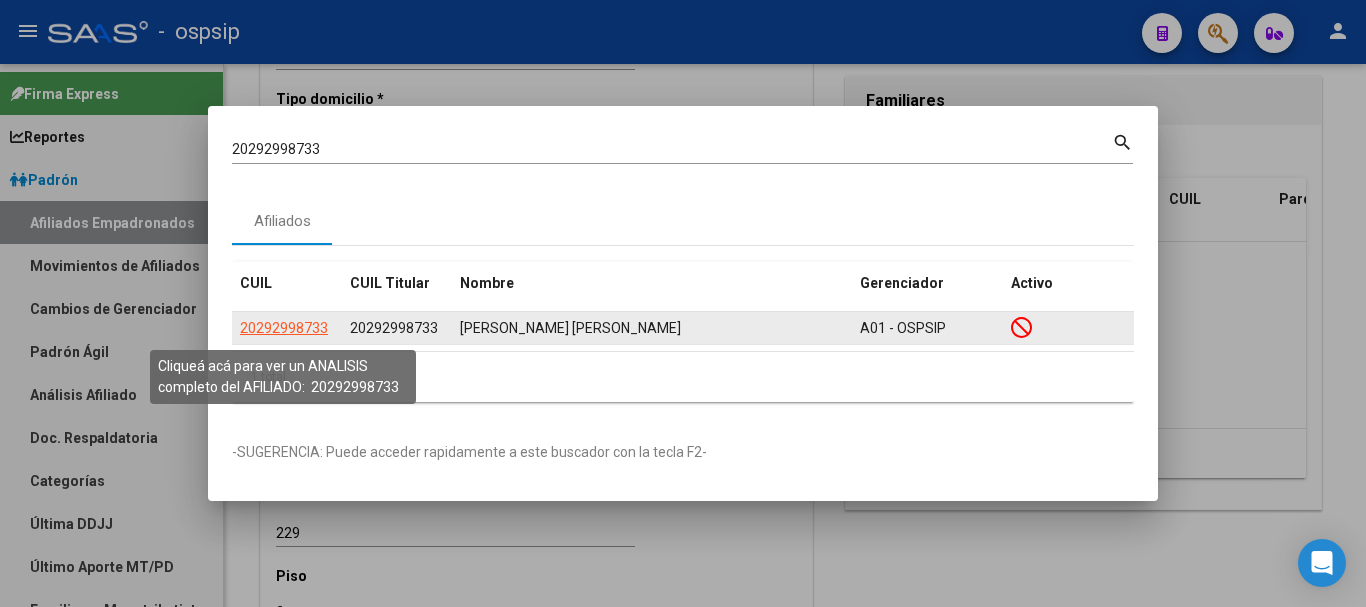 click on "20292998733" 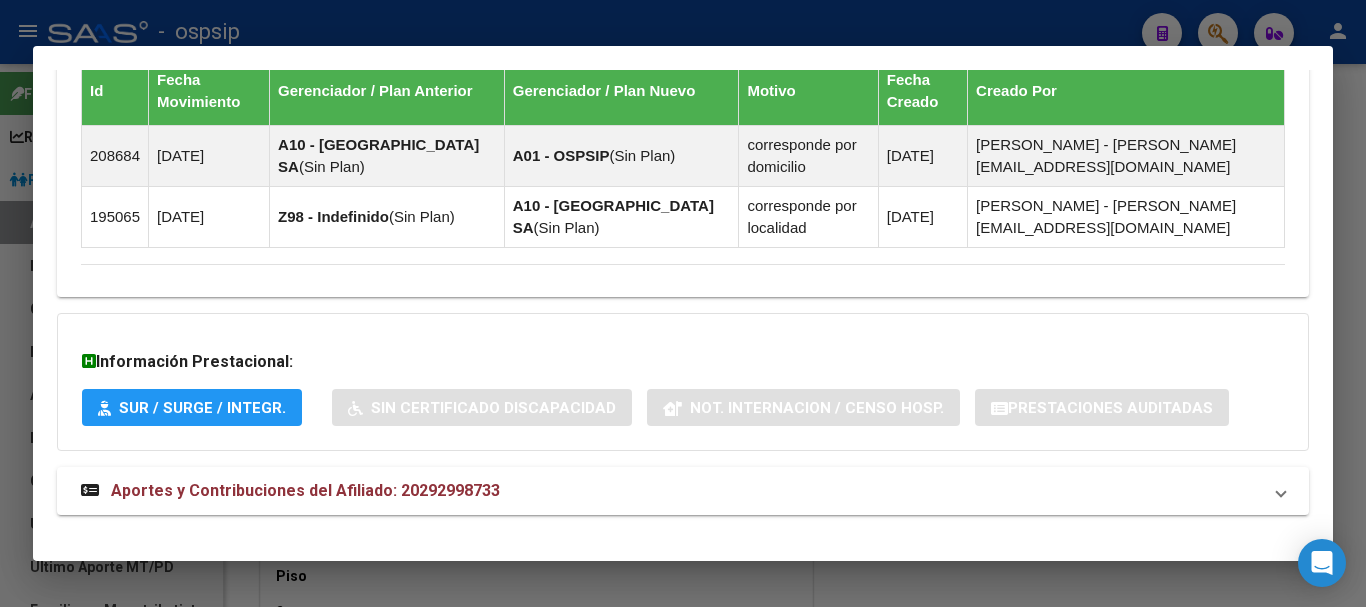 scroll, scrollTop: 1315, scrollLeft: 0, axis: vertical 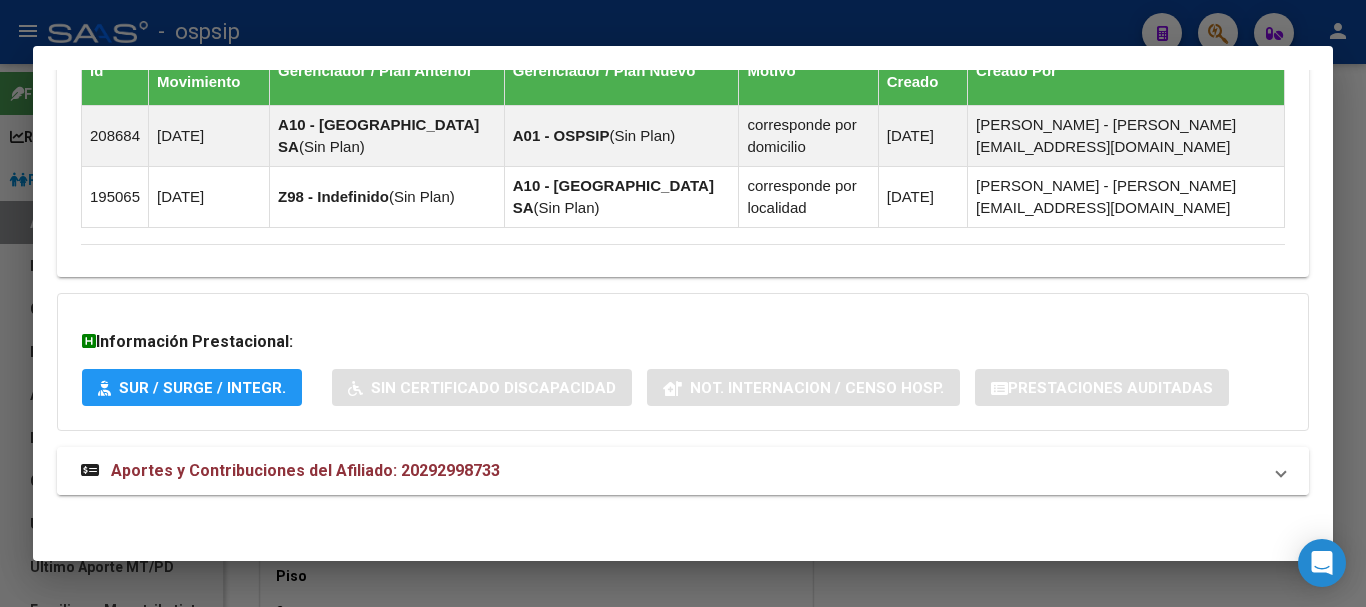 click on "Aportes y Contribuciones del Afiliado: 20292998733" at bounding box center [305, 470] 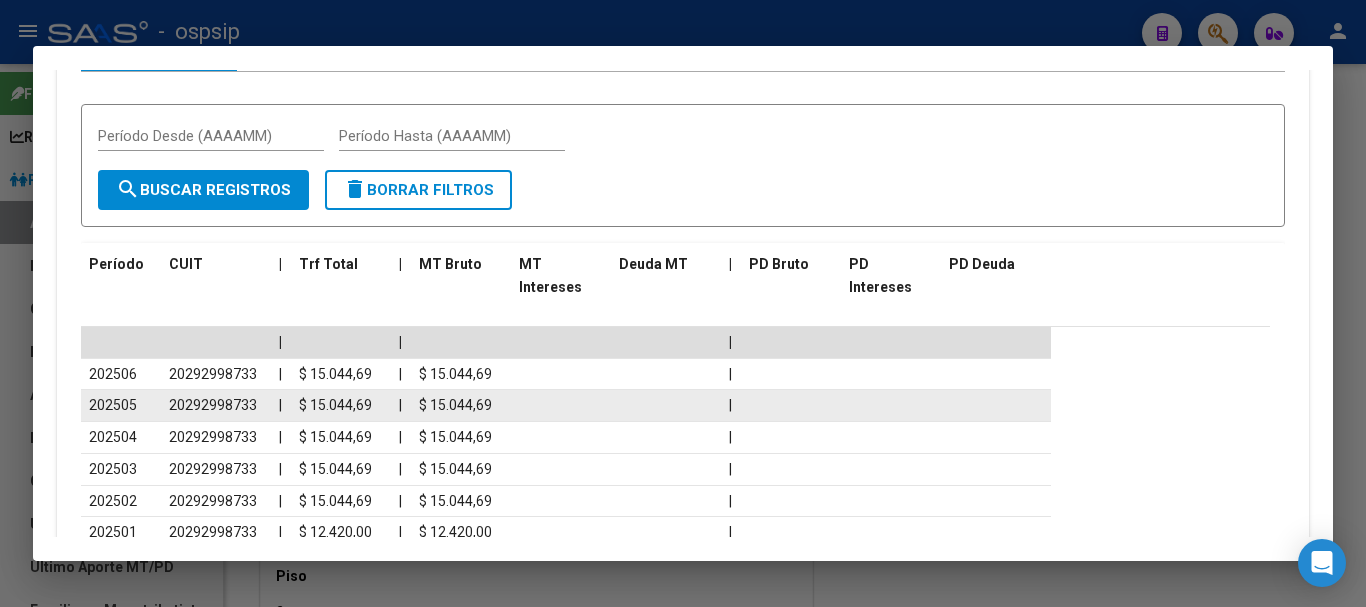 scroll, scrollTop: 1815, scrollLeft: 0, axis: vertical 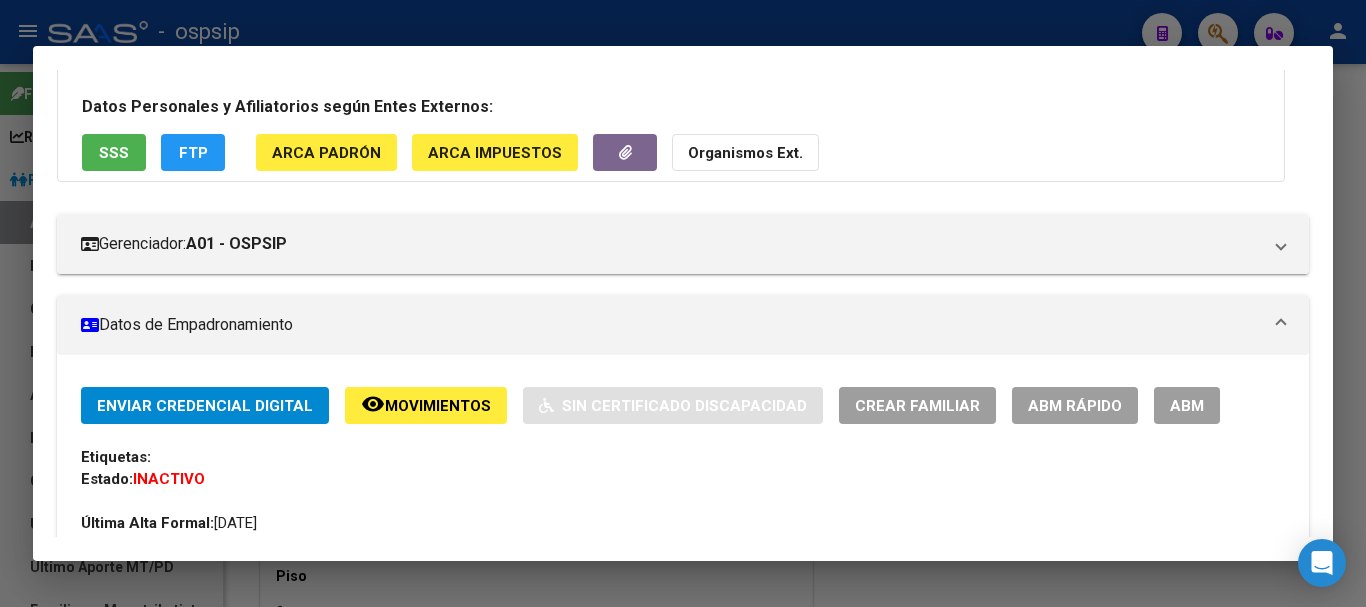 click on "ABM" at bounding box center [1187, 405] 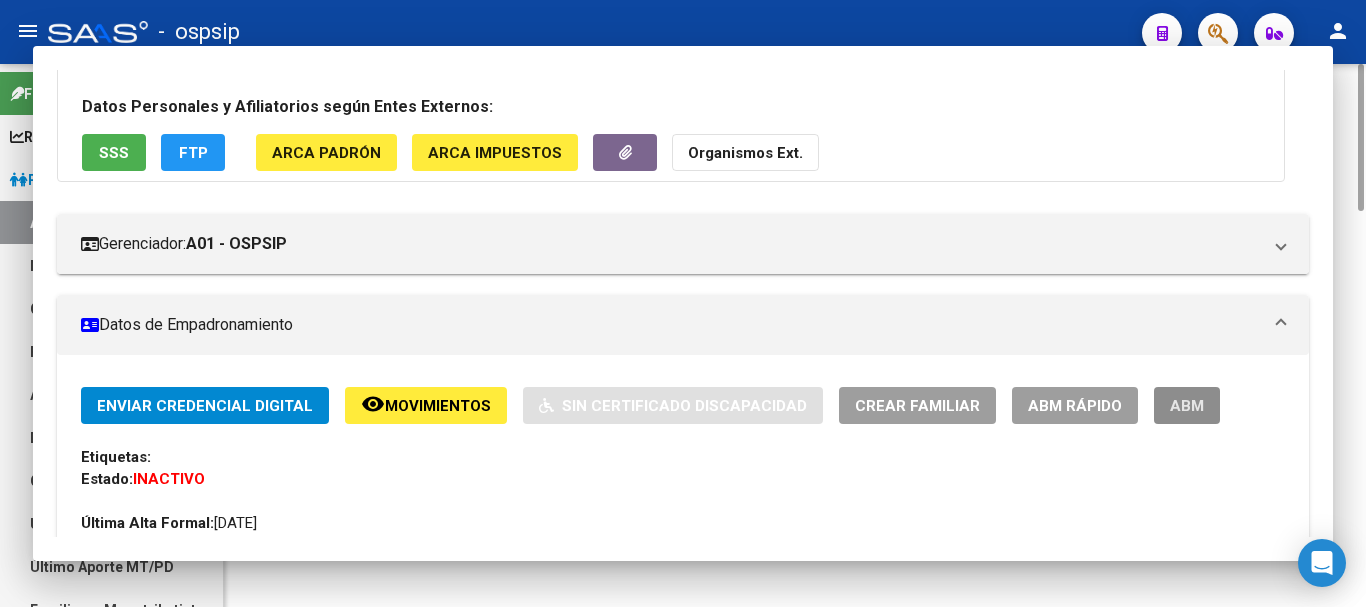scroll, scrollTop: 0, scrollLeft: 0, axis: both 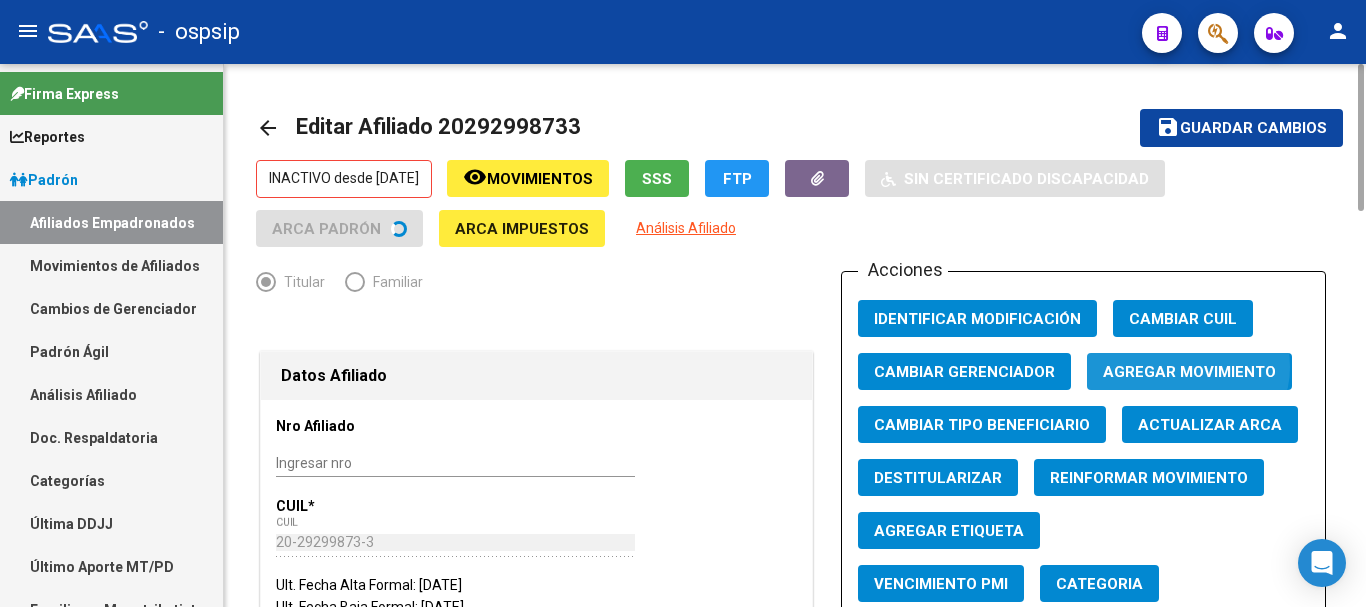 click on "Agregar Movimiento" 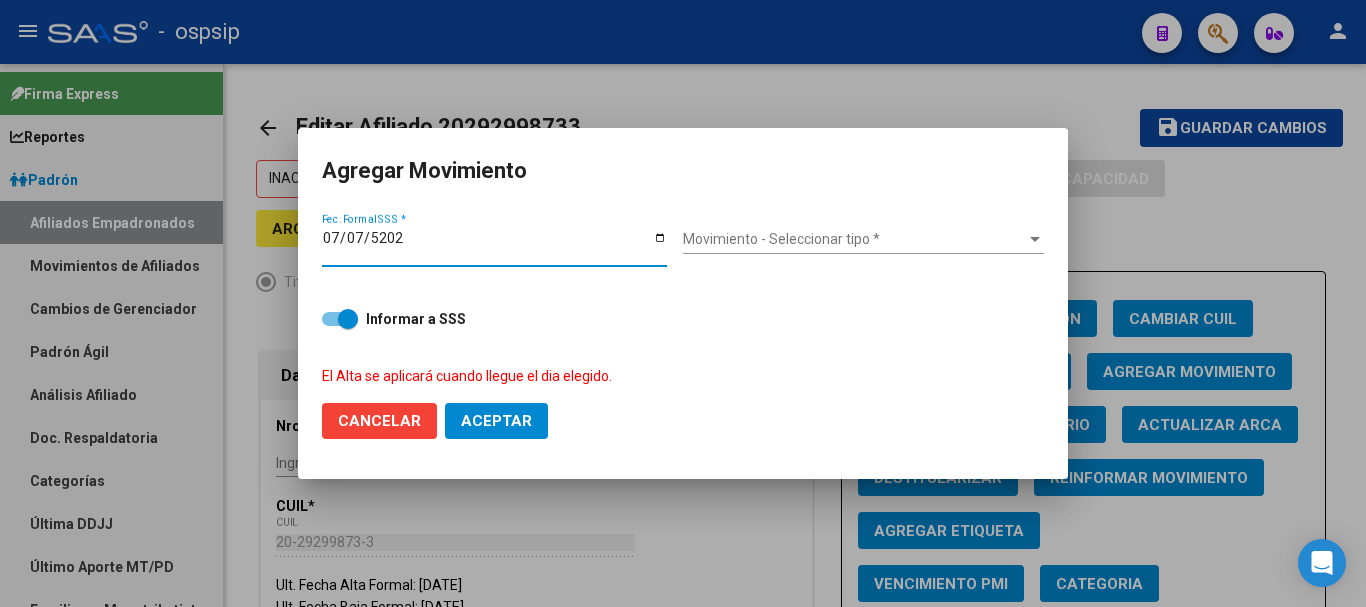 type on "[DATE]" 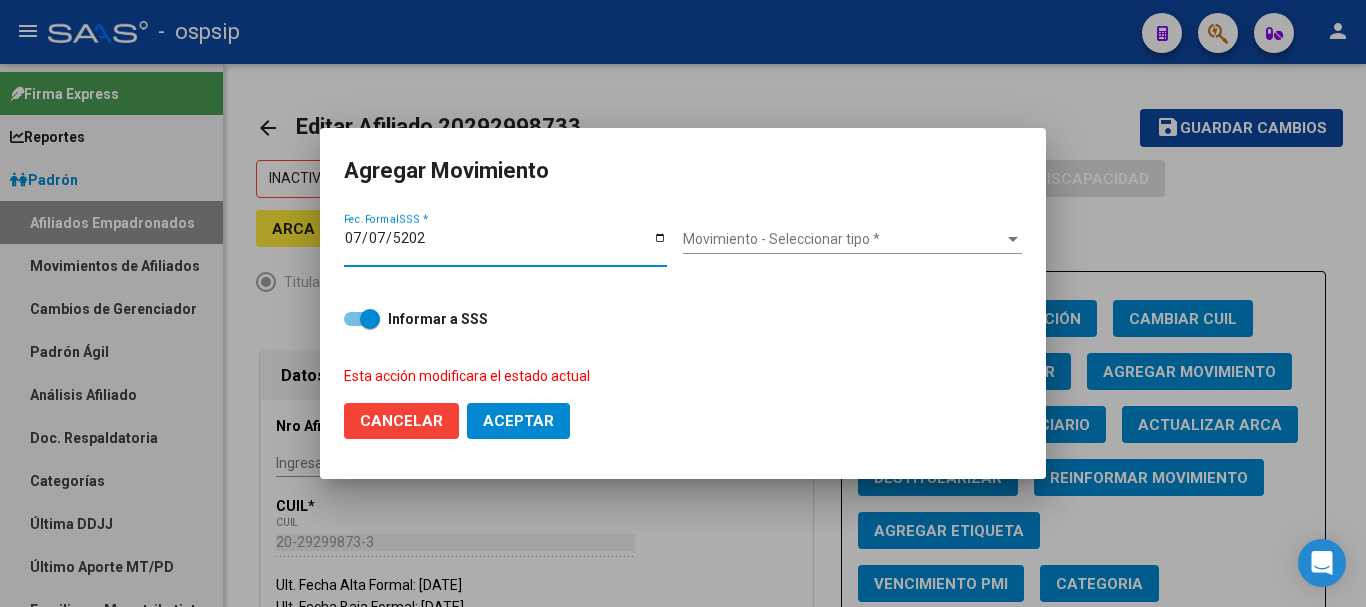 click on "Movimiento - Seleccionar tipo *" at bounding box center (843, 239) 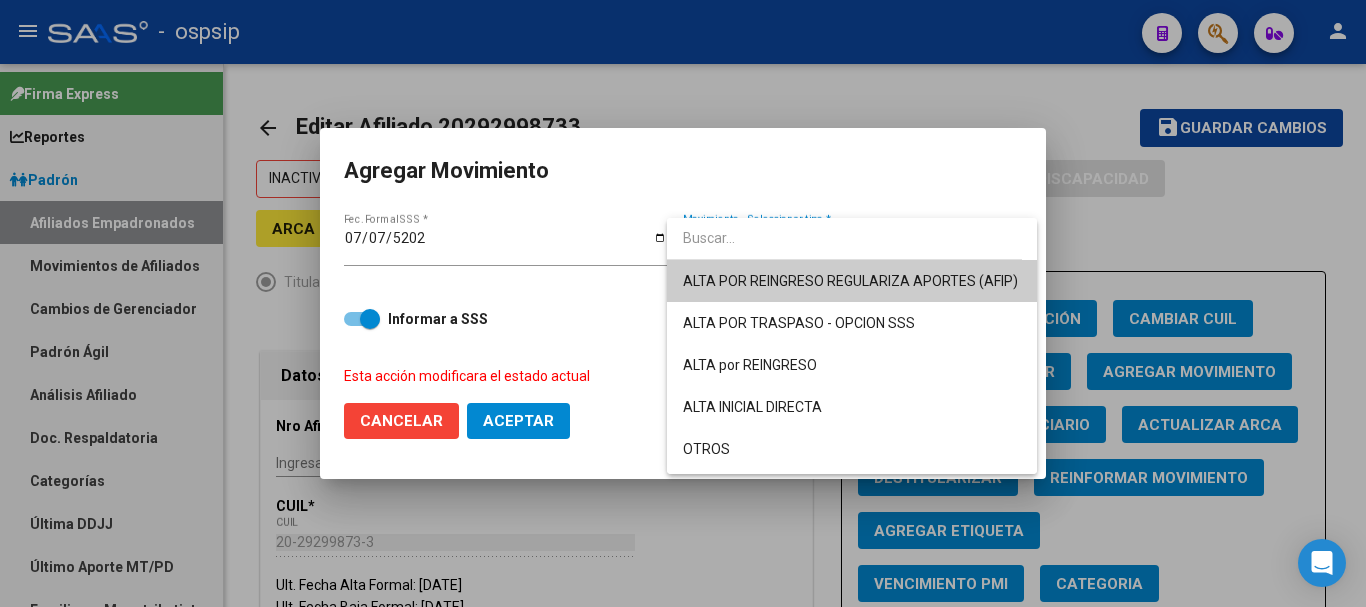 click on "ALTA POR REINGRESO REGULARIZA APORTES (AFIP)" at bounding box center [852, 281] 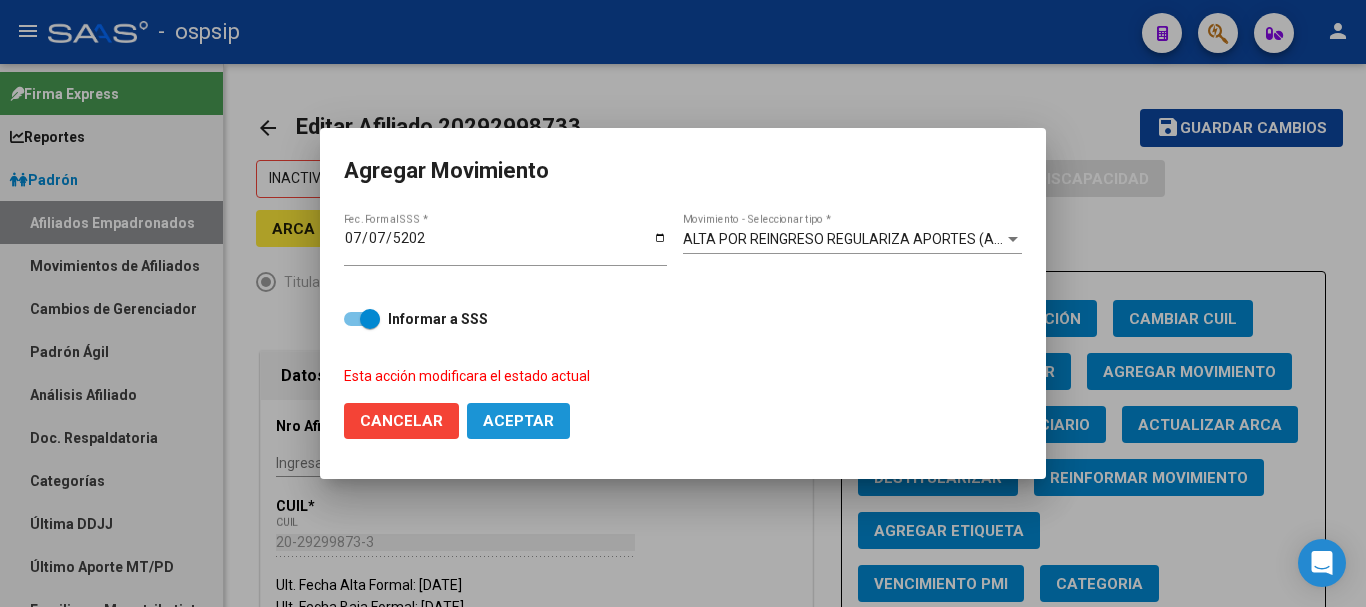 click on "Aceptar" 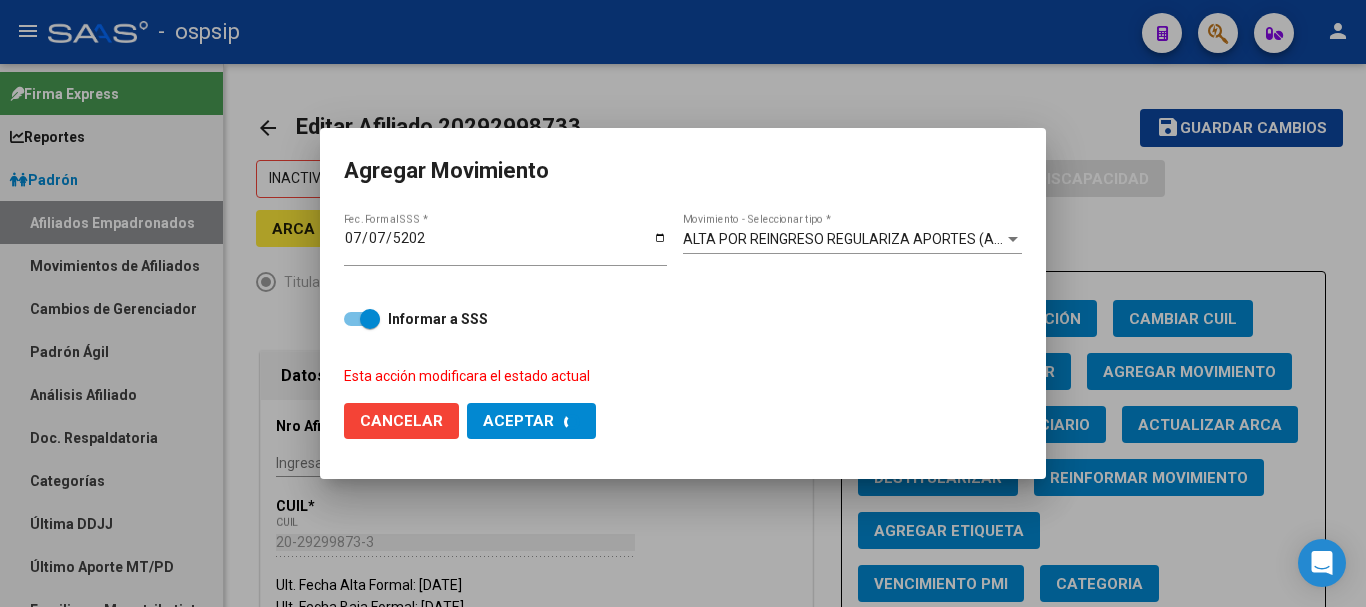checkbox on "false" 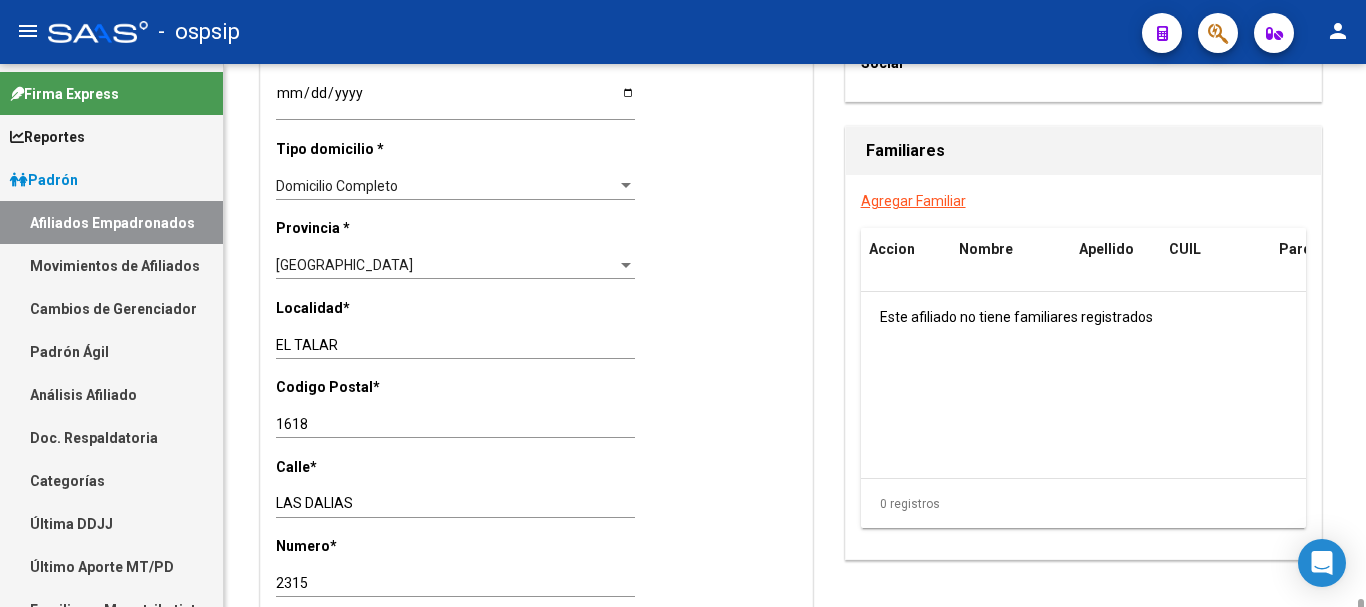 scroll, scrollTop: 1600, scrollLeft: 0, axis: vertical 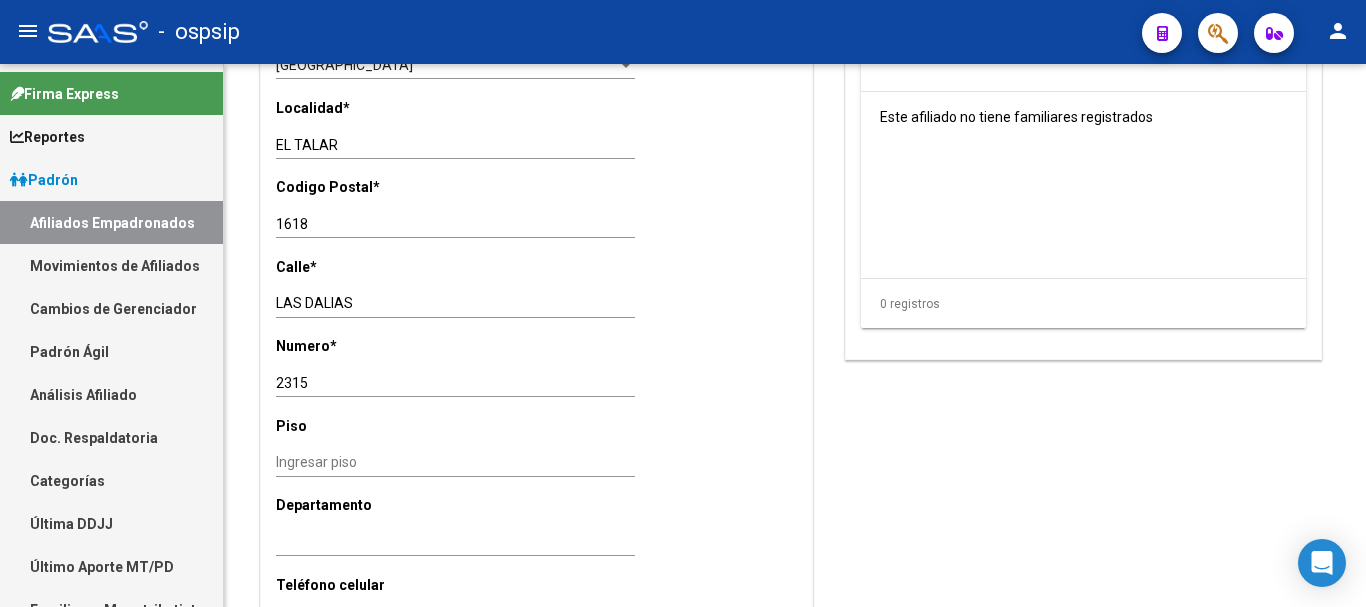 click 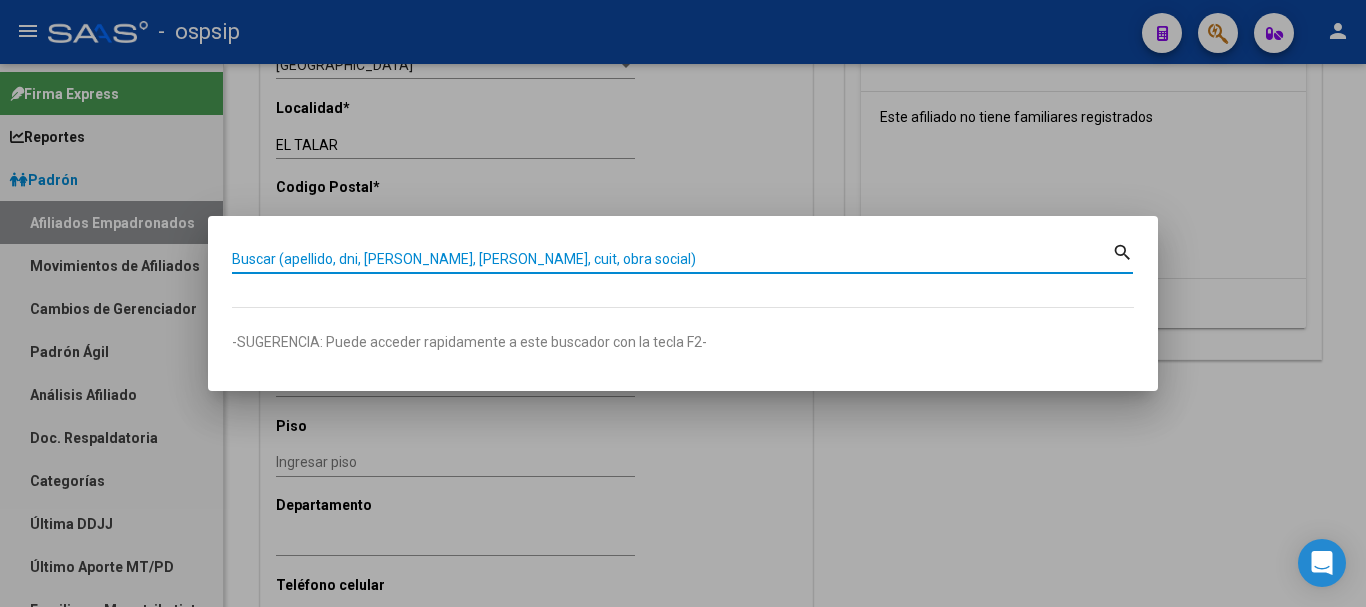 click on "Buscar (apellido, dni, [PERSON_NAME], [PERSON_NAME], cuit, obra social)" at bounding box center (672, 259) 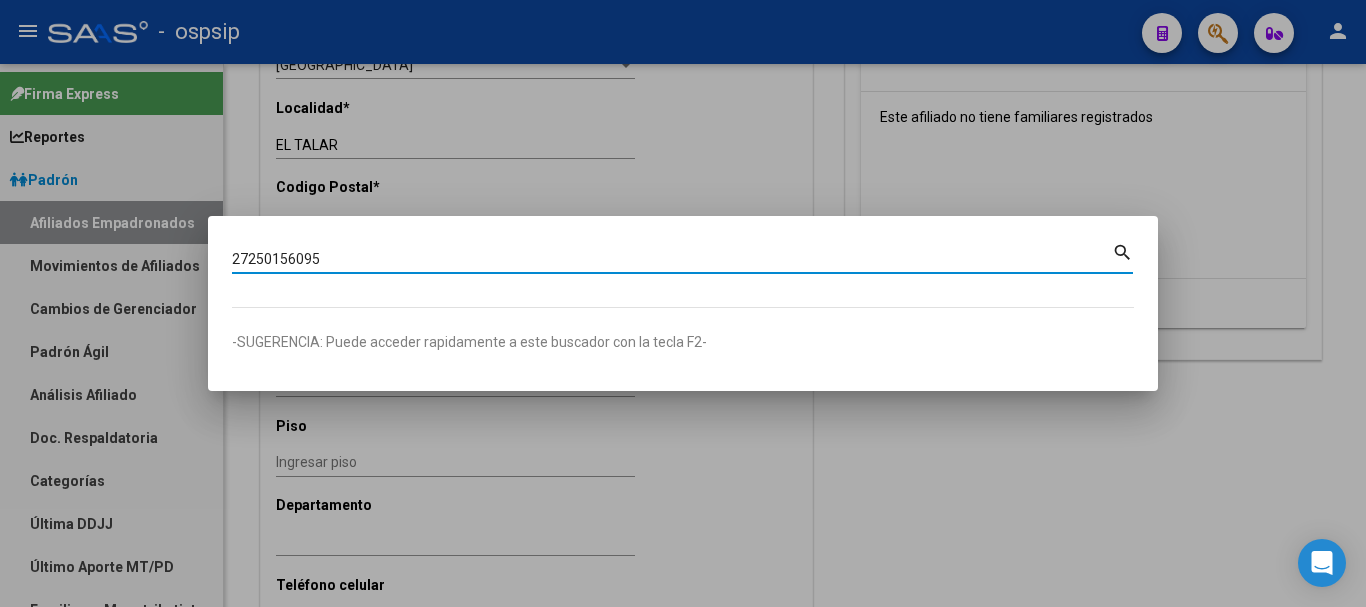 type on "27250156095" 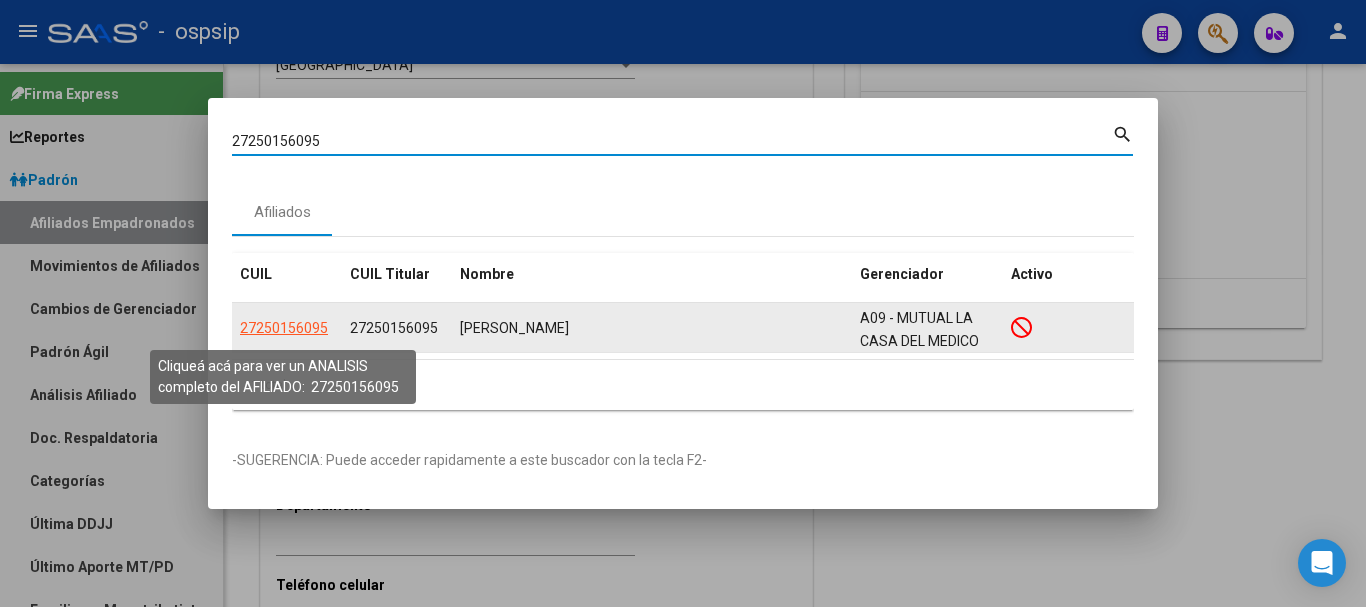 click on "27250156095" 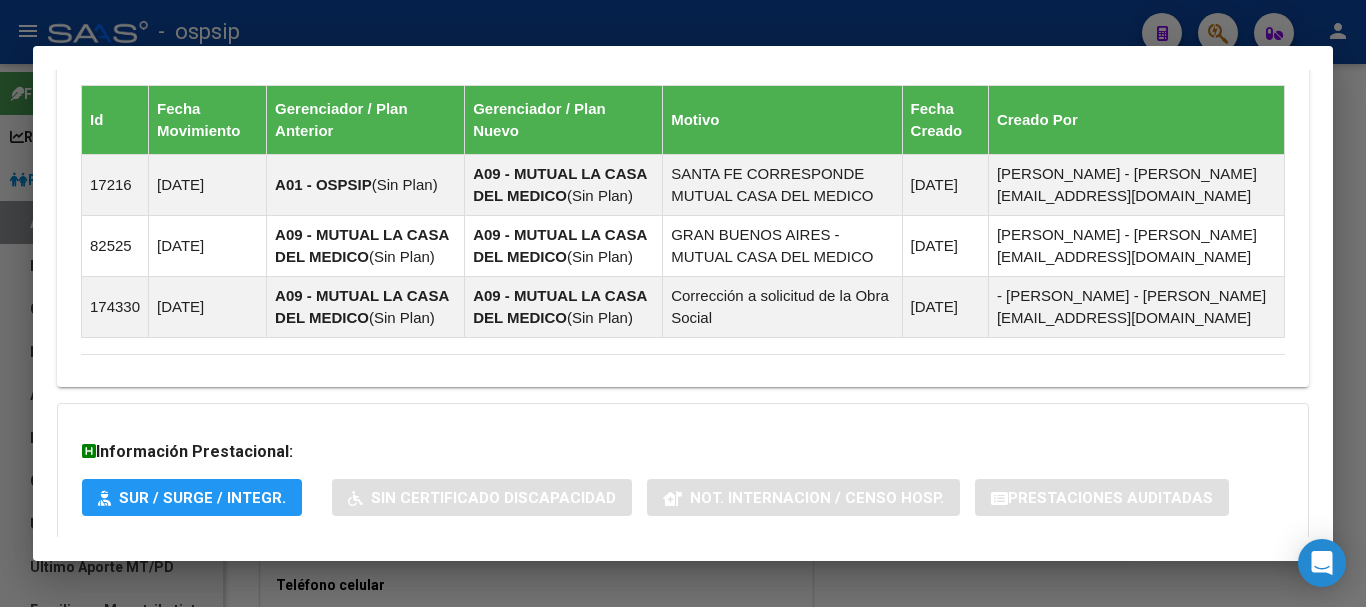 scroll, scrollTop: 1376, scrollLeft: 0, axis: vertical 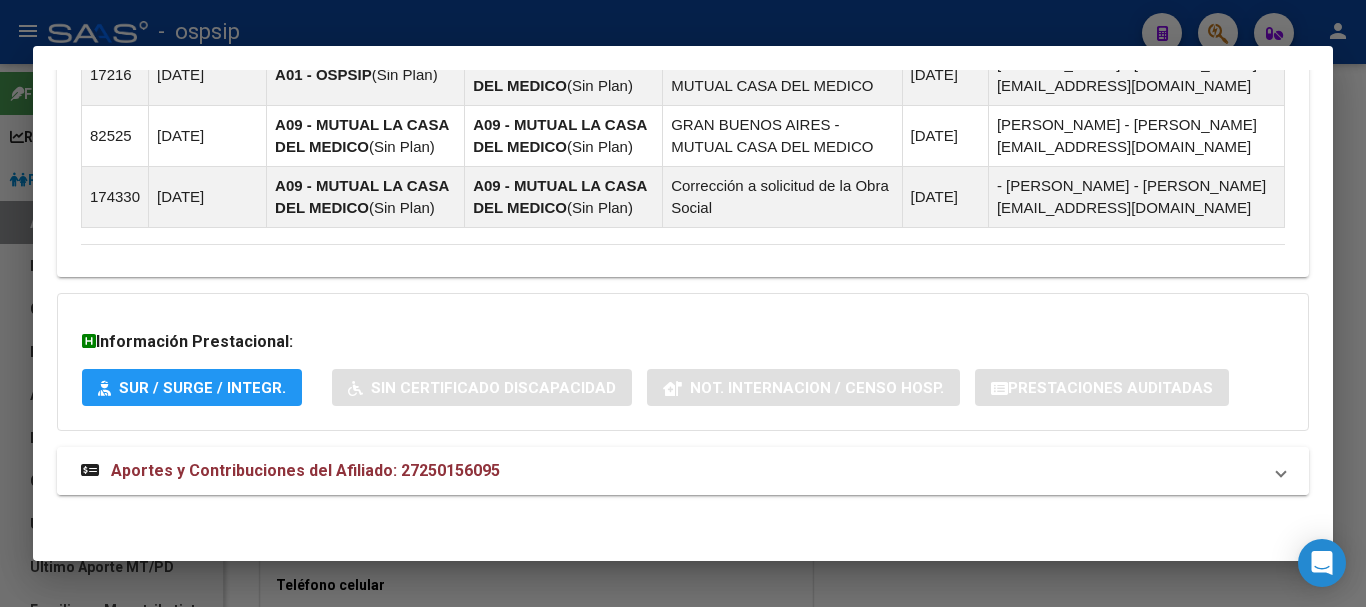 click on "Aportes y Contribuciones del Afiliado: 27250156095" at bounding box center [305, 470] 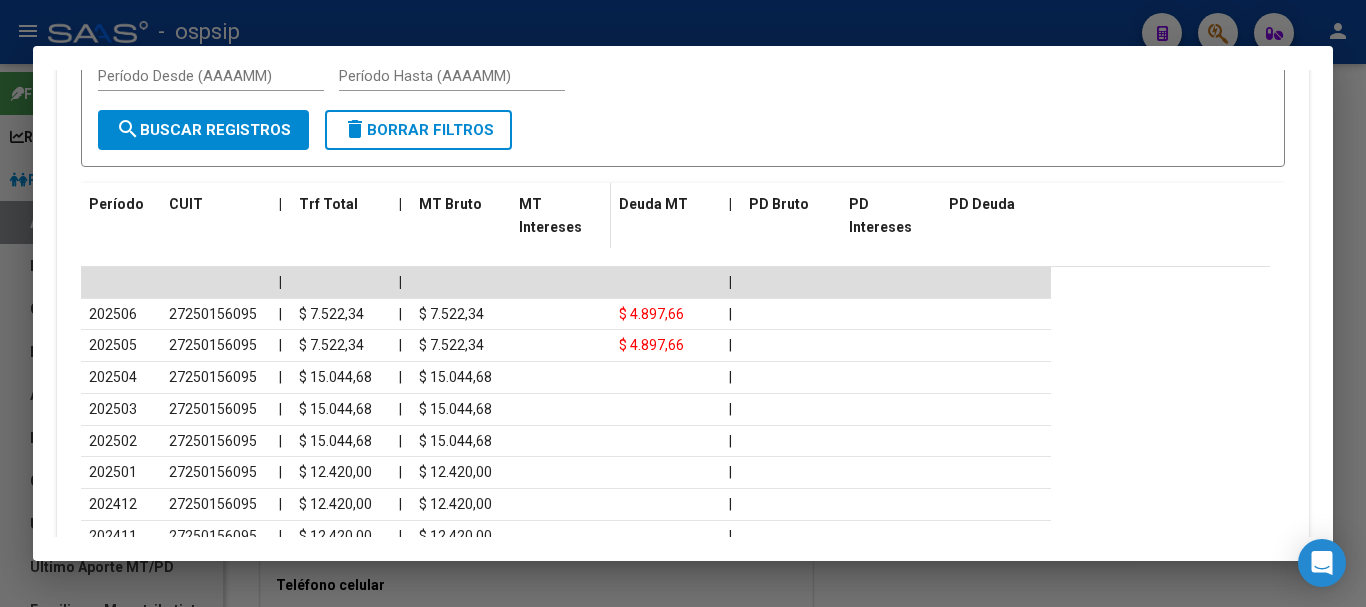 scroll, scrollTop: 2076, scrollLeft: 0, axis: vertical 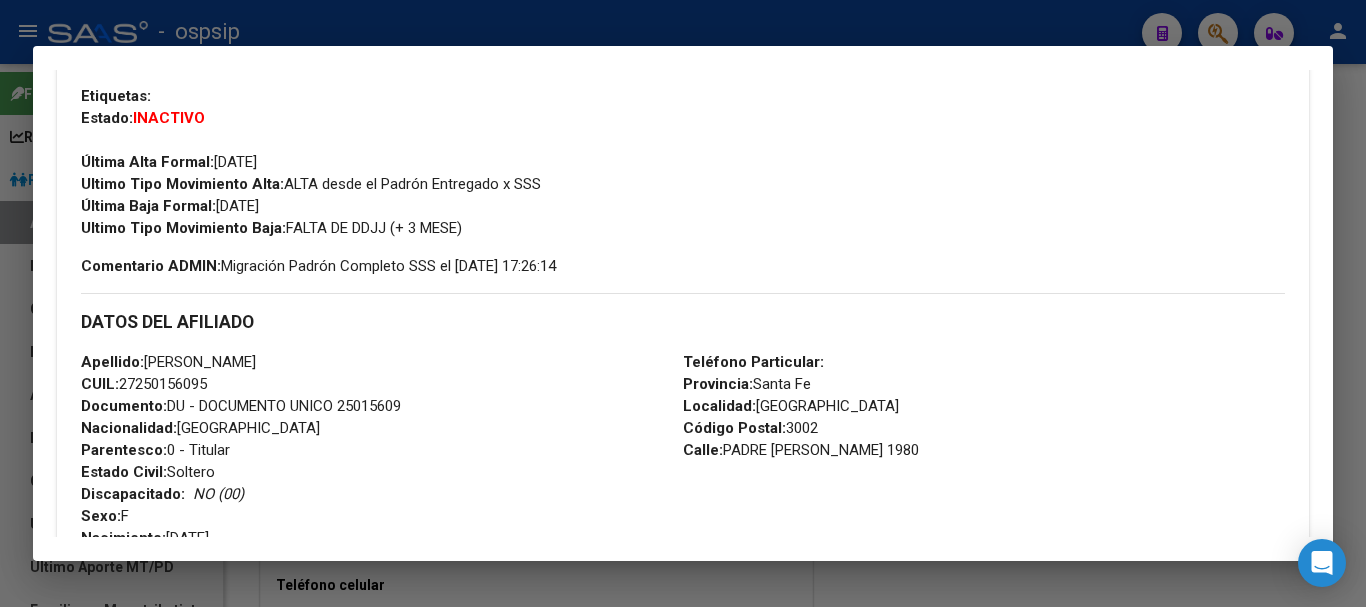 click at bounding box center [683, 303] 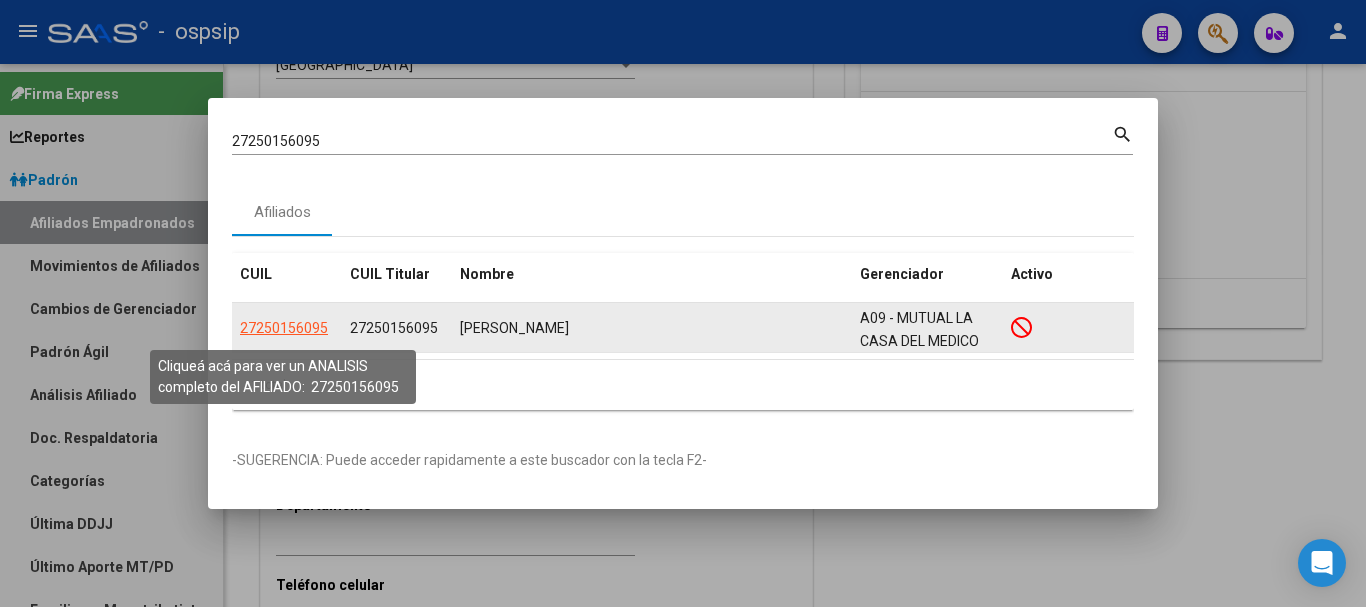 click on "27250156095" 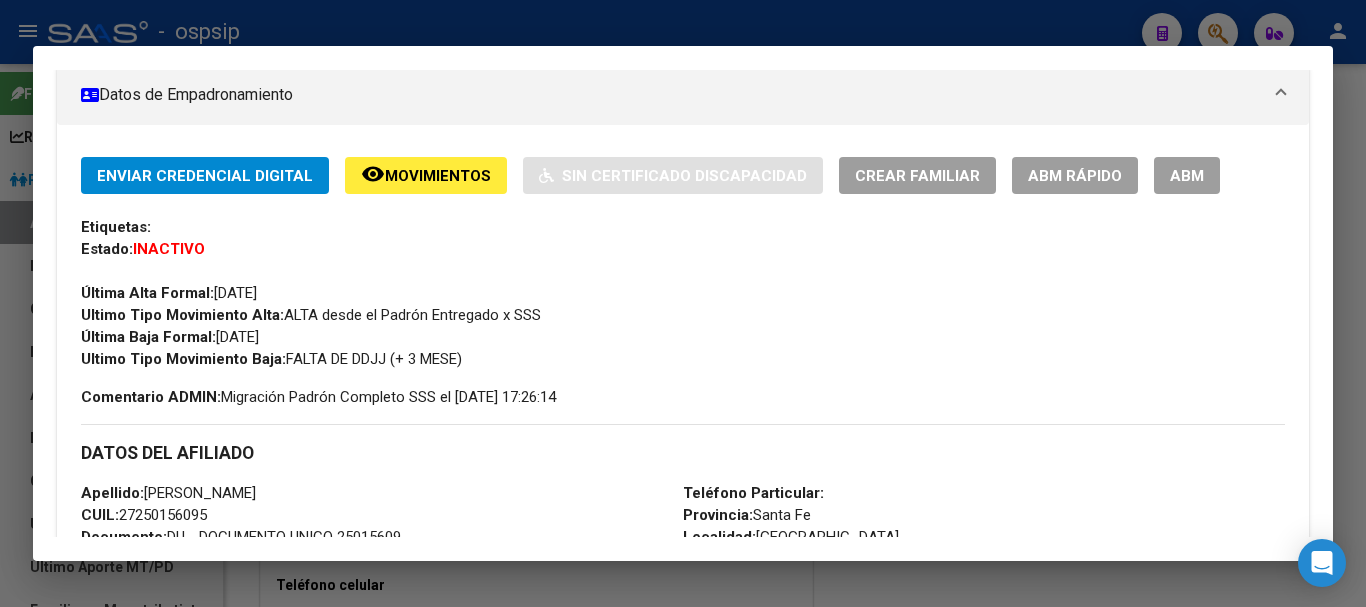 scroll, scrollTop: 400, scrollLeft: 0, axis: vertical 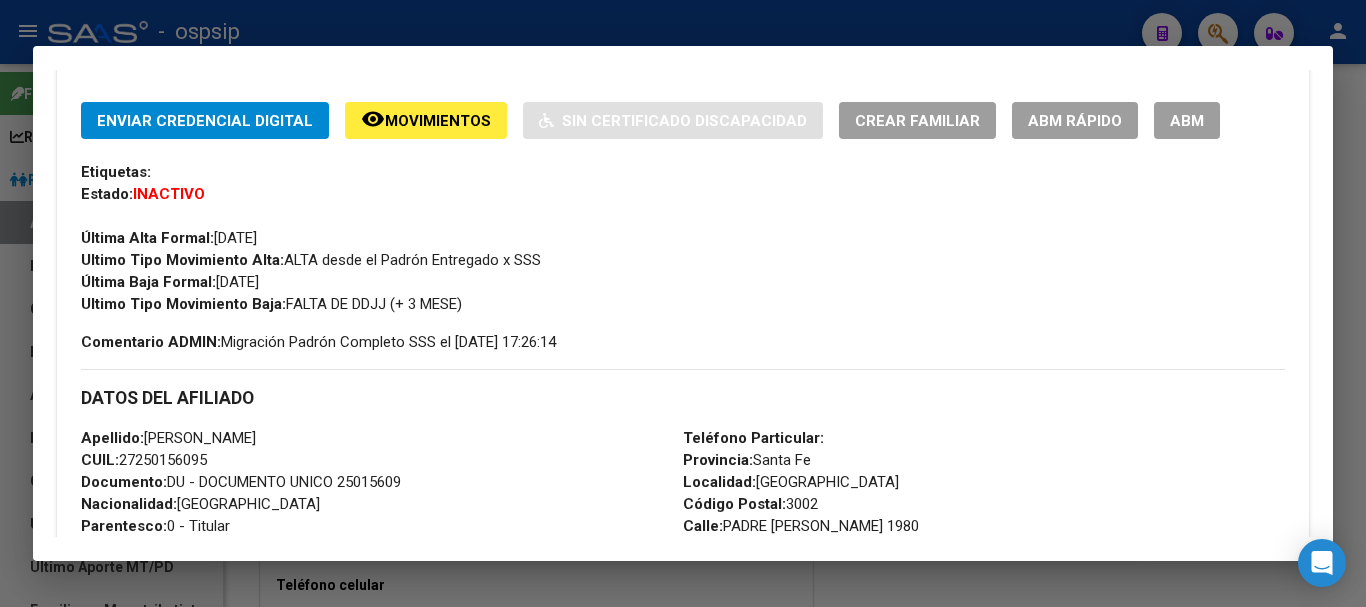 click on "ABM" at bounding box center [1187, 120] 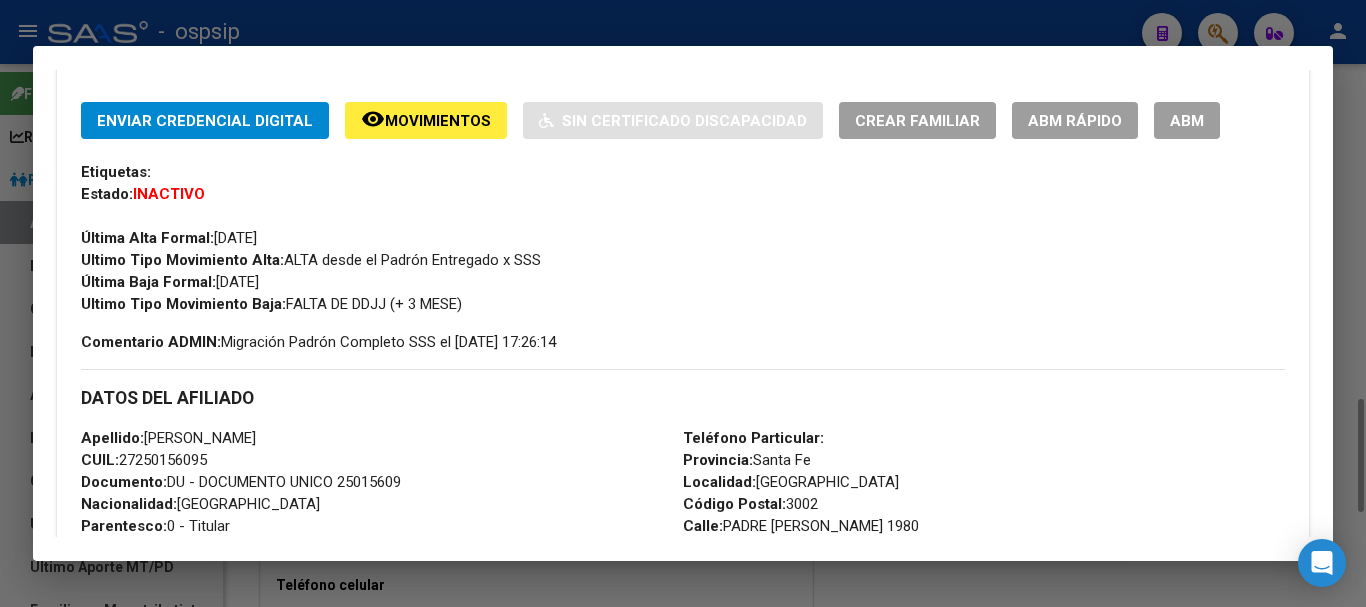scroll, scrollTop: 0, scrollLeft: 0, axis: both 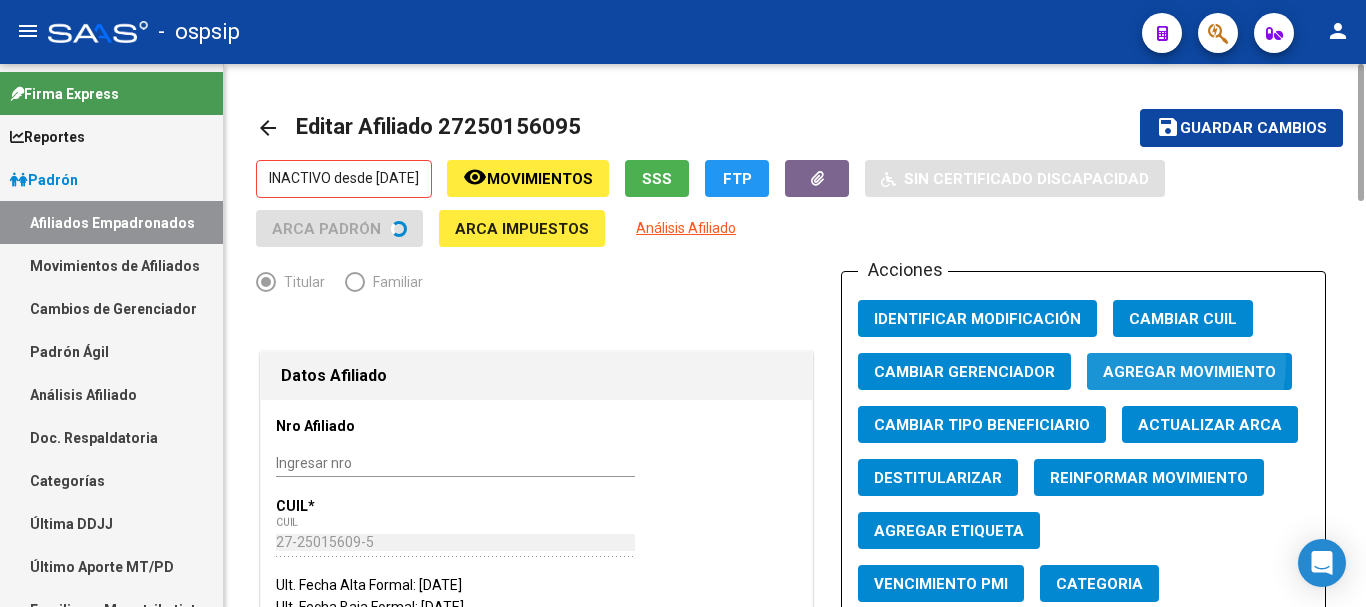 click on "Agregar Movimiento" 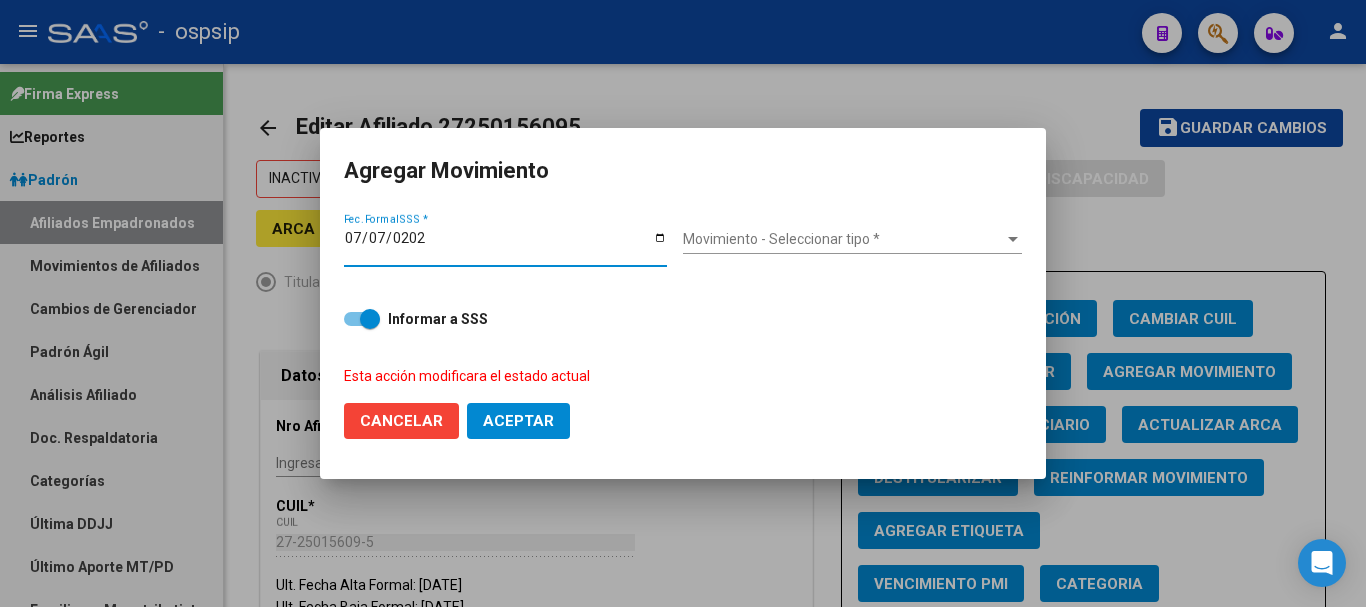 type on "[DATE]" 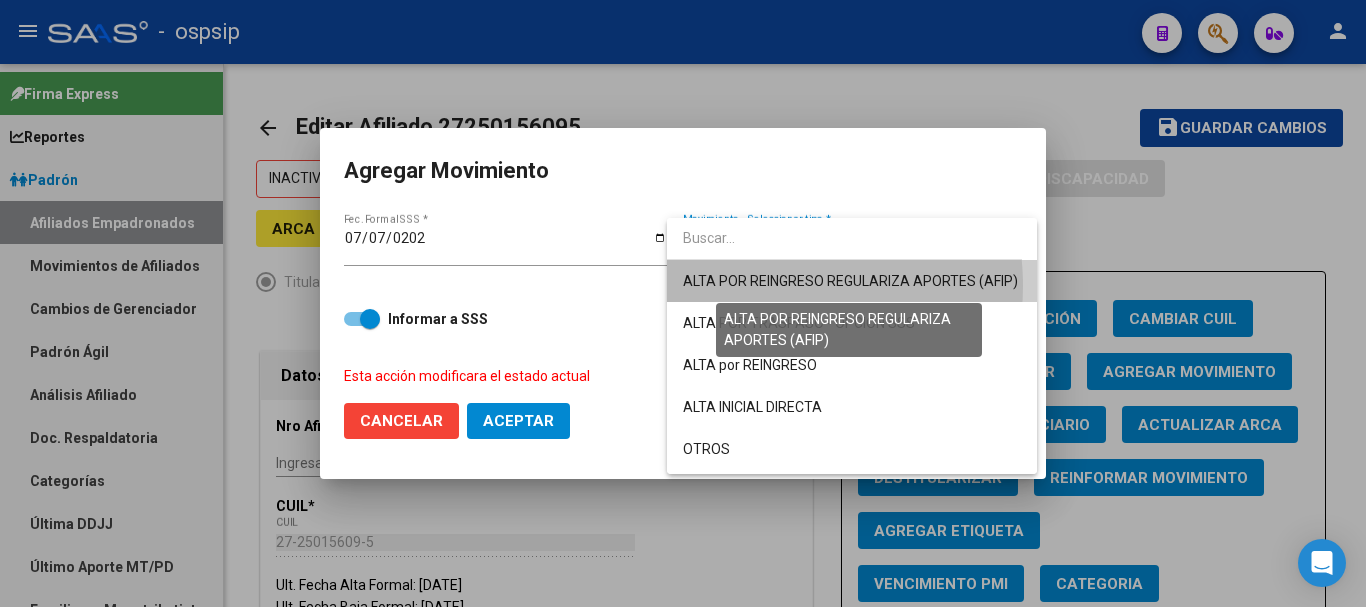 click on "ALTA POR REINGRESO REGULARIZA APORTES (AFIP)" at bounding box center [850, 281] 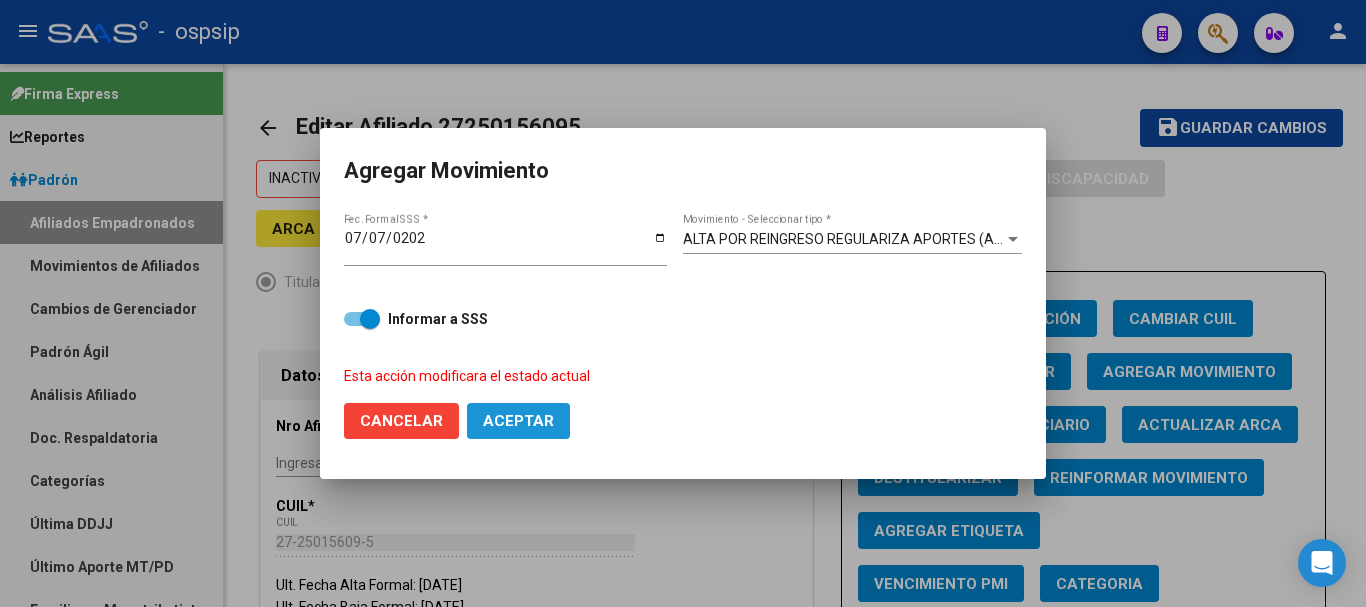 click on "Aceptar" 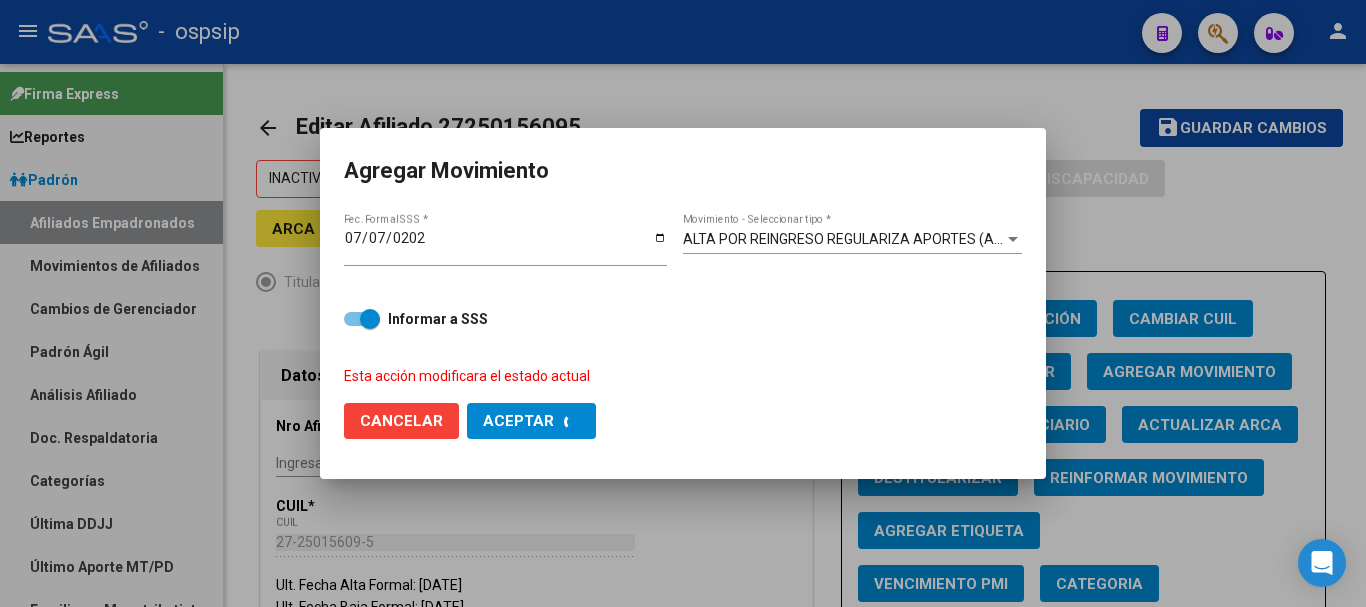 checkbox on "false" 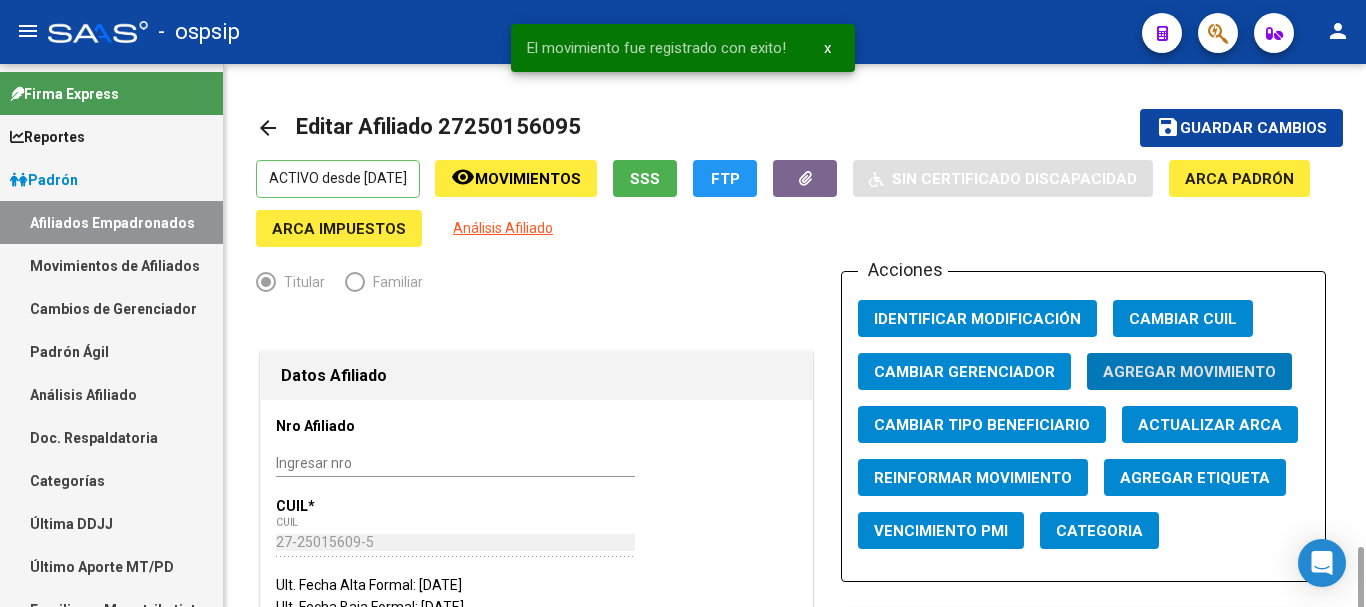 scroll, scrollTop: 1000, scrollLeft: 0, axis: vertical 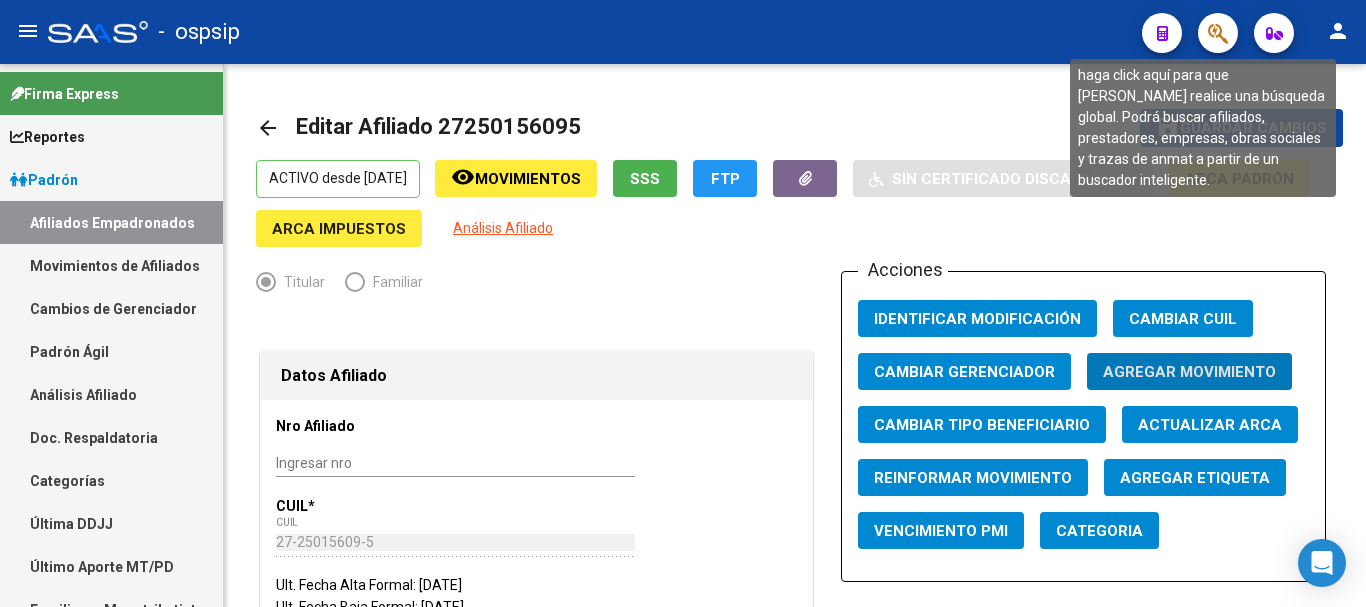 click 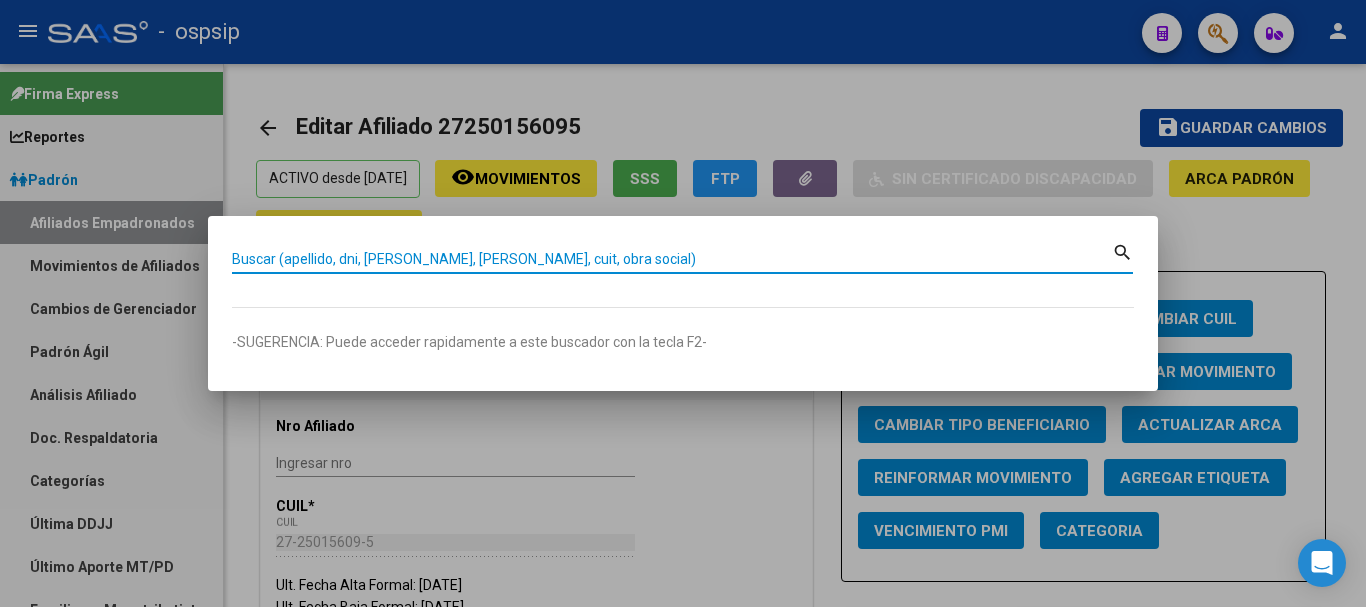 click on "Buscar (apellido, dni, [PERSON_NAME], nro traspaso, cuit, obra social) search -SUGERENCIA: Puede acceder rapidamente a este buscador con la tecla F2-" at bounding box center [683, 303] 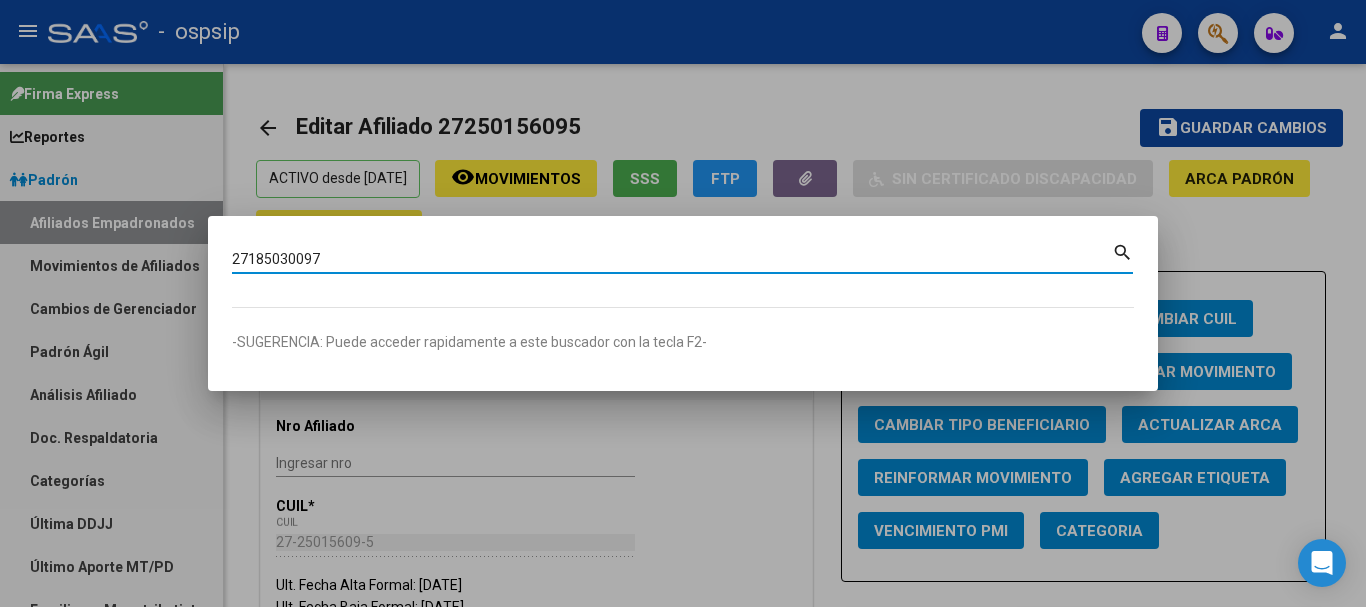 type on "27185030097" 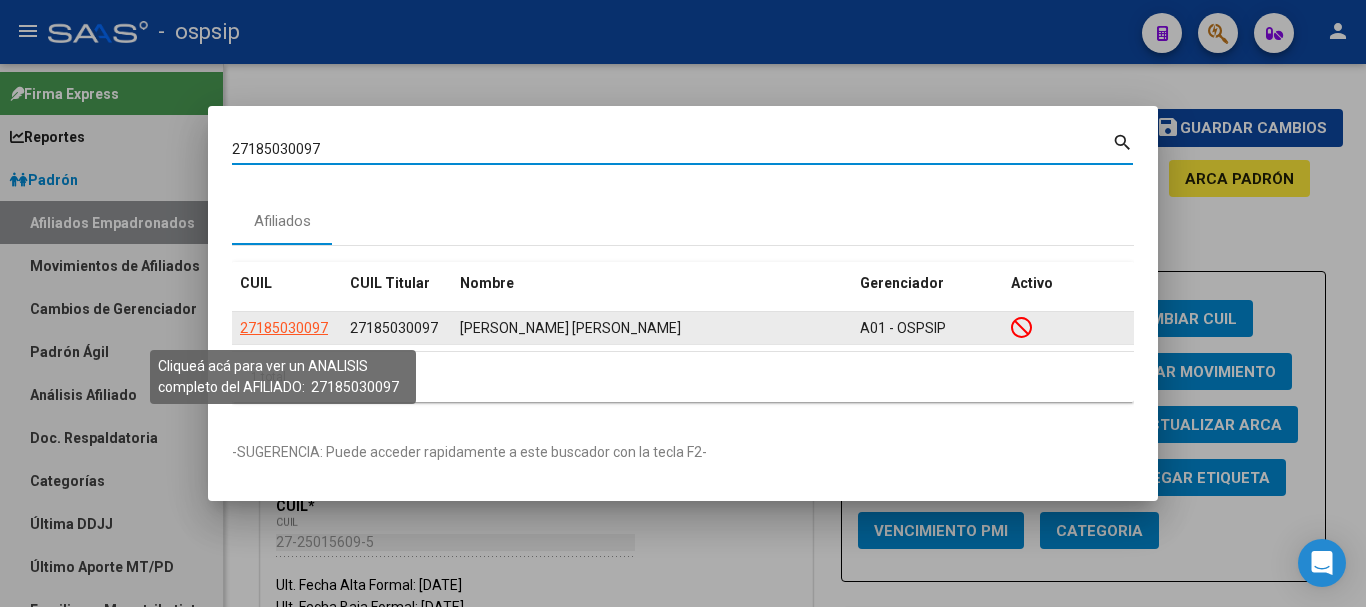 click on "27185030097" 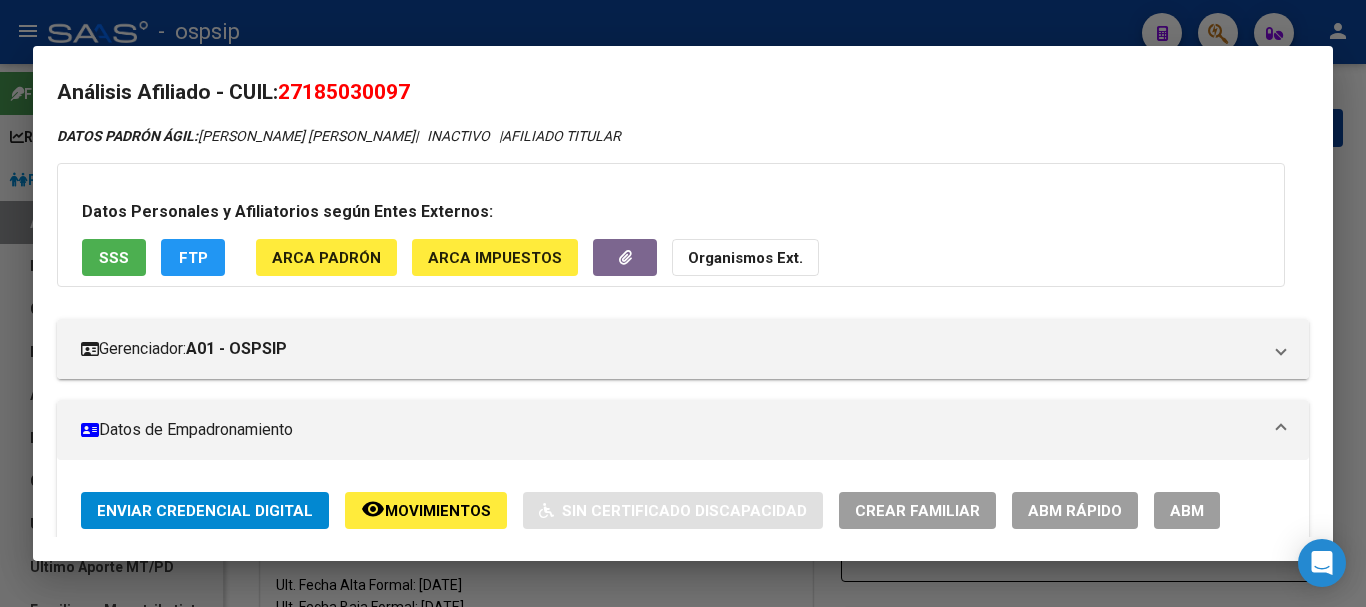 scroll, scrollTop: 0, scrollLeft: 0, axis: both 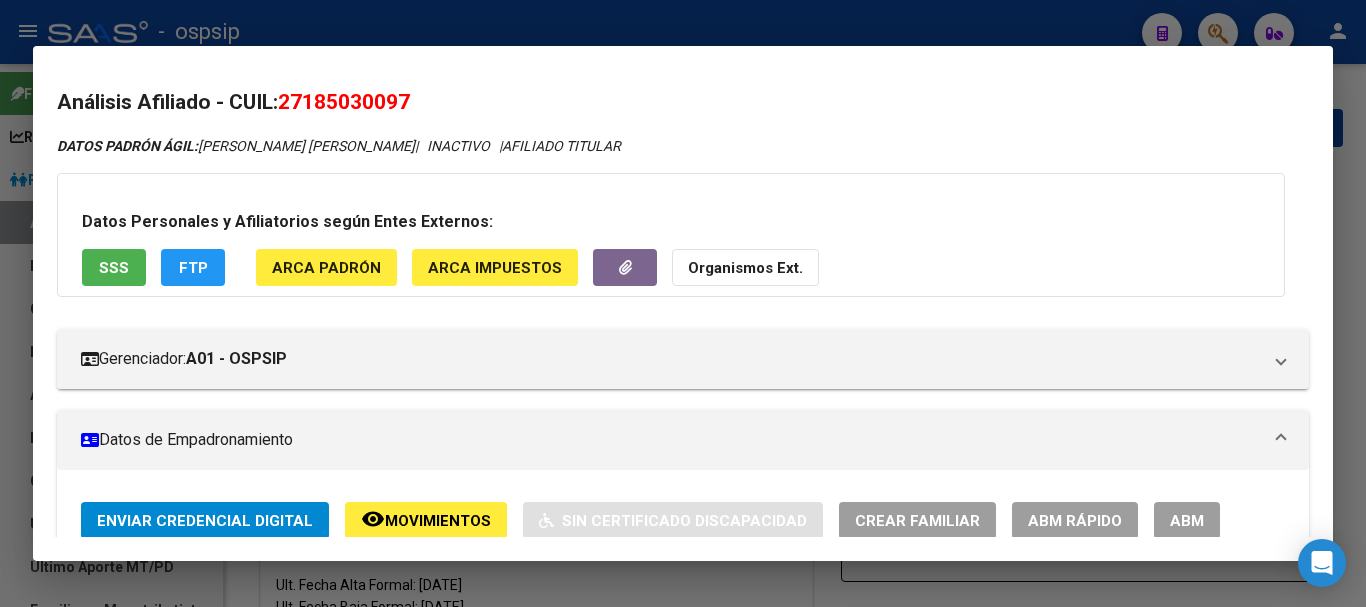 click at bounding box center (683, 303) 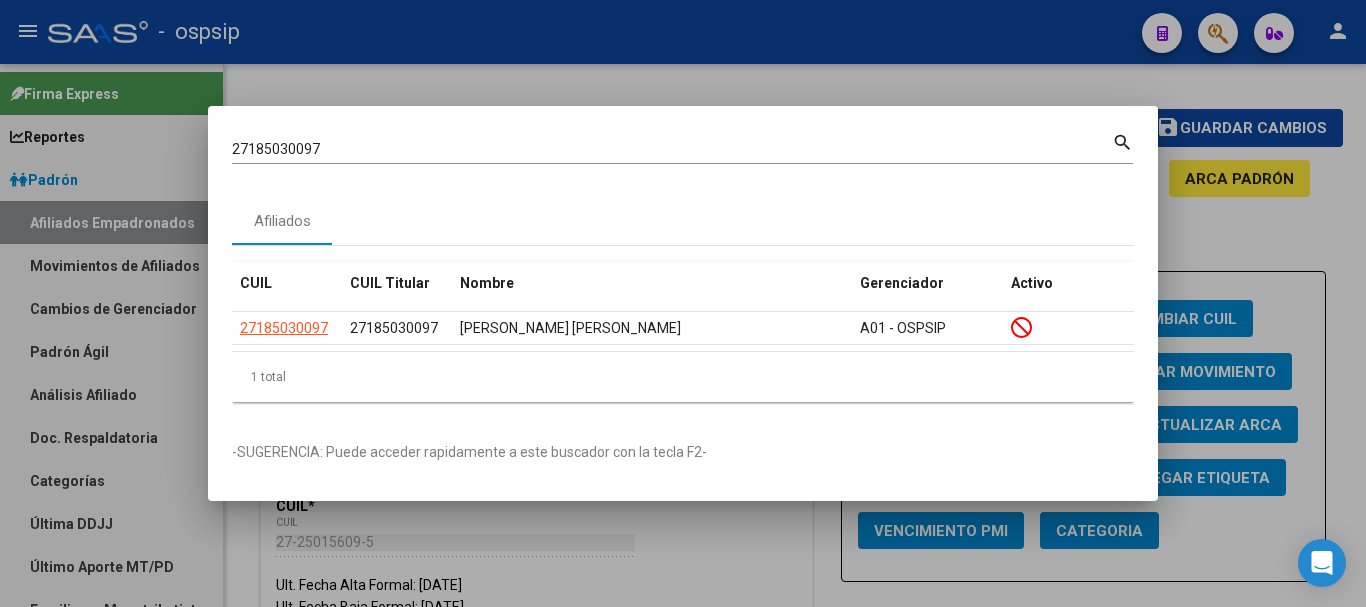 click at bounding box center [683, 303] 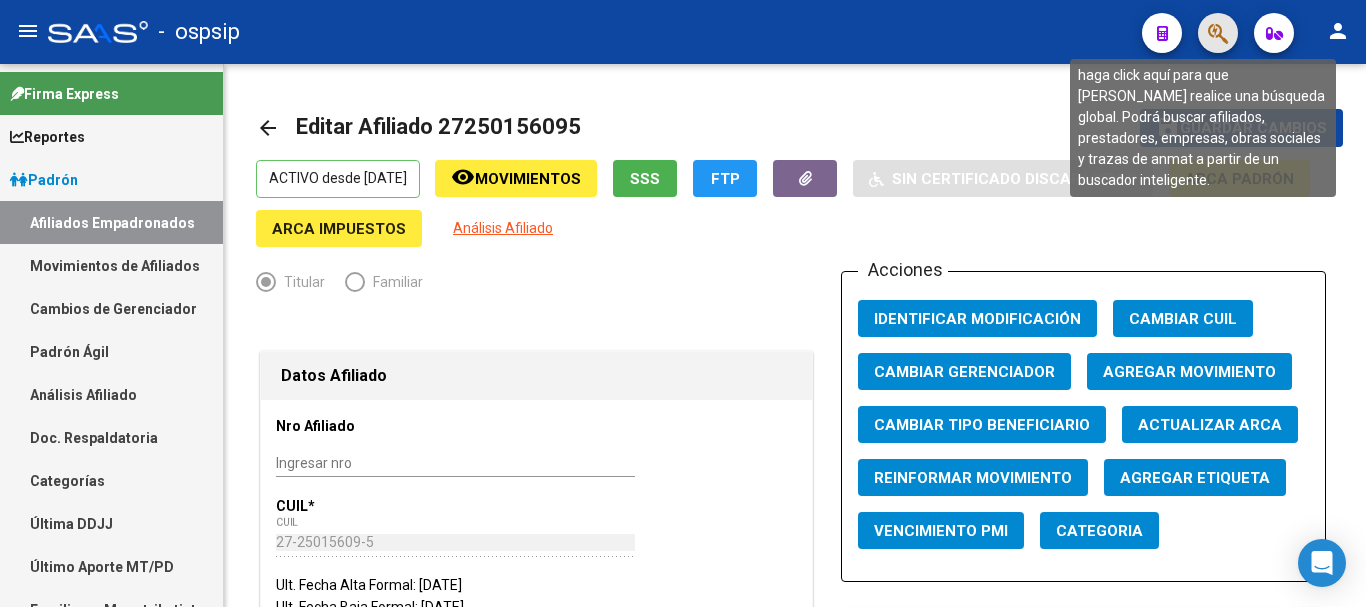 click 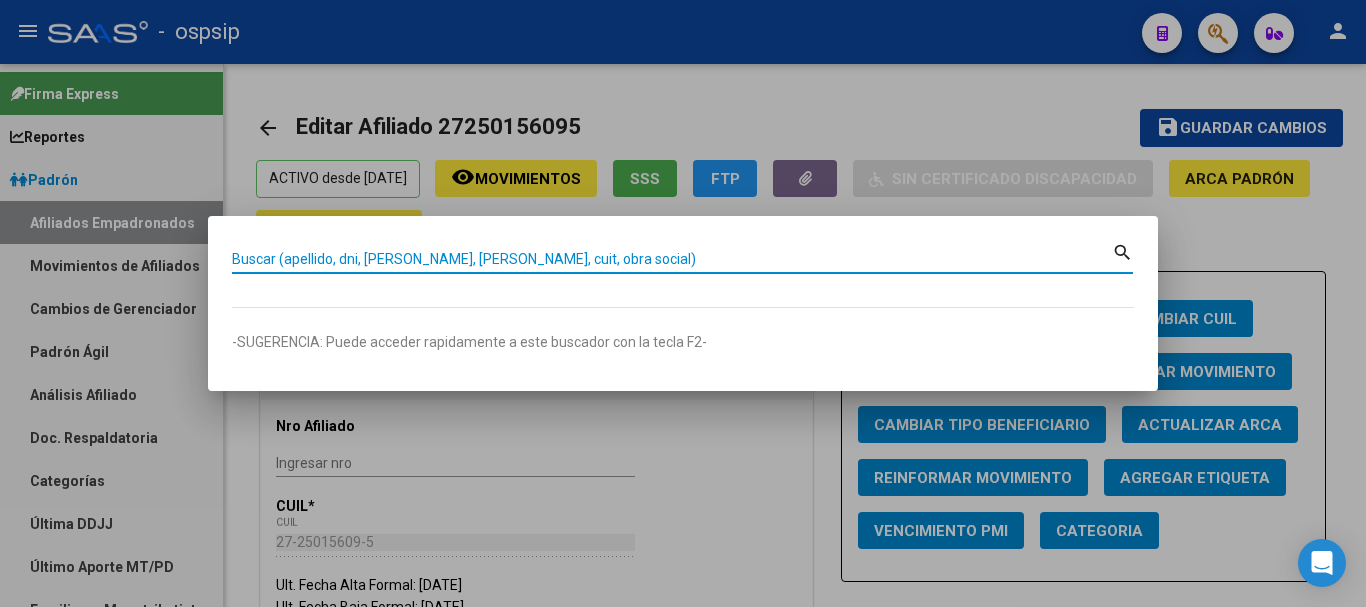 click on "Buscar (apellido, dni, [PERSON_NAME], [PERSON_NAME], cuit, obra social)" at bounding box center (672, 259) 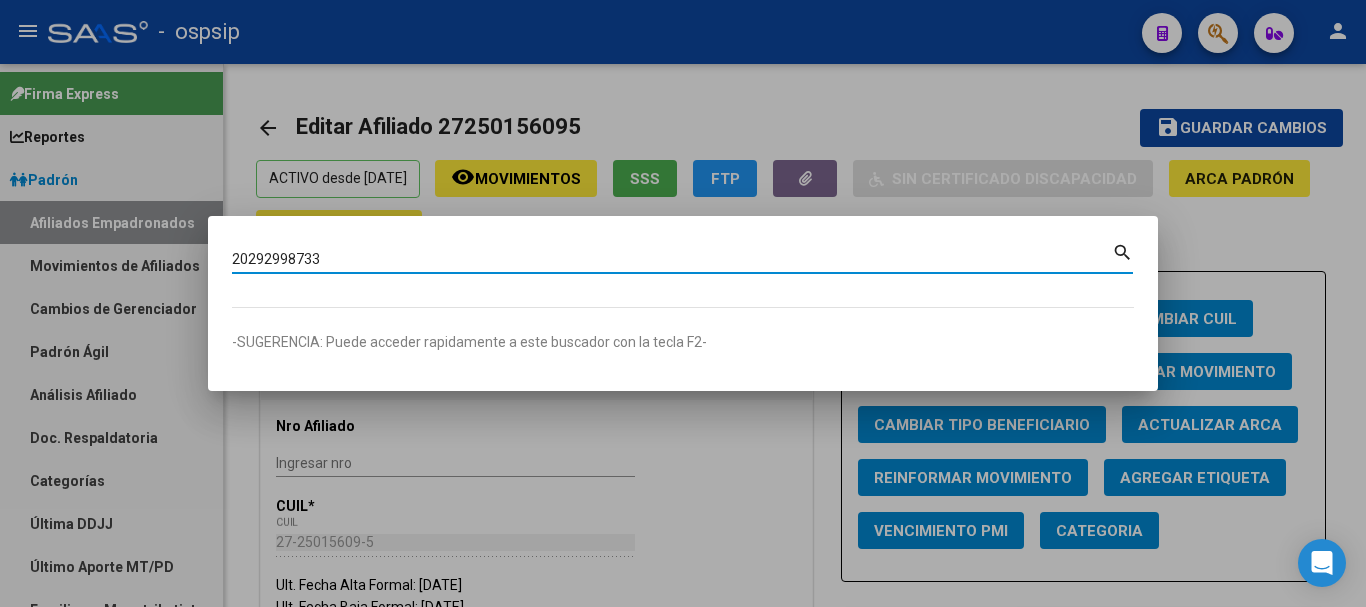 type on "20292998733" 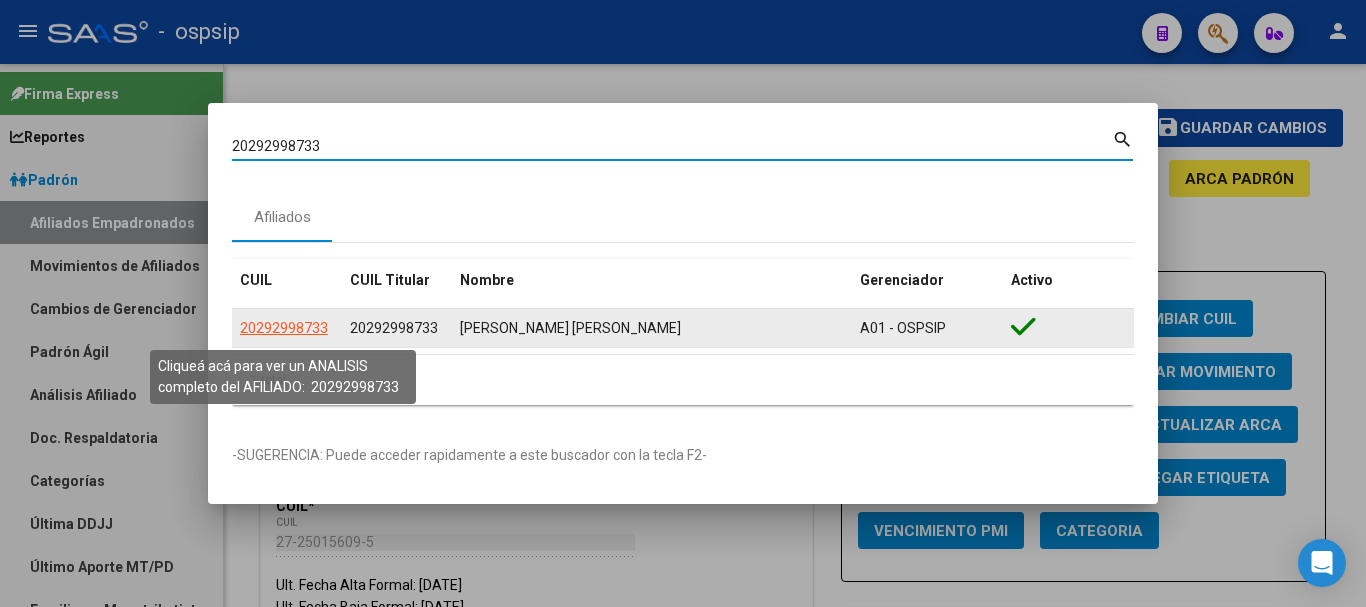 click on "20292998733" 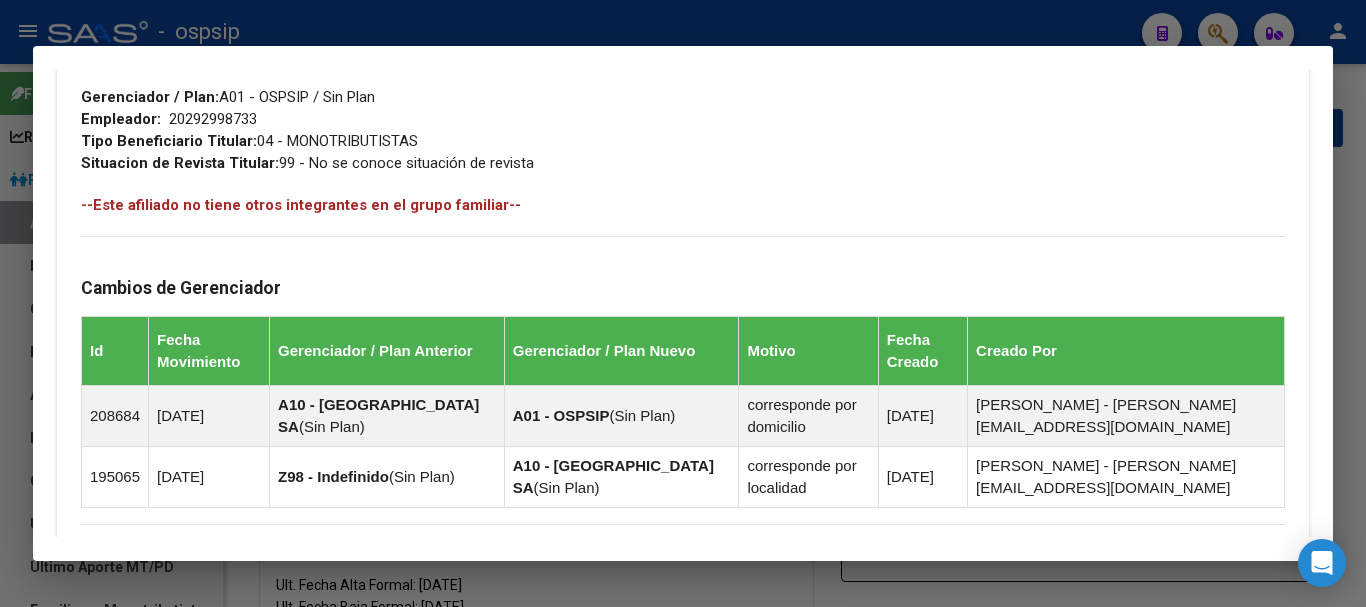 scroll, scrollTop: 1293, scrollLeft: 0, axis: vertical 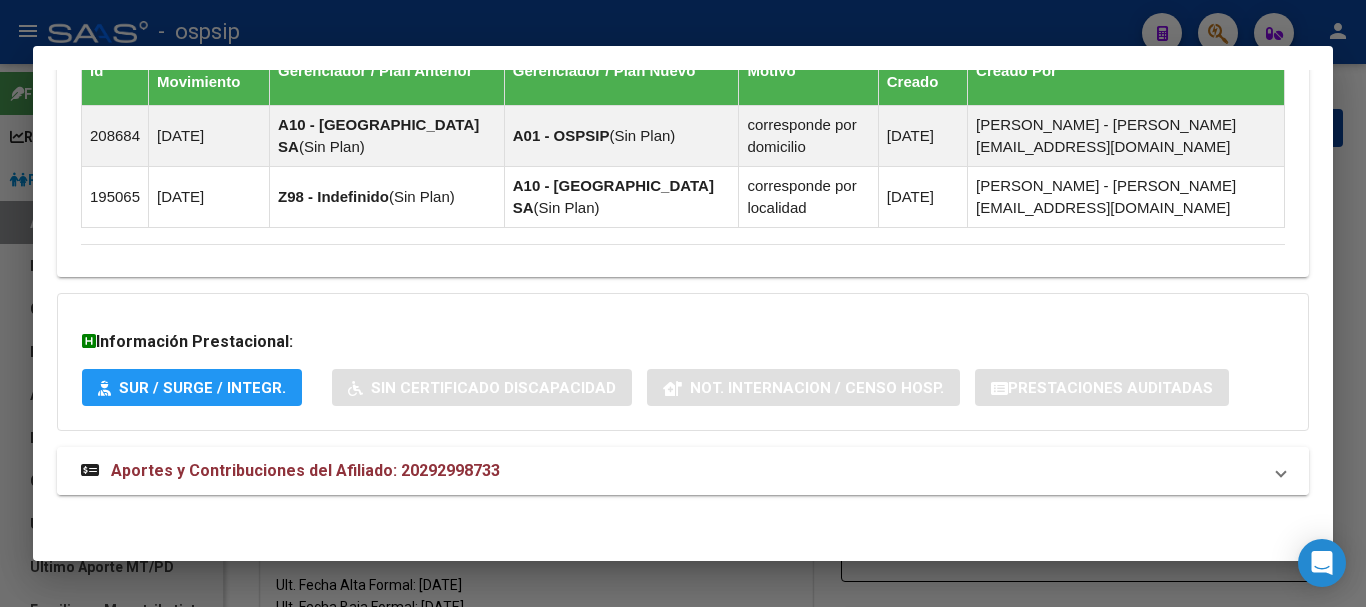 click on "Aportes y Contribuciones del Afiliado: 20292998733" at bounding box center (305, 470) 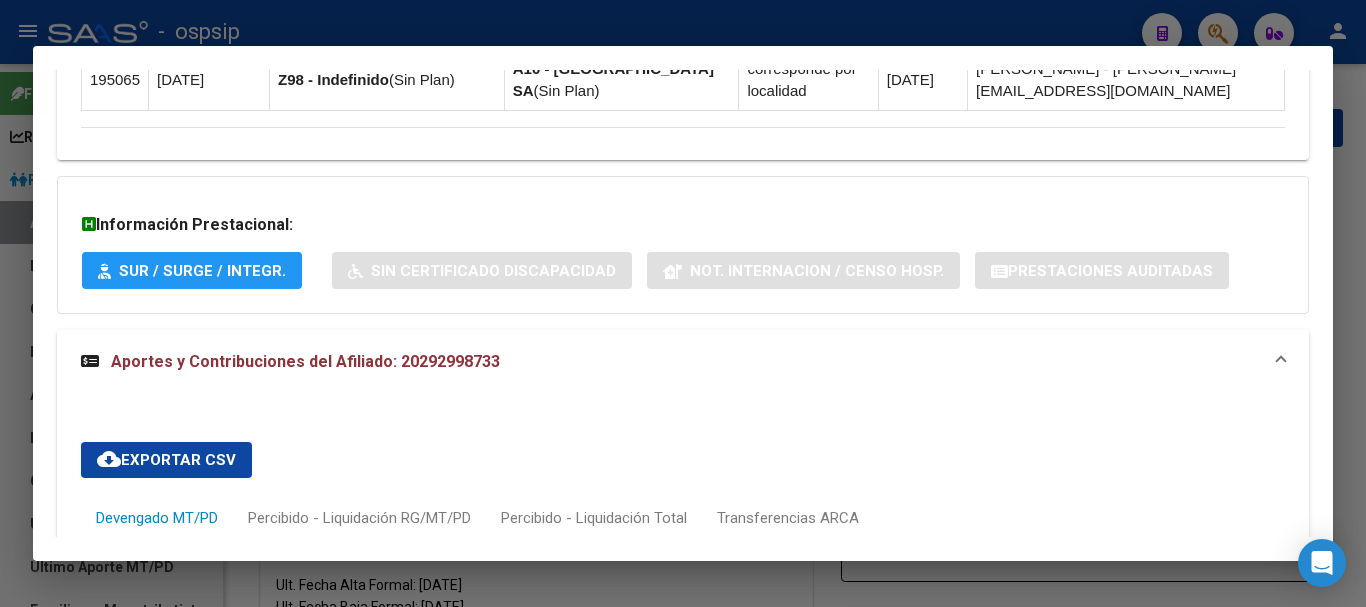 scroll, scrollTop: 810, scrollLeft: 0, axis: vertical 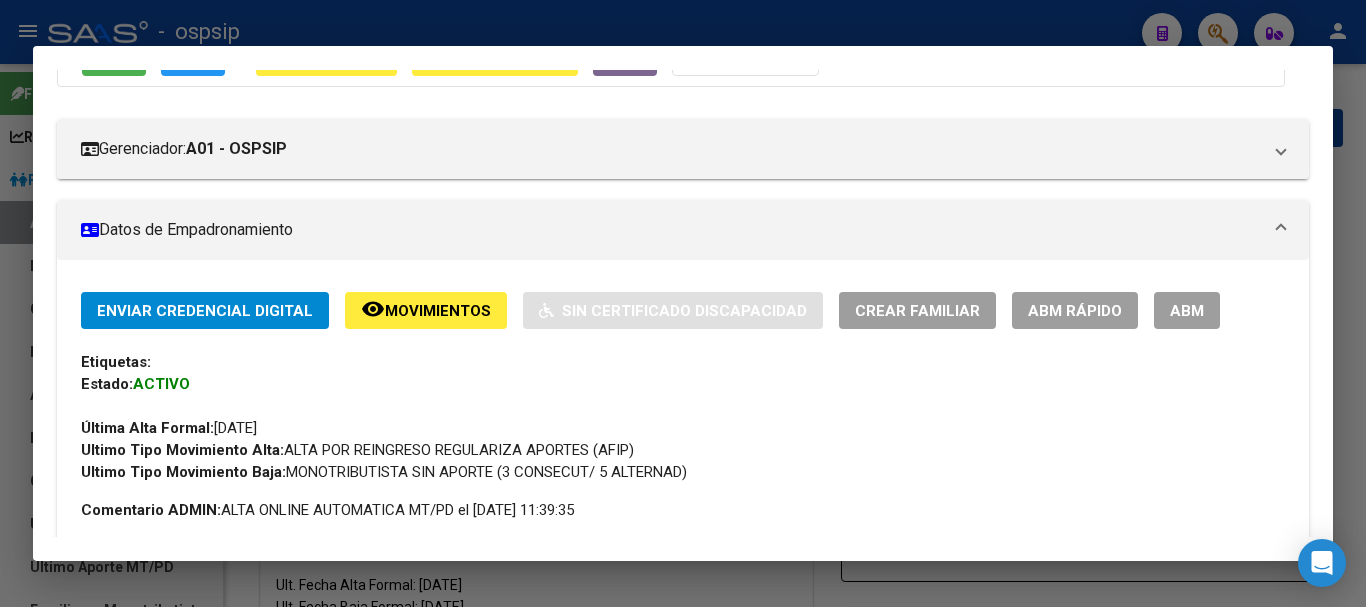 click at bounding box center (683, 303) 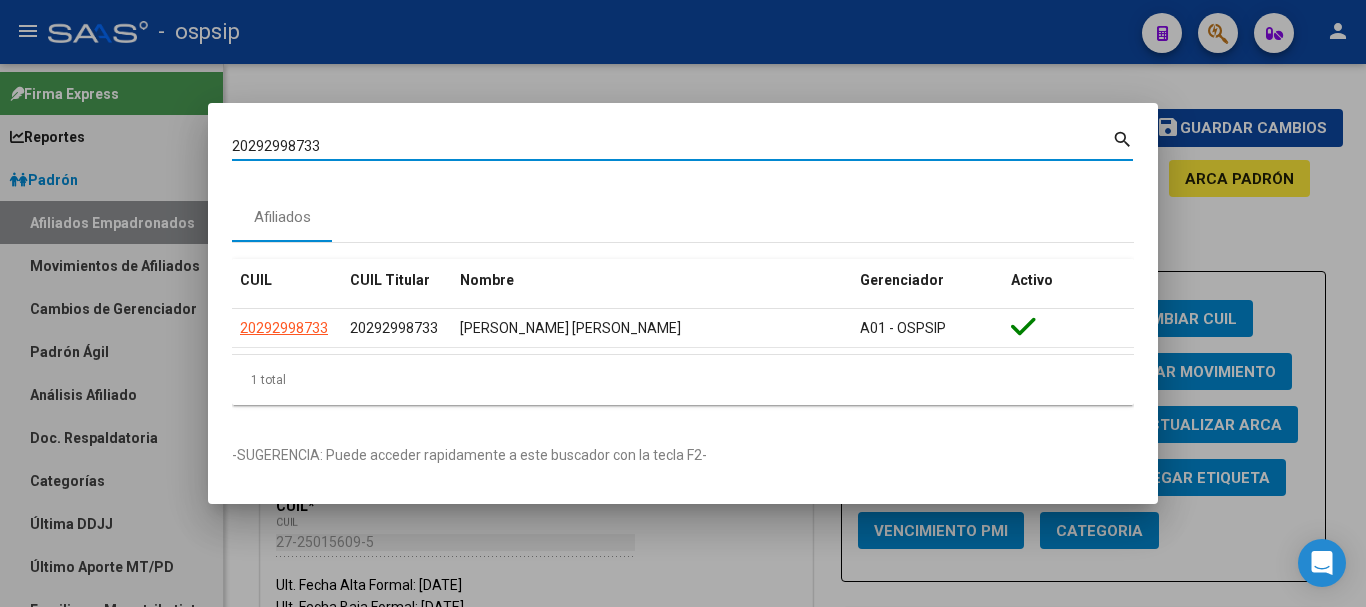 click on "20292998733" at bounding box center (672, 146) 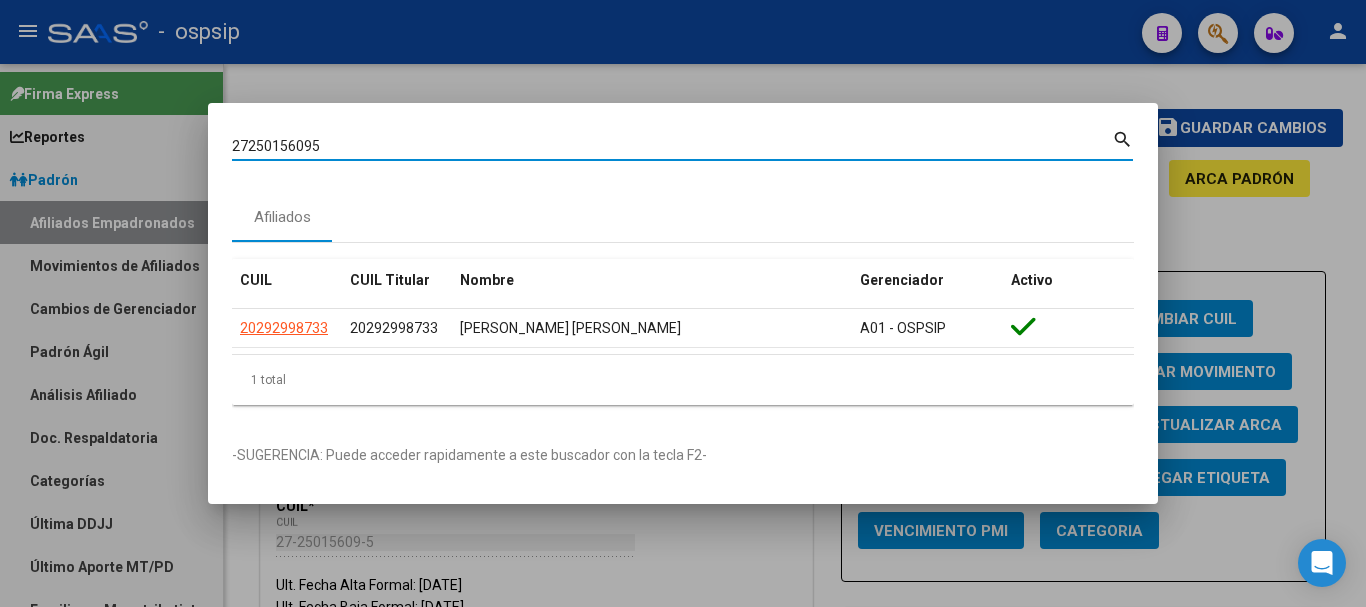 type on "27250156095" 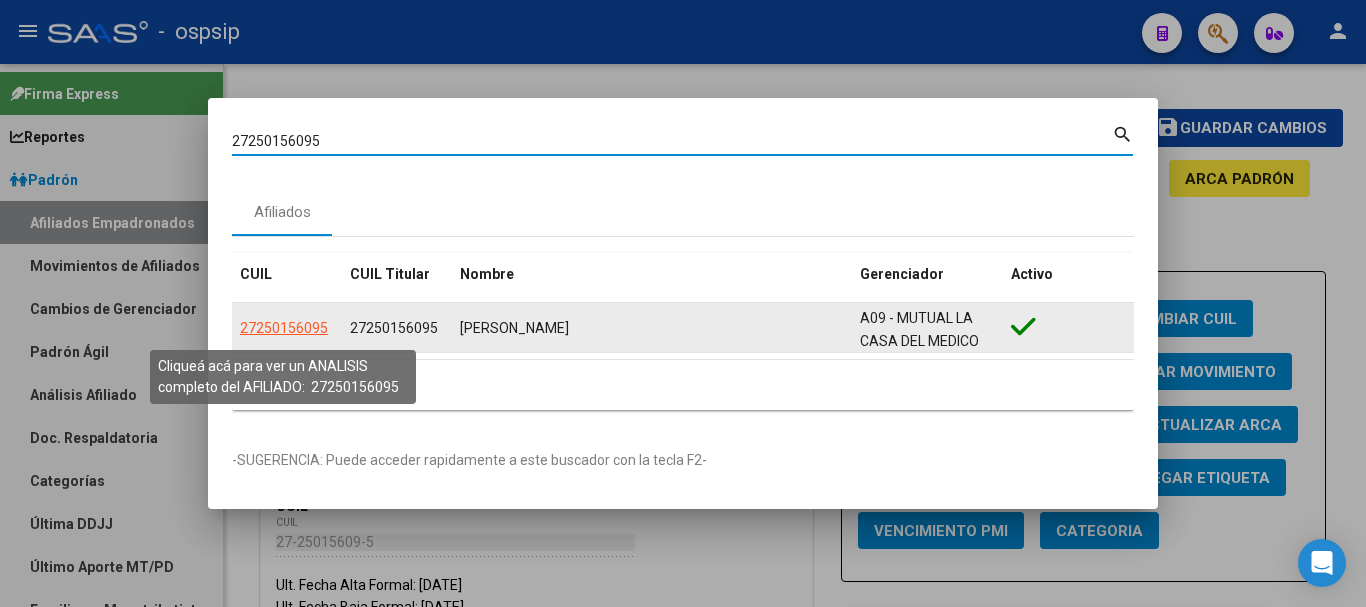 click on "27250156095" 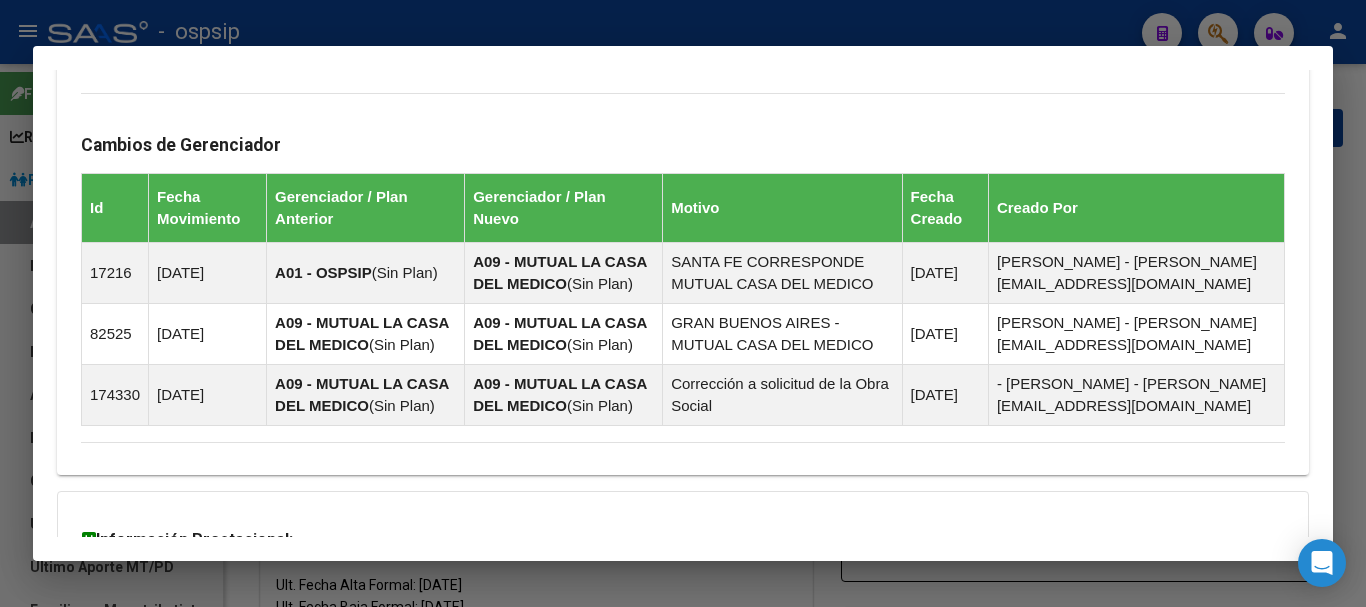 scroll, scrollTop: 754, scrollLeft: 0, axis: vertical 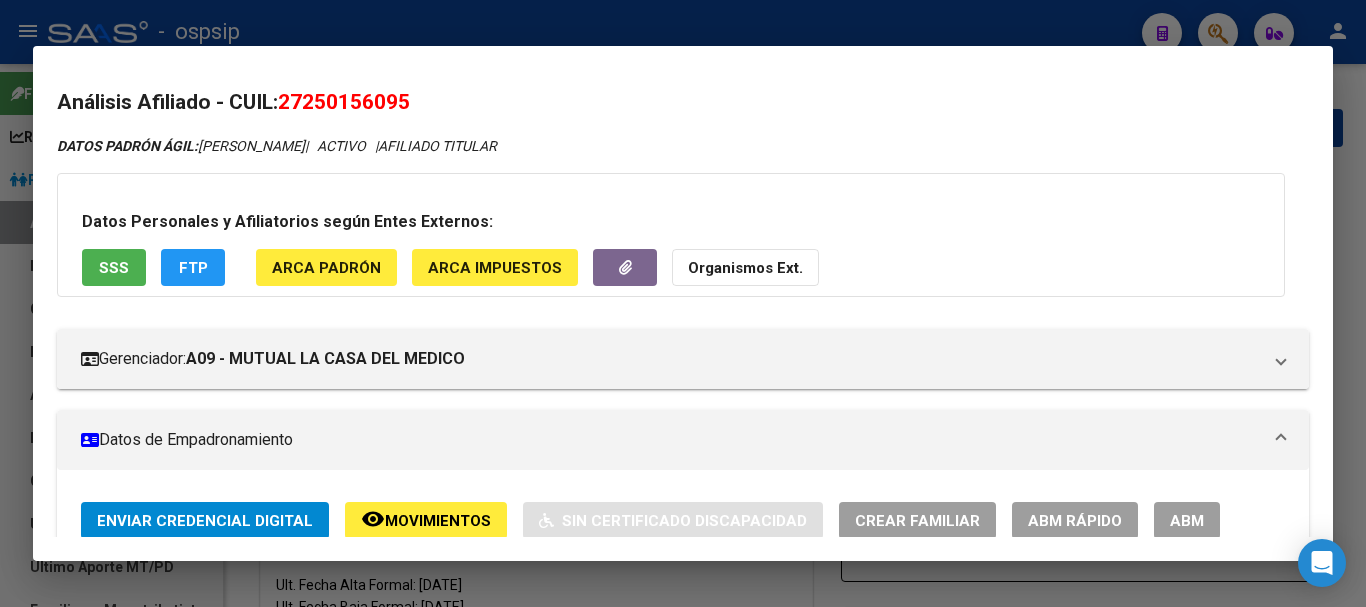 click at bounding box center (683, 303) 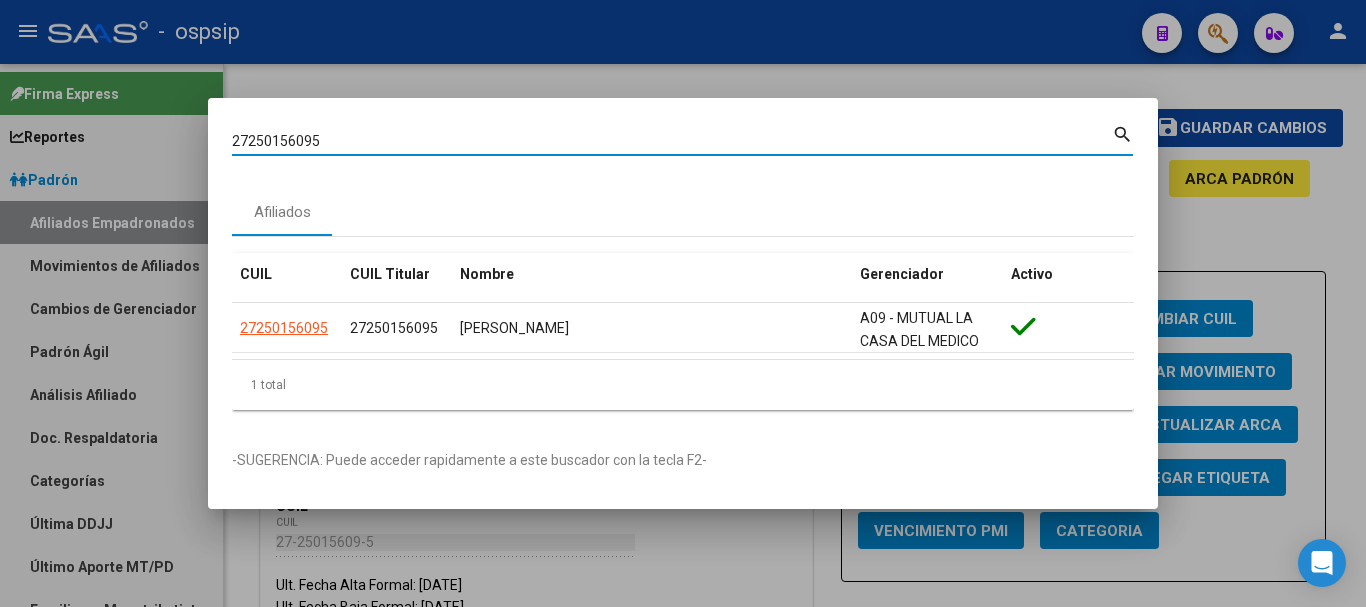 click on "27250156095" at bounding box center [672, 141] 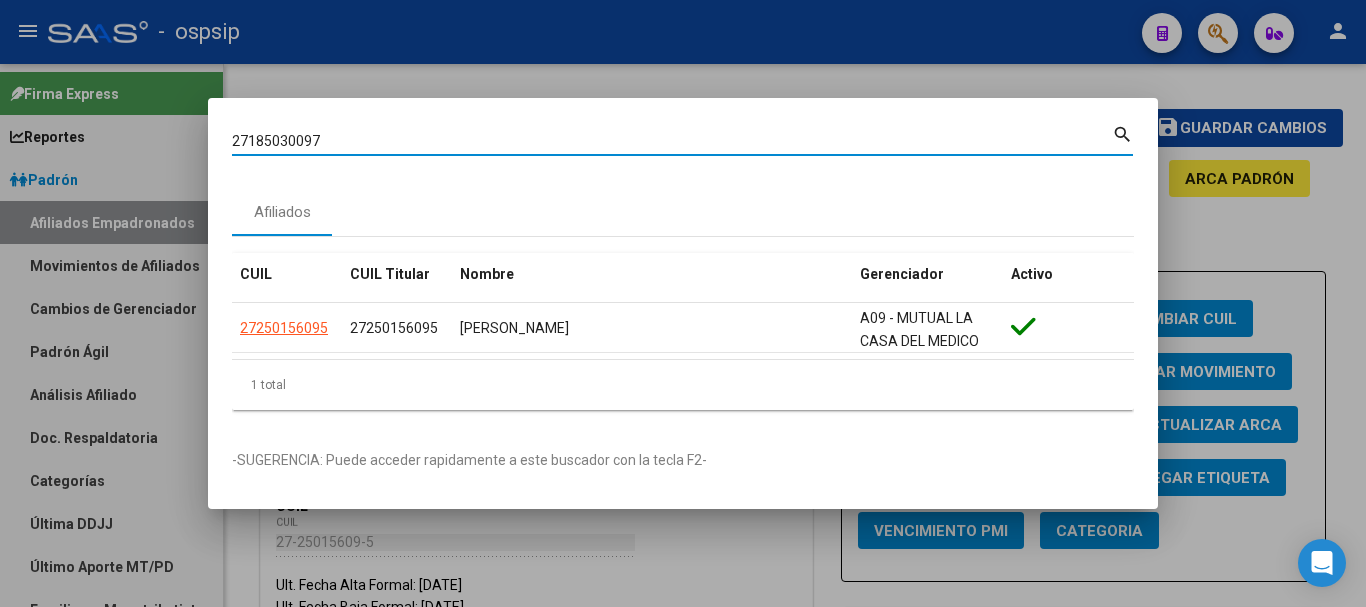 type on "27185030097" 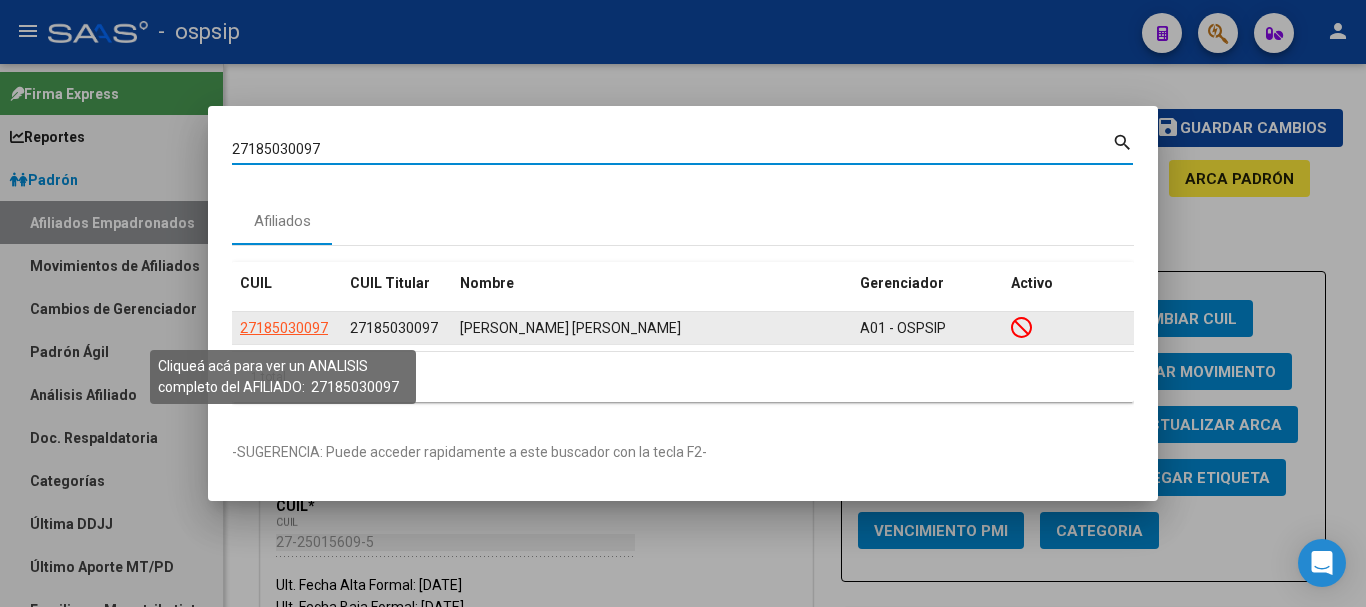 click on "27185030097" 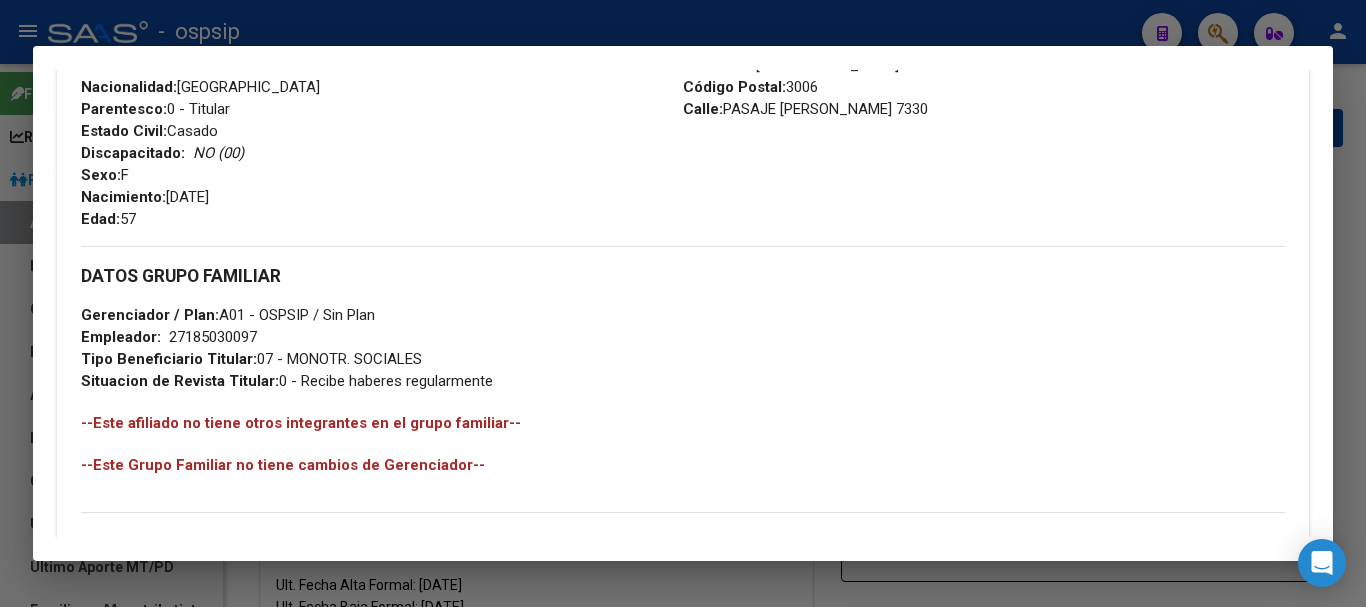 scroll, scrollTop: 900, scrollLeft: 0, axis: vertical 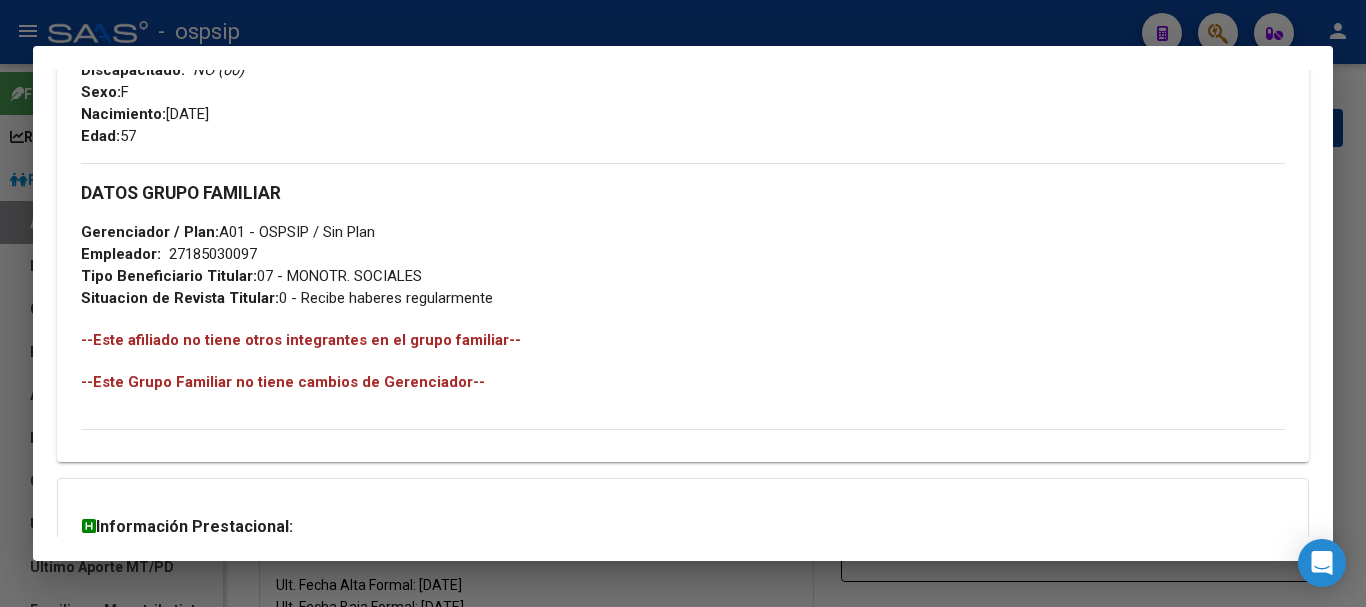 click on "Análisis Afiliado - CUIL:  27185030097 DATOS PADRÓN ÁGIL:  [PERSON_NAME] [PERSON_NAME]     |   INACTIVO   |     AFILIADO TITULAR  Datos Personales y Afiliatorios según Entes Externos: SSS FTP ARCA Padrón ARCA Impuestos Organismos Ext.    Gerenciador:      A01 - OSPSIP Atención telefónica: Atención emergencias: Otros Datos Útiles:    Datos de Empadronamiento  Enviar Credencial Digital remove_red_eye Movimientos    Sin Certificado Discapacidad Crear Familiar ABM Rápido ABM Etiquetas: Estado: INACTIVO Última Alta Formal:  [DATE] Ultimo Tipo Movimiento Alta:  ALTA desde el Padrón Entregado x SSS Última Baja Formal:  [DATE] Ultimo Tipo Movimiento Baja:  MONOTRIBUTISTA SIN APORTE (3 CONSECUT/ 5 ALTERNAD) Comentario ADMIN:  Migración Padrón Completo SSS el [DATE] 17:26:14 DATOS DEL AFILIADO Apellido:  [PERSON_NAME] CUIL:  27185030097 Documento:  DU - DOCUMENTO UNICO 18503009  Nacionalidad:  [DEMOGRAPHIC_DATA] Parentesco:  0 - Titular Estado Civil:  [DEMOGRAPHIC_DATA] Discapacitado:    NO (00) Sexo:" at bounding box center (683, 304) 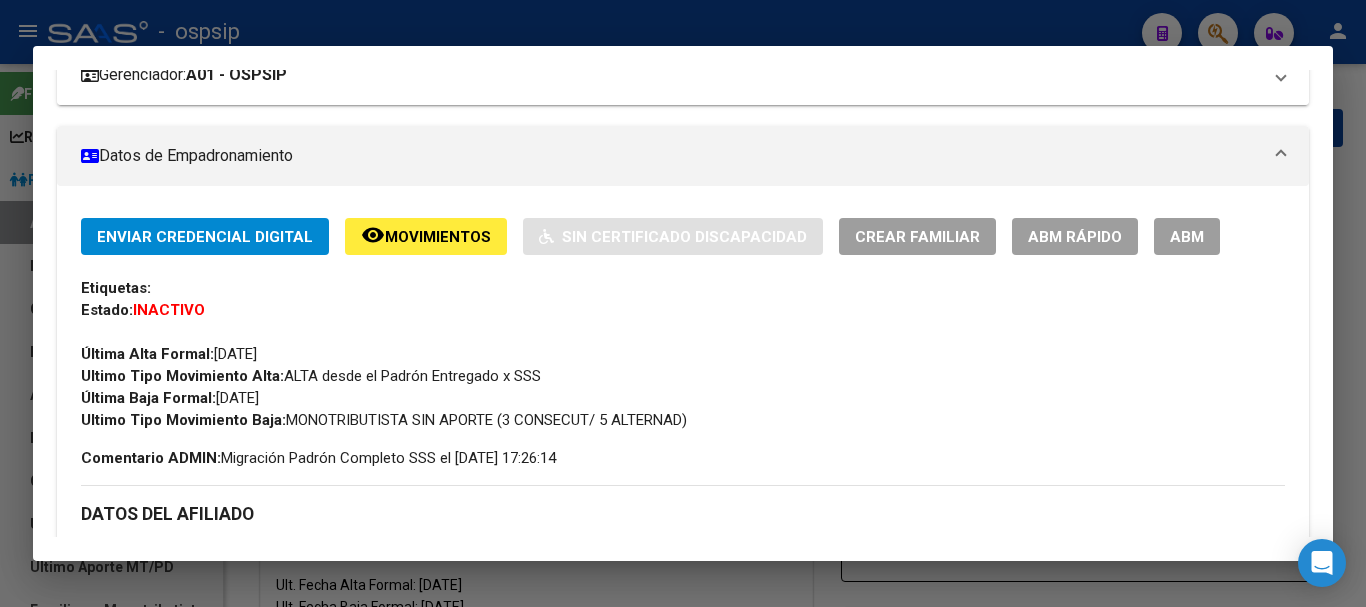 scroll, scrollTop: 0, scrollLeft: 0, axis: both 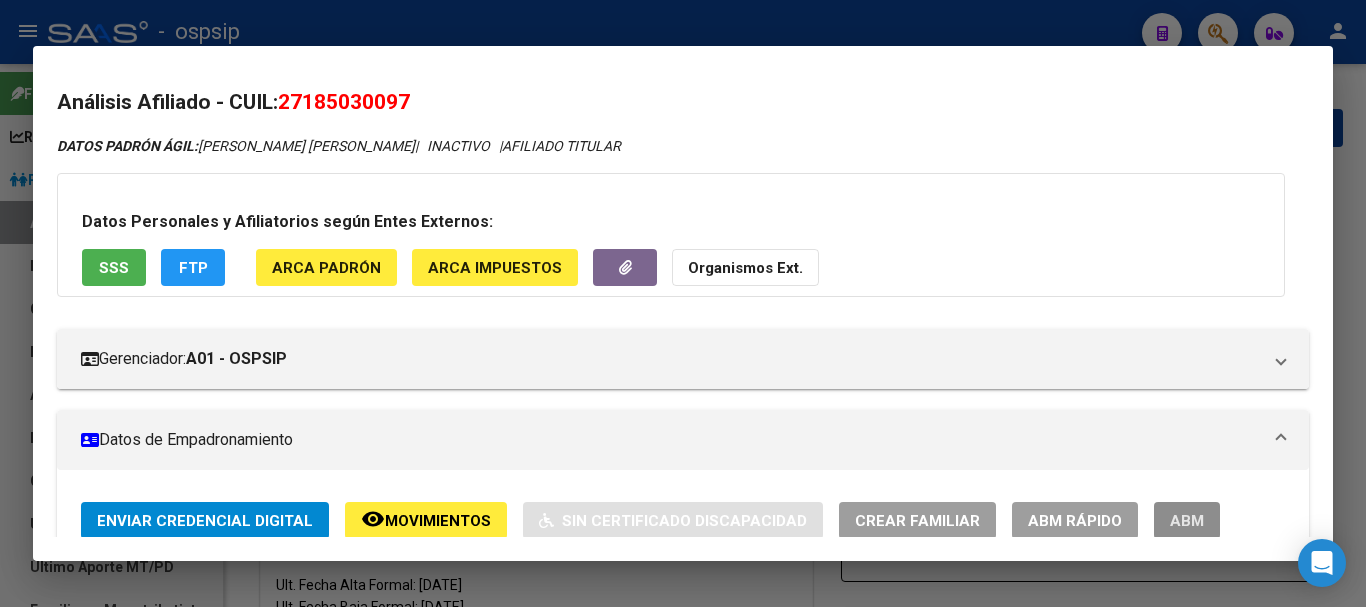 click on "ABM" at bounding box center (1187, 521) 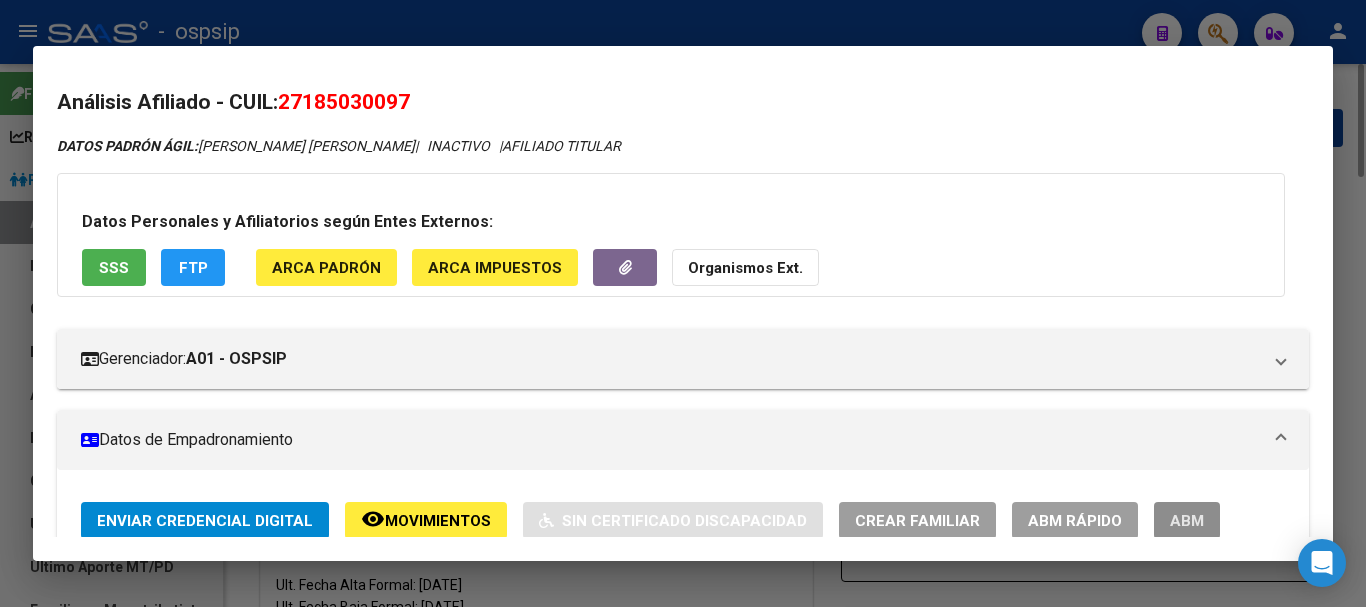 type 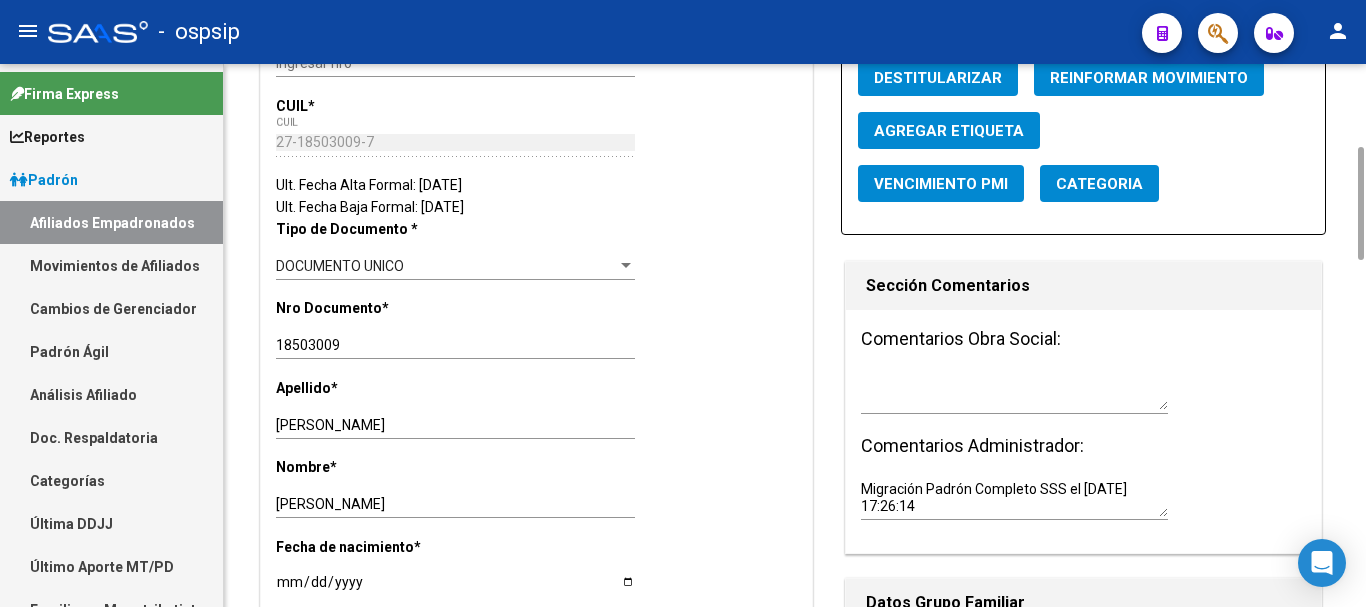 scroll, scrollTop: 0, scrollLeft: 0, axis: both 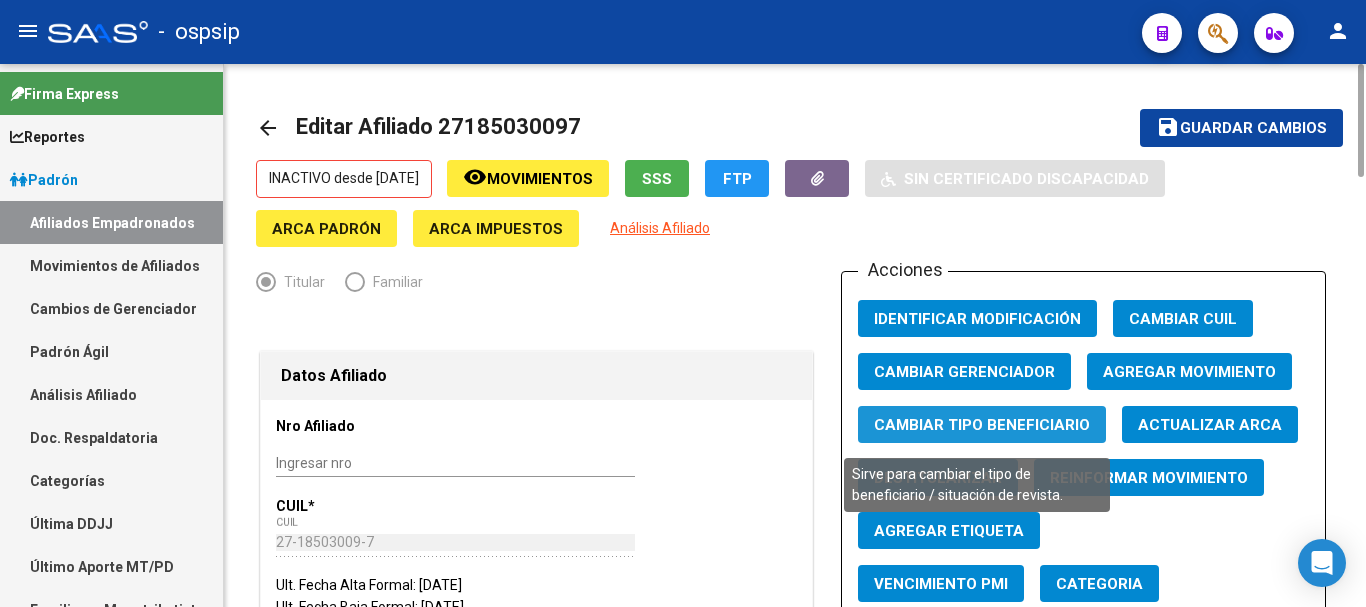 click on "Cambiar Tipo Beneficiario" 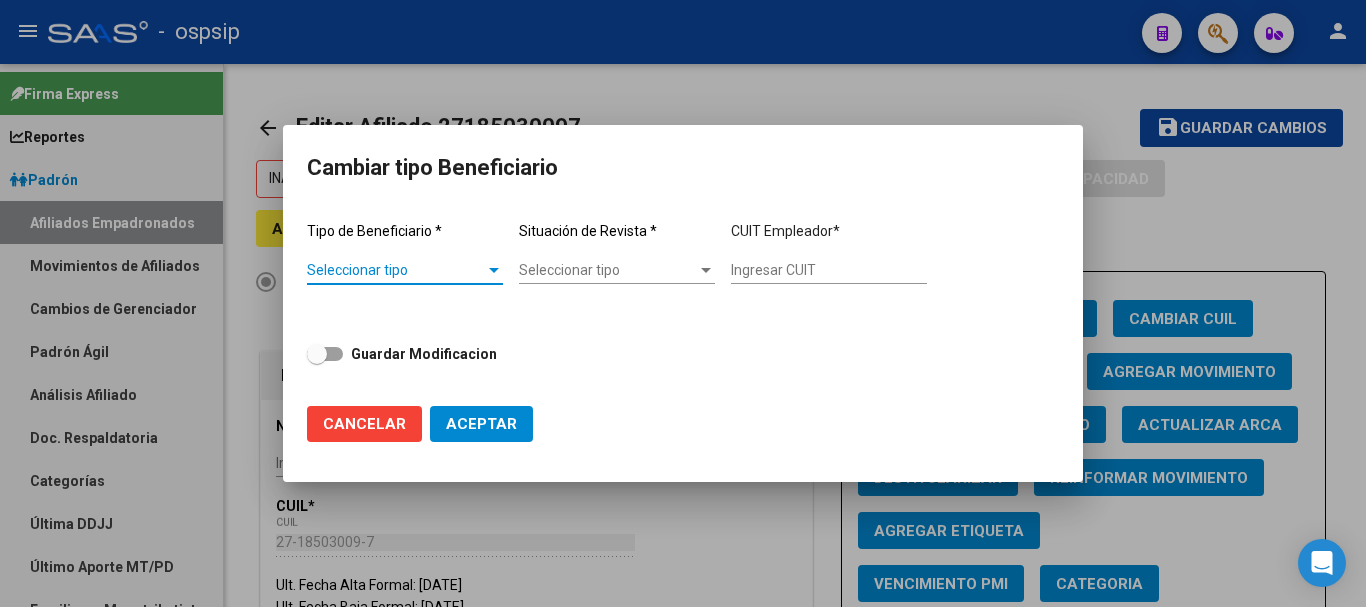 click on "Seleccionar tipo" at bounding box center (396, 270) 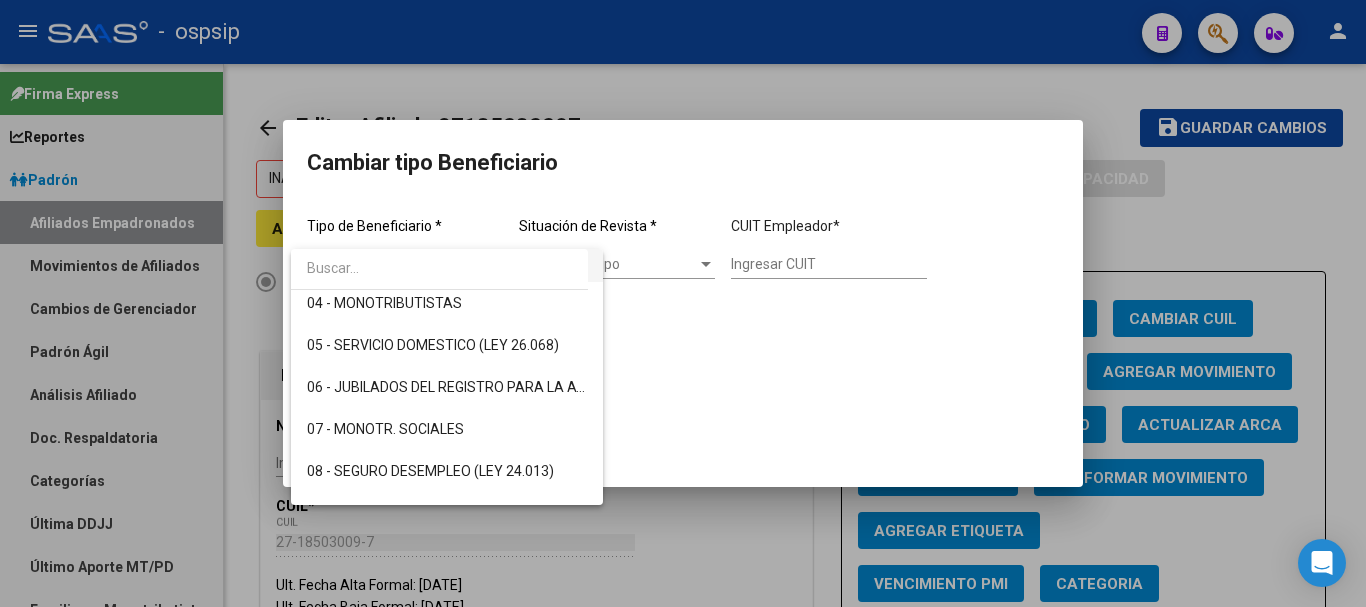 scroll, scrollTop: 200, scrollLeft: 0, axis: vertical 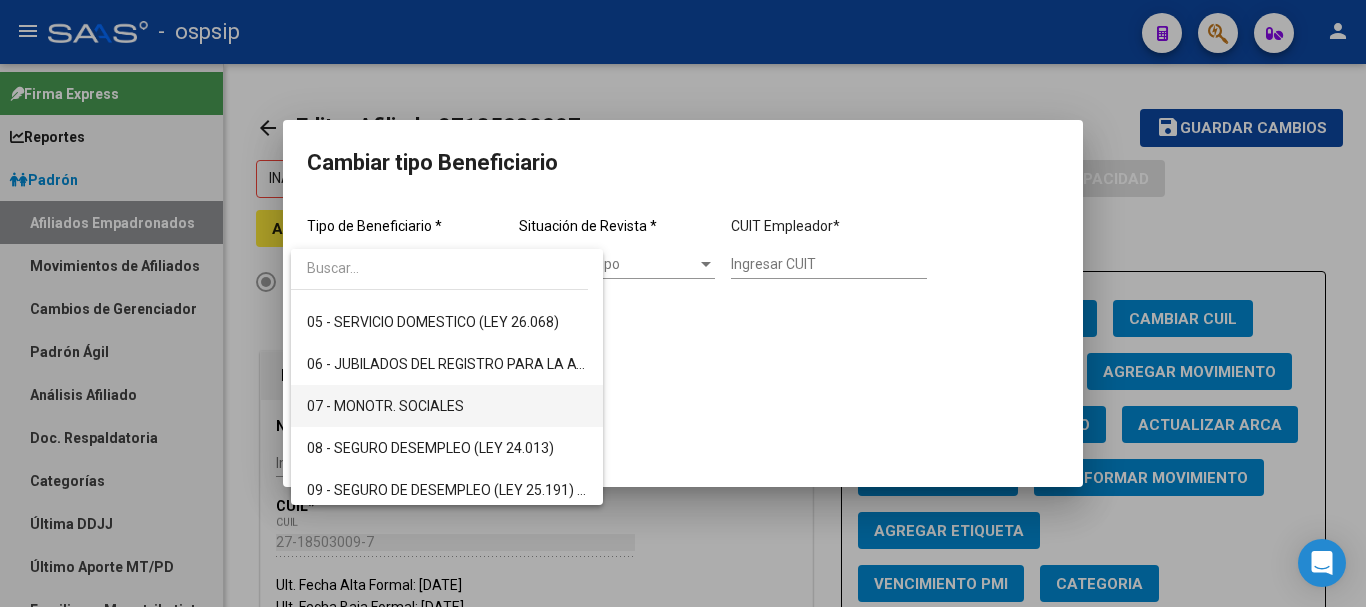 click on "07 - MONOTR. SOCIALES" at bounding box center (385, 406) 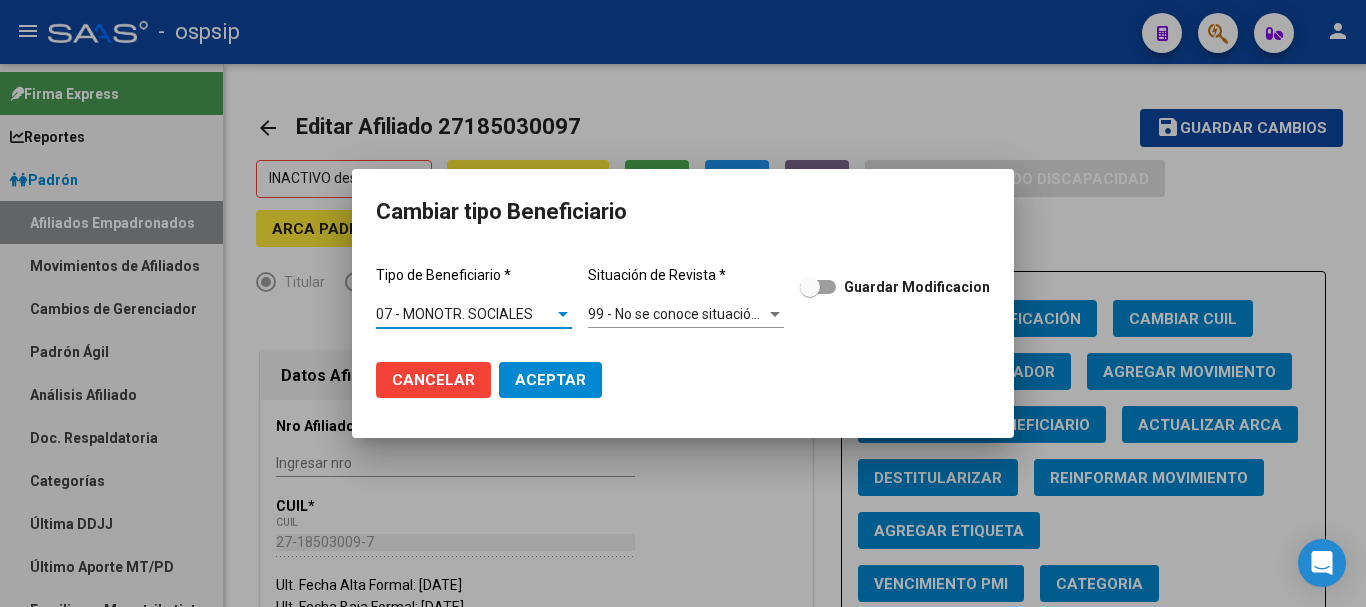 click on "99 - No se conoce situación de revista" at bounding box center [706, 314] 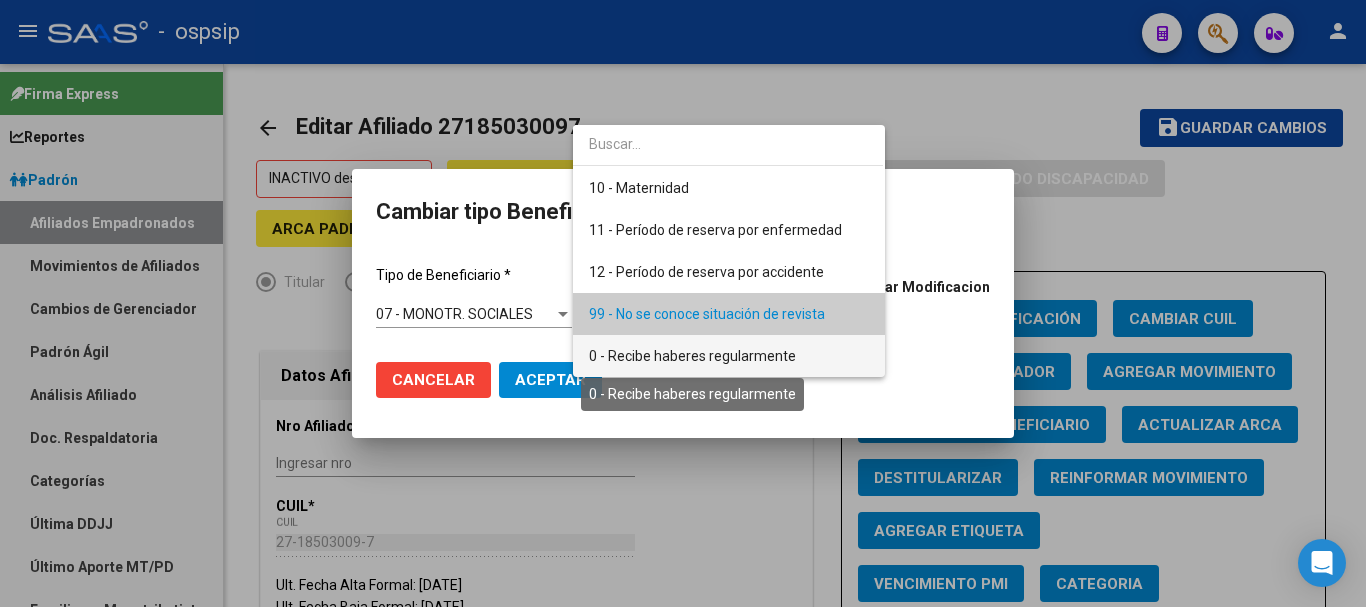 click on "0 - Recibe haberes regularmente" at bounding box center [692, 356] 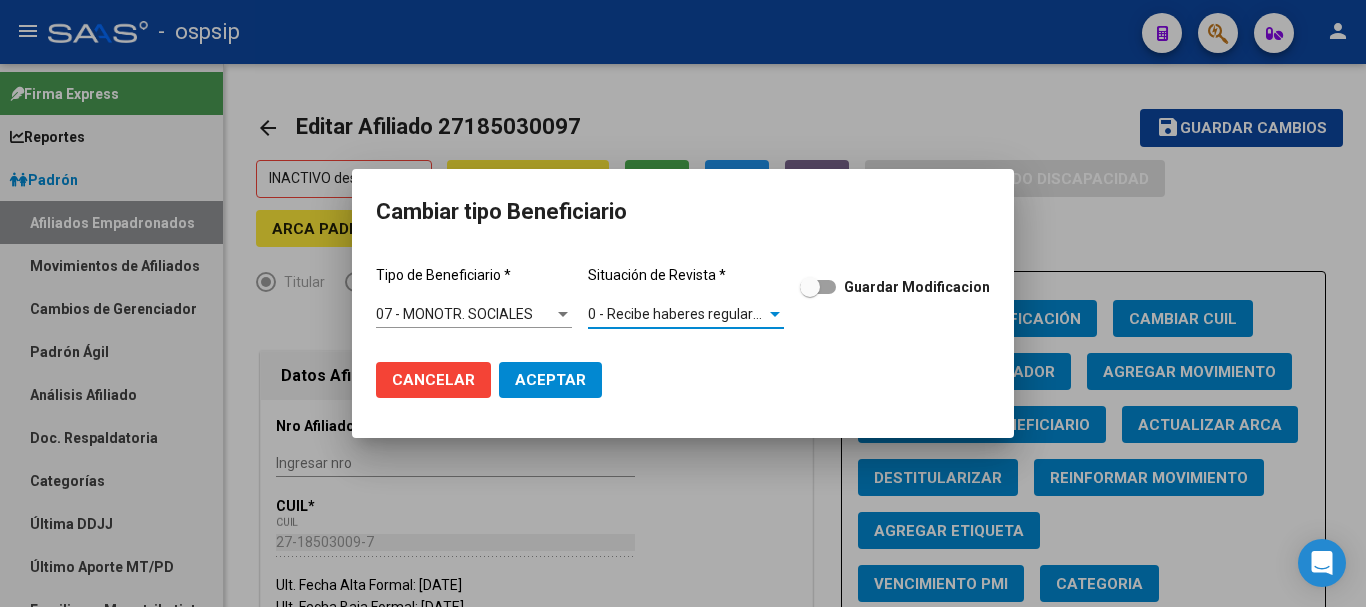 click on "Aceptar" 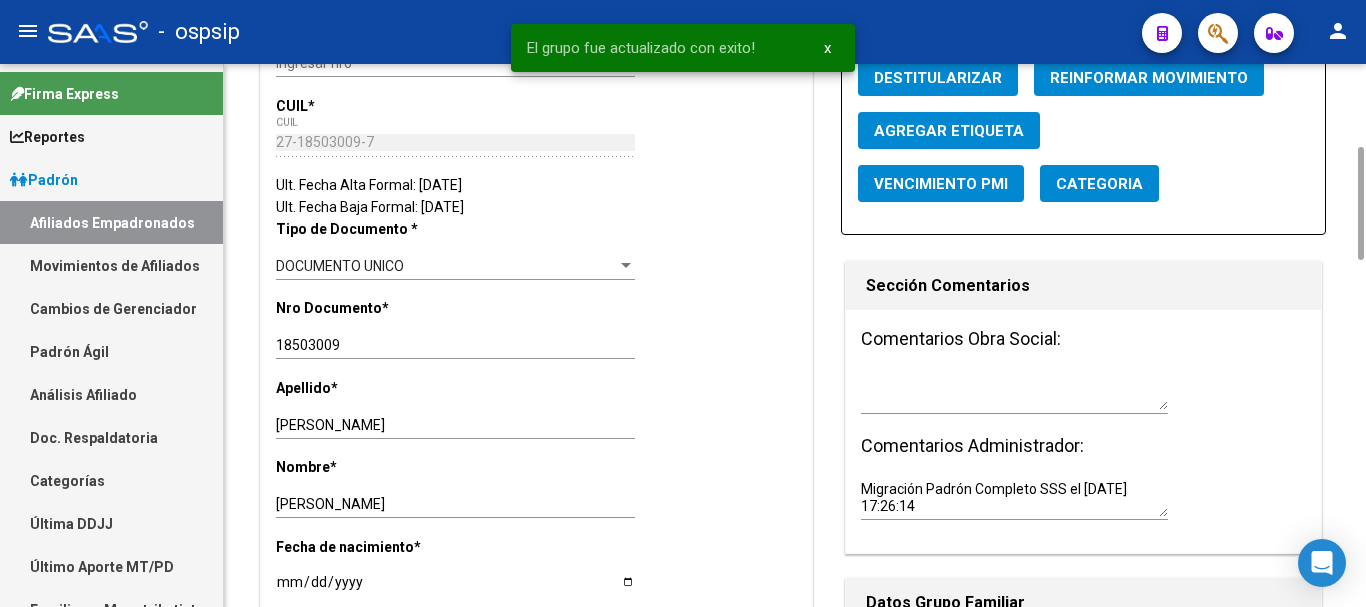 scroll, scrollTop: 0, scrollLeft: 0, axis: both 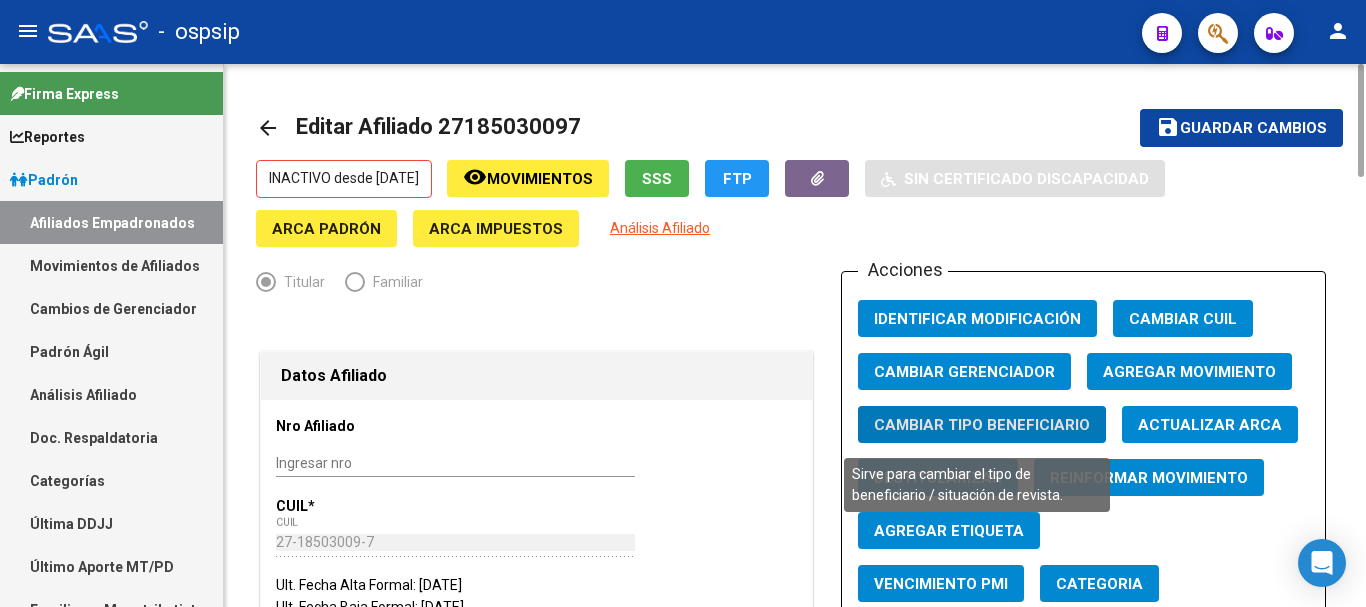 click on "Cambiar Tipo Beneficiario" 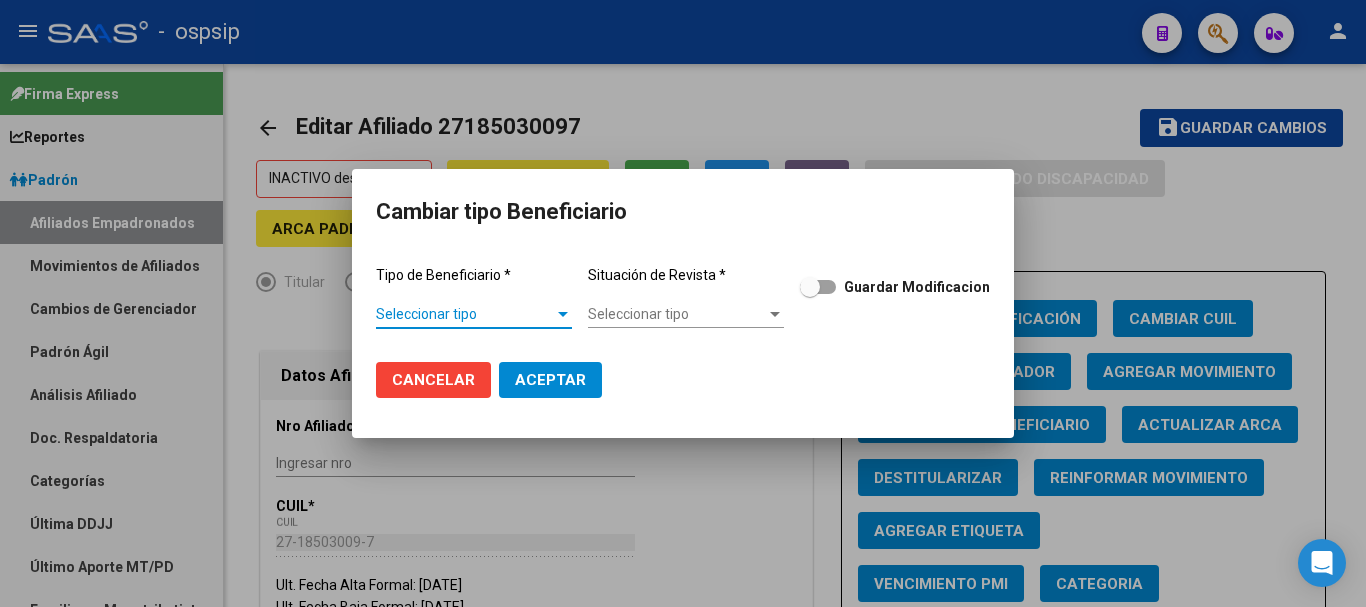 click on "Seleccionar tipo" at bounding box center [465, 314] 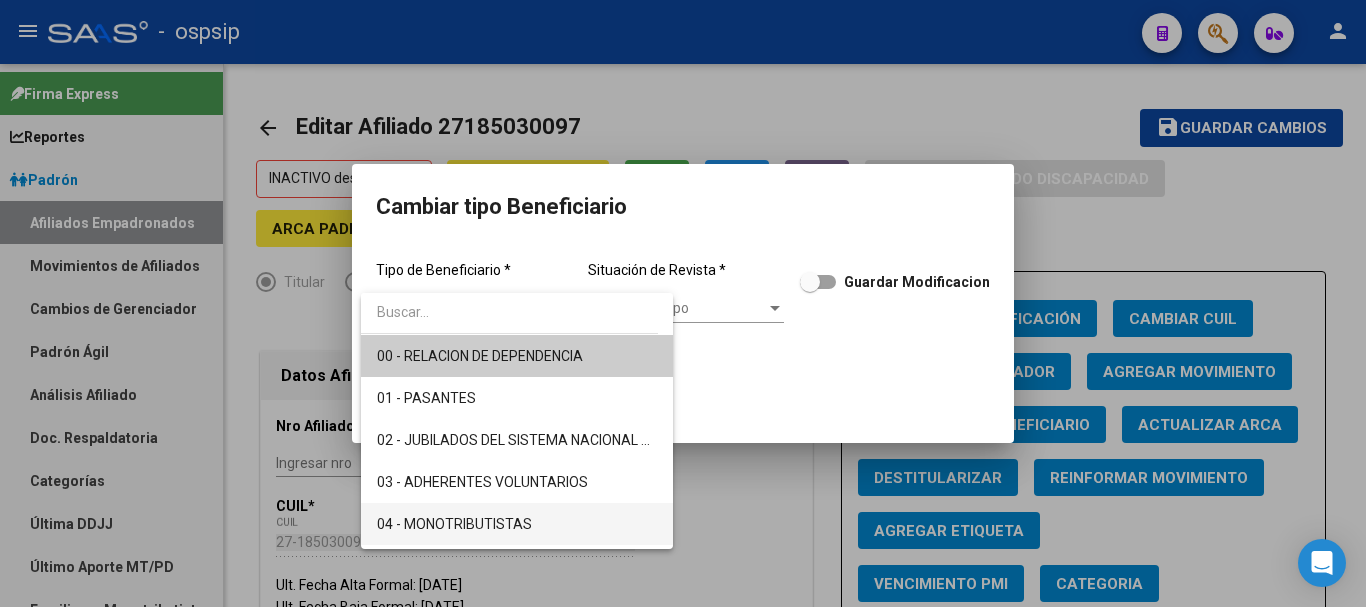 click on "04 - MONOTRIBUTISTAS" at bounding box center (517, 524) 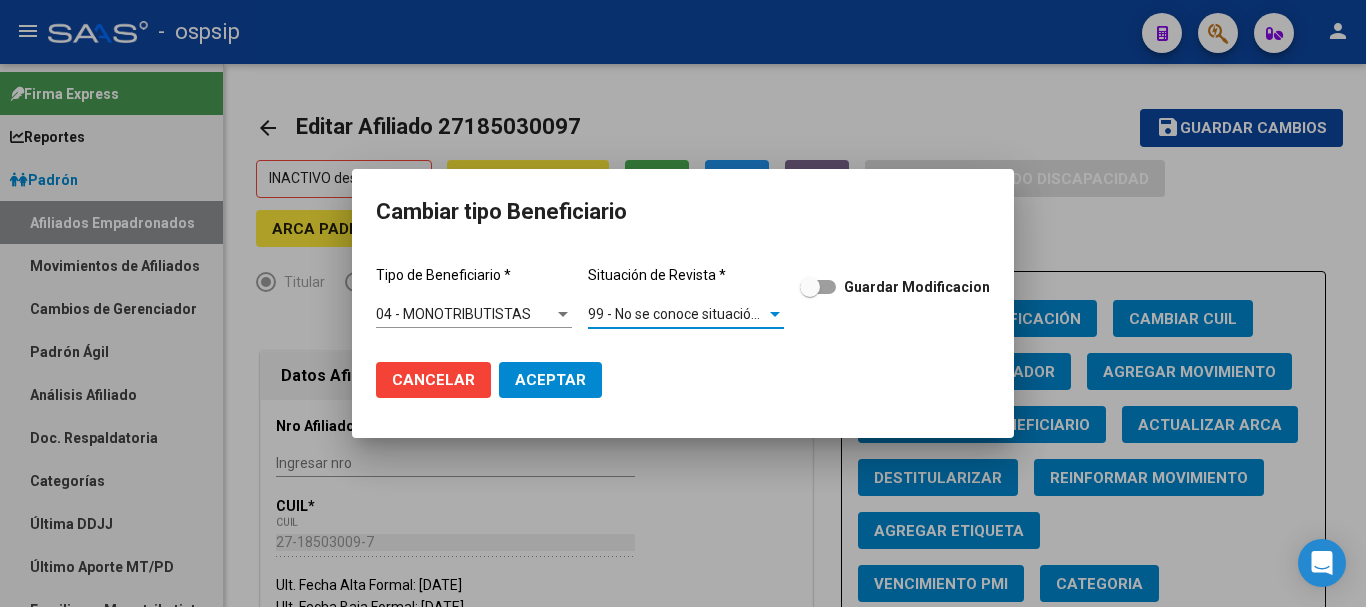 click on "99 - No se conoce situación de revista" at bounding box center (706, 314) 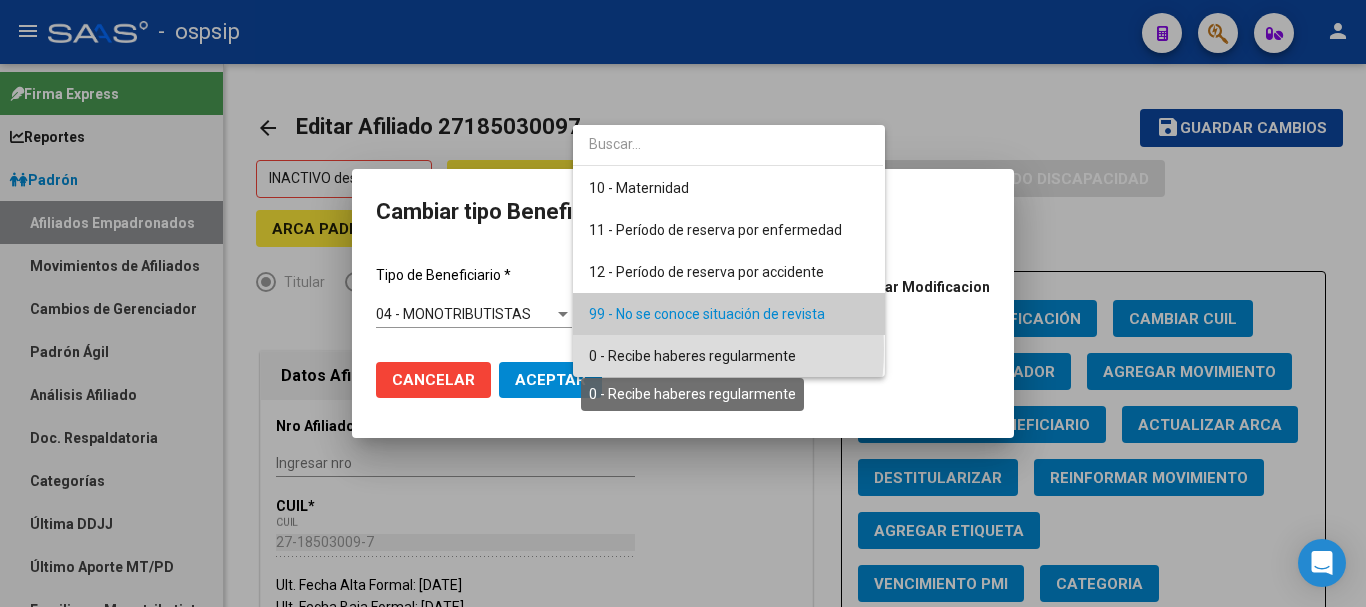 click on "0 - Recibe haberes regularmente" at bounding box center (692, 356) 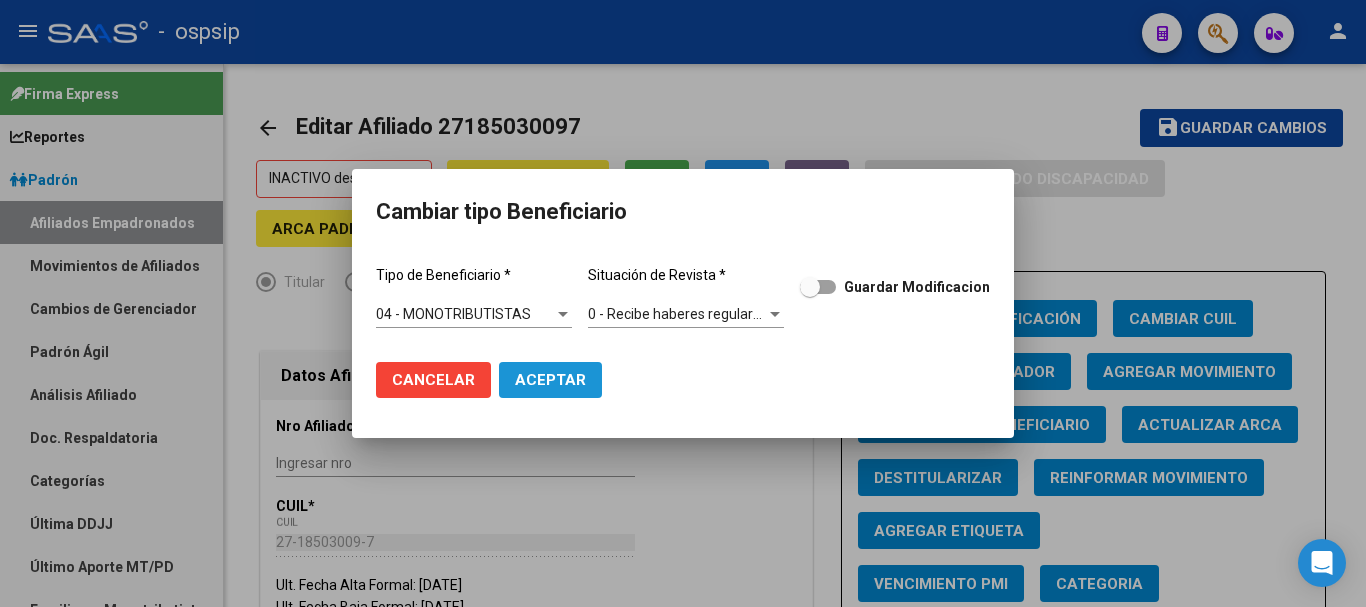 click on "Aceptar" 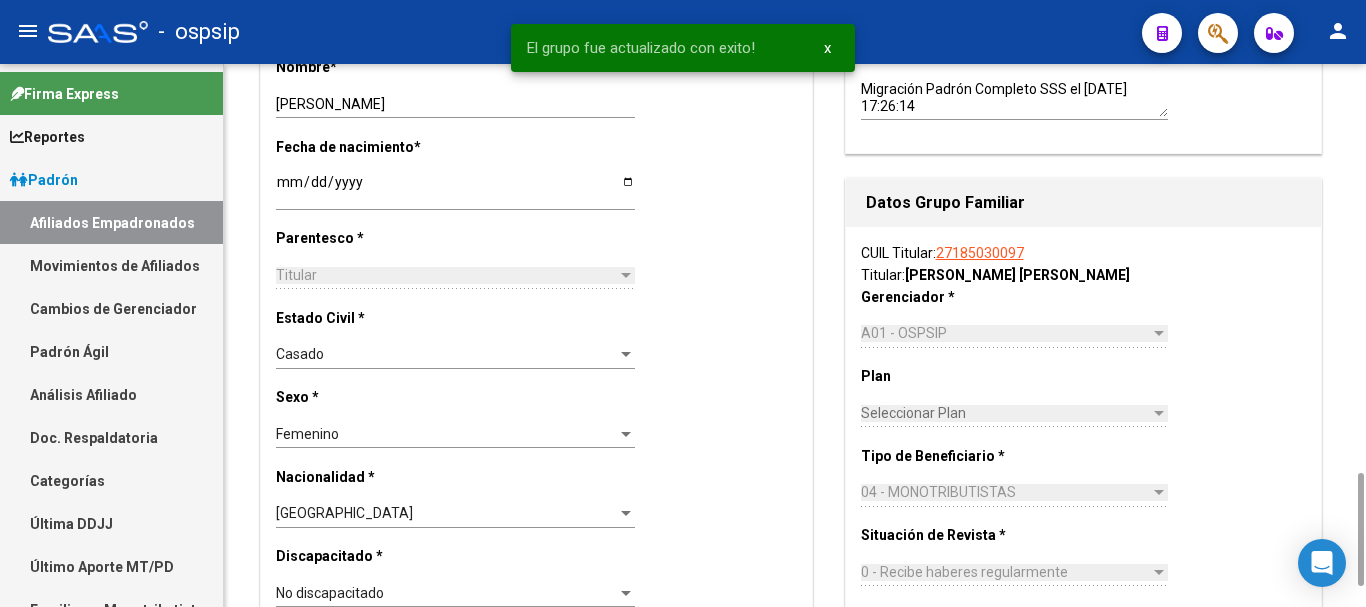 scroll, scrollTop: 1000, scrollLeft: 0, axis: vertical 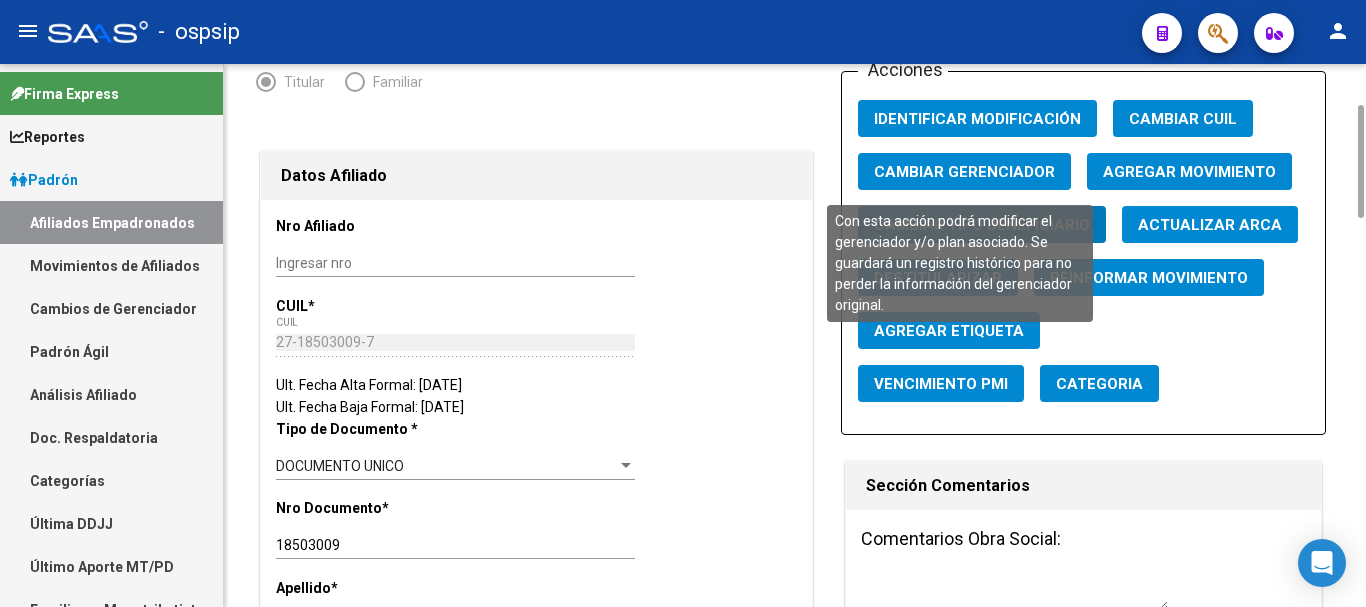 click on "Cambiar Gerenciador" 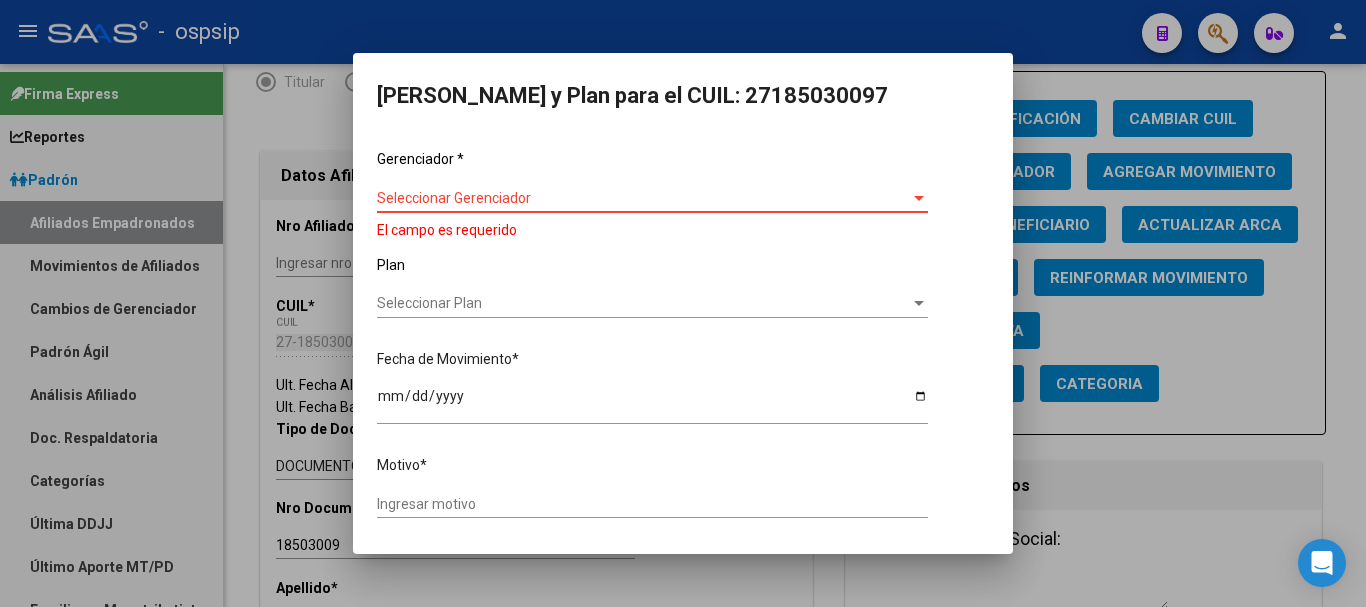 click on "Seleccionar Gerenciador" at bounding box center [643, 198] 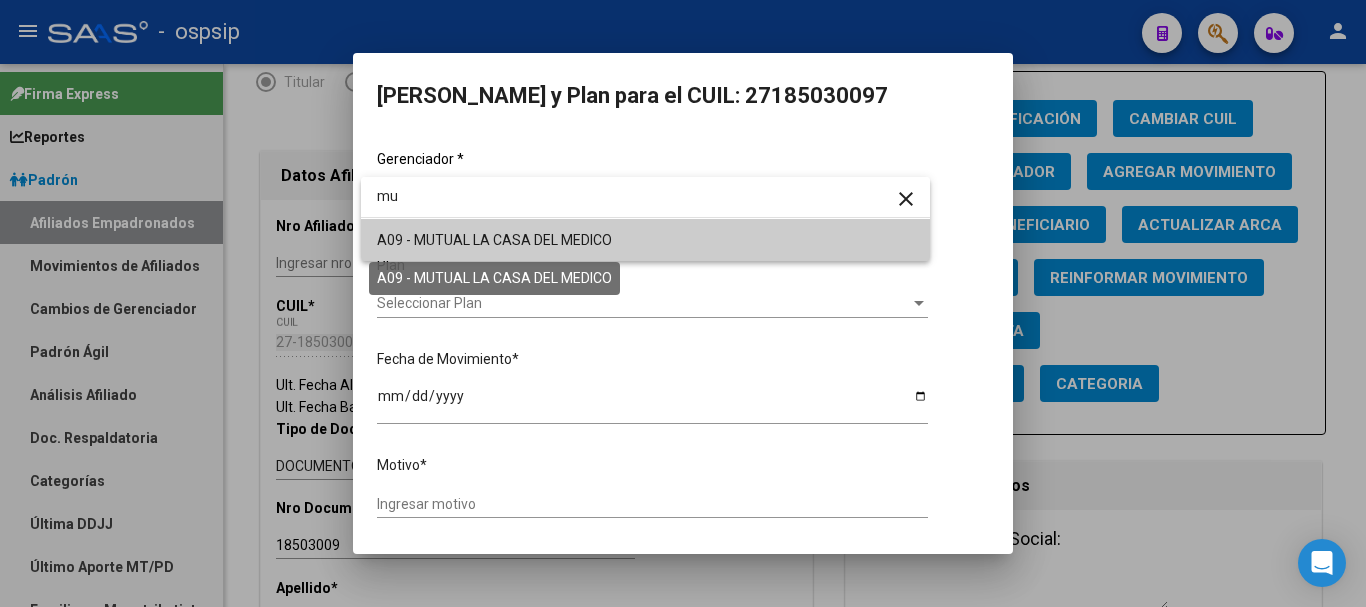type on "mu" 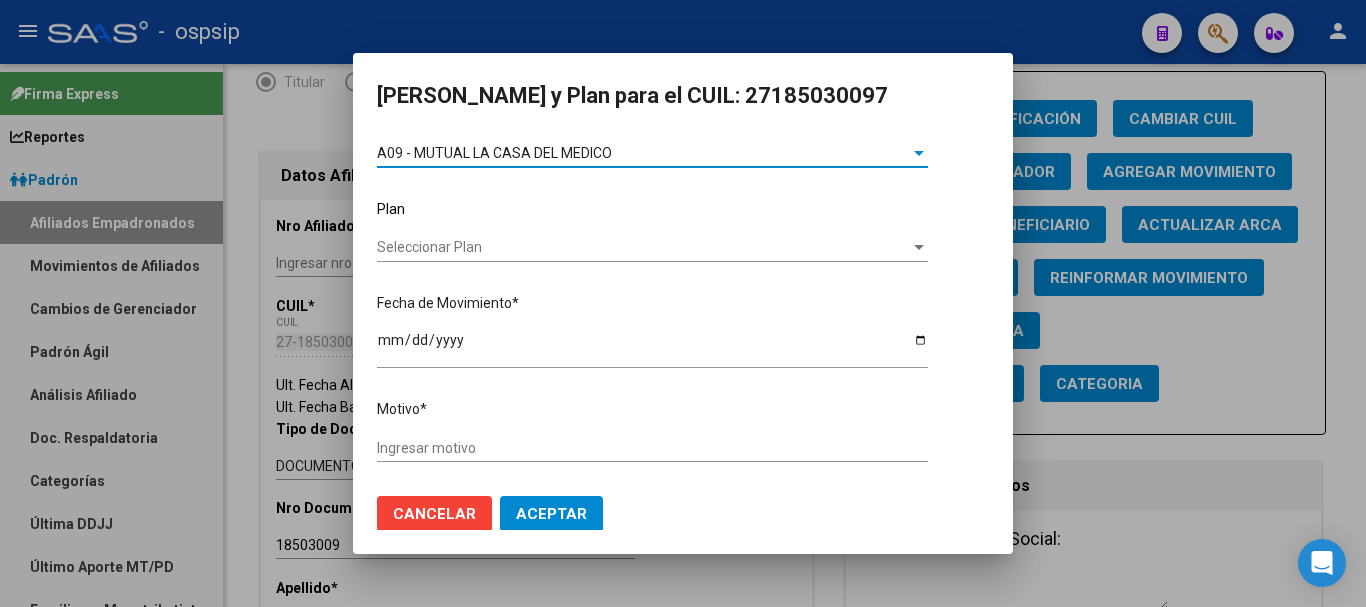 scroll, scrollTop: 63, scrollLeft: 0, axis: vertical 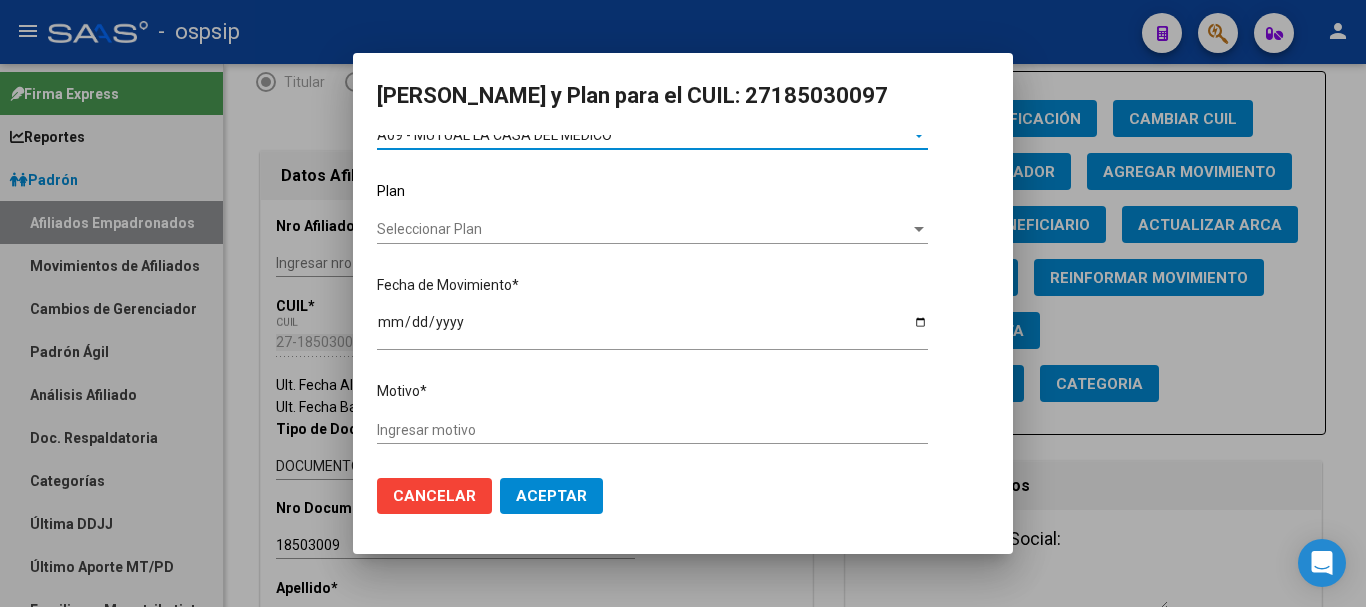 click on "Ingresar motivo" at bounding box center [652, 430] 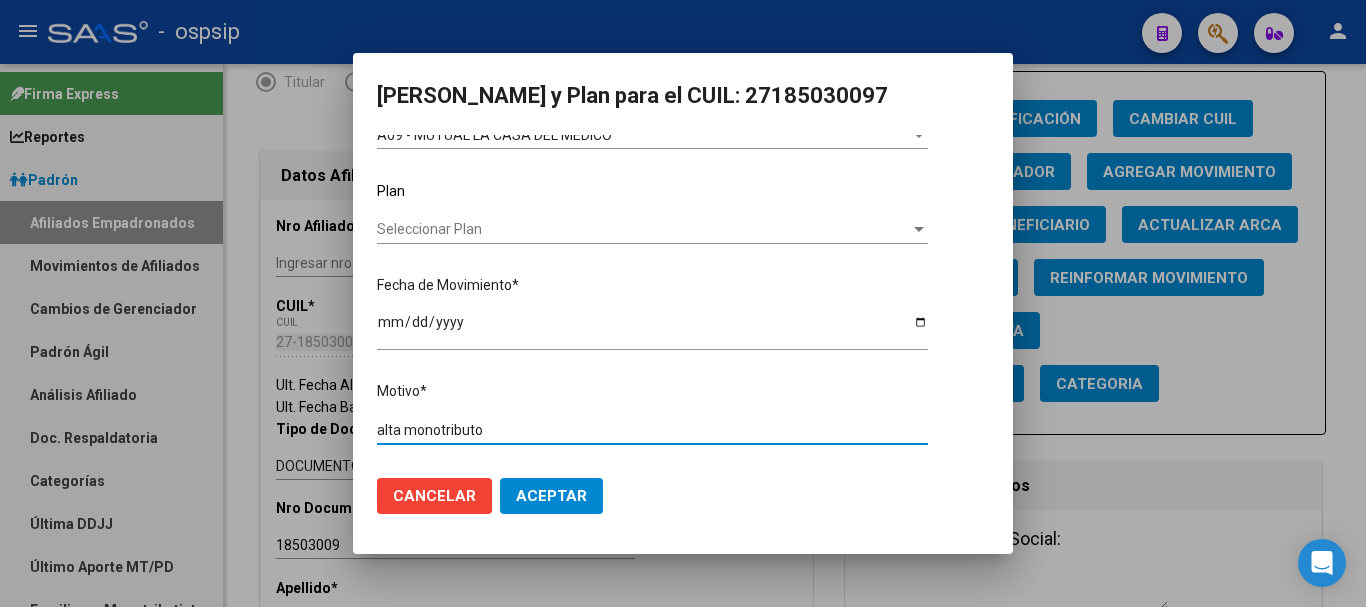 type on "alta monotributo" 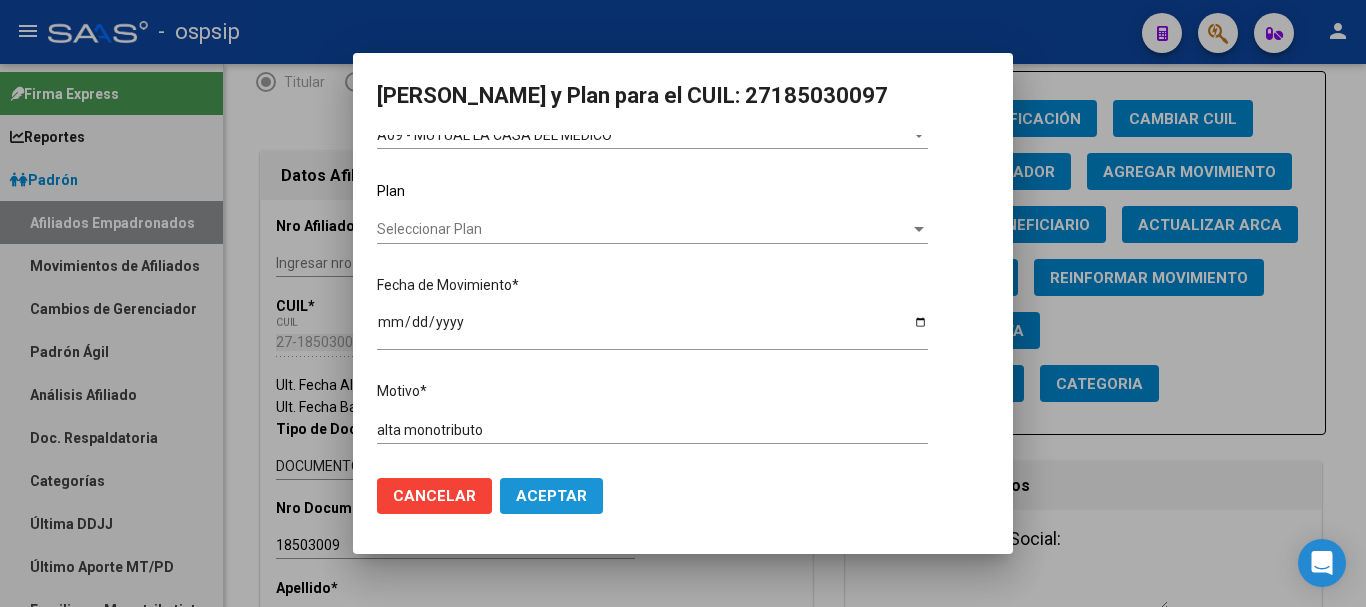 click on "Aceptar" at bounding box center [551, 496] 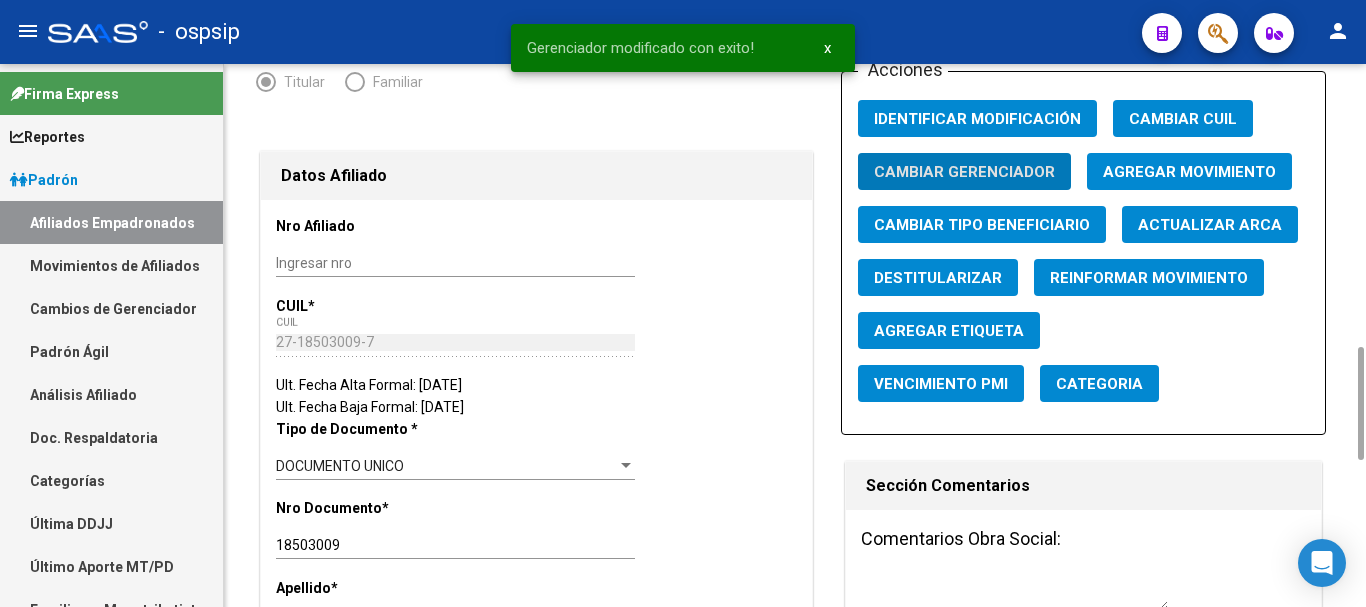 scroll, scrollTop: 1400, scrollLeft: 0, axis: vertical 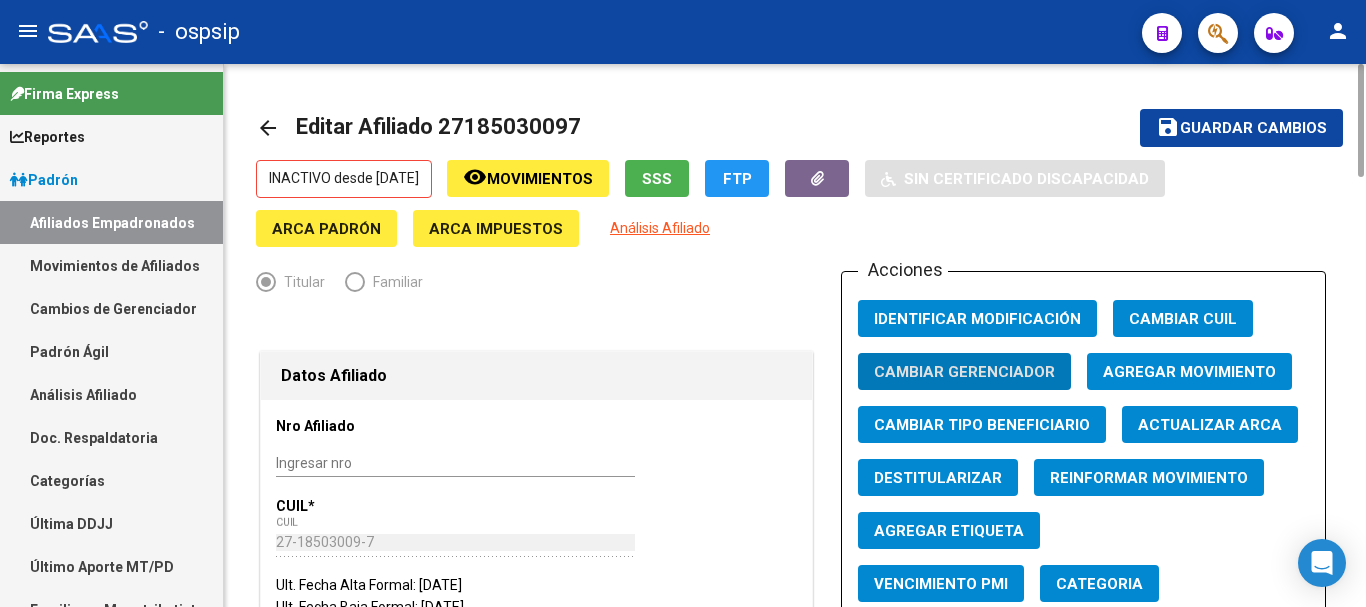 click on "remove_red_eye Movimientos" 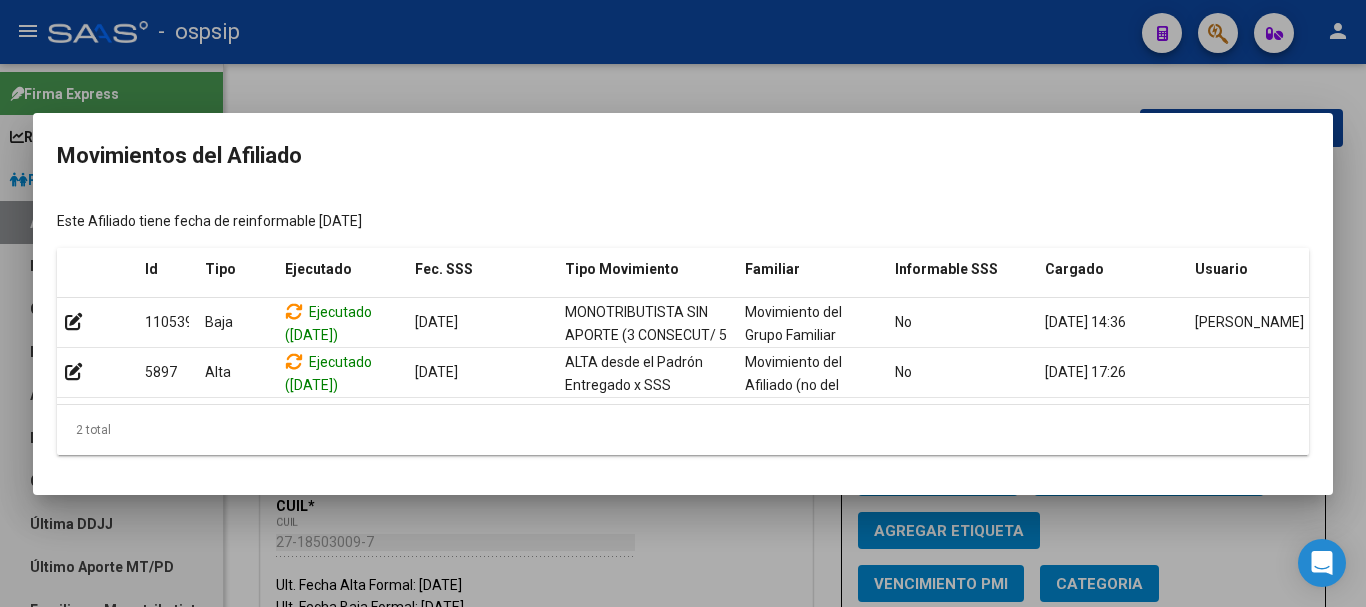 click at bounding box center [683, 303] 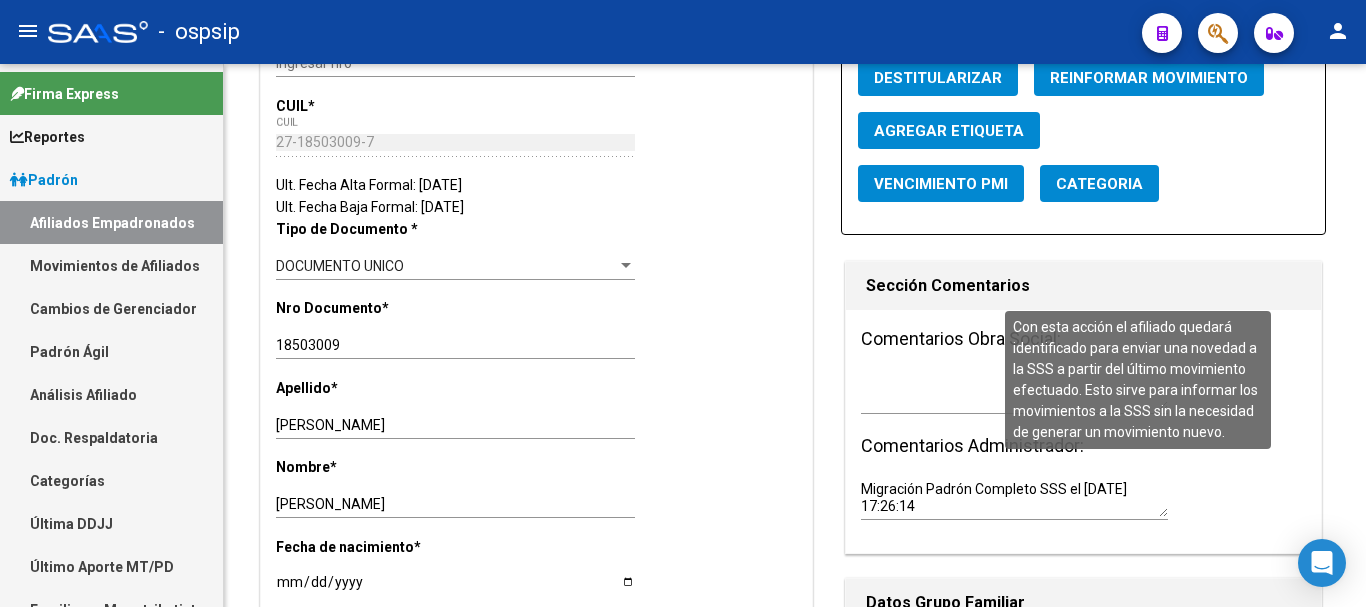 scroll, scrollTop: 0, scrollLeft: 0, axis: both 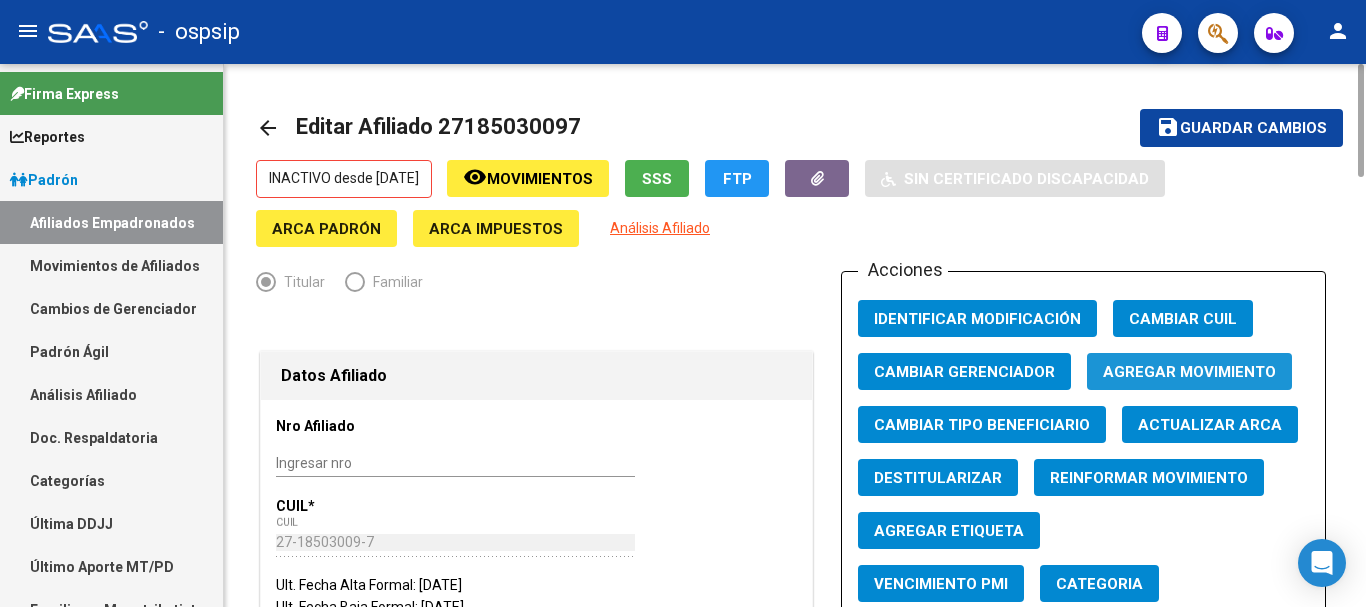 click on "Agregar Movimiento" 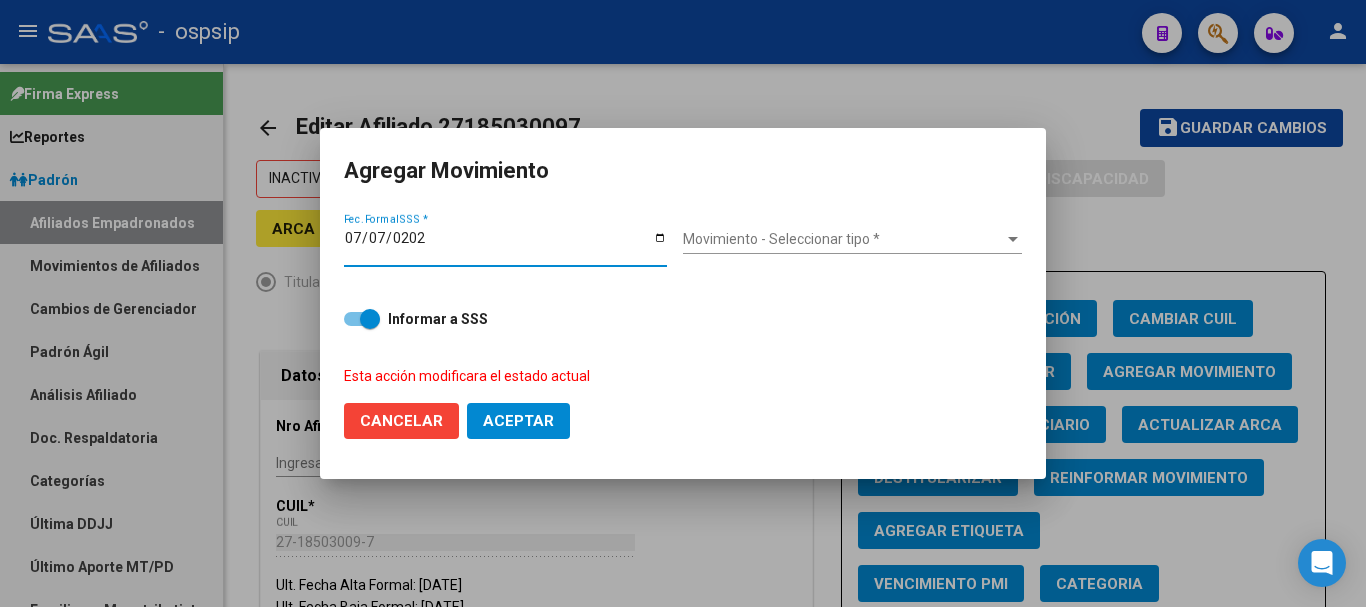 type on "[DATE]" 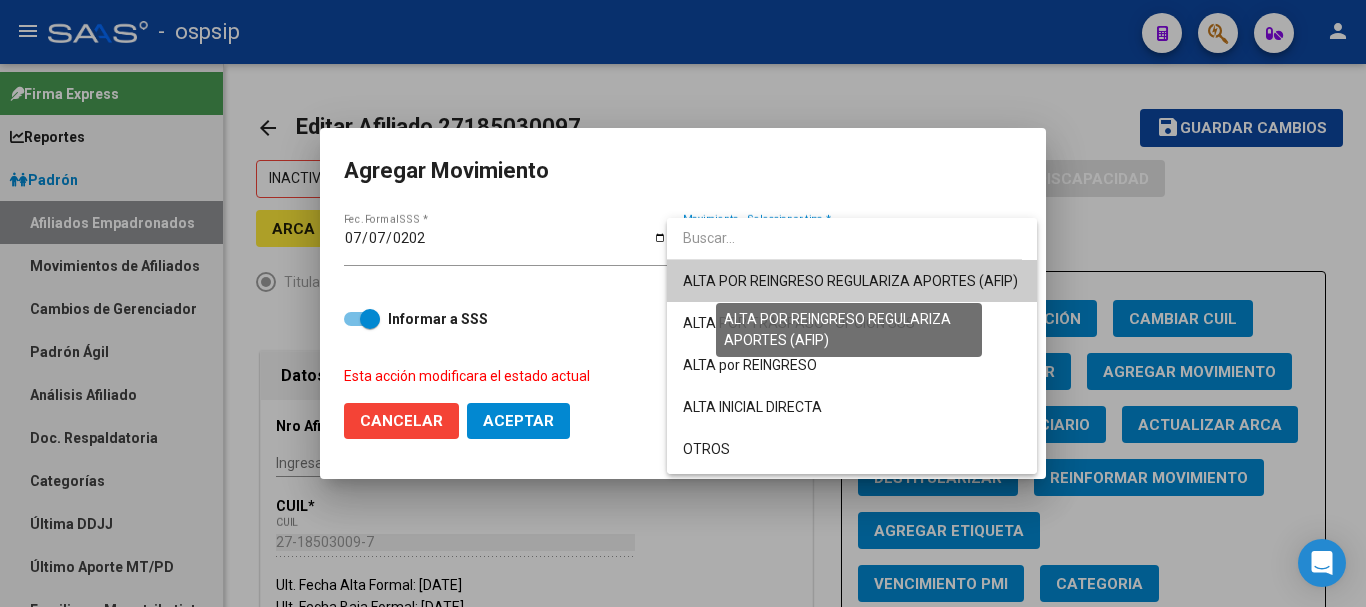 click on "ALTA POR REINGRESO REGULARIZA APORTES (AFIP)" at bounding box center [850, 281] 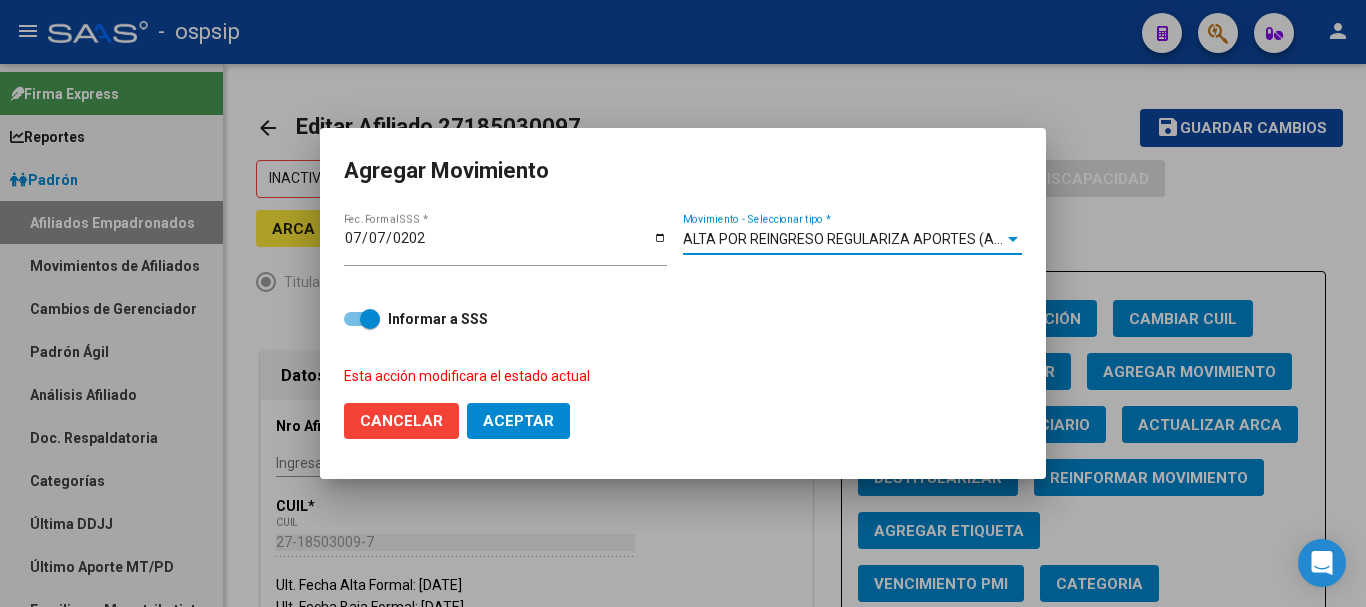 click on "Aceptar" 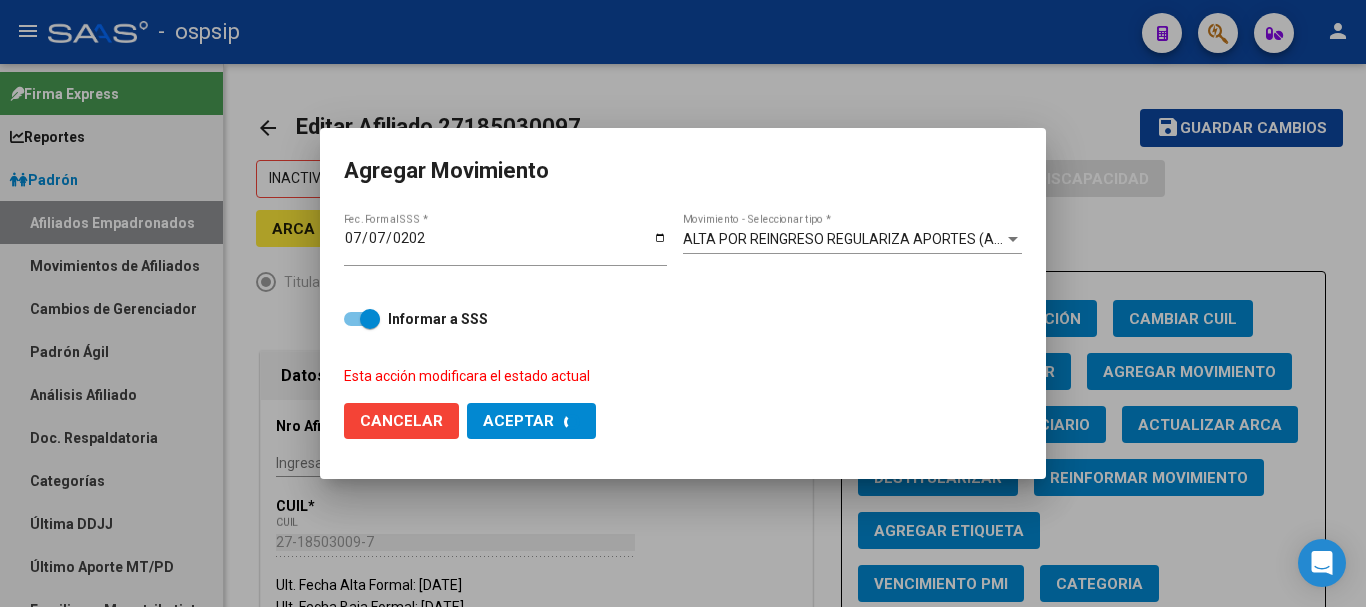 checkbox on "false" 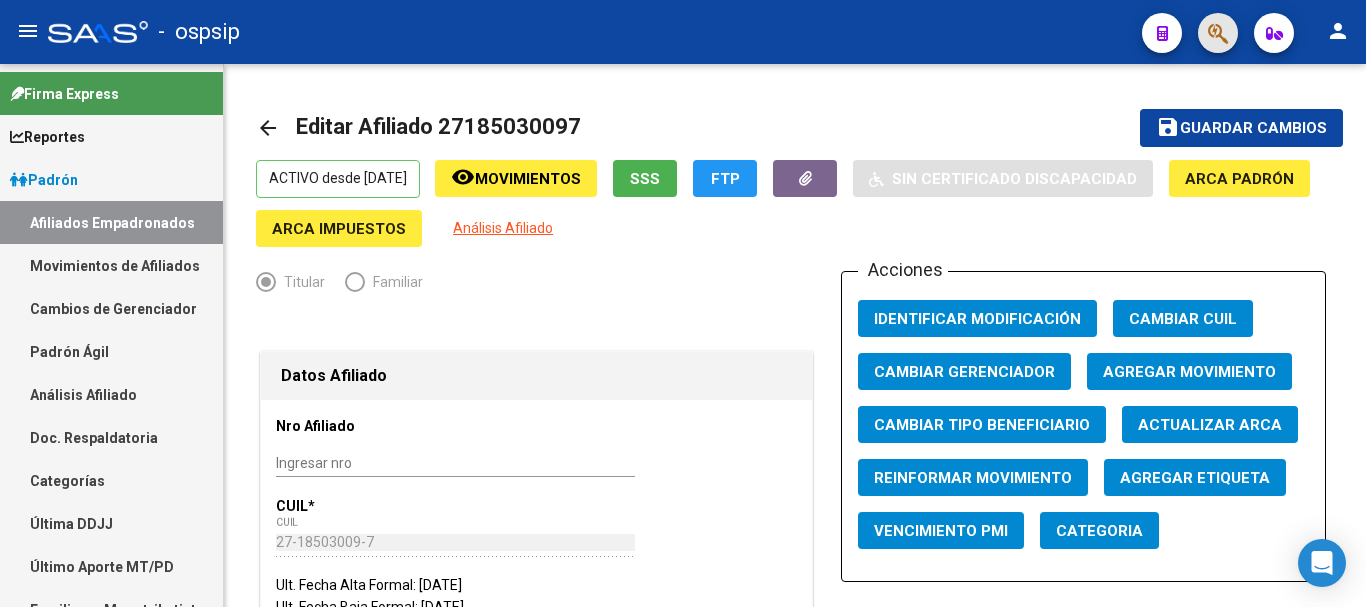 click 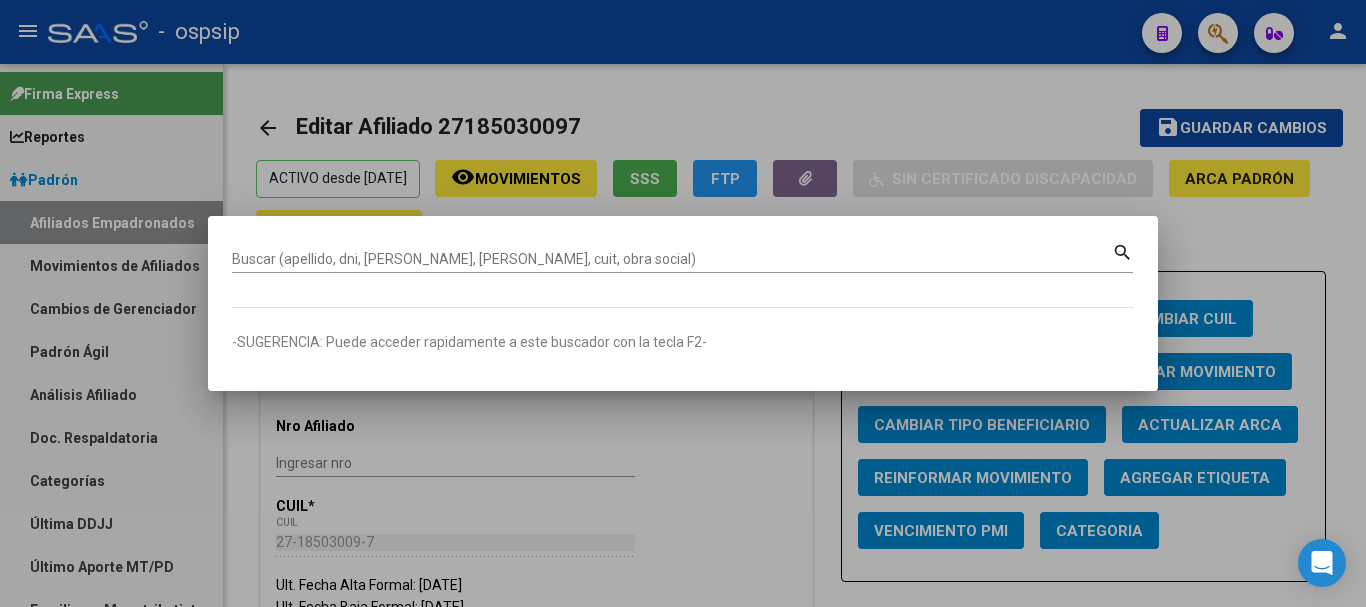 click on "Buscar (apellido, dni, [PERSON_NAME], [PERSON_NAME], cuit, obra social)" at bounding box center [672, 259] 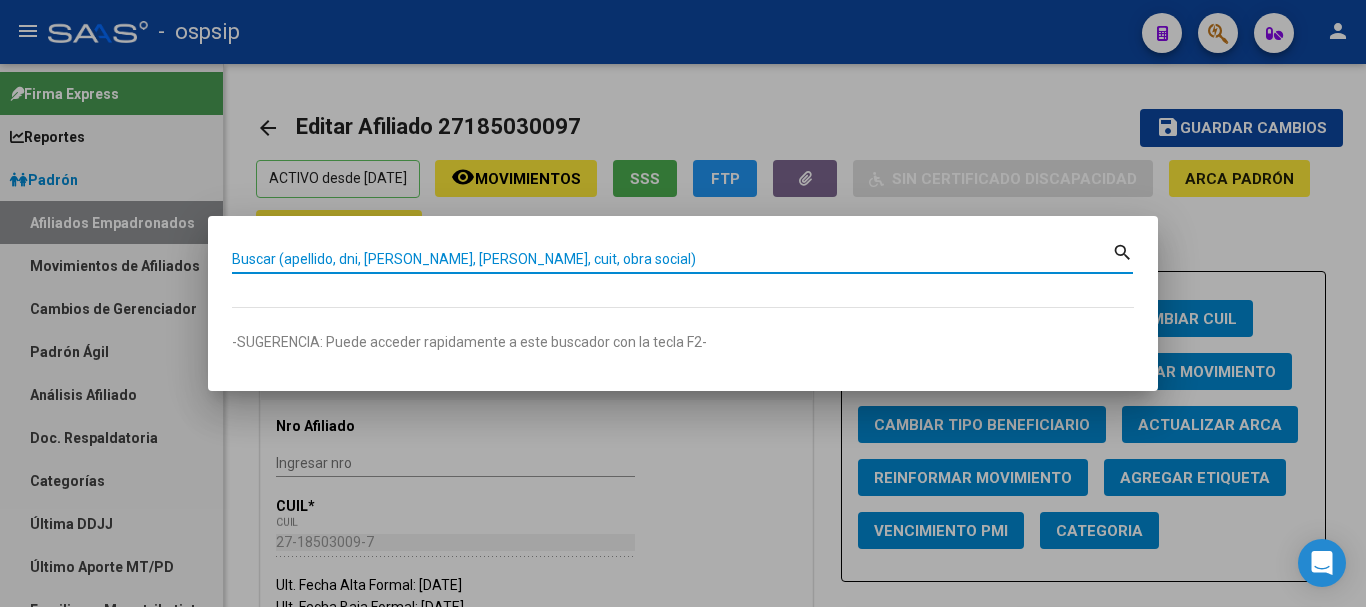 click on "Buscar (apellido, dni, [PERSON_NAME], [PERSON_NAME], cuit, obra social)" at bounding box center (672, 259) 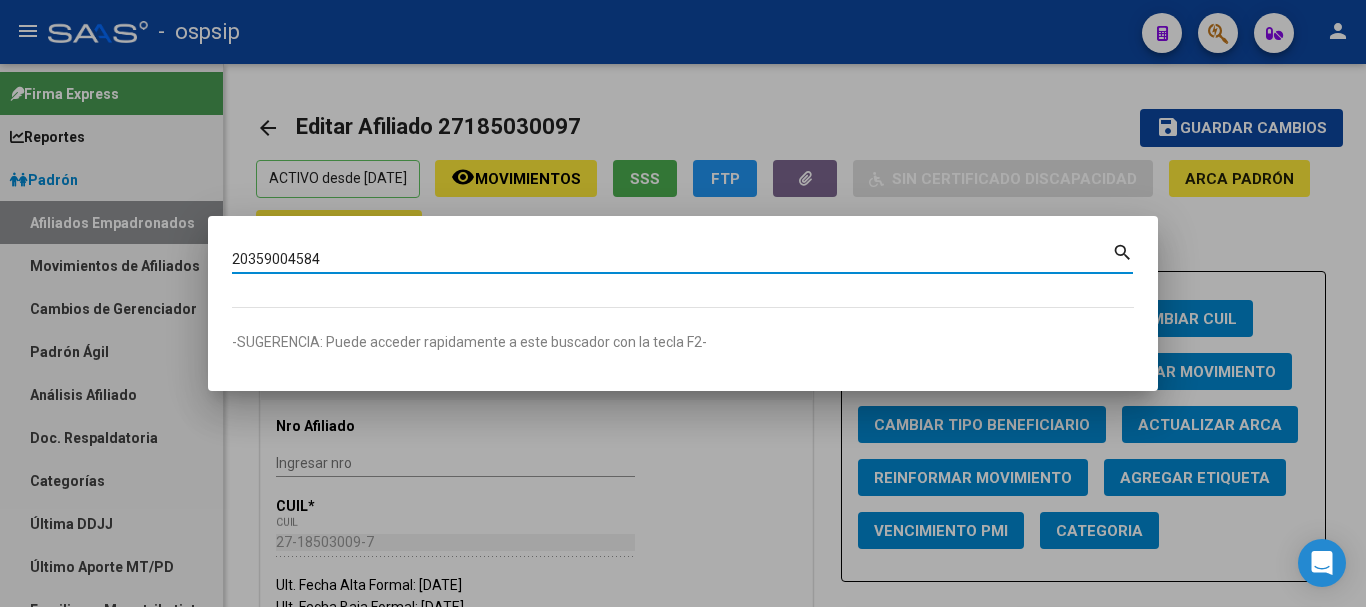 type on "20359004584" 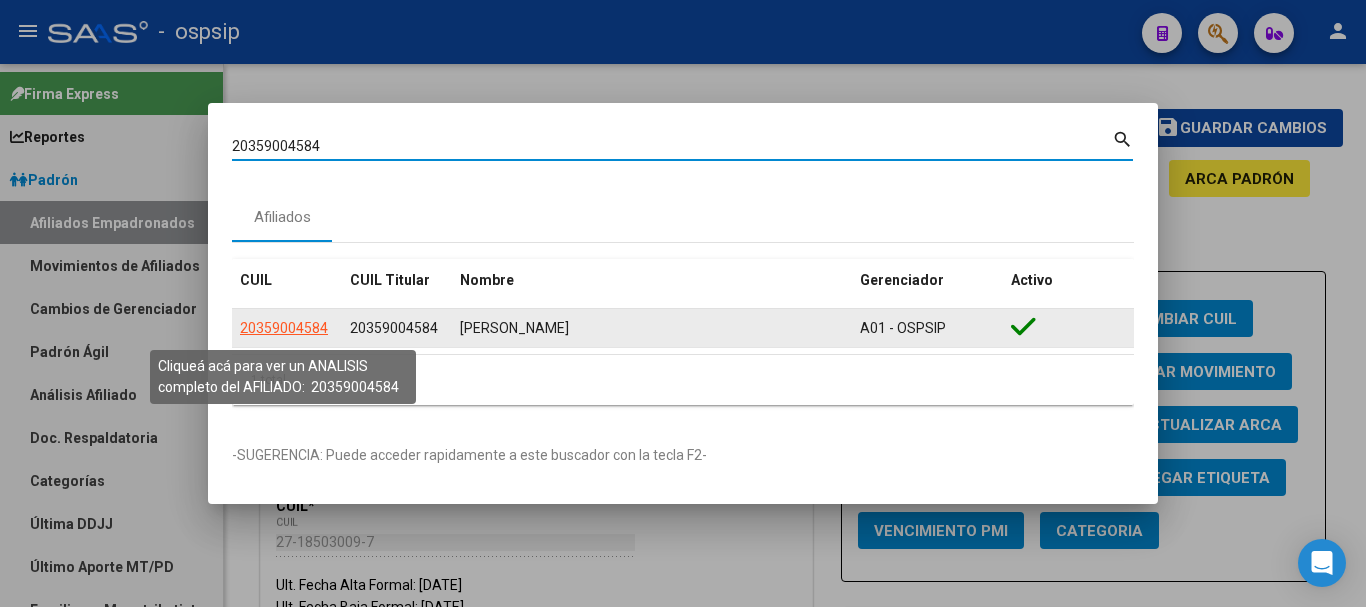 click on "20359004584" 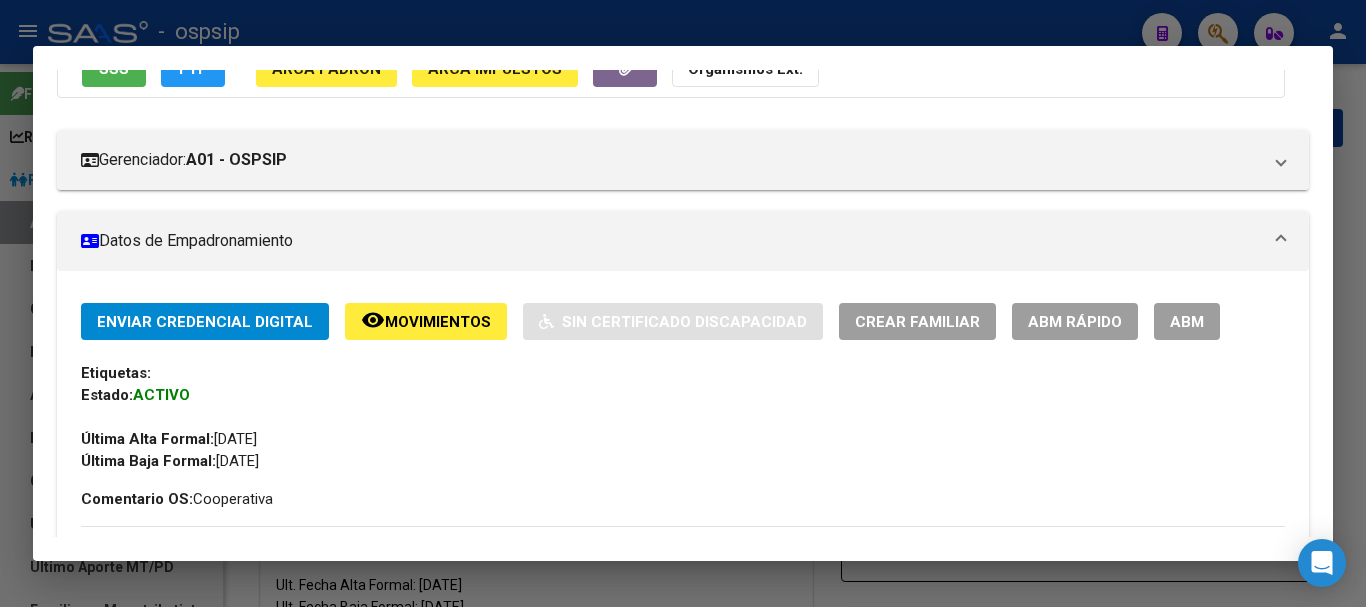 scroll, scrollTop: 200, scrollLeft: 0, axis: vertical 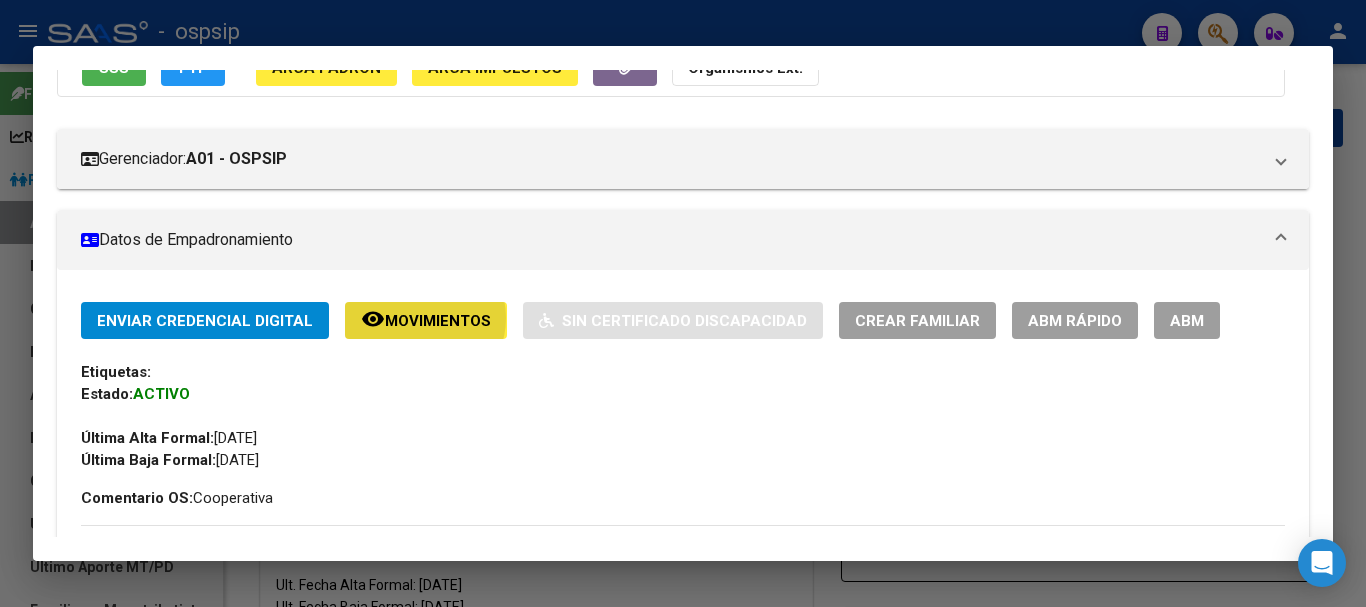 click on "Movimientos" 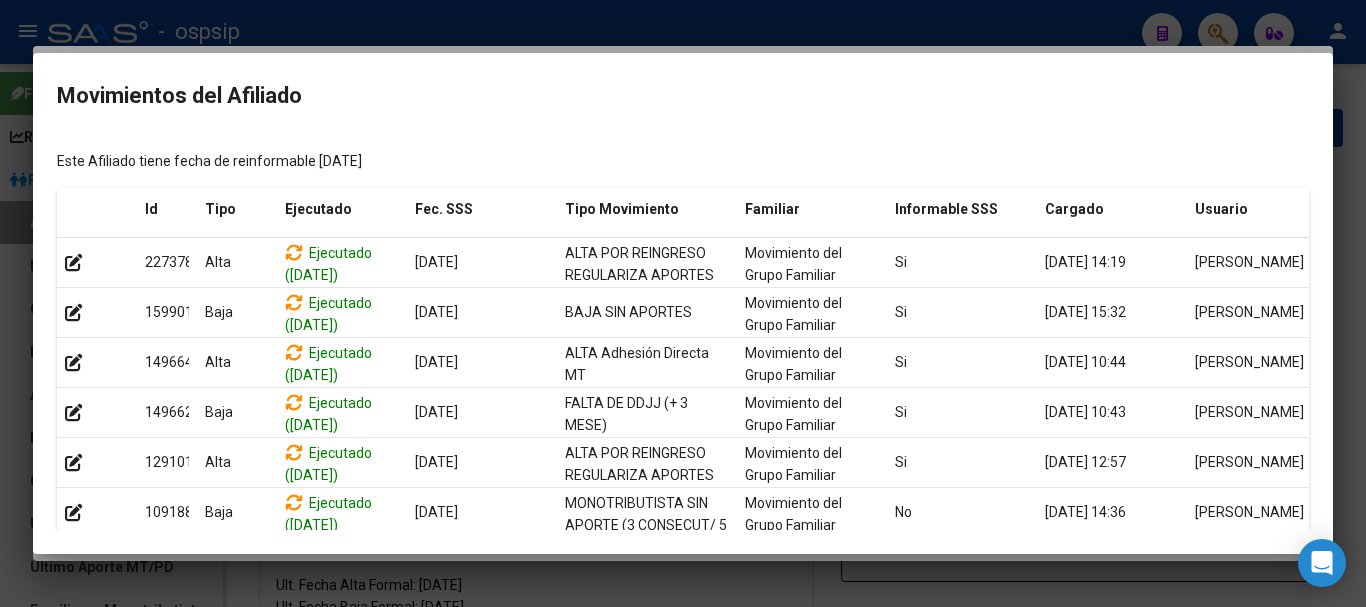 click at bounding box center (683, 303) 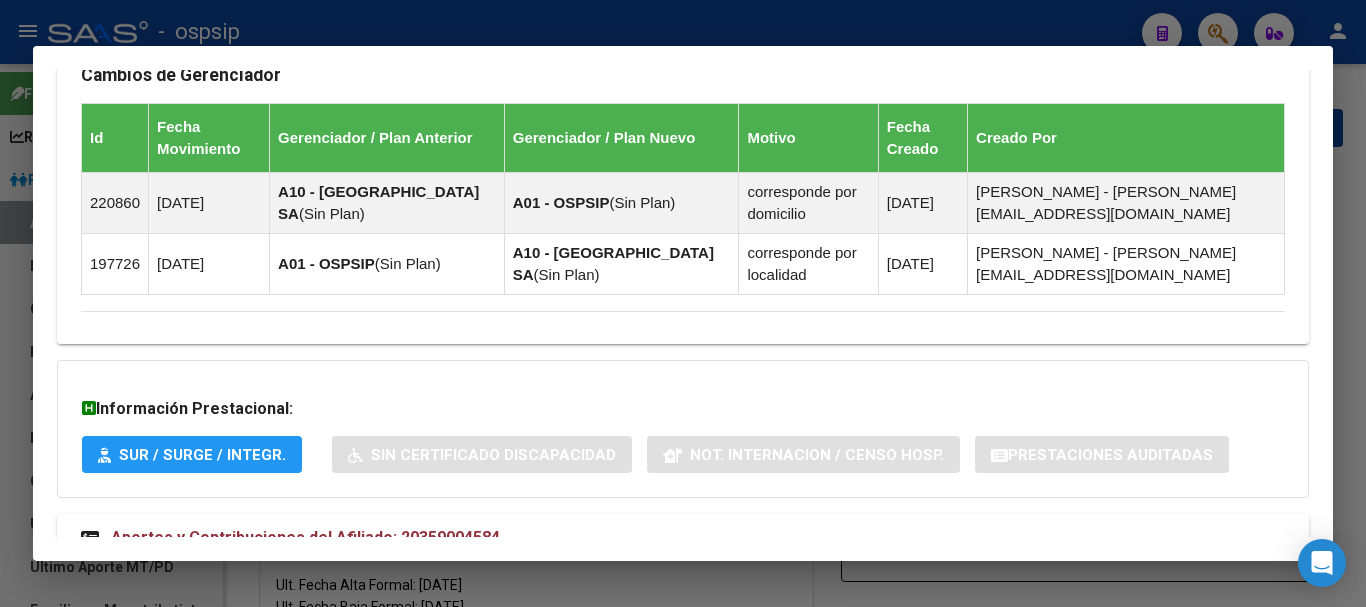 scroll, scrollTop: 1271, scrollLeft: 0, axis: vertical 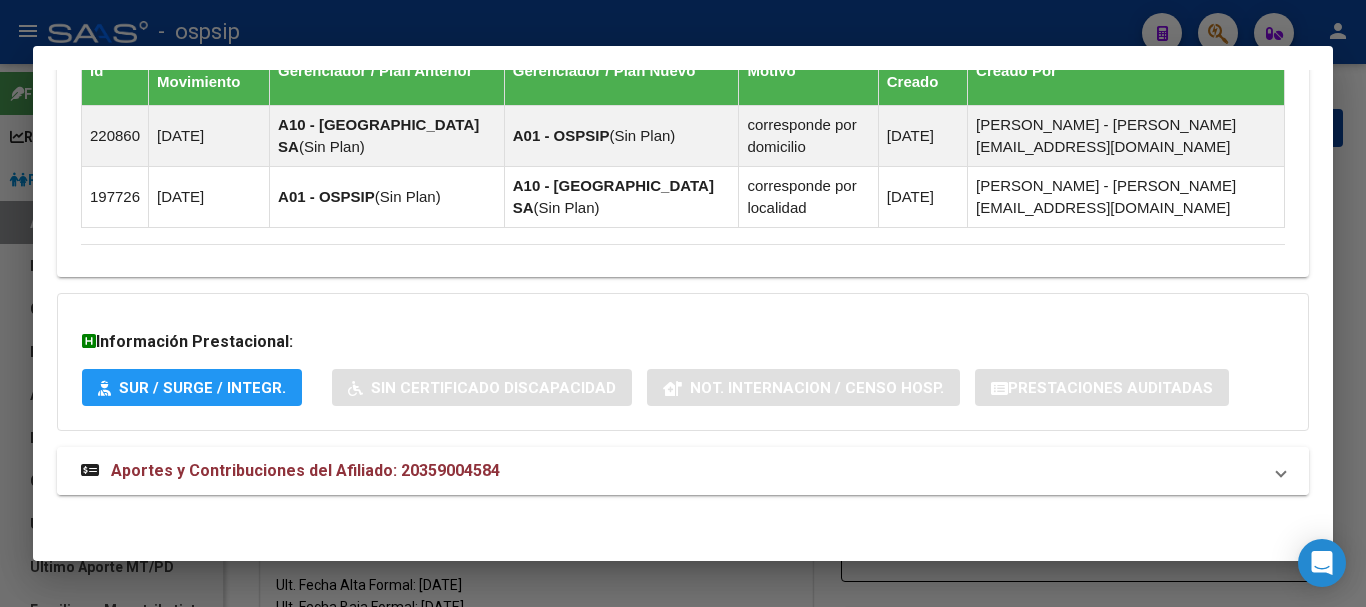 click on "Aportes y Contribuciones del Afiliado: 20359004584" at bounding box center [305, 470] 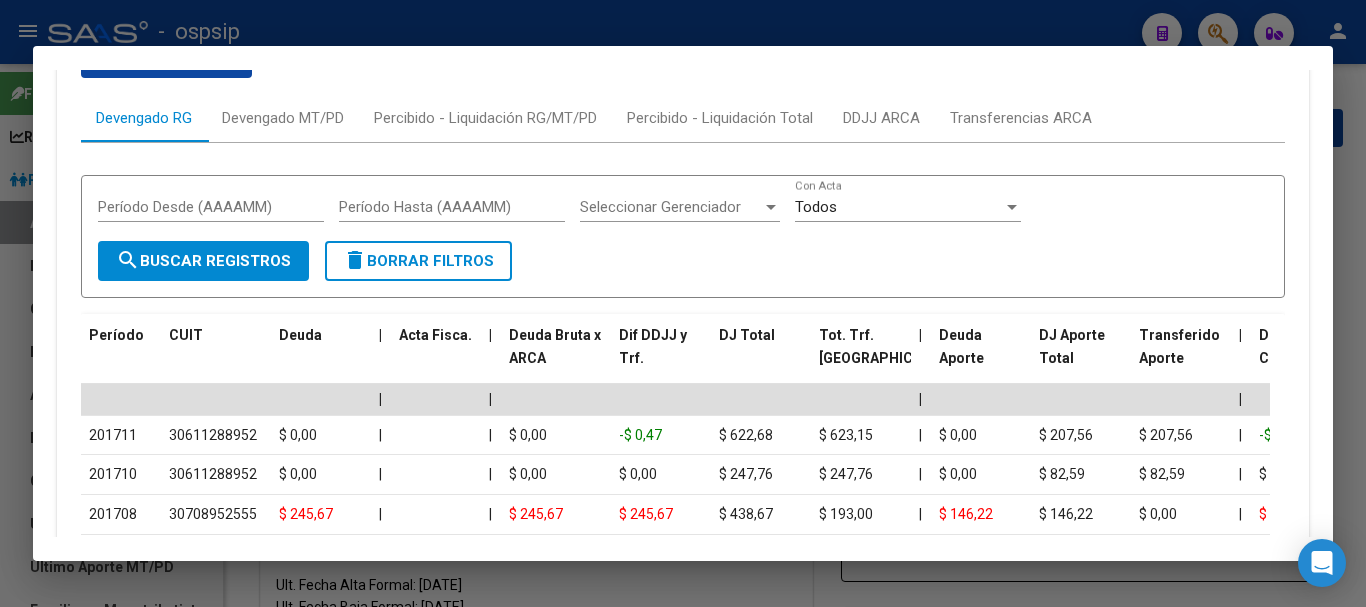 scroll, scrollTop: 1688, scrollLeft: 0, axis: vertical 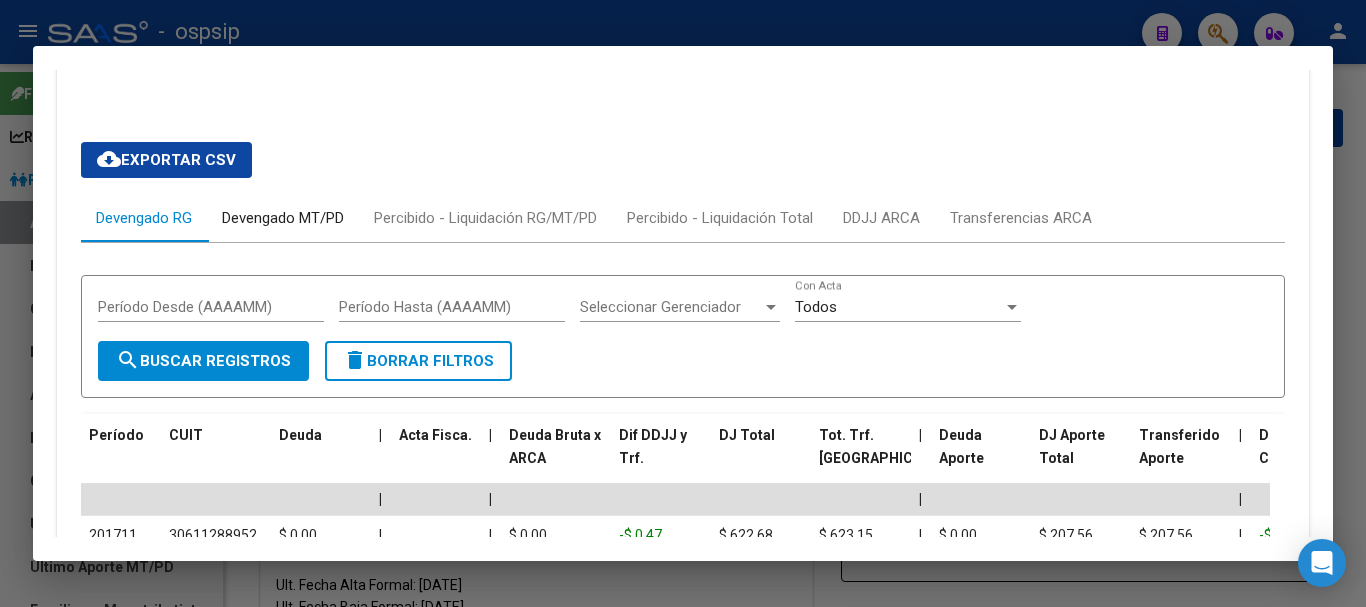 click on "Devengado MT/PD" at bounding box center (283, 218) 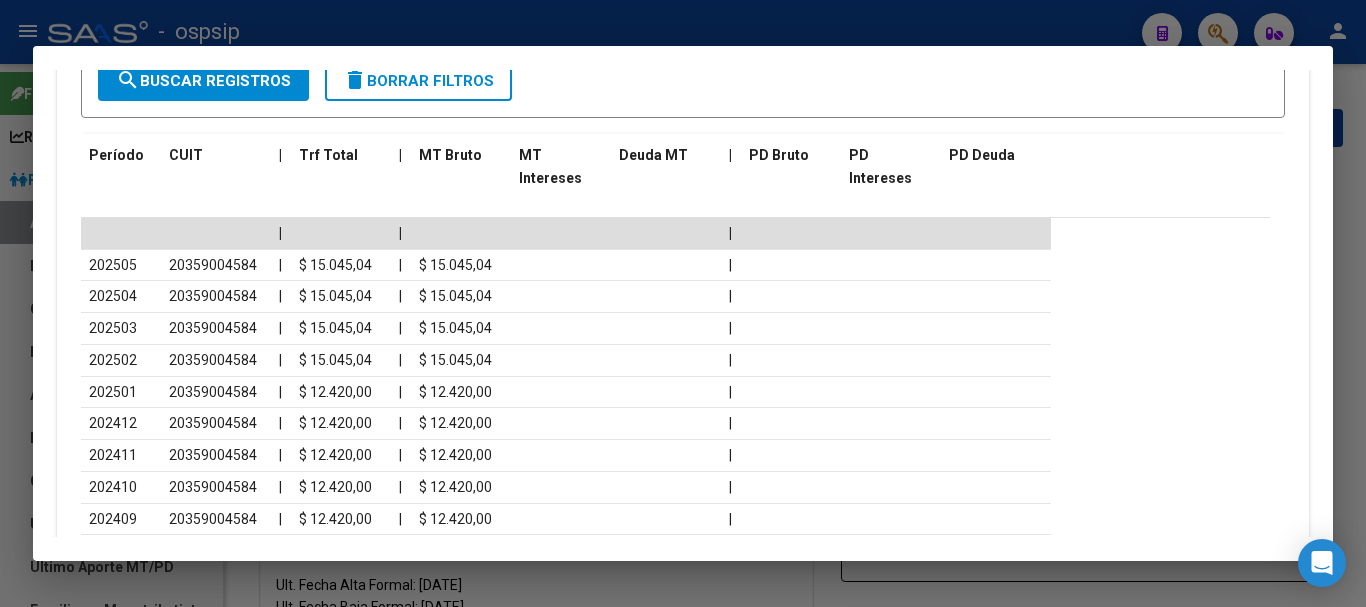 scroll, scrollTop: 1988, scrollLeft: 0, axis: vertical 